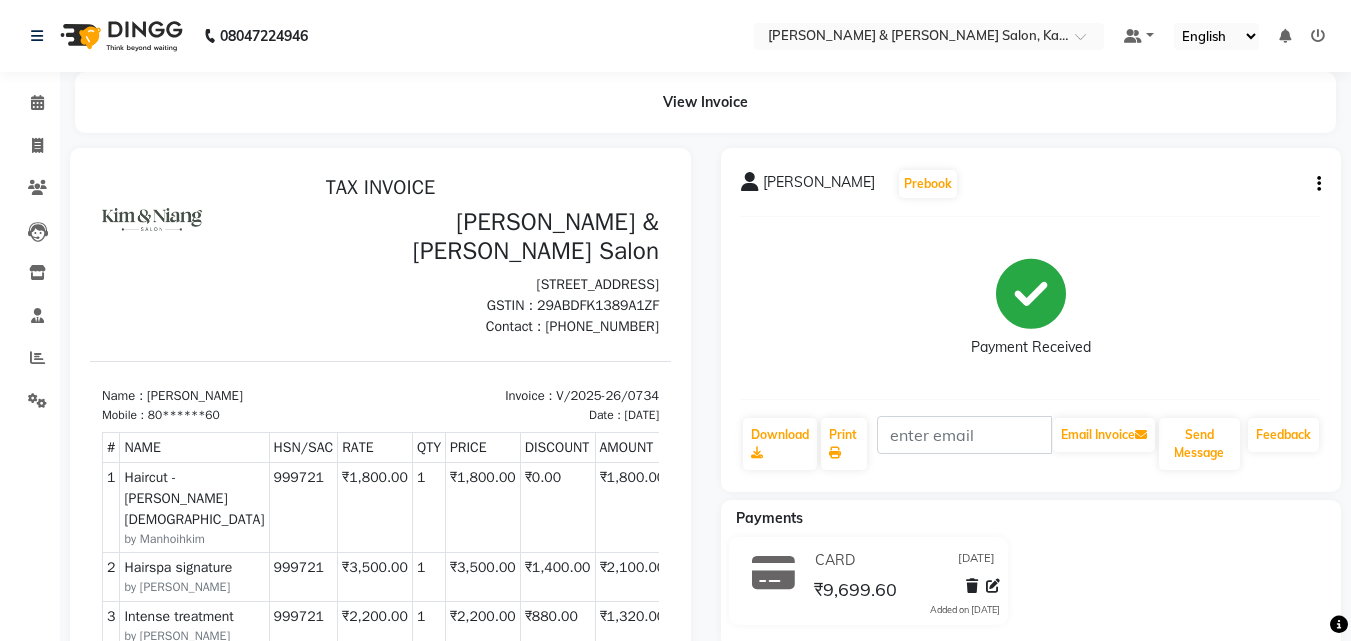 scroll, scrollTop: 16, scrollLeft: 0, axis: vertical 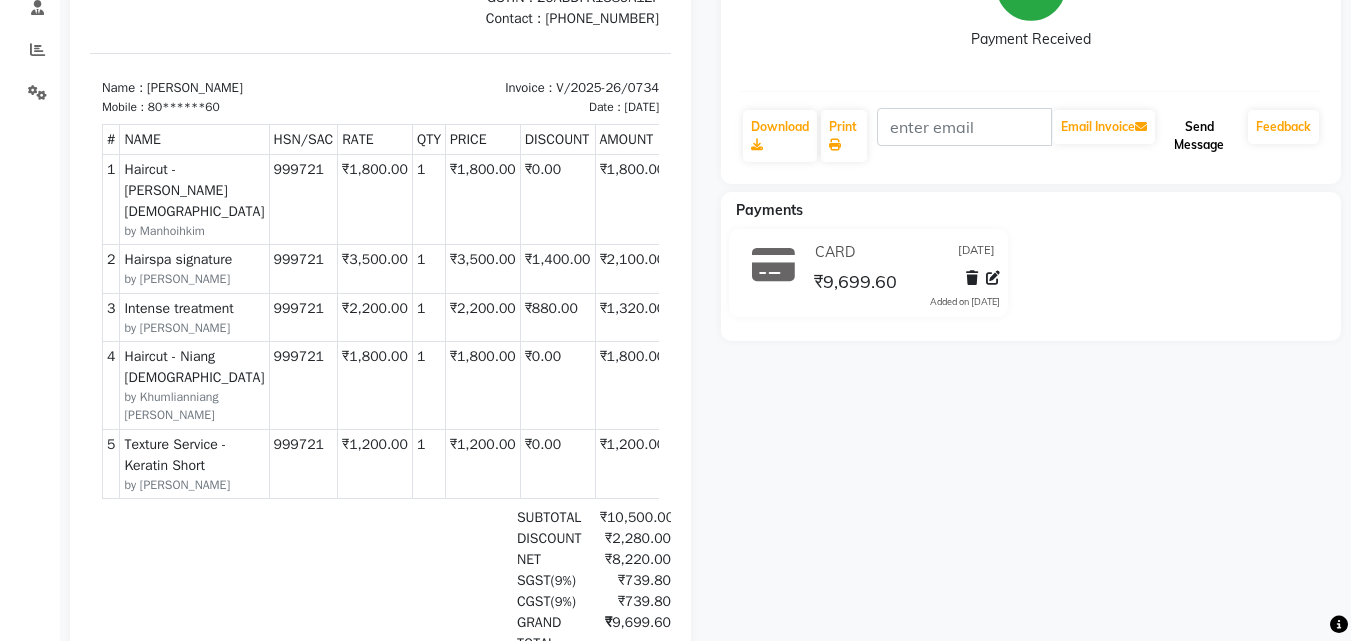 click on "Send Message" 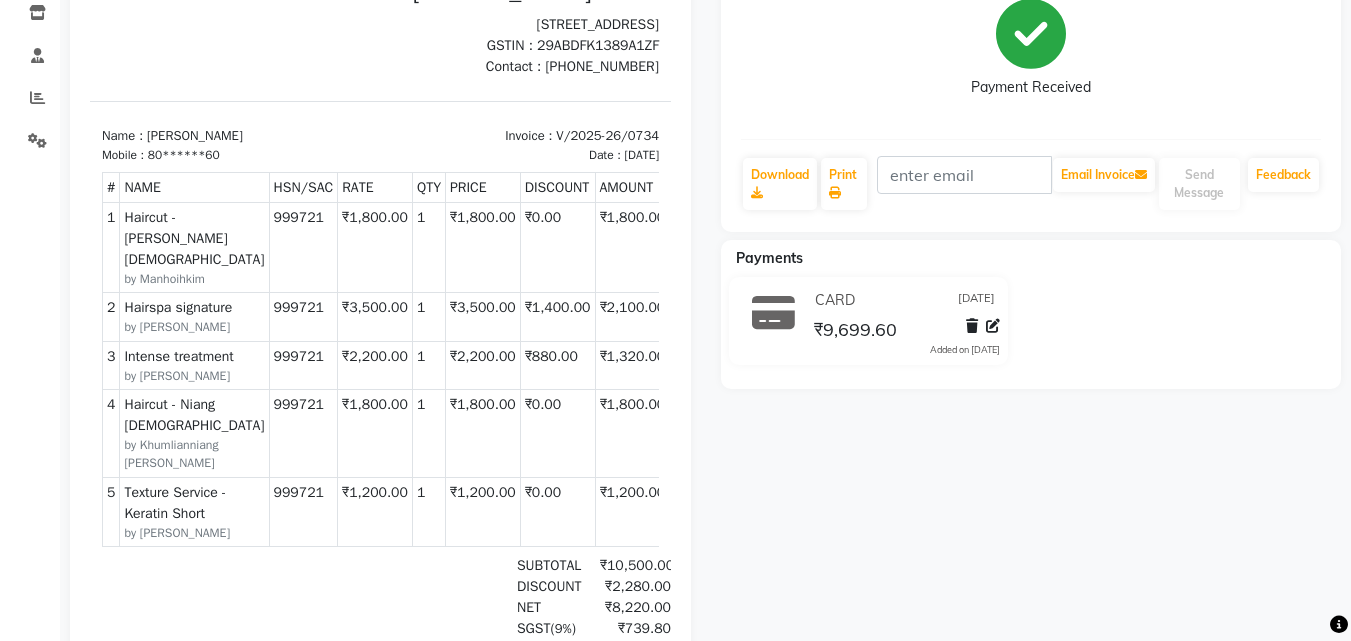 scroll, scrollTop: 108, scrollLeft: 0, axis: vertical 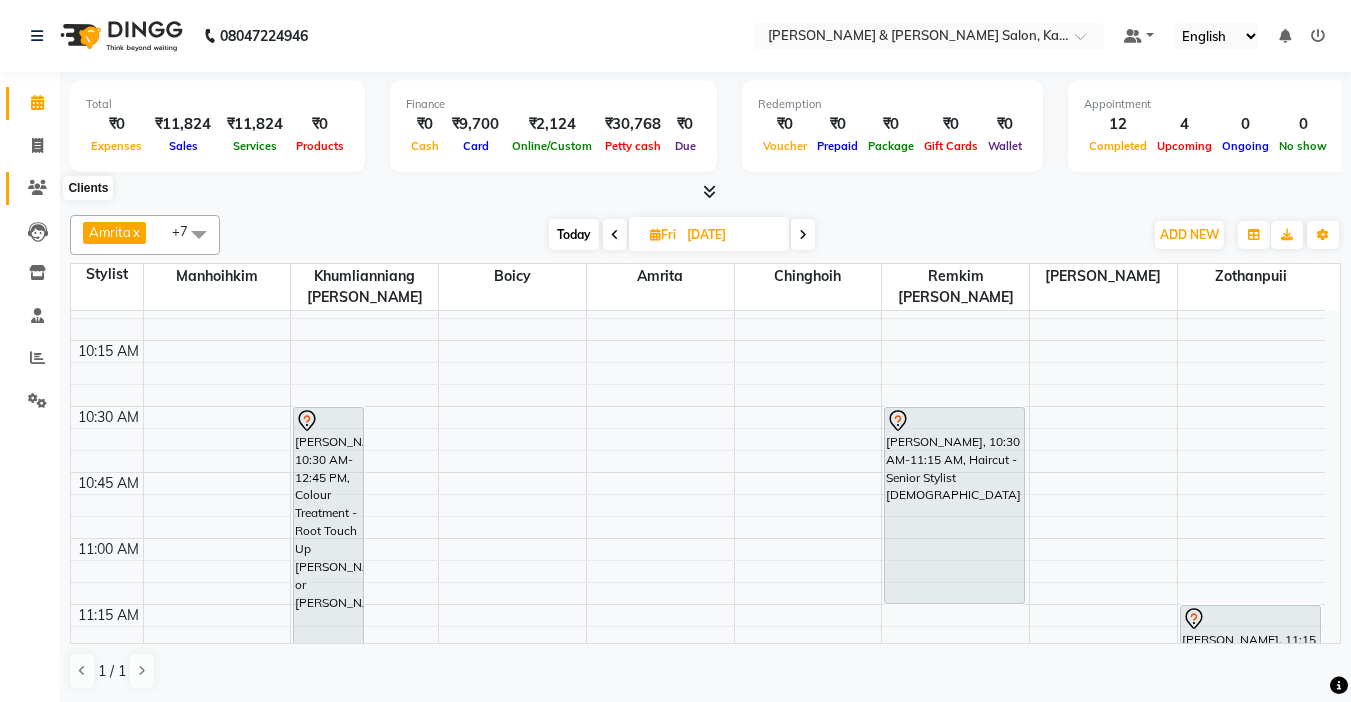 click 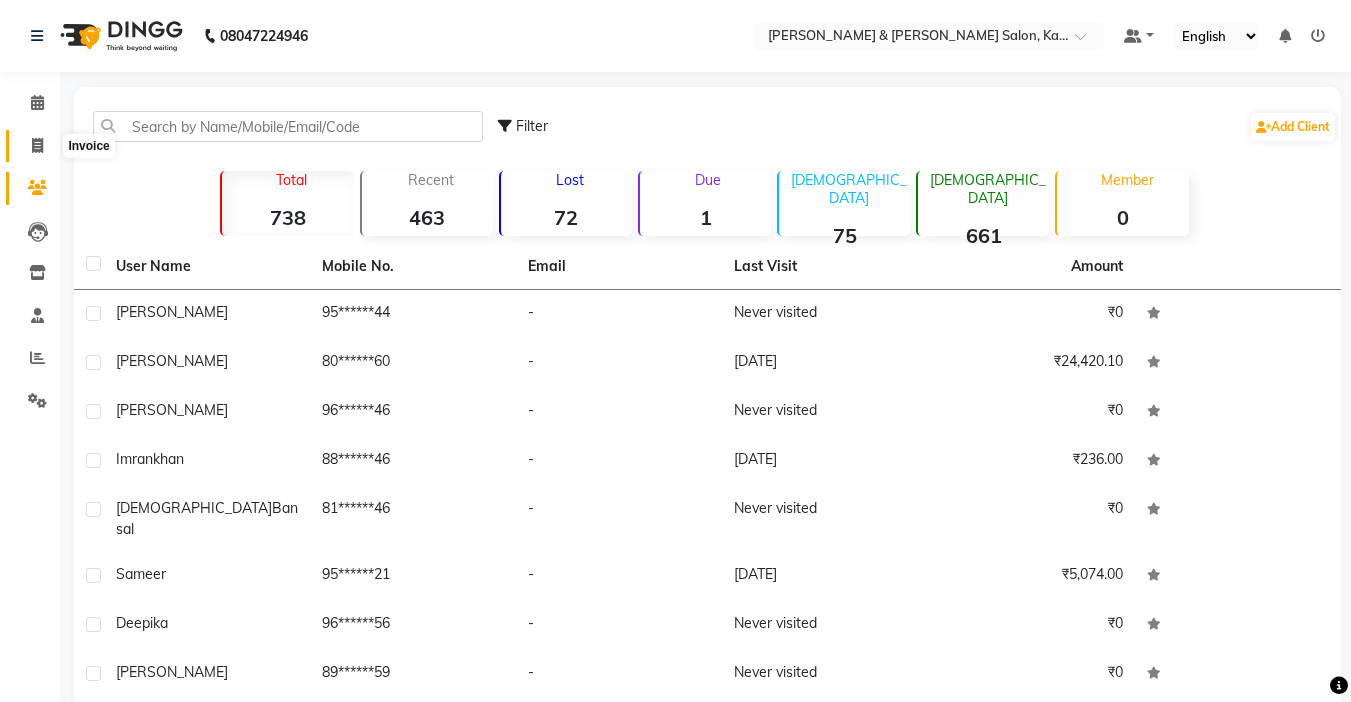 click 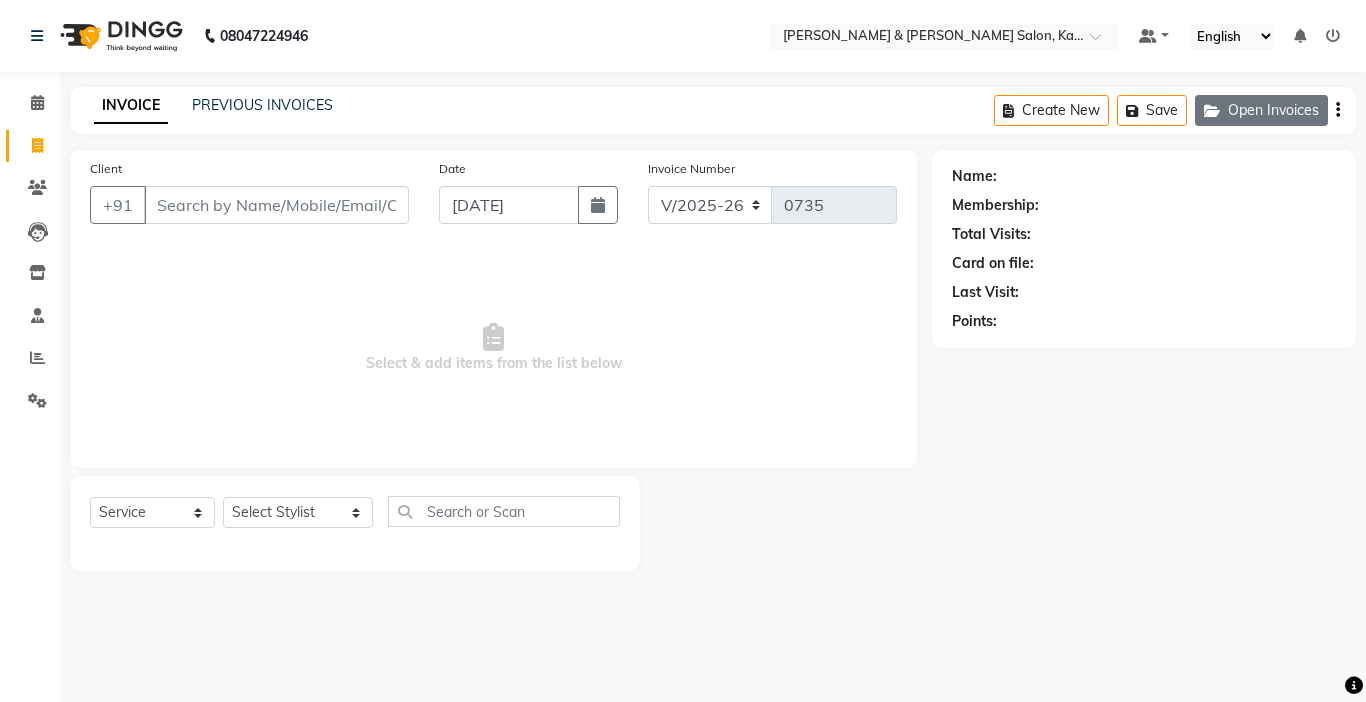 click on "Open Invoices" 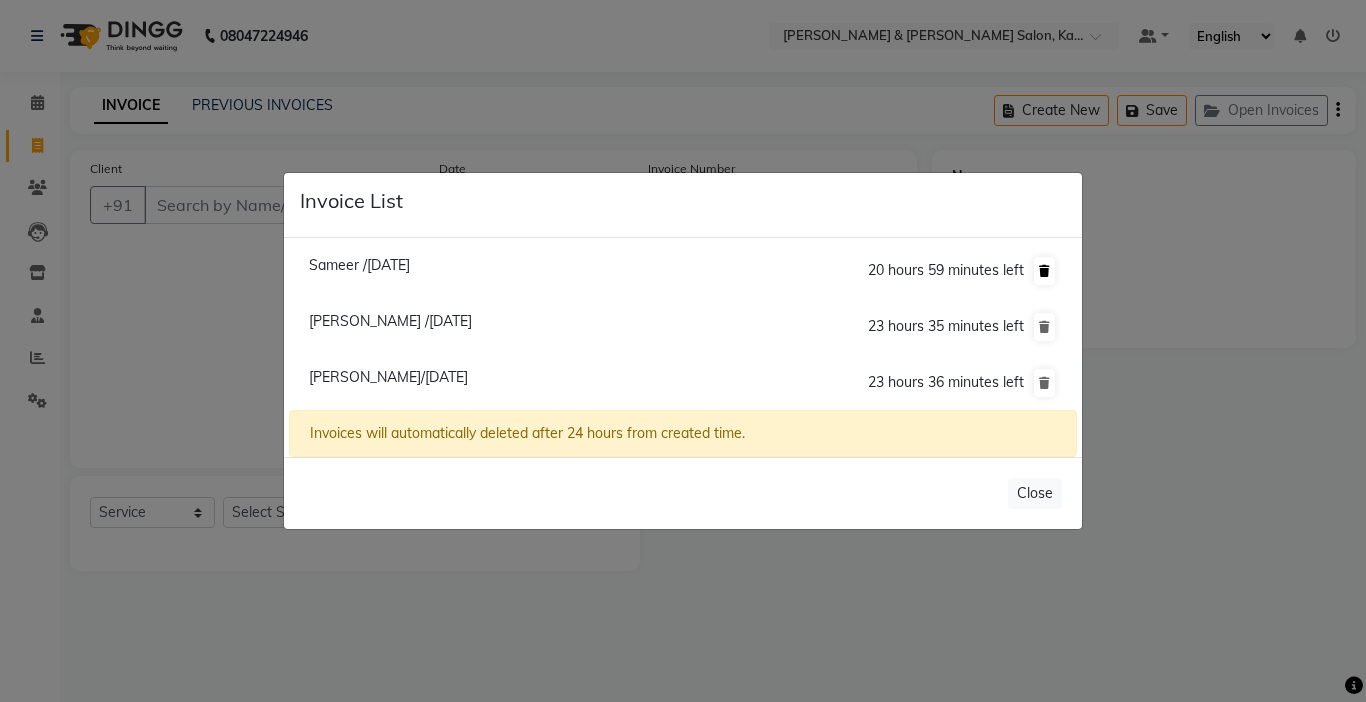 click 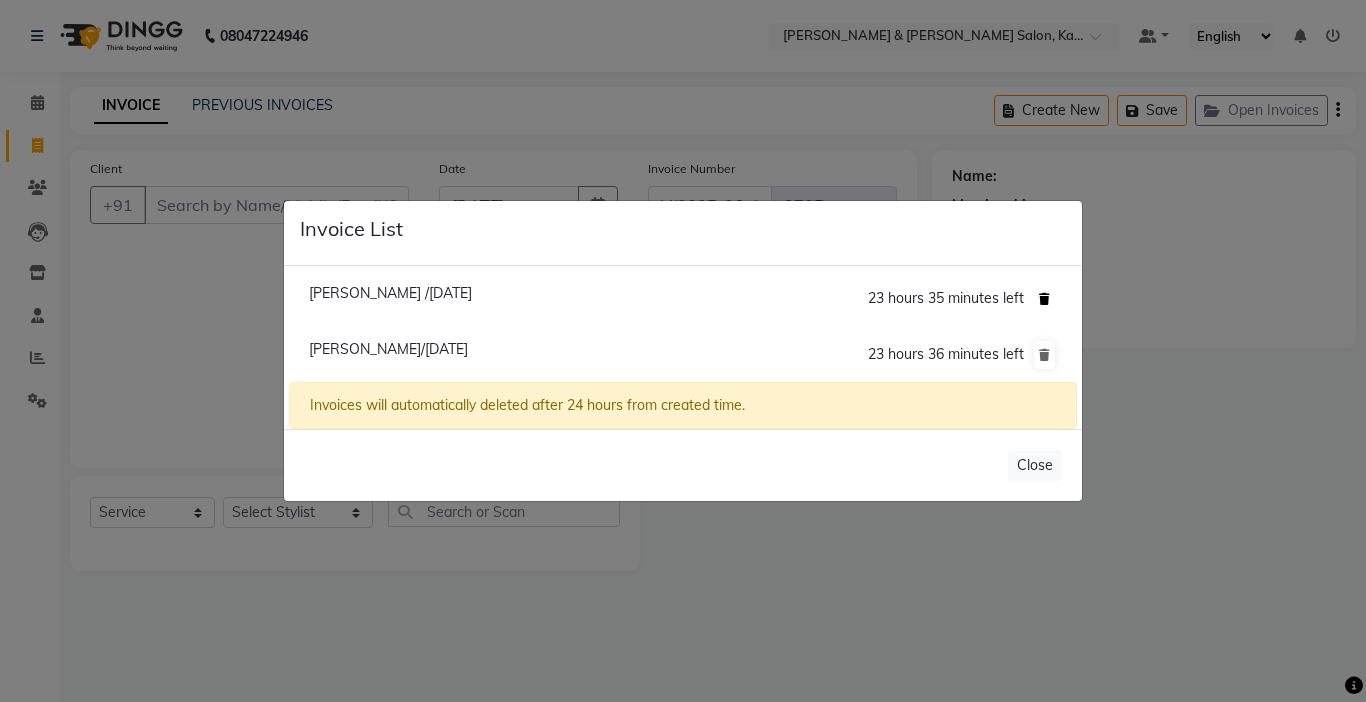 click 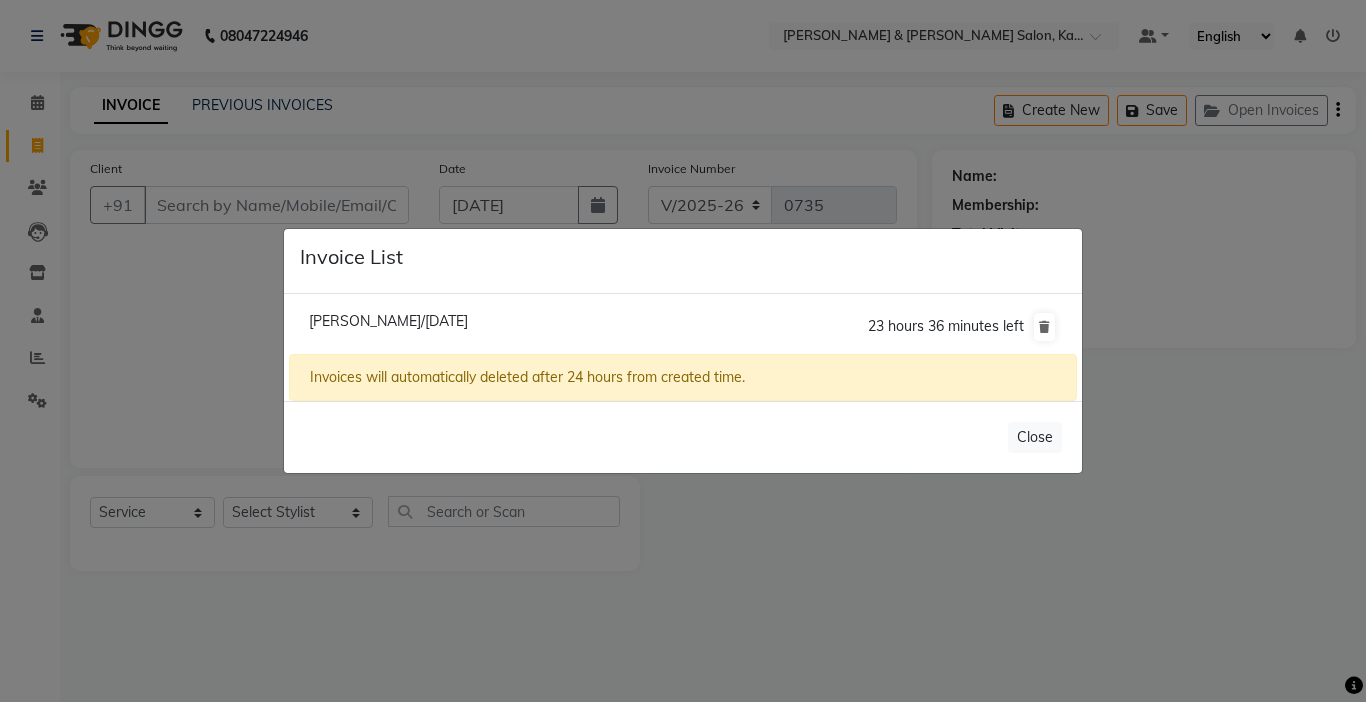 click on "Maya Nagpal/10 July 2025" 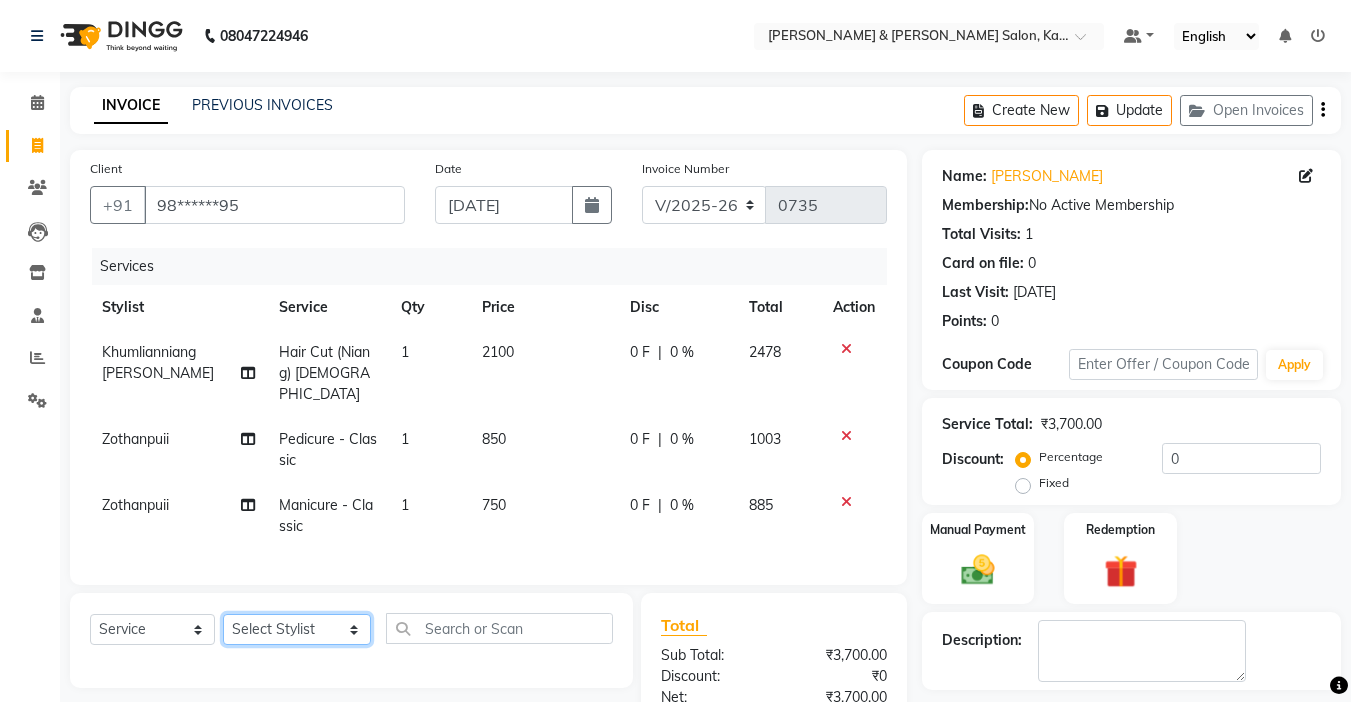click on "Select Stylist Amrita Anna Boicy Chinghoih Khumlianniang Guite Linda Chingmuan Niang Manager Manhoihkim Protima Kami Remkim Tonsing Sonia vaiphei  Steve .mynlyanSonangaihte Zothanpuii" 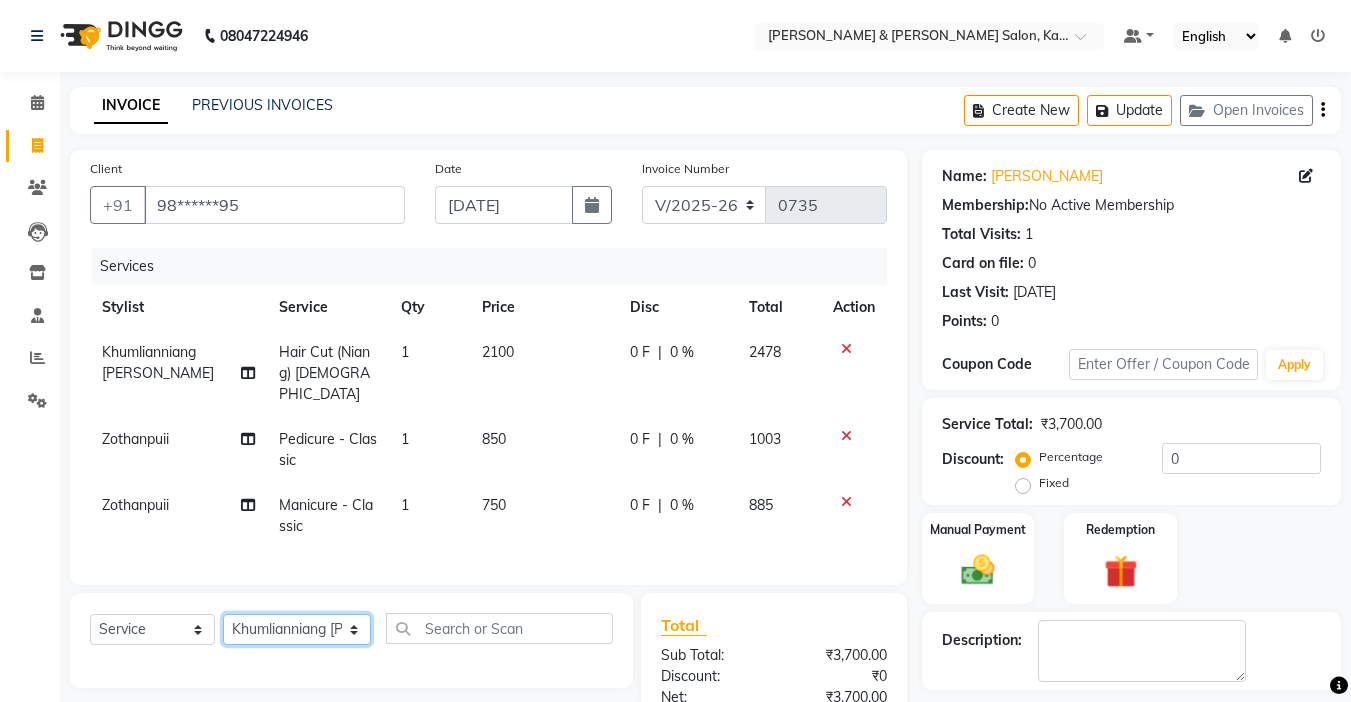 click on "Select Stylist Amrita Anna Boicy Chinghoih Khumlianniang Guite Linda Chingmuan Niang Manager Manhoihkim Protima Kami Remkim Tonsing Sonia vaiphei  Steve .mynlyanSonangaihte Zothanpuii" 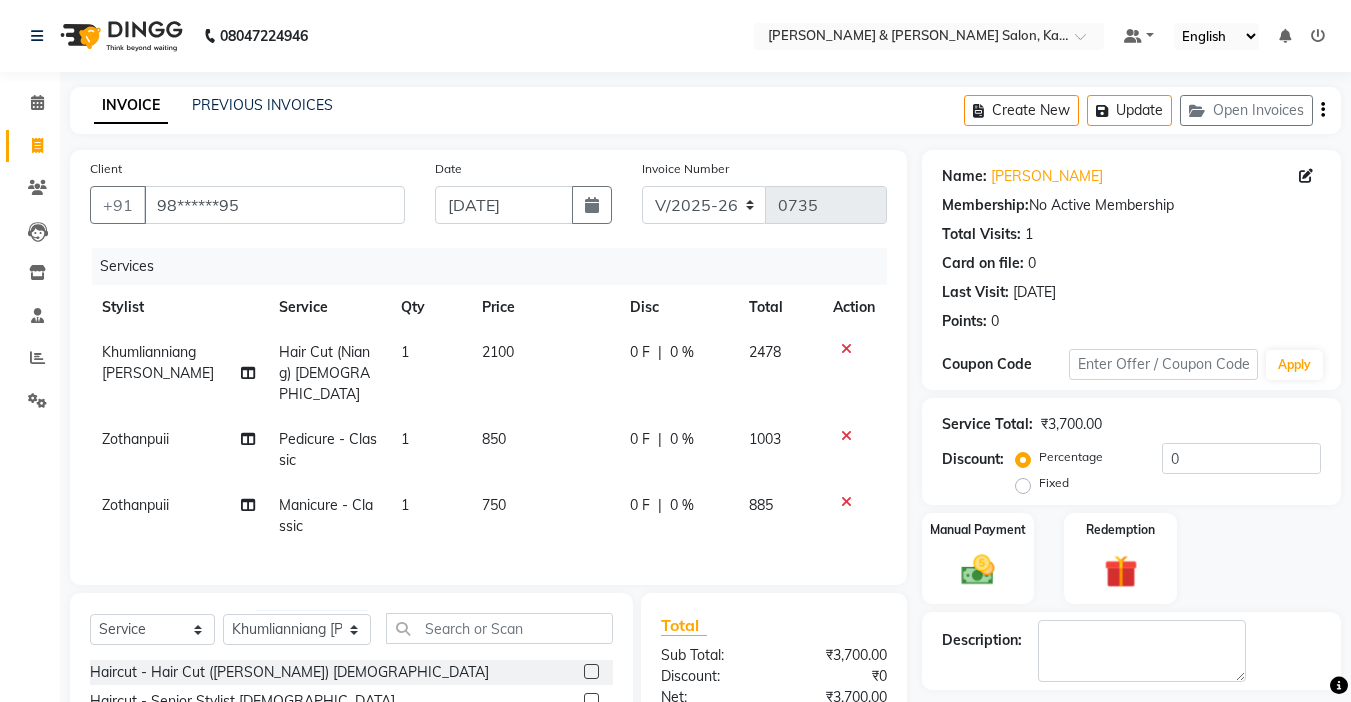 click on "1" 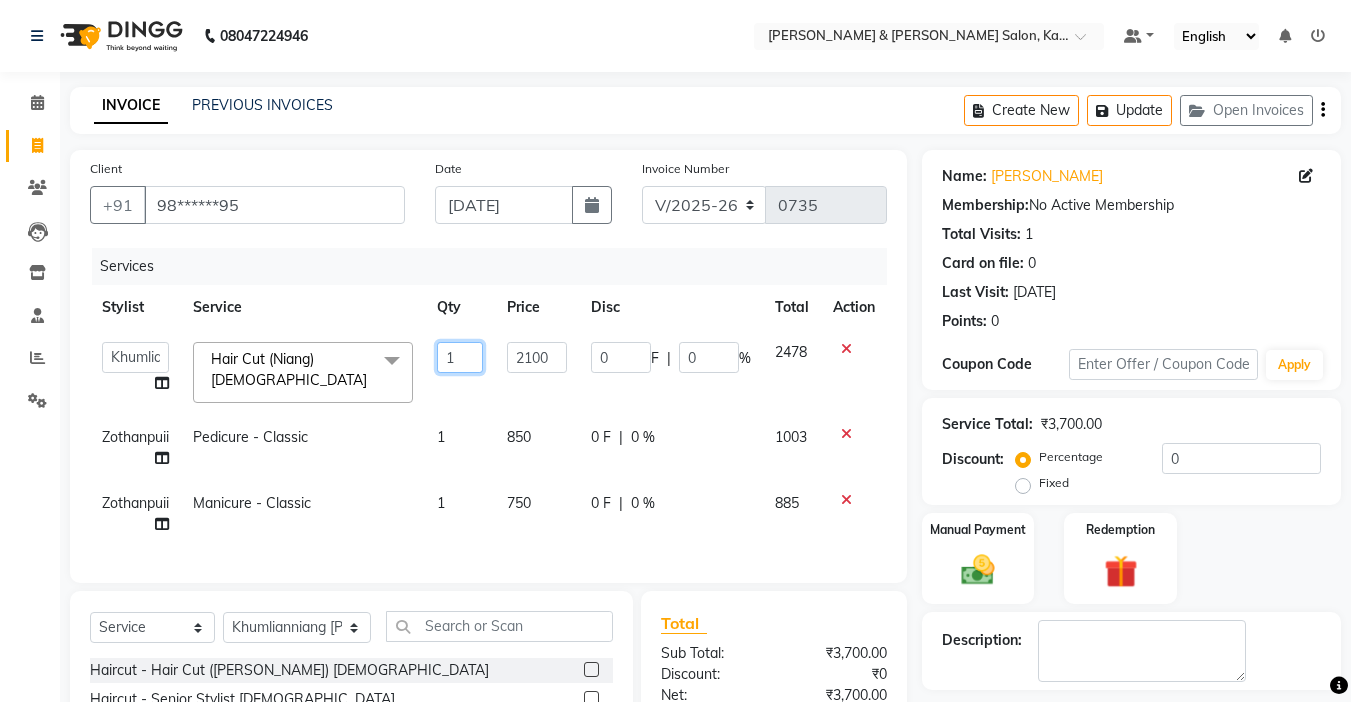 click on "1" 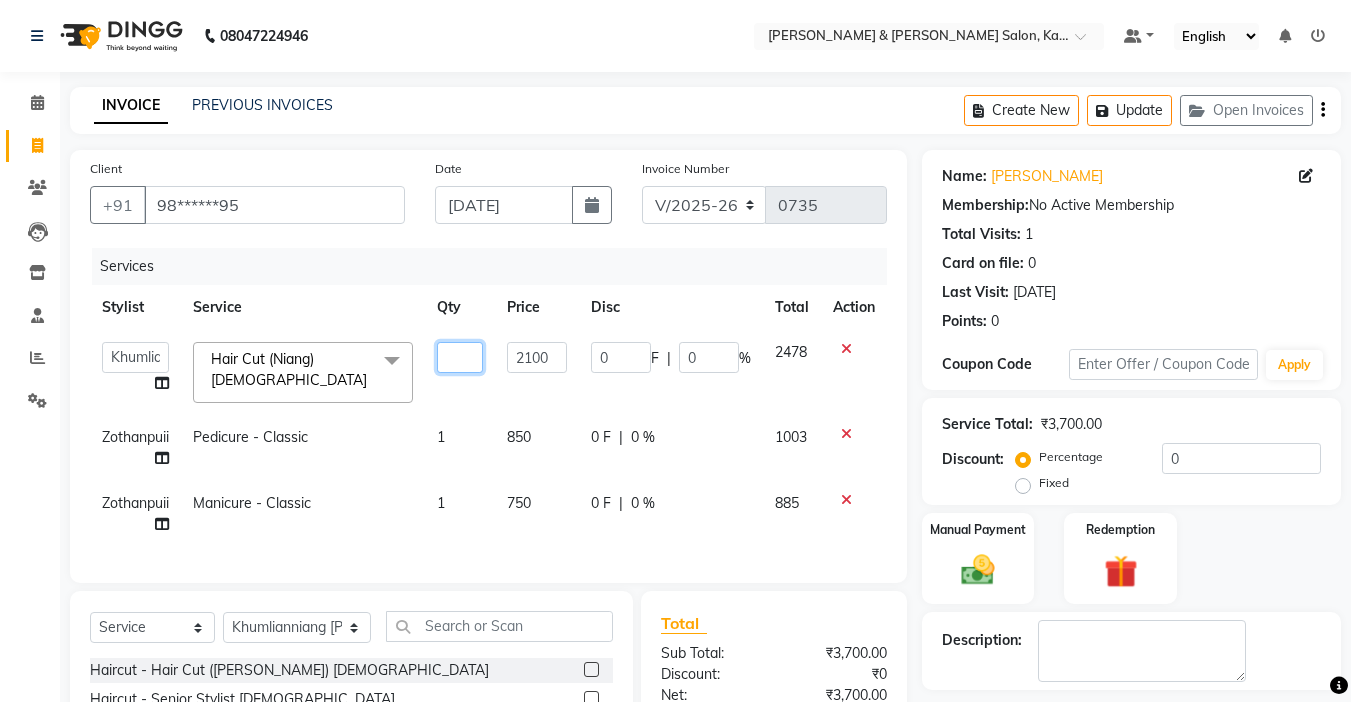 type on "2" 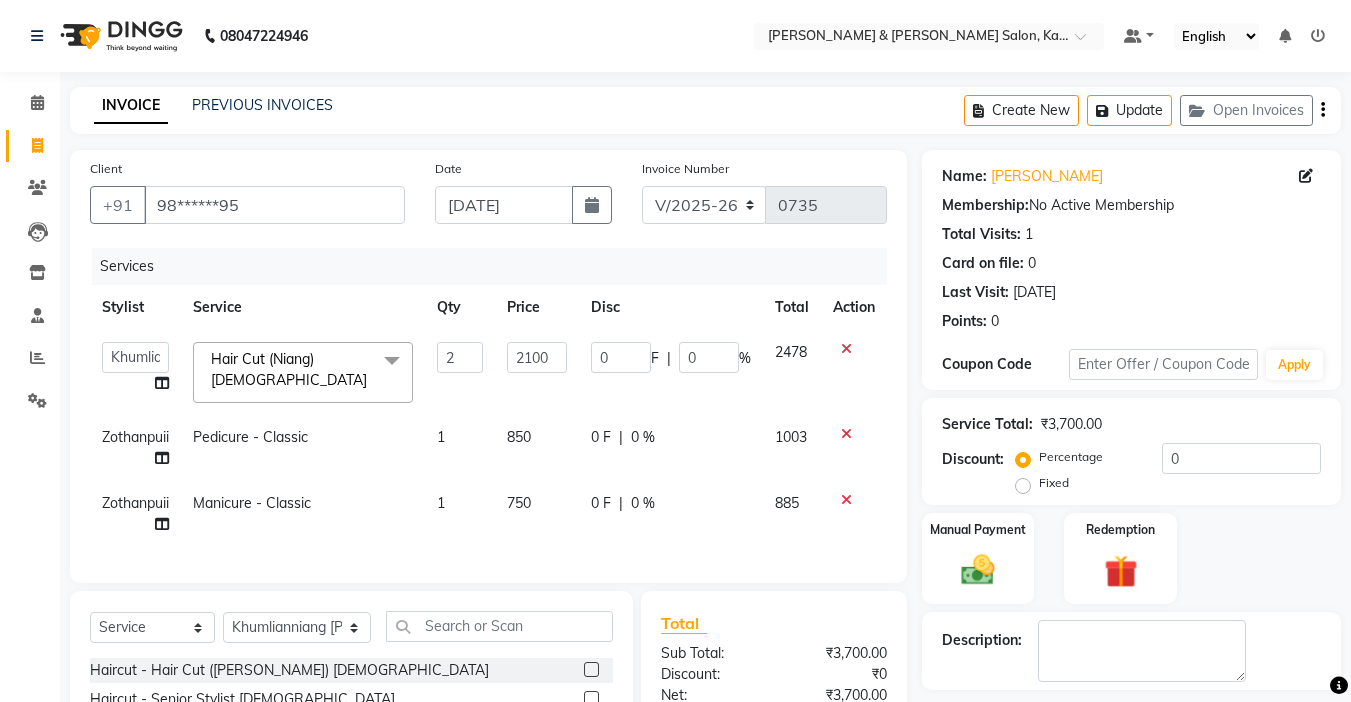 click on "Client +91 98******95 Date 10-07-2025 Invoice Number V/2025 V/2025-26 0735 Services Stylist Service Qty Price Disc Total Action  Amrita   Anna   Boicy   Chinghoih   Khumlianniang Guite   Linda Chingmuan Niang   Manager   Manhoihkim   Protima Kami   Remkim Tonsing   Sonia vaiphei    Steve .mynlyanSonangaihte   Zothanpuii  Hair Cut (Niang) Female  x Haircut - Hair Cut (Kim) Female Haircut - Senior Stylist Female Haircut - Stylist Female Haircut - Kim Male Haircut - Senior Stylist Male Haircut - Stylist Male Hairspa signature Intense treatment  Janssen cleanup Janssen Brightening Haircut - Niang Male Hair Cut (Niang) Female Beard trim Nose wax rica  uper lip wax chin wax Blowdry - Stylist Blowdry - Short Blowdry - Medium Blowdry - Long Blowdry - Shampoo, Conditioning & Blastdry Blowdry - Very long  Styling with Heated Tools - Short Styling with Heated Tools - Medium Styling with Heated Tools - Long Hair Updo Hair & Scalp Treatment - Signature Hair Spa Hair & Scalp Treatment - Intense Treatment Threading - Chin" 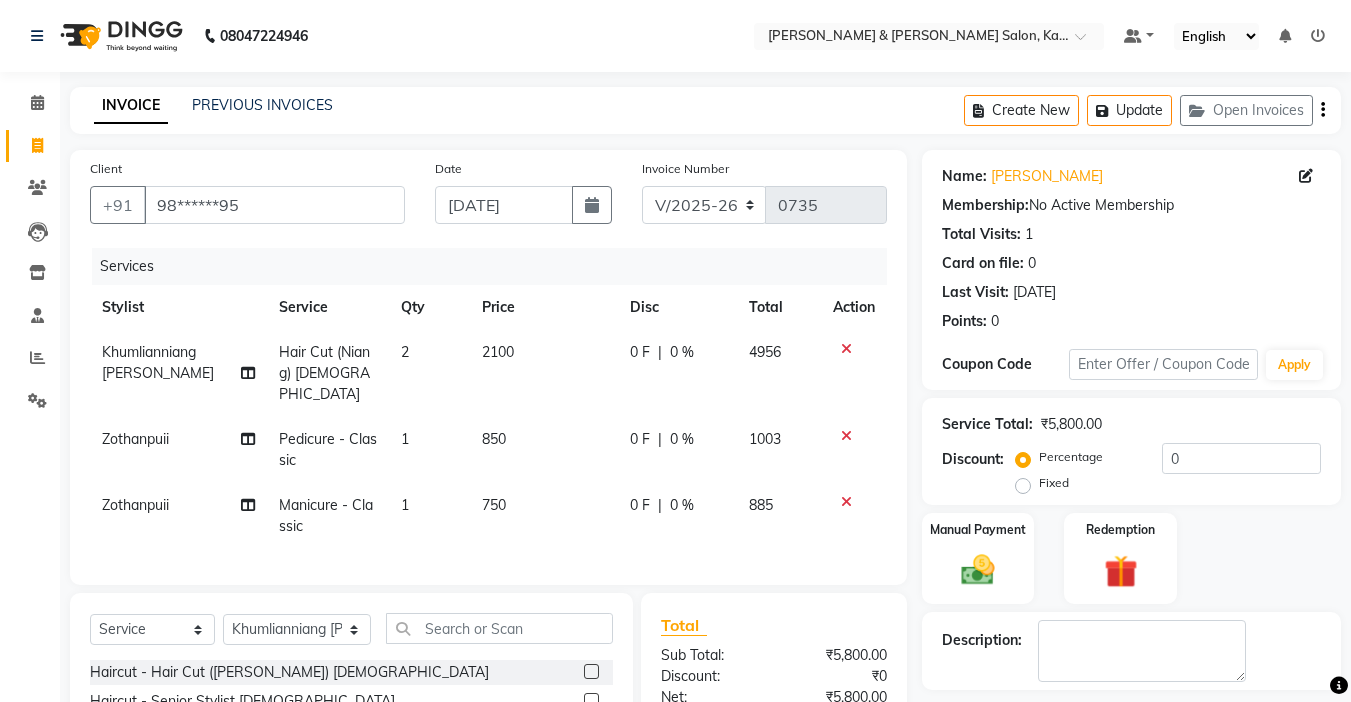 click on "1" 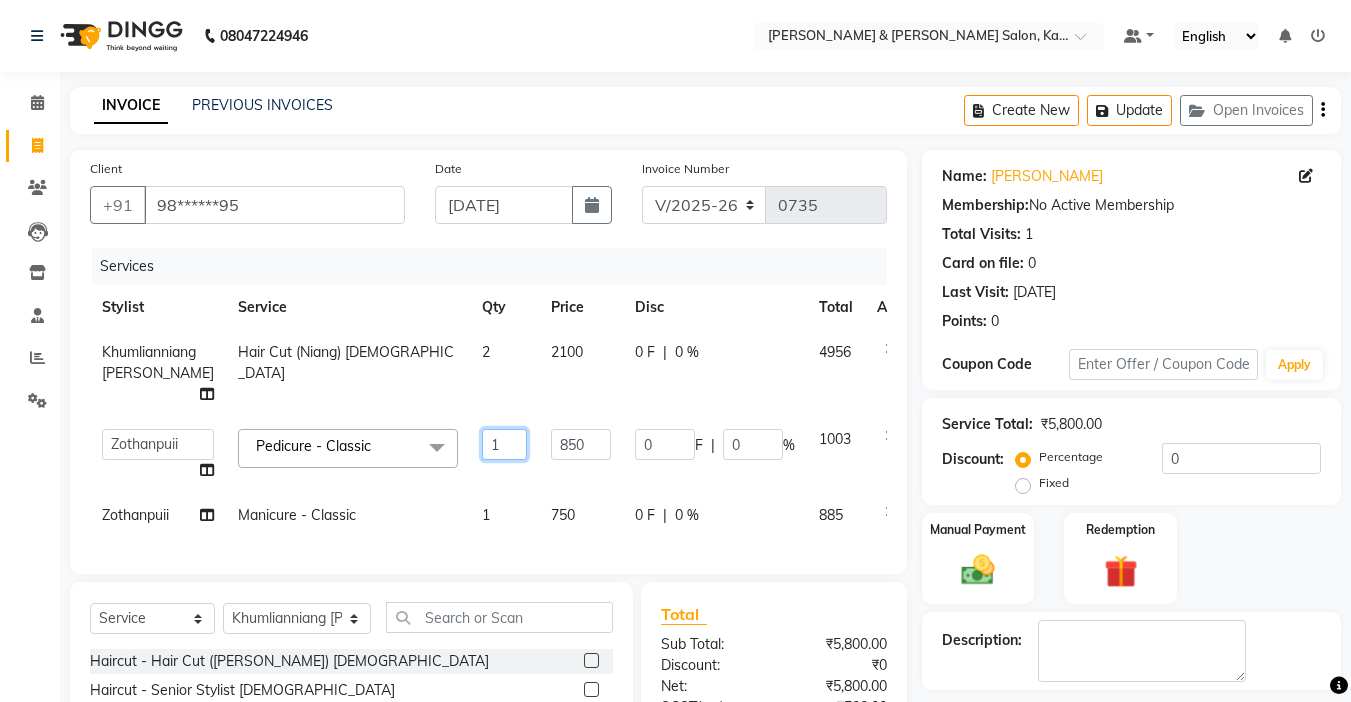 click on "1" 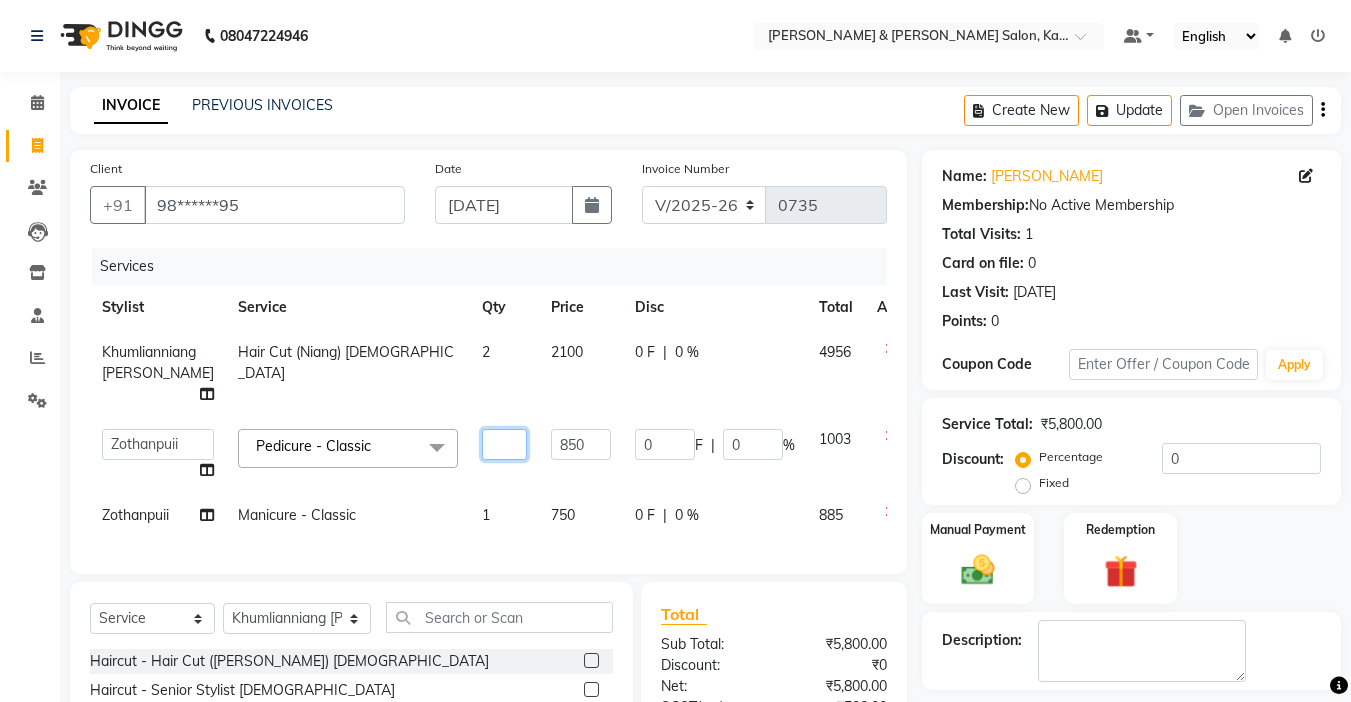 type on "2" 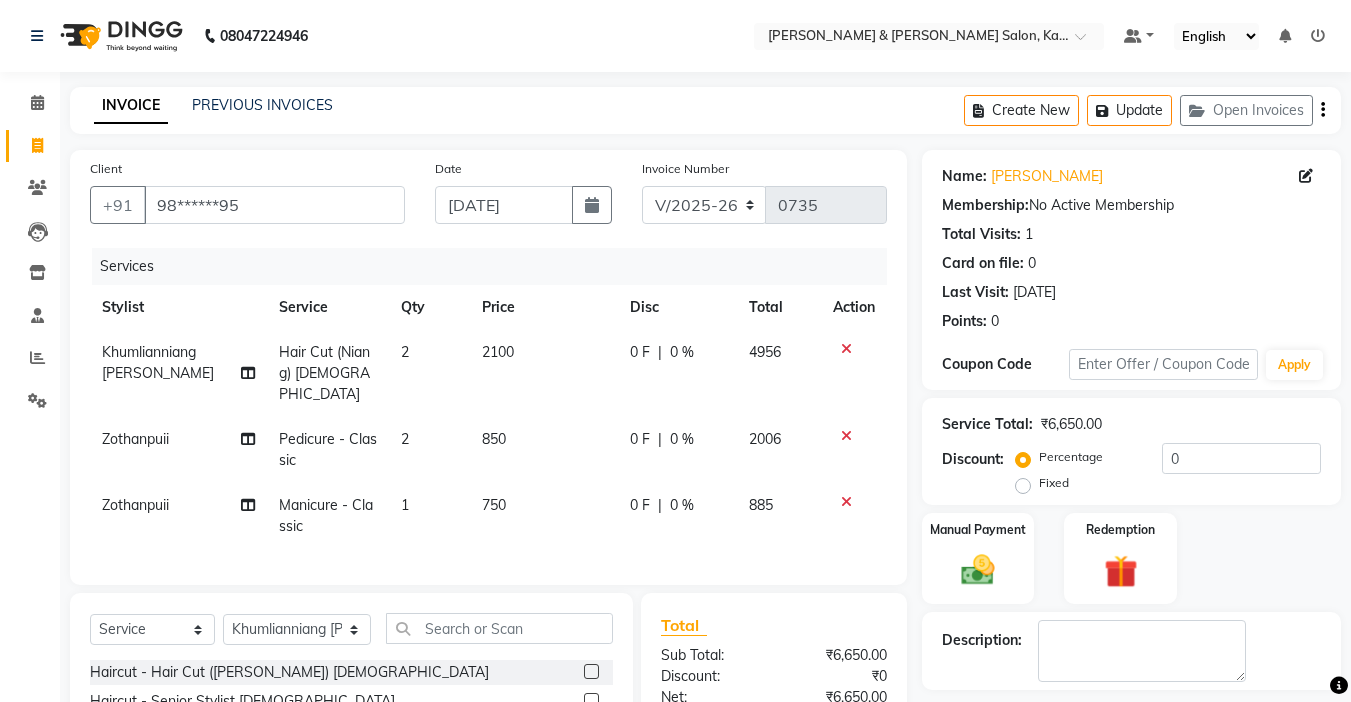 click on "Zothanpuii Manicure - Classic 1 750 0 F | 0 % 885" 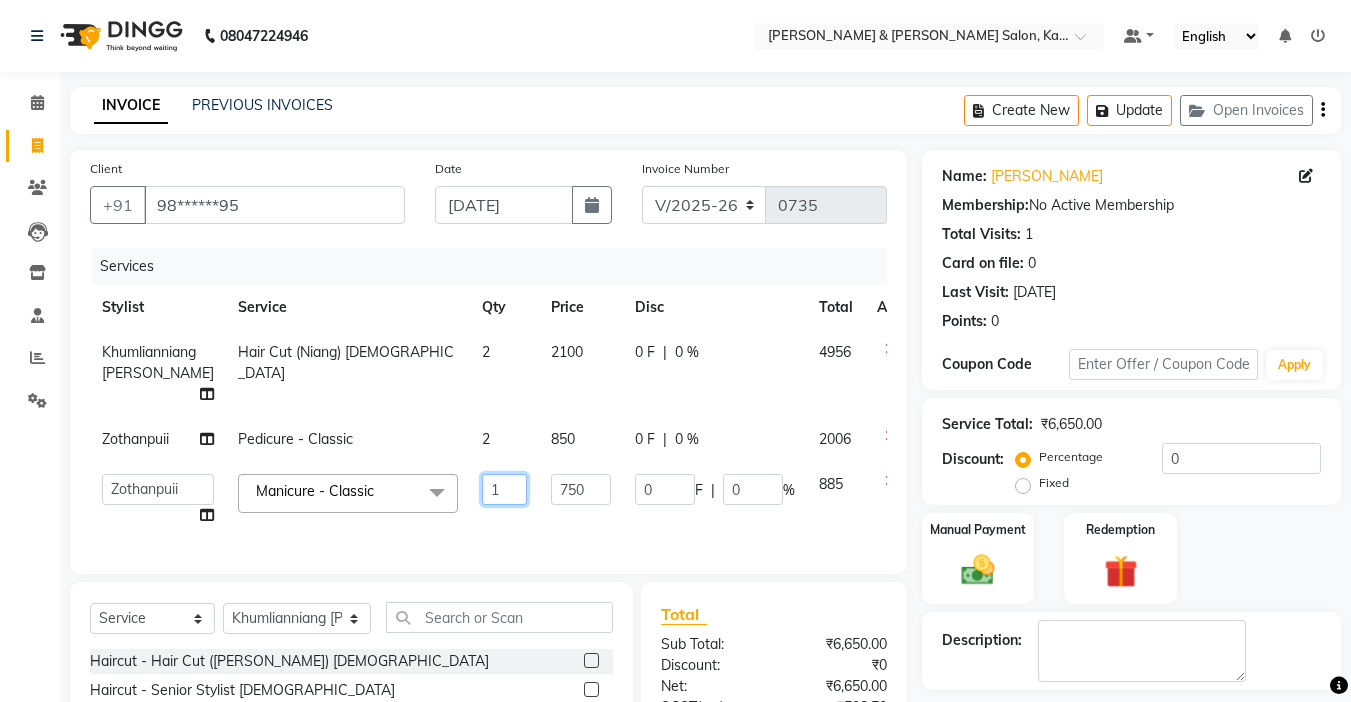 click on "1" 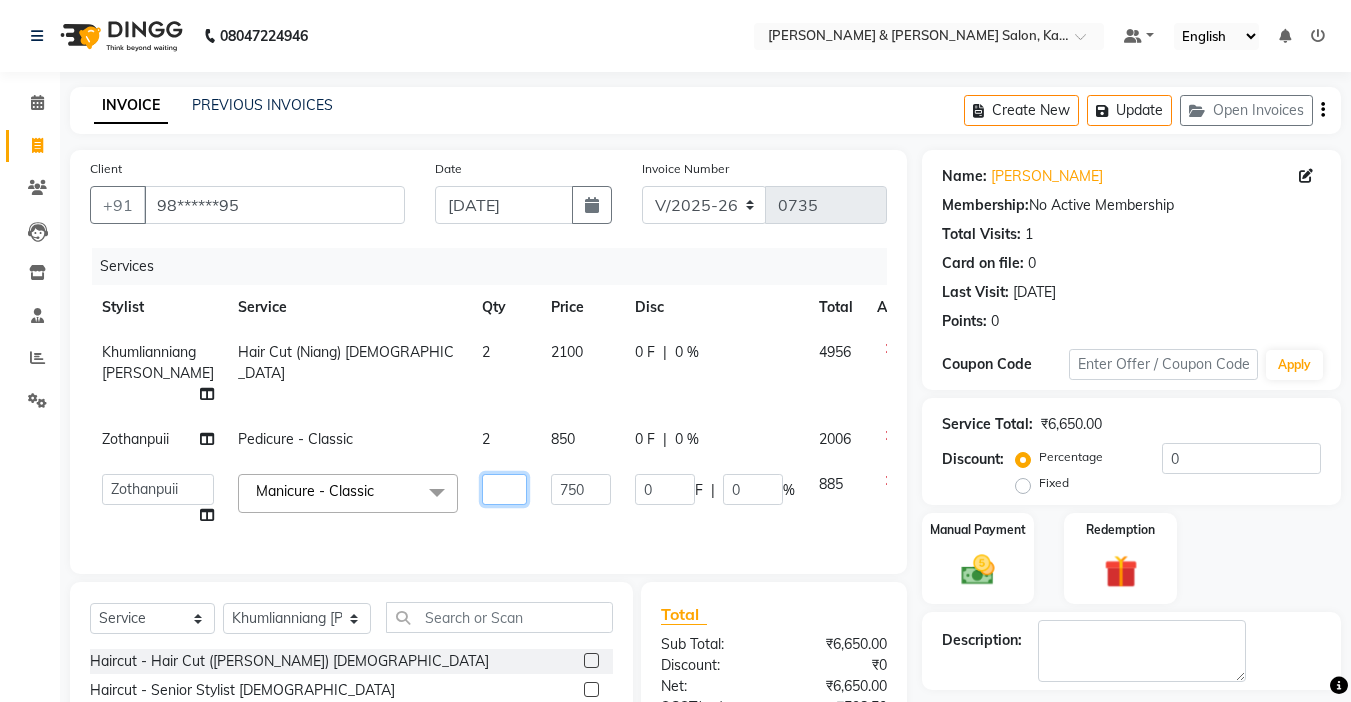 type on "2" 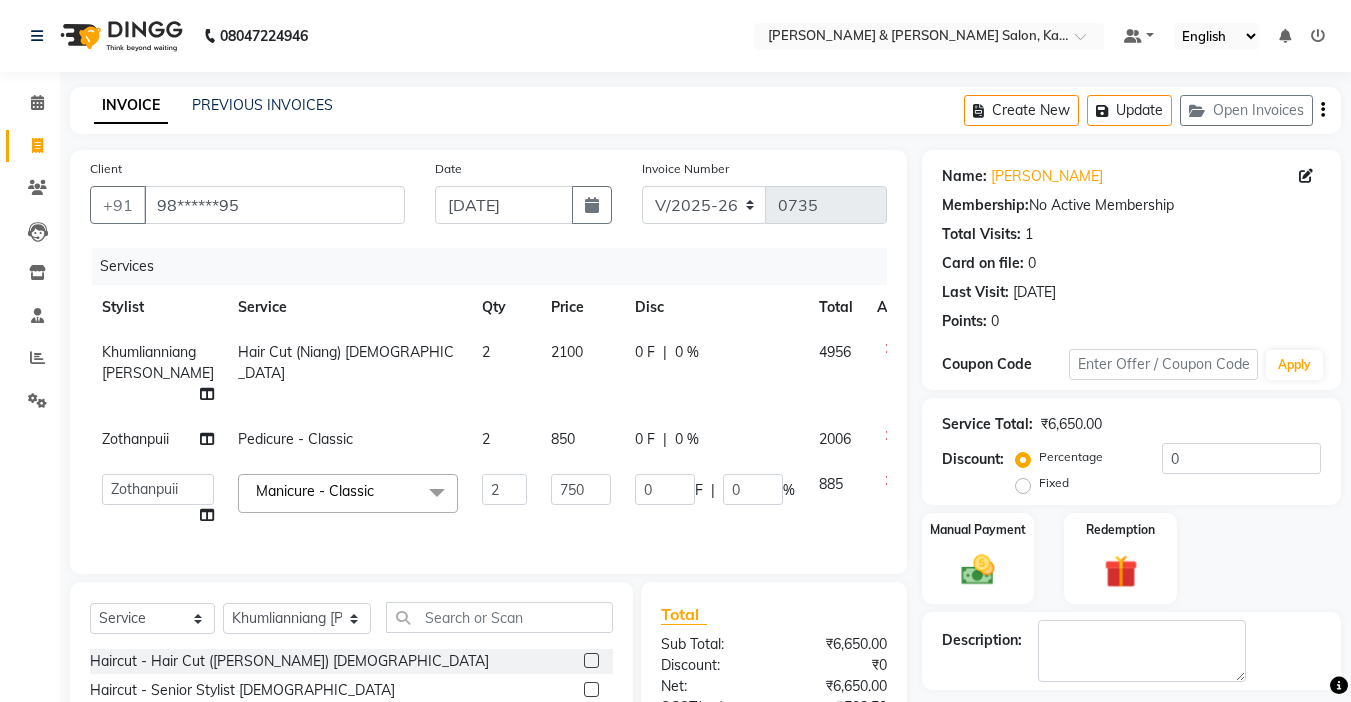 click on "0 F | 0 %" 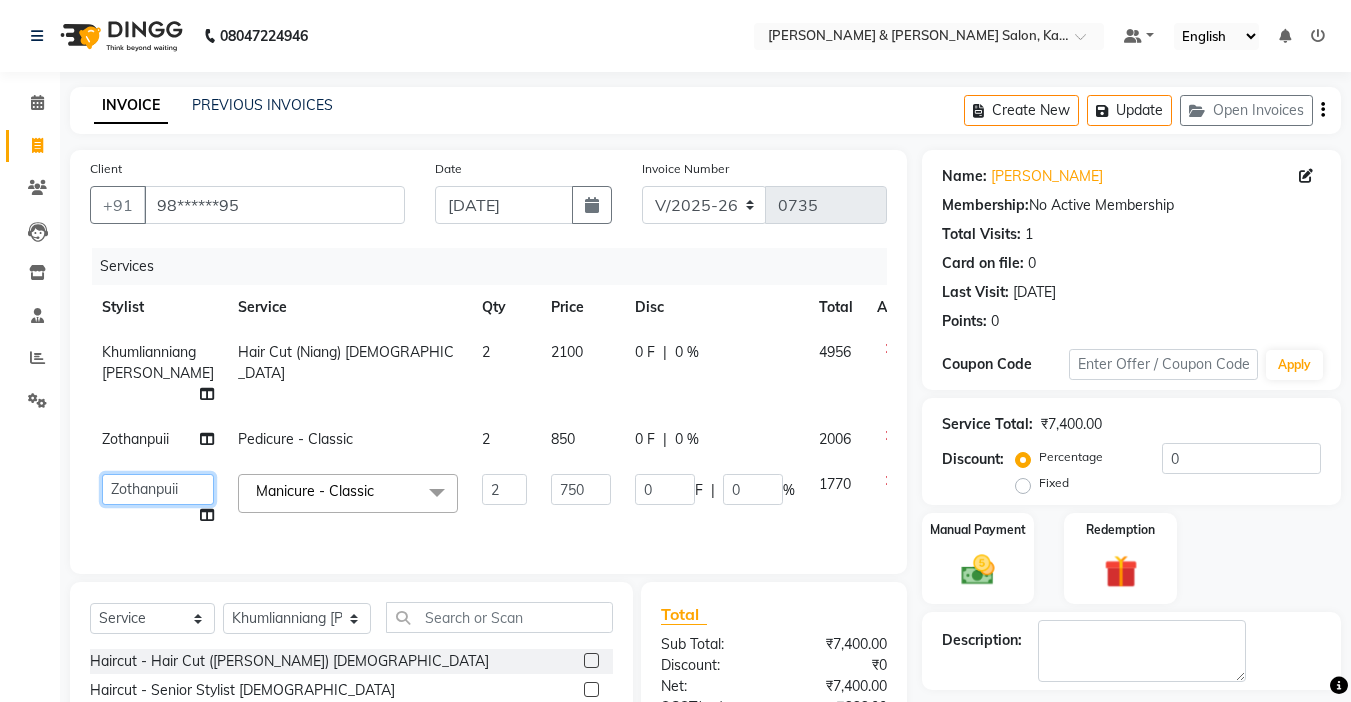 click on "Amrita   Anna   Boicy   Chinghoih   Khumlianniang Guite   Linda Chingmuan Niang   Manager   Manhoihkim   Protima Kami   Remkim Tonsing   Sonia vaiphei    Steve .mynlyanSonangaihte   Zothanpuii" 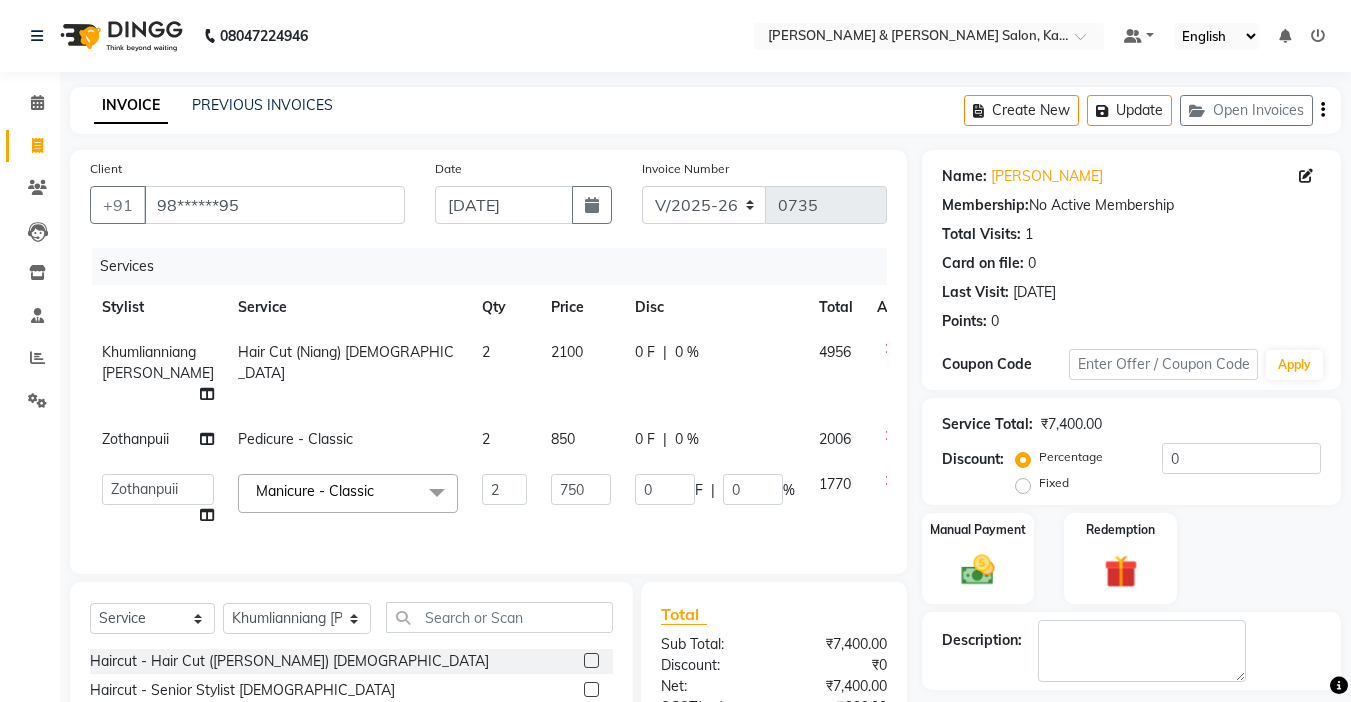 click on "Amrita   Anna   Boicy   Chinghoih   Khumlianniang Guite   Linda Chingmuan Niang   Manager   Manhoihkim   Protima Kami   Remkim Tonsing   Sonia vaiphei    Steve .mynlyanSonangaihte   Zothanpuii" 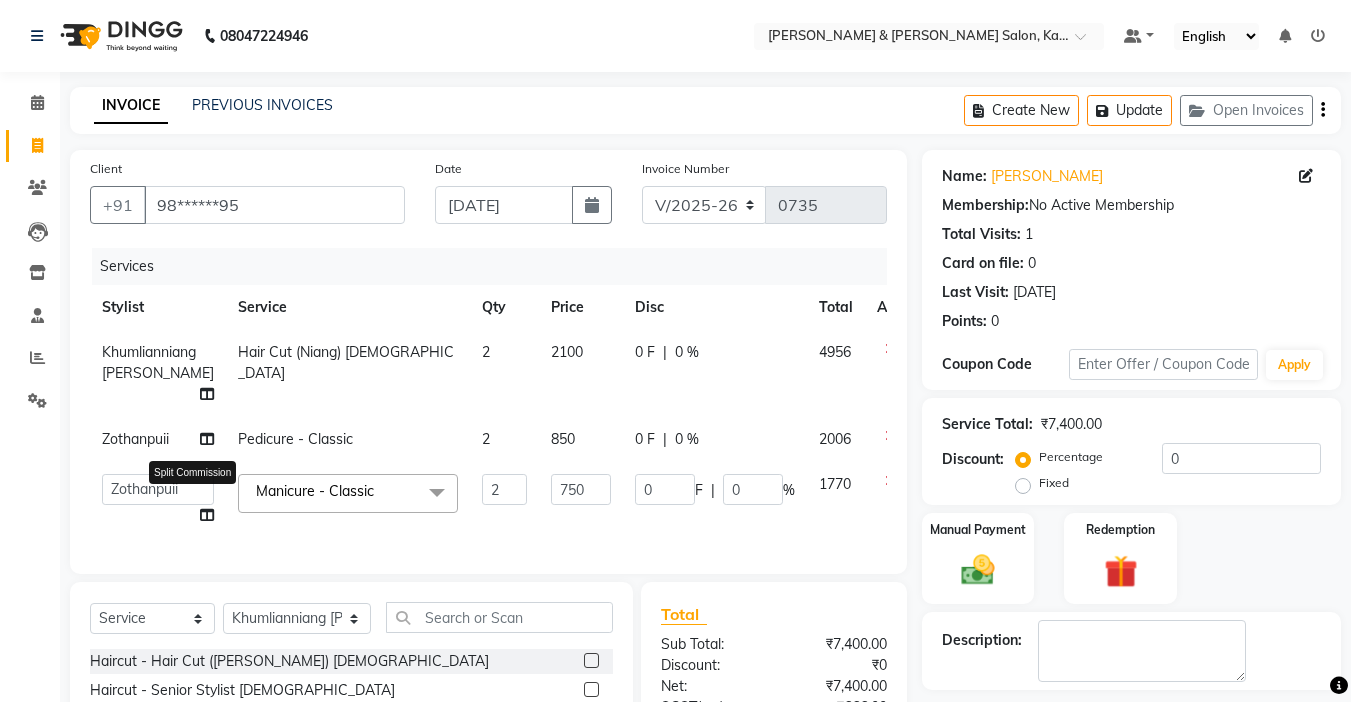 click 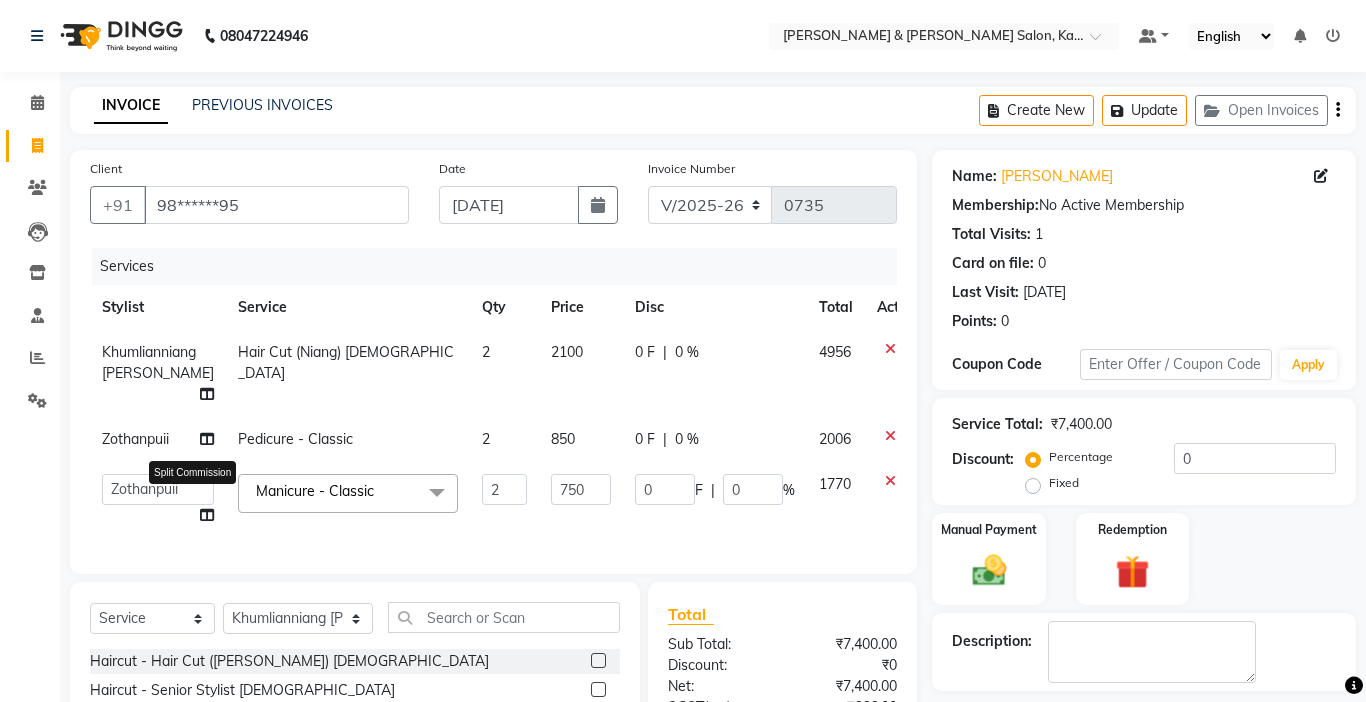 select on "83708" 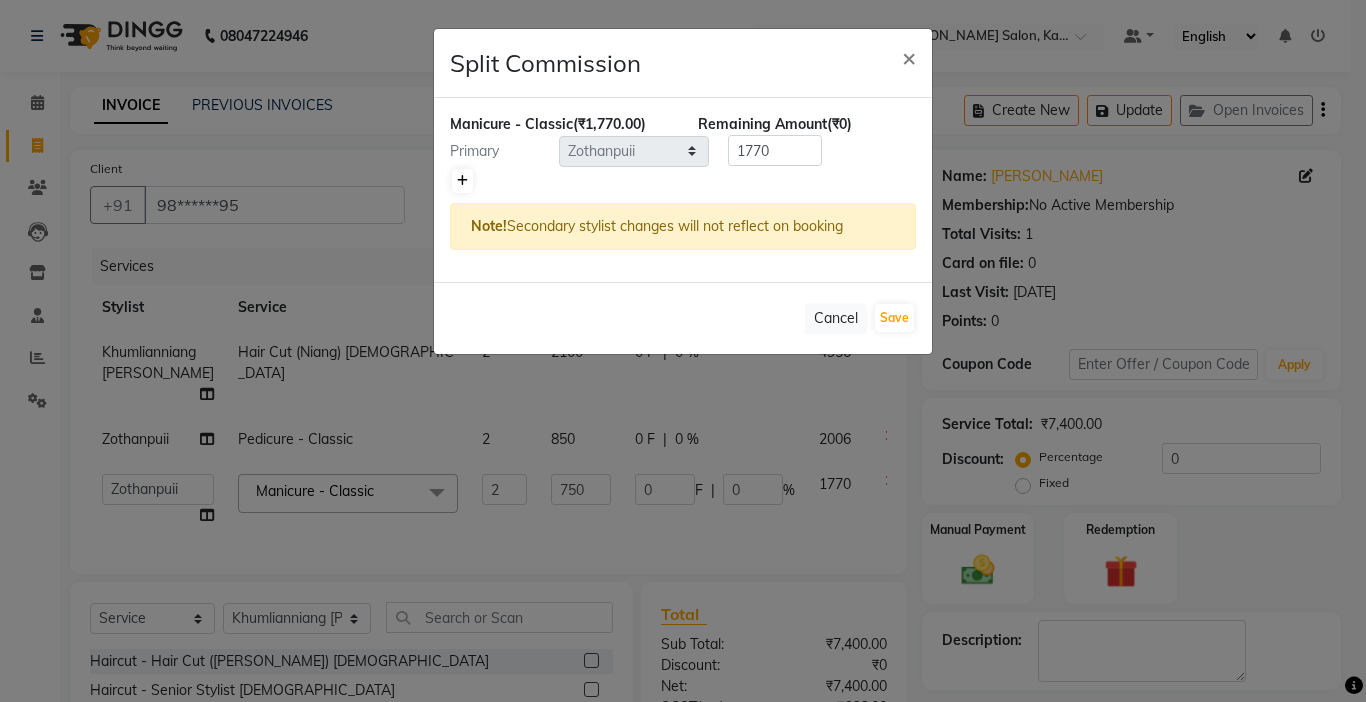 click 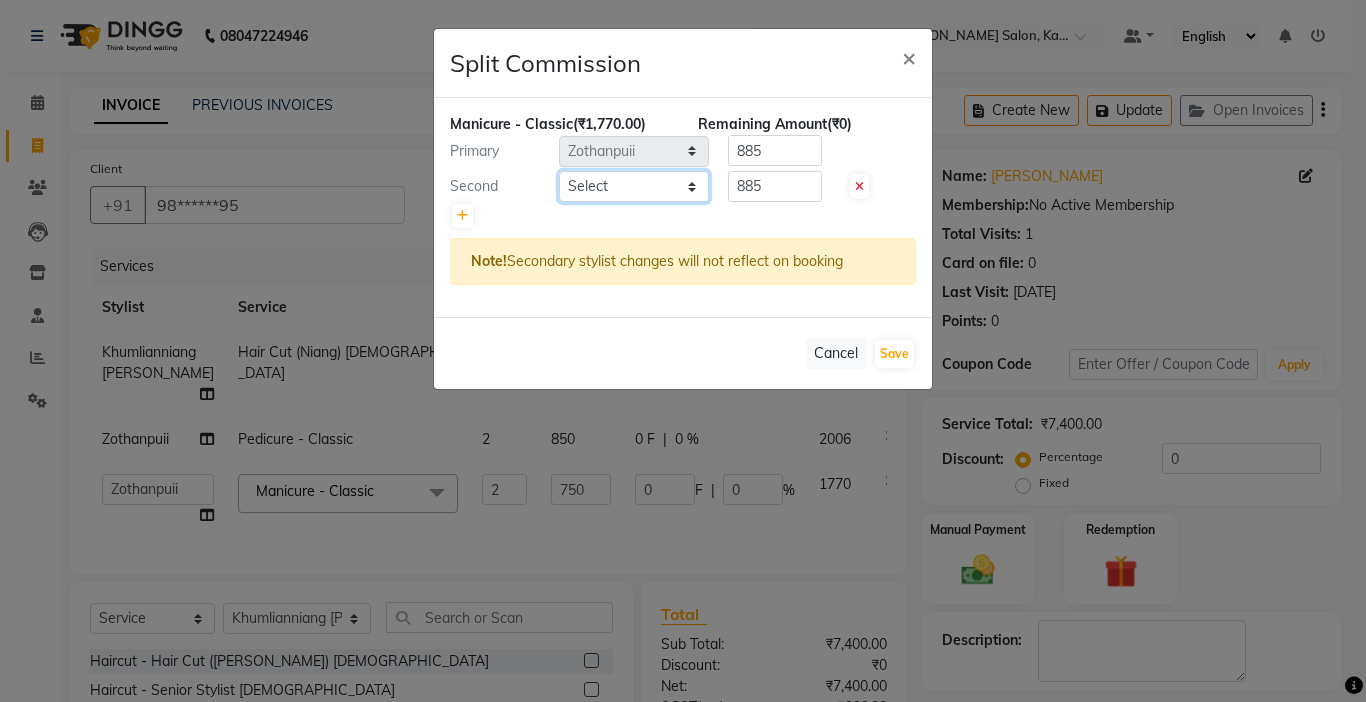 click on "Select  Amrita   Anna   Boicy   Chinghoih   Khumlianniang Guite   Linda Chingmuan Niang   Manager   Manhoihkim   Protima Kami   Remkim Tonsing   Sonia vaiphei    Steve .mynlyanSonangaihte   Zothanpuii" 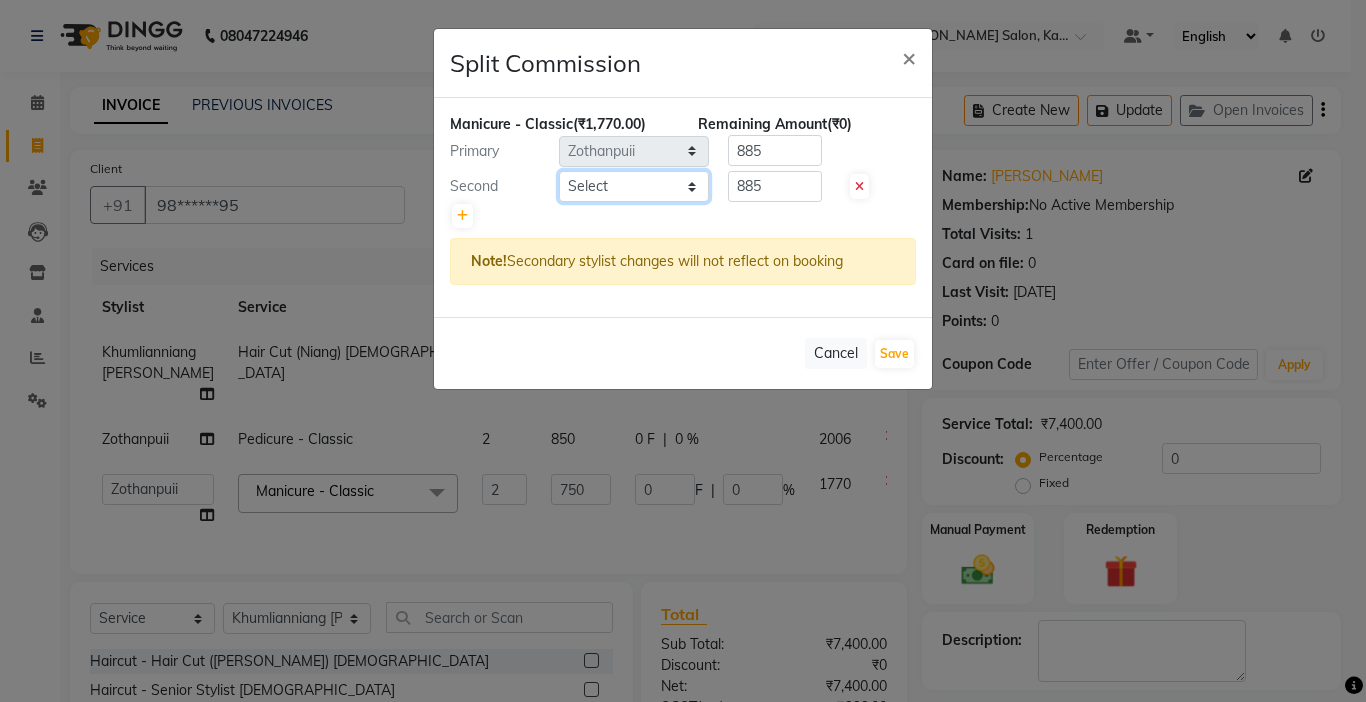 select on "83049" 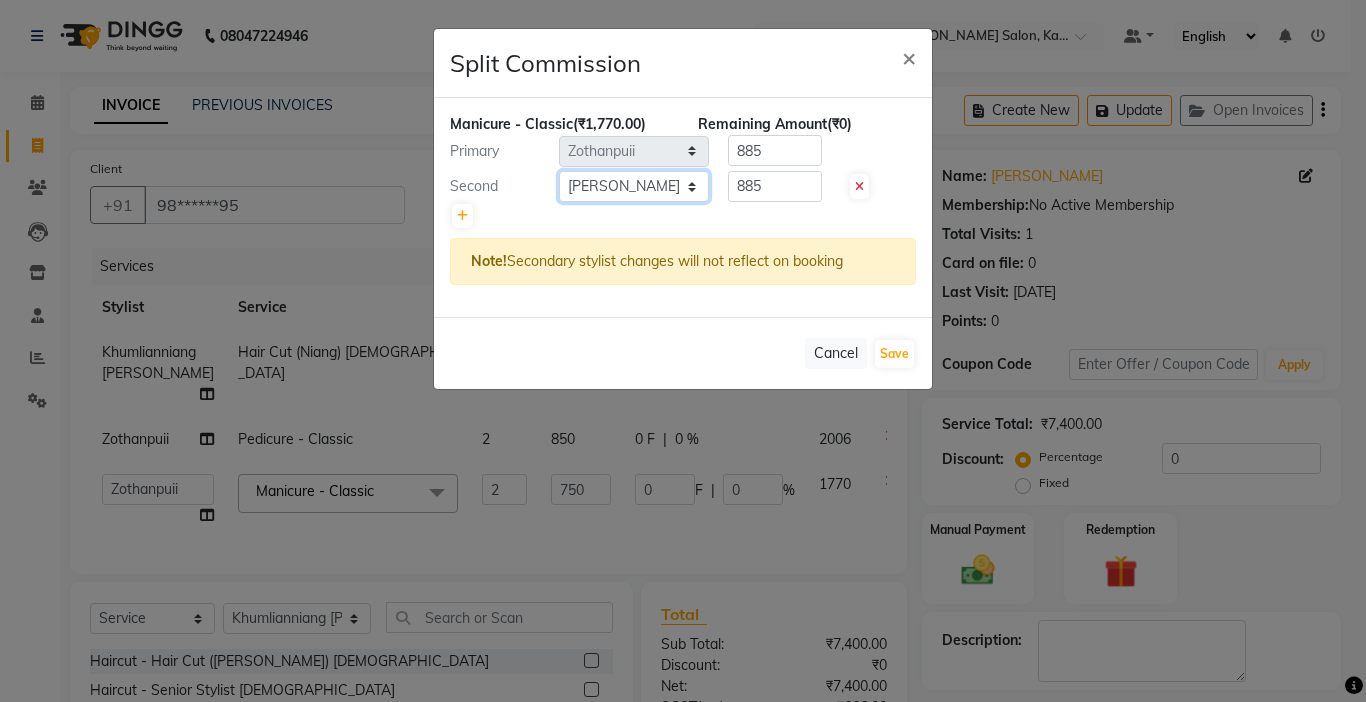 click on "Select  Amrita   Anna   Boicy   Chinghoih   Khumlianniang Guite   Linda Chingmuan Niang   Manager   Manhoihkim   Protima Kami   Remkim Tonsing   Sonia vaiphei    Steve .mynlyanSonangaihte   Zothanpuii" 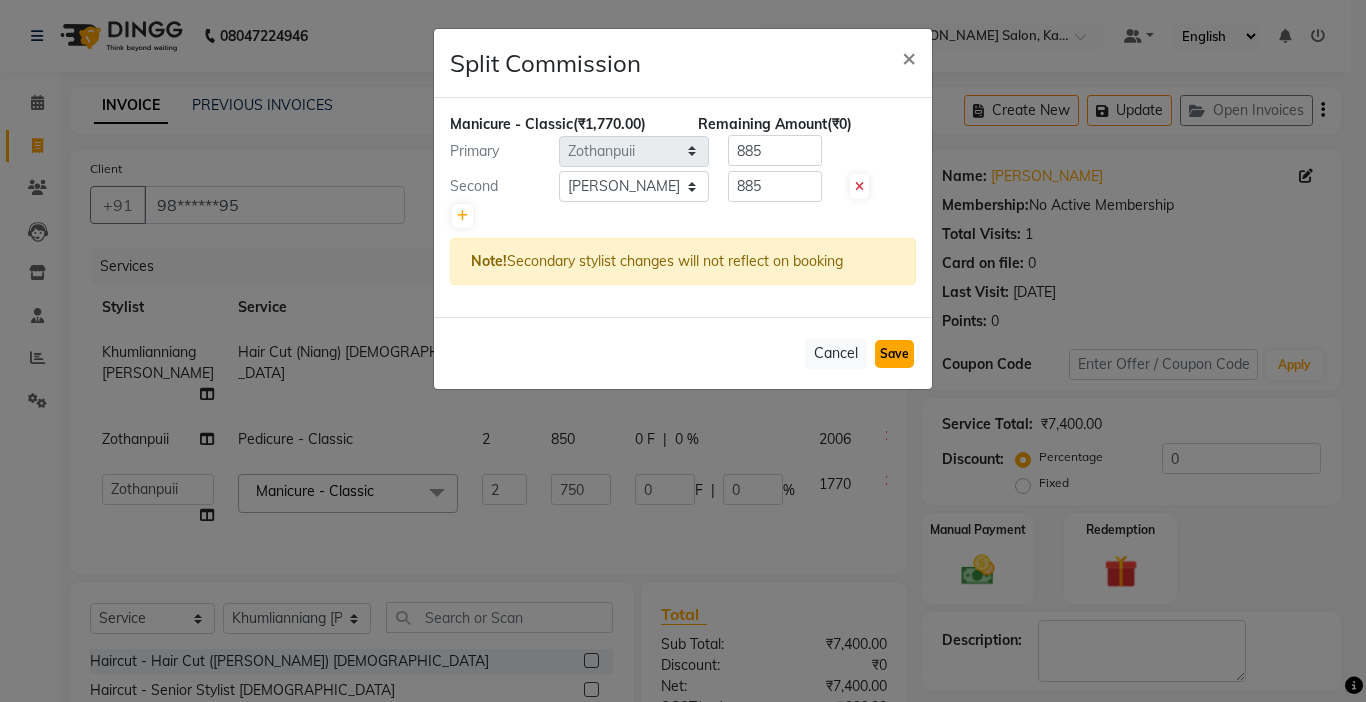 click on "Save" 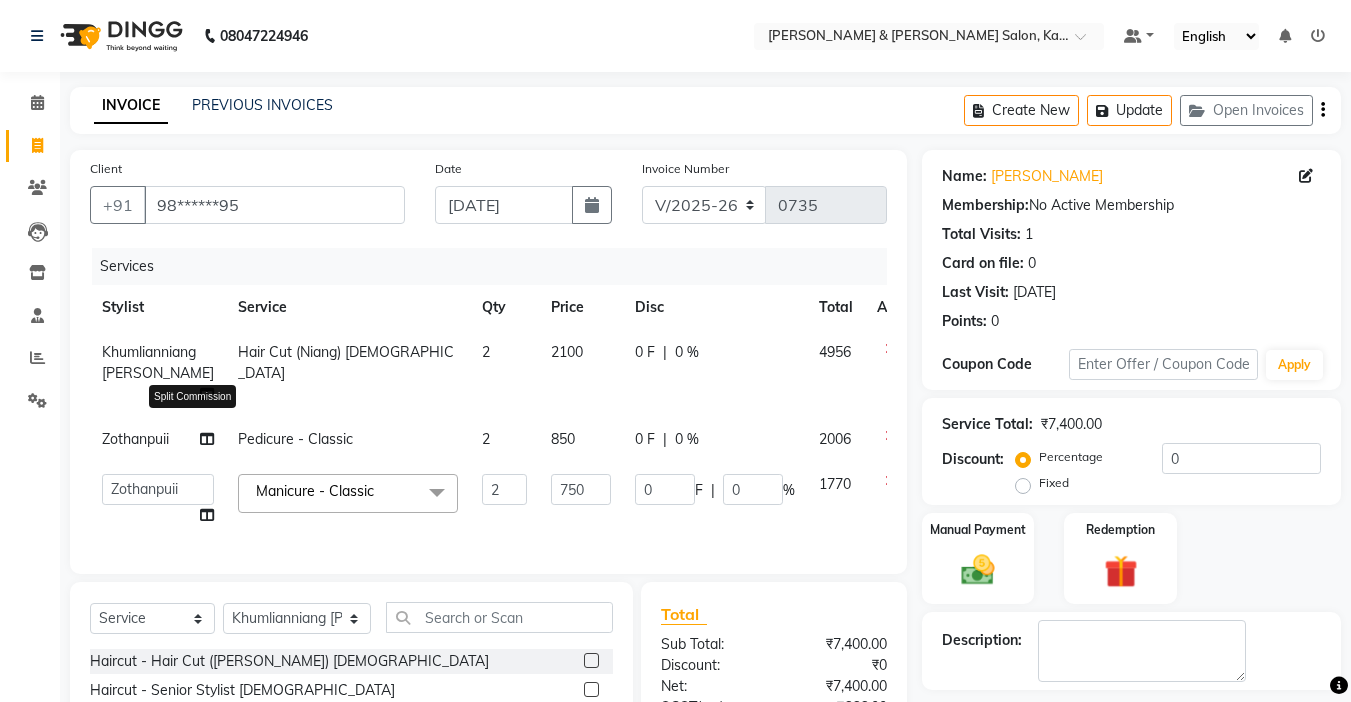 click 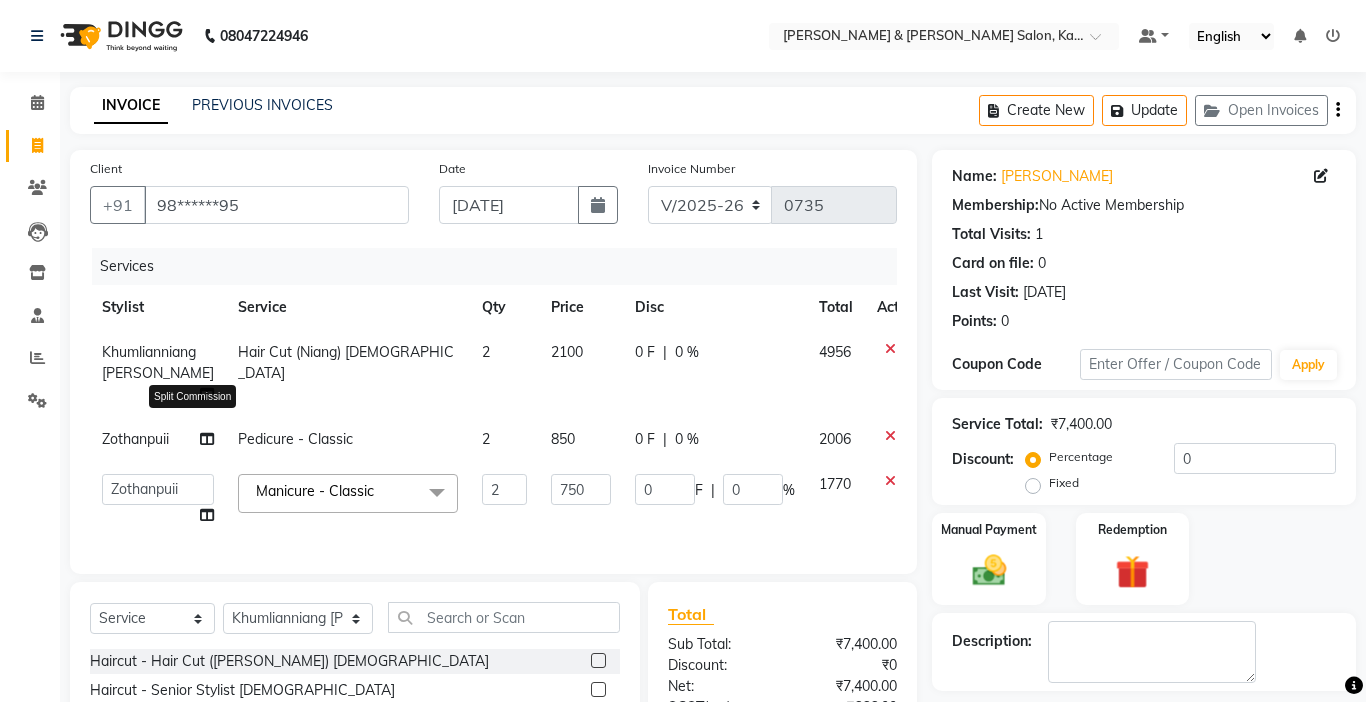select on "83708" 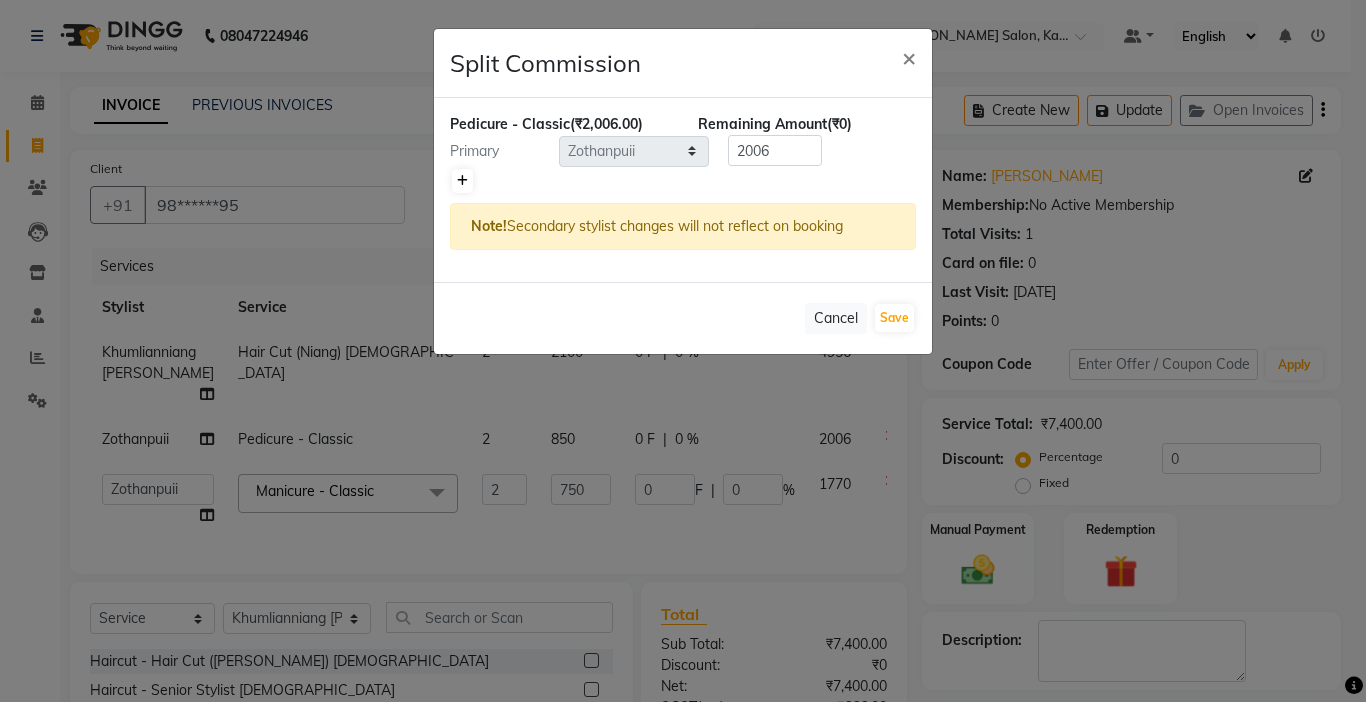 click 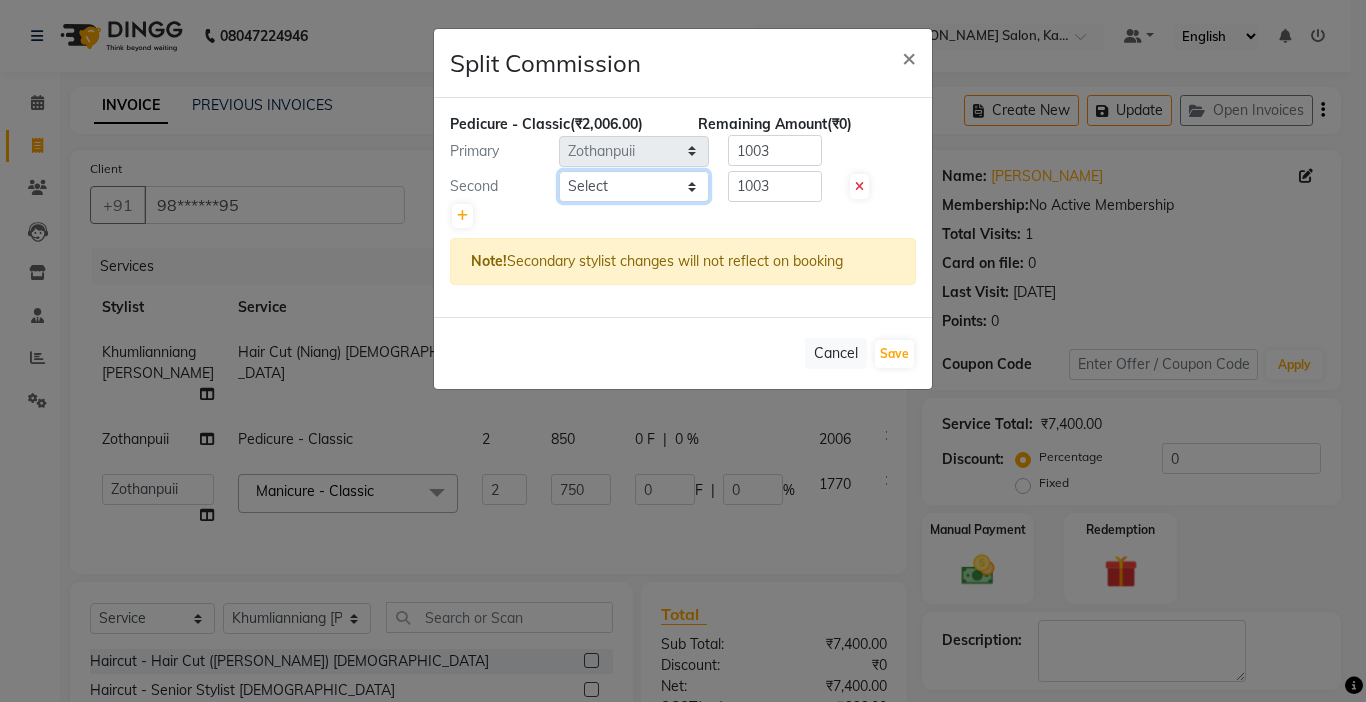 click on "Select  Amrita   Anna   Boicy   Chinghoih   Khumlianniang Guite   Linda Chingmuan Niang   Manager   Manhoihkim   Protima Kami   Remkim Tonsing   Sonia vaiphei    Steve .mynlyanSonangaihte   Zothanpuii" 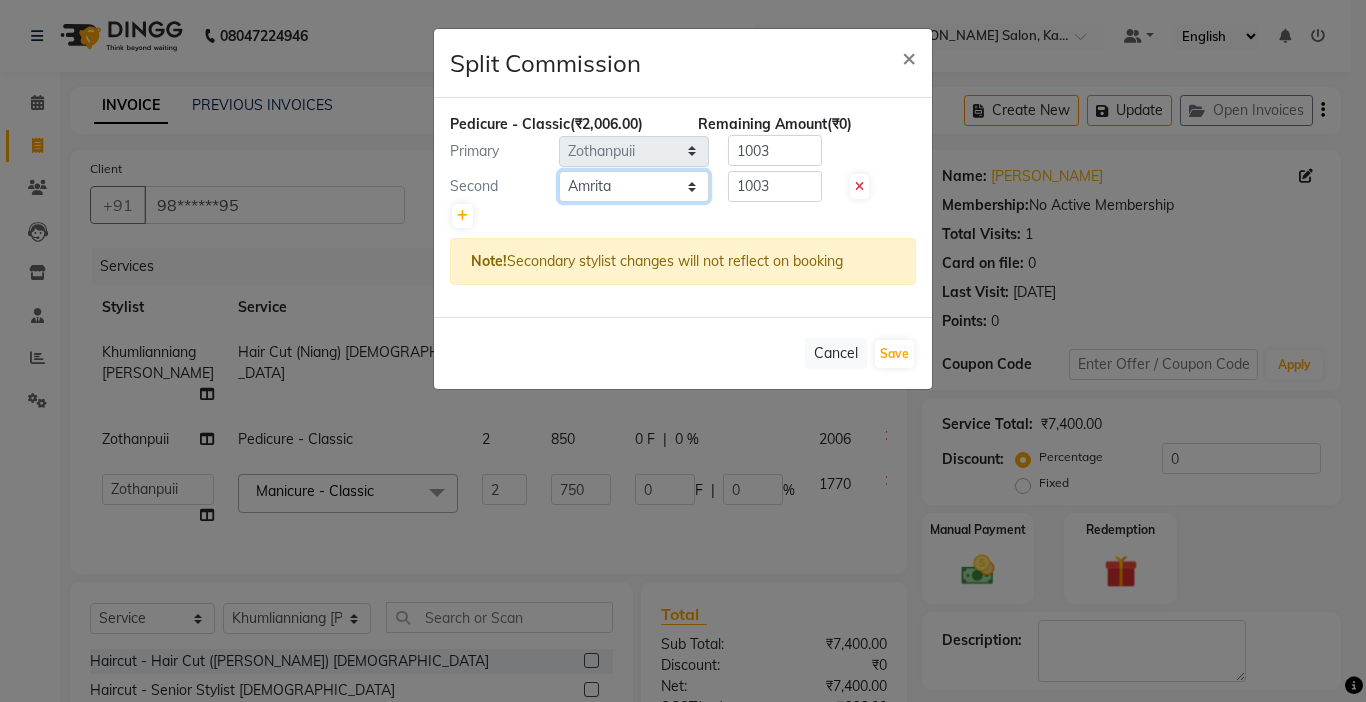 click on "Select  Amrita   Anna   Boicy   Chinghoih   Khumlianniang Guite   Linda Chingmuan Niang   Manager   Manhoihkim   Protima Kami   Remkim Tonsing   Sonia vaiphei    Steve .mynlyanSonangaihte   Zothanpuii" 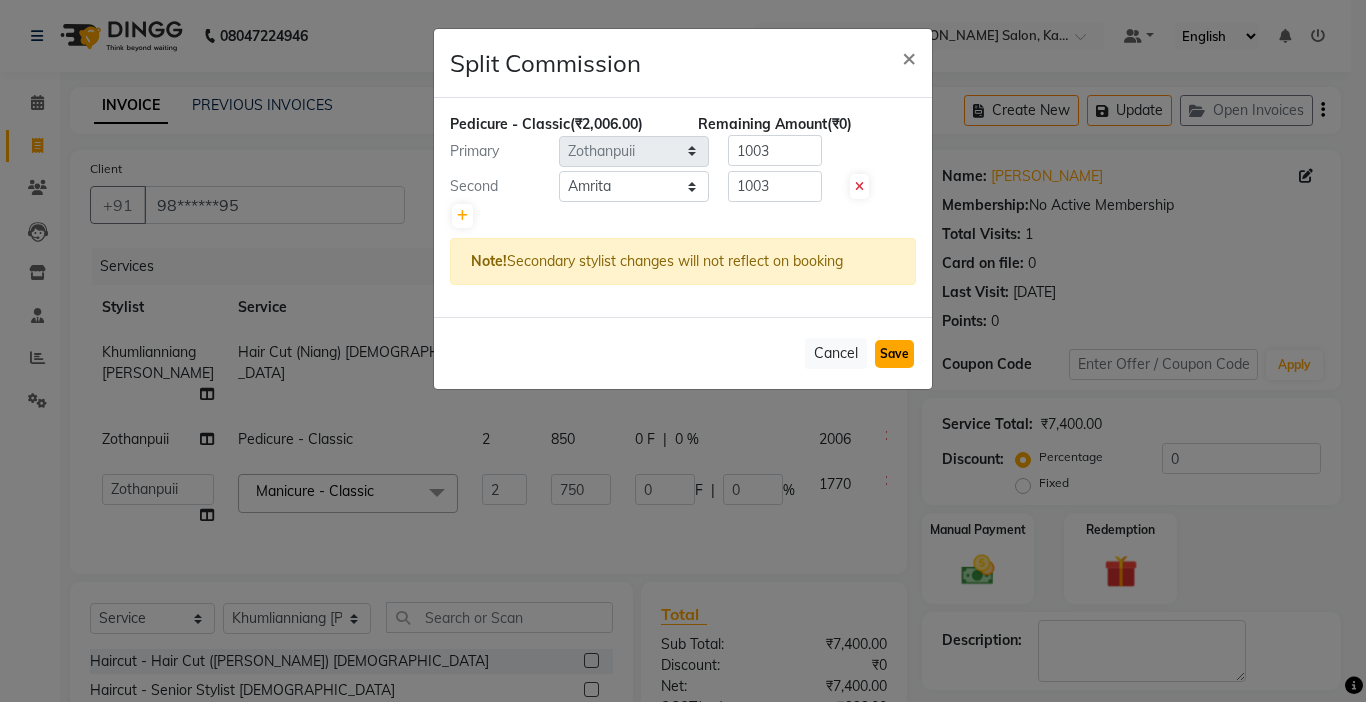 click on "Save" 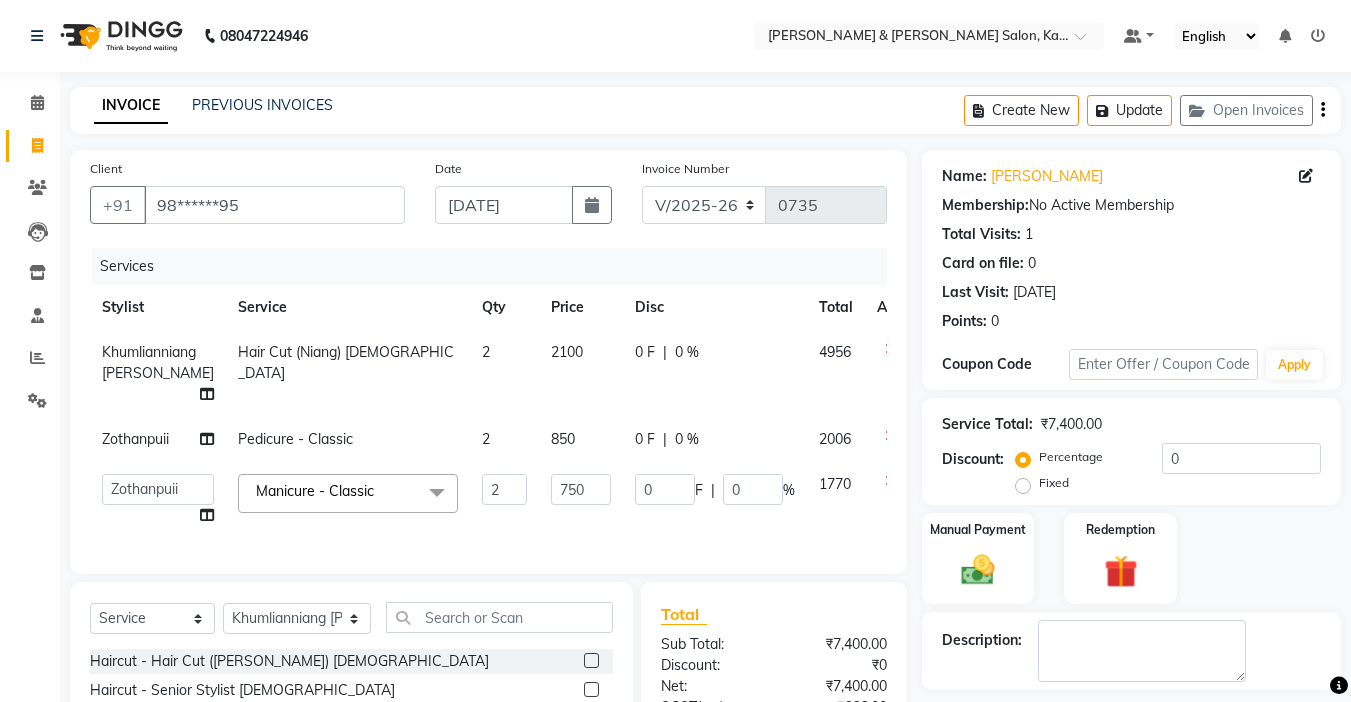 click on "Client +91 98******95 Date 10-07-2025 Invoice Number V/2025 V/2025-26 0735 Services Stylist Service Qty Price Disc Total Action Khumlianniang Guite Hair Cut (Niang) Female 2 2100 0 F | 0 % 4956 Zothanpuii Pedicure - Classic 2 850 0 F | 0 % 2006  Amrita   Anna   Boicy   Chinghoih   Khumlianniang Guite   Linda Chingmuan Niang   Manager   Manhoihkim   Protima Kami   Remkim Tonsing   Sonia vaiphei    Steve .mynlyanSonangaihte   Zothanpuii  Manicure - Classic  x Haircut - Hair Cut (Kim) Female Haircut - Senior Stylist Female Haircut - Stylist Female Haircut - Kim Male Haircut - Senior Stylist Male Haircut - Stylist Male Hairspa signature Intense treatment  Janssen cleanup Janssen Brightening Haircut - Niang Male Hair Cut (Niang) Female Beard trim Nose wax rica  uper lip wax chin wax Blowdry - Stylist Blowdry - Short Blowdry - Medium Blowdry - Long Blowdry - Shampoo, Conditioning & Blastdry Blowdry - Very long  Styling with Heated Tools - Short Styling with Heated Tools - Medium Styling with Heated Tools - Long 2" 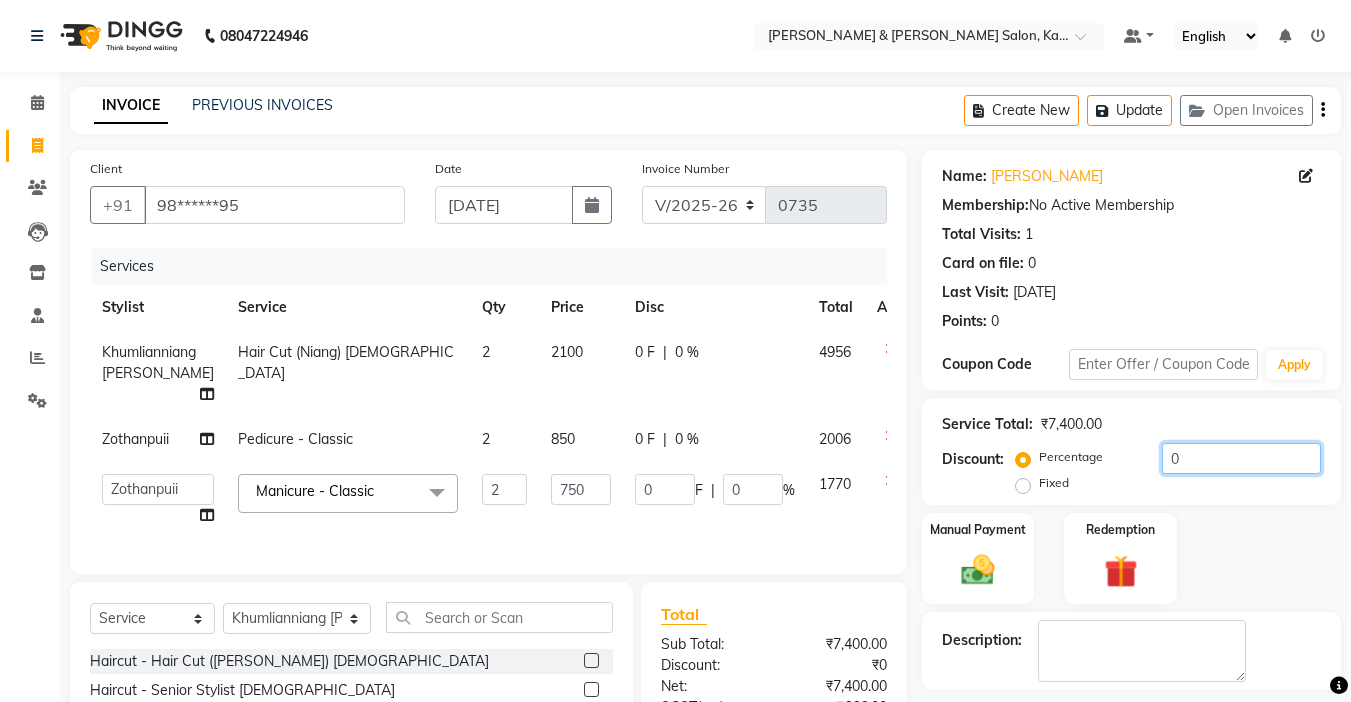 click on "0" 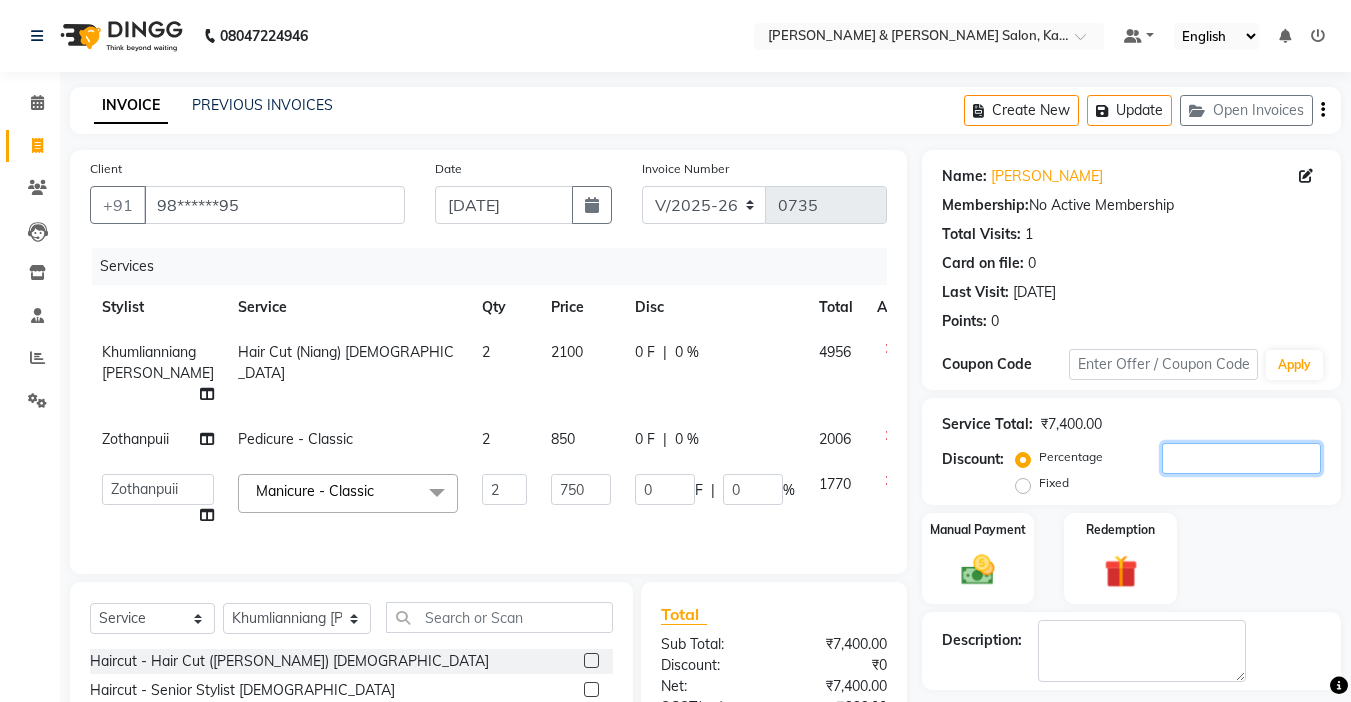 type on "2" 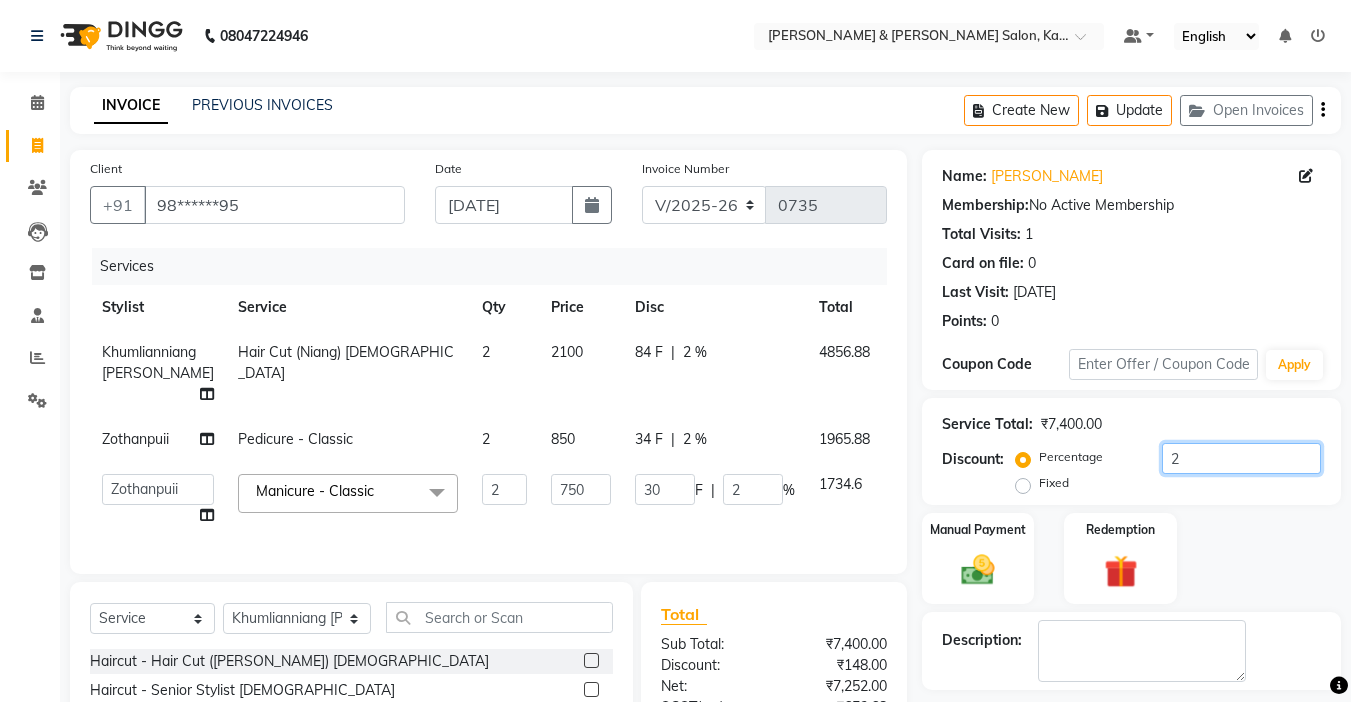 type on "20" 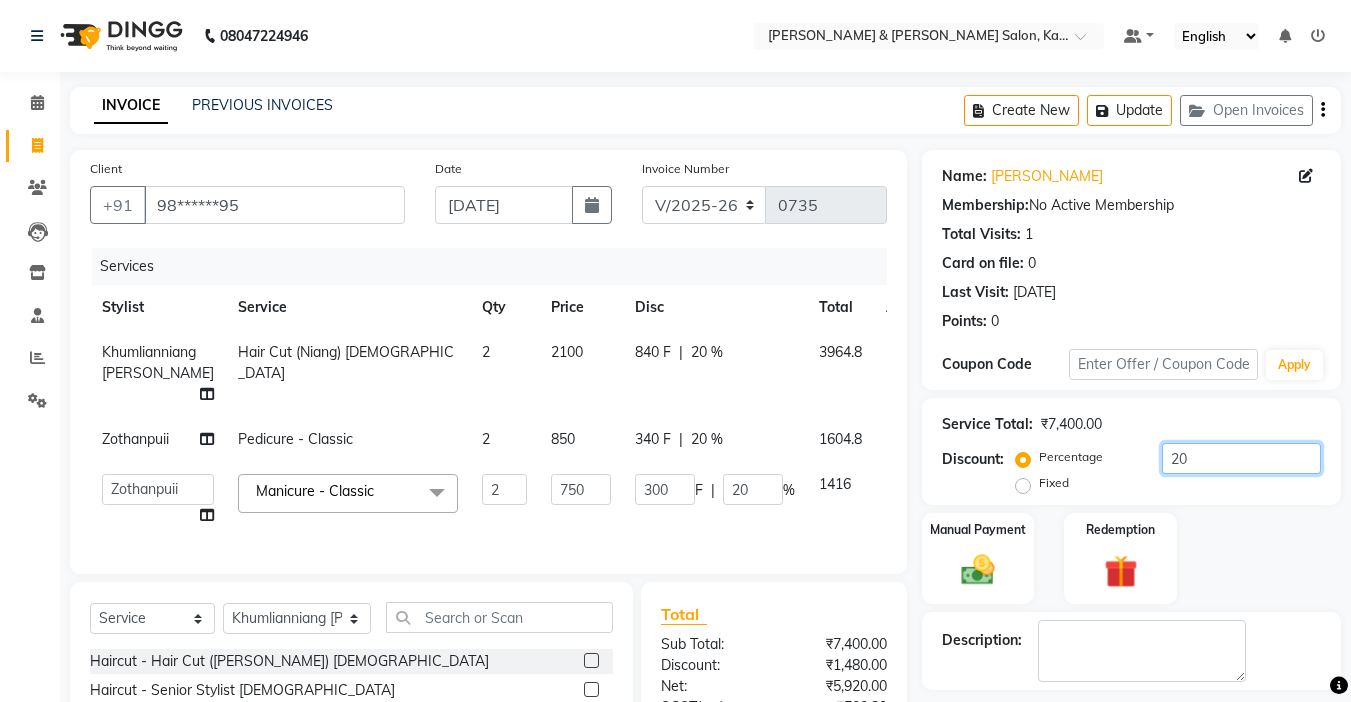 type on "20" 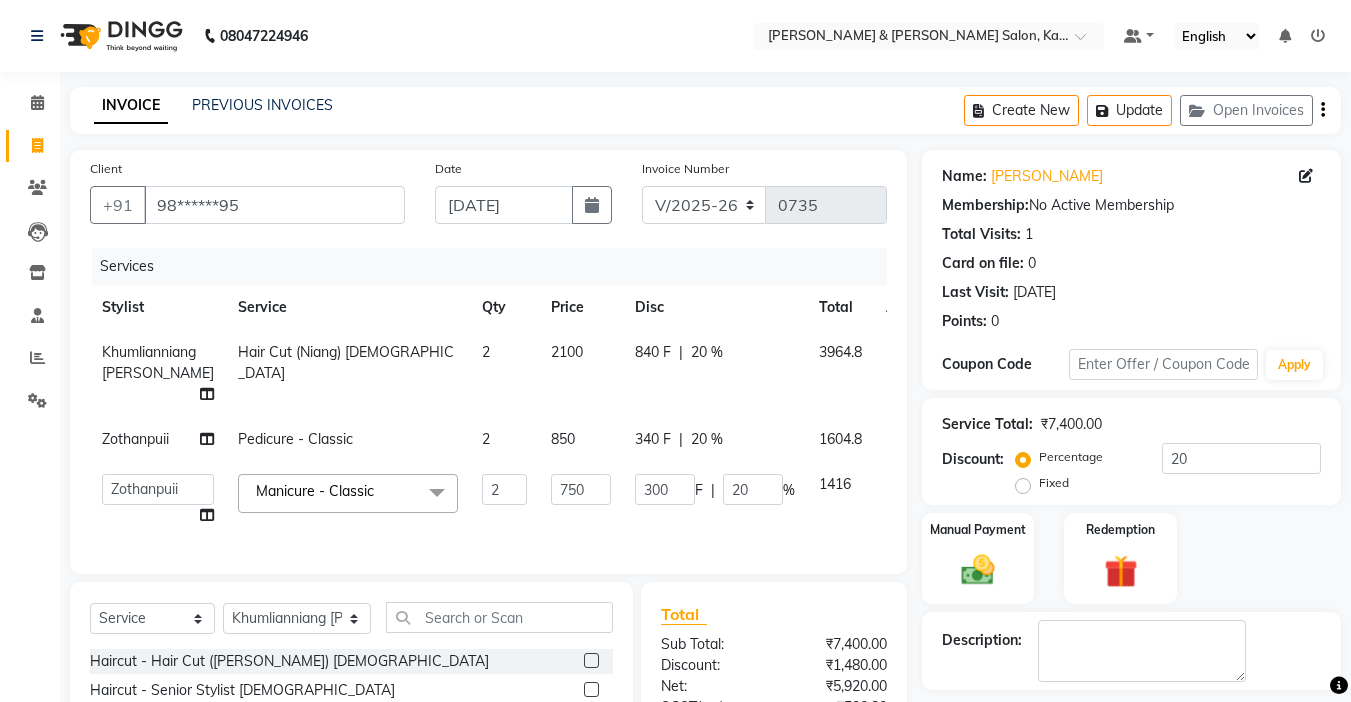 click on "Manual Payment Redemption" 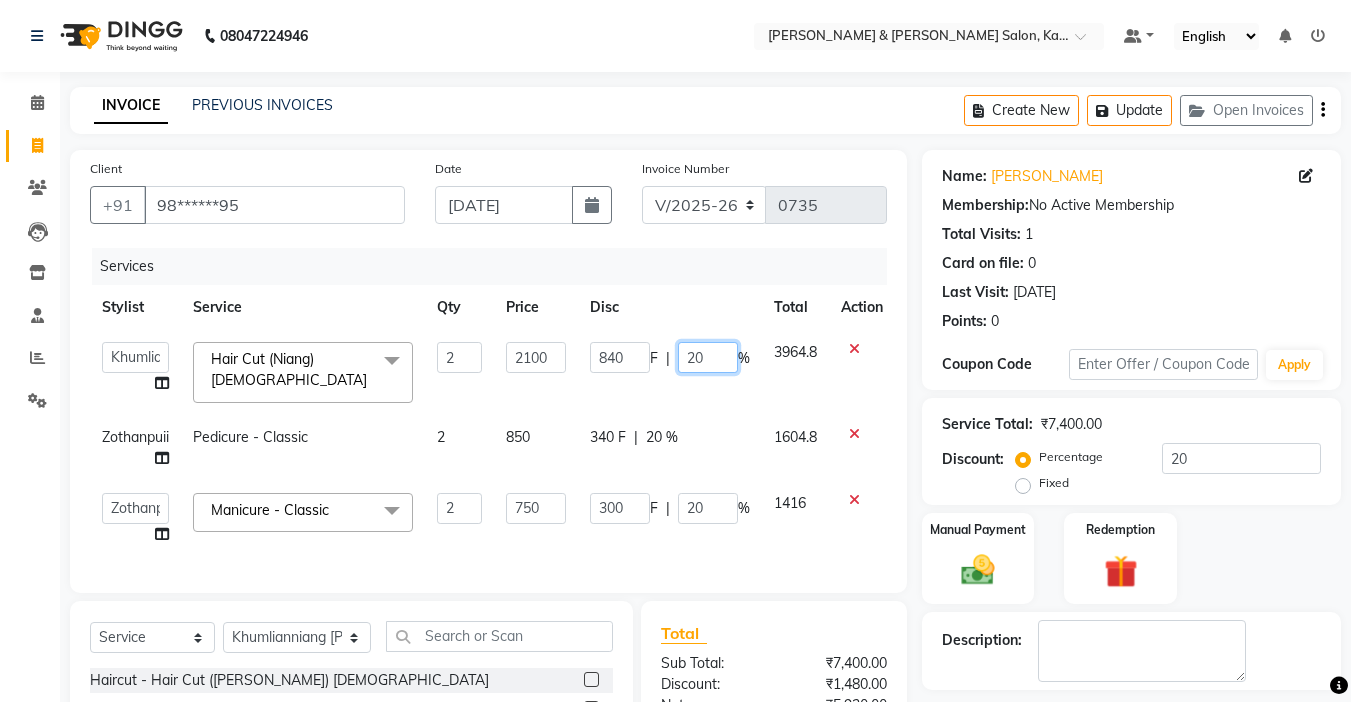 click on "20" 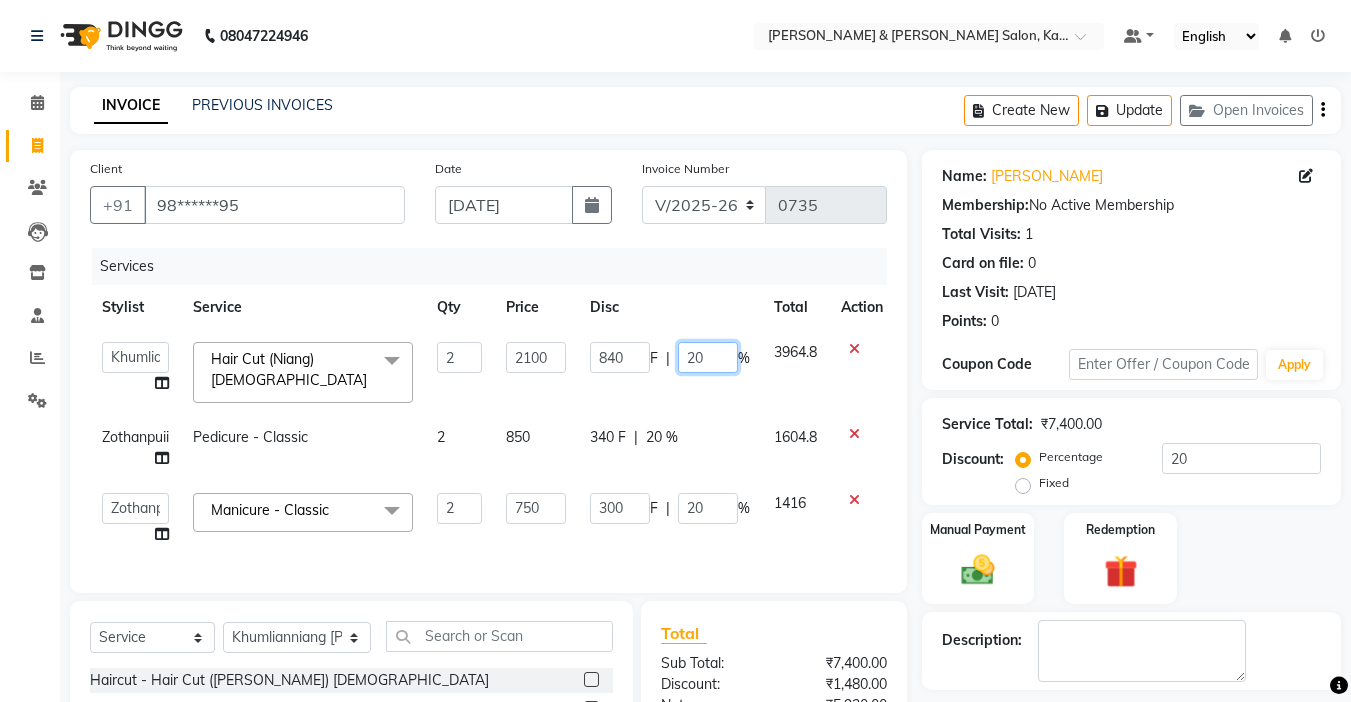 type on "2" 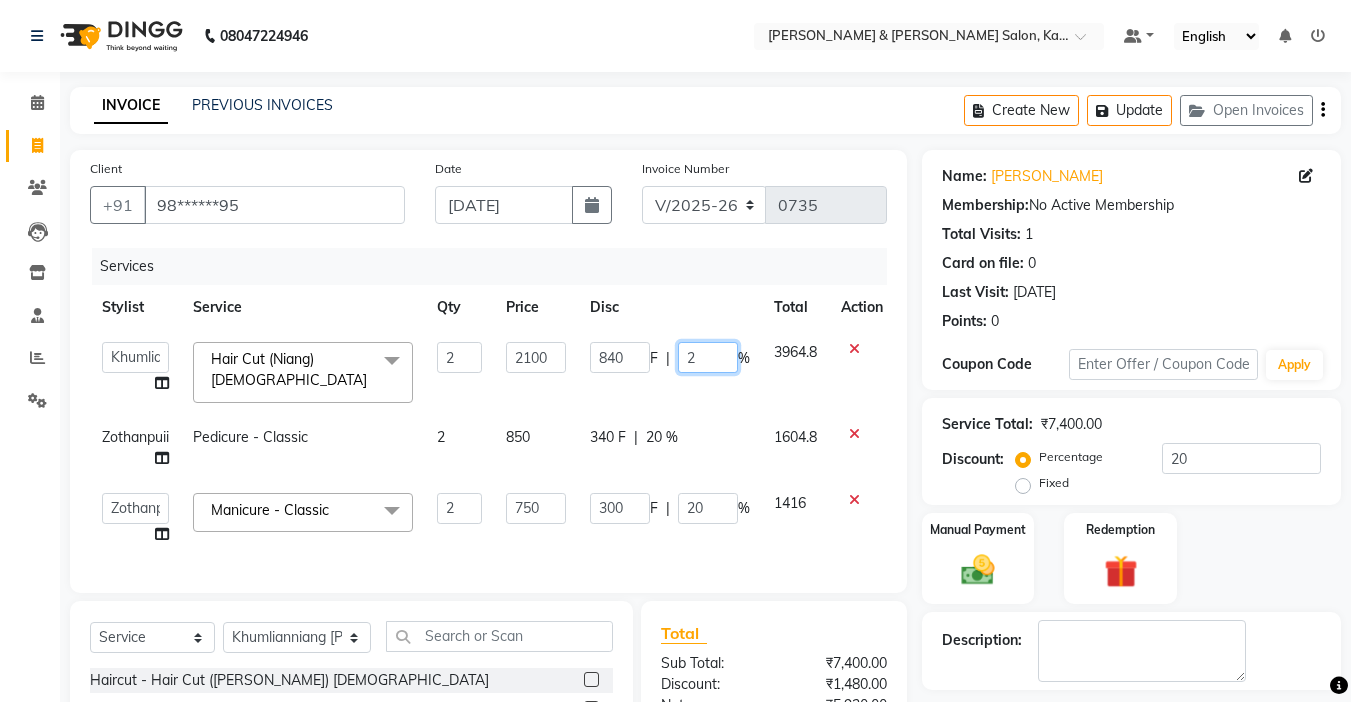 type 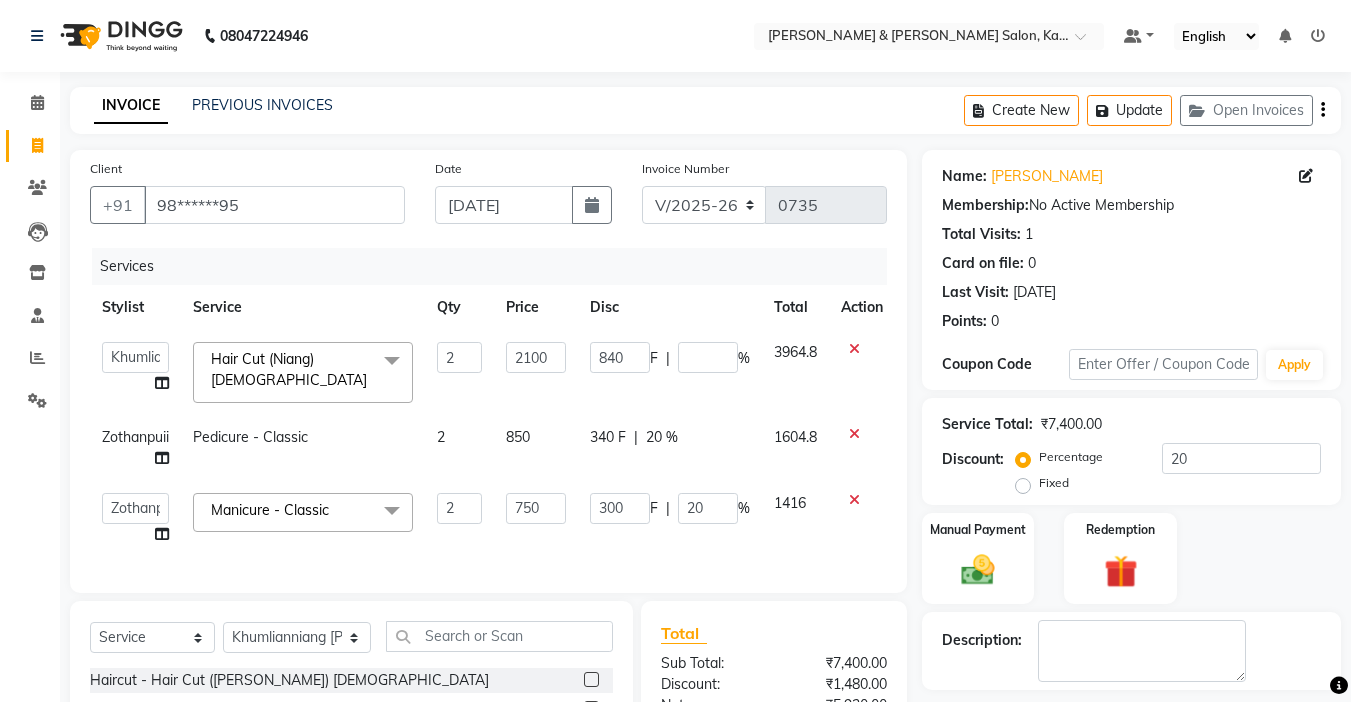click on "Client +91 98******95 Date 10-07-2025 Invoice Number V/2025 V/2025-26 0735 Services Stylist Service Qty Price Disc Total Action  Amrita   Anna   Boicy   Chinghoih   Khumlianniang Guite   Linda Chingmuan Niang   Manager   Manhoihkim   Protima Kami   Remkim Tonsing   Sonia vaiphei    Steve .mynlyanSonangaihte   Zothanpuii  Hair Cut (Niang) Female  x Haircut - Hair Cut (Kim) Female Haircut - Senior Stylist Female Haircut - Stylist Female Haircut - Kim Male Haircut - Senior Stylist Male Haircut - Stylist Male Hairspa signature Intense treatment  Janssen cleanup Janssen Brightening Haircut - Niang Male Hair Cut (Niang) Female Beard trim Nose wax rica  uper lip wax chin wax Blowdry - Stylist Blowdry - Short Blowdry - Medium Blowdry - Long Blowdry - Shampoo, Conditioning & Blastdry Blowdry - Very long  Styling with Heated Tools - Short Styling with Heated Tools - Medium Styling with Heated Tools - Long Hair Updo Hair & Scalp Treatment - Signature Hair Spa Hair & Scalp Treatment - Intense Treatment Threading - Chin" 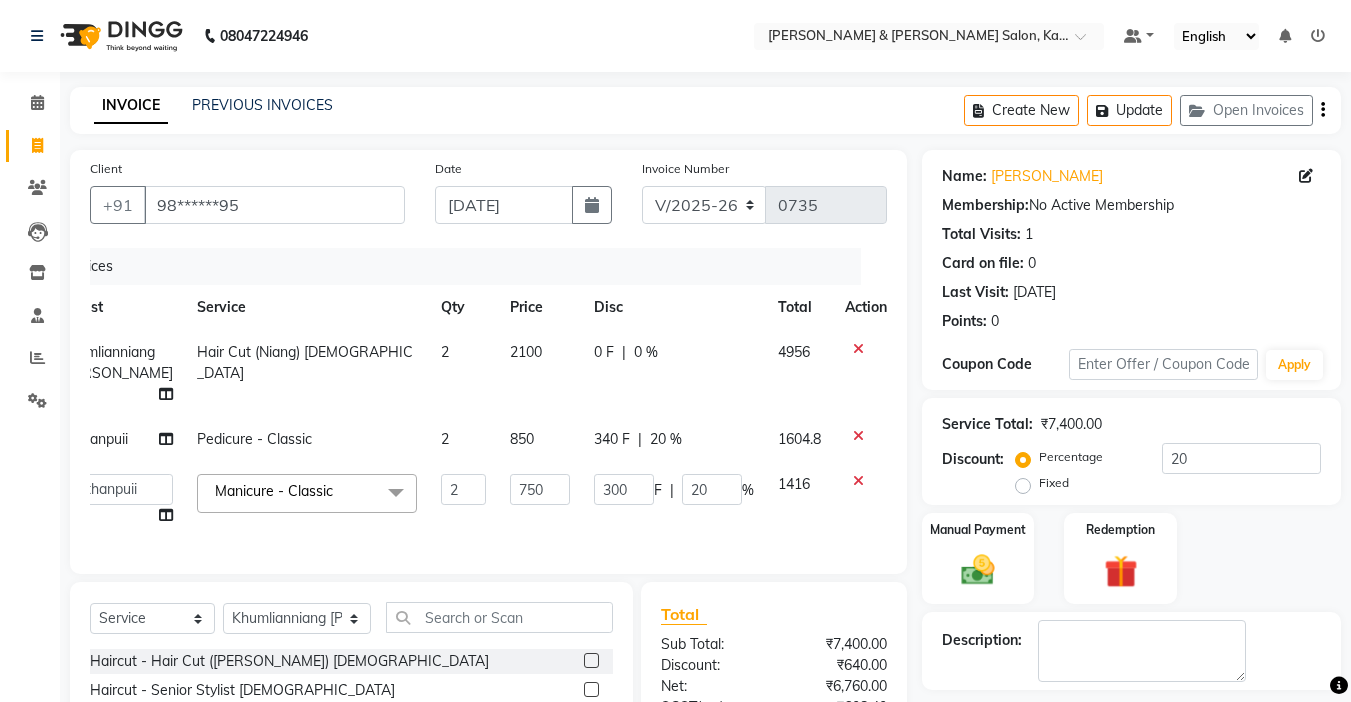 scroll, scrollTop: 0, scrollLeft: 0, axis: both 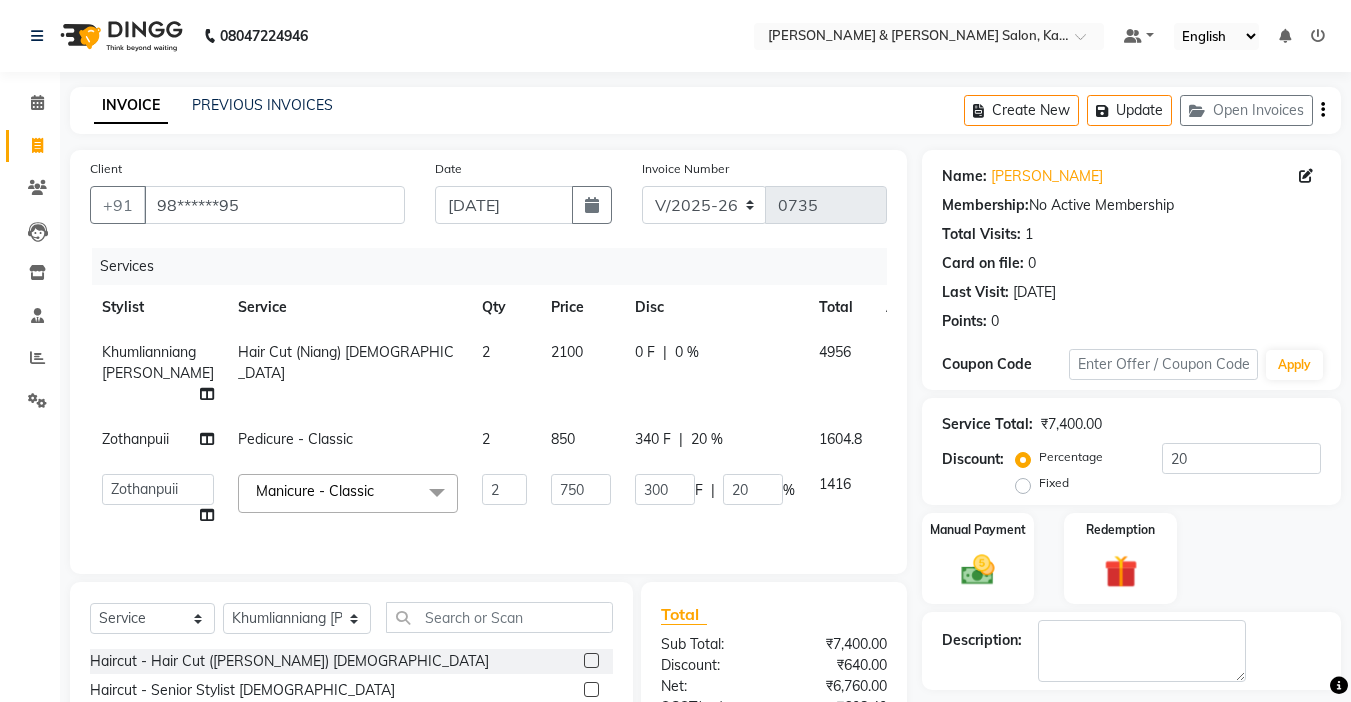 click on "Manual Payment Redemption" 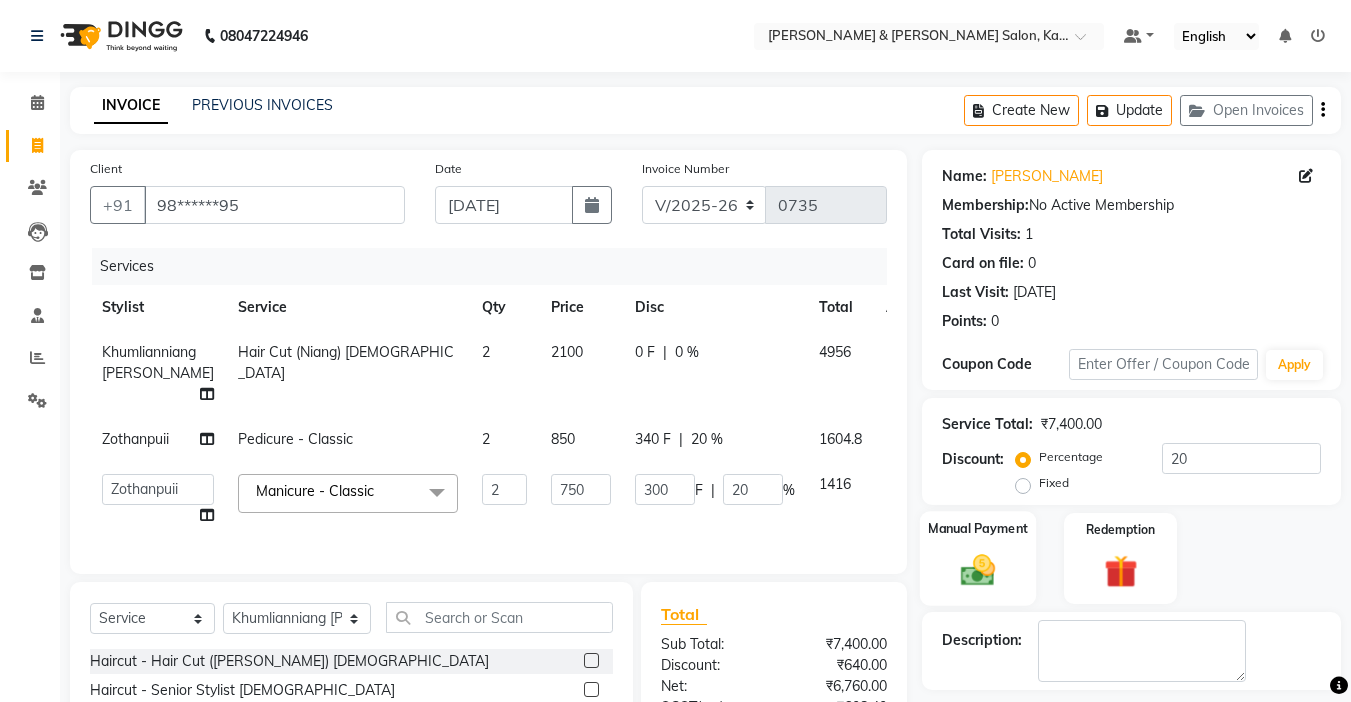 click 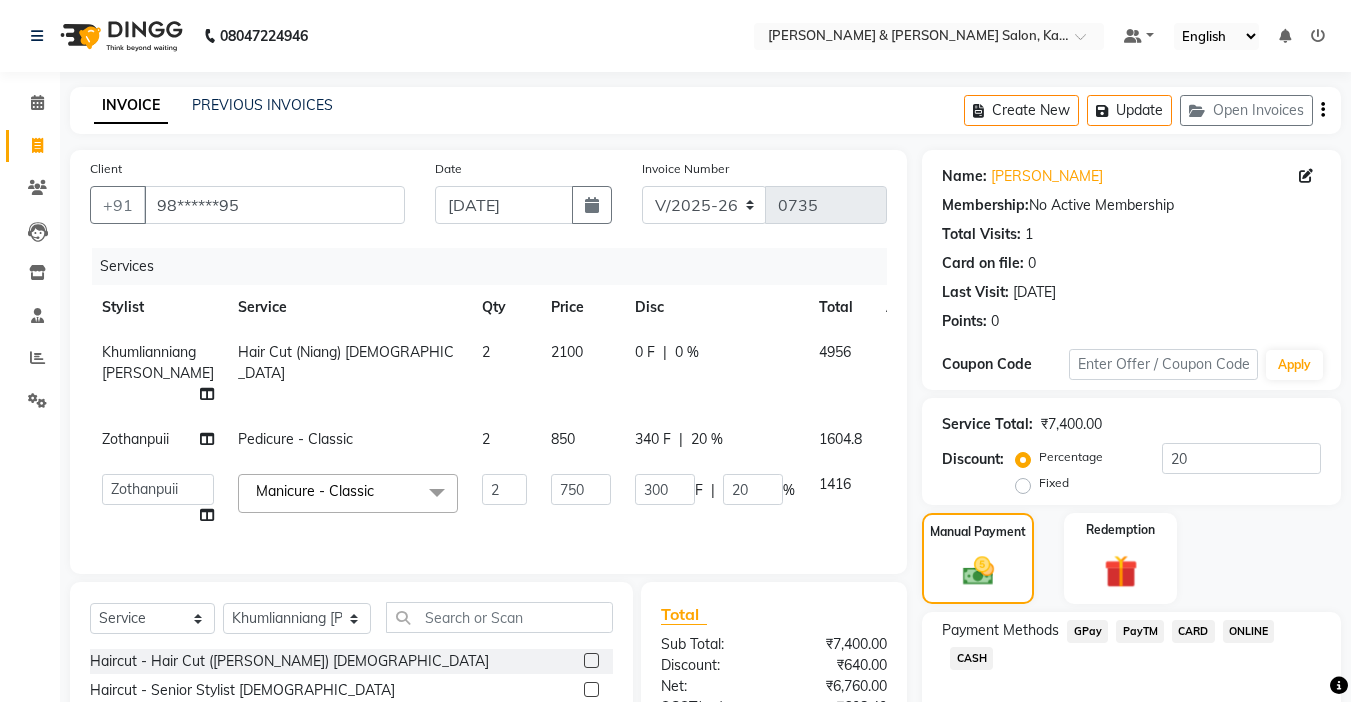 click on "CARD" 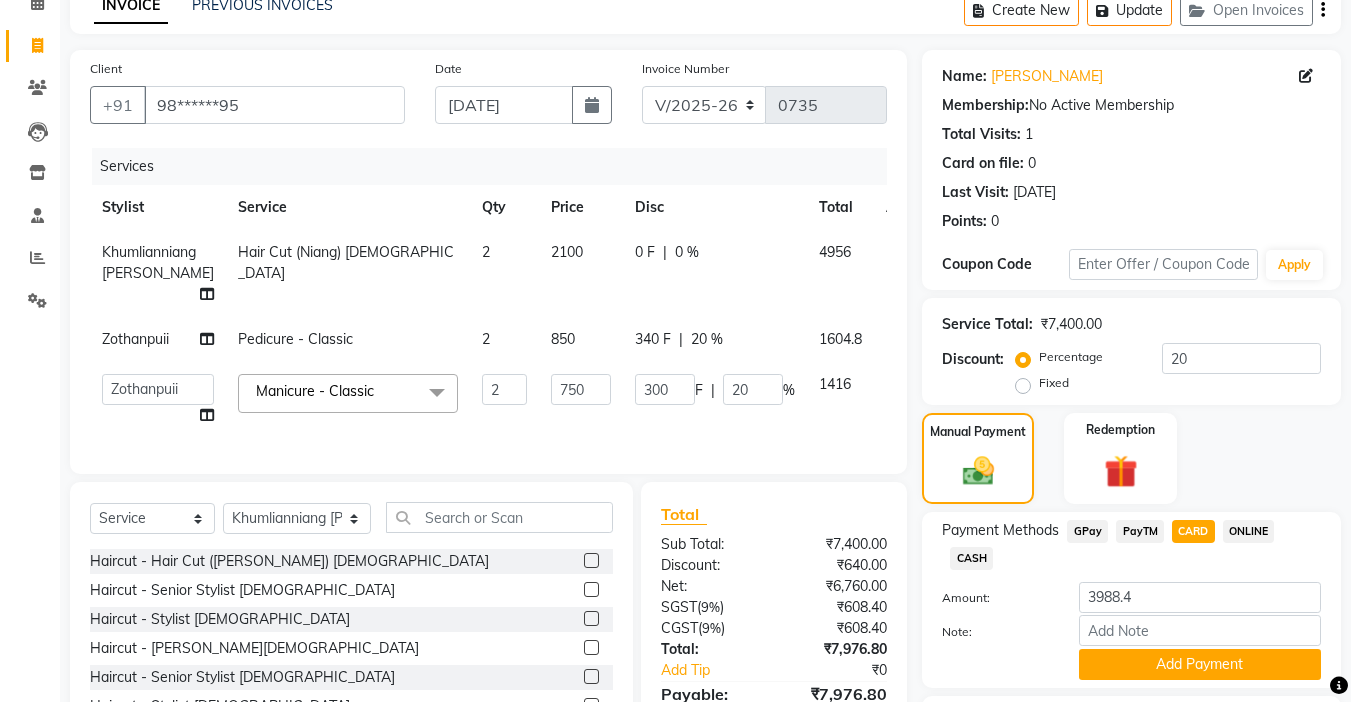 scroll, scrollTop: 0, scrollLeft: 0, axis: both 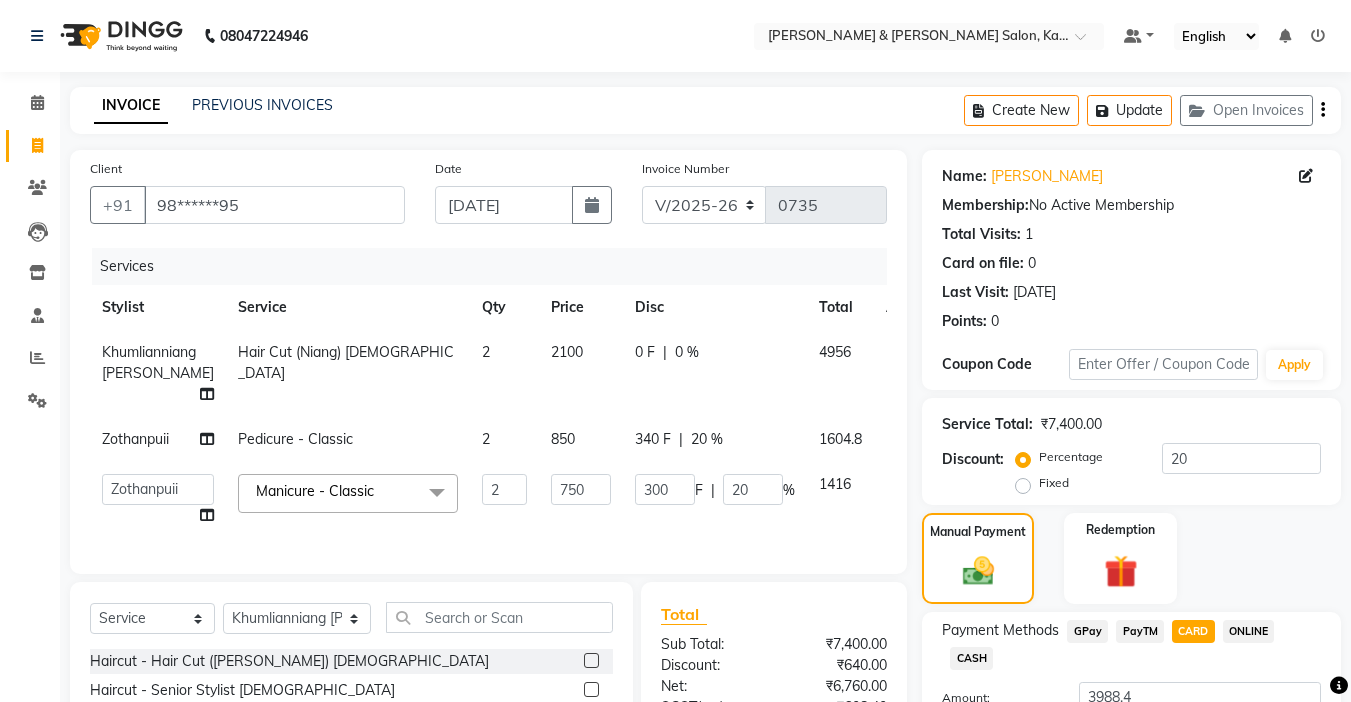 click on "2" 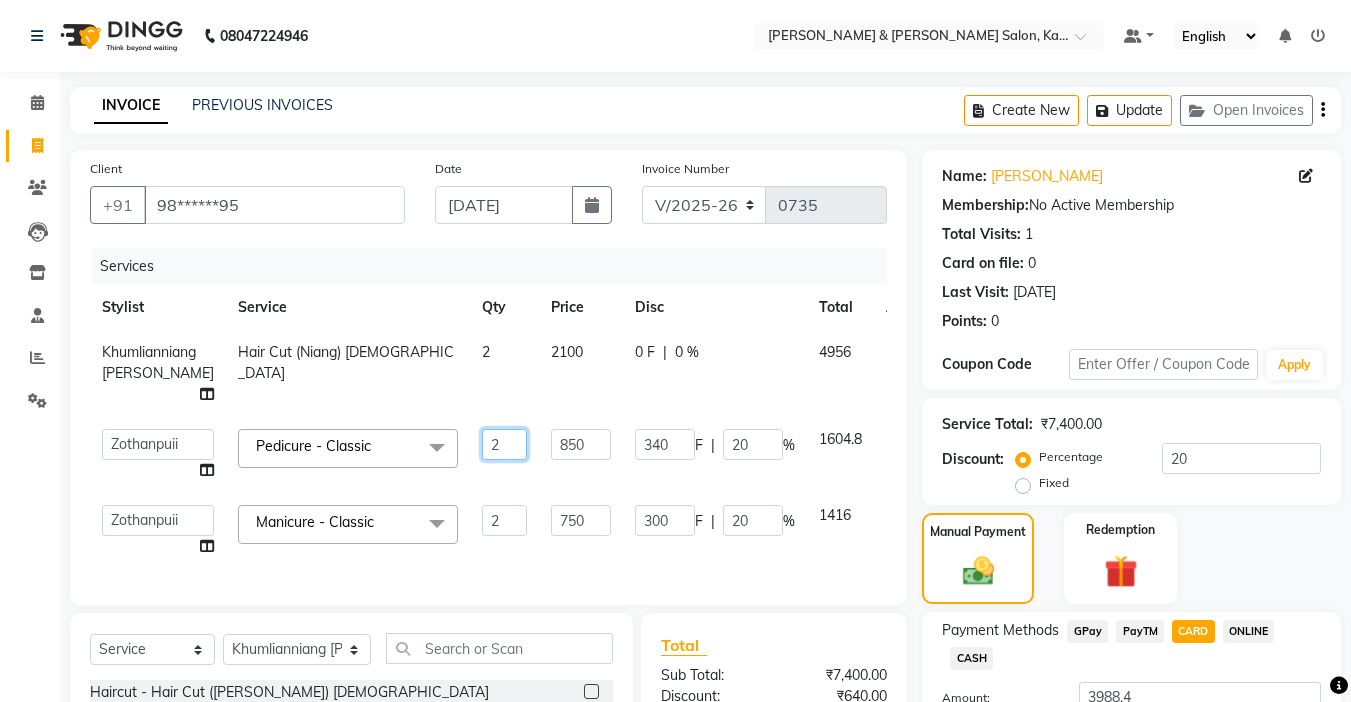 click on "2" 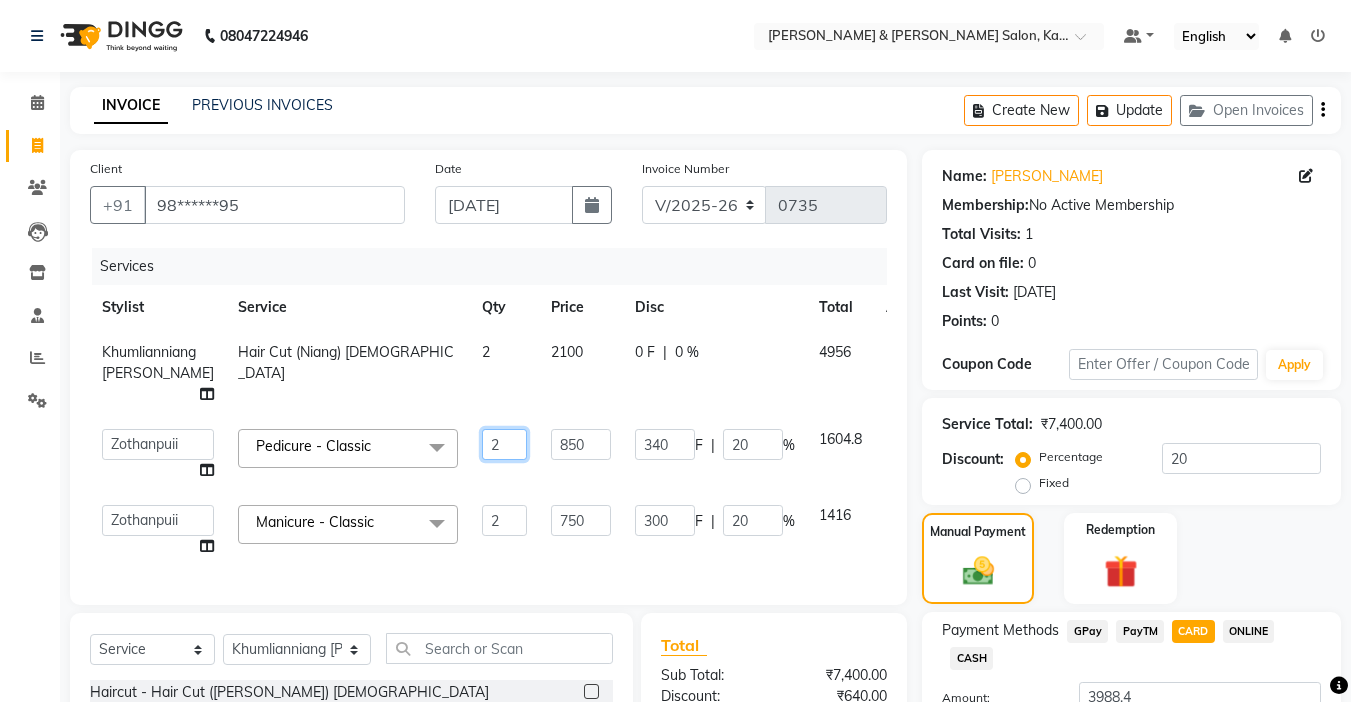 type 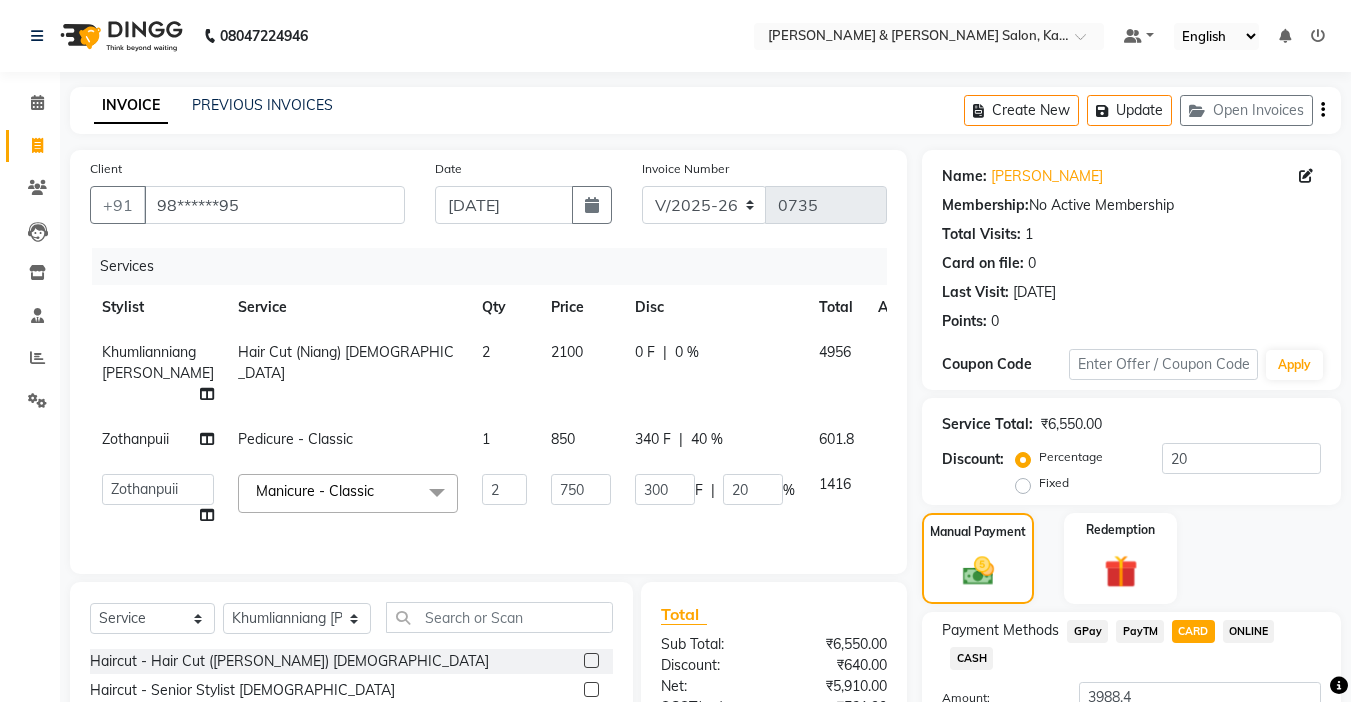 click on "Client +91 98******95 Date 10-07-2025 Invoice Number V/2025 V/2025-26 0735 Services Stylist Service Qty Price Disc Total Action Khumlianniang Guite Hair Cut (Niang) Female 2 2100 0 F | 0 % 4956 Zothanpuii Pedicure - Classic 1 850 340 F | 40 % 601.8  Amrita   Anna   Boicy   Chinghoih   Khumlianniang Guite   Linda Chingmuan Niang   Manager   Manhoihkim   Protima Kami   Remkim Tonsing   Sonia vaiphei    Steve .mynlyanSonangaihte   Zothanpuii  Manicure - Classic  x Haircut - Hair Cut (Kim) Female Haircut - Senior Stylist Female Haircut - Stylist Female Haircut - Kim Male Haircut - Senior Stylist Male Haircut - Stylist Male Hairspa signature Intense treatment  Janssen cleanup Janssen Brightening Haircut - Niang Male Hair Cut (Niang) Female Beard trim Nose wax rica  uper lip wax chin wax Blowdry - Stylist Blowdry - Short Blowdry - Medium Blowdry - Long Blowdry - Shampoo, Conditioning & Blastdry Blowdry - Very long  Styling with Heated Tools - Short Styling with Heated Tools - Medium Hair Updo Threading - Eye Brows" 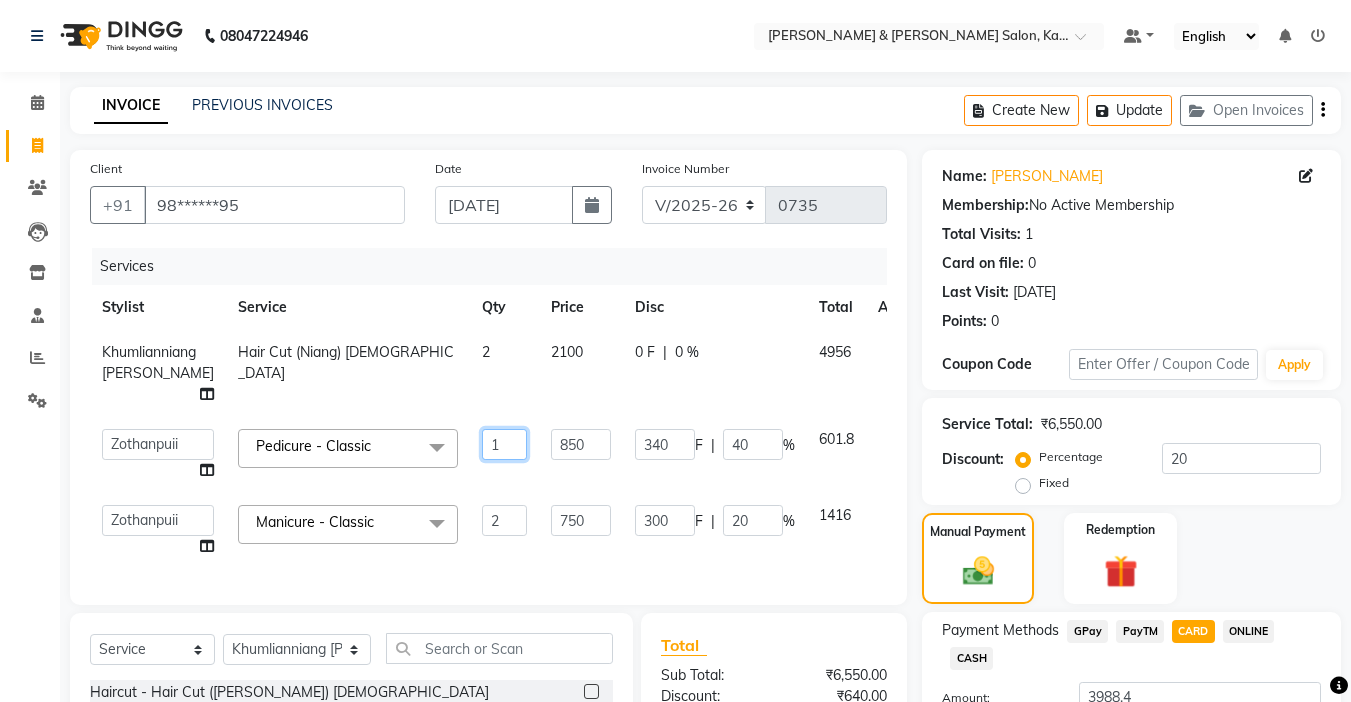 click on "1" 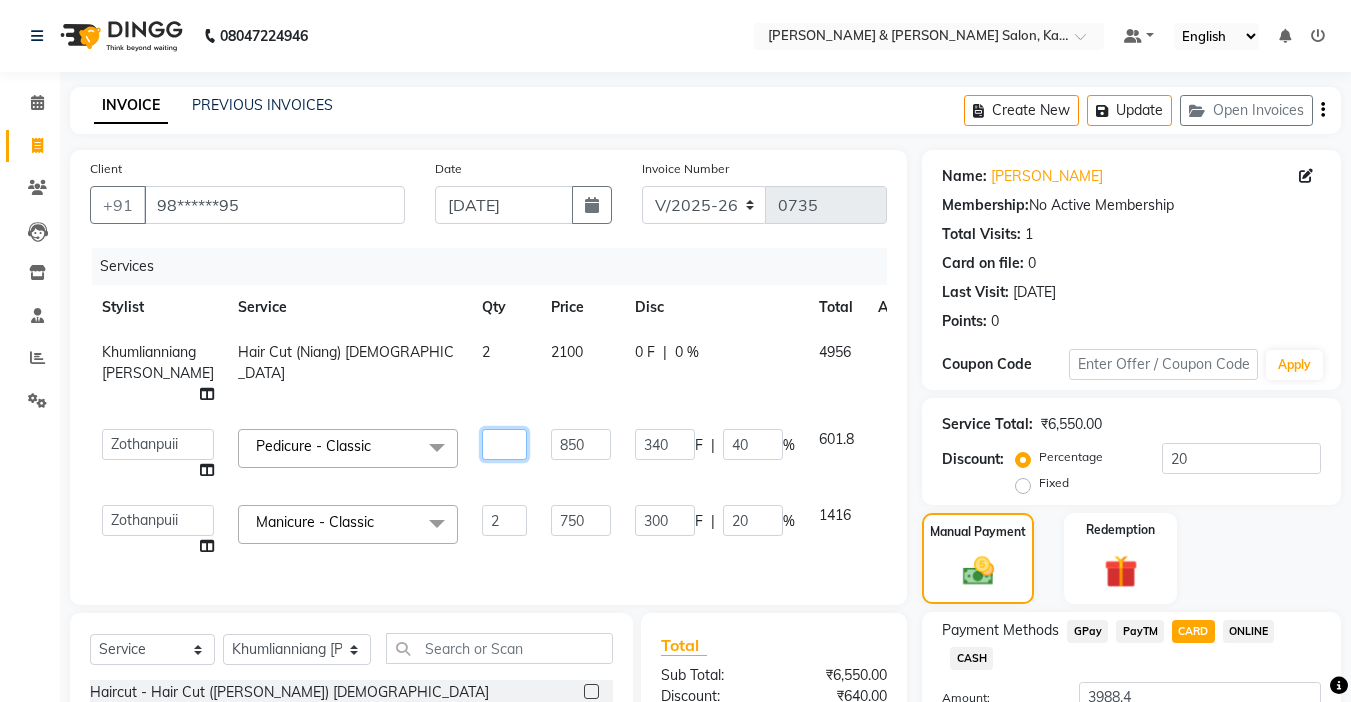 type on "2" 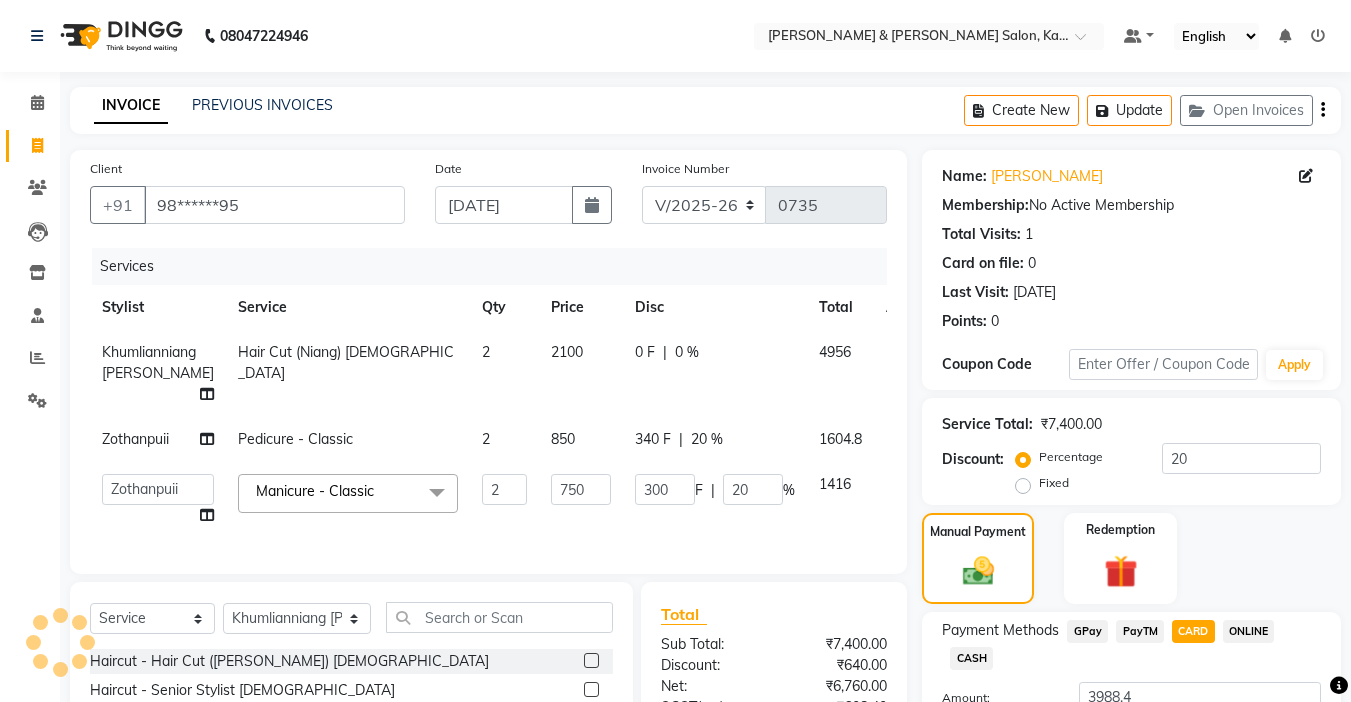 click on "Client +91 98******95 Date 10-07-2025 Invoice Number V/2025 V/2025-26 0735 Services Stylist Service Qty Price Disc Total Action Khumlianniang Guite Hair Cut (Niang) Female 2 2100 0 F | 0 % 4956 Zothanpuii Pedicure - Classic 2 850 340 F | 20 % 1604.8  Amrita   Anna   Boicy   Chinghoih   Khumlianniang Guite   Linda Chingmuan Niang   Manager   Manhoihkim   Protima Kami   Remkim Tonsing   Sonia vaiphei    Steve .mynlyanSonangaihte   Zothanpuii  Manicure - Classic  x Haircut - Hair Cut (Kim) Female Haircut - Senior Stylist Female Haircut - Stylist Female Haircut - Kim Male Haircut - Senior Stylist Male Haircut - Stylist Male Hairspa signature Intense treatment  Janssen cleanup Janssen Brightening Haircut - Niang Male Hair Cut (Niang) Female Beard trim Nose wax rica  uper lip wax chin wax Blowdry - Stylist Blowdry - Short Blowdry - Medium Blowdry - Long Blowdry - Shampoo, Conditioning & Blastdry Blowdry - Very long  Styling with Heated Tools - Short Styling with Heated Tools - Medium Hair Updo Threading - Chin Opi" 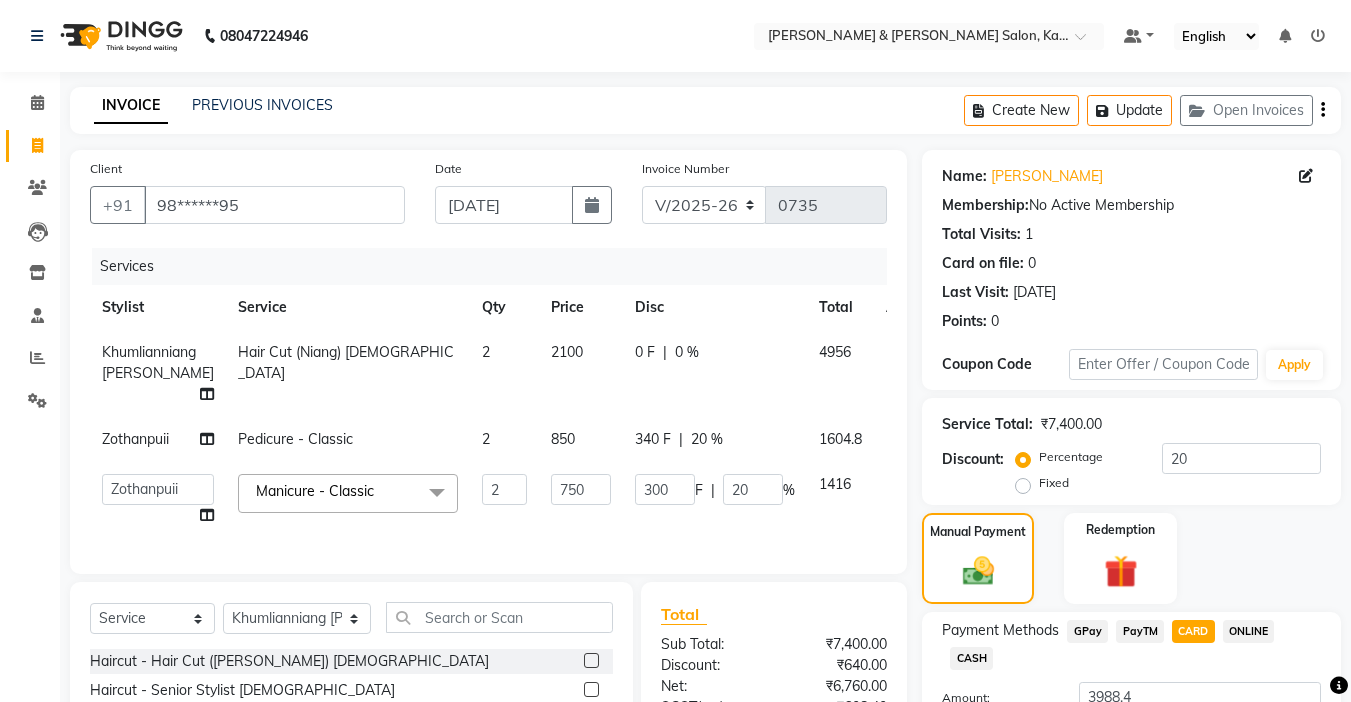 click on "Client +91 98******95 Date 10-07-2025 Invoice Number V/2025 V/2025-26 0735 Services Stylist Service Qty Price Disc Total Action Khumlianniang Guite Hair Cut (Niang) Female 2 2100 0 F | 0 % 4956 Zothanpuii Pedicure - Classic 2 850 340 F | 20 % 1604.8  Amrita   Anna   Boicy   Chinghoih   Khumlianniang Guite   Linda Chingmuan Niang   Manager   Manhoihkim   Protima Kami   Remkim Tonsing   Sonia vaiphei    Steve .mynlyanSonangaihte   Zothanpuii  Manicure - Classic  x Haircut - Hair Cut (Kim) Female Haircut - Senior Stylist Female Haircut - Stylist Female Haircut - Kim Male Haircut - Senior Stylist Male Haircut - Stylist Male Hairspa signature Intense treatment  Janssen cleanup Janssen Brightening Haircut - Niang Male Hair Cut (Niang) Female Beard trim Nose wax rica  uper lip wax chin wax Blowdry - Stylist Blowdry - Short Blowdry - Medium Blowdry - Long Blowdry - Shampoo, Conditioning & Blastdry Blowdry - Very long  Styling with Heated Tools - Short Styling with Heated Tools - Medium Hair Updo Threading - Chin Opi" 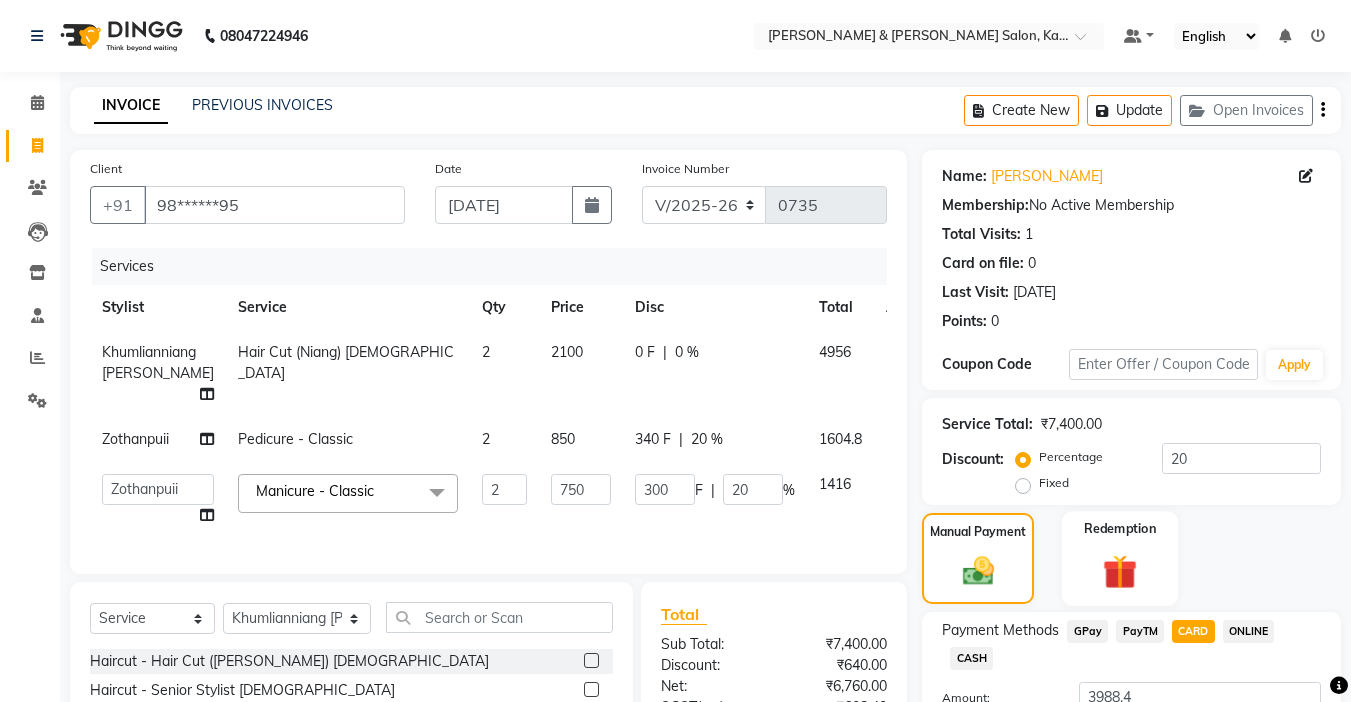 click 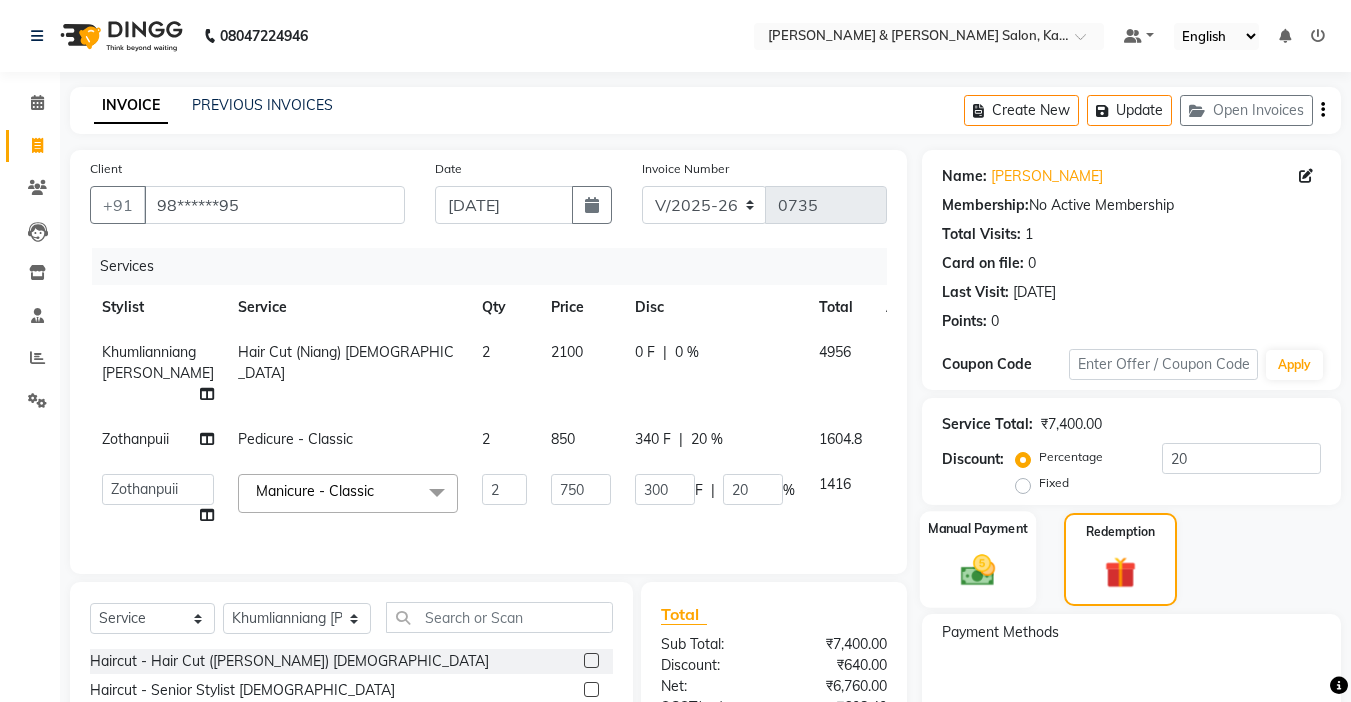 click on "Manual Payment" 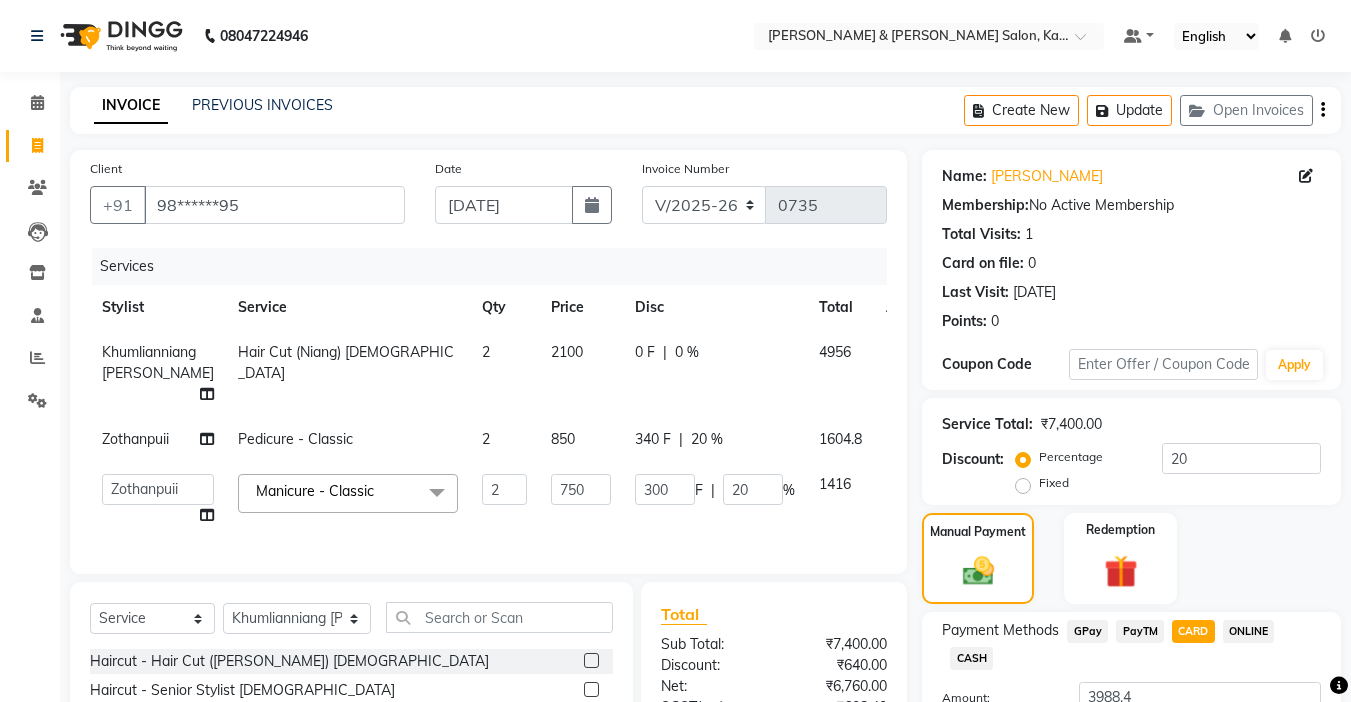 click on "GPay" 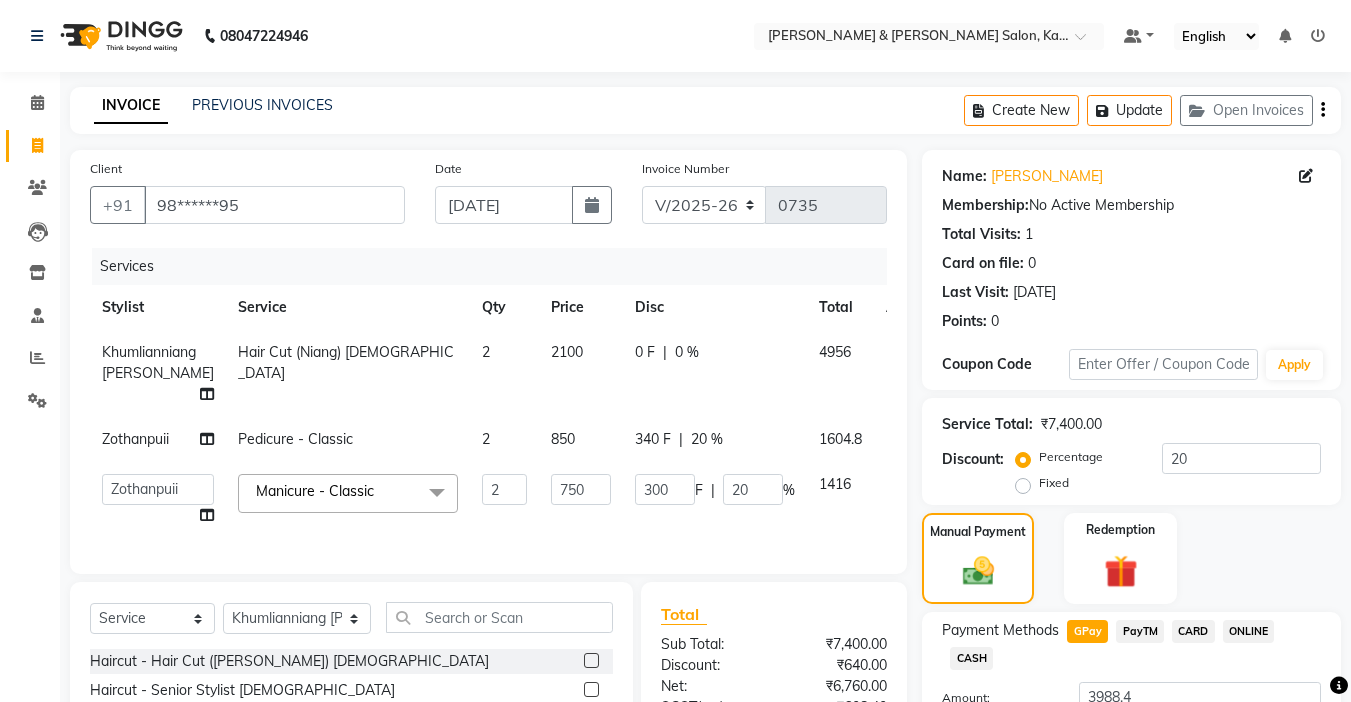 click on "Pedicure - Classic" 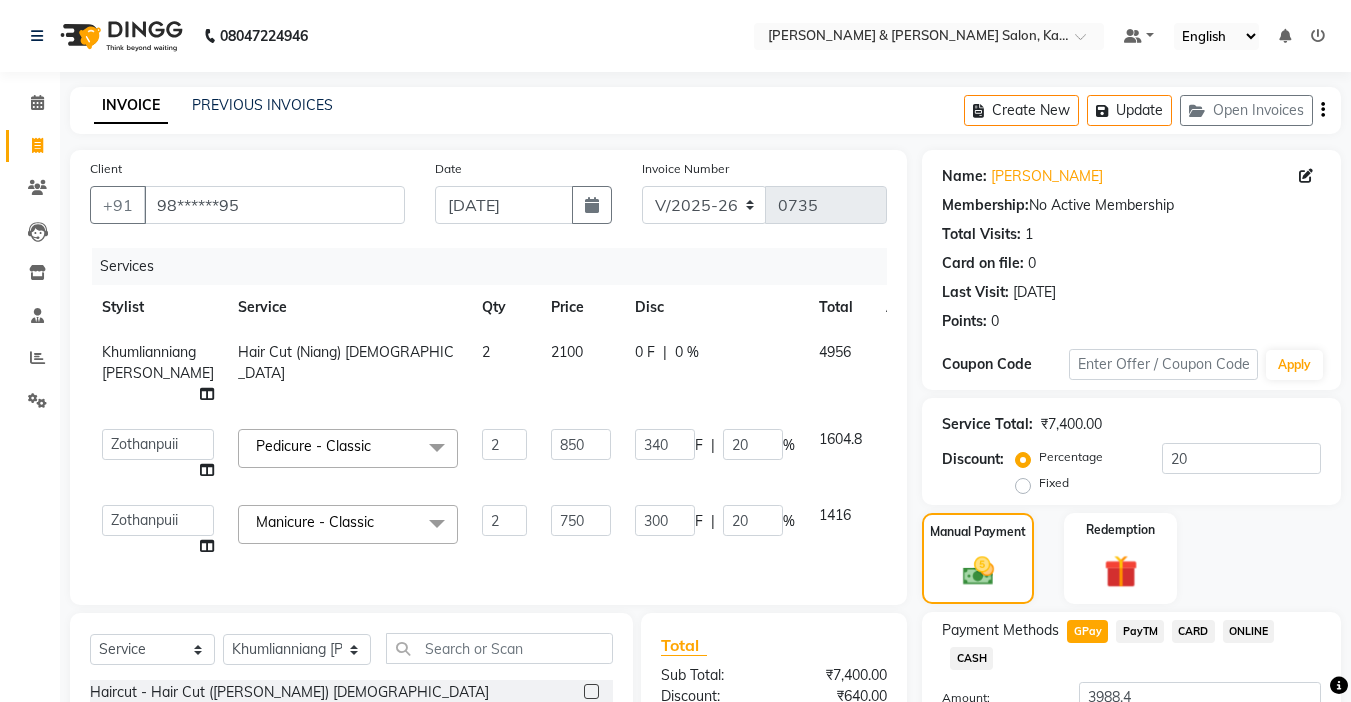 click 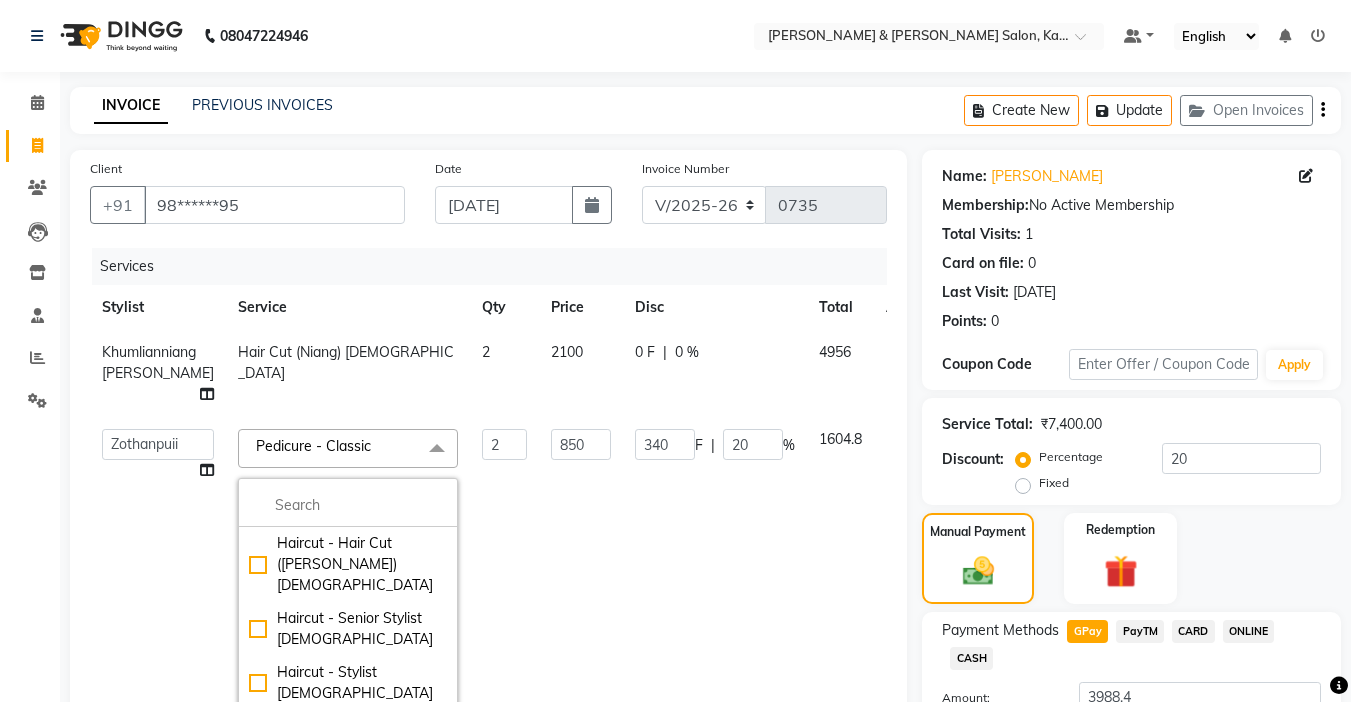 click 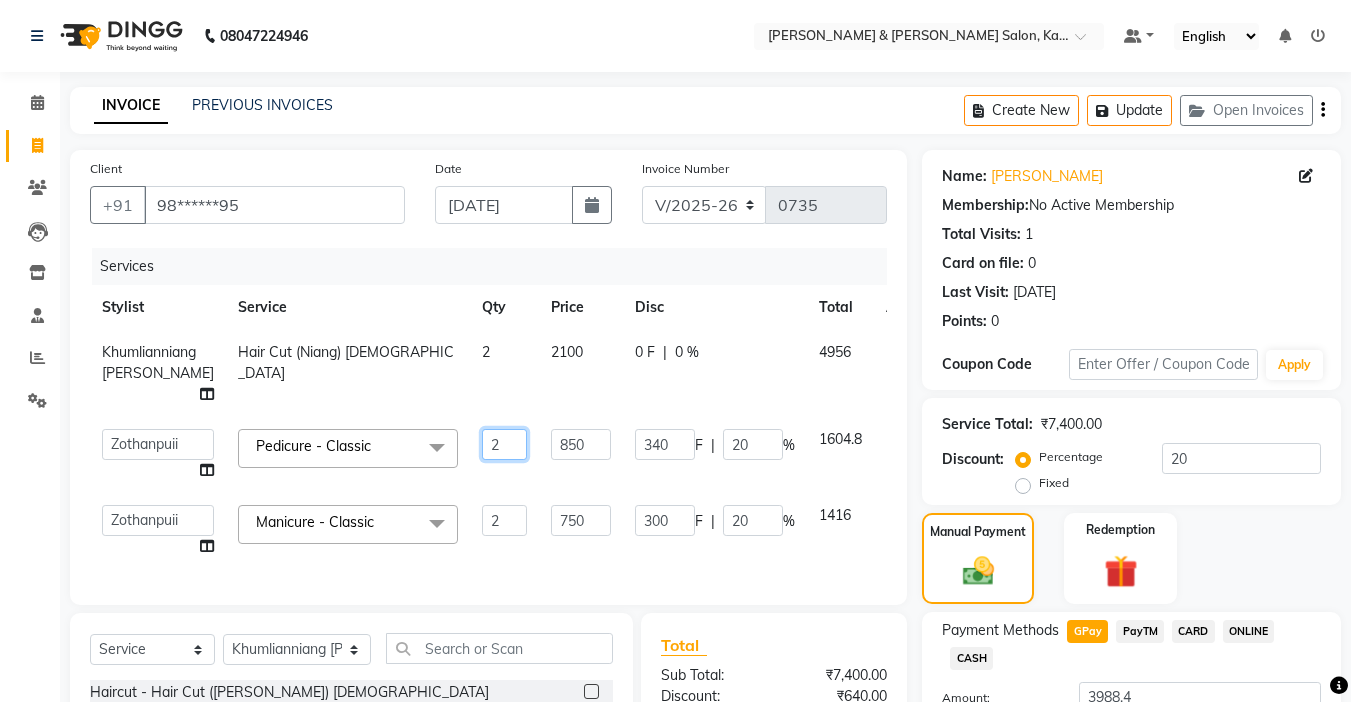 click on "2" 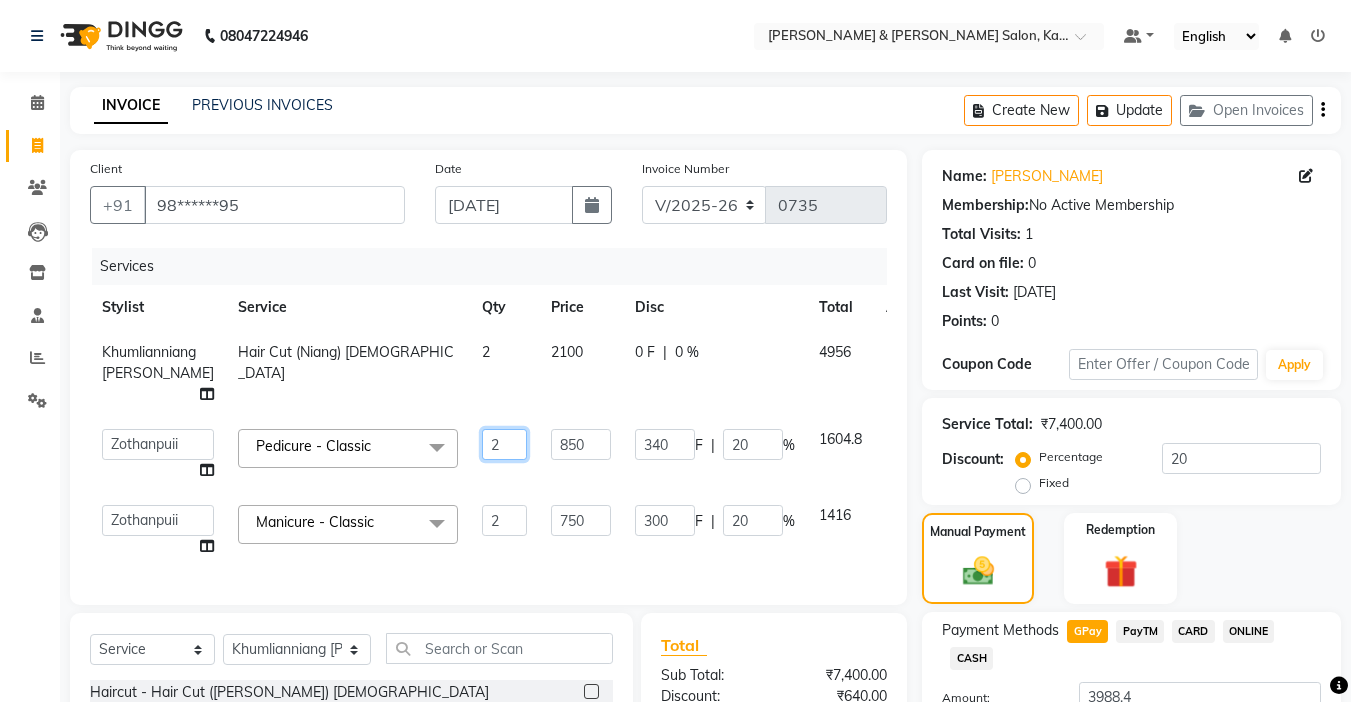 type 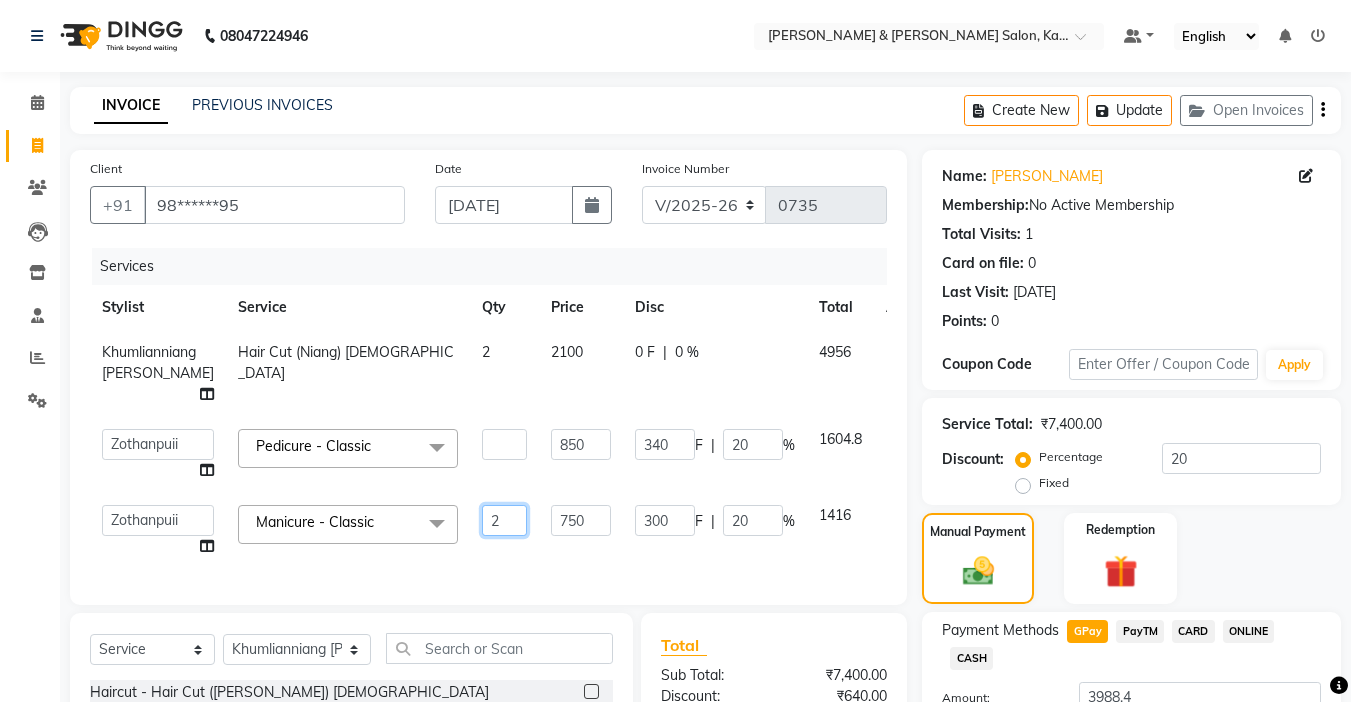 click on "2" 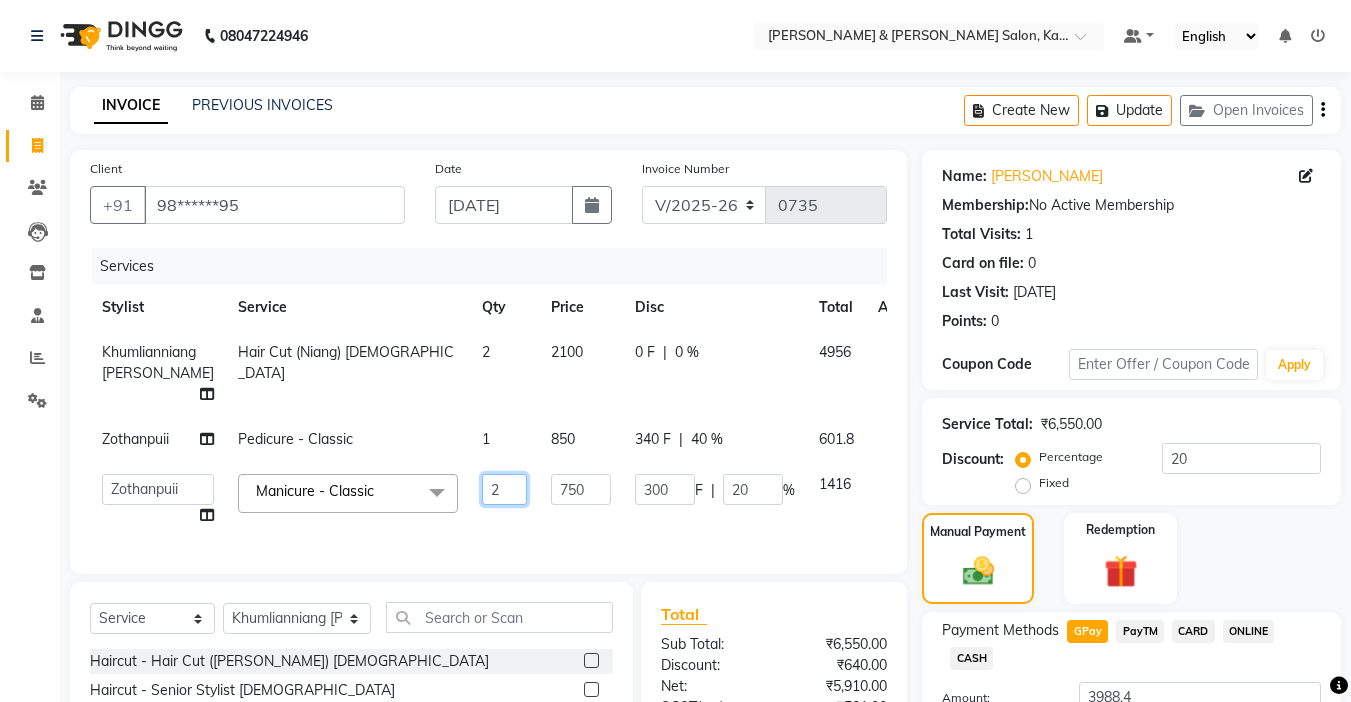 type 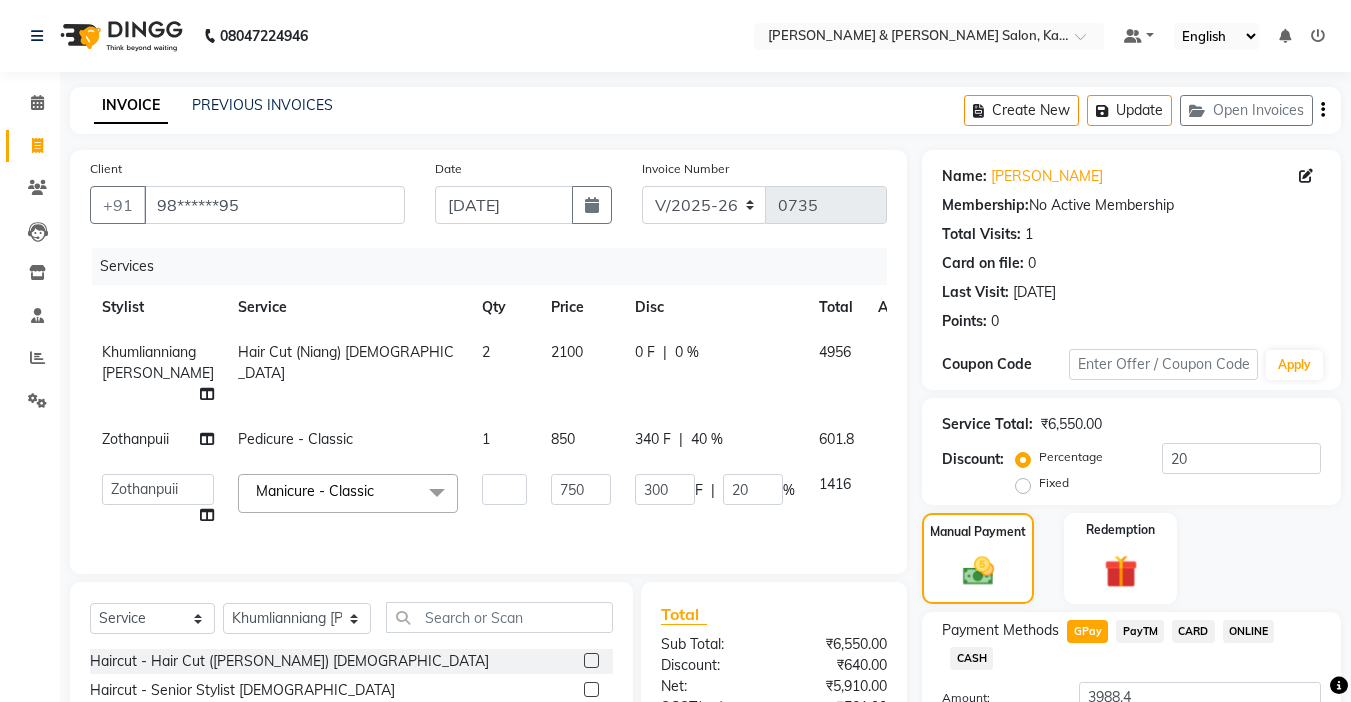 click on "Amrita   Anna   Boicy   Chinghoih   Khumlianniang Guite   Linda Chingmuan Niang   Manager   Manhoihkim   Protima Kami   Remkim Tonsing   Sonia vaiphei    Steve .mynlyanSonangaihte   Zothanpuii  Manicure - Classic  x Haircut - Hair Cut (Kim) Female Haircut - Senior Stylist Female Haircut - Stylist Female Haircut - Kim Male Haircut - Senior Stylist Male Haircut - Stylist Male Hairspa signature Intense treatment  Janssen cleanup Janssen Brightening Haircut - Niang Male Hair Cut (Niang) Female Beard trim Nose wax rica  uper lip wax chin wax Blowdry - Stylist Blowdry - Short Blowdry - Medium Blowdry - Long Blowdry - Shampoo, Conditioning & Blastdry Blowdry - Very long  Styling with Heated Tools - Short Styling with Heated Tools - Medium Styling with Heated Tools - Long Hair Updo Hair & Scalp Treatment - Signature Hair Spa Hair & Scalp Treatment - Intense Treatment Hair & Scalp Treatment - Instant conditioning Hair & Scalp Treatment - Instant Scalp Detoxifying/Dandruff Olaplex Standalone  - Short Threading - Chin" 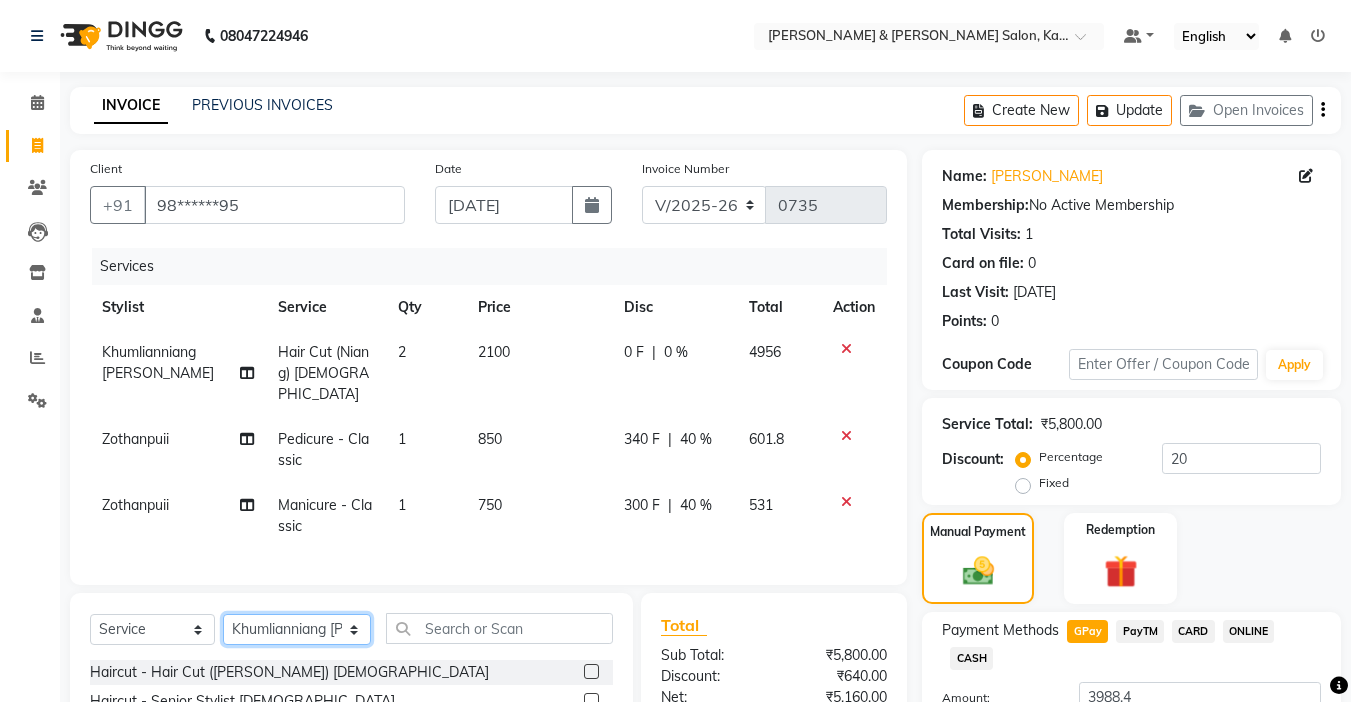 click on "Select Stylist Amrita Anna Boicy Chinghoih Khumlianniang Guite Linda Chingmuan Niang Manager Manhoihkim Protima Kami Remkim Tonsing Sonia vaiphei  Steve .mynlyanSonangaihte Zothanpuii" 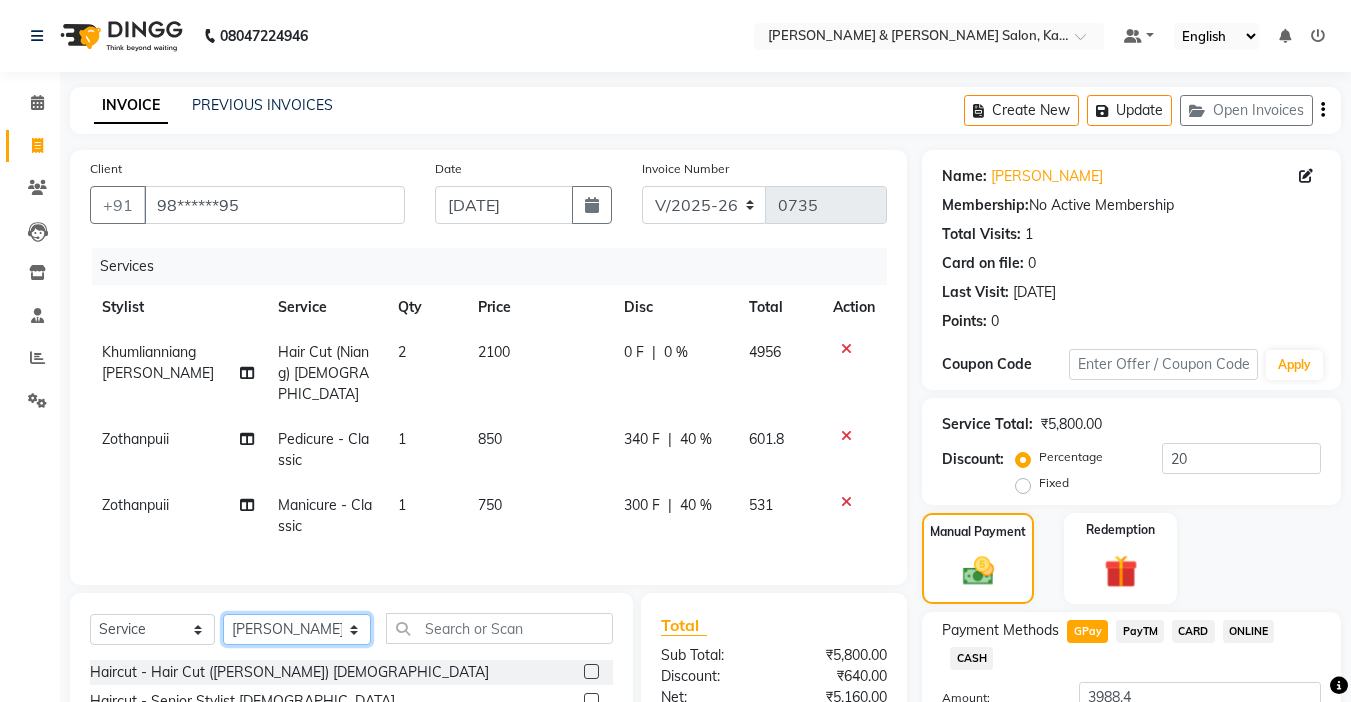 click on "Select Stylist Amrita Anna Boicy Chinghoih Khumlianniang Guite Linda Chingmuan Niang Manager Manhoihkim Protima Kami Remkim Tonsing Sonia vaiphei  Steve .mynlyanSonangaihte Zothanpuii" 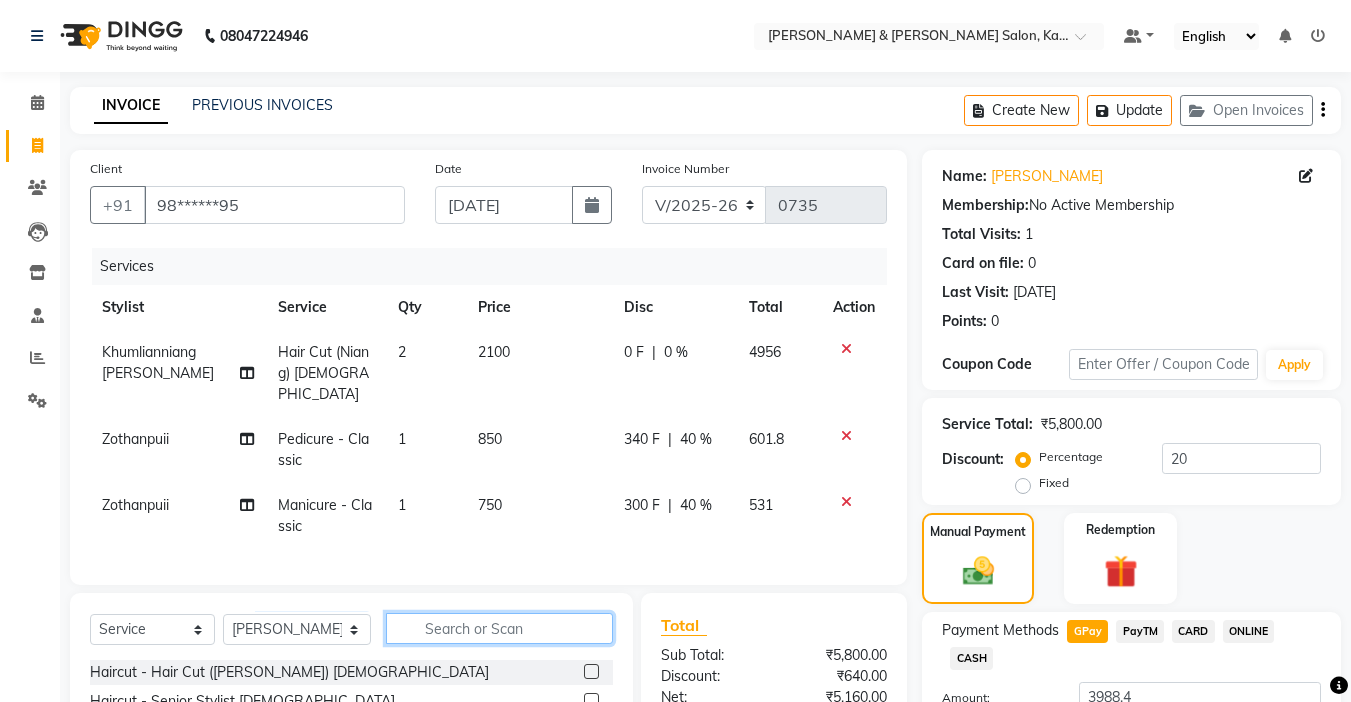 click 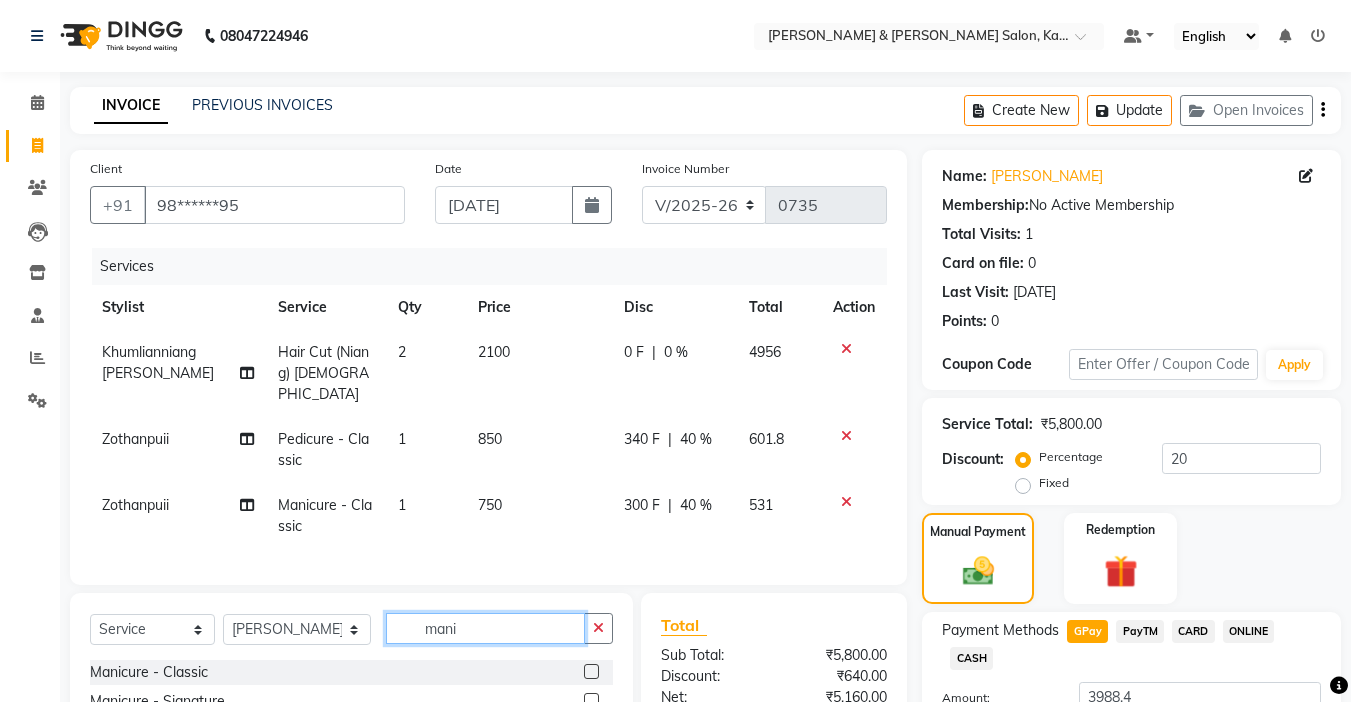 type on "mani" 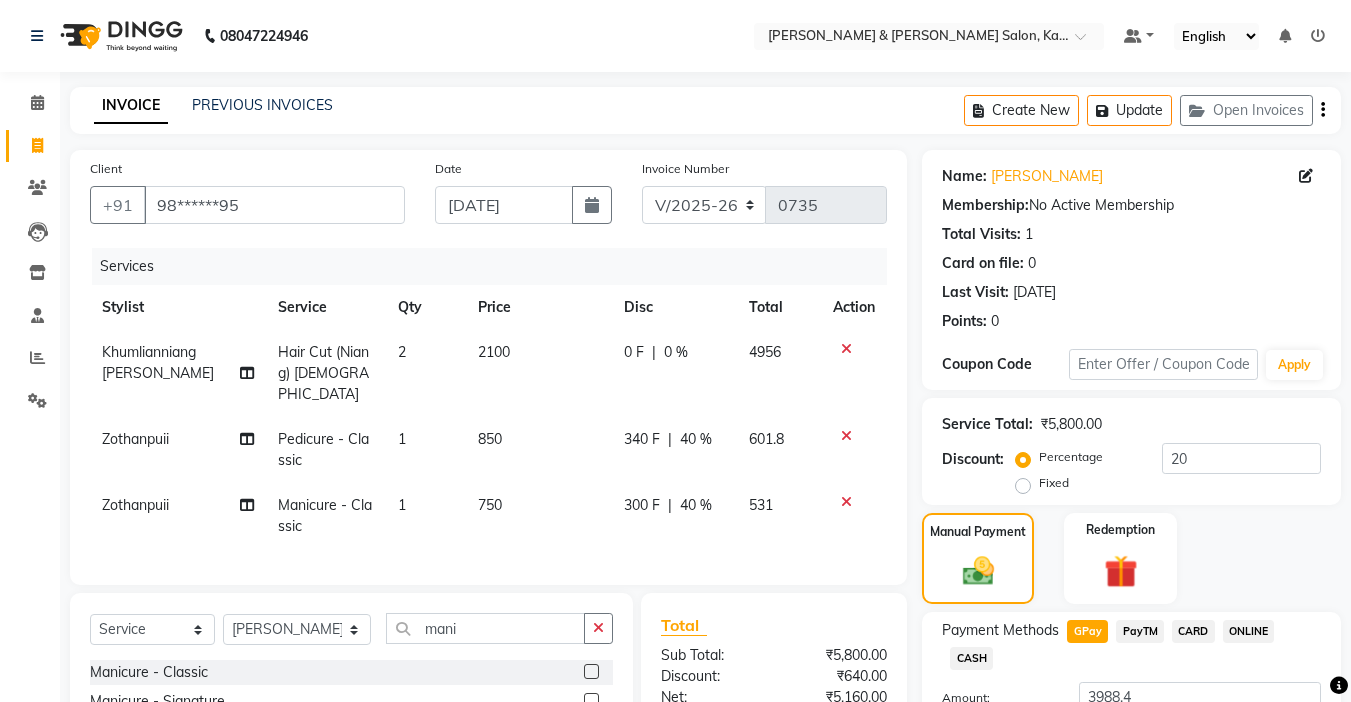 click 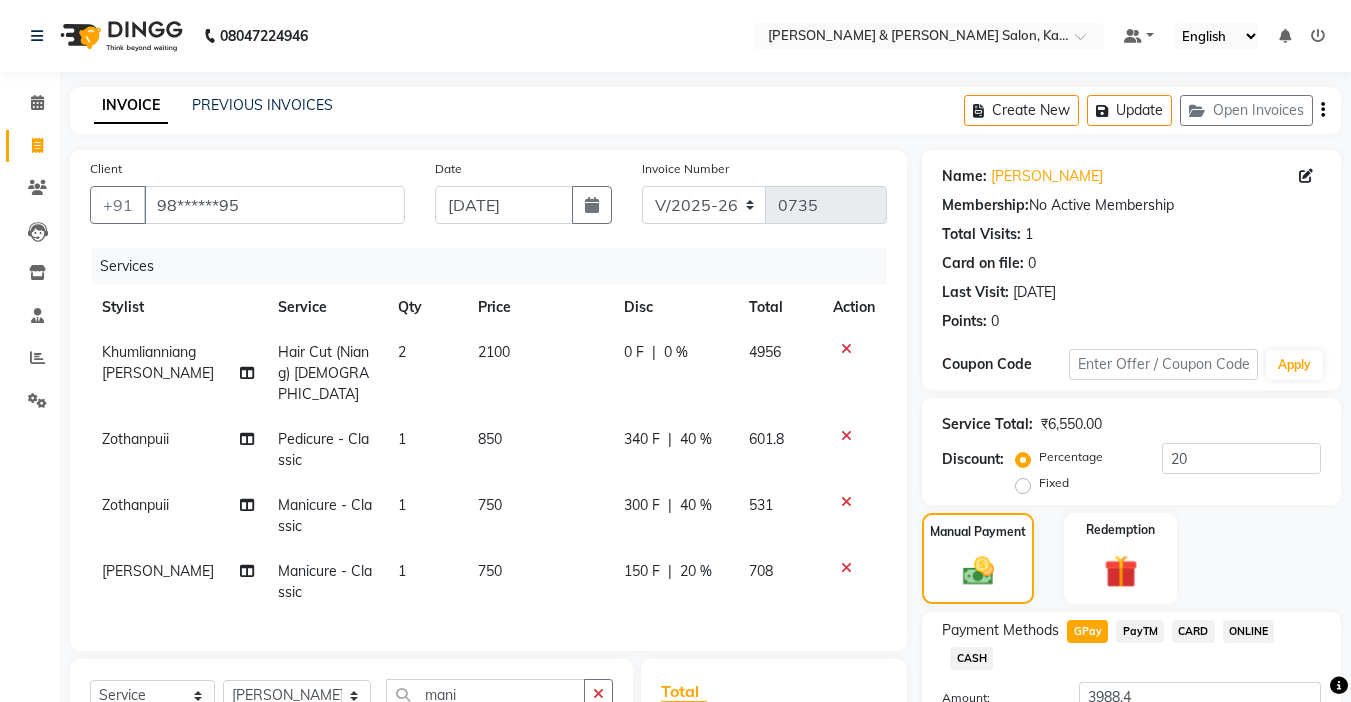 checkbox on "false" 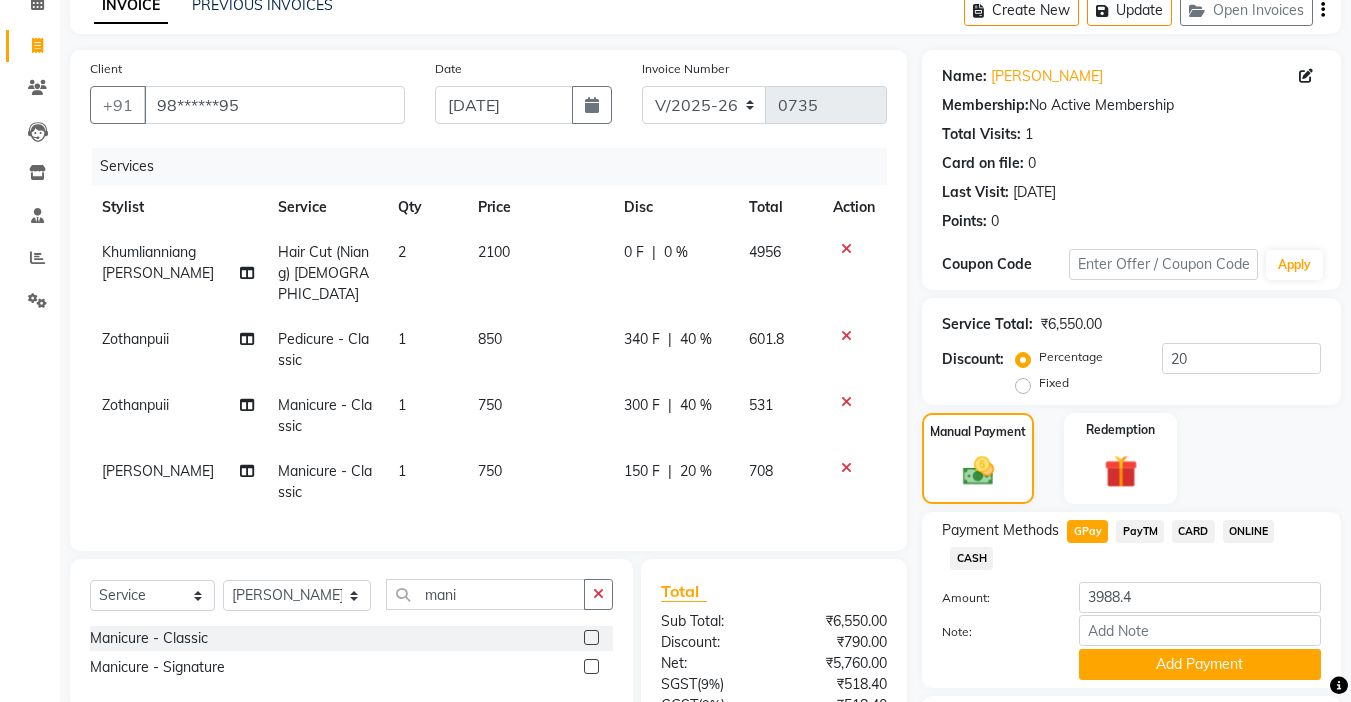 click on "40 %" 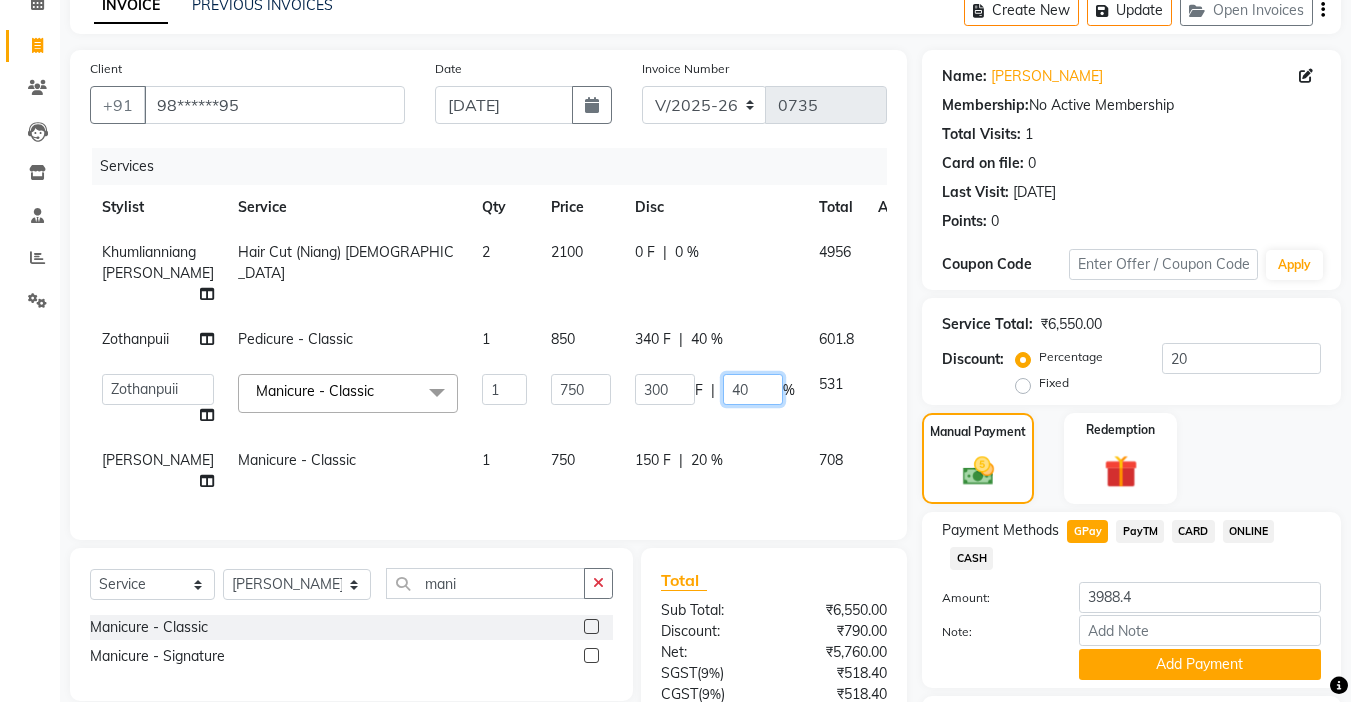 click on "40" 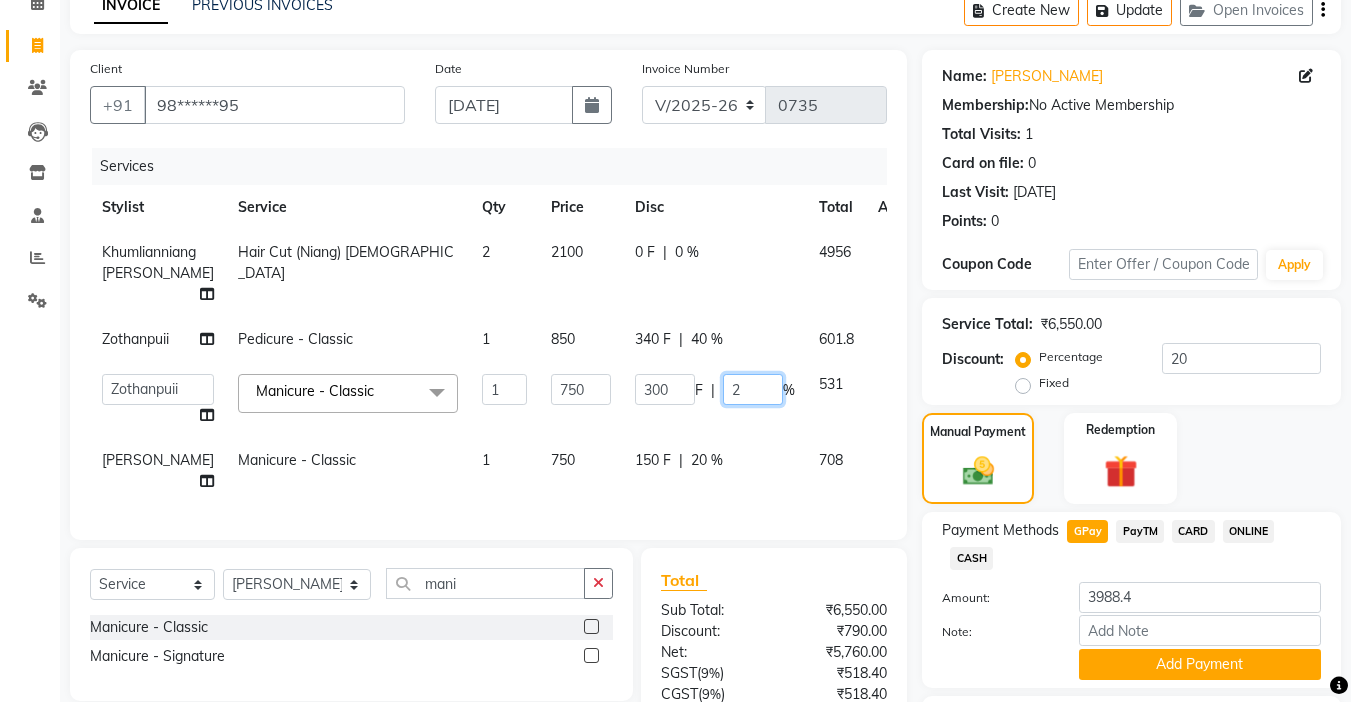 type on "20" 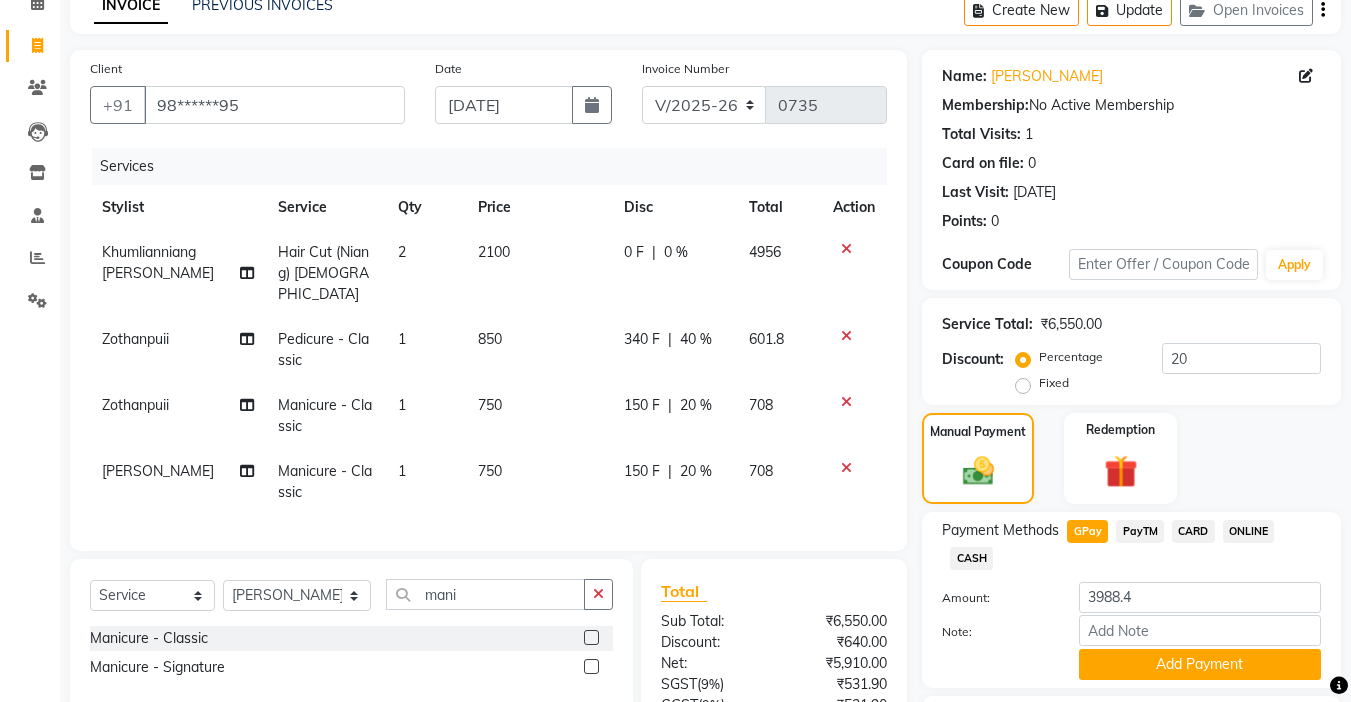 click on "Zothanpuii Pedicure - Classic 1 850 340 F | 40 % 601.8" 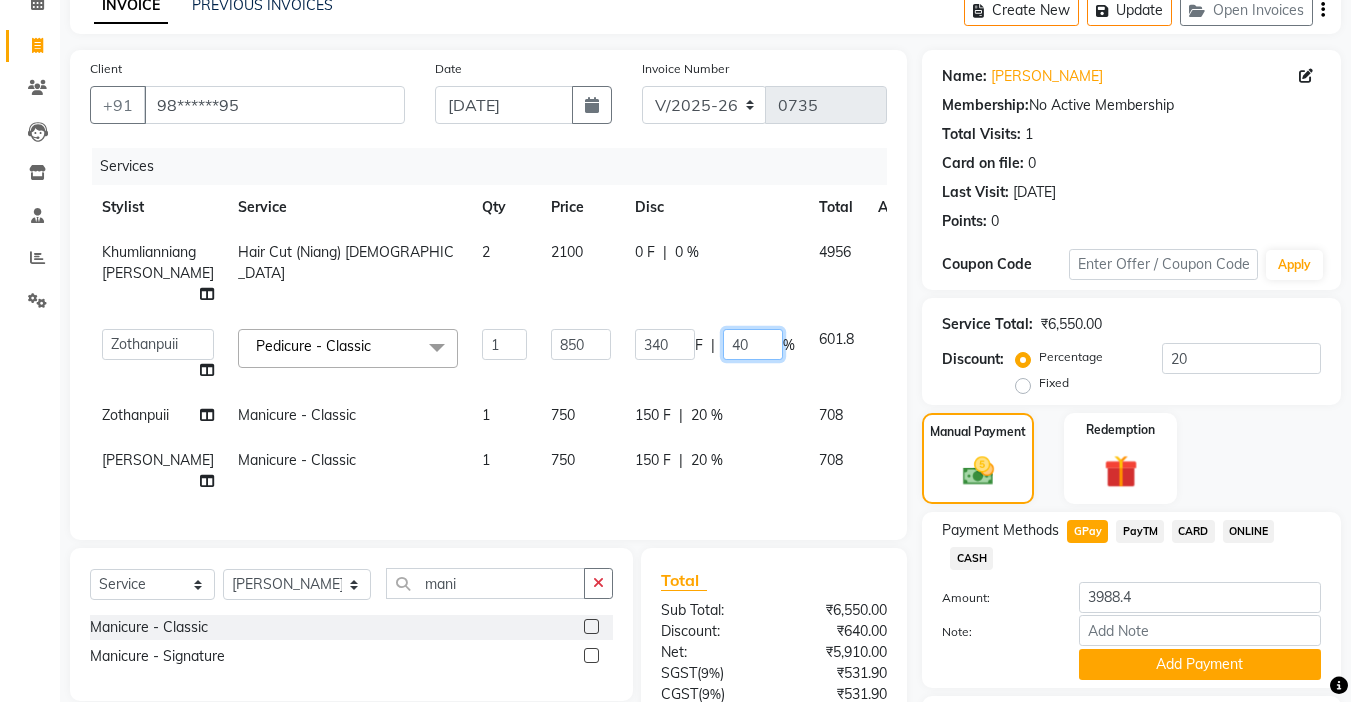 click on "40" 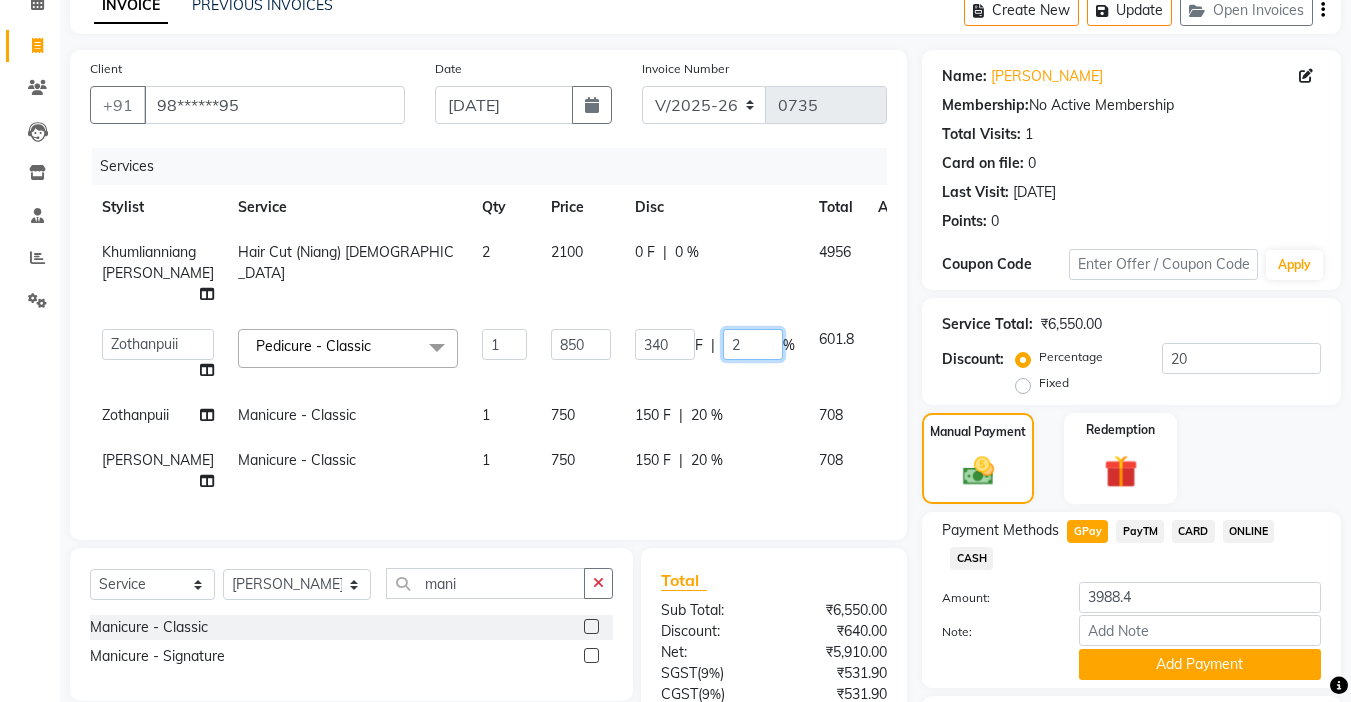 type on "20" 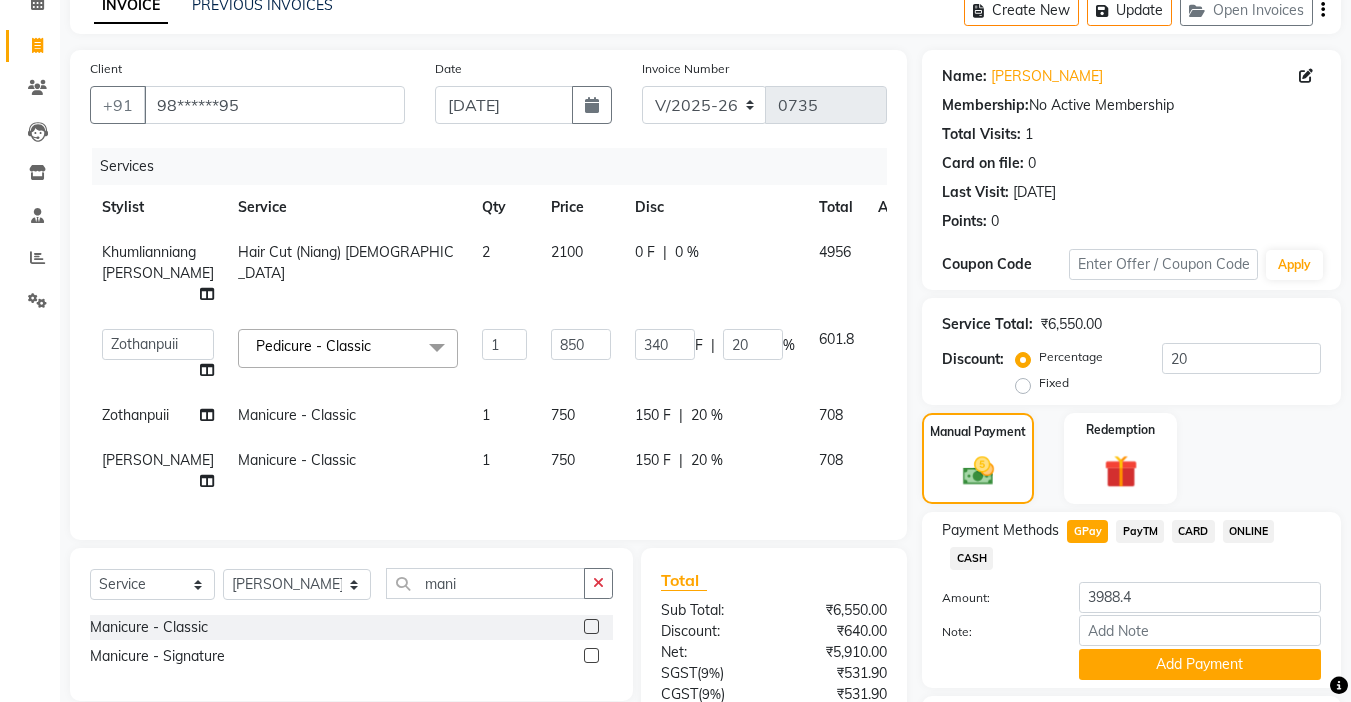 click on "Client +91 98******95 Date 10-07-2025 Invoice Number V/2025 V/2025-26 0735 Services Stylist Service Qty Price Disc Total Action Khumlianniang Guite Hair Cut (Niang) Female 2 2100 0 F | 0 % 4956  Amrita   Anna   Boicy   Chinghoih   Khumlianniang Guite   Linda Chingmuan Niang   Manager   Manhoihkim   Protima Kami   Remkim Tonsing   Sonia vaiphei    Steve .mynlyanSonangaihte   Zothanpuii  Pedicure - Classic  x Haircut - Hair Cut (Kim) Female Haircut - Senior Stylist Female Haircut - Stylist Female Haircut - Kim Male Haircut - Senior Stylist Male Haircut - Stylist Male Hairspa signature Intense treatment  Janssen cleanup Janssen Brightening Haircut - Niang Male Hair Cut (Niang) Female Beard trim Nose wax rica  uper lip wax chin wax Blowdry - Stylist Blowdry - Short Blowdry - Medium Blowdry - Long Blowdry - Shampoo, Conditioning & Blastdry Blowdry - Very long  Styling with Heated Tools - Short Styling with Heated Tools - Medium Styling with Heated Tools - Long Hair Updo Hair & Scalp Treatment - Signature Hair Spa" 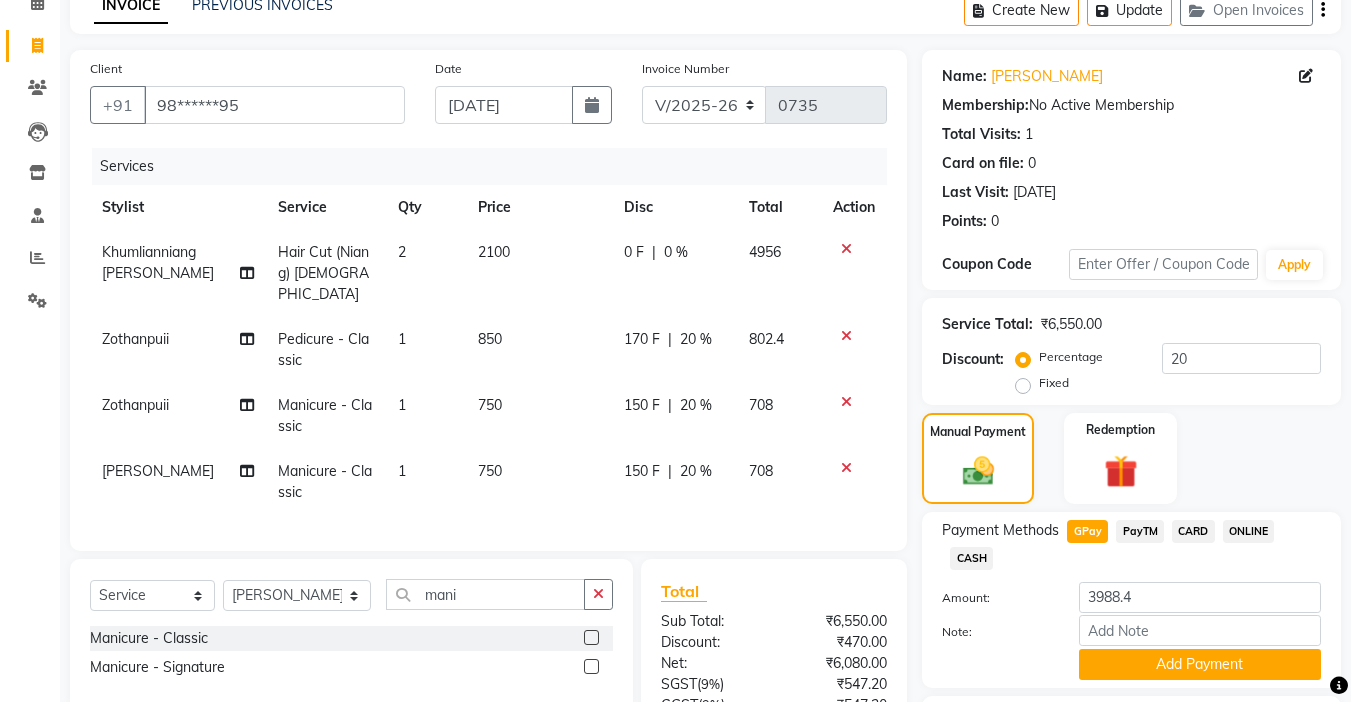 scroll, scrollTop: 200, scrollLeft: 0, axis: vertical 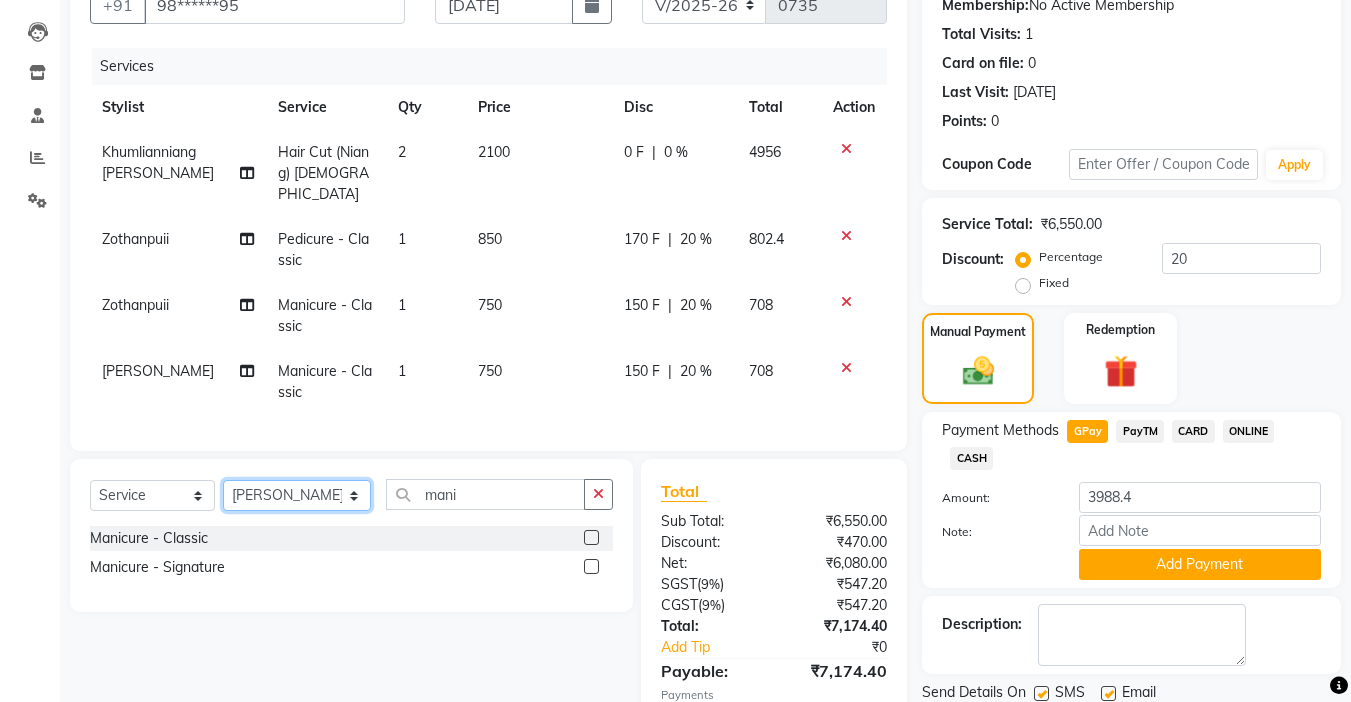 click on "Select Stylist Amrita Anna Boicy Chinghoih Khumlianniang Guite Linda Chingmuan Niang Manager Manhoihkim Protima Kami Remkim Tonsing Sonia vaiphei  Steve .mynlyanSonangaihte Zothanpuii" 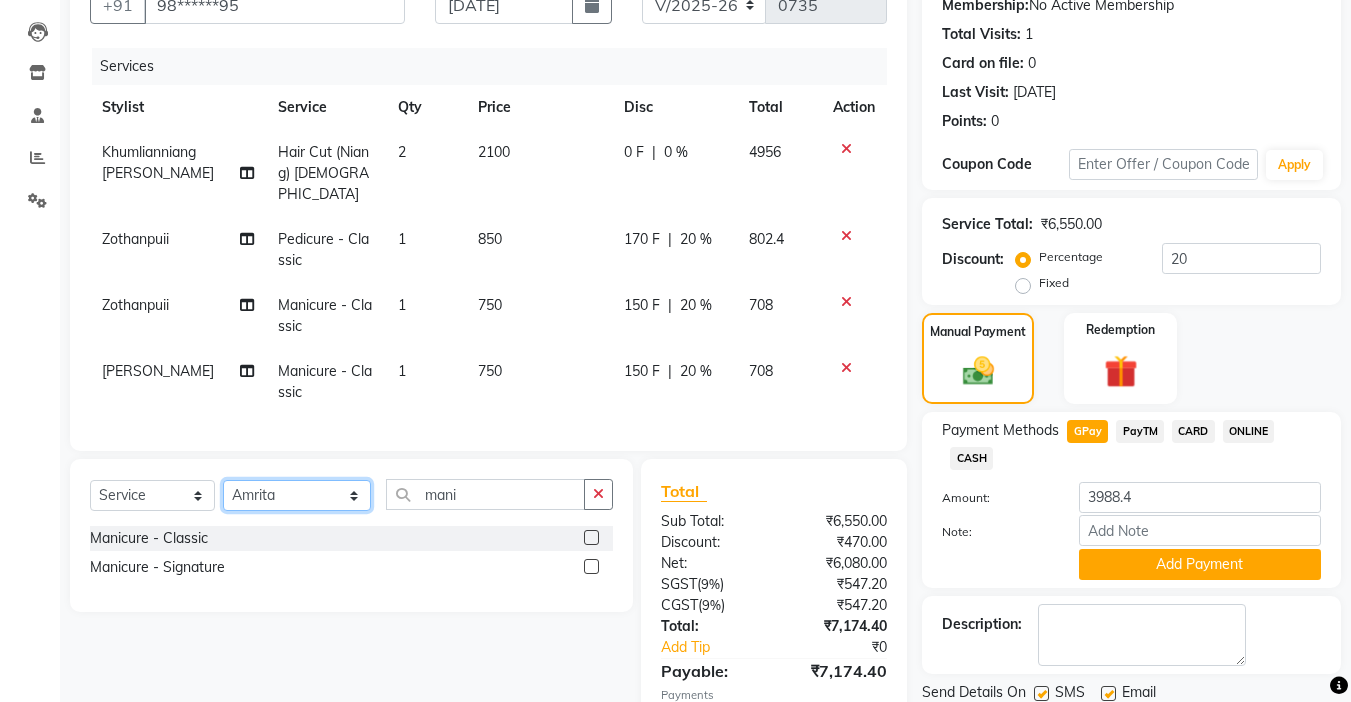 click on "Select Stylist Amrita Anna Boicy Chinghoih Khumlianniang Guite Linda Chingmuan Niang Manager Manhoihkim Protima Kami Remkim Tonsing Sonia vaiphei  Steve .mynlyanSonangaihte Zothanpuii" 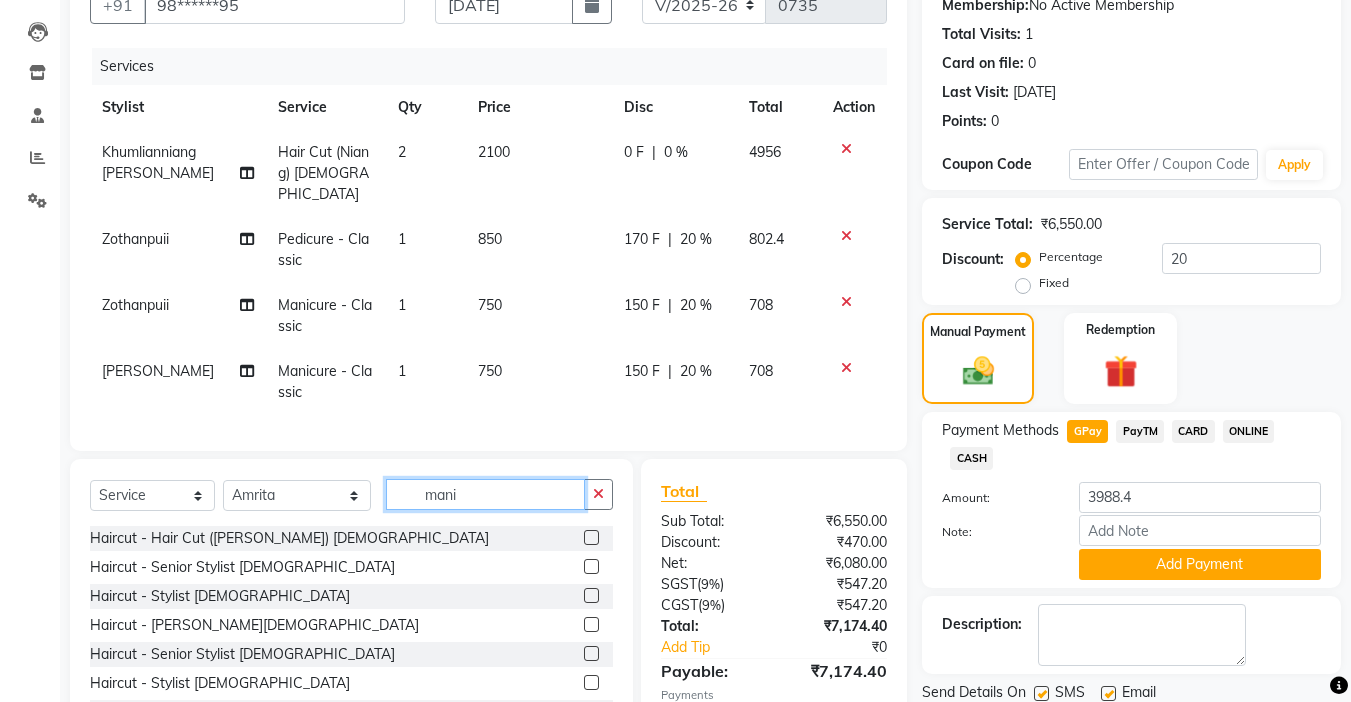 click on "mani" 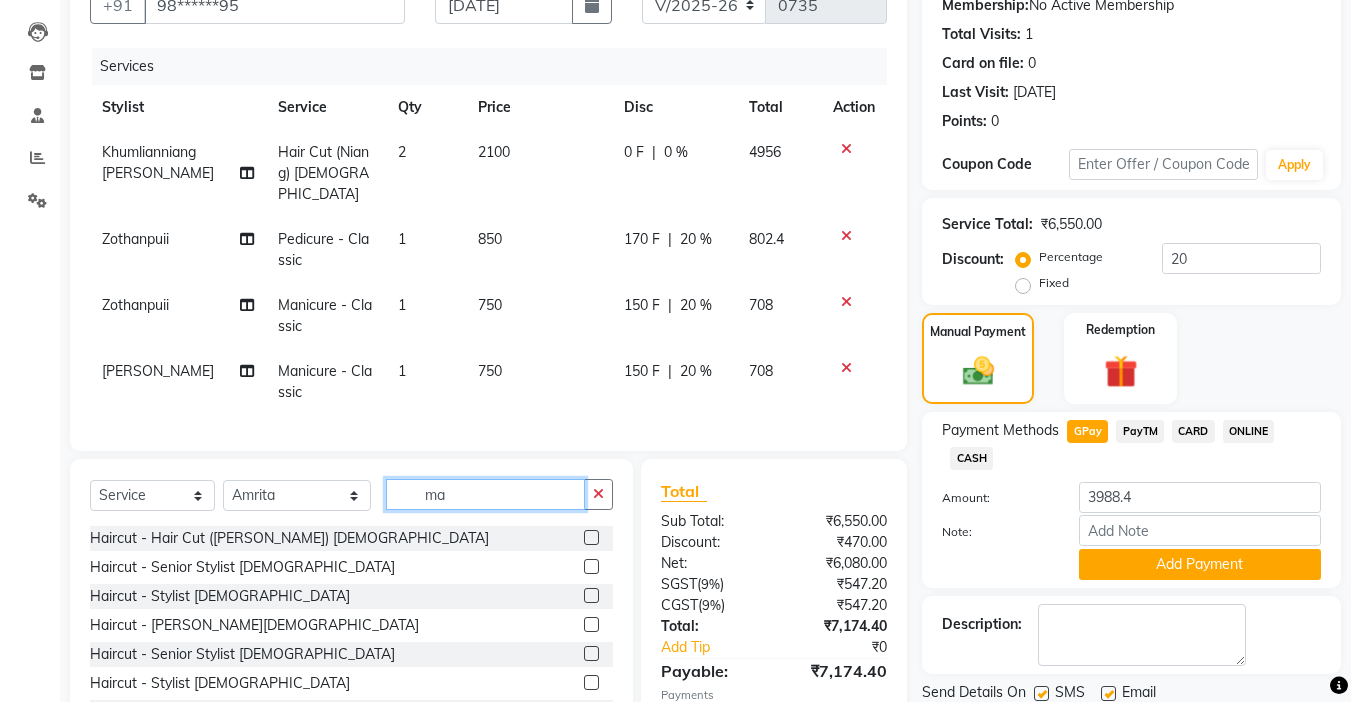 type on "m" 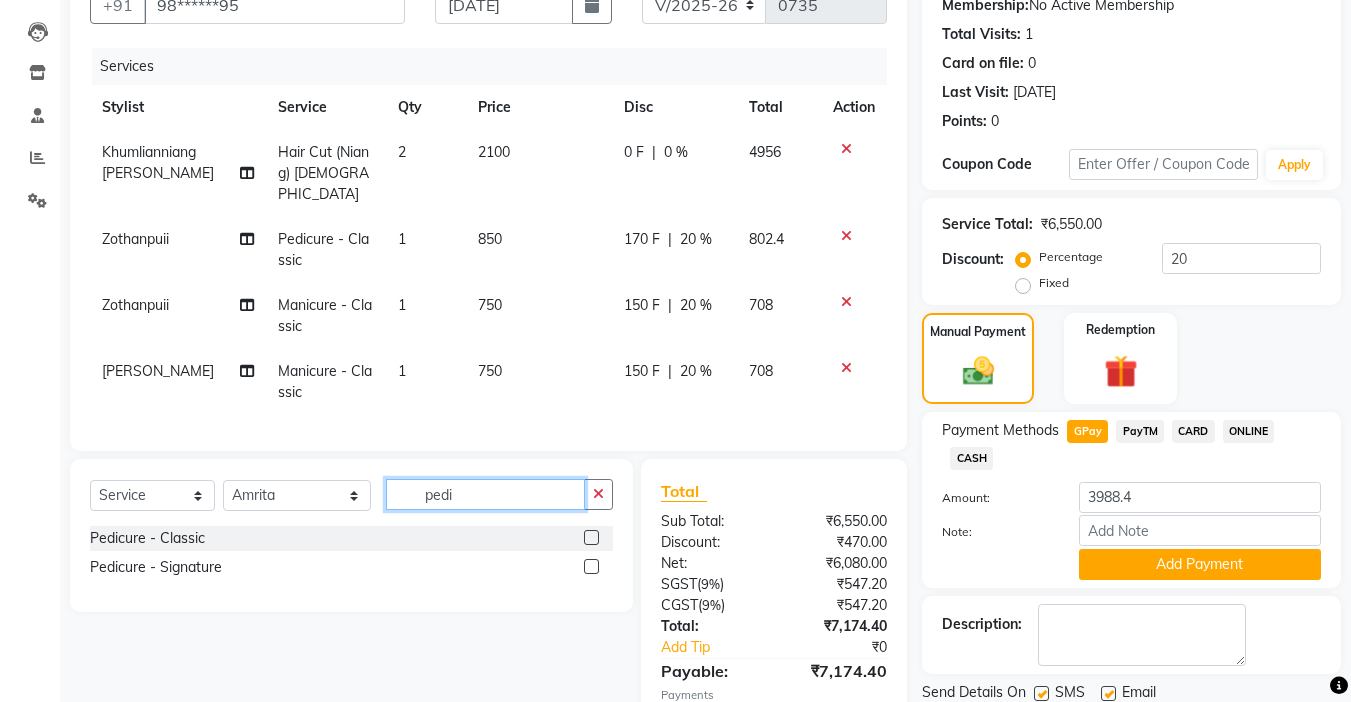 type on "pedi" 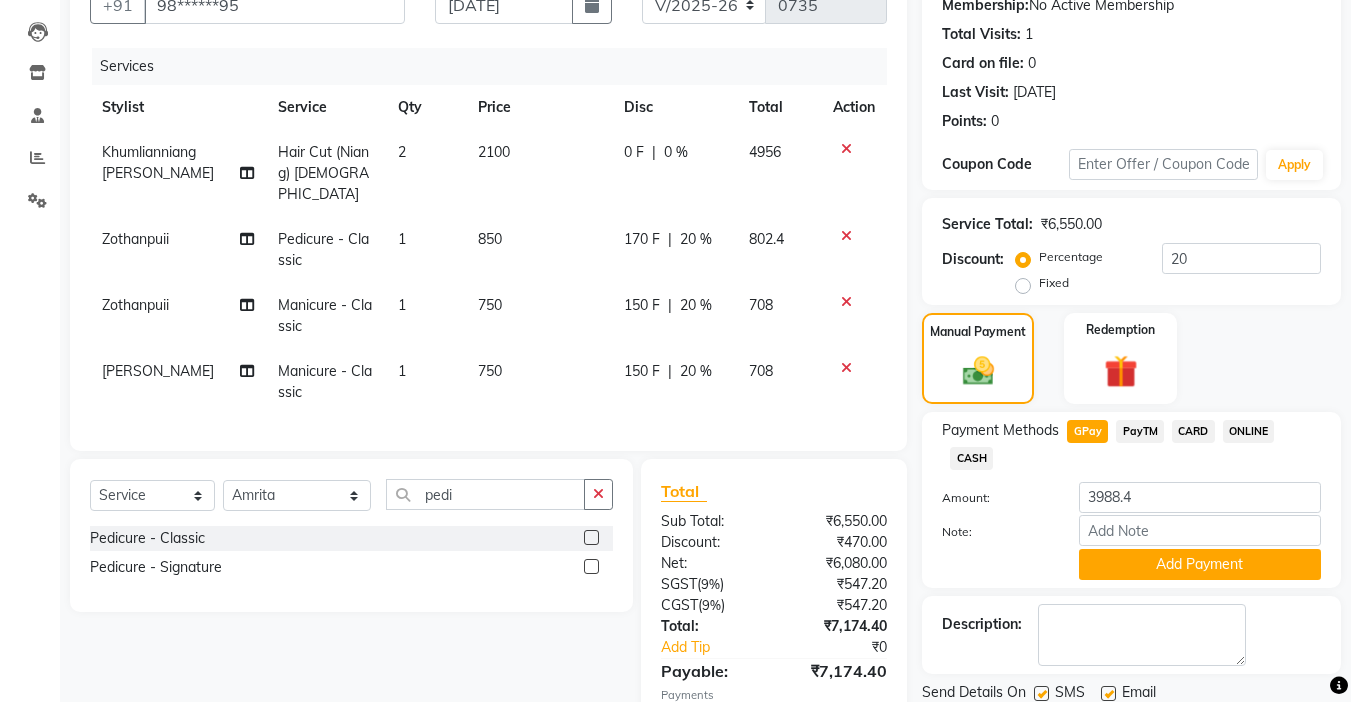 click 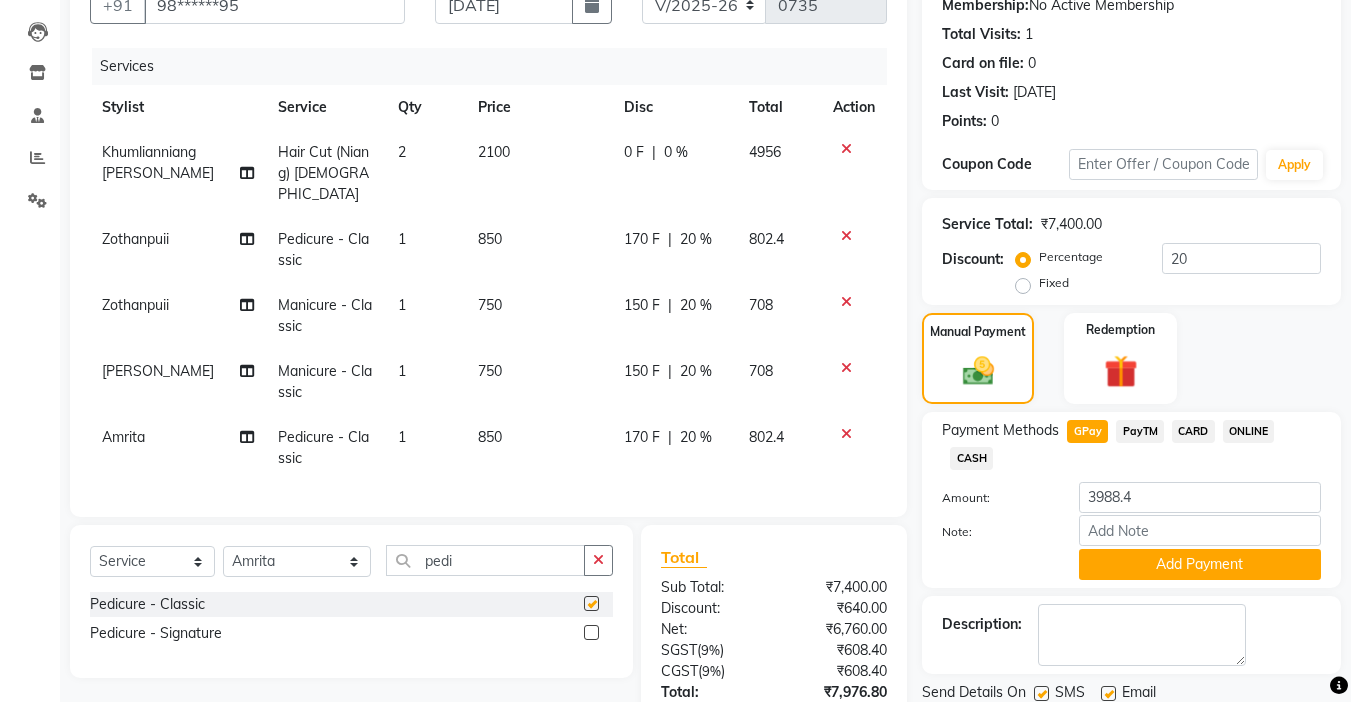checkbox on "false" 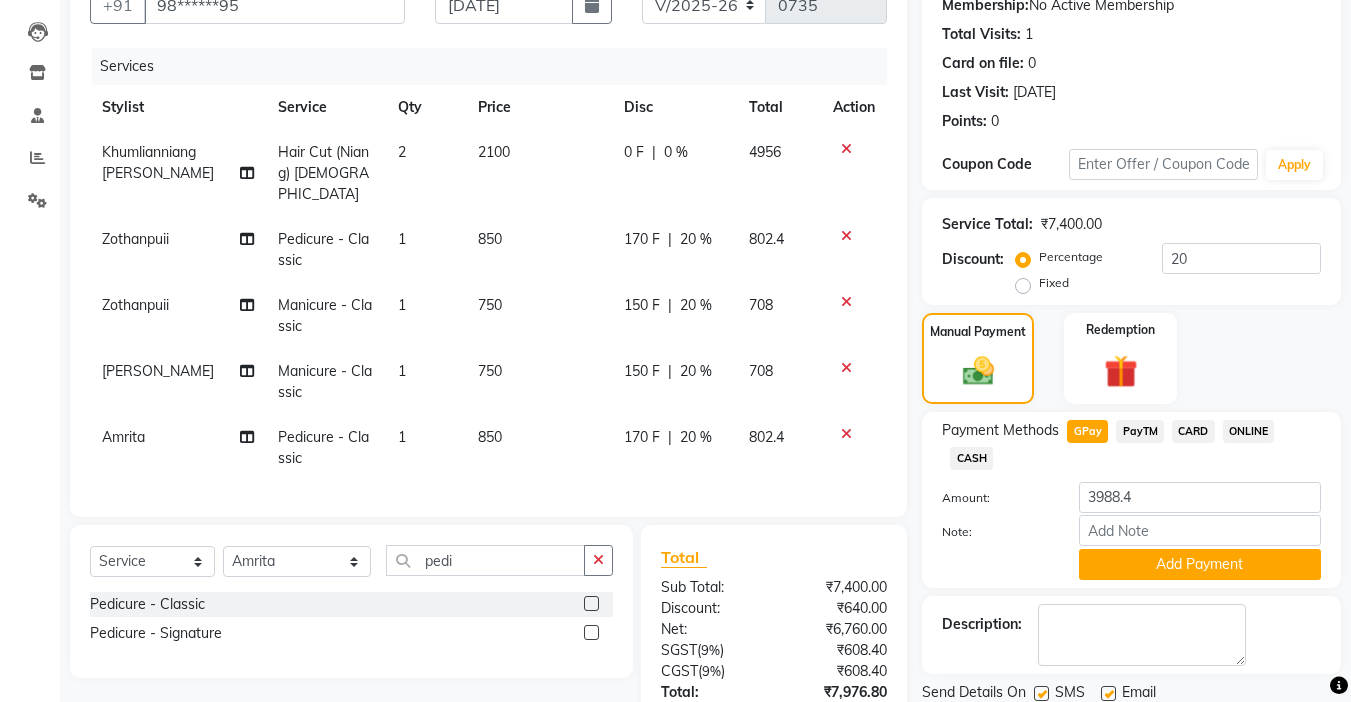 click on "Client +91 98******95 Date 10-07-2025 Invoice Number V/2025 V/2025-26 0735 Services Stylist Service Qty Price Disc Total Action Khumlianniang Guite Hair Cut (Niang) Female 2 2100 0 F | 0 % 4956 Zothanpuii Pedicure - Classic 1 850 170 F | 20 % 802.4 Zothanpuii Manicure - Classic 1 750 150 F | 20 % 708 Sonia vaiphei  Manicure - Classic 1 750 150 F | 20 % 708 Amrita Pedicure - Classic 1 850 170 F | 20 % 802.4 Select  Service  Product  Membership  Package Voucher Prepaid Gift Card  Select Stylist Amrita Anna Boicy Chinghoih Khumlianniang Guite Linda Chingmuan Niang Manager Manhoihkim Protima Kami Remkim Tonsing Sonia vaiphei  Steve .mynlyanSonangaihte Zothanpuii pedi Pedicure - Classic  Pedicure - Signature  Total Sub Total: ₹7,400.00 Discount: ₹640.00 Net: ₹6,760.00 SGST  ( 9% ) ₹608.40 CGST  ( 9% ) ₹608.40 Total: ₹7,976.80 Add Tip ₹0 Payable: ₹7,976.80 Payments CARD ₹3,988.40  Paid: ₹3,988.40 Balance   : ₹3,988.40" 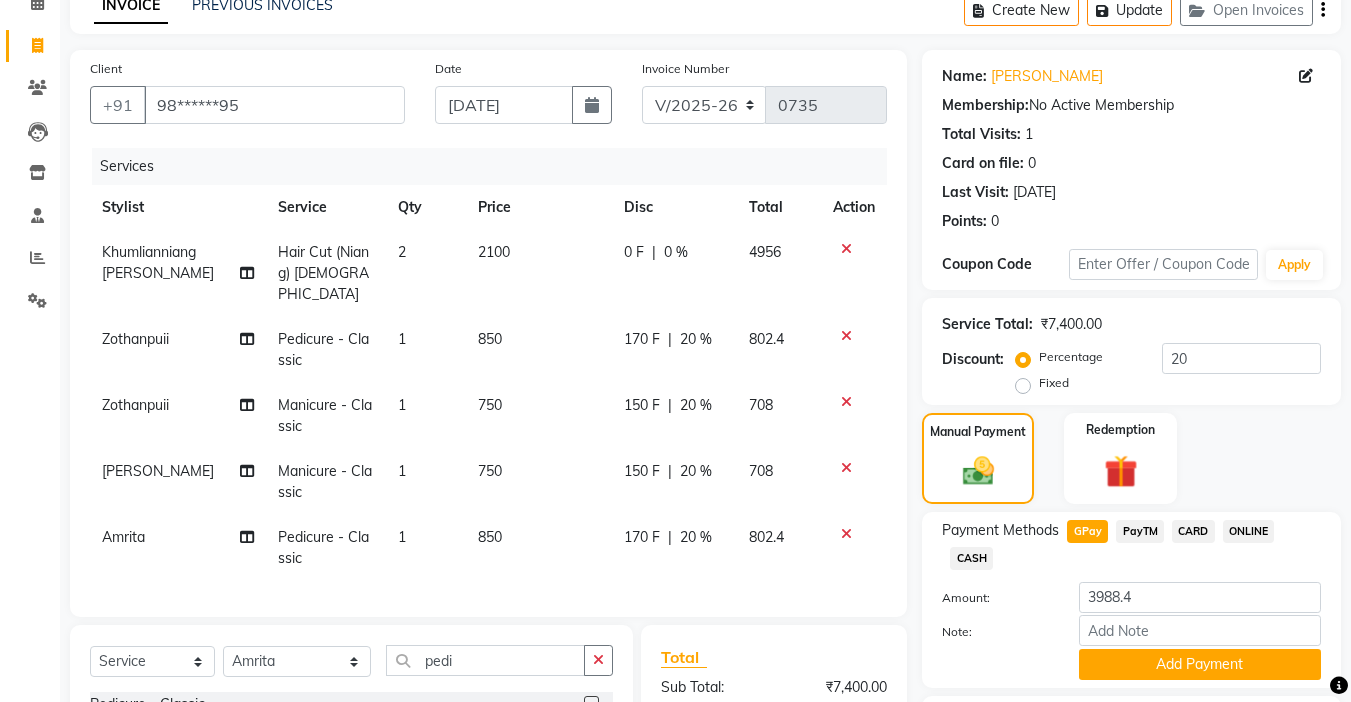 scroll, scrollTop: 200, scrollLeft: 0, axis: vertical 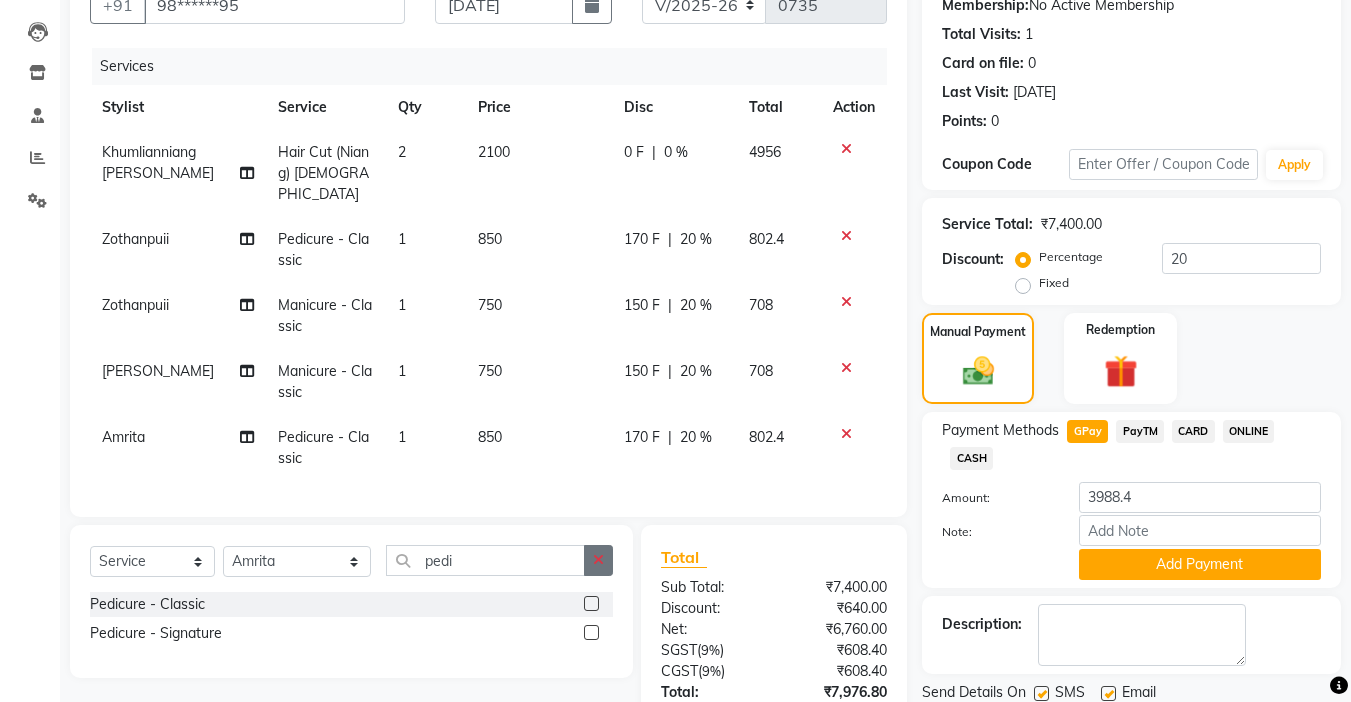 click 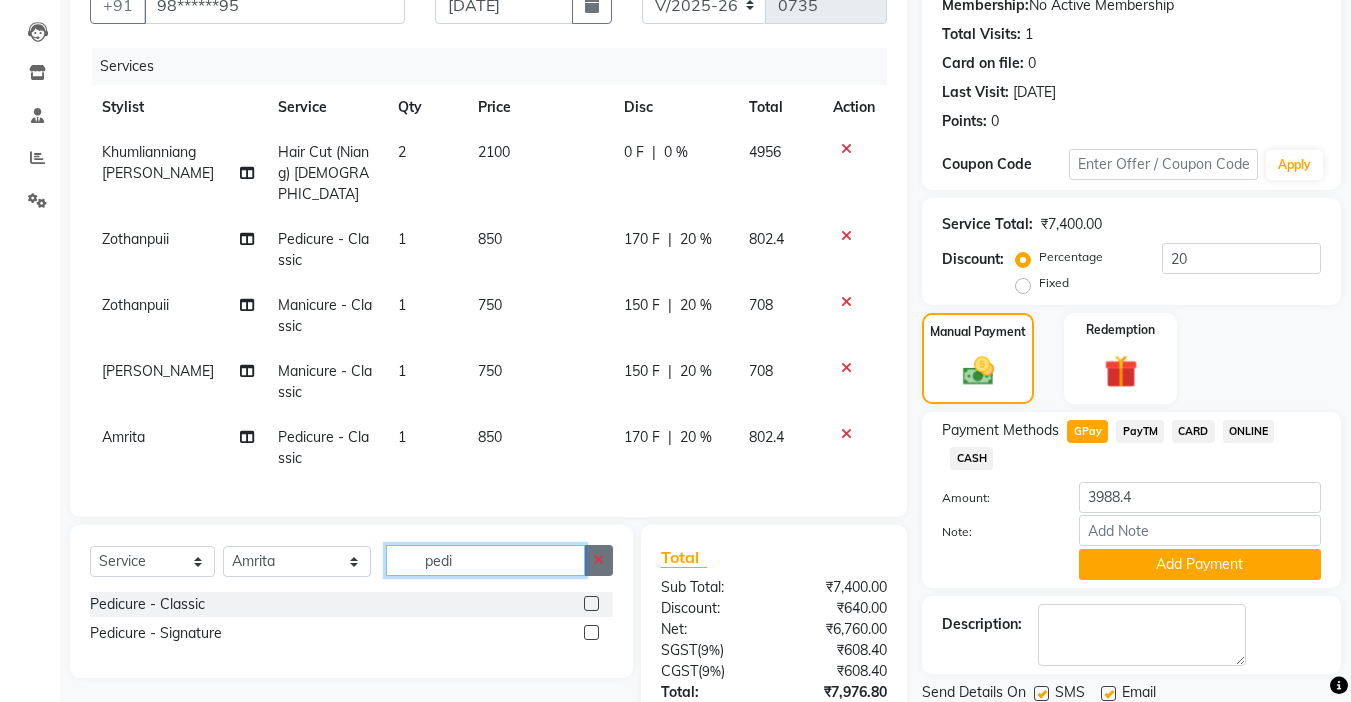 type 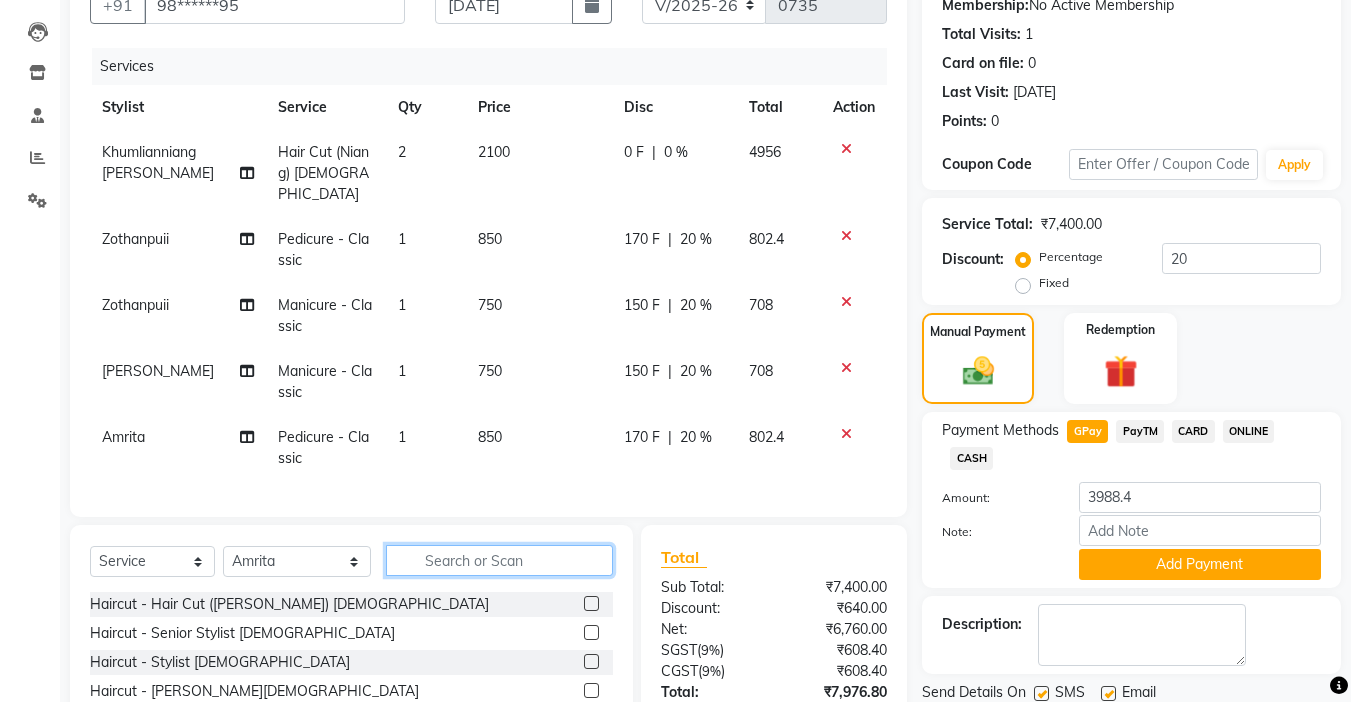 scroll, scrollTop: 100, scrollLeft: 0, axis: vertical 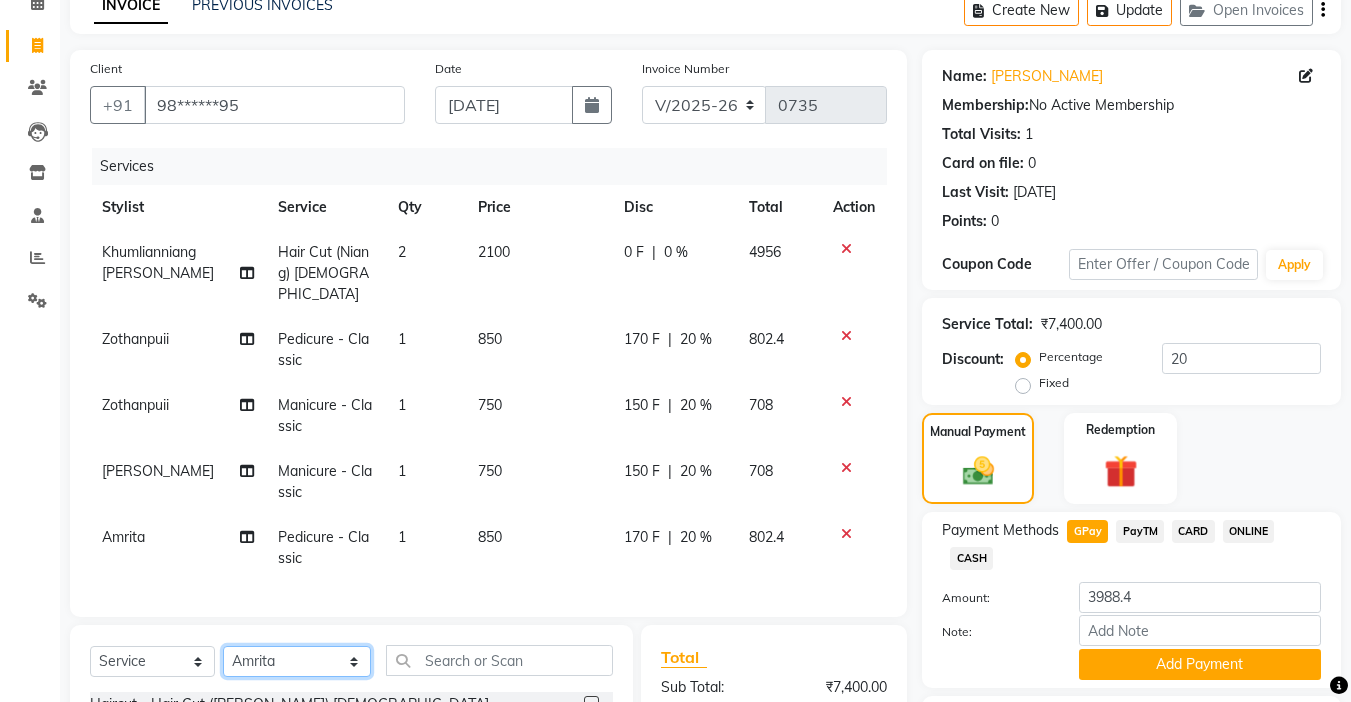 click on "Select Stylist Amrita Anna Boicy Chinghoih Khumlianniang Guite Linda Chingmuan Niang Manager Manhoihkim Protima Kami Remkim Tonsing Sonia vaiphei  Steve .mynlyanSonangaihte Zothanpuii" 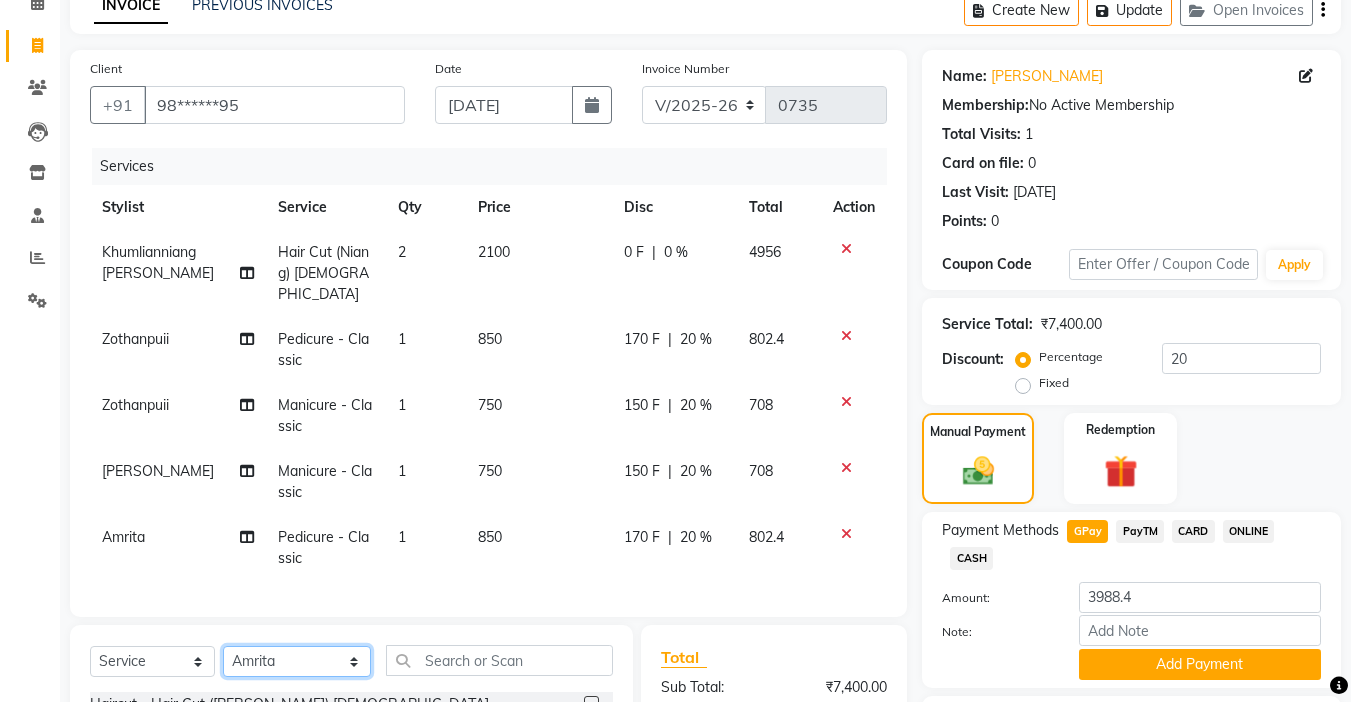 select on "70737" 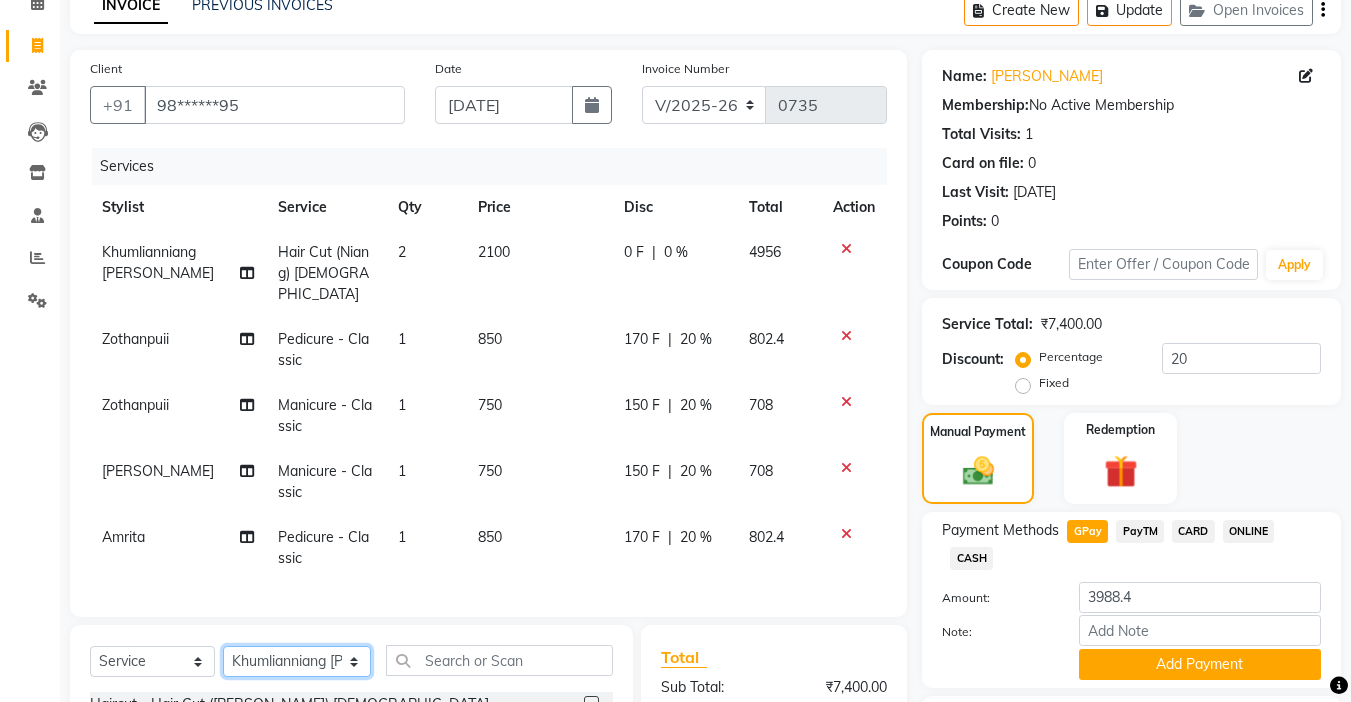 click on "Select Stylist Amrita Anna Boicy Chinghoih Khumlianniang Guite Linda Chingmuan Niang Manager Manhoihkim Protima Kami Remkim Tonsing Sonia vaiphei  Steve .mynlyanSonangaihte Zothanpuii" 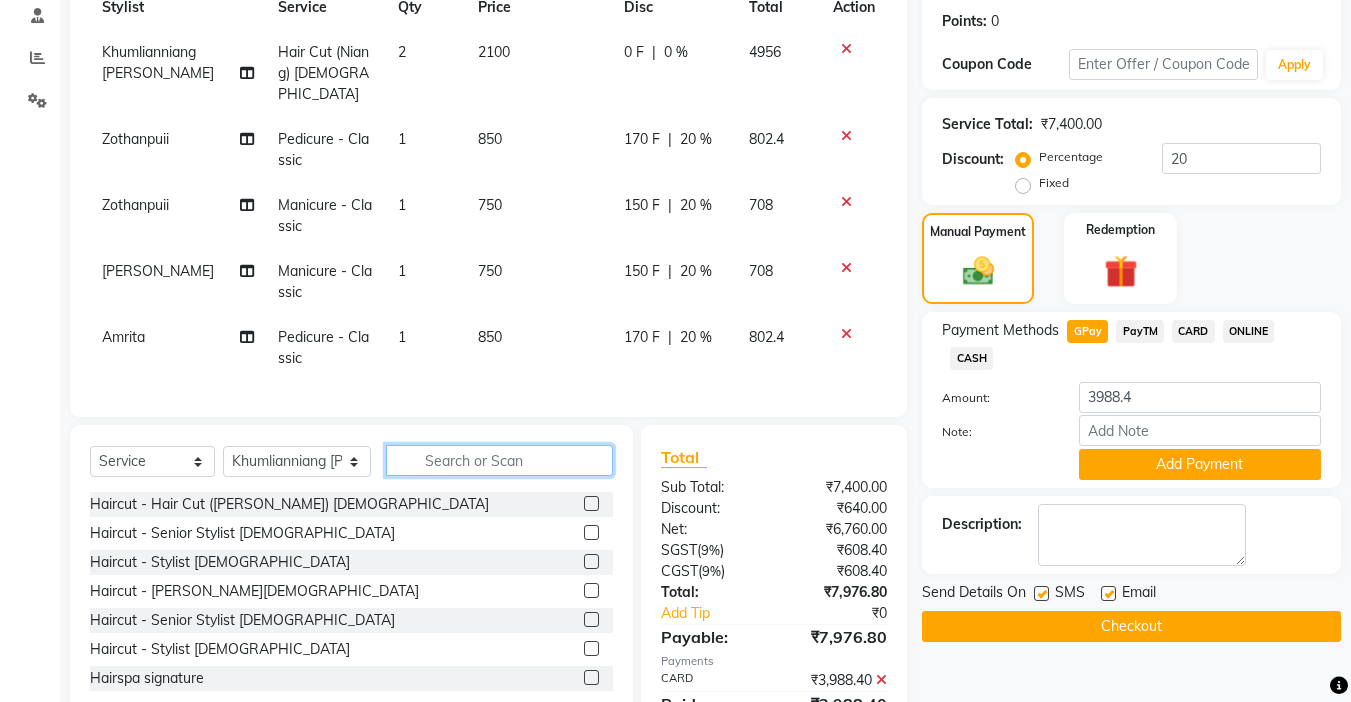 click 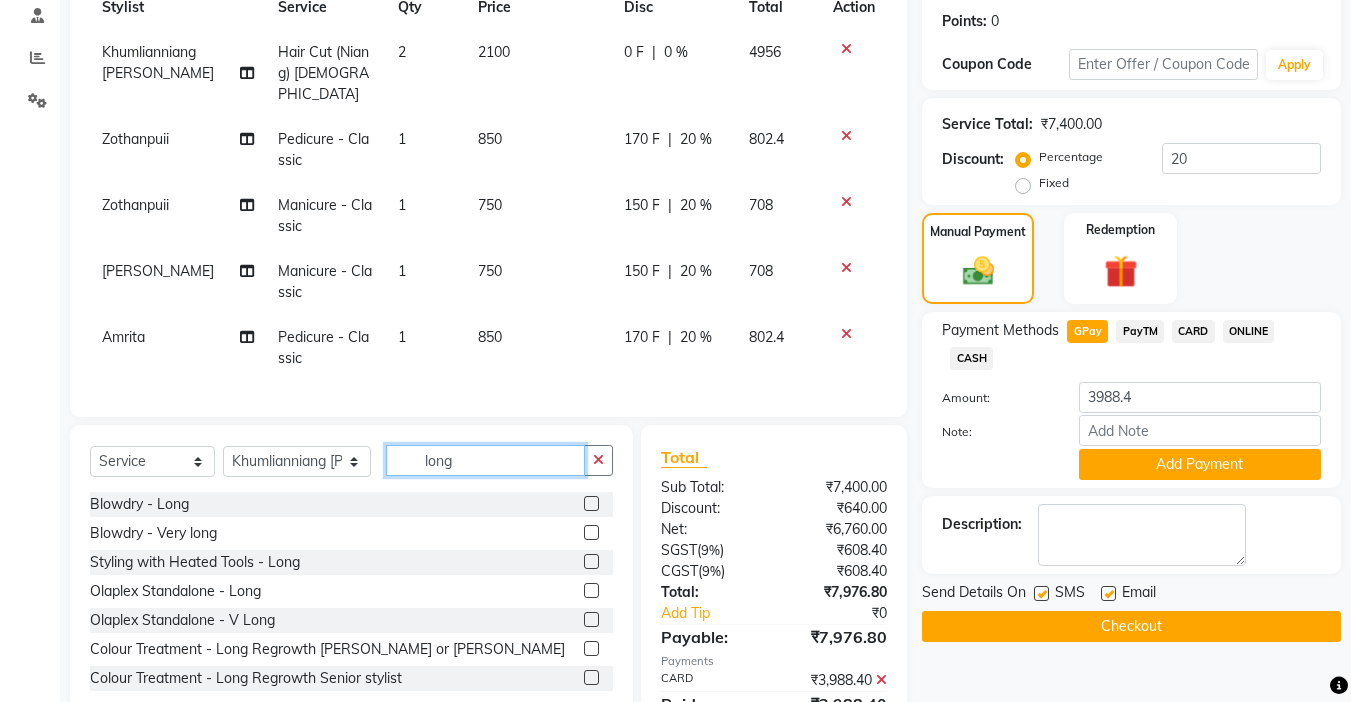 type on "long" 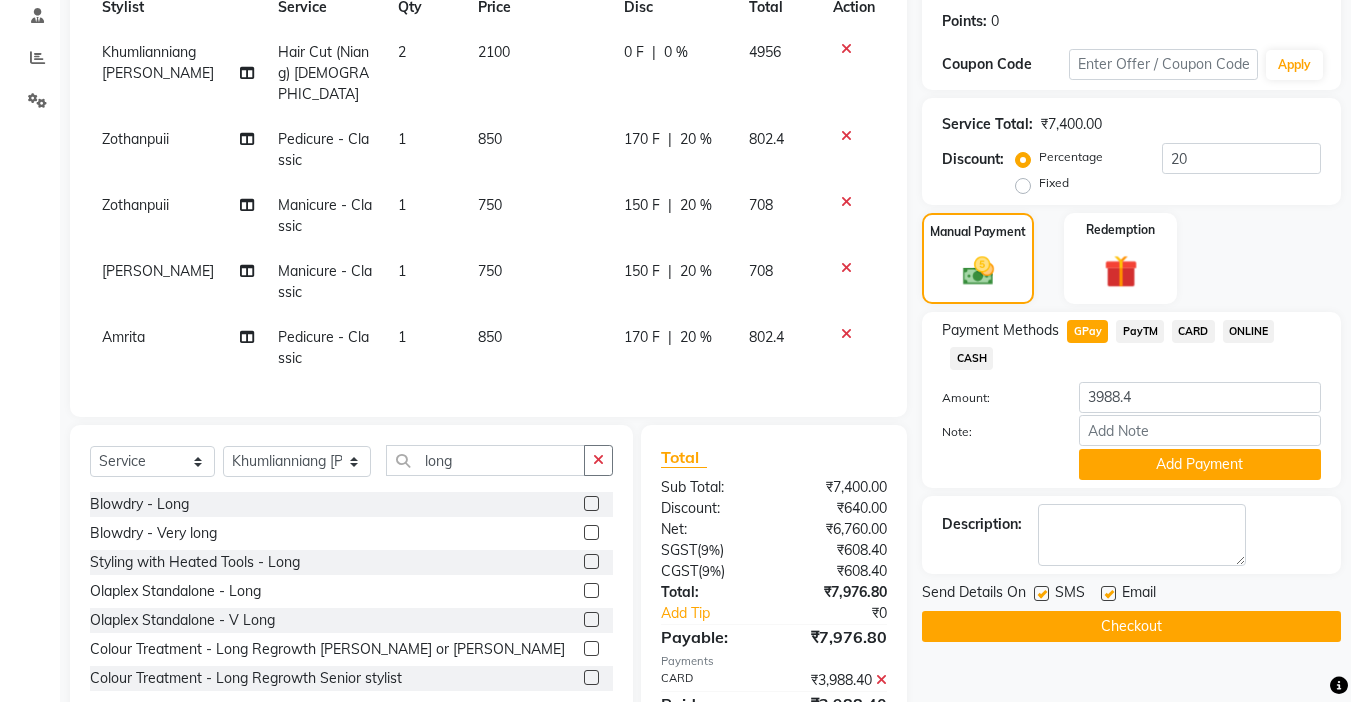 click 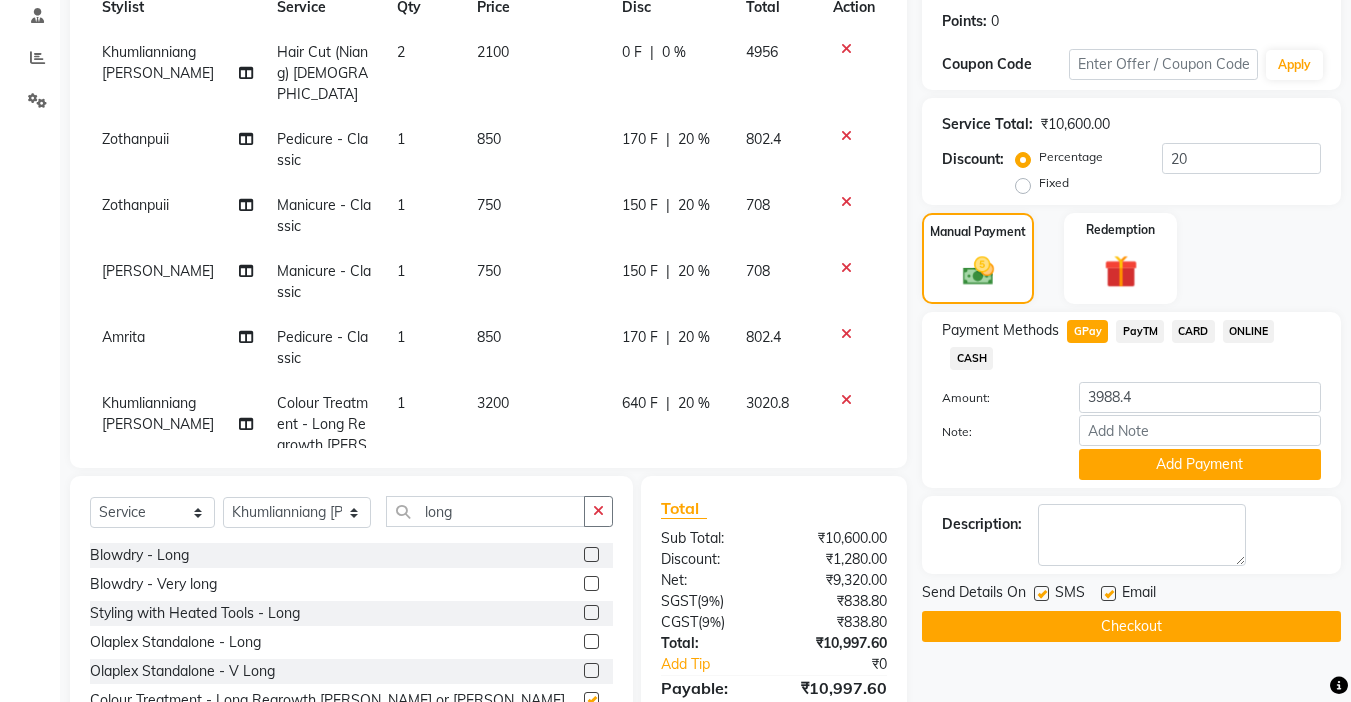 checkbox on "false" 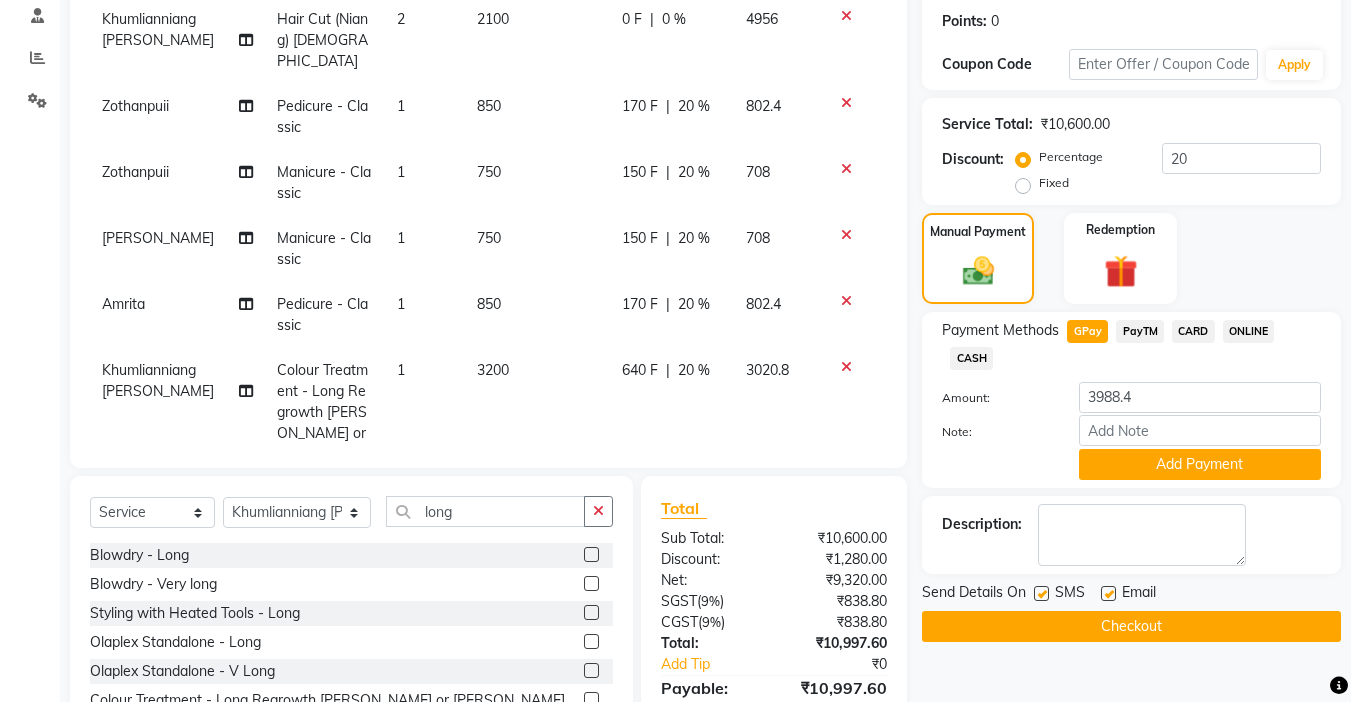 scroll, scrollTop: 51, scrollLeft: 0, axis: vertical 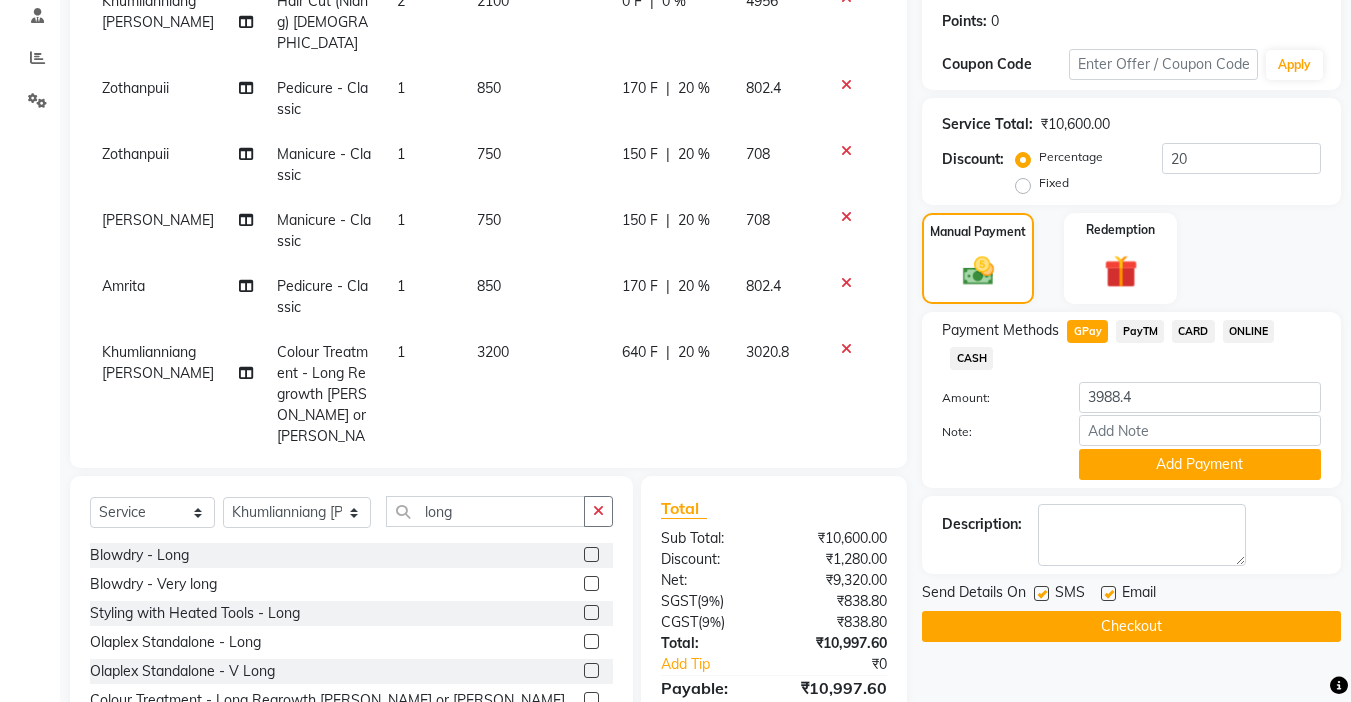 click on "20 %" 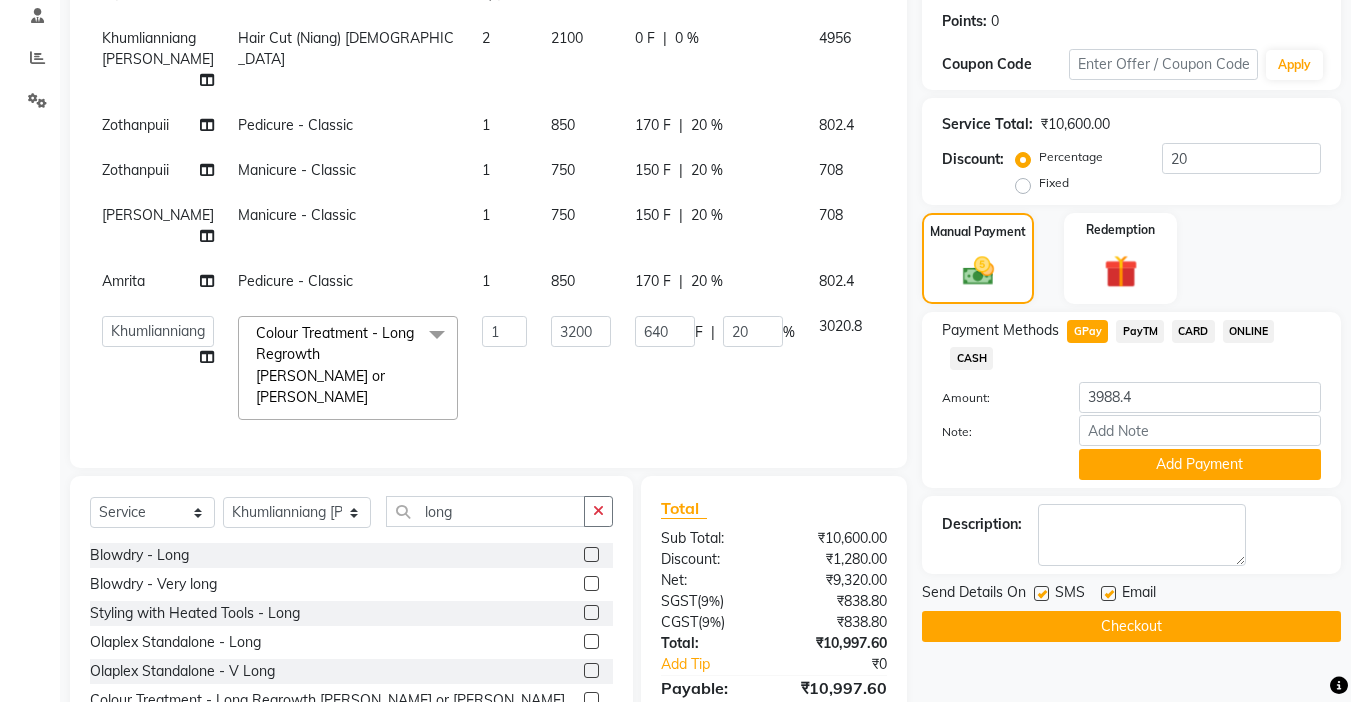 scroll, scrollTop: 0, scrollLeft: 0, axis: both 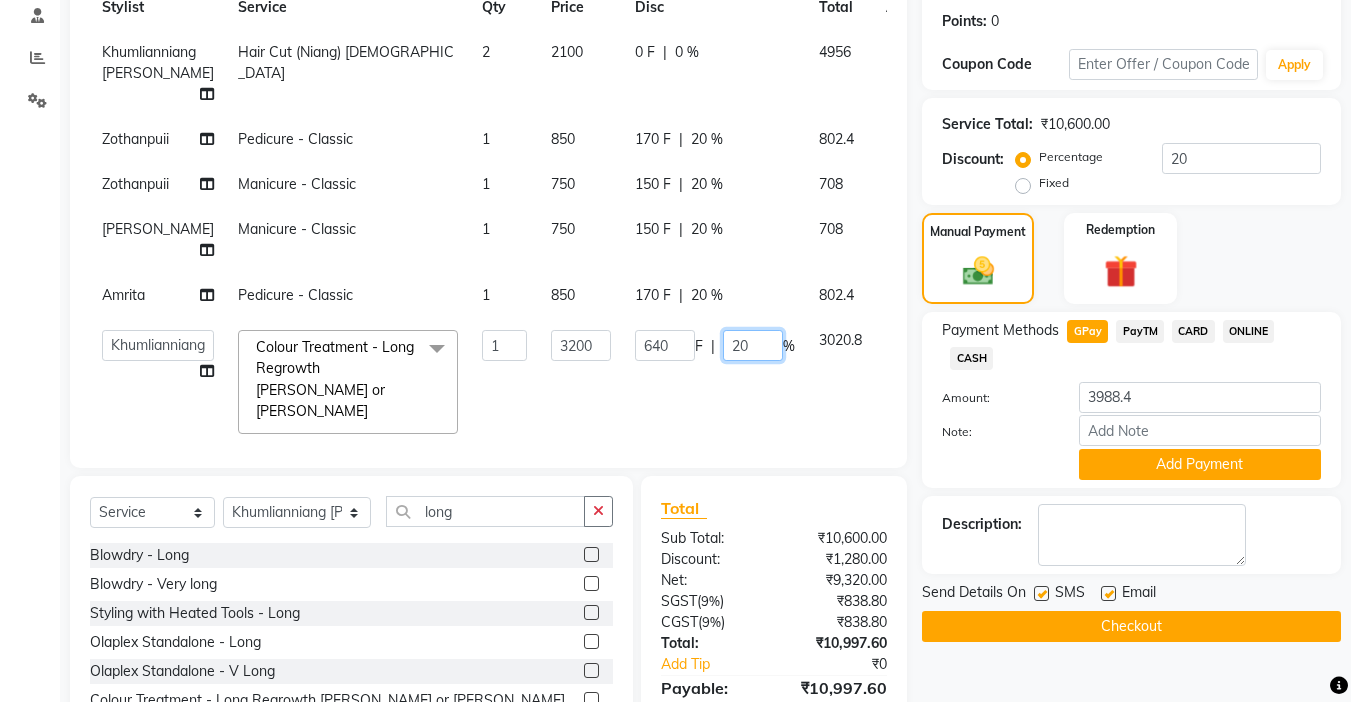 click on "20" 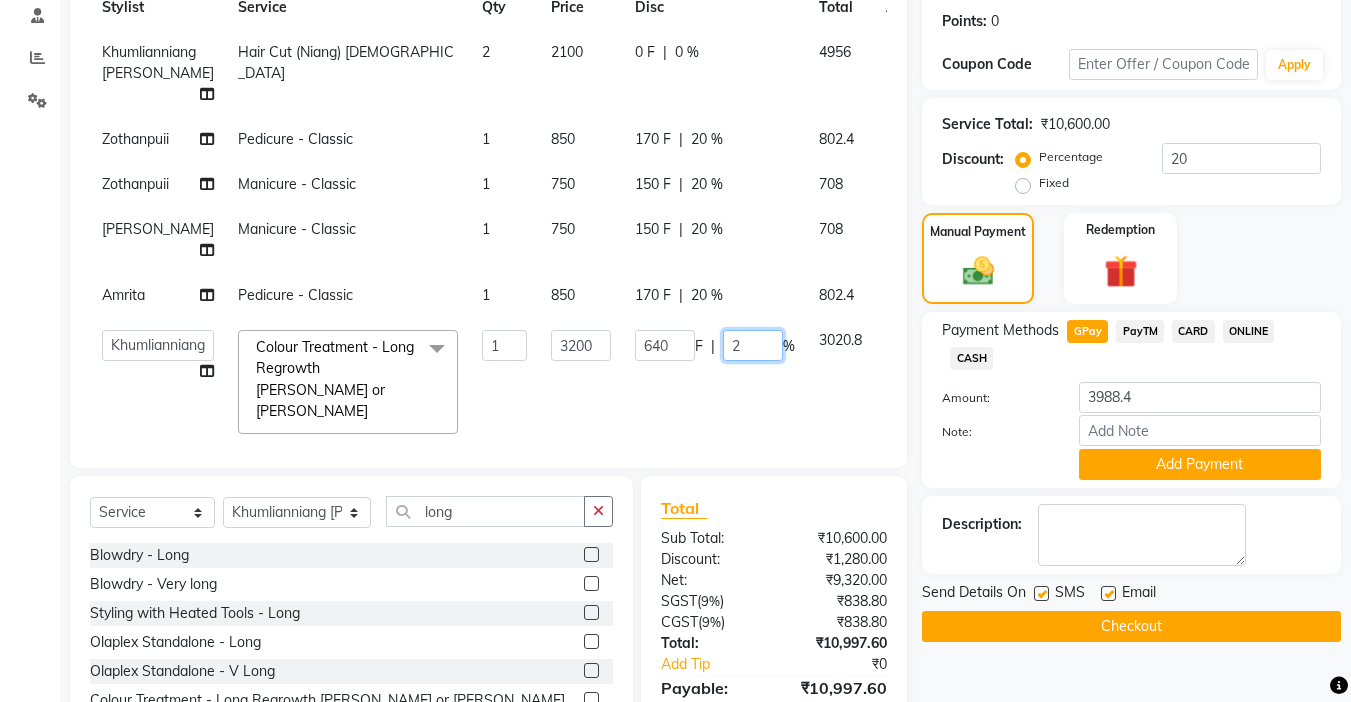 type 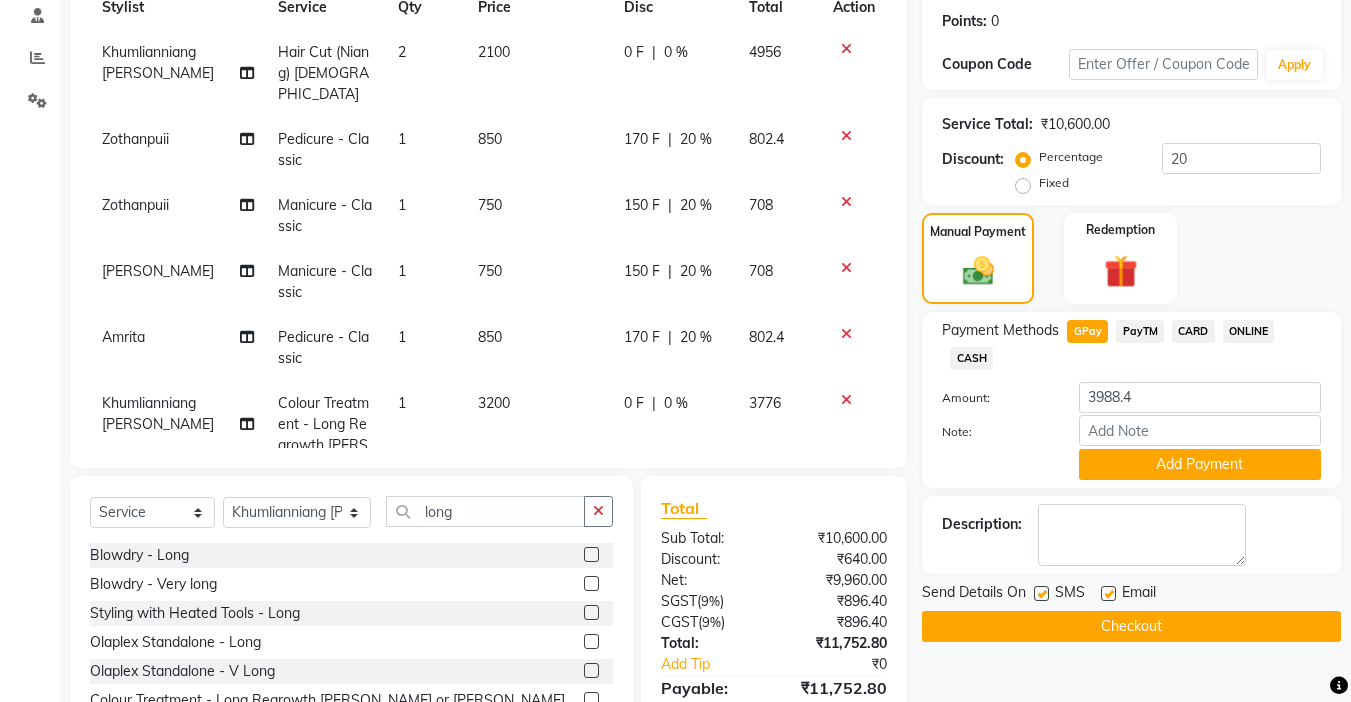 click on "Services Stylist Service Qty Price Disc Total Action Khumlianniang Guite Hair Cut (Niang) Female 2 2100 0 F | 0 % 4956 Zothanpuii Pedicure - Classic 1 850 170 F | 20 % 802.4 Zothanpuii Manicure - Classic 1 750 150 F | 20 % 708 Sonia vaiphei  Manicure - Classic 1 750 150 F | 20 % 708 Amrita Pedicure - Classic 1 850 170 F | 20 % 802.4 Khumlianniang Guite Colour Treatment - Long Regrowth Kim or Niang 1 3200 0 F | 0 % 3776" 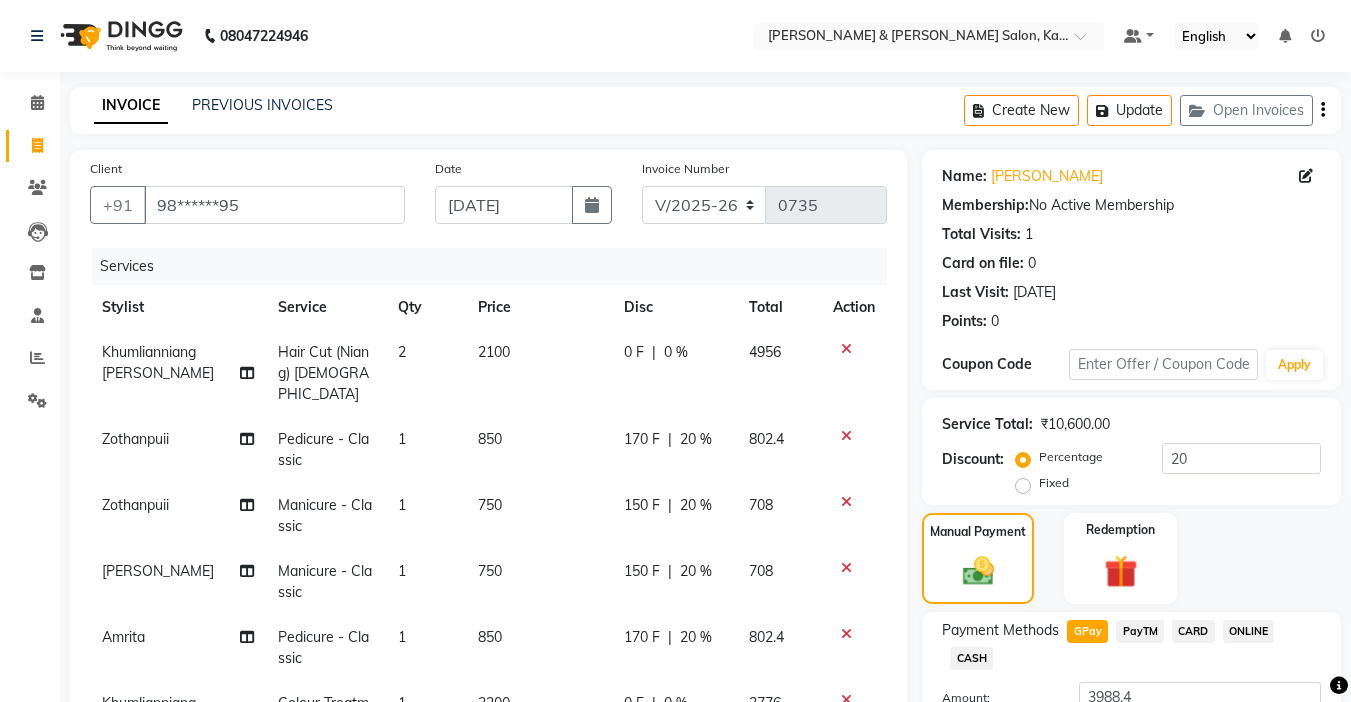 scroll, scrollTop: 51, scrollLeft: 0, axis: vertical 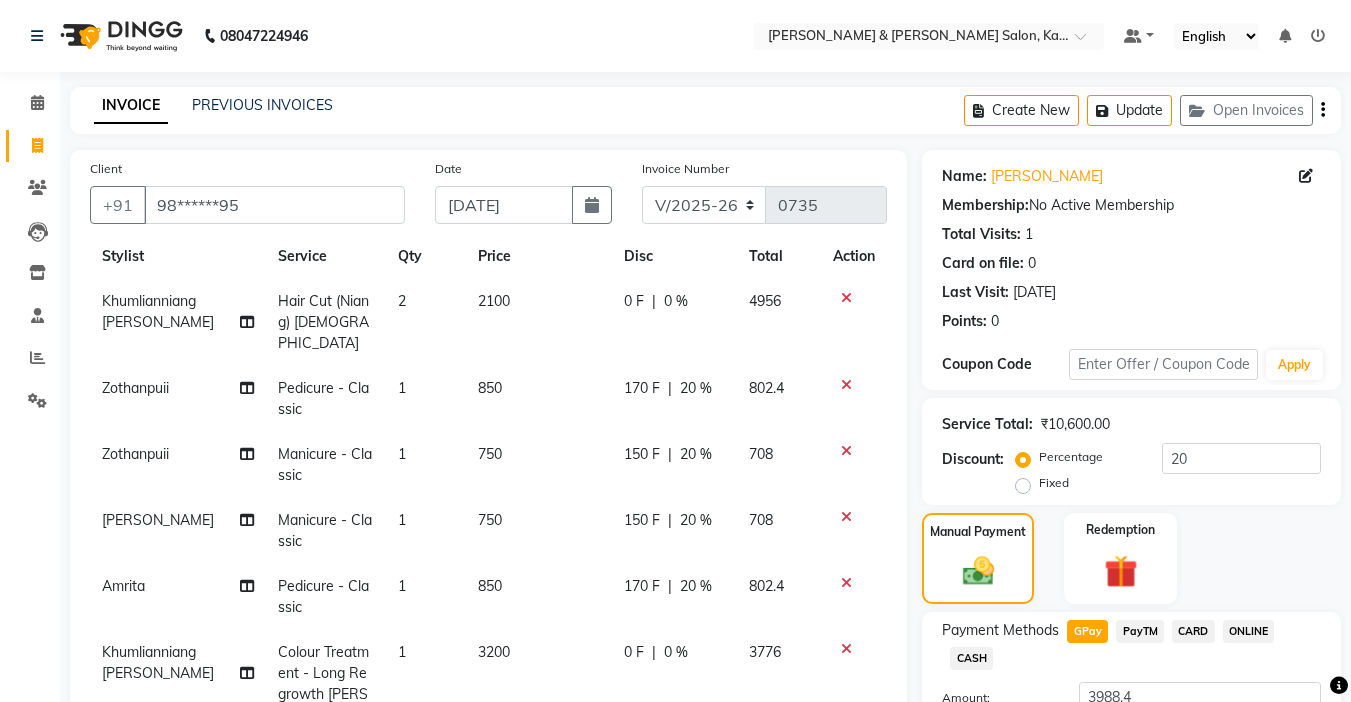 drag, startPoint x: 830, startPoint y: 502, endPoint x: 1159, endPoint y: 155, distance: 478.1736 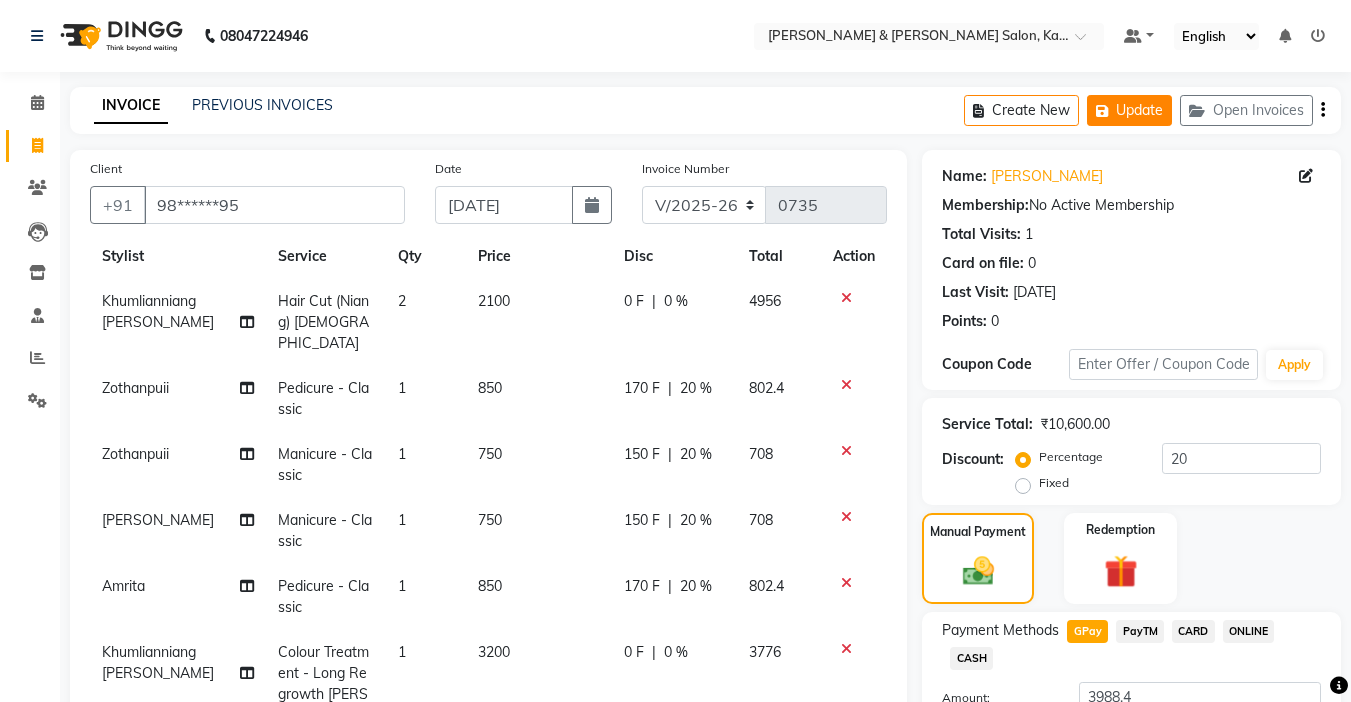 click on "Update" 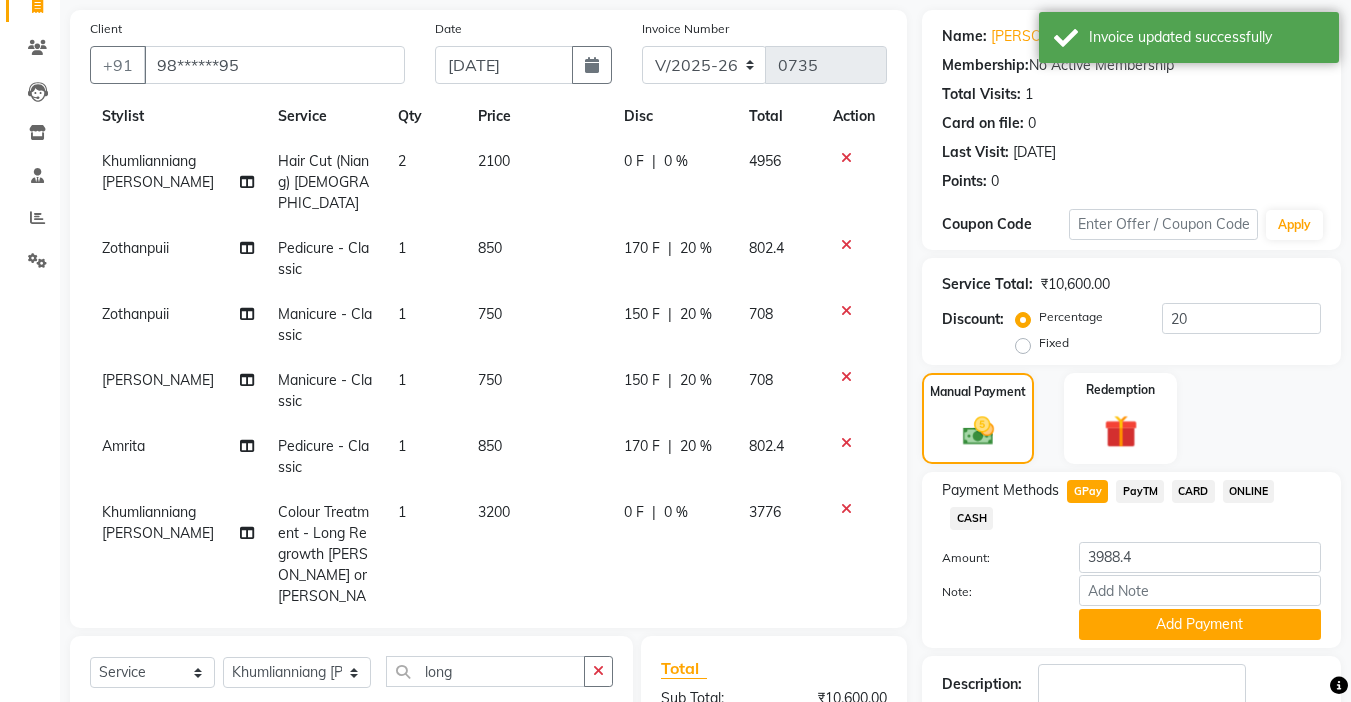 scroll, scrollTop: 440, scrollLeft: 0, axis: vertical 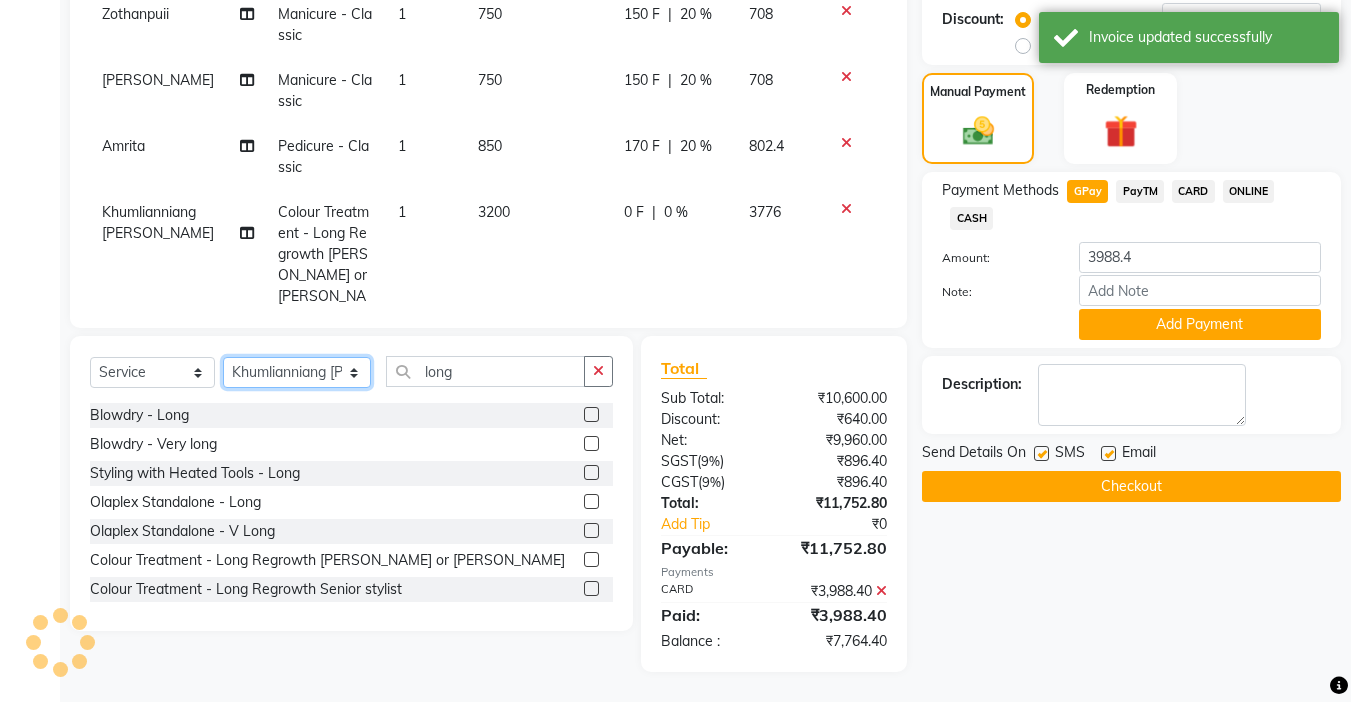click on "Select Stylist Amrita Anna Boicy Chinghoih Khumlianniang Guite Linda Chingmuan Niang Manager Manhoihkim Protima Kami Remkim Tonsing Sonia vaiphei  Steve .mynlyanSonangaihte Zothanpuii" 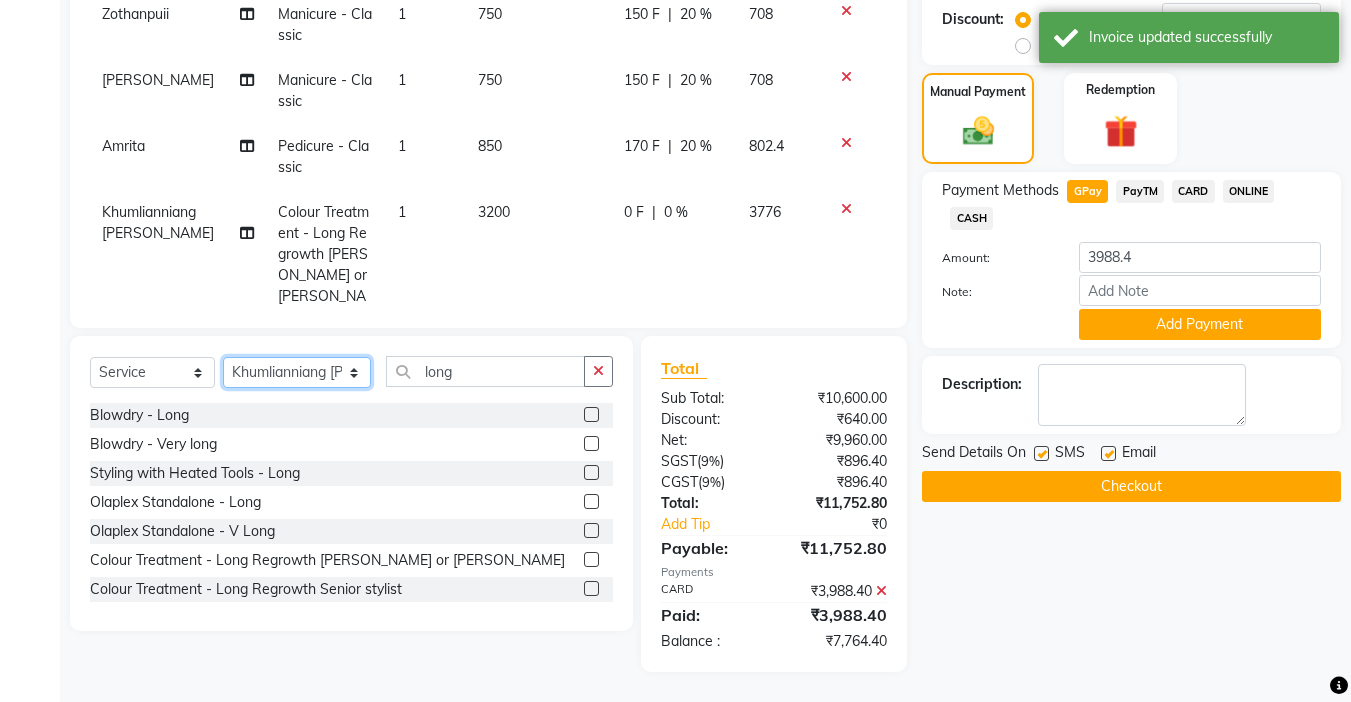 select on "83049" 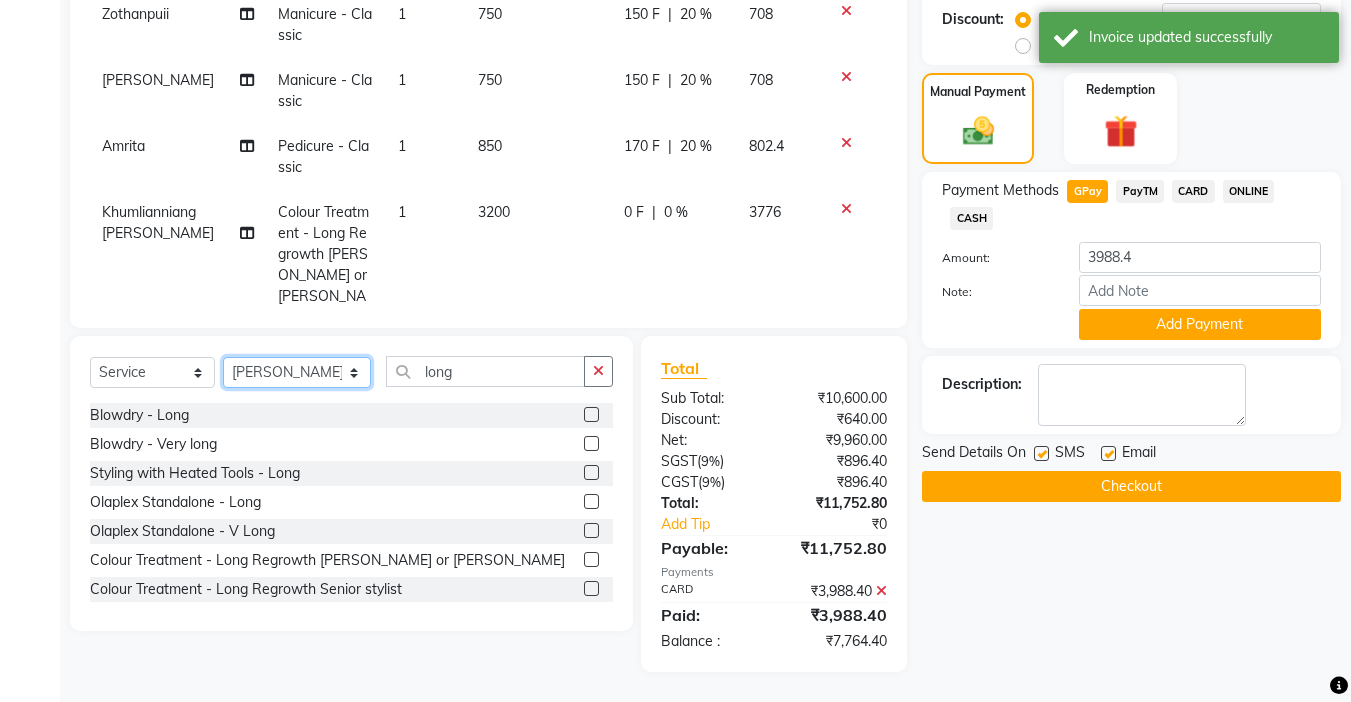 click on "Select Stylist Amrita Anna Boicy Chinghoih Khumlianniang Guite Linda Chingmuan Niang Manager Manhoihkim Protima Kami Remkim Tonsing Sonia vaiphei  Steve .mynlyanSonangaihte Zothanpuii" 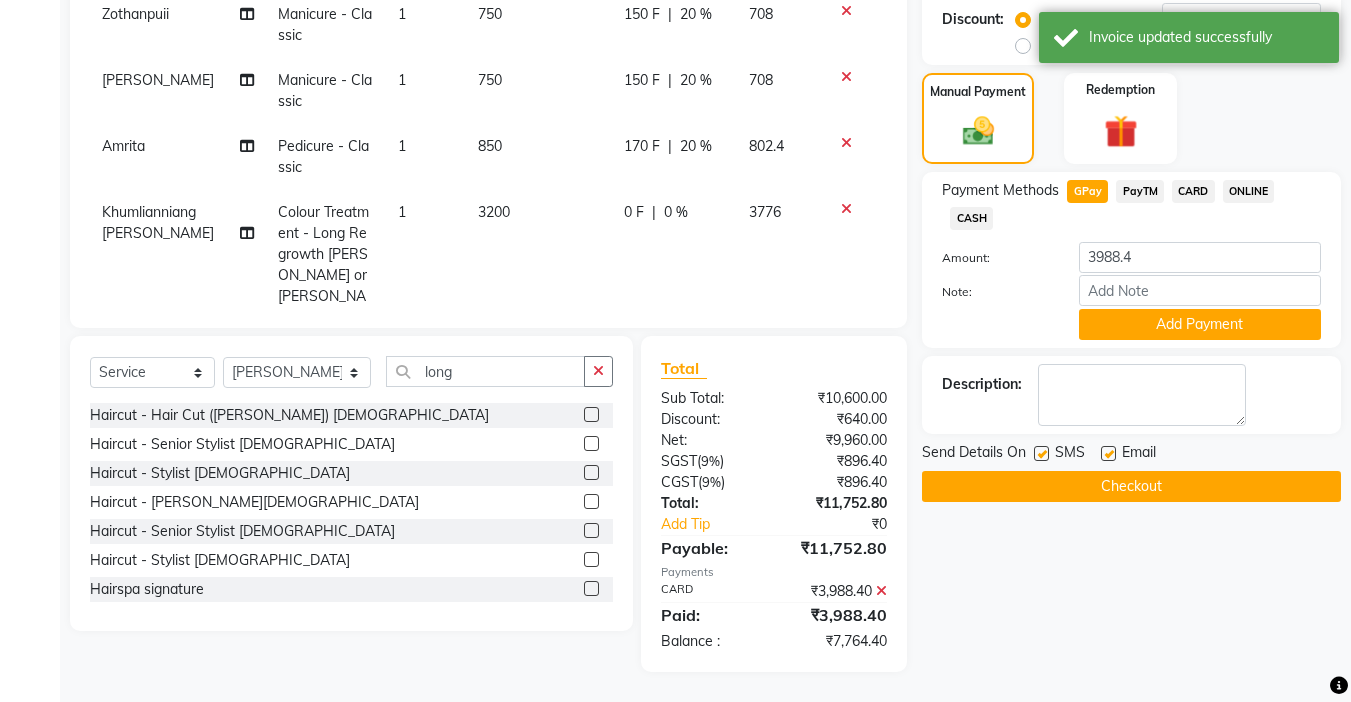 click on "Select  Service  Product  Membership  Package Voucher Prepaid Gift Card  Select Stylist Amrita Anna Boicy Chinghoih Khumlianniang Guite Linda Chingmuan Niang Manager Manhoihkim Protima Kami Remkim Tonsing Sonia vaiphei  Steve .mynlyanSonangaihte Zothanpuii long" 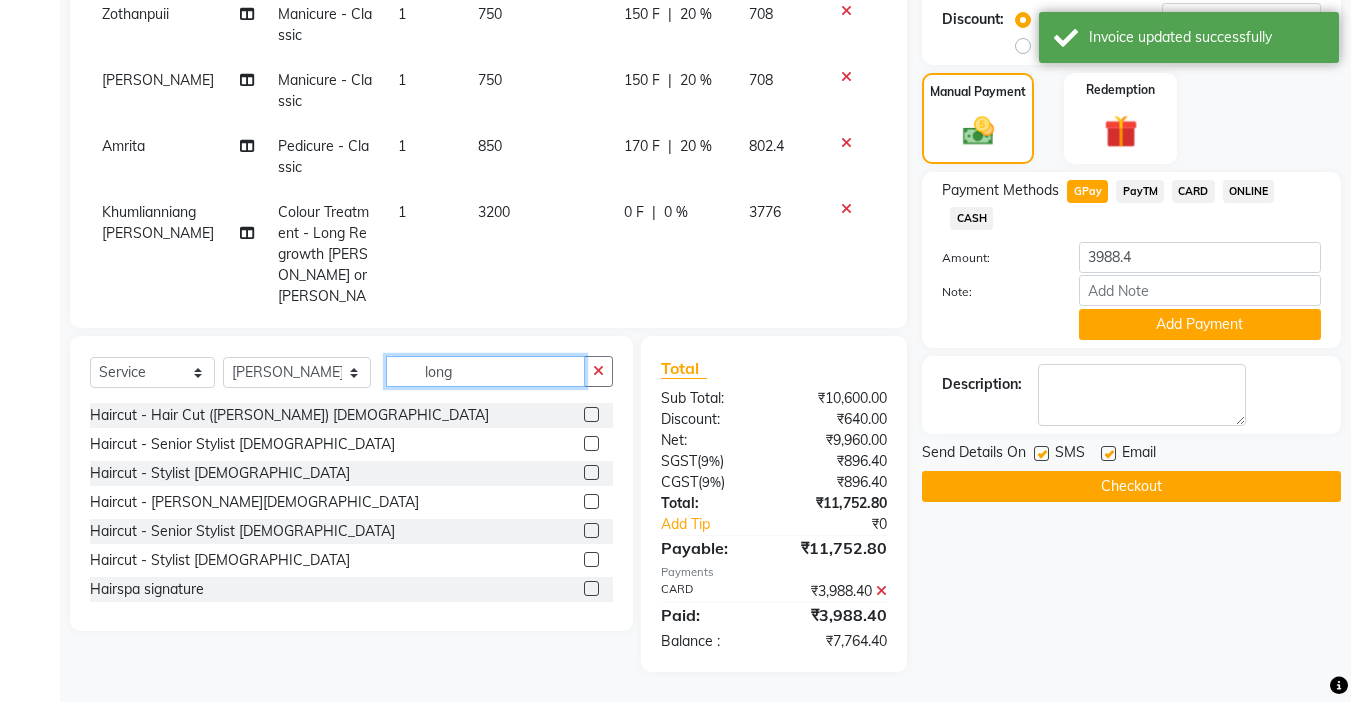click on "long" 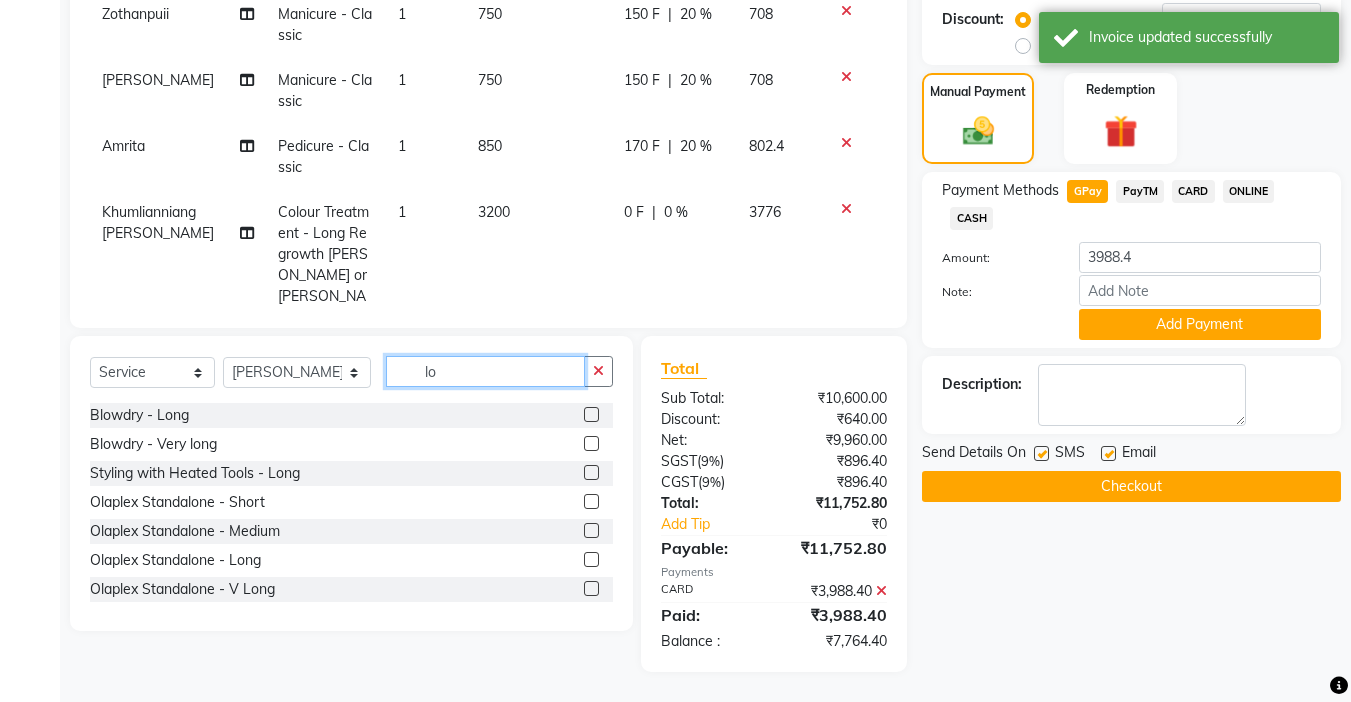 type on "l" 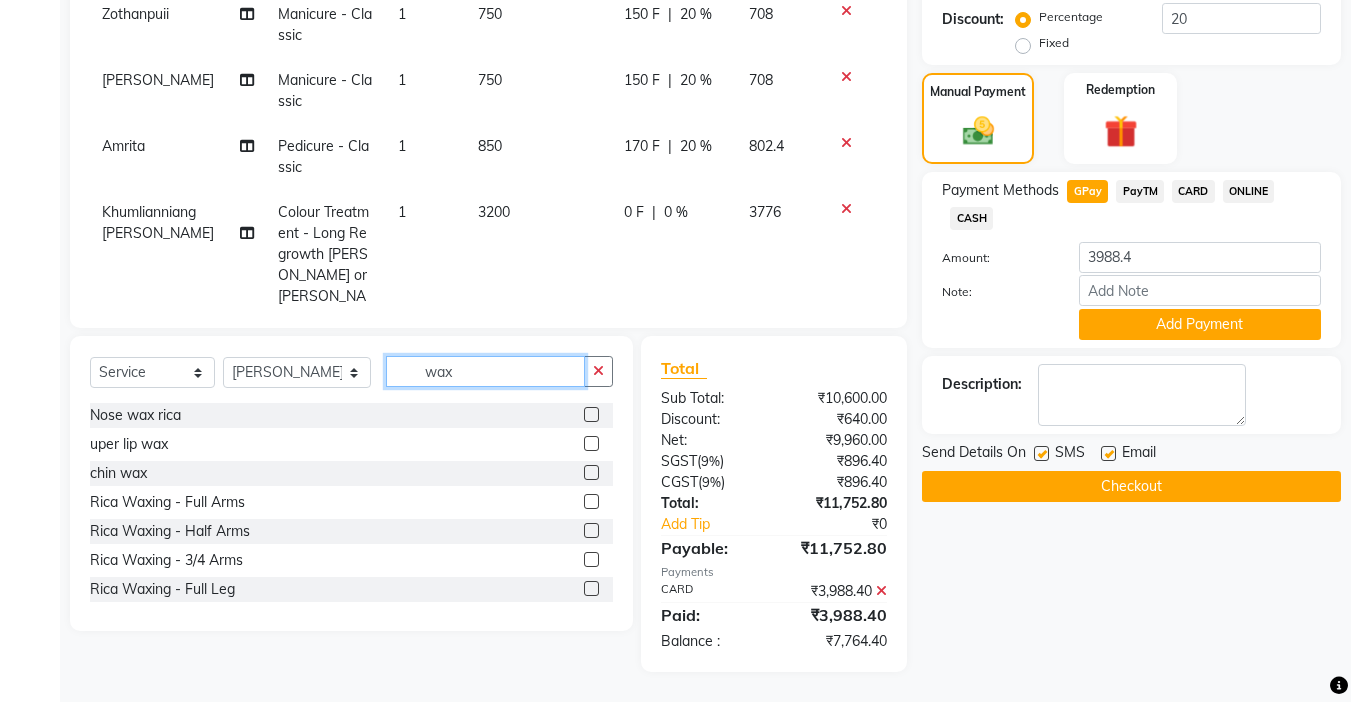 type on "wax" 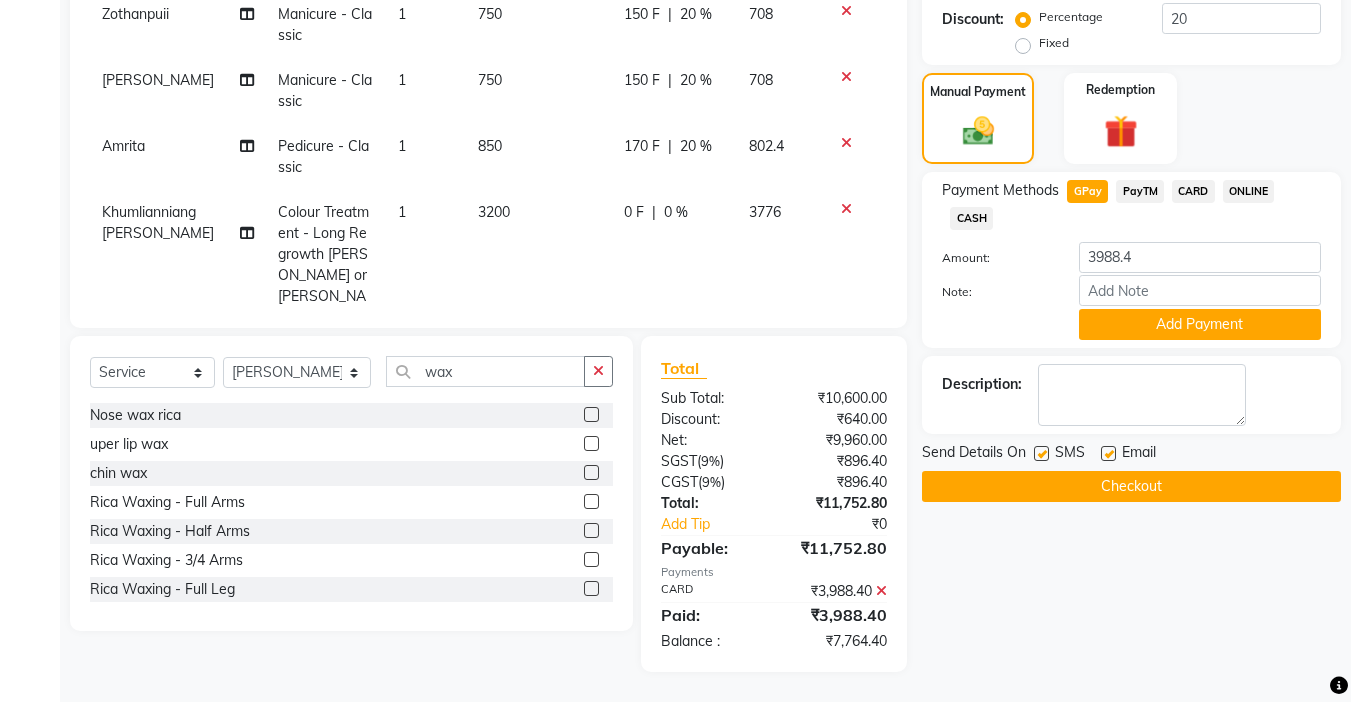 click 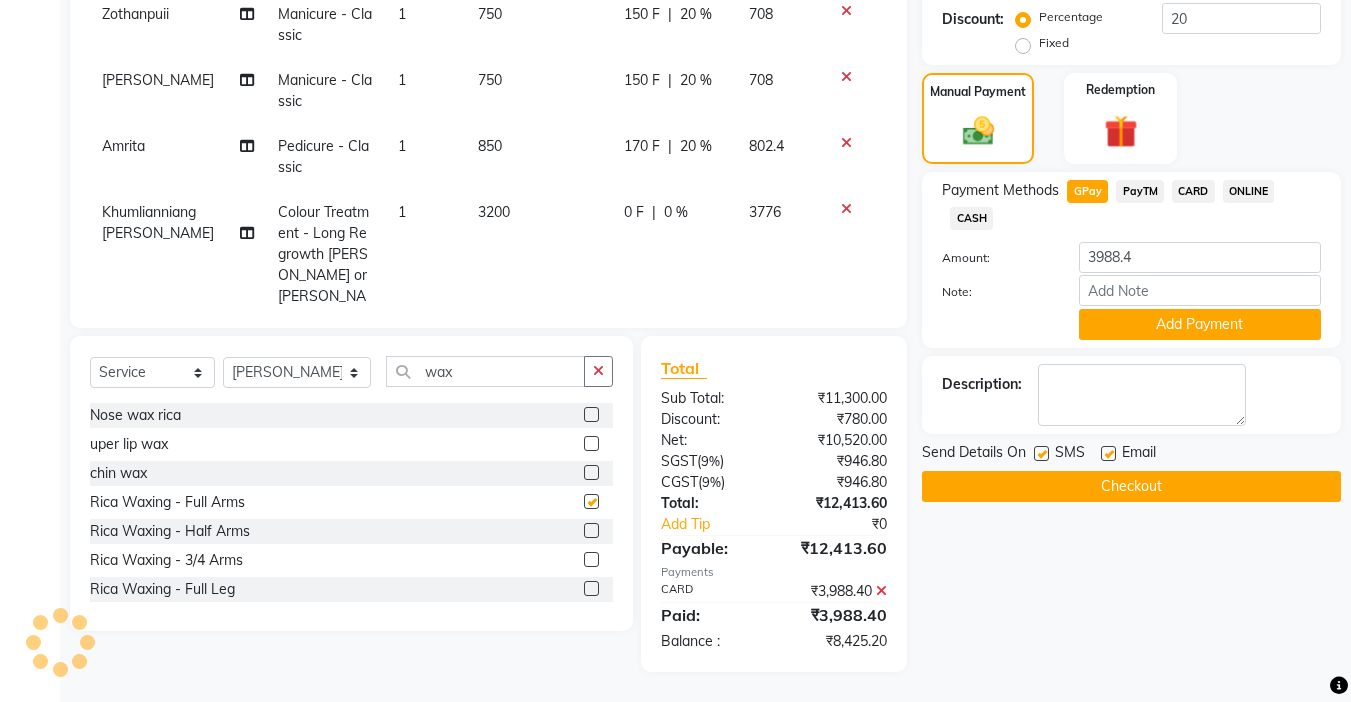 checkbox on "false" 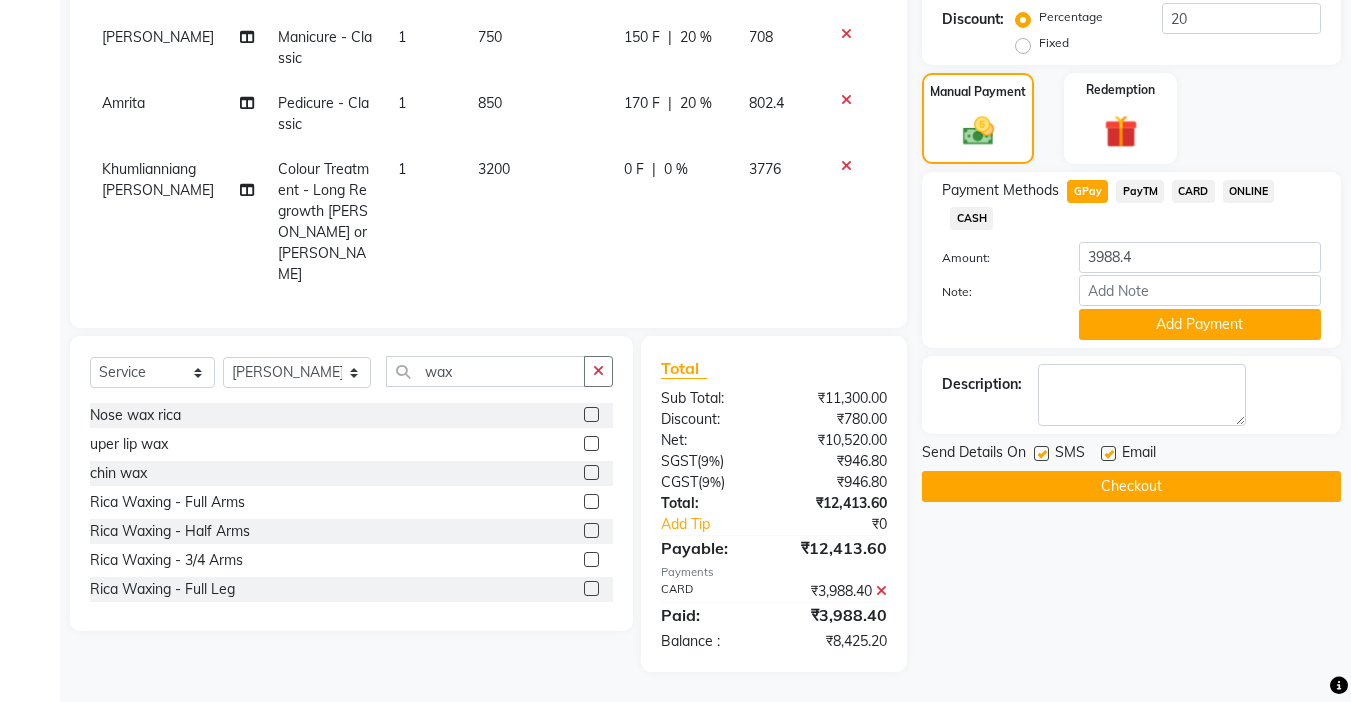 scroll, scrollTop: 117, scrollLeft: 0, axis: vertical 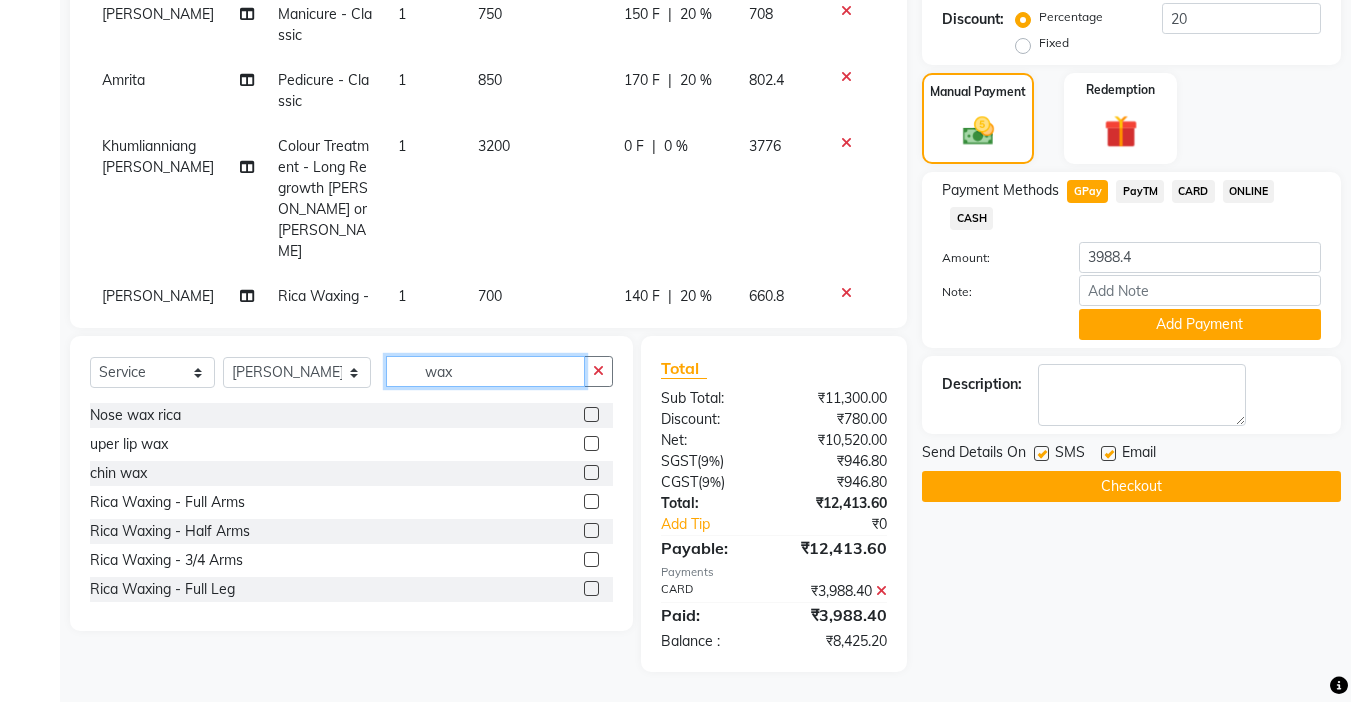 click on "wax" 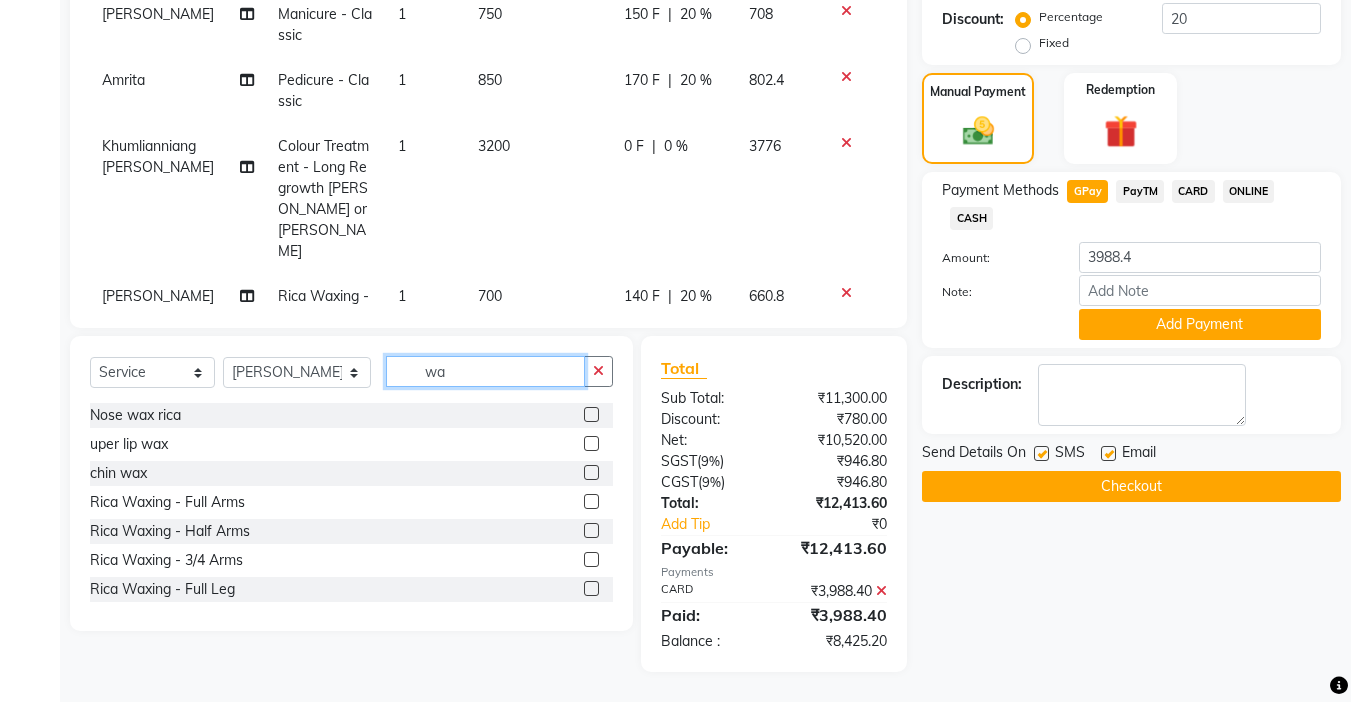 type on "w" 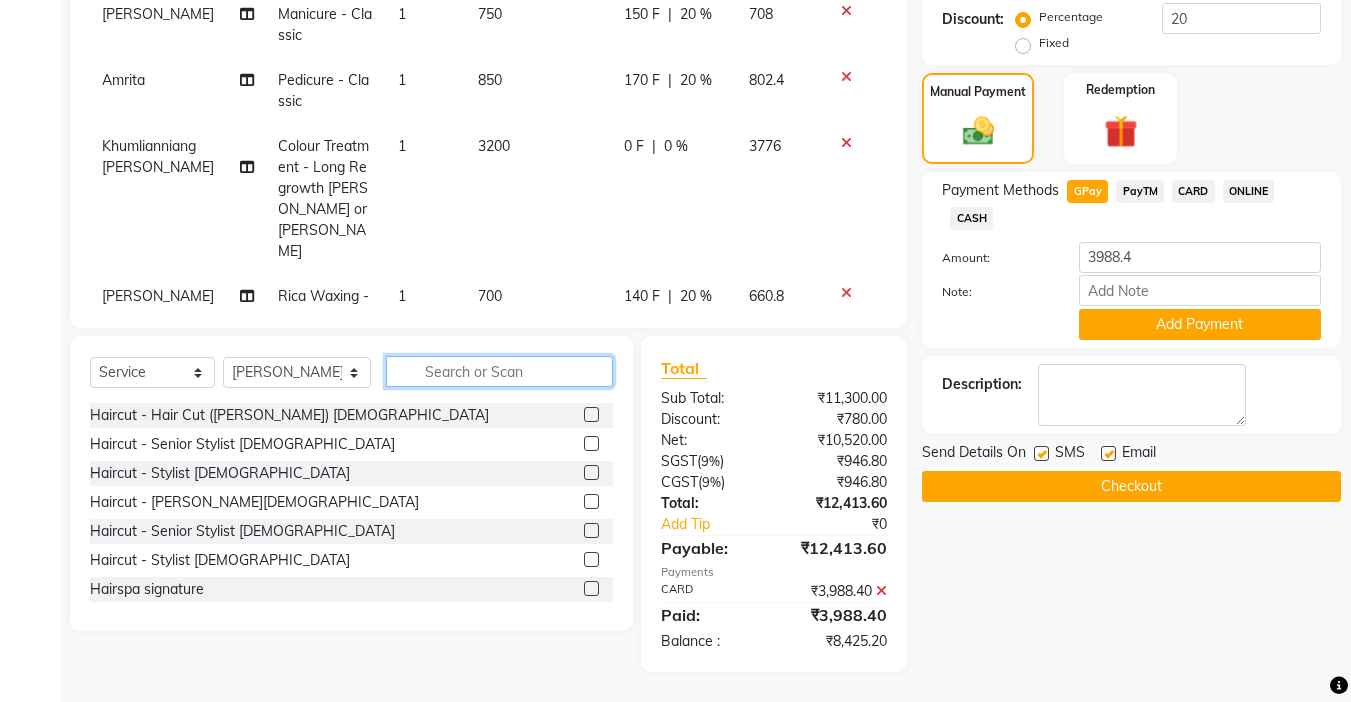 type on "3" 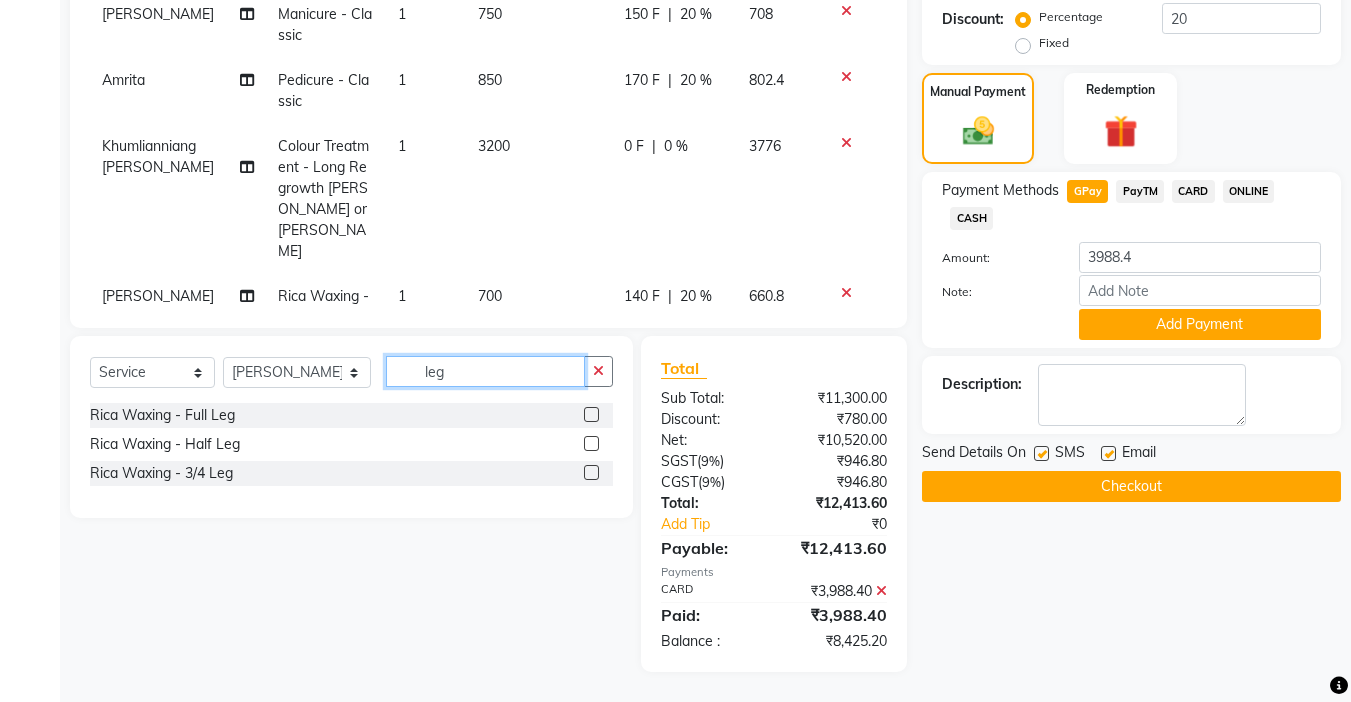 type on "leg" 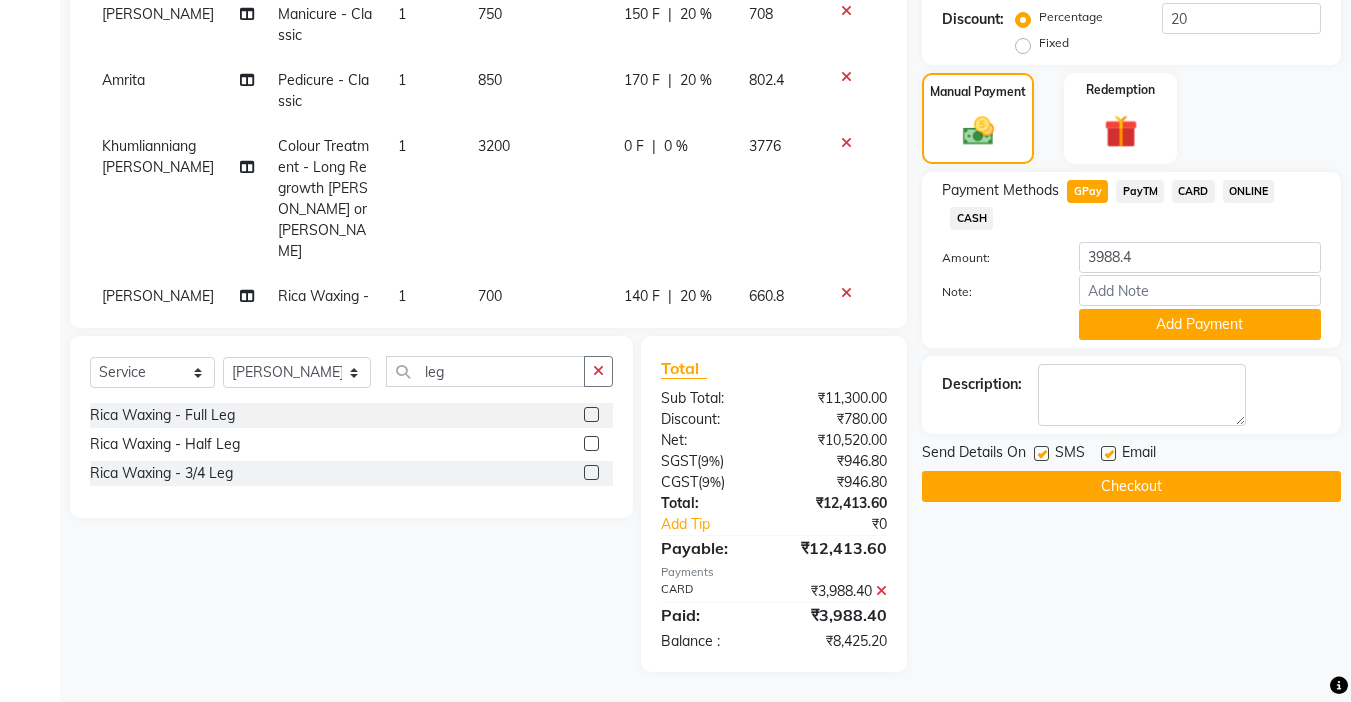 click 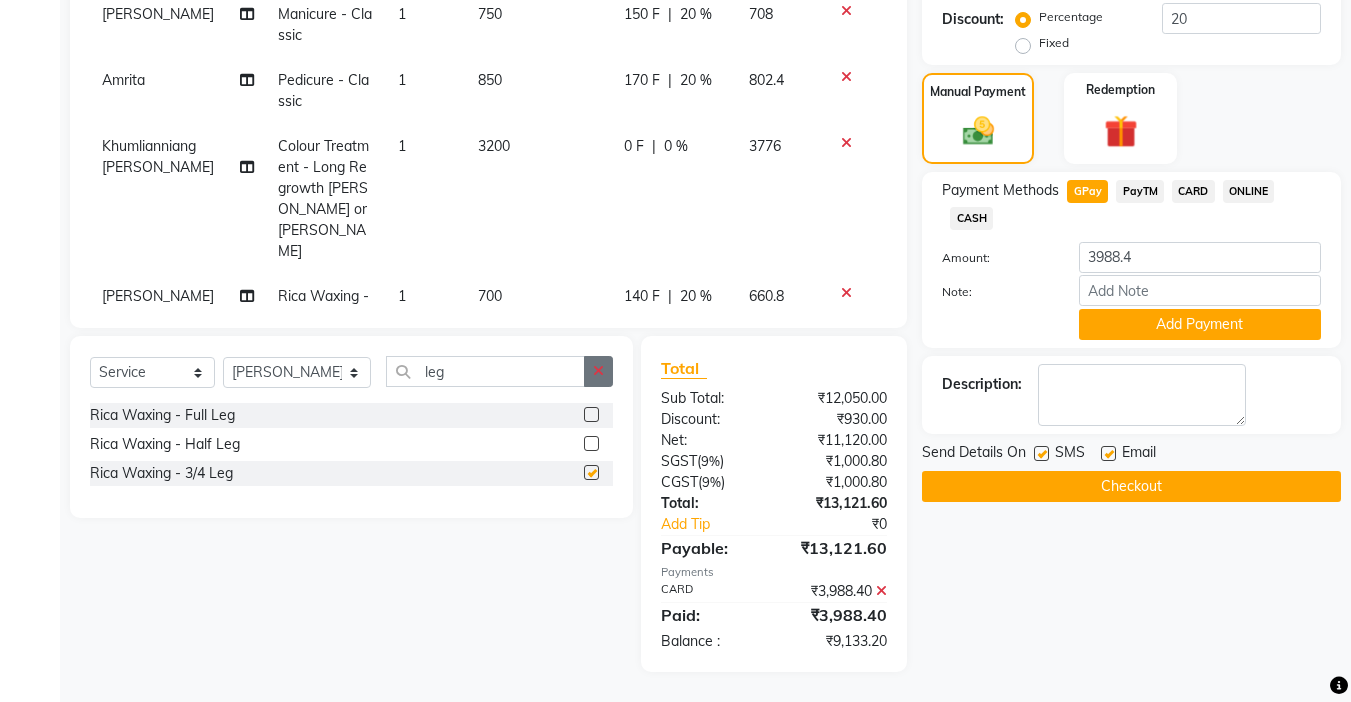 checkbox on "false" 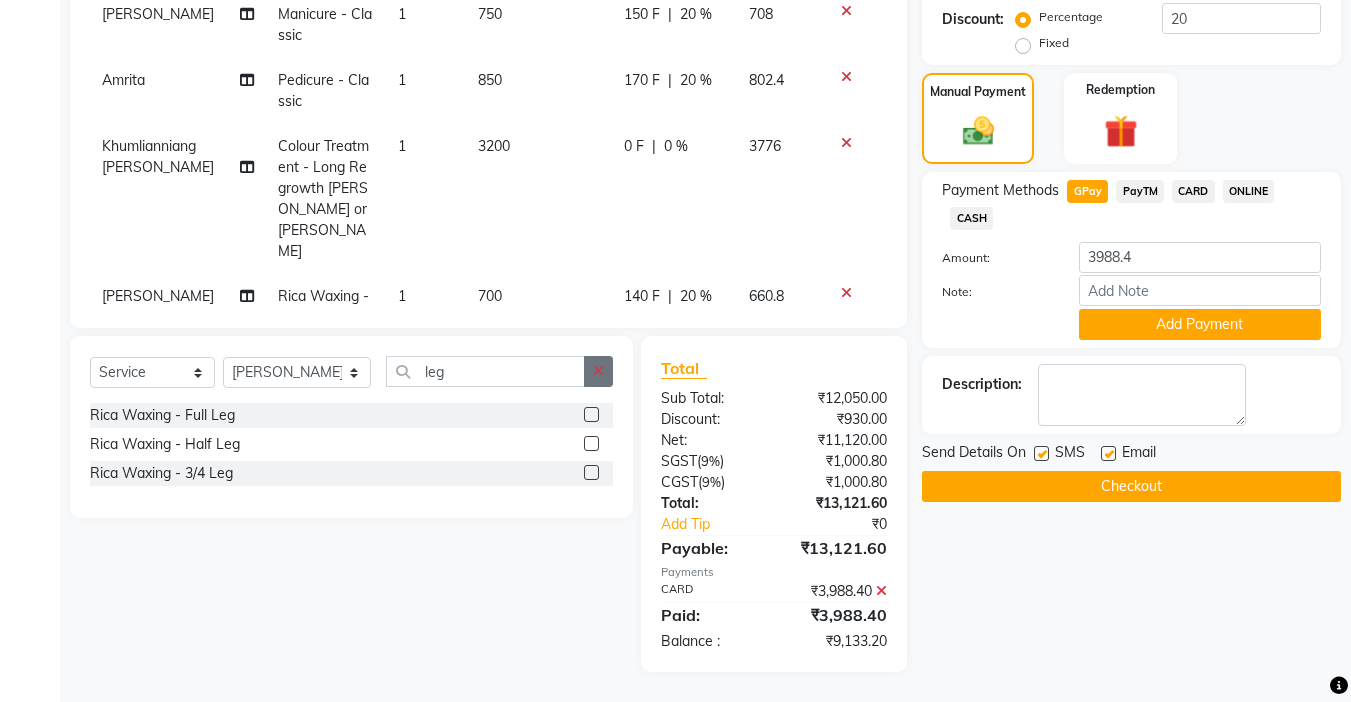 click 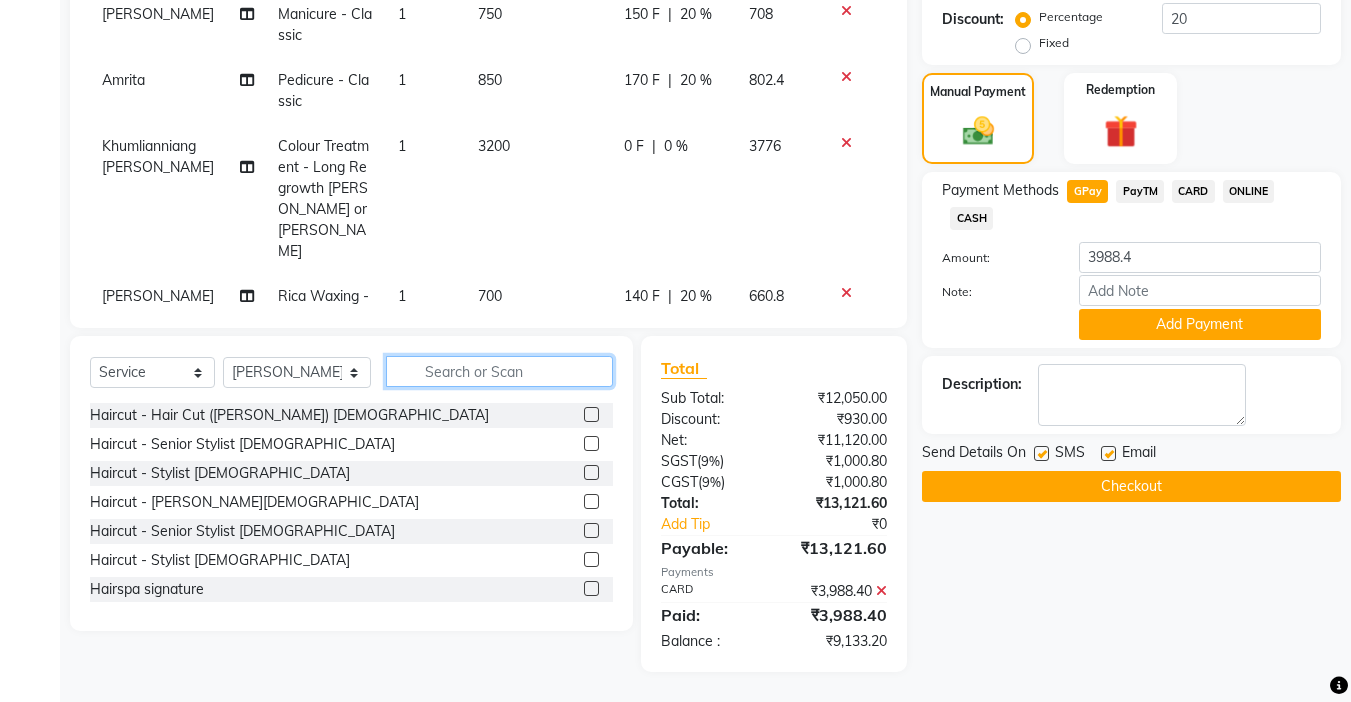click 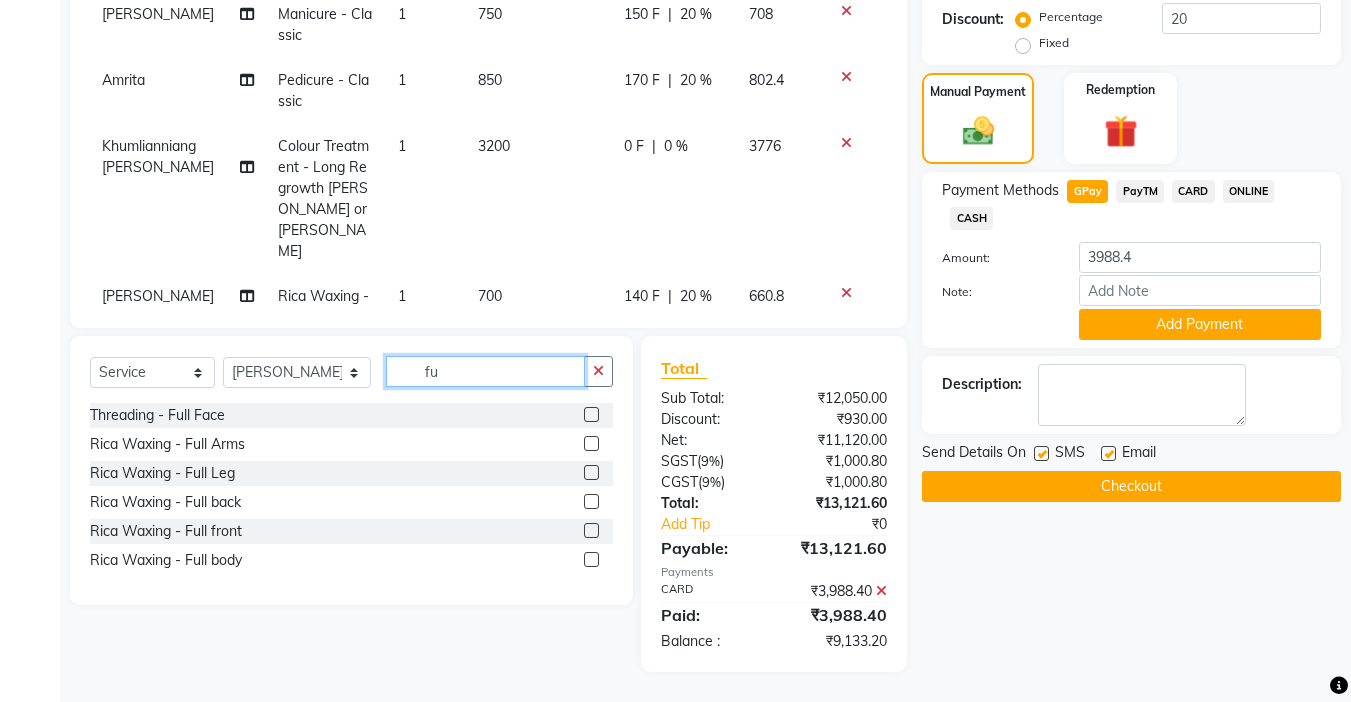type on "f" 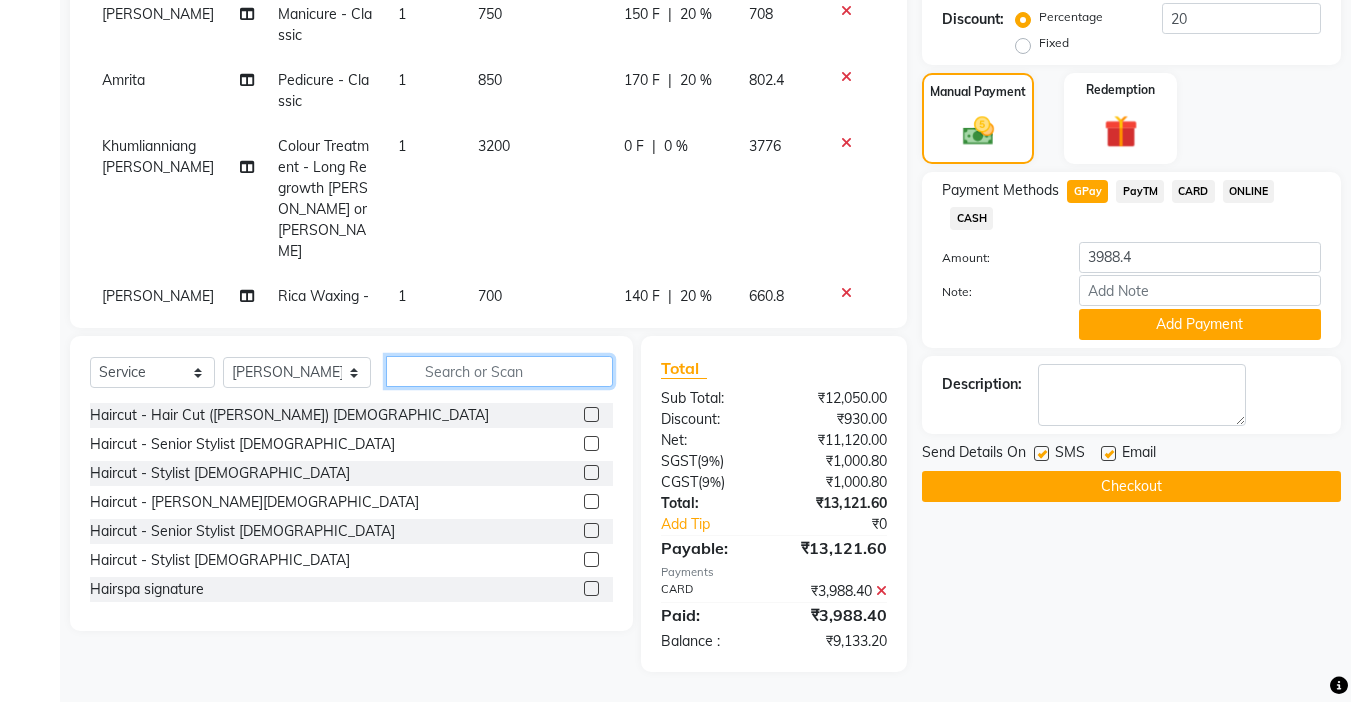 type on "a" 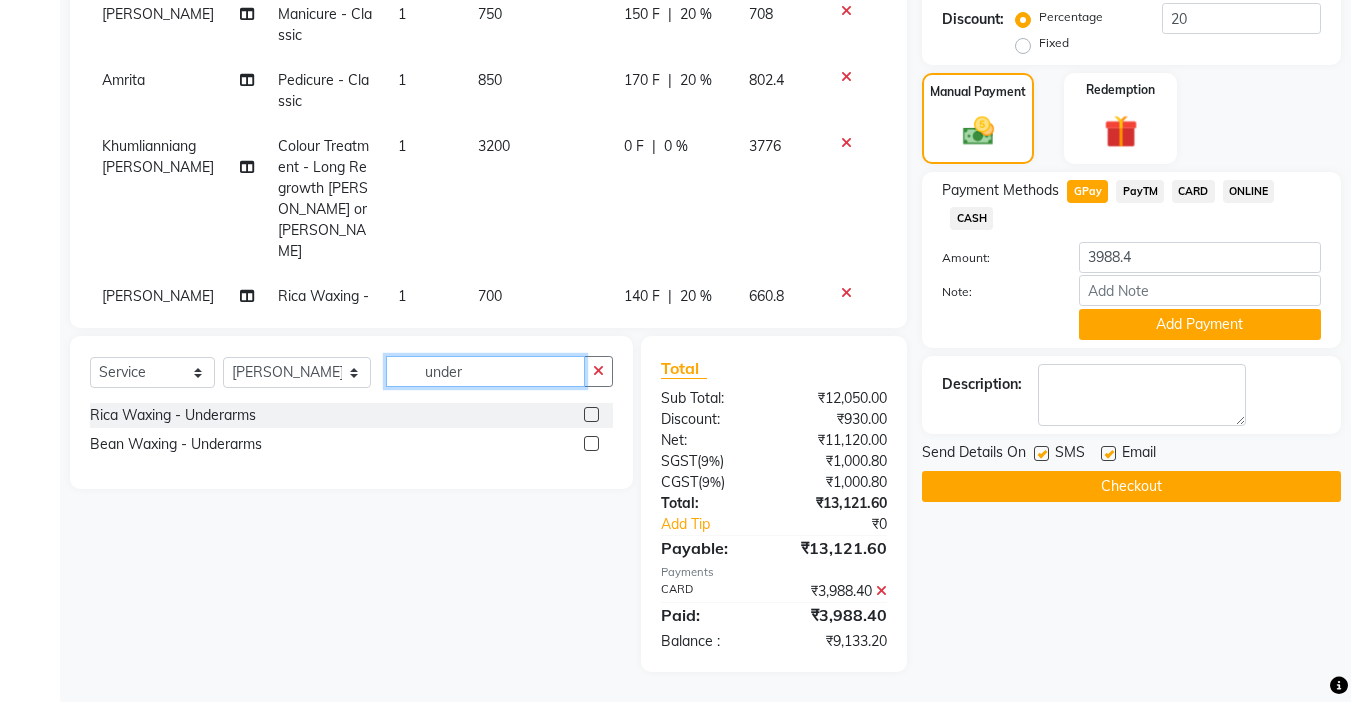 type on "under" 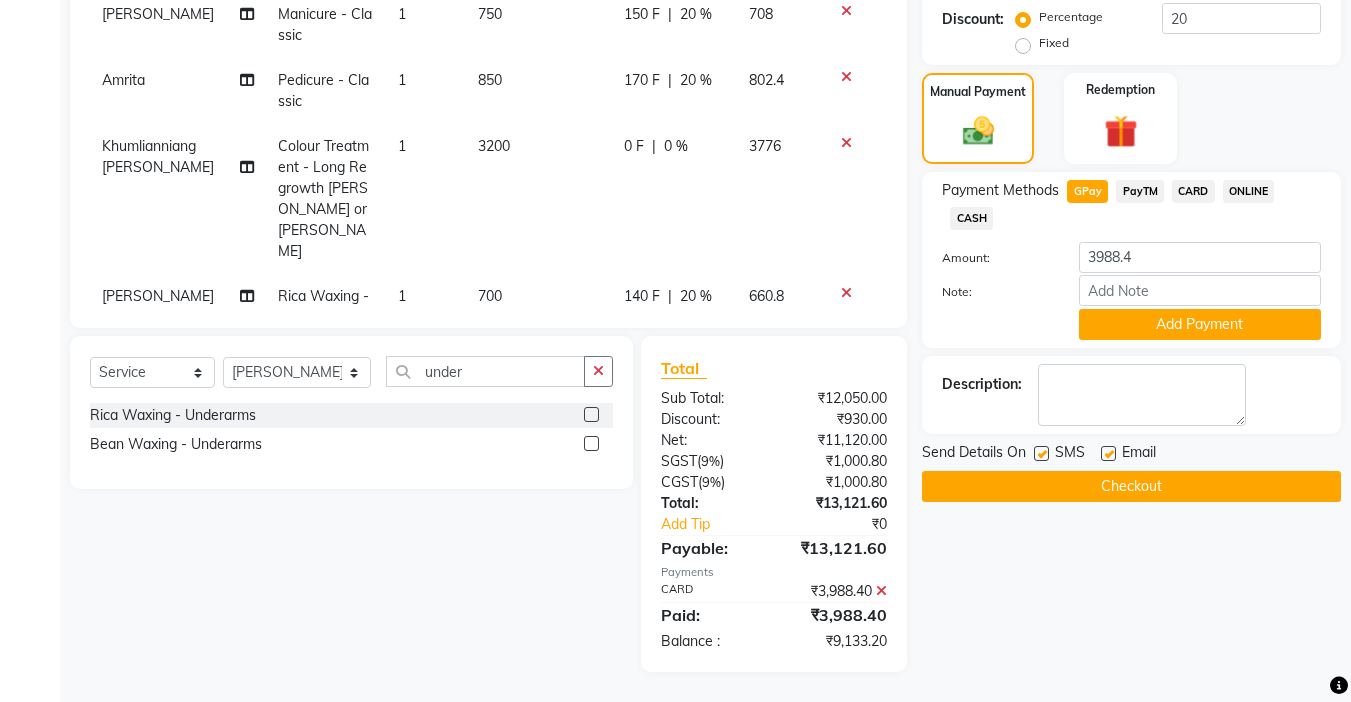 click 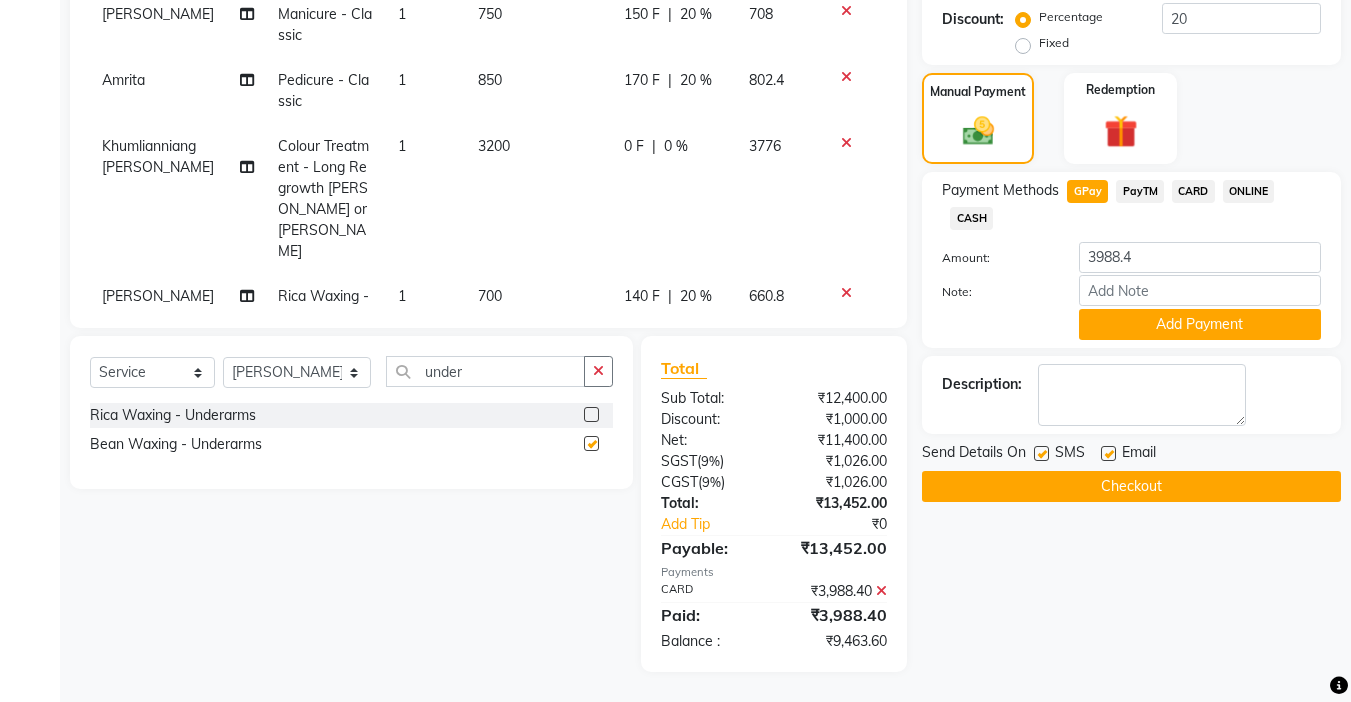 checkbox on "false" 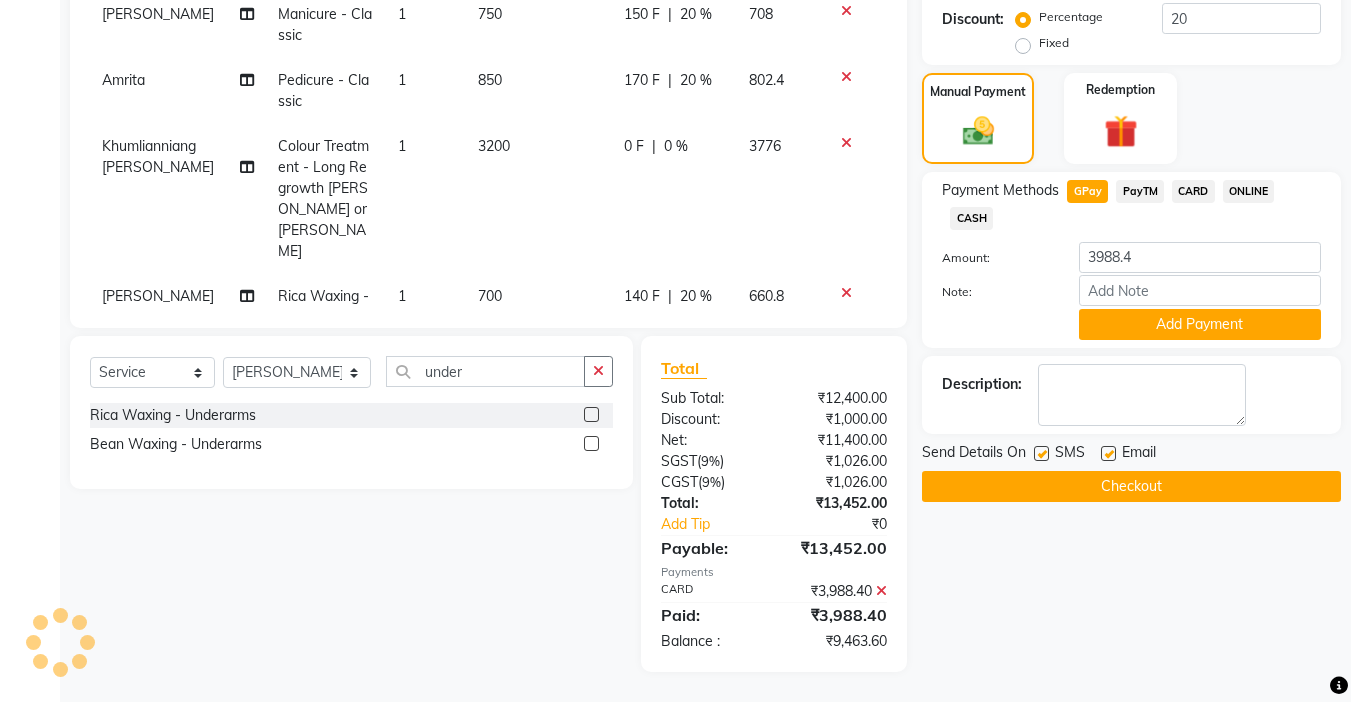 scroll, scrollTop: 240, scrollLeft: 0, axis: vertical 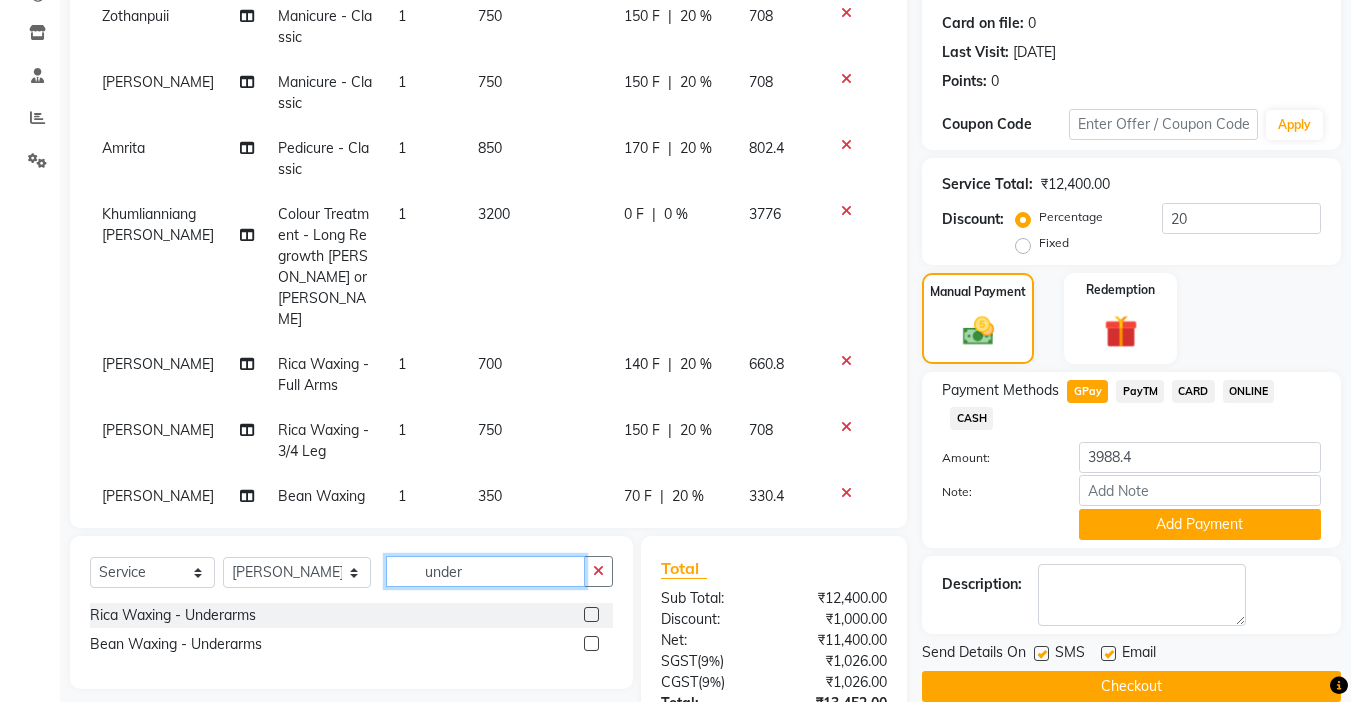 click on "under" 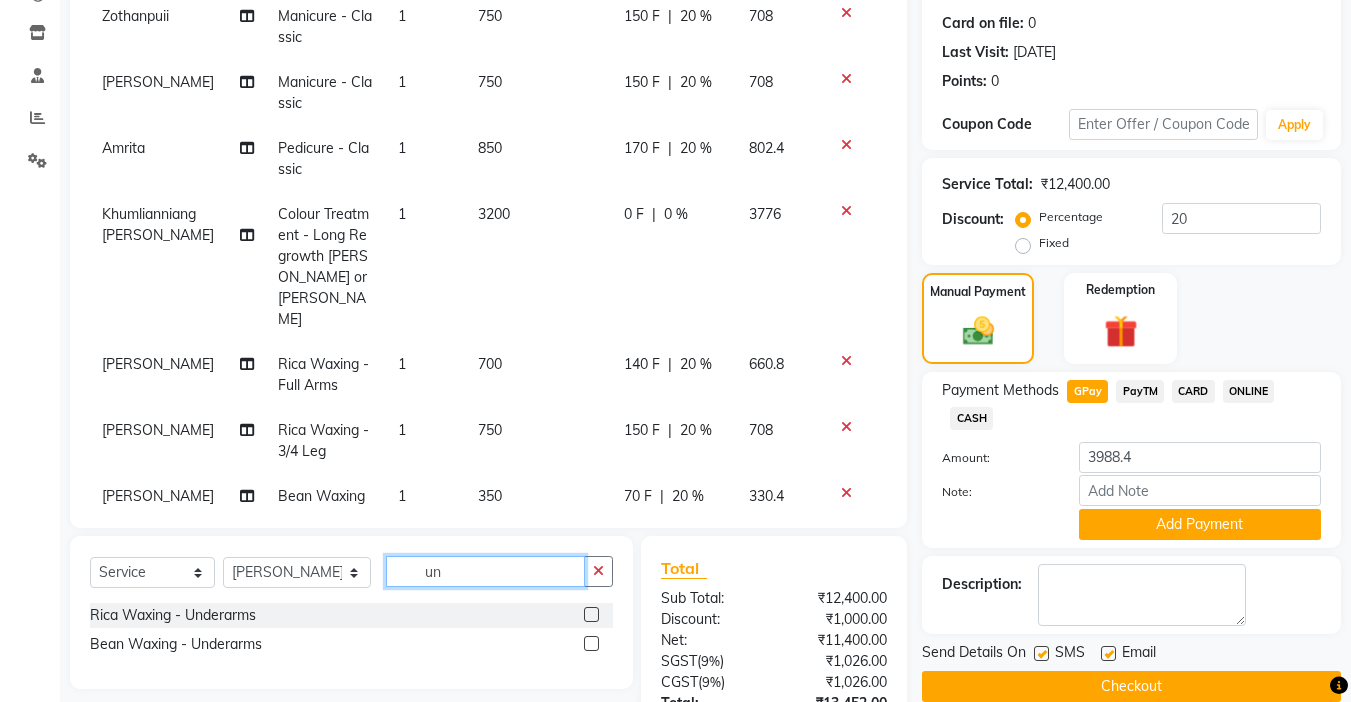 type on "u" 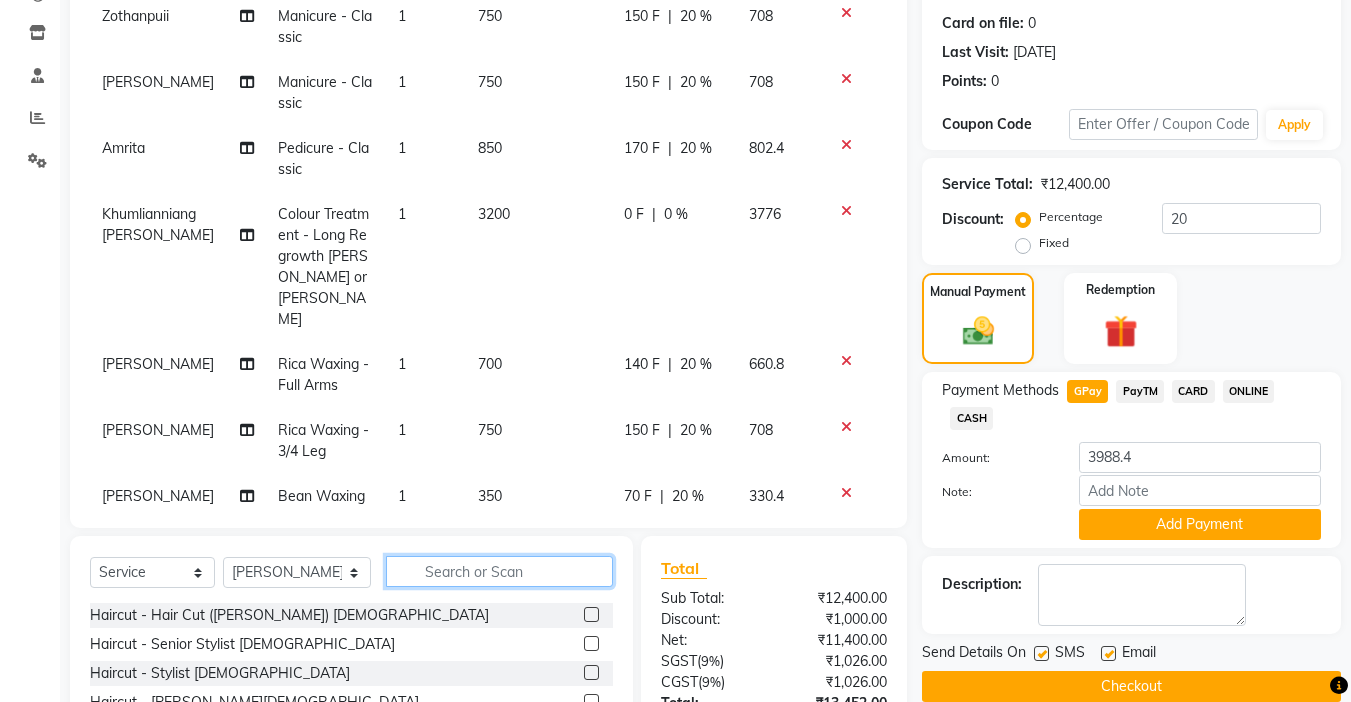 scroll, scrollTop: 0, scrollLeft: 0, axis: both 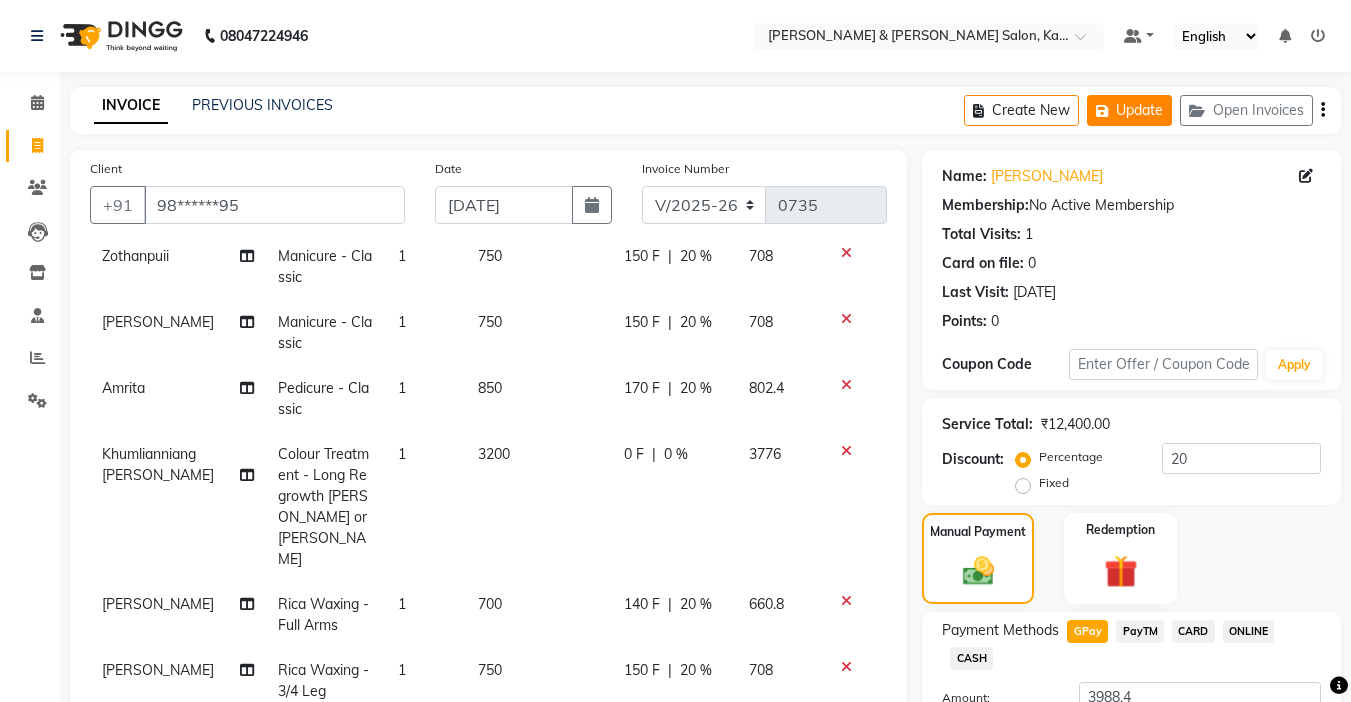type 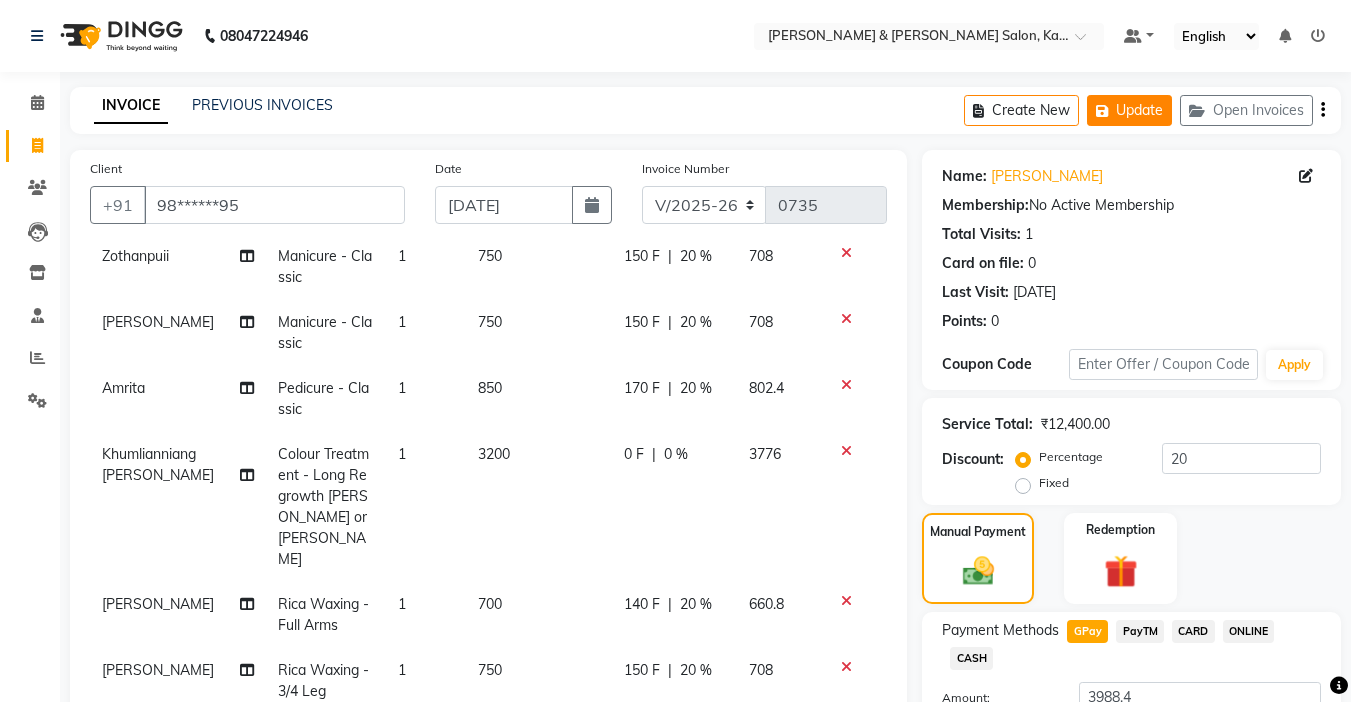 click on "Update" 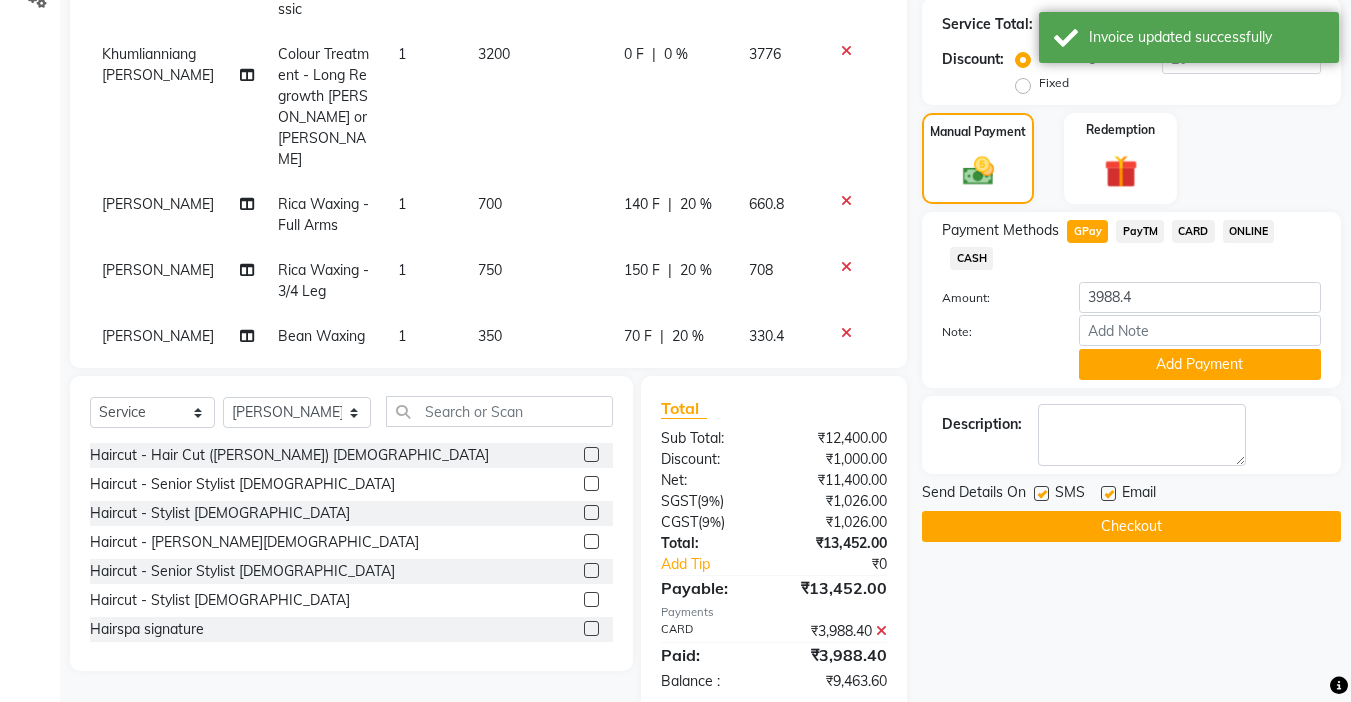 scroll, scrollTop: 0, scrollLeft: 0, axis: both 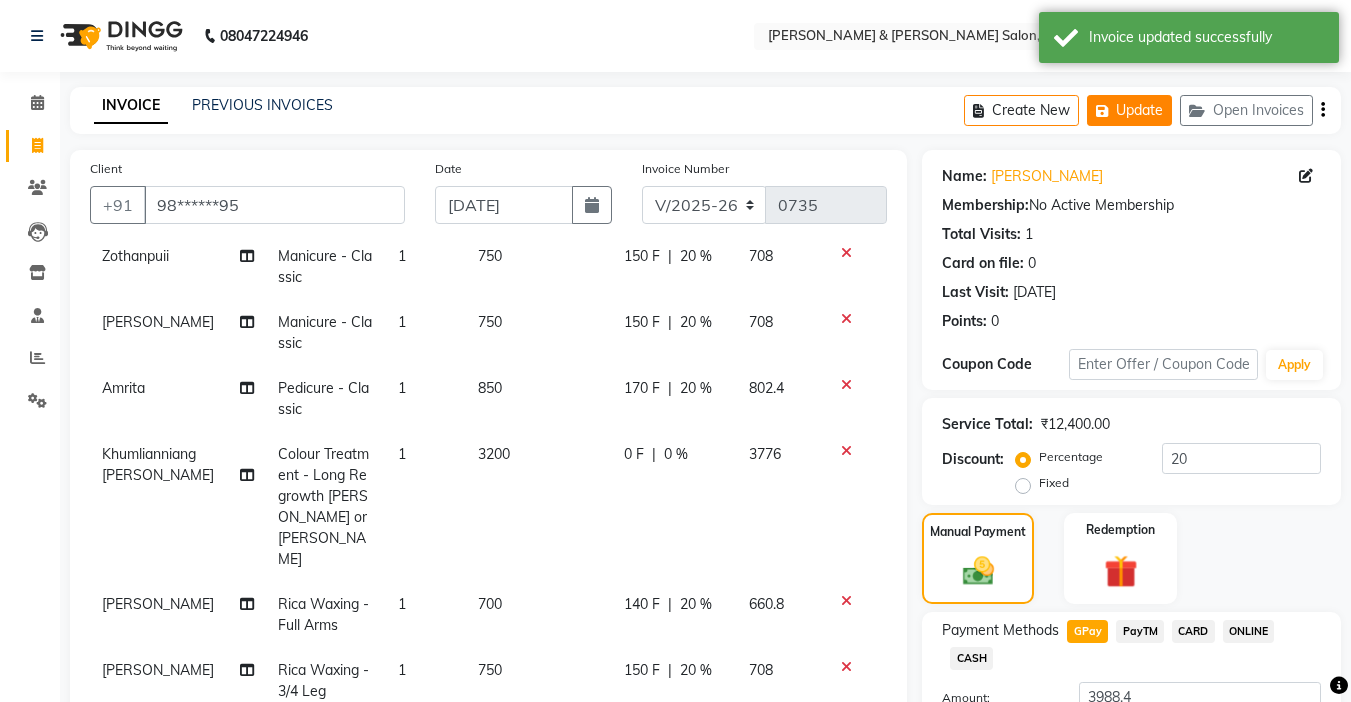 click on "Update" 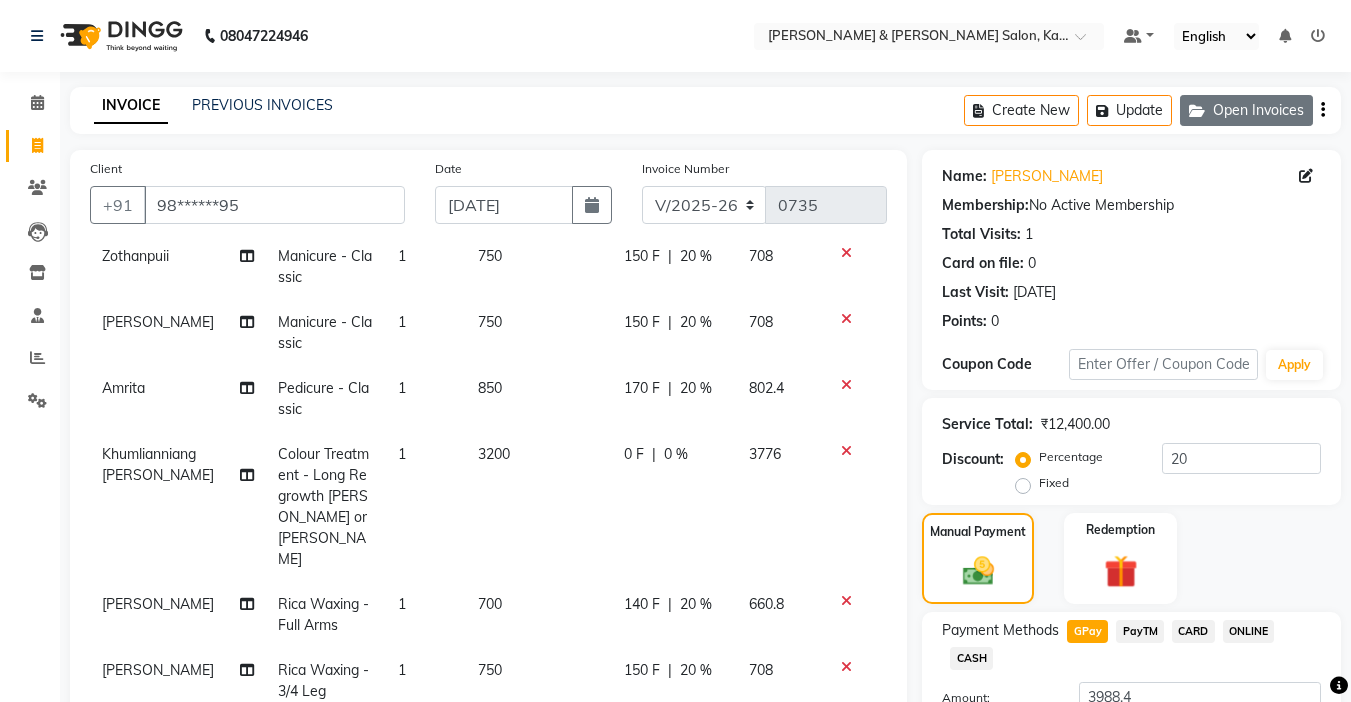 click on "Open Invoices" 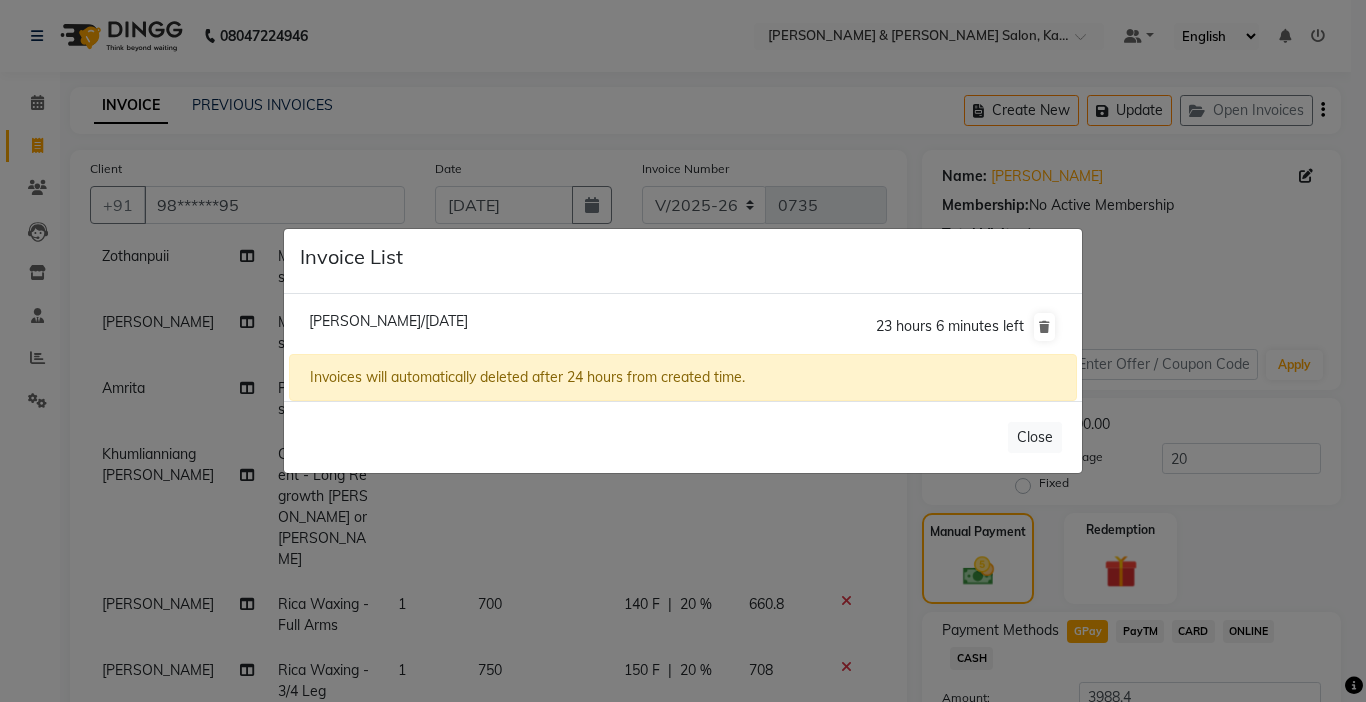 click on "Invoice List  Maya Nagpal/10 July 2025  23 hours 6 minutes left  Invoices will automatically deleted after 24 hours from created time.   Close" 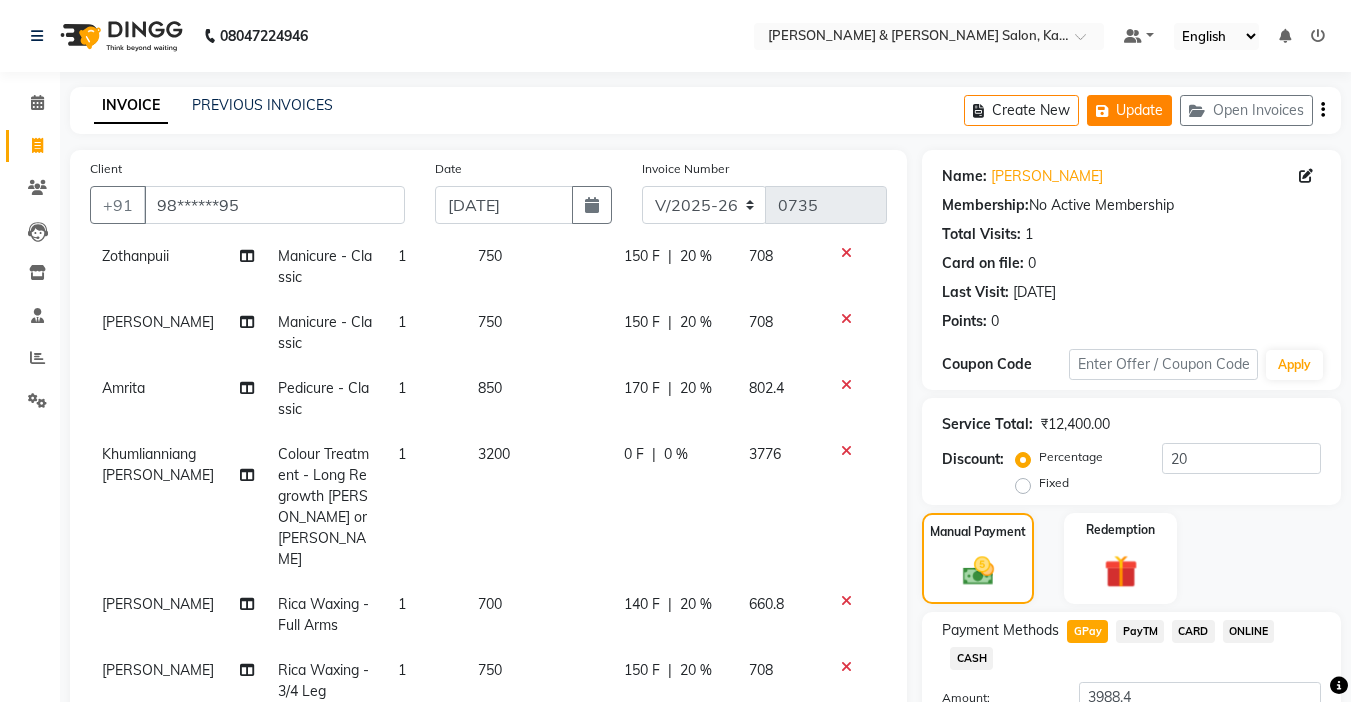 click on "Update" 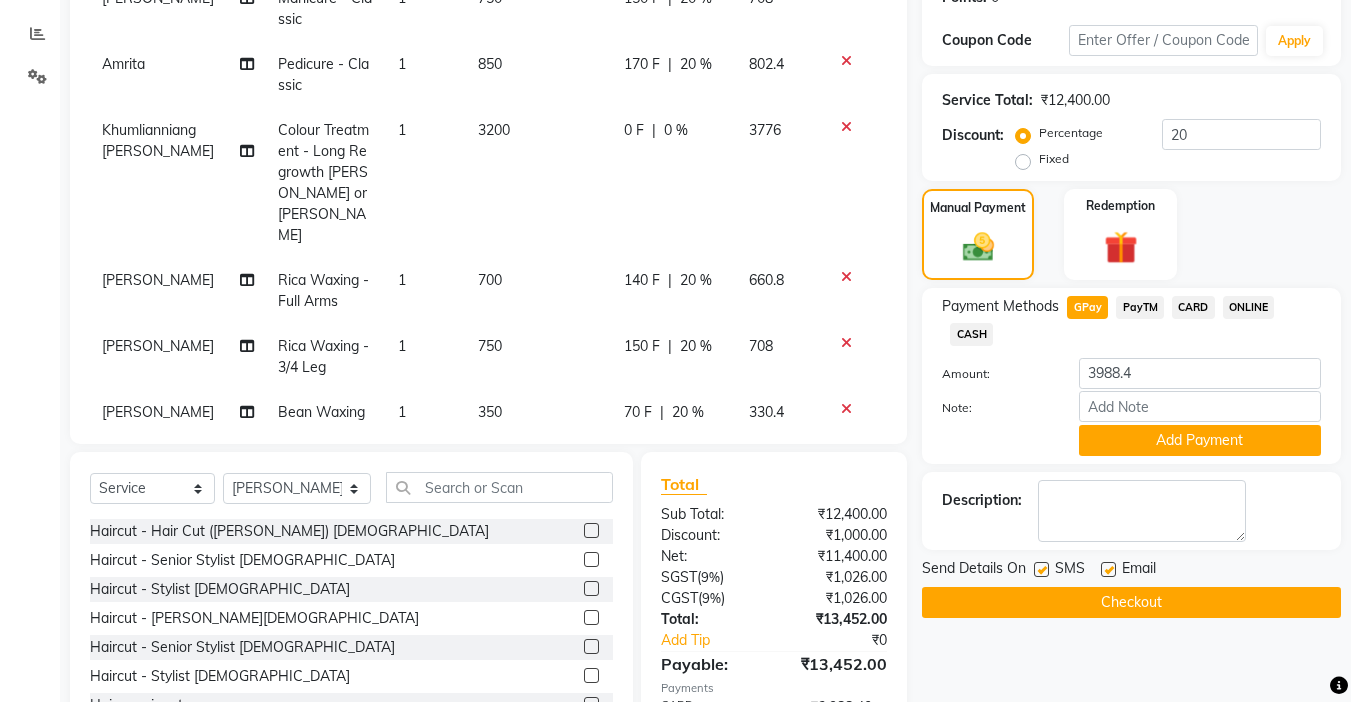 scroll, scrollTop: 400, scrollLeft: 0, axis: vertical 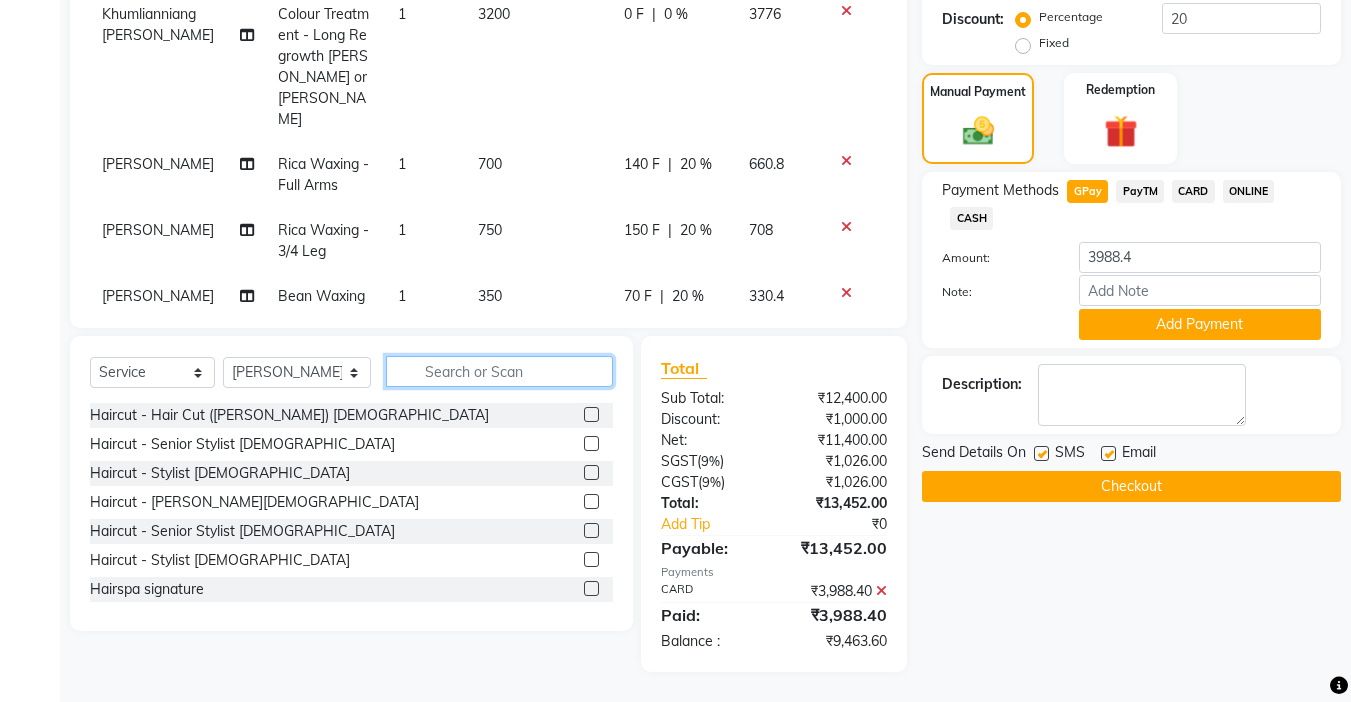click 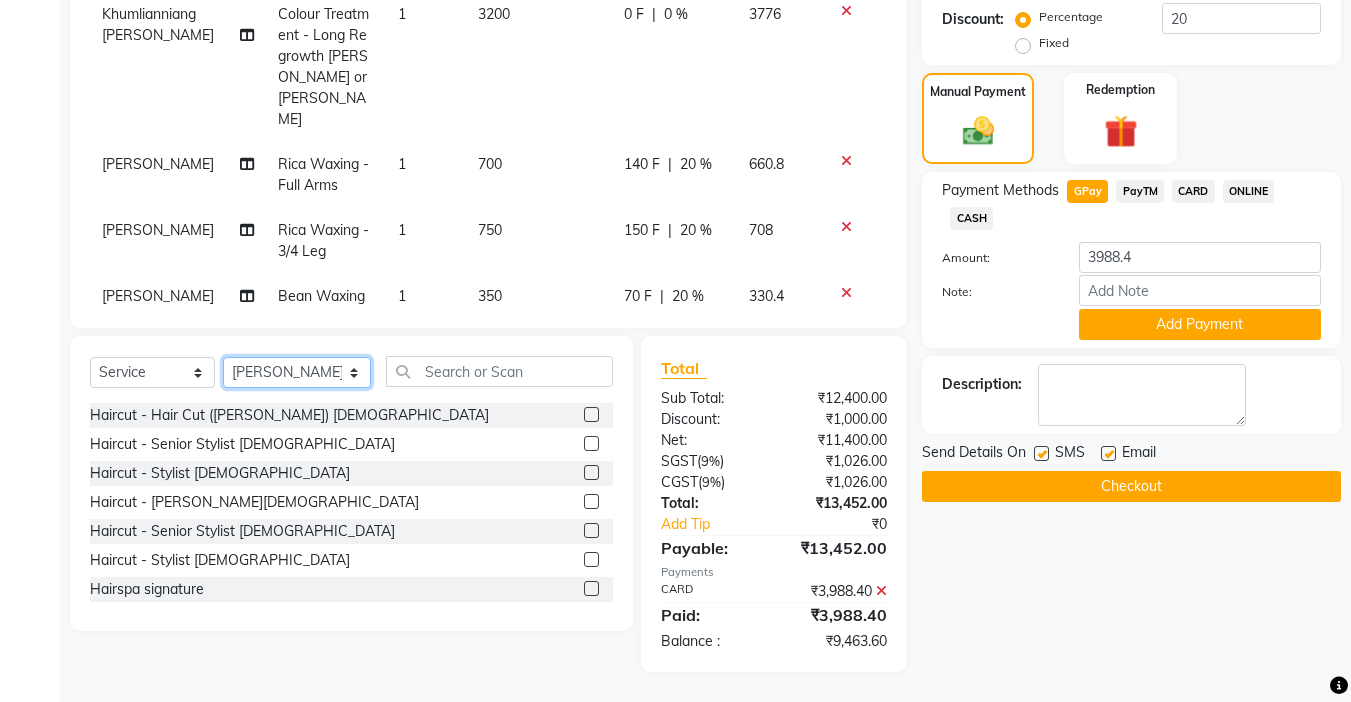 click on "Select Stylist Amrita Anna Boicy Chinghoih Khumlianniang Guite Linda Chingmuan Niang Manager Manhoihkim Protima Kami Remkim Tonsing Sonia vaiphei  Steve .mynlyanSonangaihte Zothanpuii" 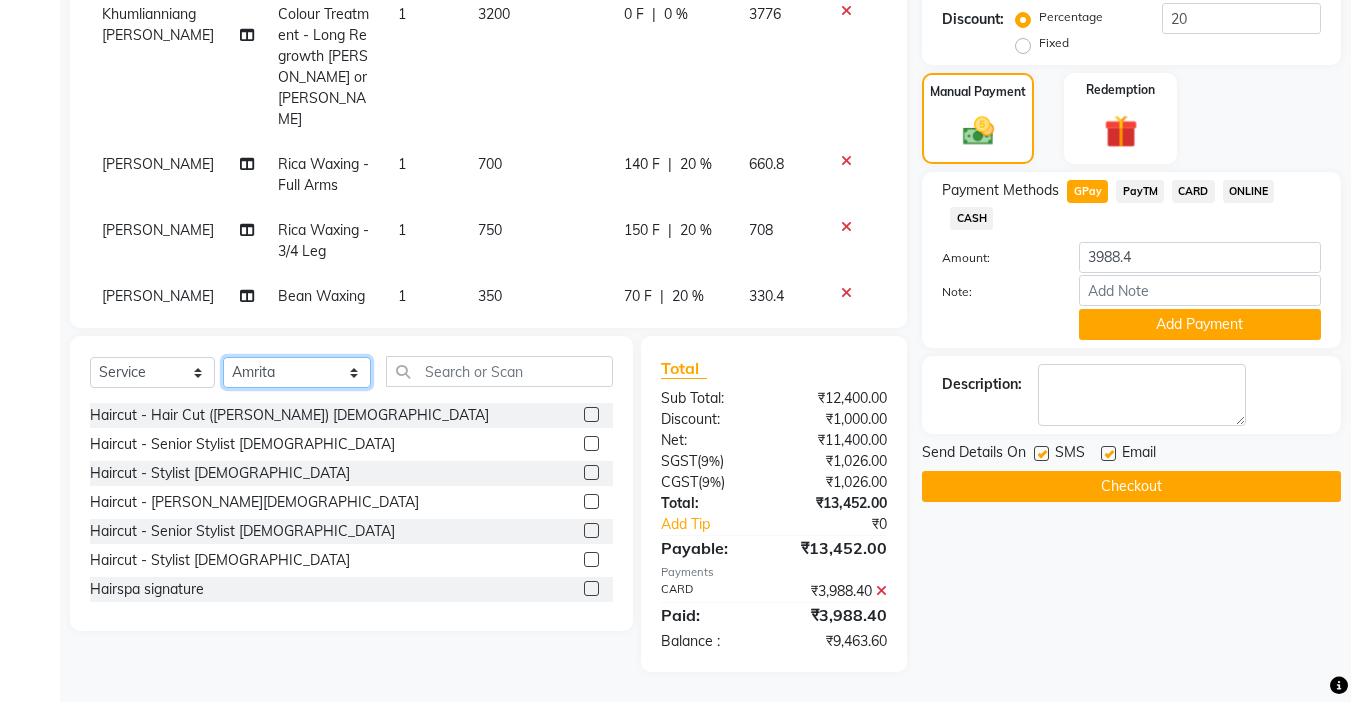 click on "Select Stylist Amrita Anna Boicy Chinghoih Khumlianniang Guite Linda Chingmuan Niang Manager Manhoihkim Protima Kami Remkim Tonsing Sonia vaiphei  Steve .mynlyanSonangaihte Zothanpuii" 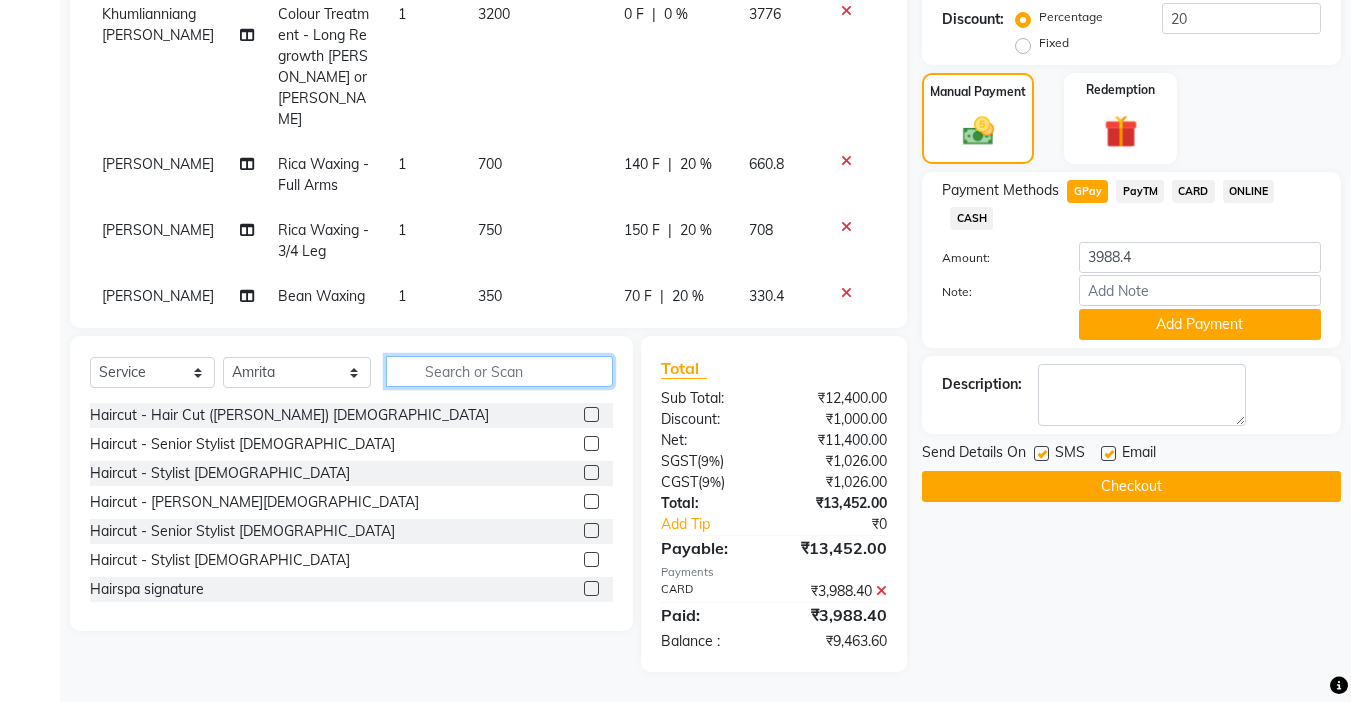 click 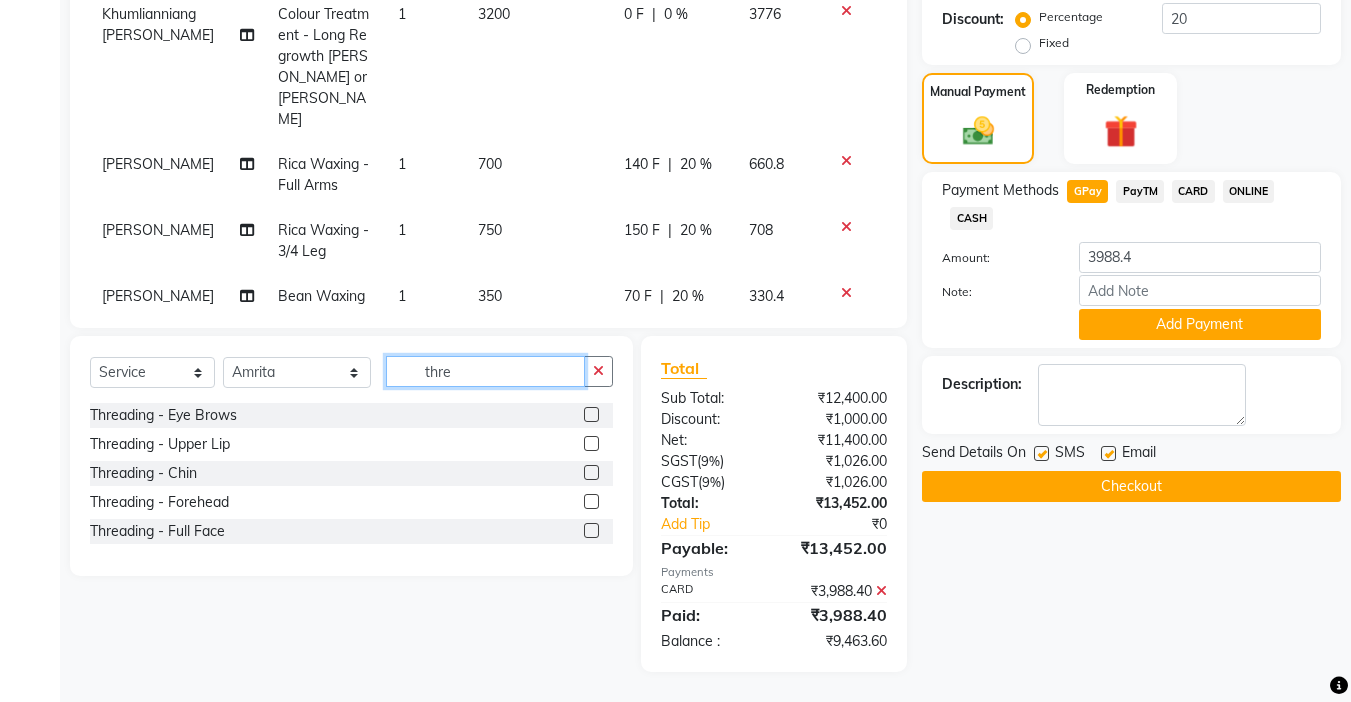 type on "thre" 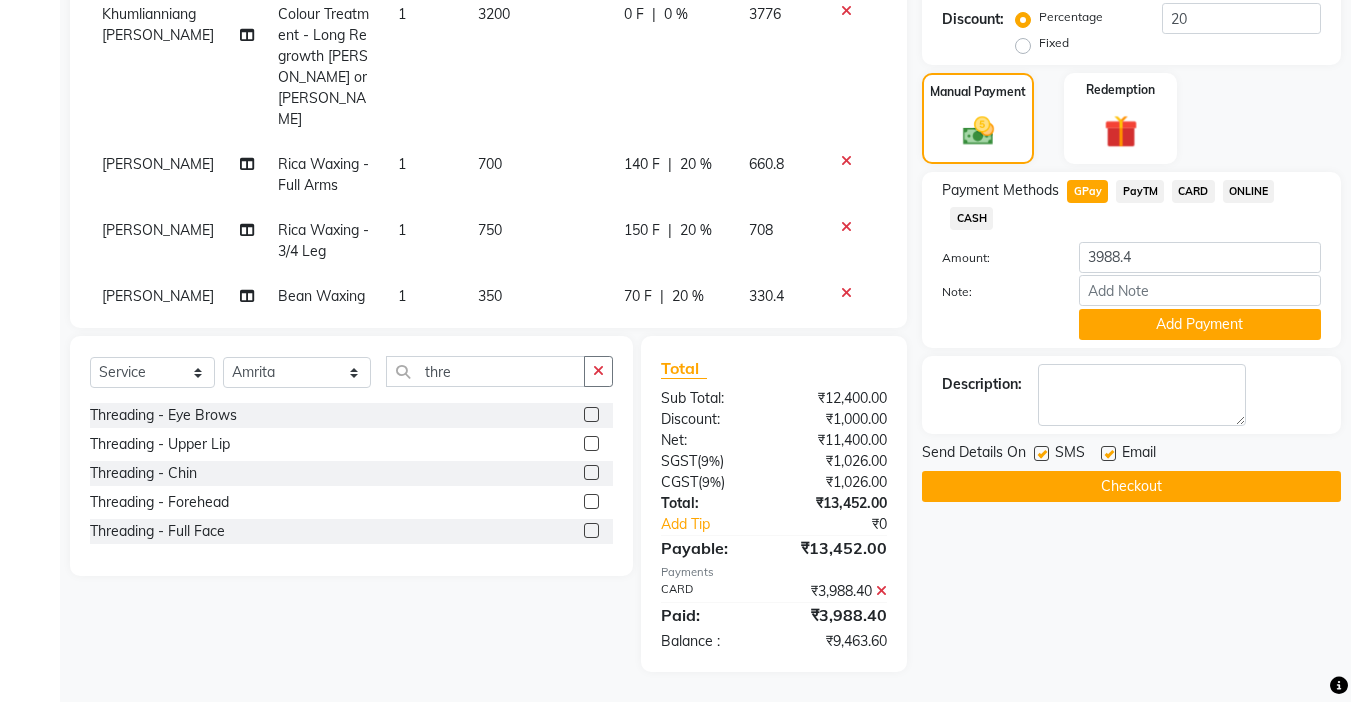 click 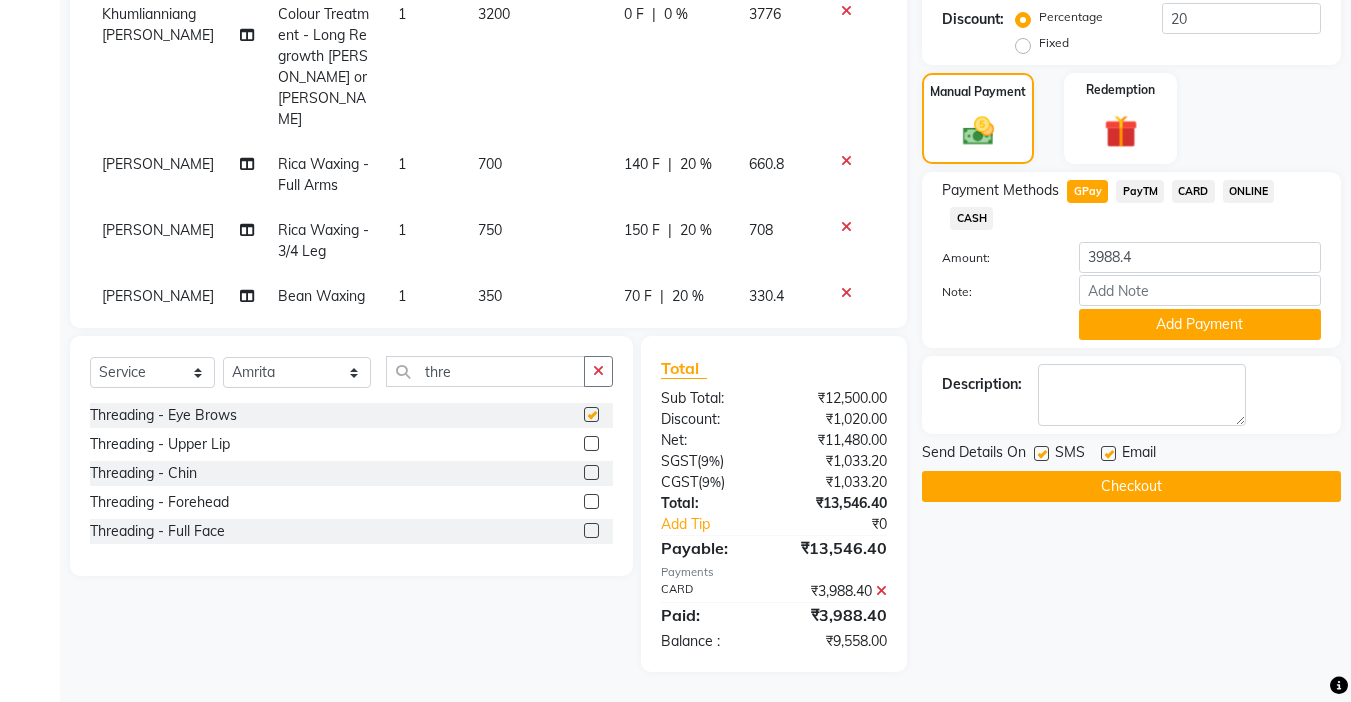 checkbox on "false" 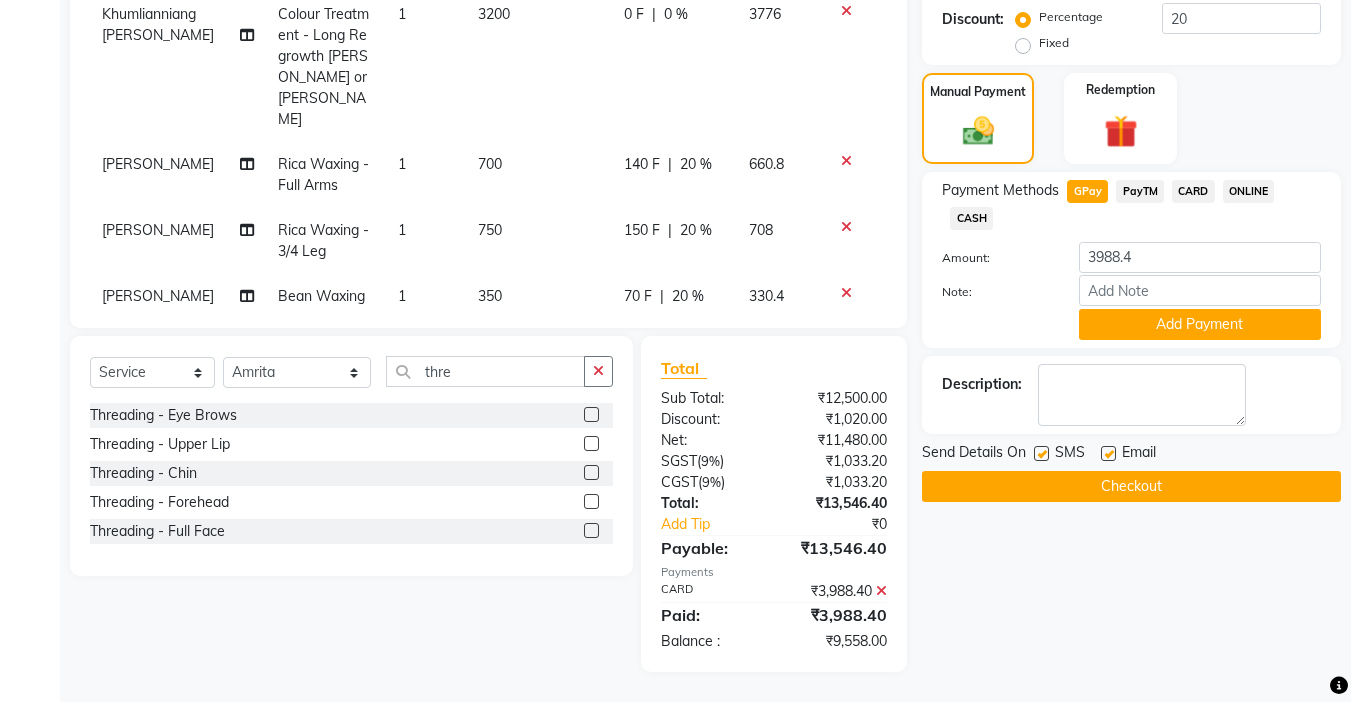 scroll, scrollTop: 315, scrollLeft: 0, axis: vertical 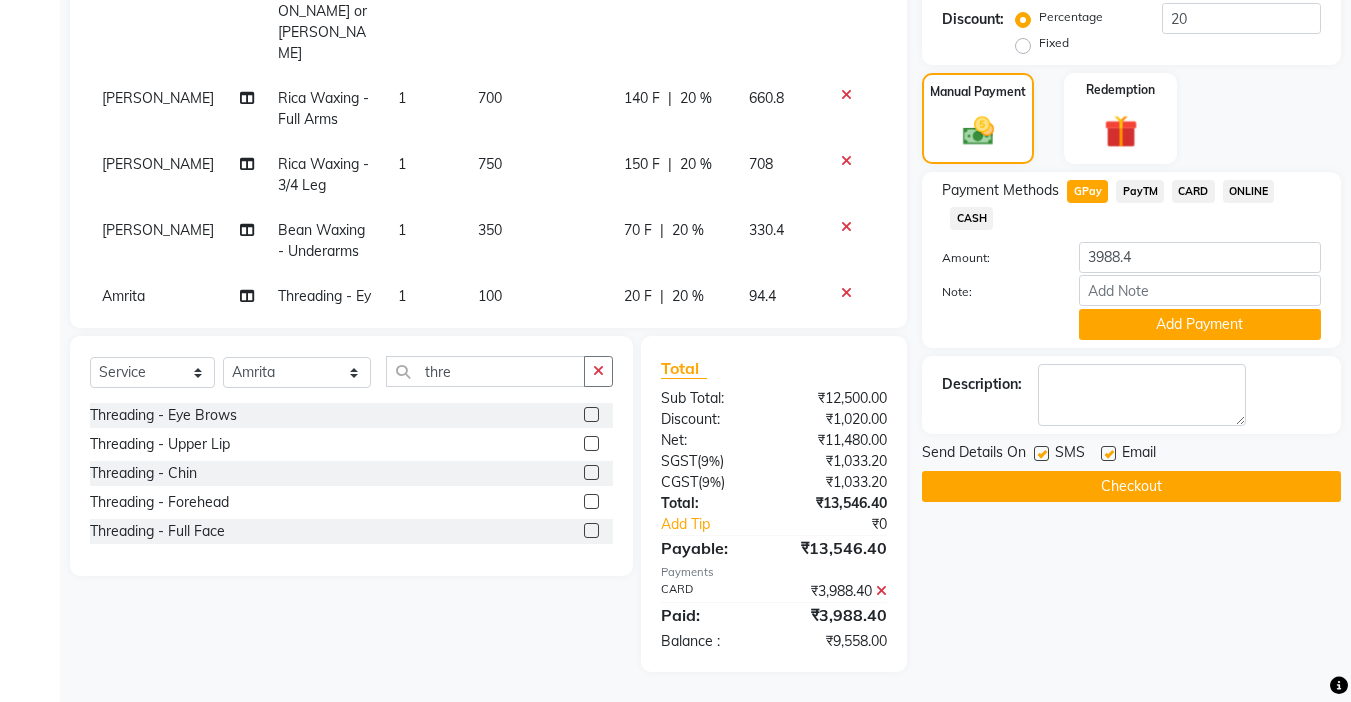 click on "20 %" 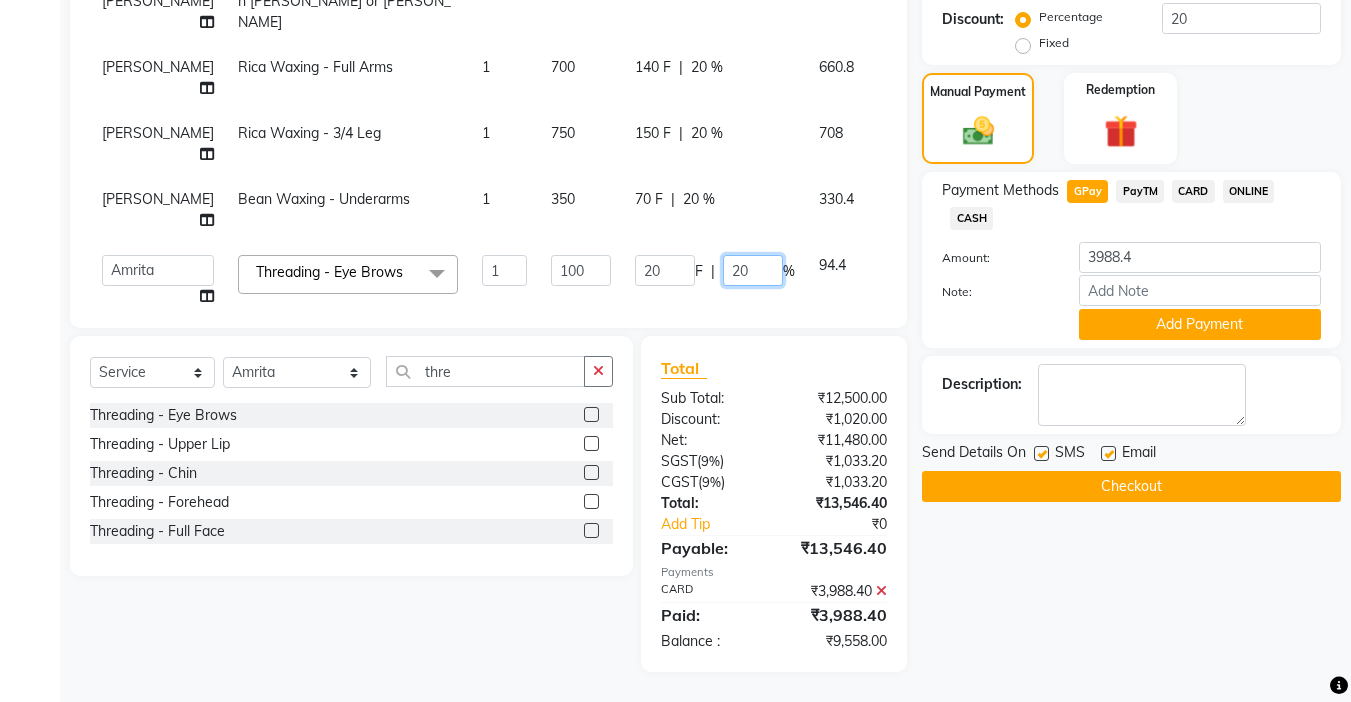click on "20" 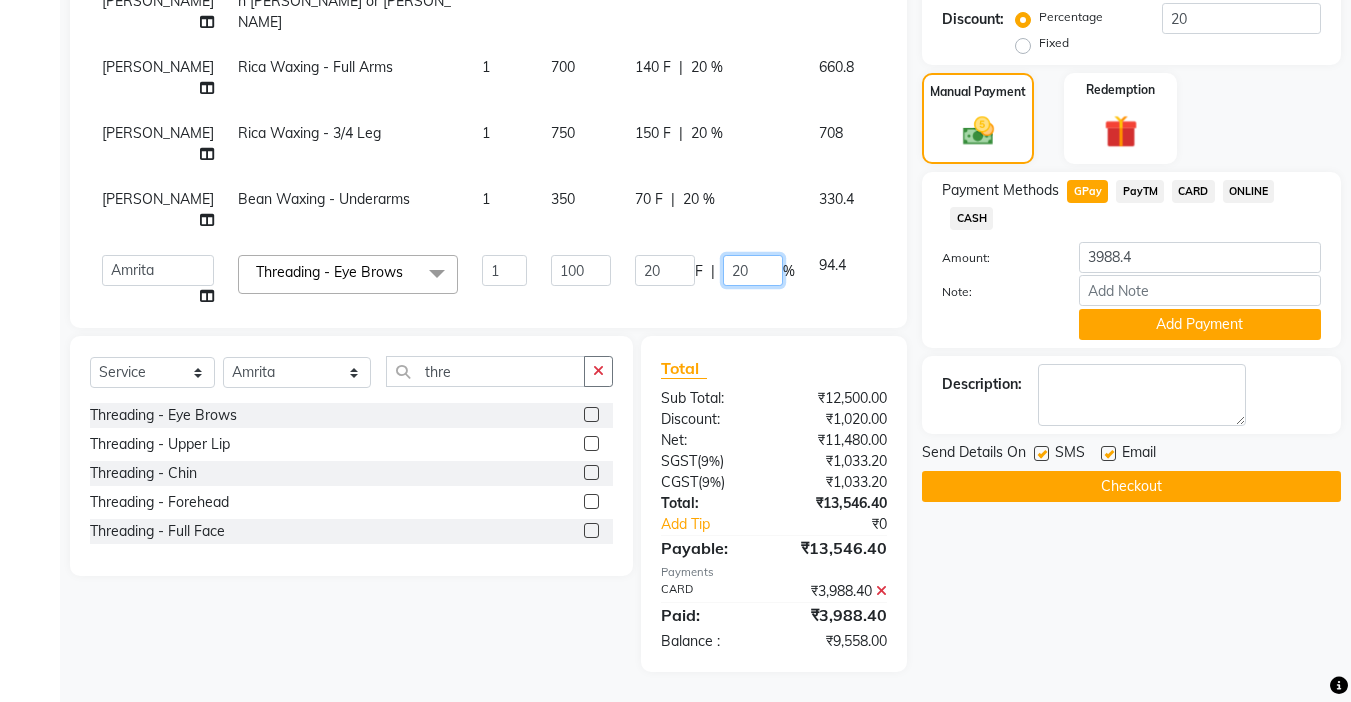 type on "2" 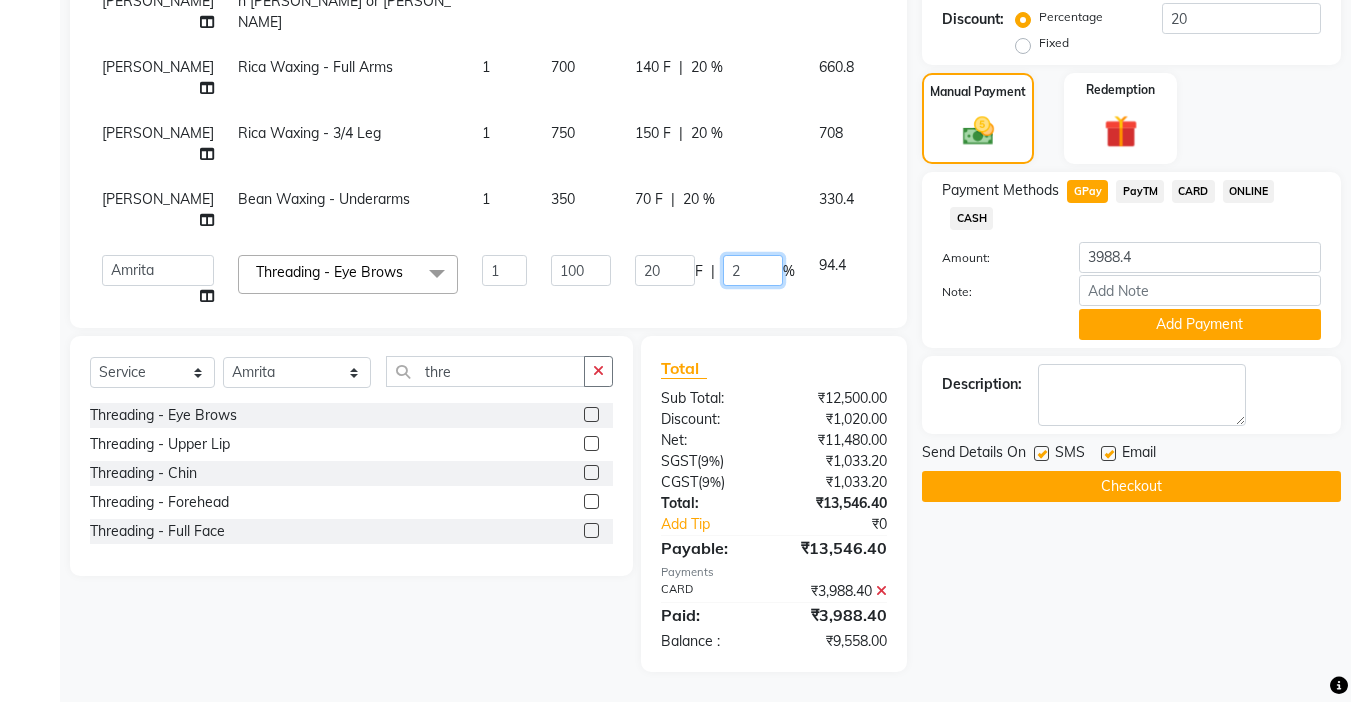 type 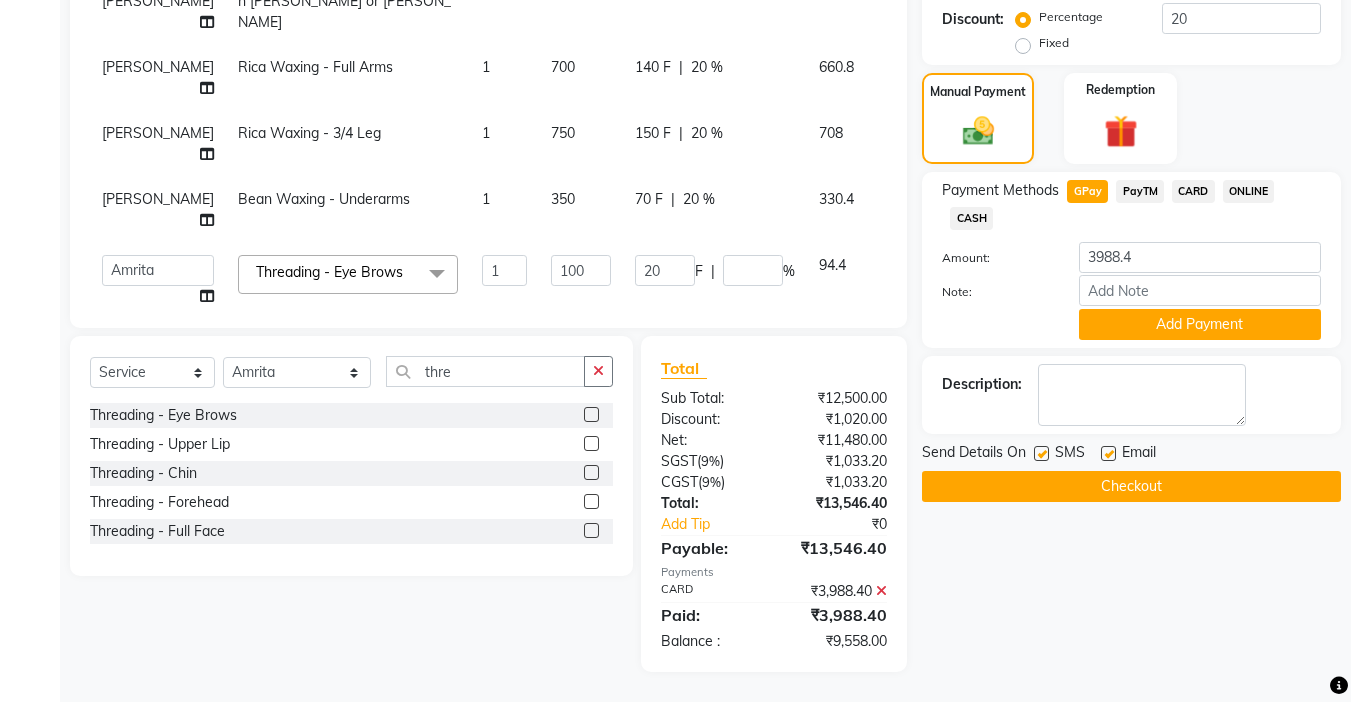 click on "Client +91 98******95 Date 10-07-2025 Invoice Number V/2025 V/2025-26 0735 Services Stylist Service Qty Price Disc Total Action Khumlianniang Guite Hair Cut (Niang) Female 2 2100 0 F | 0 % 4956 Zothanpuii Pedicure - Classic 1 850 170 F | 20 % 802.4 Zothanpuii Manicure - Classic 1 750 150 F | 20 % 708 Sonia vaiphei  Manicure - Classic 1 750 150 F | 20 % 708 Amrita Pedicure - Classic 1 850 170 F | 20 % 802.4 Khumlianniang Guite Colour Treatment - Long Regrowth Kim or Niang 1 3200 0 F | 0 % 3776 Sonia vaiphei  Rica Waxing - Full Arms 1 700 140 F | 20 % 660.8 Sonia vaiphei  Rica Waxing - 3/4 Leg 1 750 150 F | 20 % 708 Sonia vaiphei  Bean Waxing - Underarms 1 350 70 F | 20 % 330.4  Amrita   Anna   Boicy   Chinghoih   Khumlianniang Guite   Linda Chingmuan Niang   Manager   Manhoihkim   Protima Kami   Remkim Tonsing   Sonia vaiphei    Steve .mynlyanSonangaihte   Zothanpuii  Threading - Eye Brows  x Haircut - Hair Cut (Kim) Female Haircut - Senior Stylist Female Haircut - Stylist Female Haircut - Kim Male Beard trim" 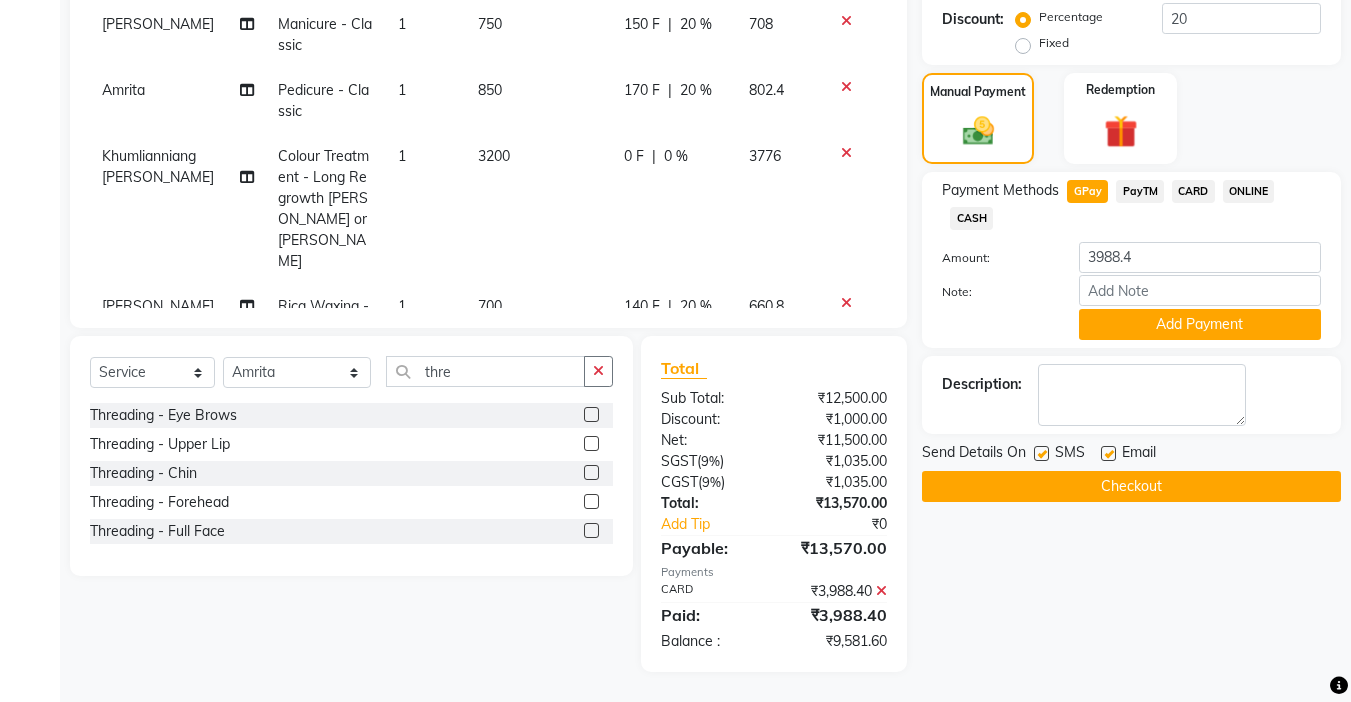scroll, scrollTop: 315, scrollLeft: 0, axis: vertical 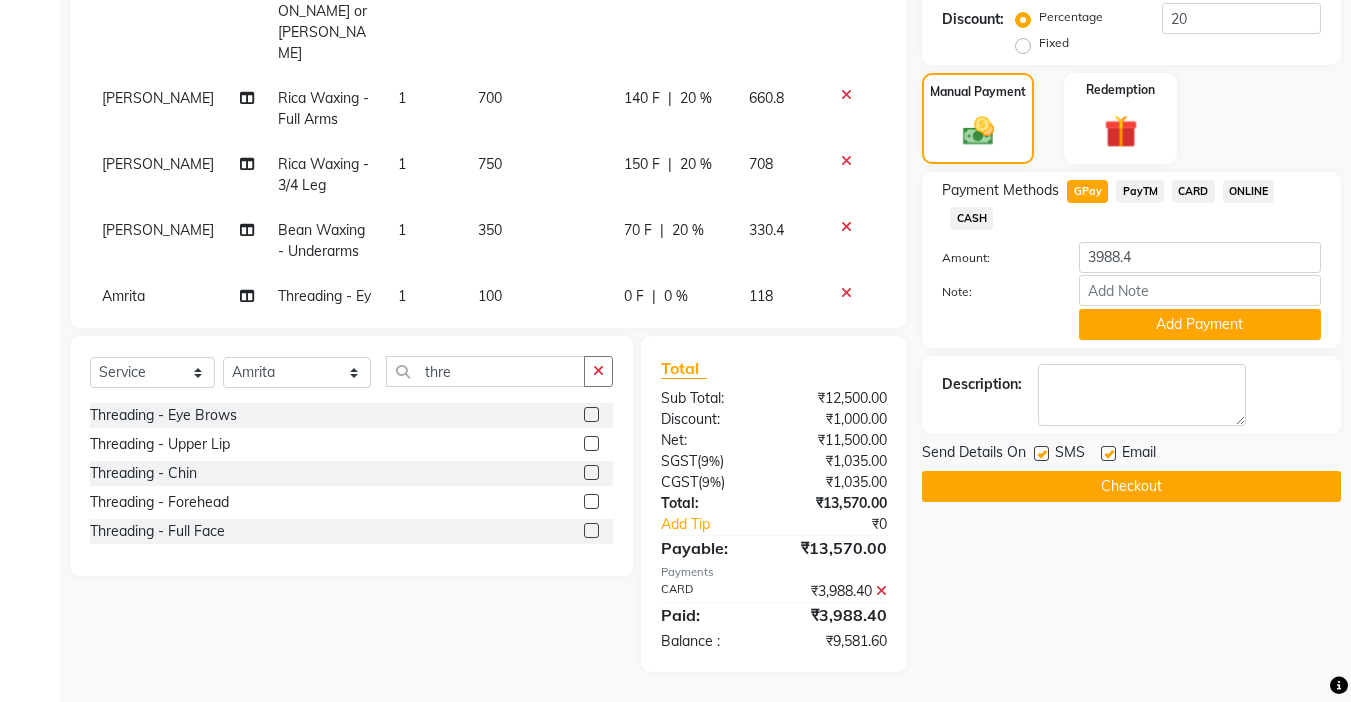 click on "20 %" 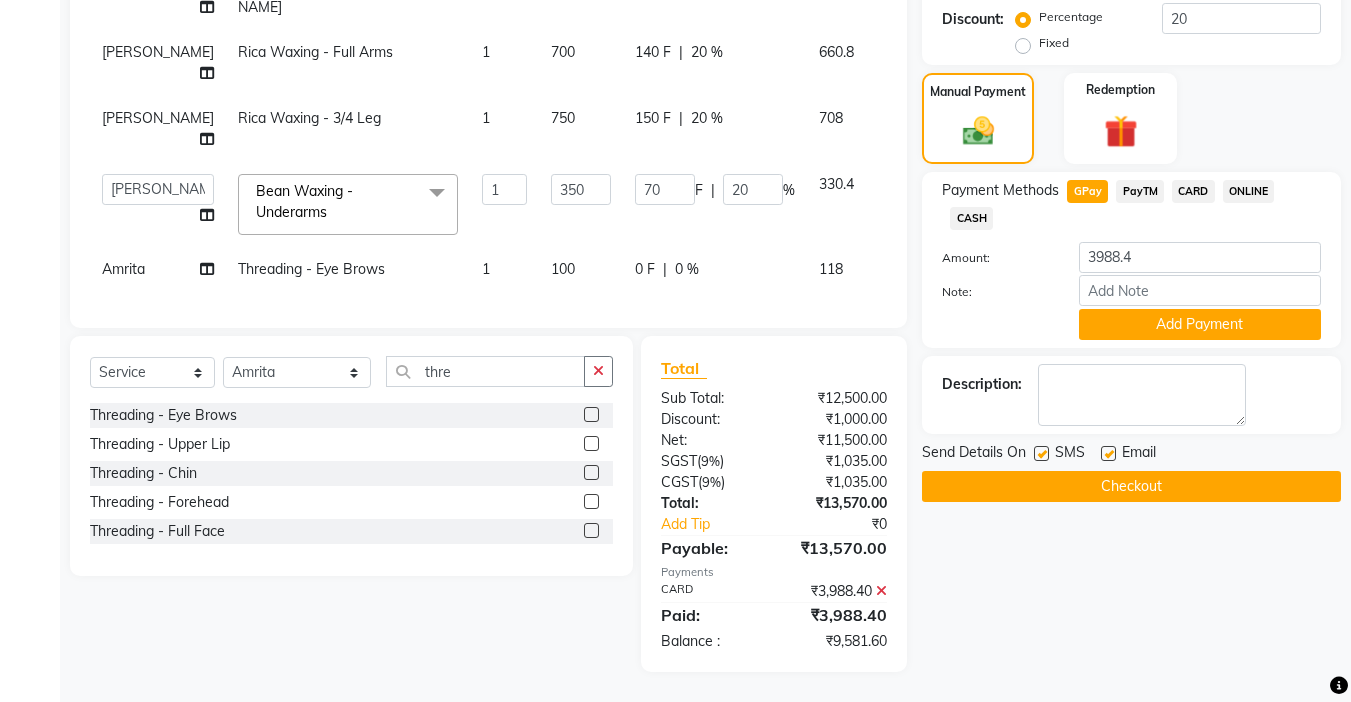 scroll, scrollTop: 208, scrollLeft: 0, axis: vertical 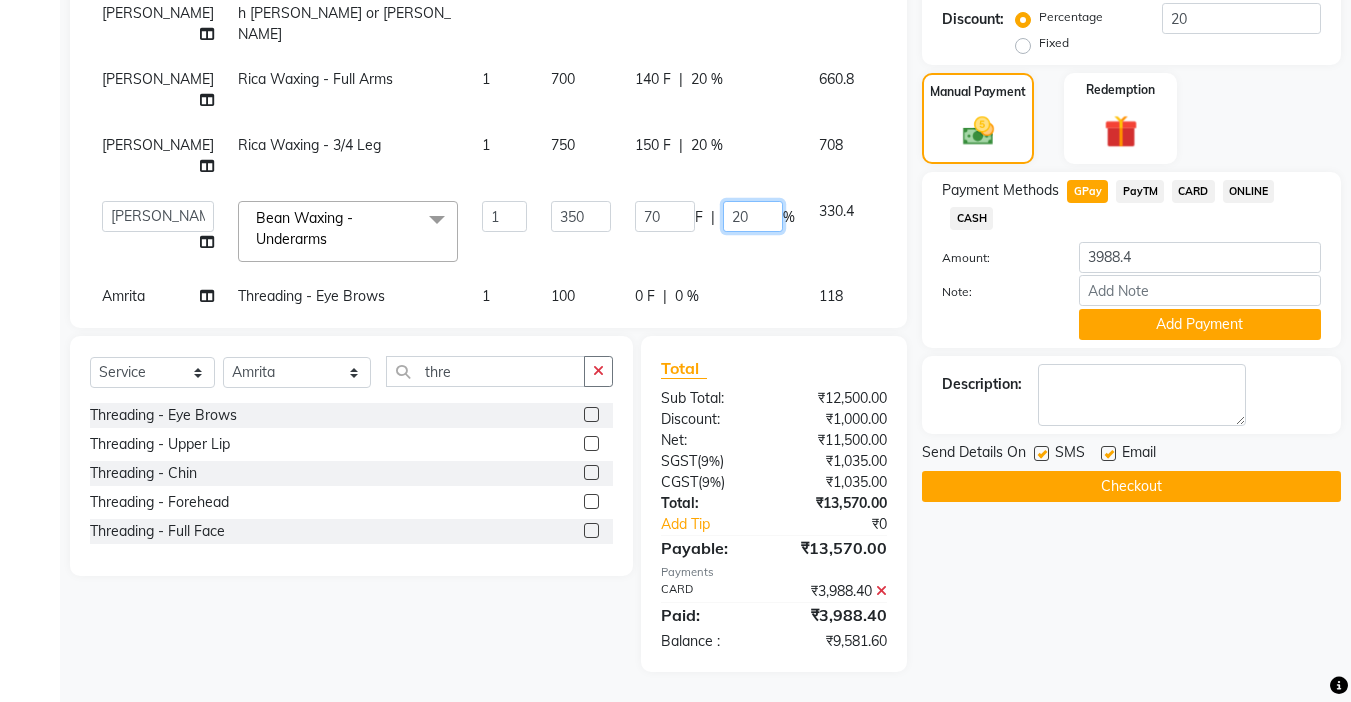 click on "20" 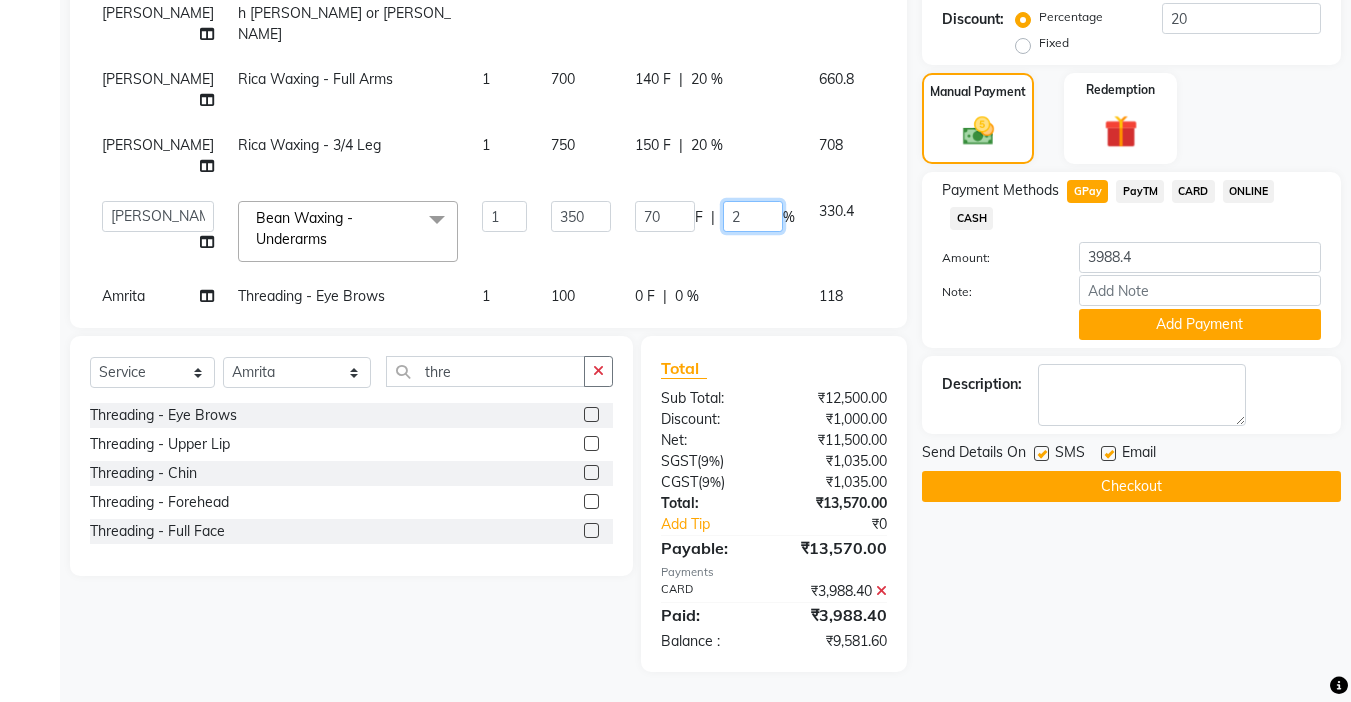 type 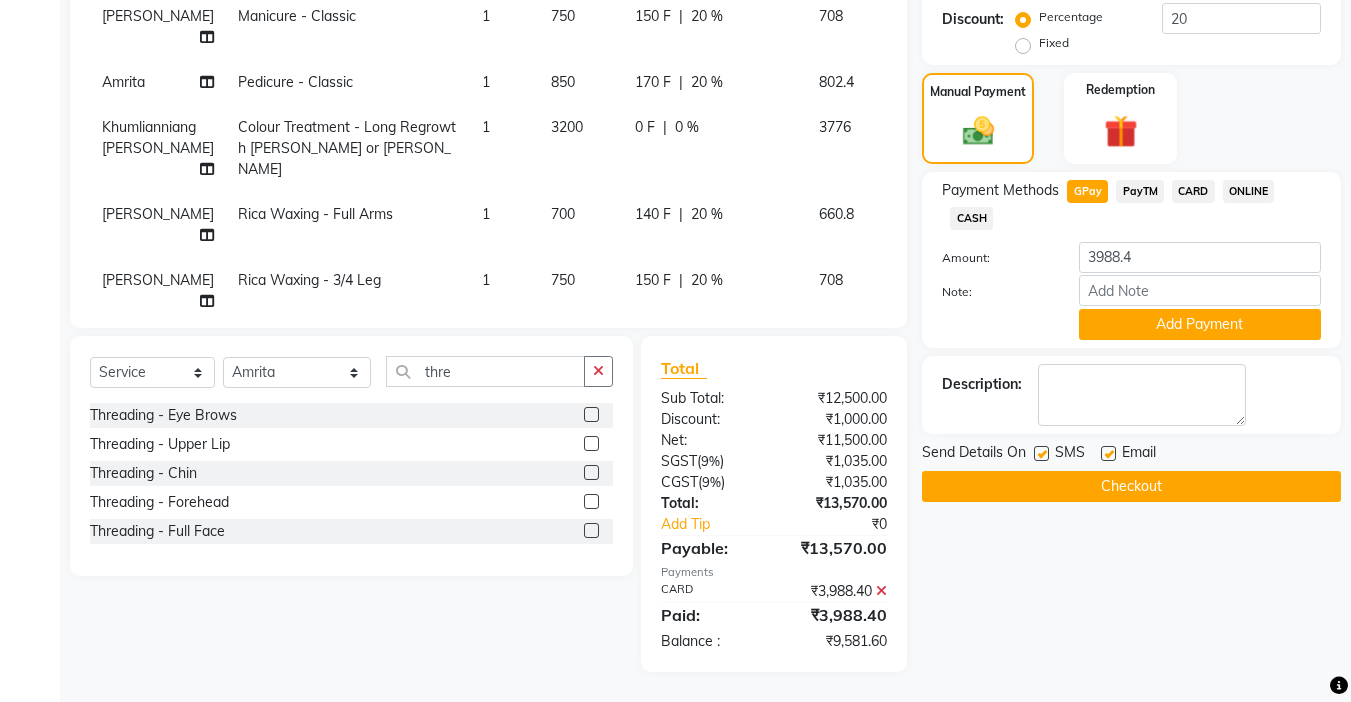 scroll, scrollTop: 108, scrollLeft: 0, axis: vertical 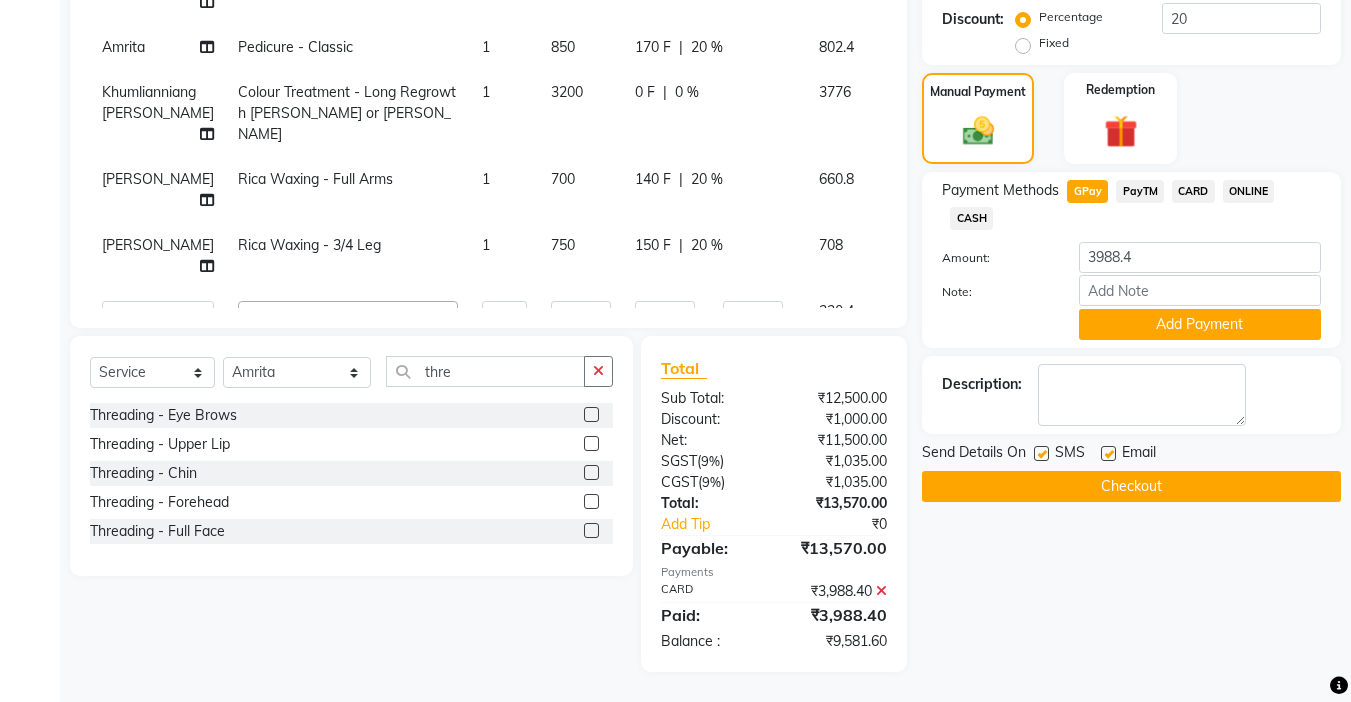 click on "Khumlianniang Guite Hair Cut (Niang) Female 2 2100 0 F | 0 % 4956 Zothanpuii Pedicure - Classic 1 850 170 F | 20 % 802.4 Zothanpuii Manicure - Classic 1 750 150 F | 20 % 708 Sonia vaiphei  Manicure - Classic 1 750 150 F | 20 % 708 Amrita Pedicure - Classic 1 850 170 F | 20 % 802.4 Khumlianniang Guite Colour Treatment - Long Regrowth Kim or Niang 1 3200 0 F | 0 % 3776 Sonia vaiphei  Rica Waxing - Full Arms 1 700 140 F | 20 % 660.8 Sonia vaiphei  Rica Waxing - 3/4 Leg 1 750 150 F | 20 % 708  Amrita   Anna   Boicy   Chinghoih   Khumlianniang Guite   Linda Chingmuan Niang   Manager   Manhoihkim   Protima Kami   Remkim Tonsing   Sonia vaiphei    Steve .mynlyanSonangaihte   Zothanpuii  Bean Waxing - Underarms  x Haircut - Hair Cut (Kim) Female Haircut - Senior Stylist Female Haircut - Stylist Female Haircut - Kim Male Haircut - Senior Stylist Male Haircut - Stylist Male Hairspa signature Intense treatment  Janssen cleanup Janssen Brightening Haircut - Niang Male Hair Cut (Niang) Female Beard trim Nose wax rica  1" 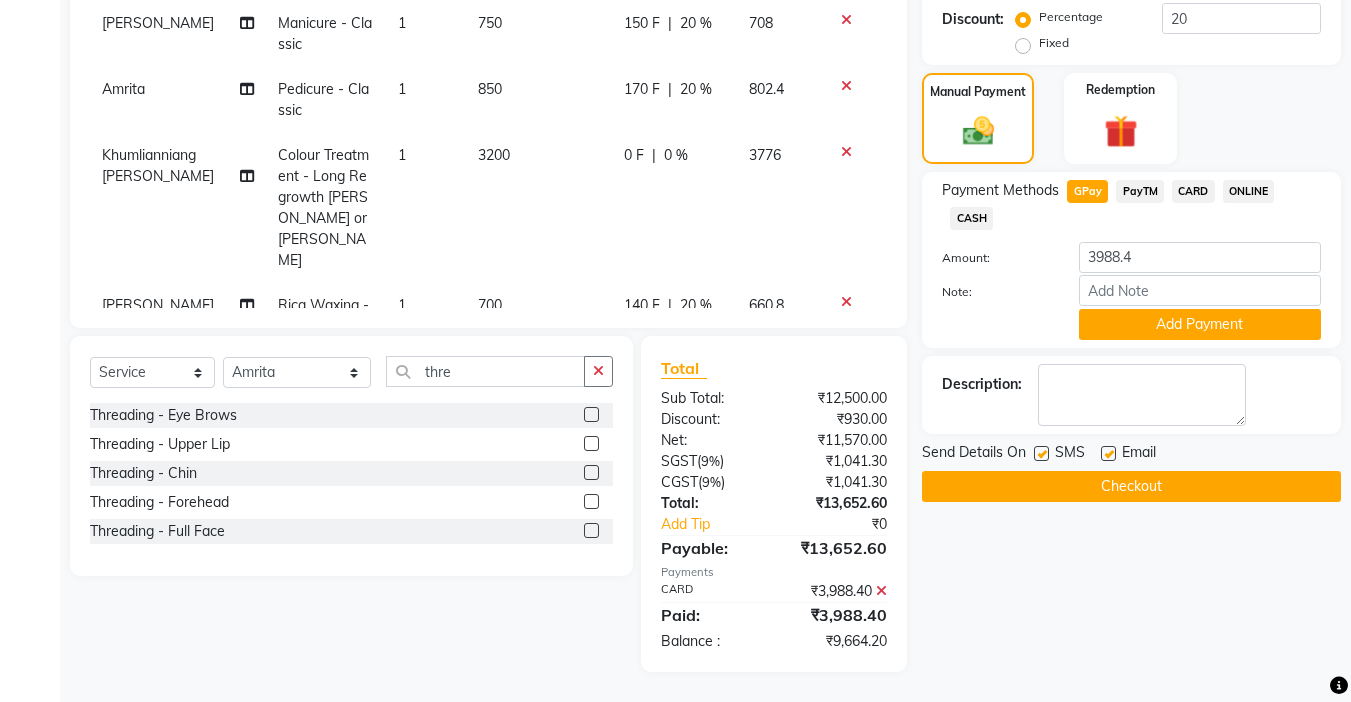 click on "170 F | 20 %" 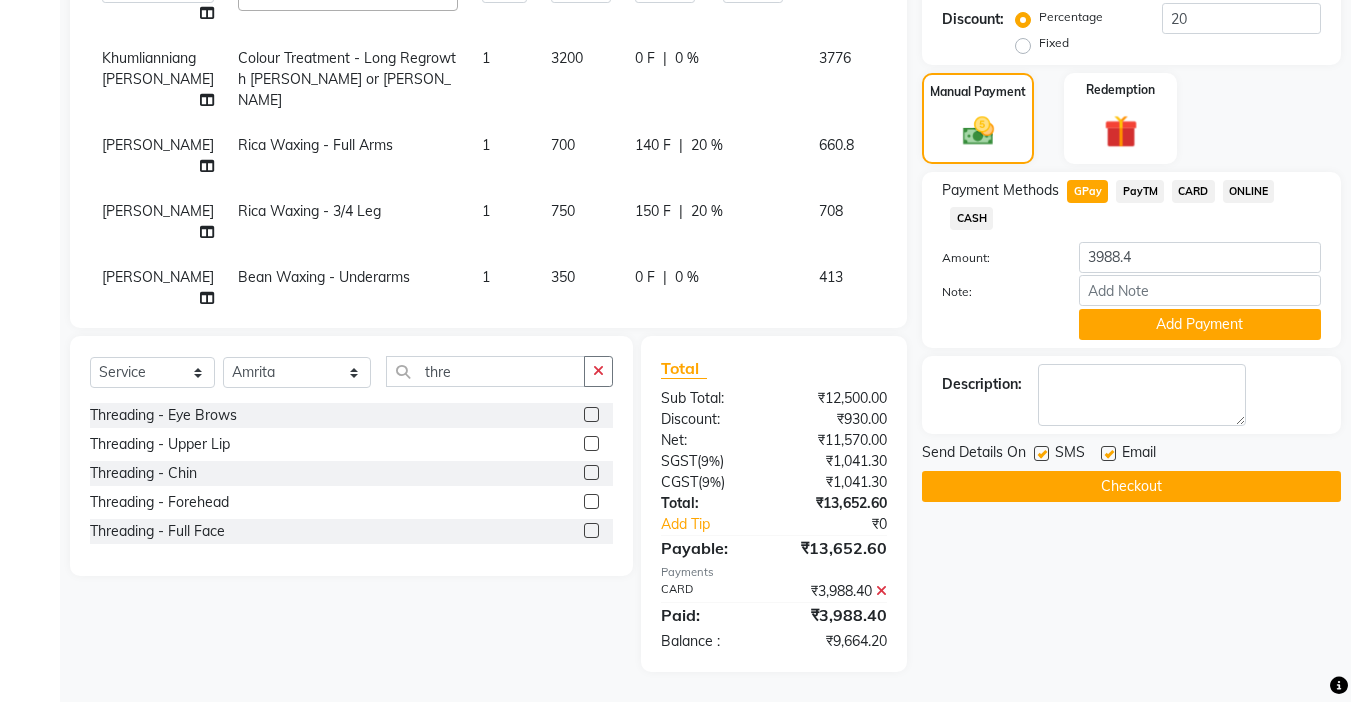 scroll, scrollTop: 208, scrollLeft: 0, axis: vertical 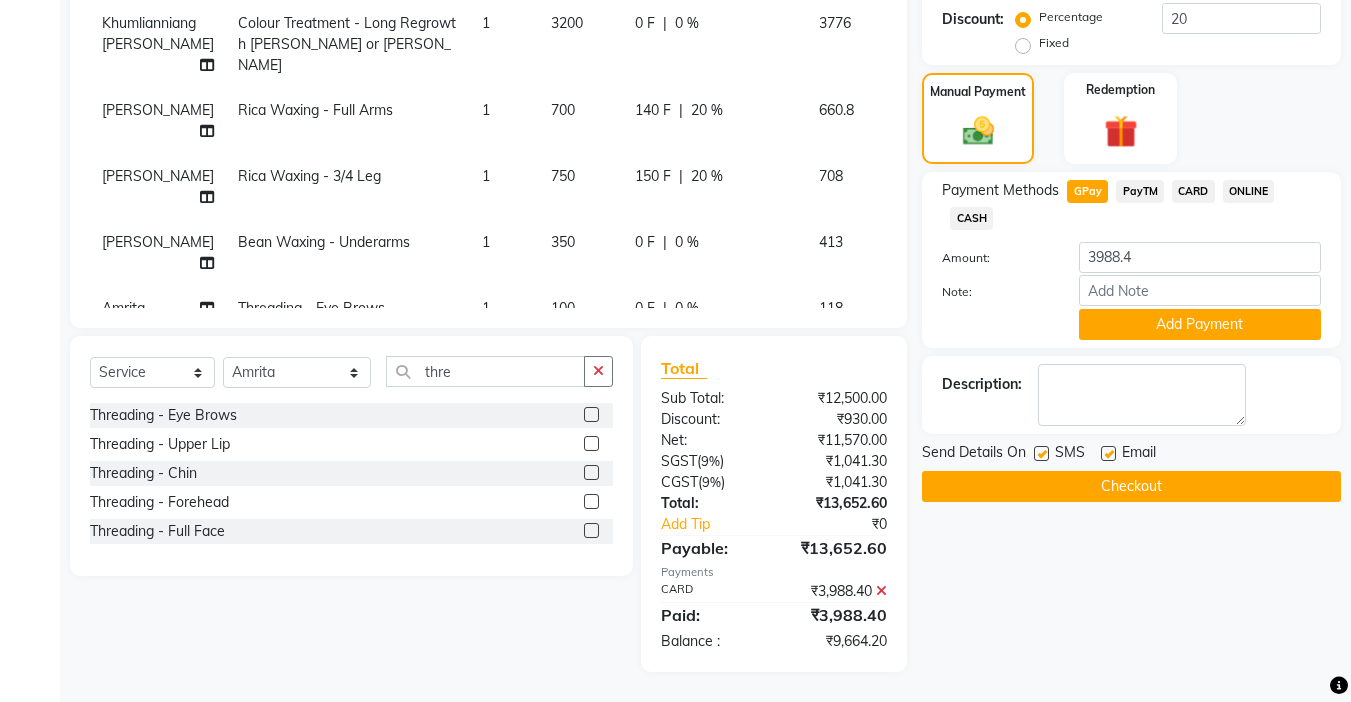 click on "140 F | 20 %" 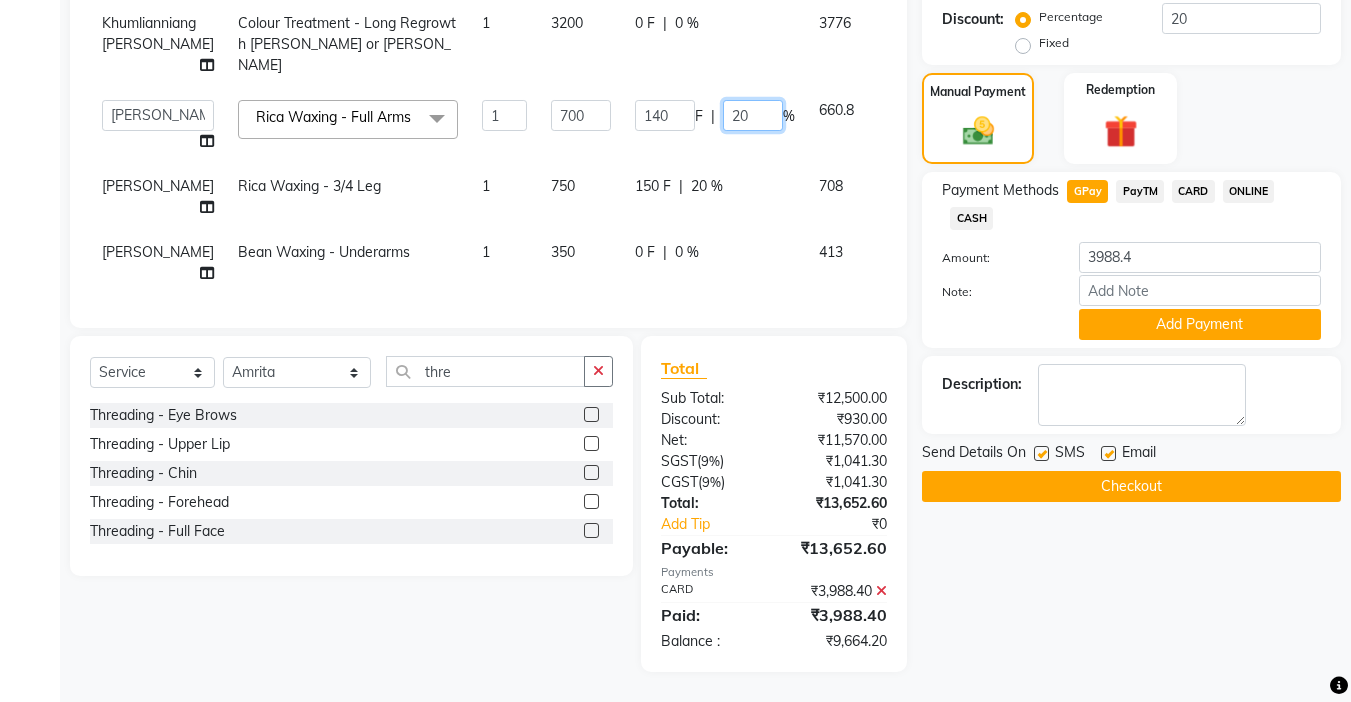click on "20" 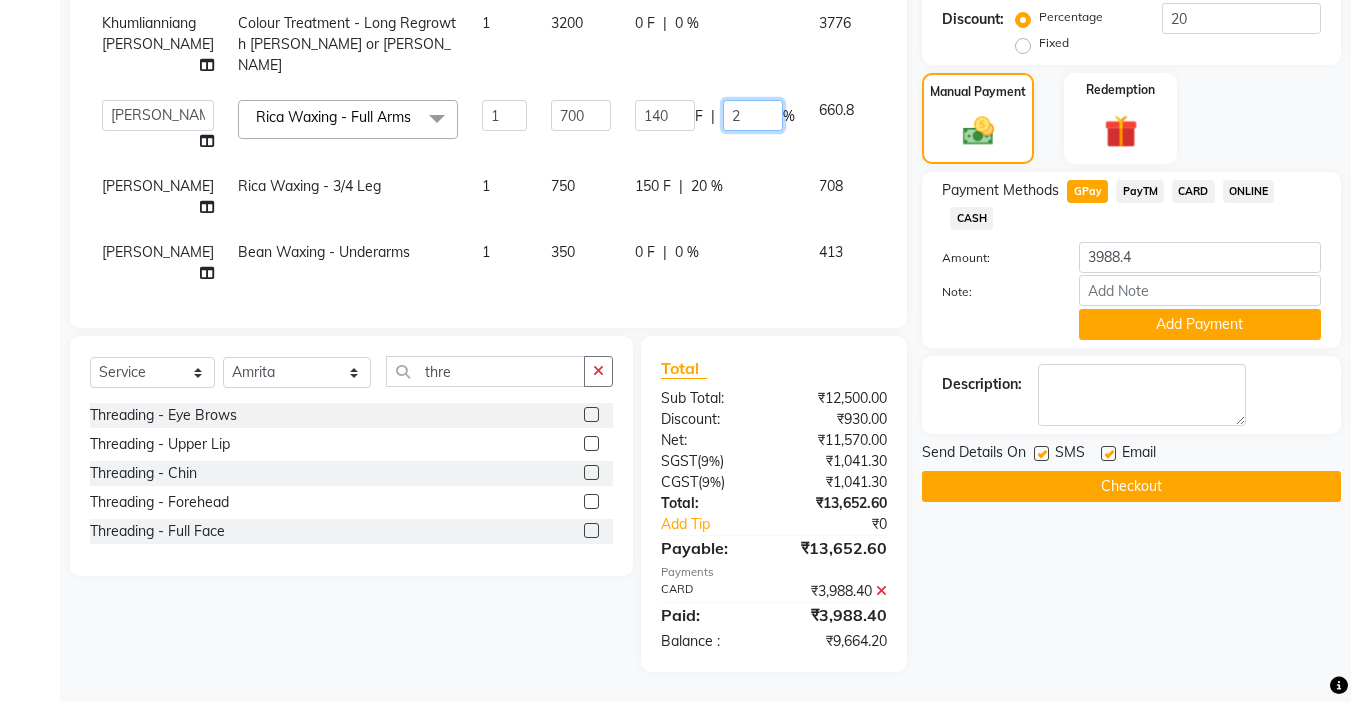 type 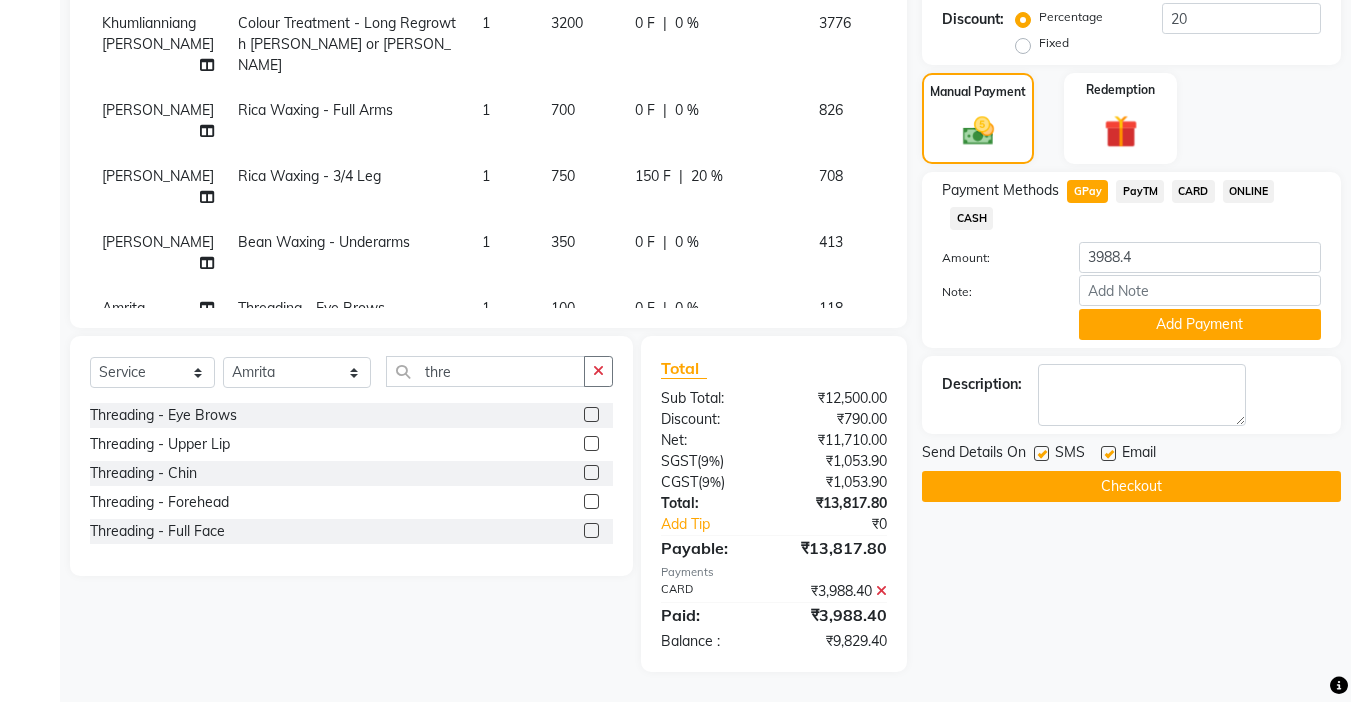 click on "150 F | 20 %" 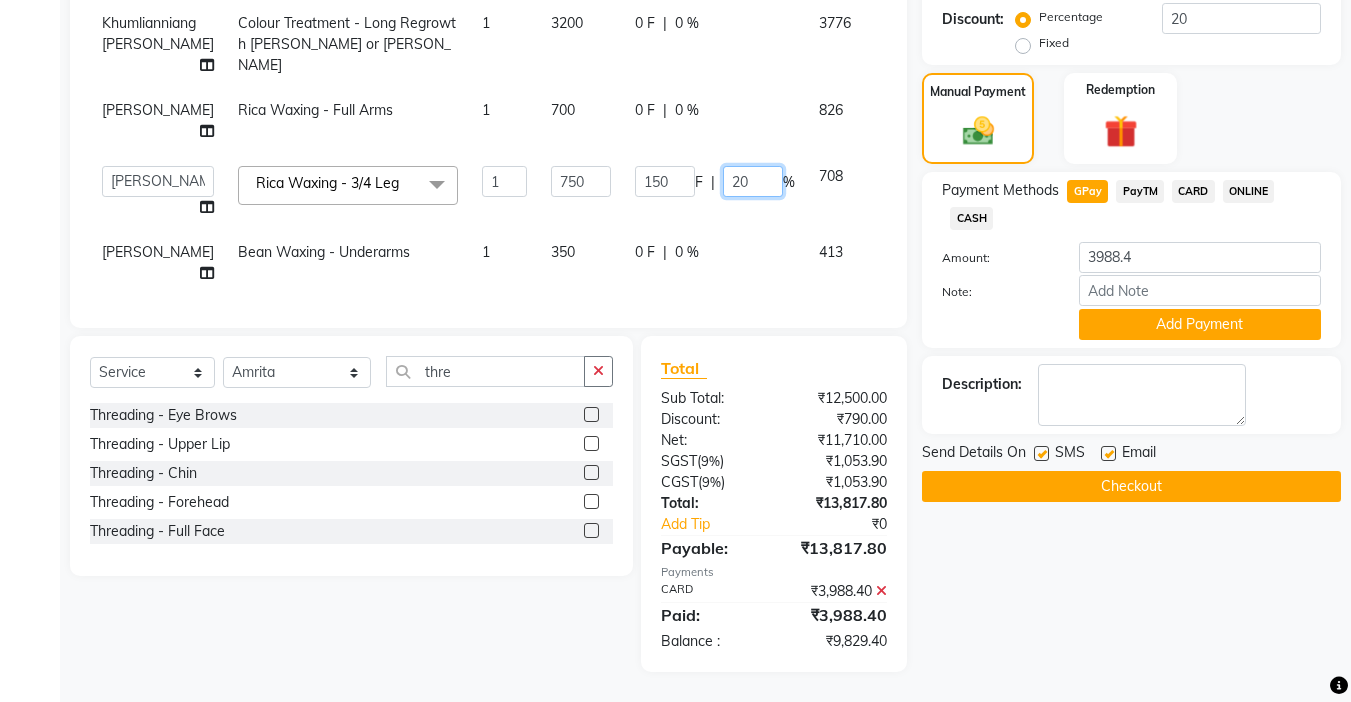 click on "20" 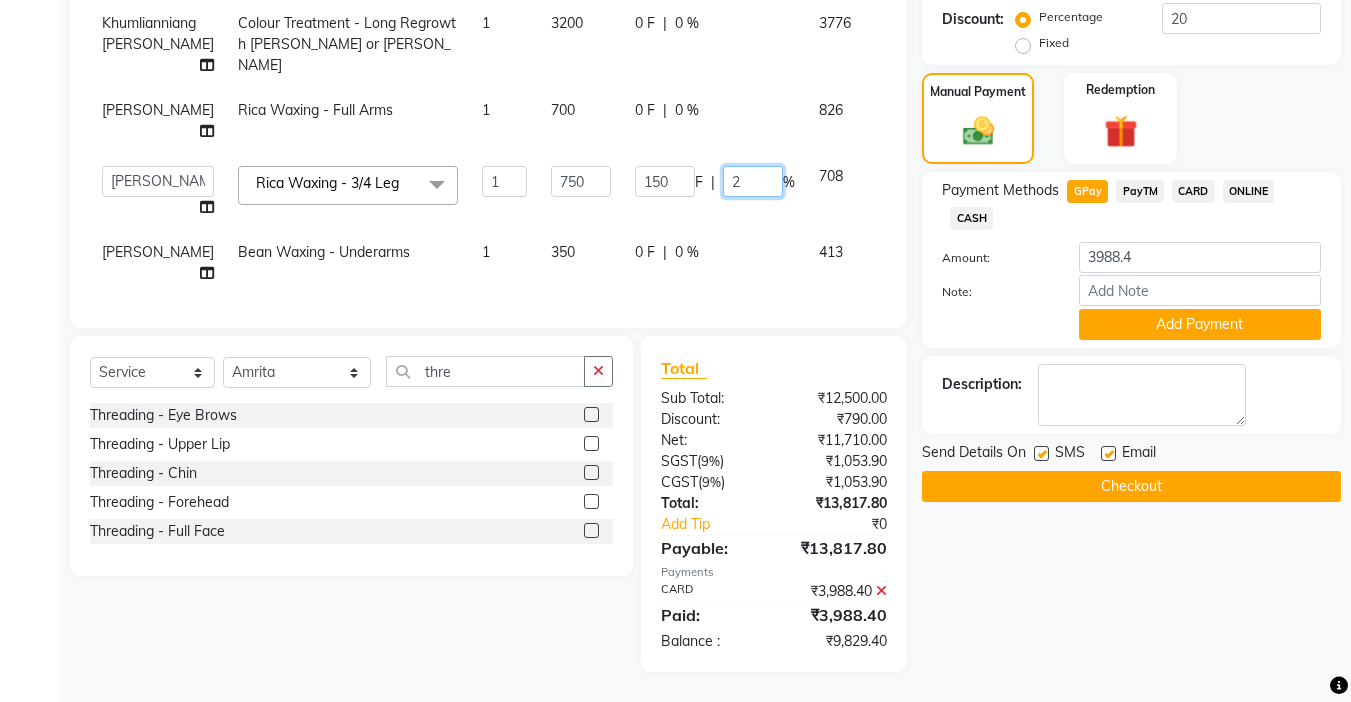 type 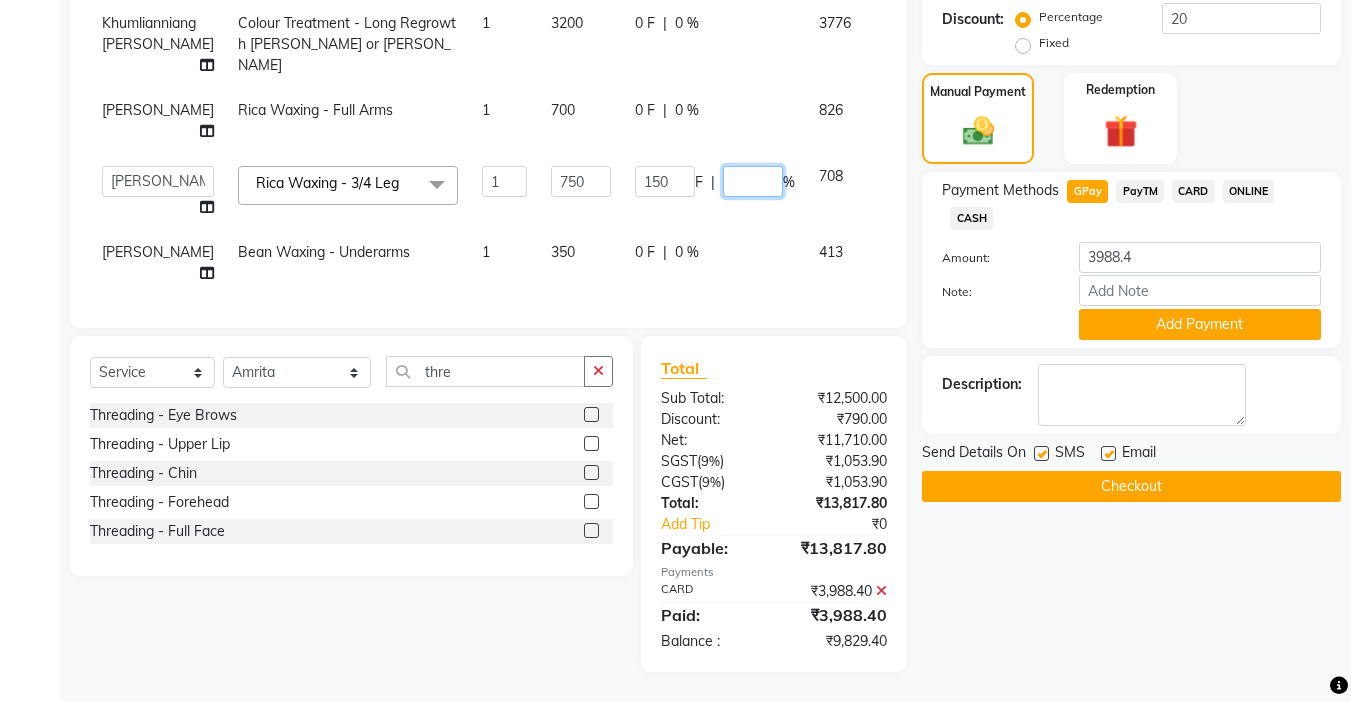 scroll, scrollTop: 230, scrollLeft: 0, axis: vertical 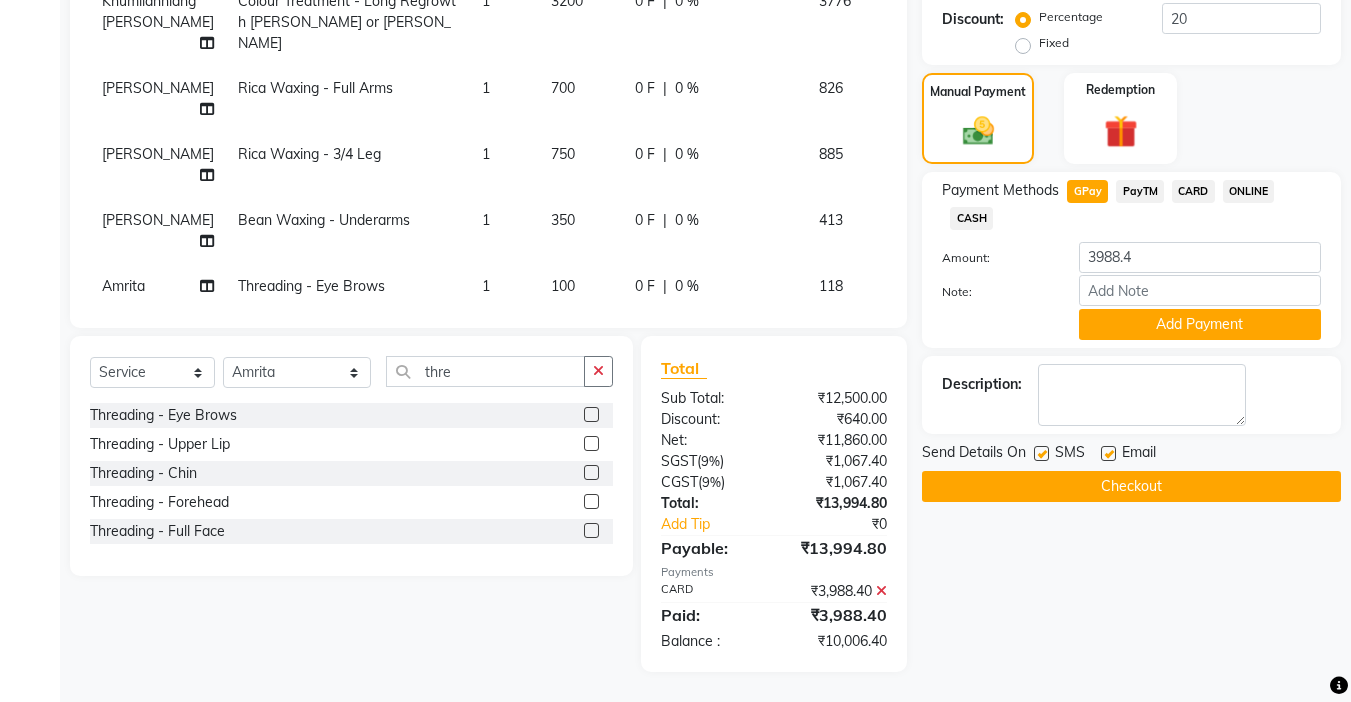 click on "Client +91 98******95 Date 10-07-2025 Invoice Number V/2025 V/2025-26 0735 Services Stylist Service Qty Price Disc Total Action Khumlianniang Guite Hair Cut (Niang) Female 2 2100 0 F | 0 % 4956 Zothanpuii Pedicure - Classic 1 850 170 F | 20 % 802.4 Zothanpuii Manicure - Classic 1 750 150 F | 20 % 708 Sonia vaiphei  Manicure - Classic 1 750 150 F | 20 % 708  Amrita   Anna   Boicy   Chinghoih   Khumlianniang Guite   Linda Chingmuan Niang   Manager   Manhoihkim   Protima Kami   Remkim Tonsing   Sonia vaiphei    Steve .mynlyanSonangaihte   Zothanpuii  Pedicure - Classic  x Haircut - Hair Cut (Kim) Female Haircut - Senior Stylist Female Haircut - Stylist Female Haircut - Kim Male Haircut - Senior Stylist Male Haircut - Stylist Male Hairspa signature Intense treatment  Janssen cleanup Janssen Brightening Haircut - Niang Male Hair Cut (Niang) Female Beard trim Nose wax rica  uper lip wax chin wax Blowdry - Stylist Blowdry - Short Blowdry - Medium Blowdry - Long Blowdry - Shampoo, Conditioning & Blastdry Hair Updo 1" 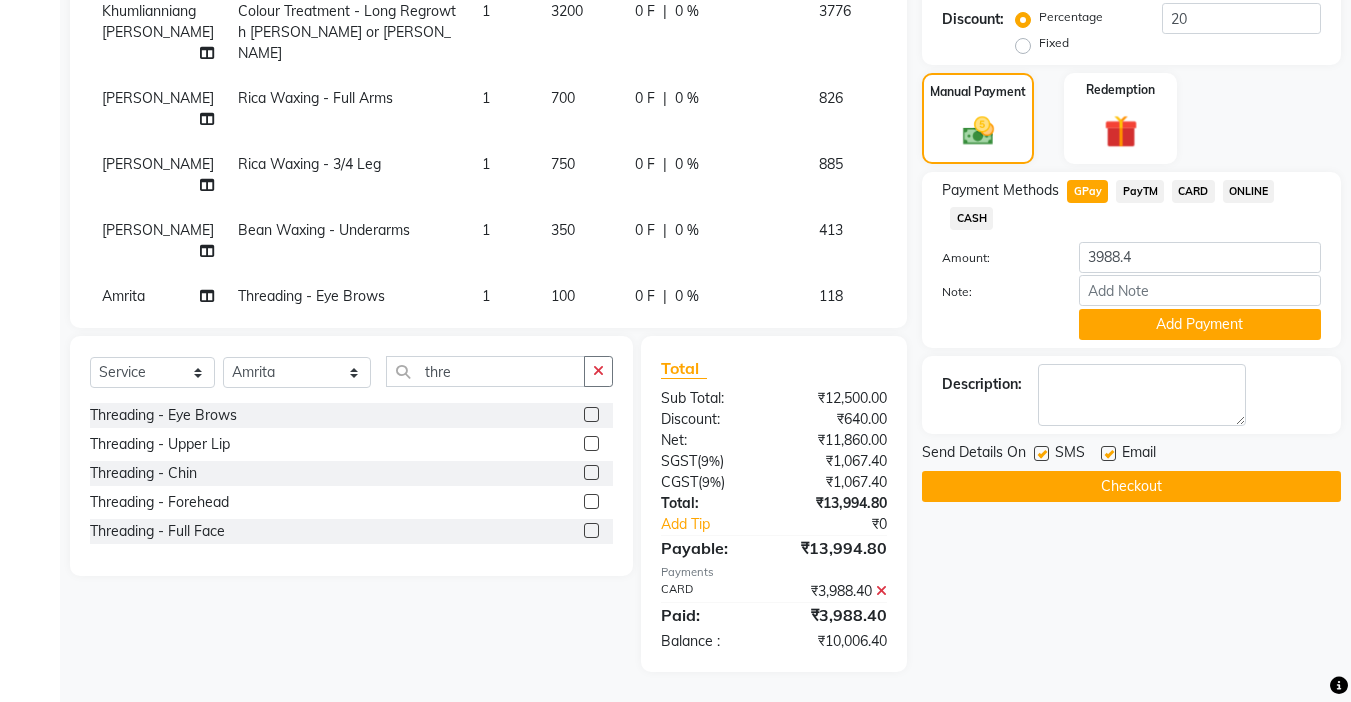 scroll, scrollTop: 340, scrollLeft: 0, axis: vertical 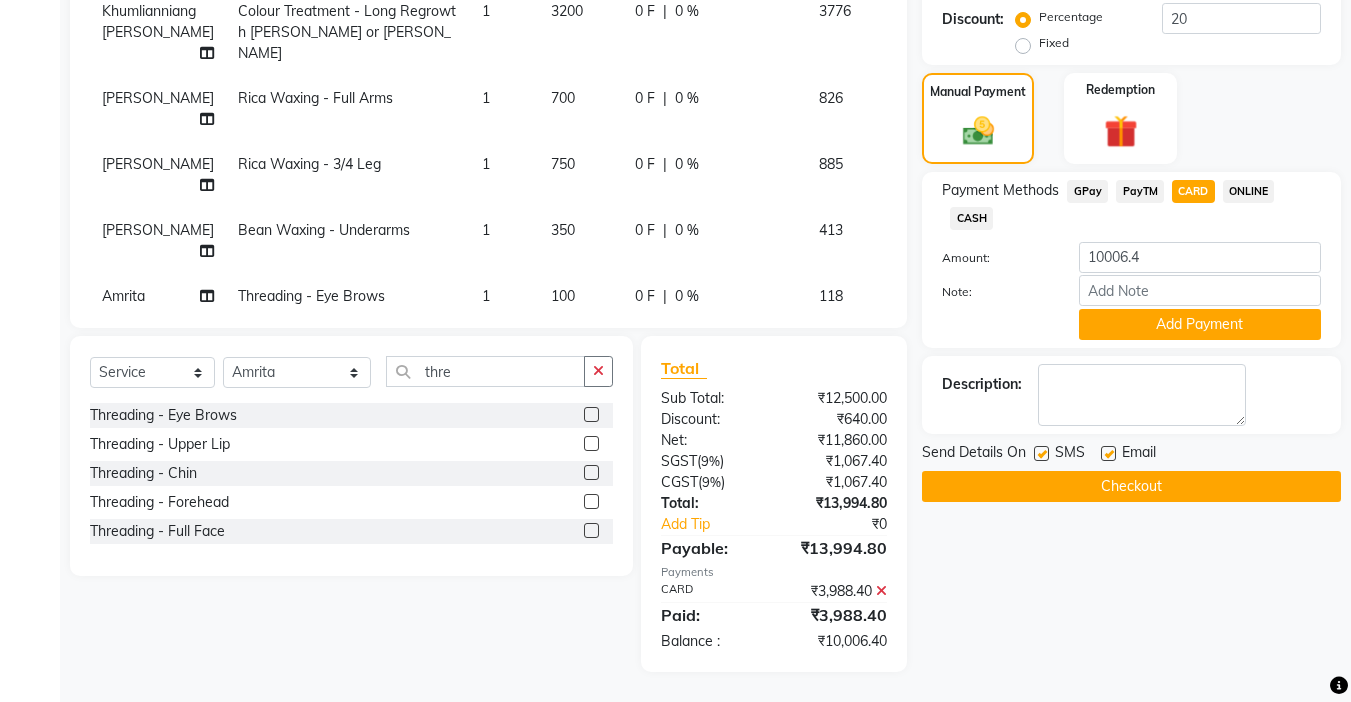 click 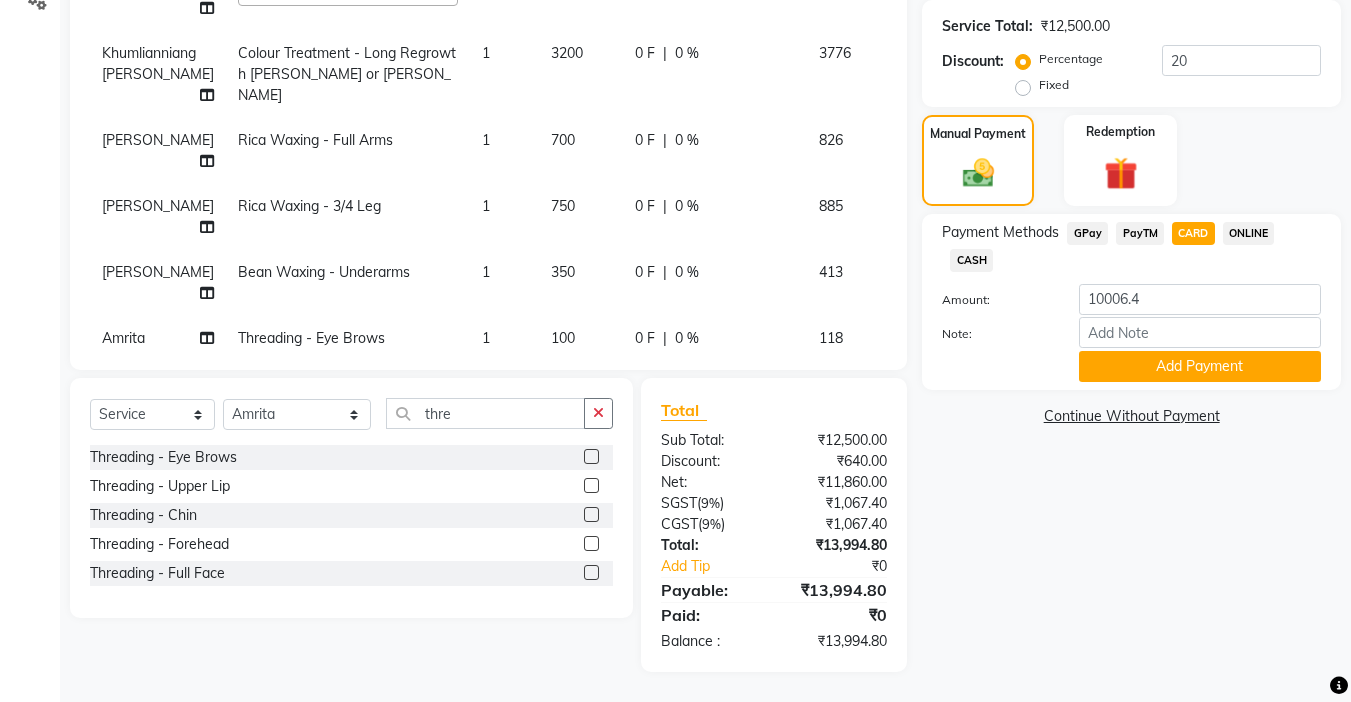 click on "GPay" 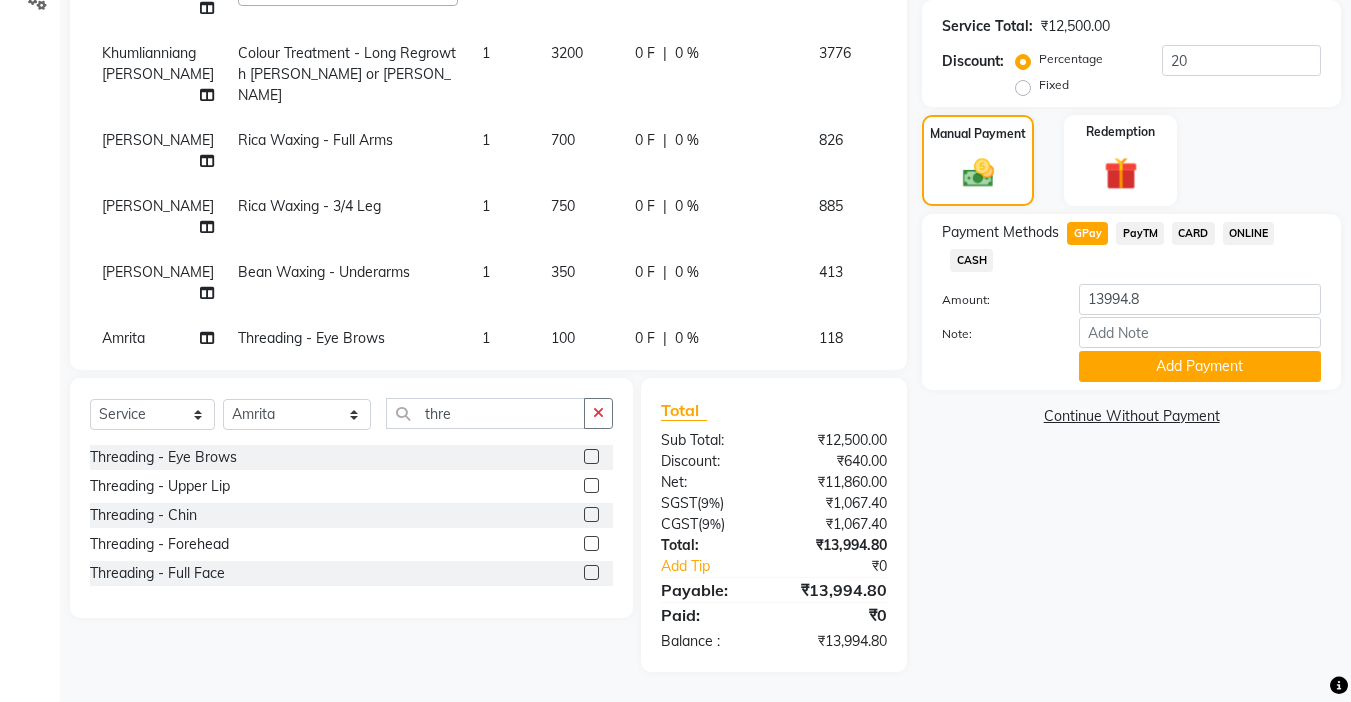 click on "CARD" 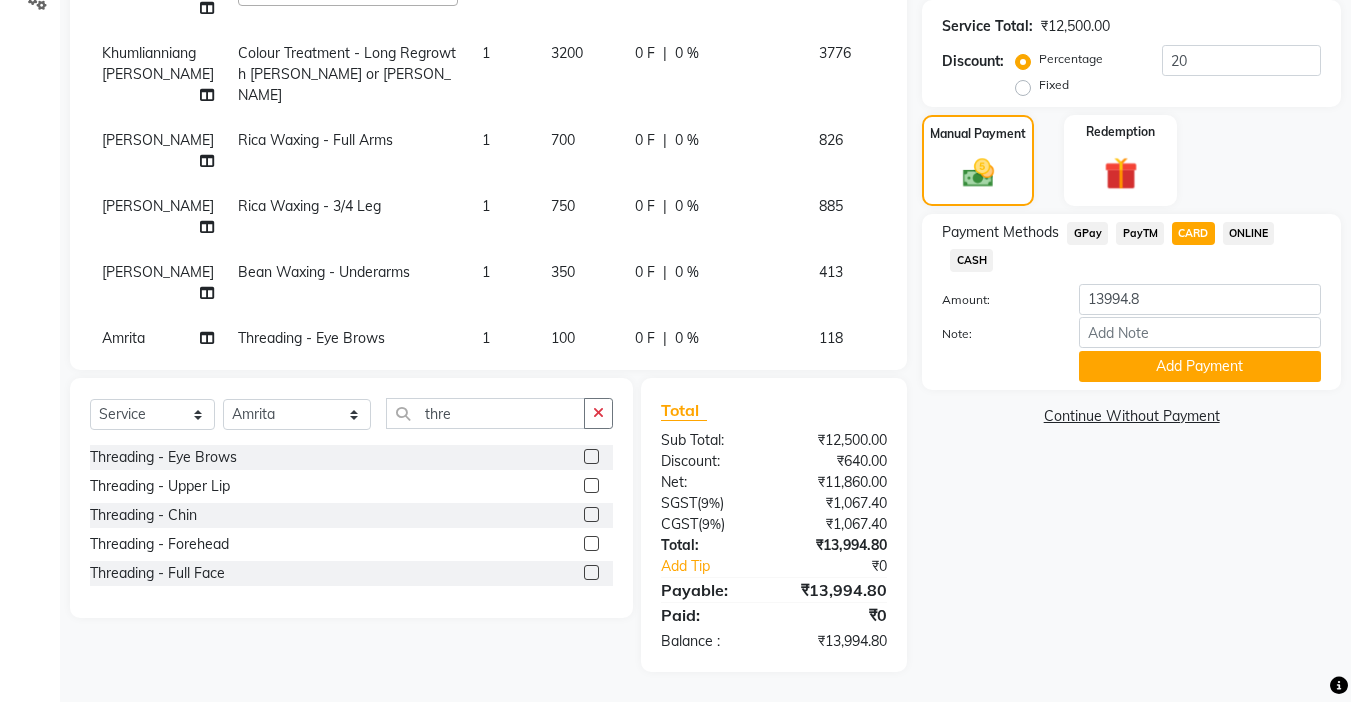 scroll, scrollTop: 0, scrollLeft: 0, axis: both 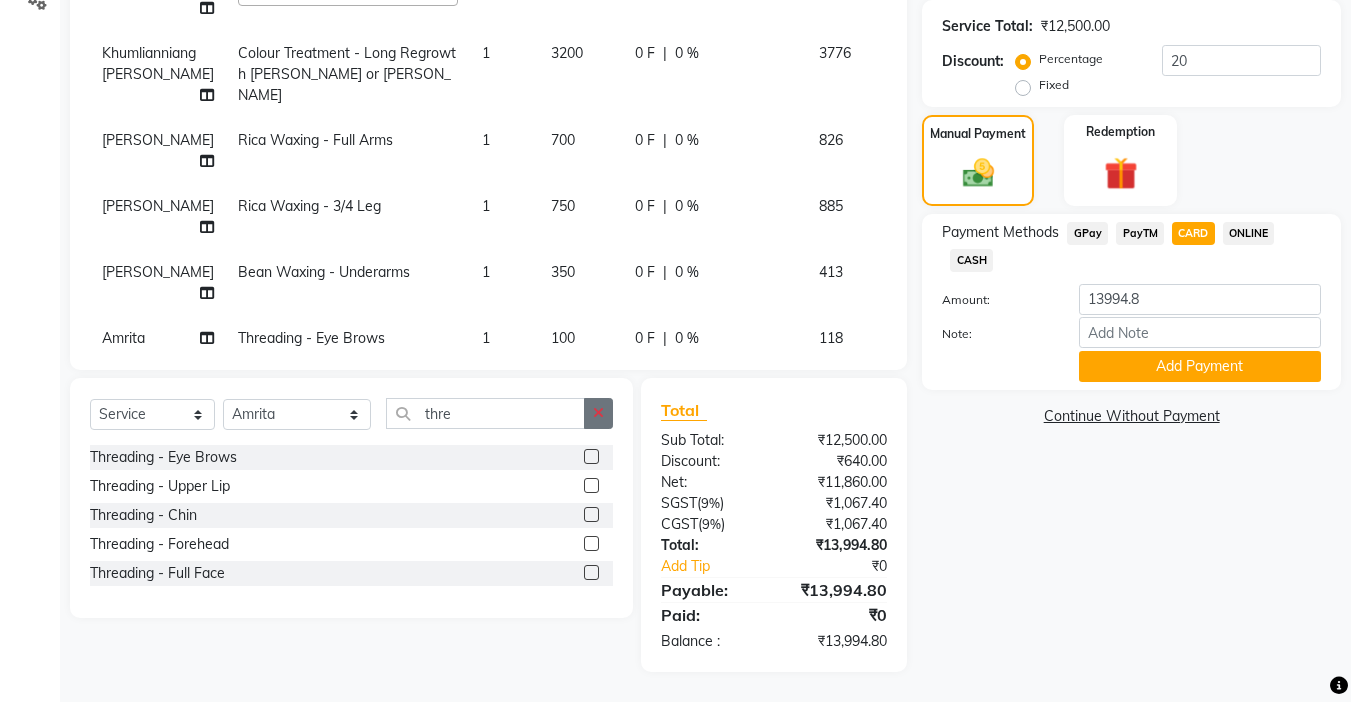 click 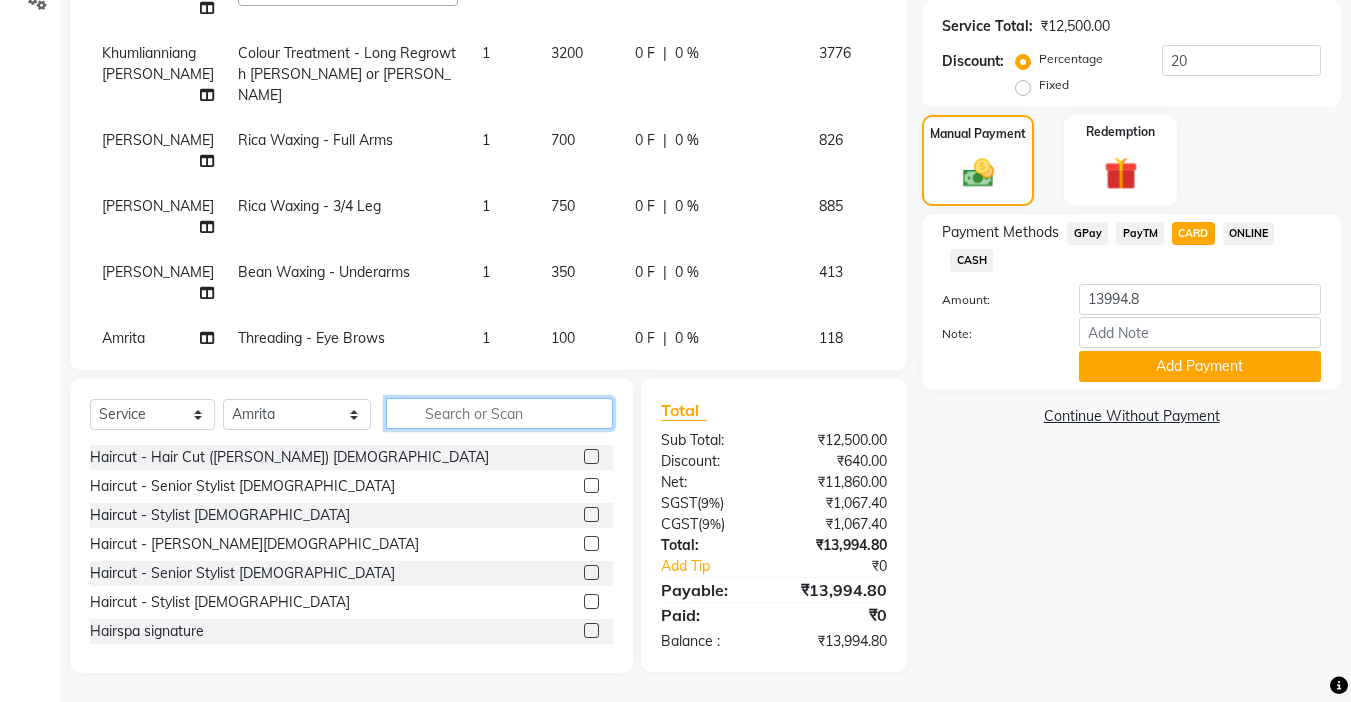 scroll, scrollTop: 399, scrollLeft: 0, axis: vertical 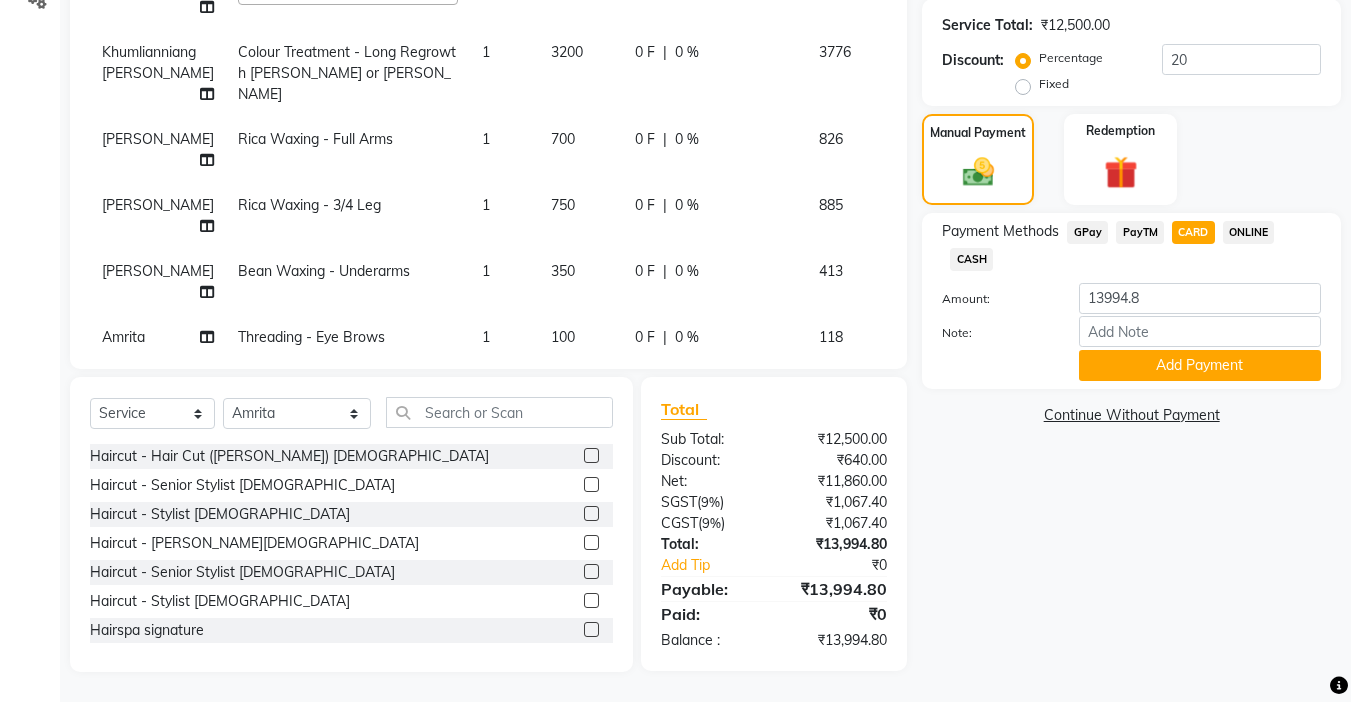 click on "GPay" 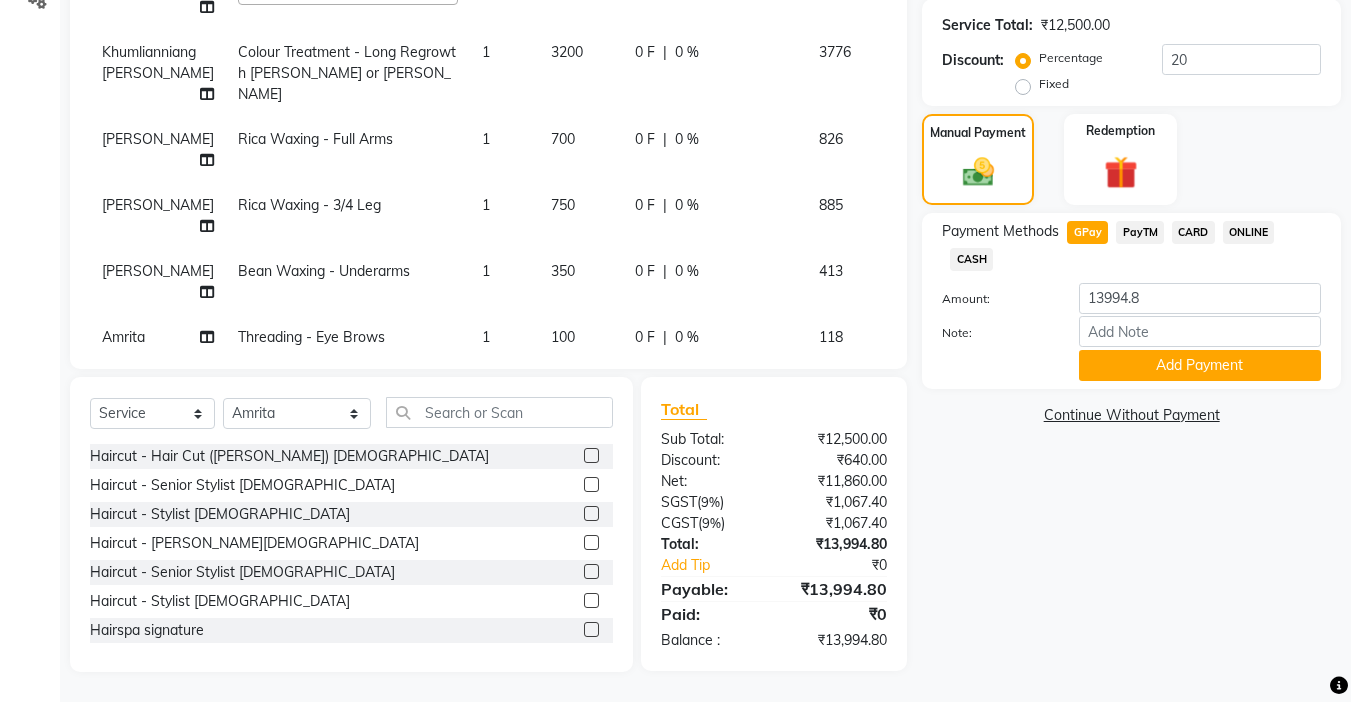 click on "CASH" 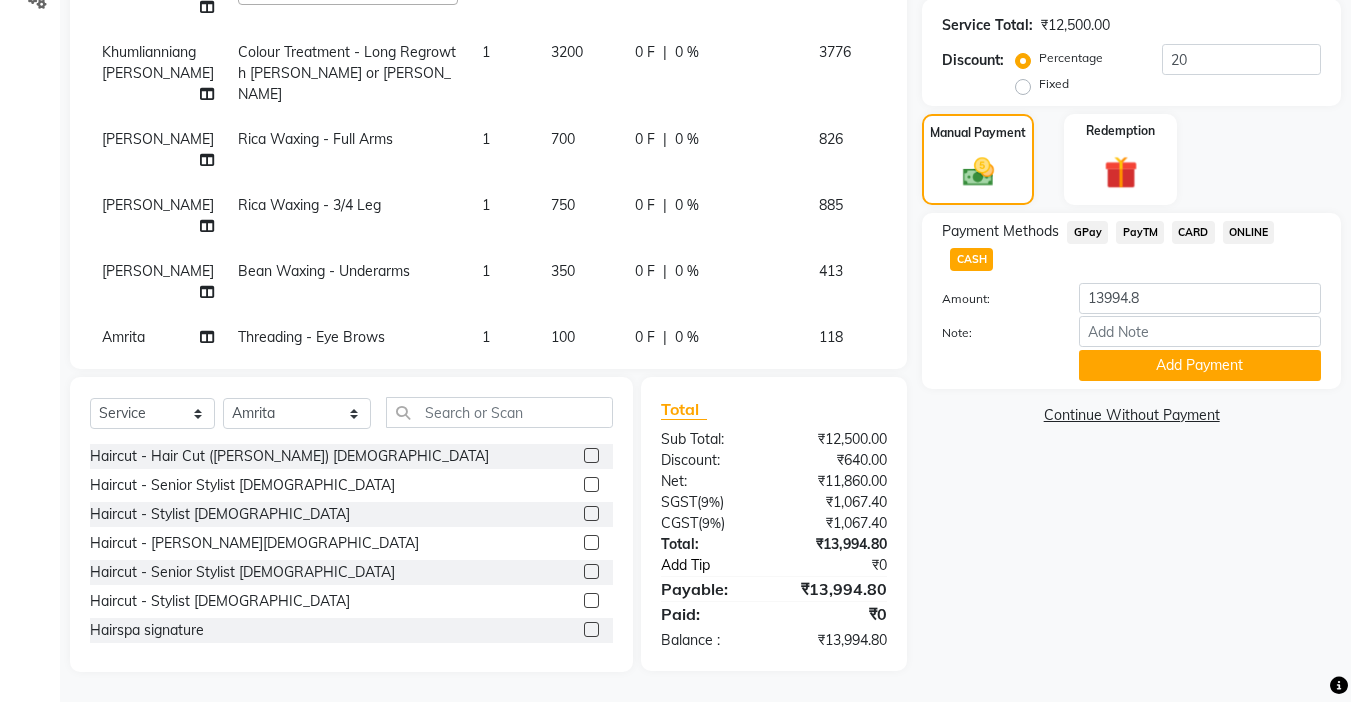 scroll, scrollTop: 99, scrollLeft: 0, axis: vertical 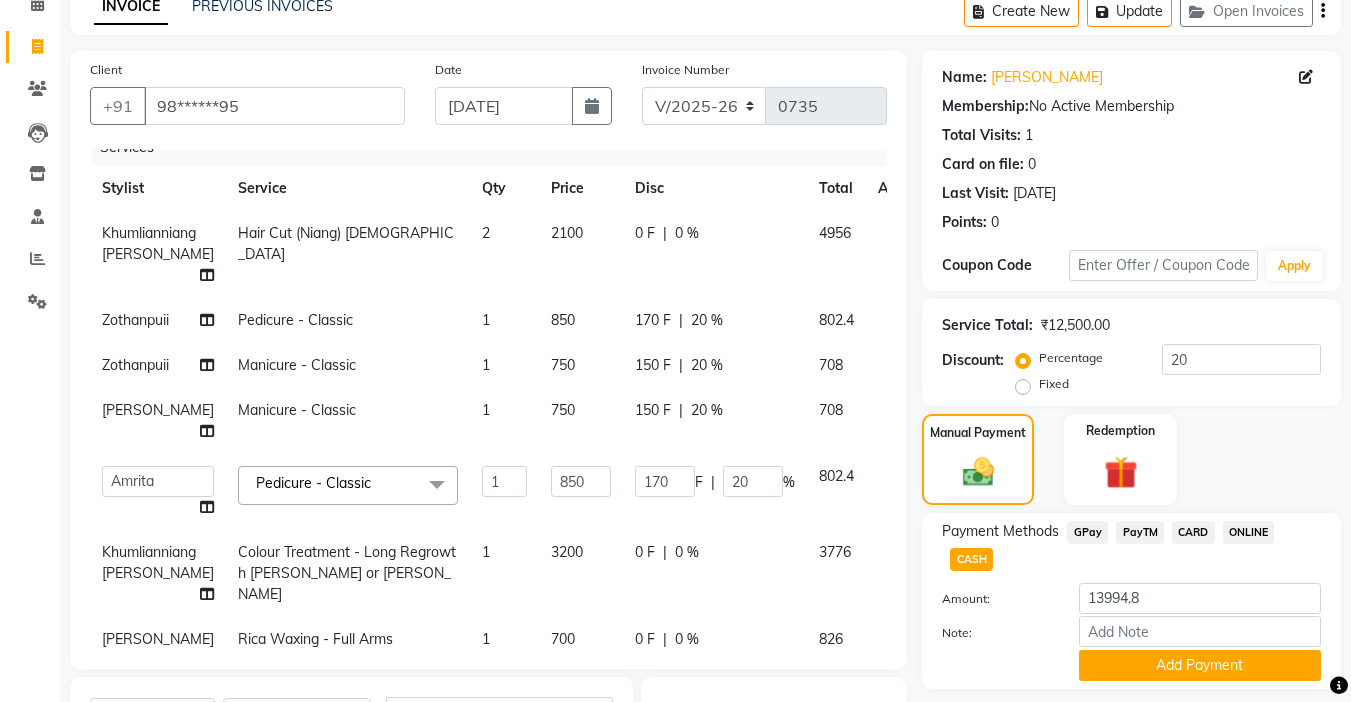 click on "Client +91 98******95 Date 10-07-2025 Invoice Number V/2025 V/2025-26 0735 Services Stylist Service Qty Price Disc Total Action Khumlianniang Guite Hair Cut (Niang) Female 2 2100 0 F | 0 % 4956 Zothanpuii Pedicure - Classic 1 850 170 F | 20 % 802.4 Zothanpuii Manicure - Classic 1 750 150 F | 20 % 708 Sonia vaiphei  Manicure - Classic 1 750 150 F | 20 % 708  Amrita   Anna   Boicy   Chinghoih   Khumlianniang Guite   Linda Chingmuan Niang   Manager   Manhoihkim   Protima Kami   Remkim Tonsing   Sonia vaiphei    Steve .mynlyanSonangaihte   Zothanpuii  Pedicure - Classic  x Haircut - Hair Cut (Kim) Female Haircut - Senior Stylist Female Haircut - Stylist Female Haircut - Kim Male Haircut - Senior Stylist Male Haircut - Stylist Male Hairspa signature Intense treatment  Janssen cleanup Janssen Brightening Haircut - Niang Male Hair Cut (Niang) Female Beard trim Nose wax rica  uper lip wax chin wax Blowdry - Stylist Blowdry - Short Blowdry - Medium Blowdry - Long Blowdry - Shampoo, Conditioning & Blastdry Hair Updo 1" 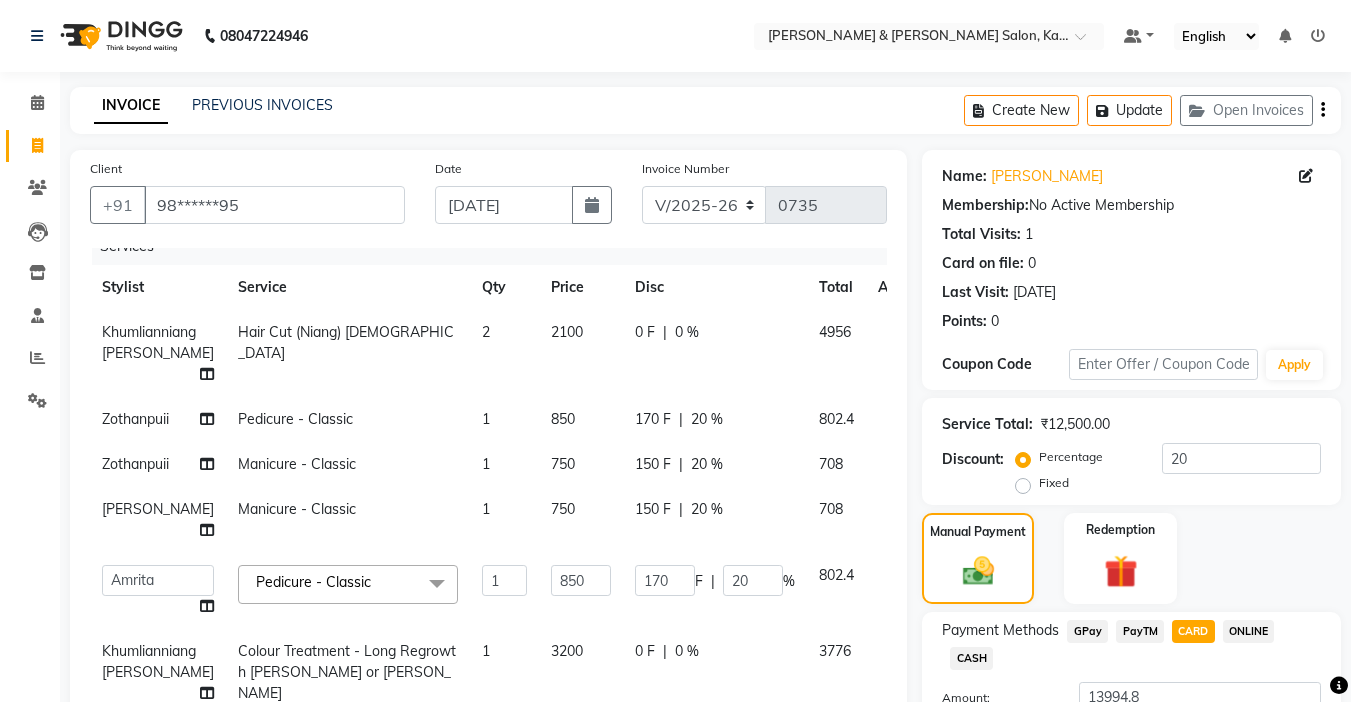 scroll, scrollTop: 100, scrollLeft: 0, axis: vertical 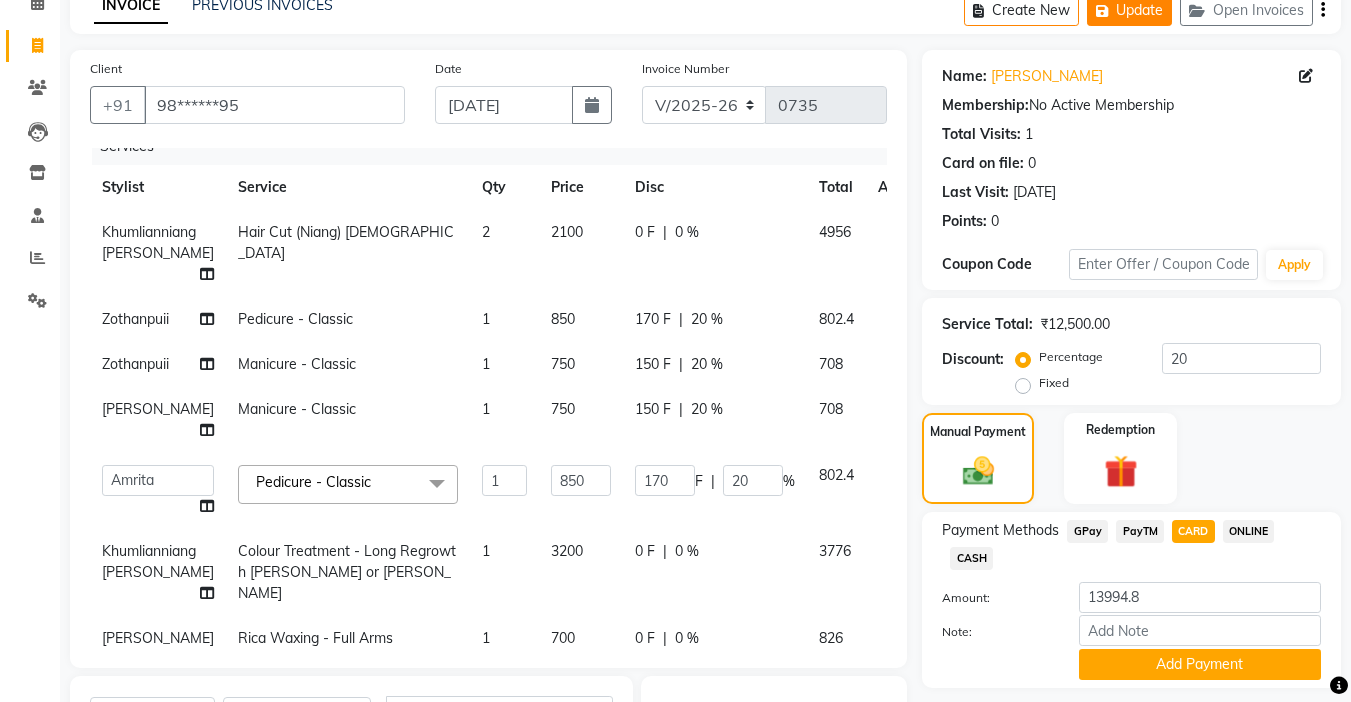 click on "Update" 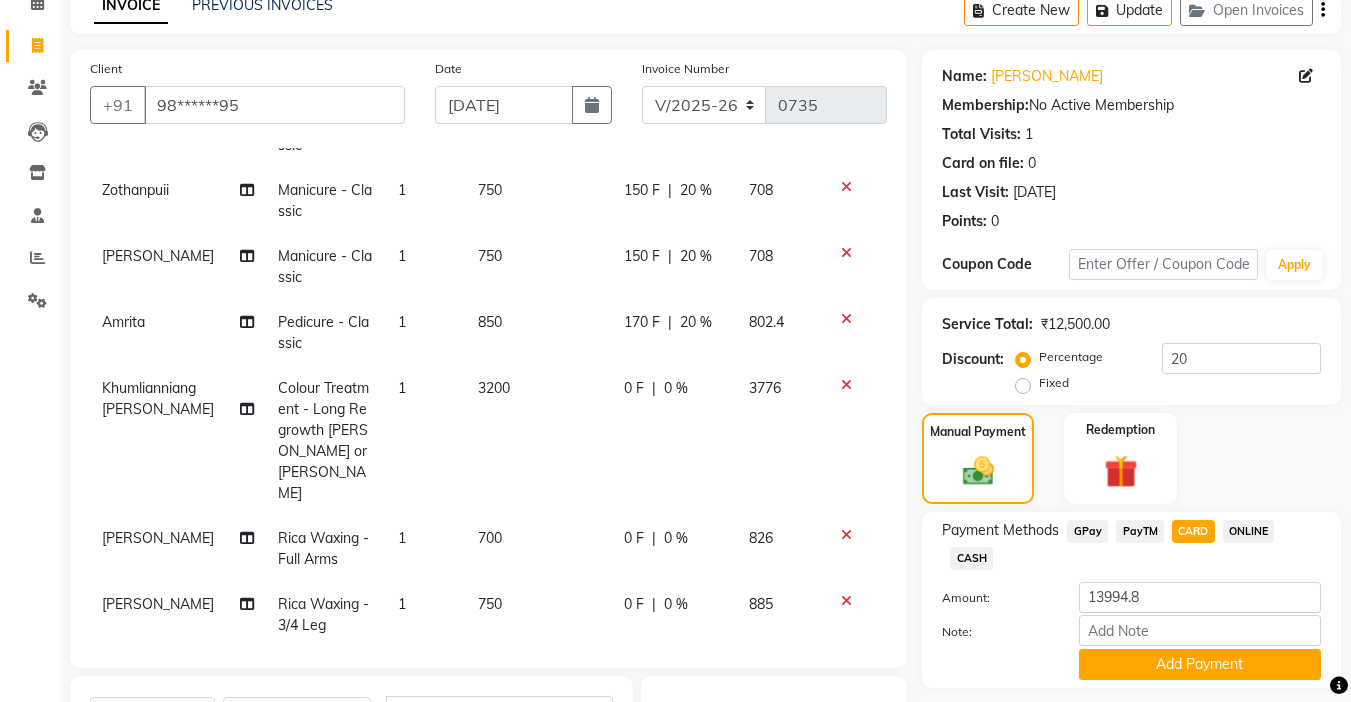 scroll, scrollTop: 315, scrollLeft: 0, axis: vertical 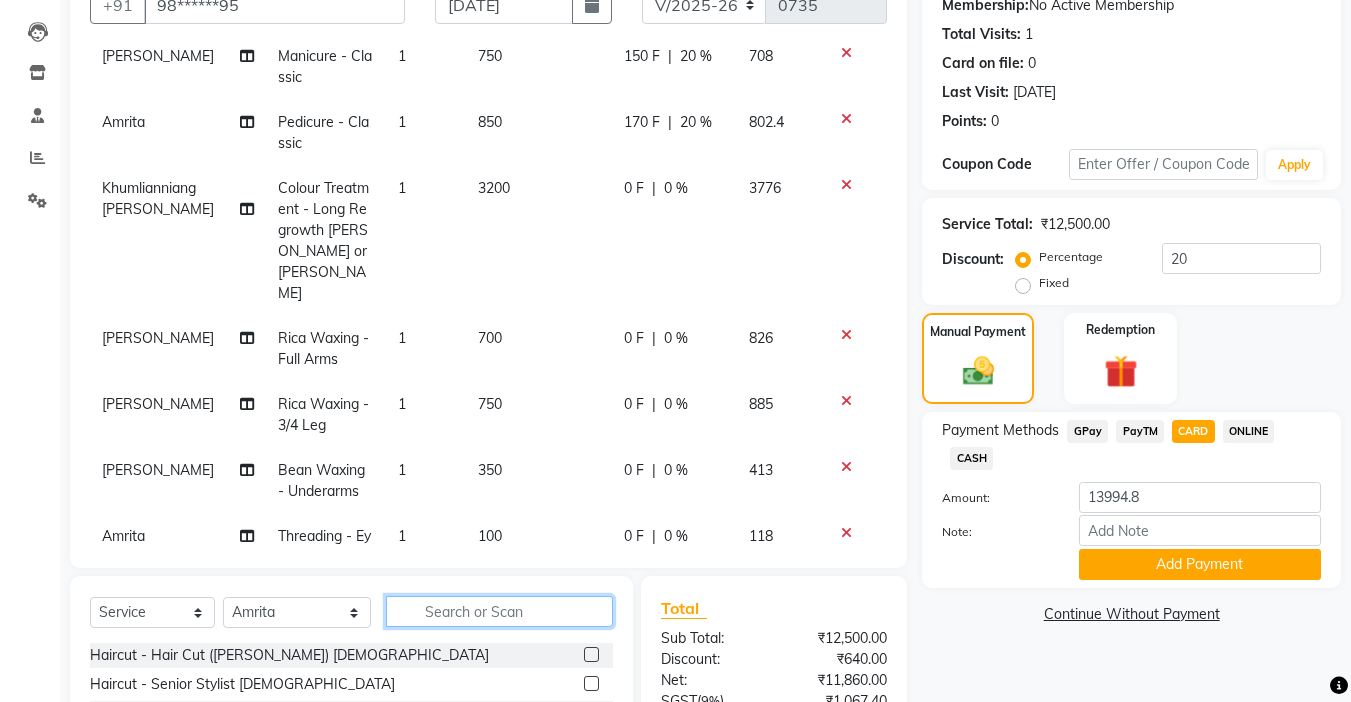 click 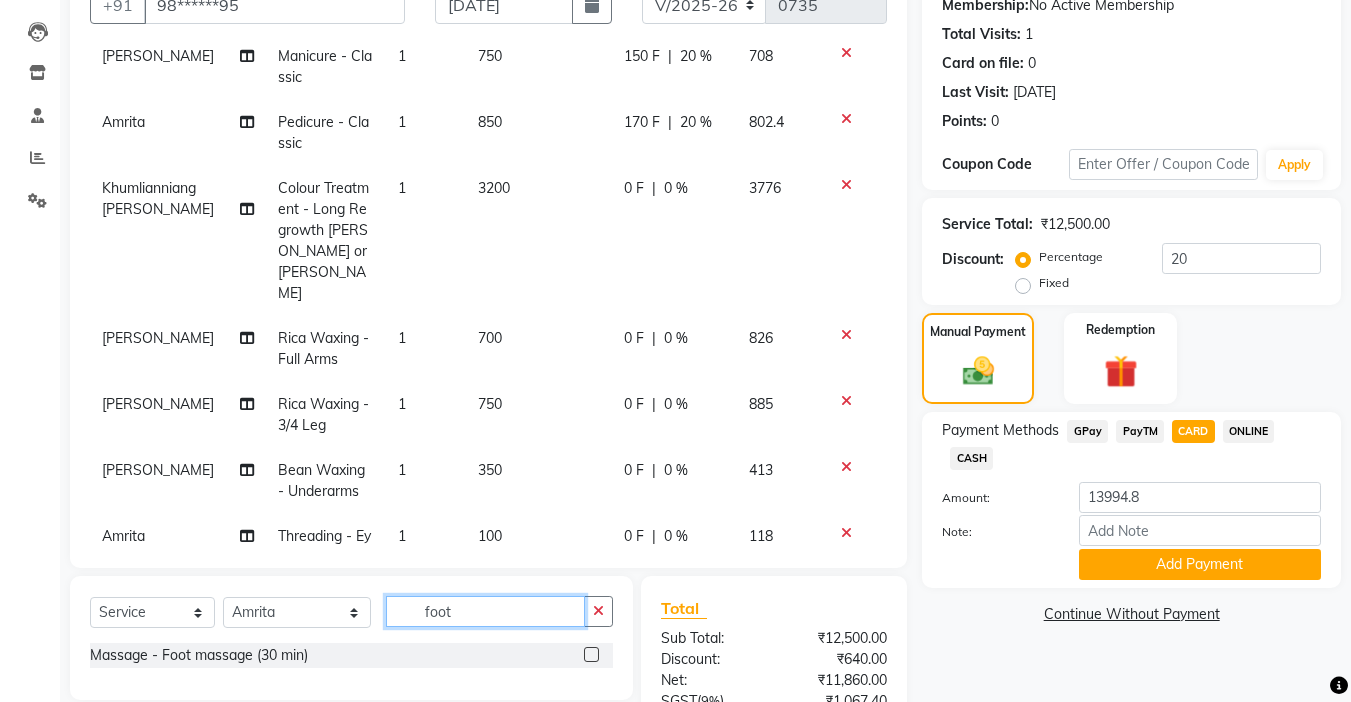 scroll, scrollTop: 300, scrollLeft: 0, axis: vertical 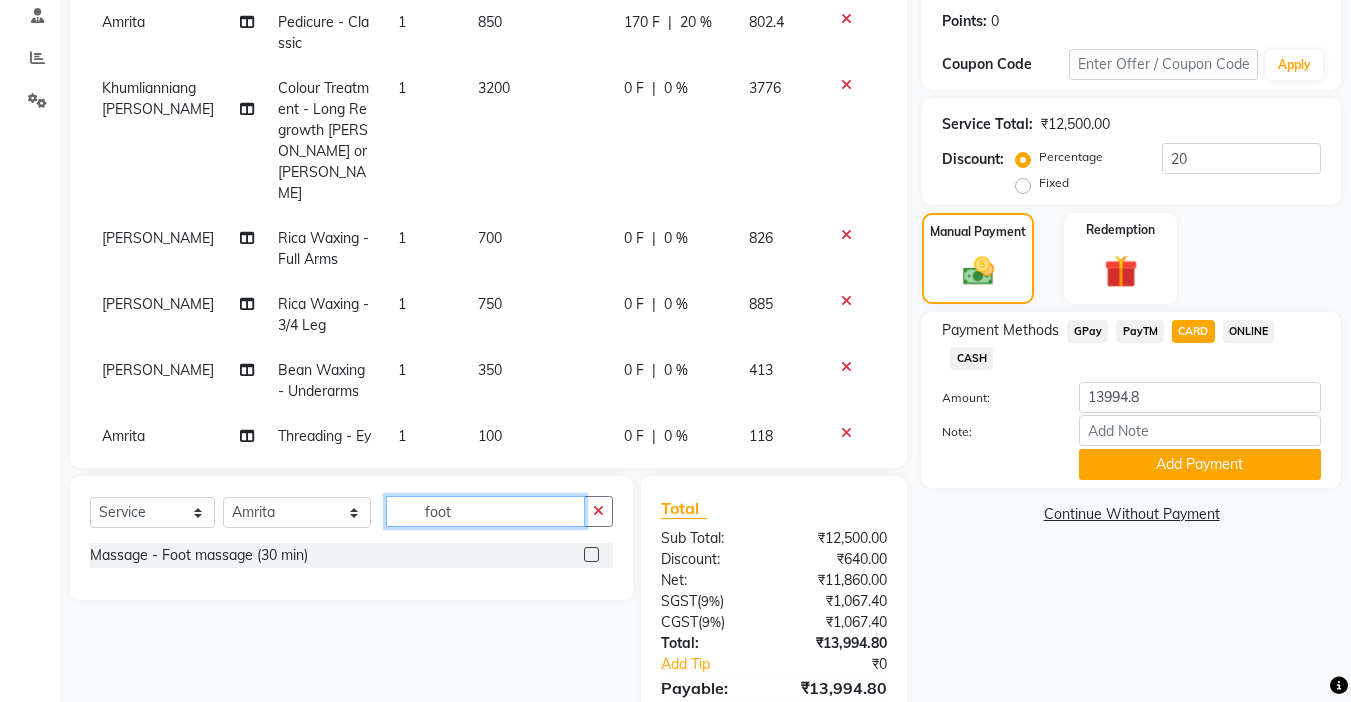 type on "foot" 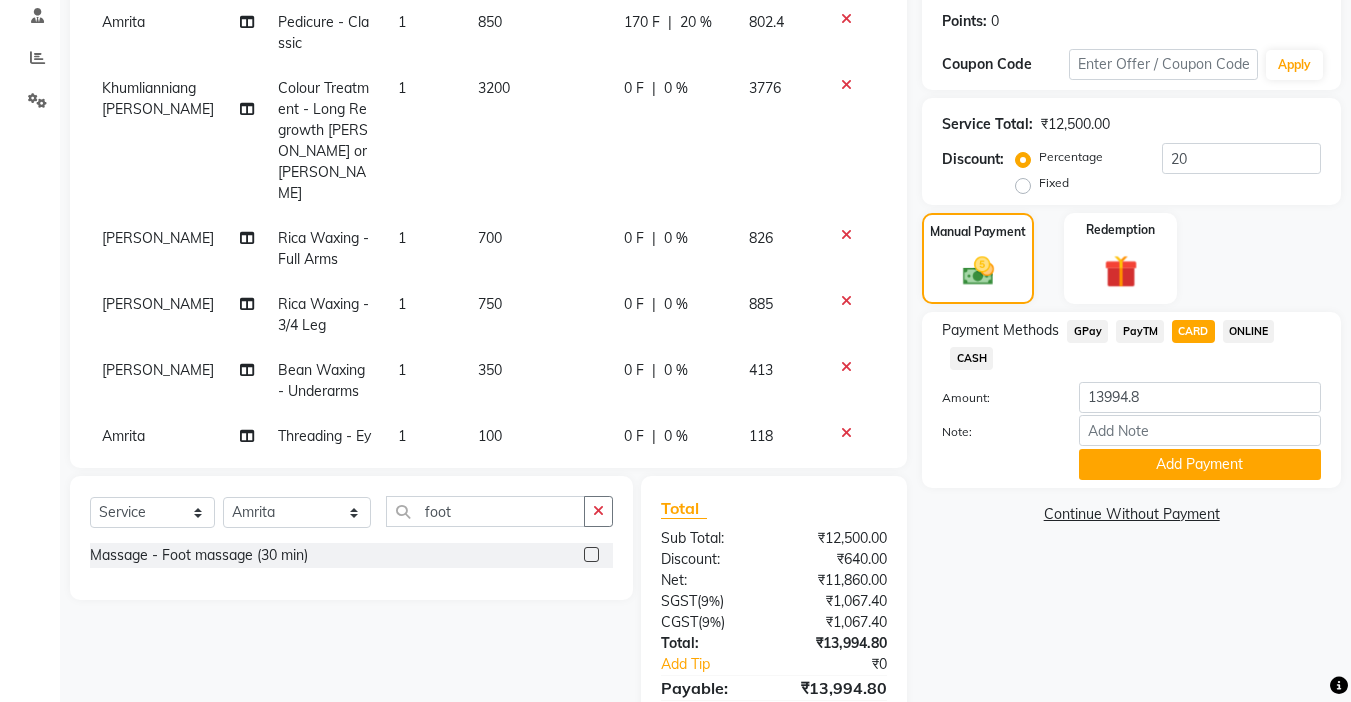 click 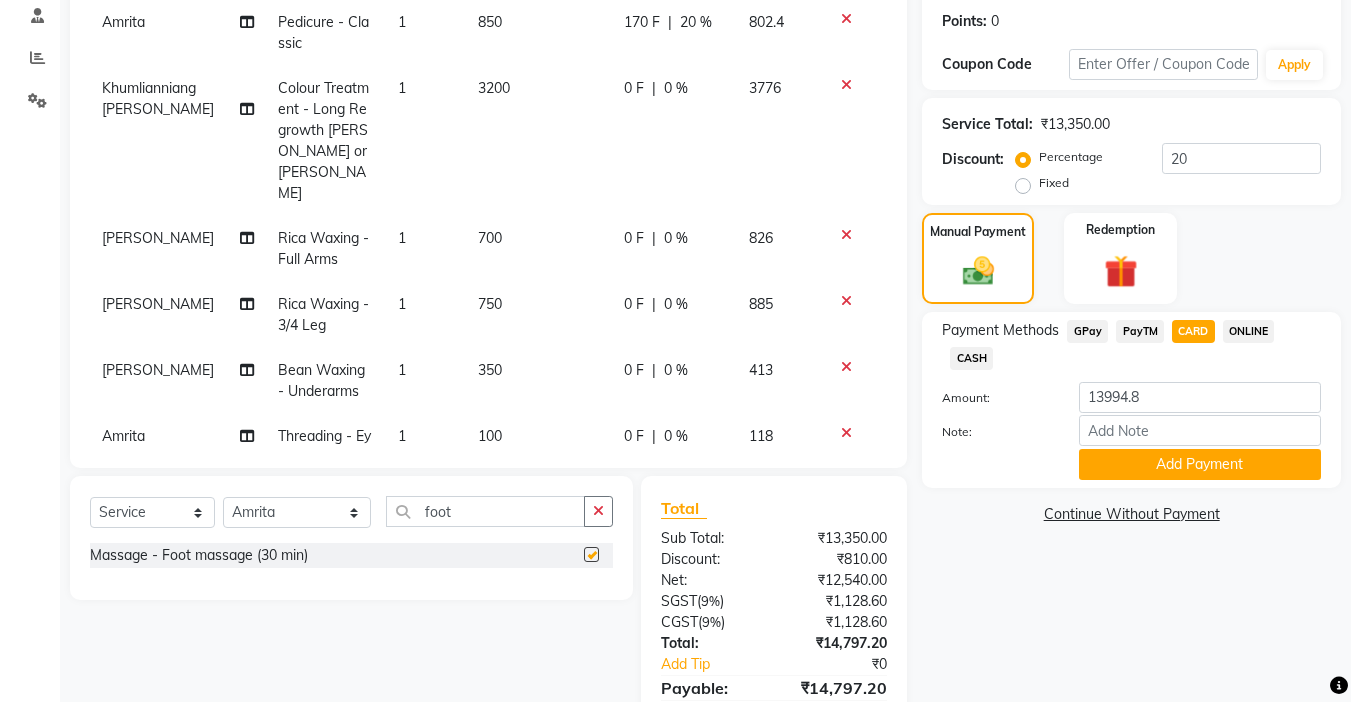 checkbox on "false" 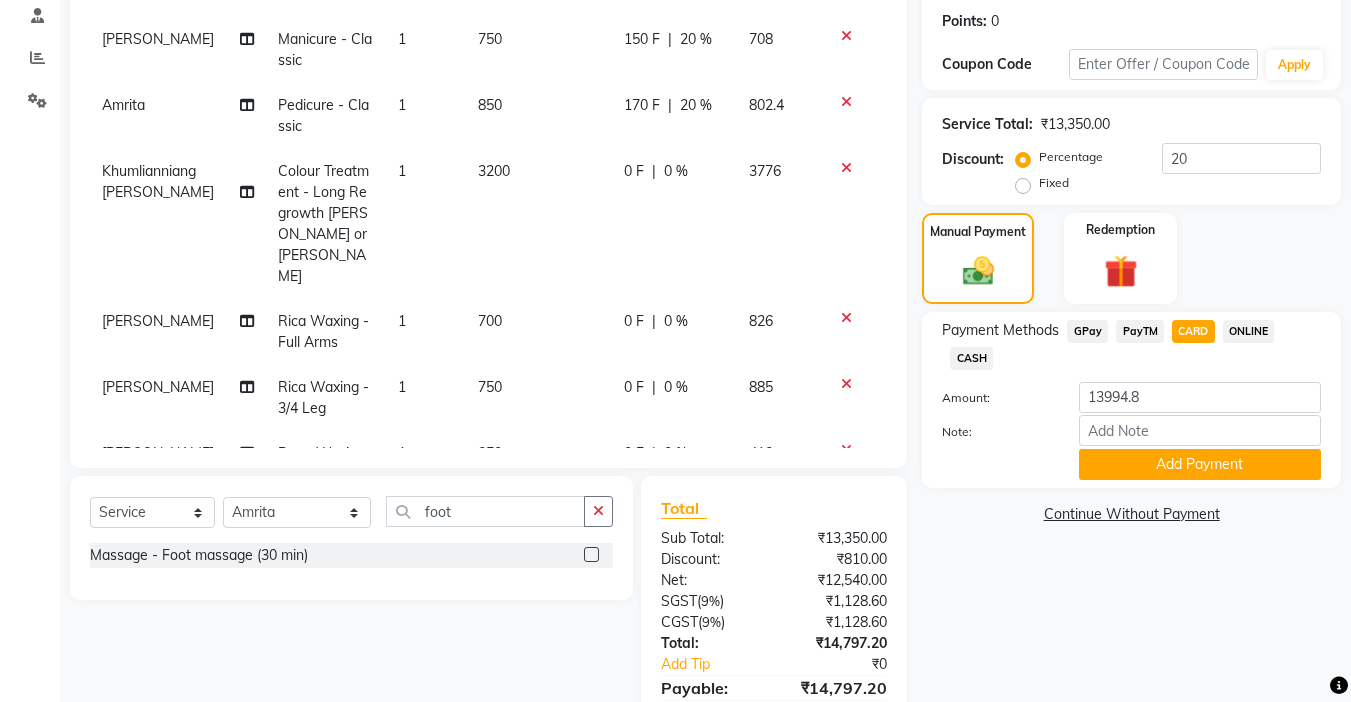scroll, scrollTop: 202, scrollLeft: 0, axis: vertical 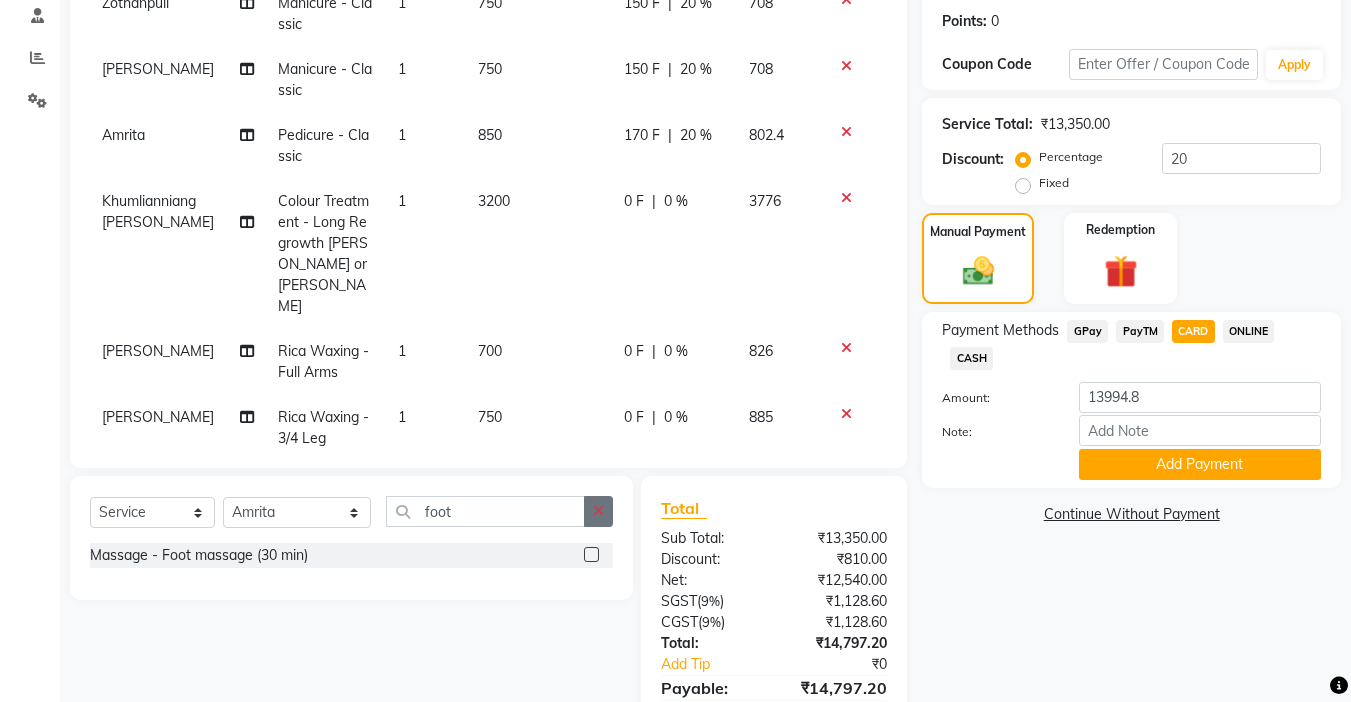 click 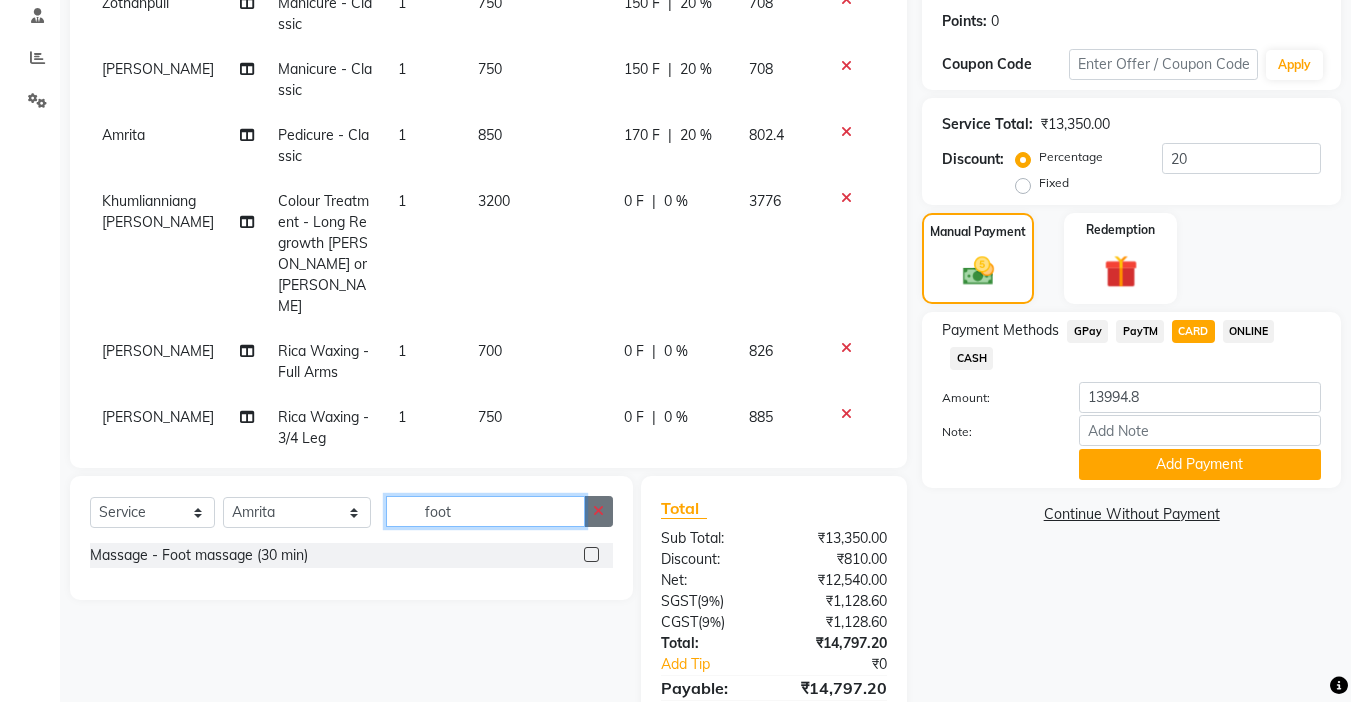 type 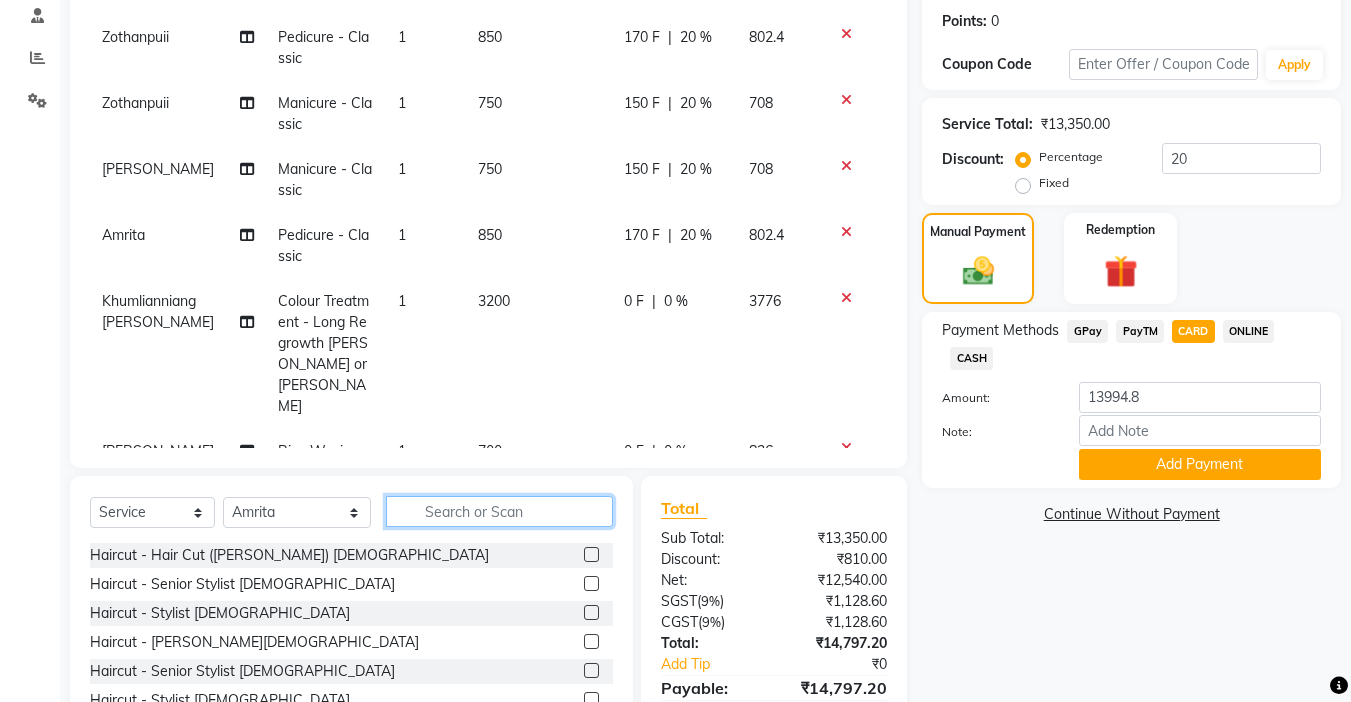 scroll, scrollTop: 0, scrollLeft: 0, axis: both 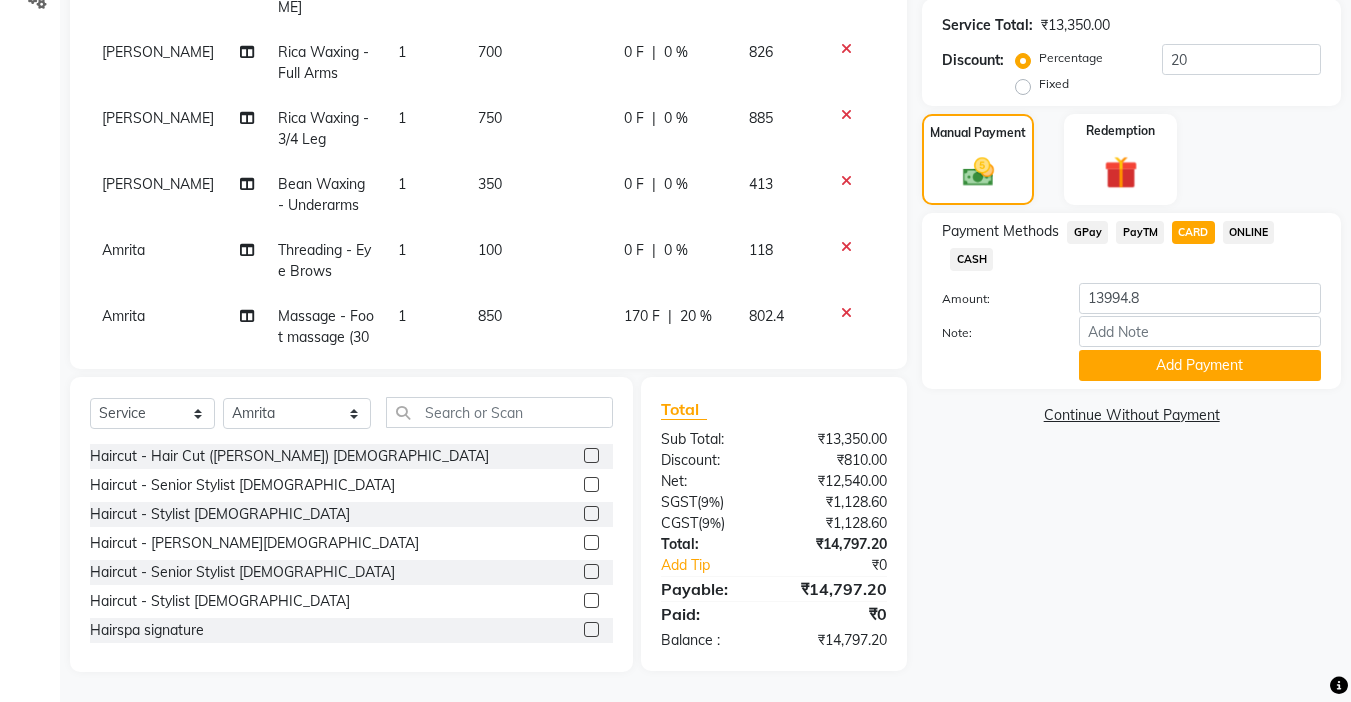 click on "CASH" 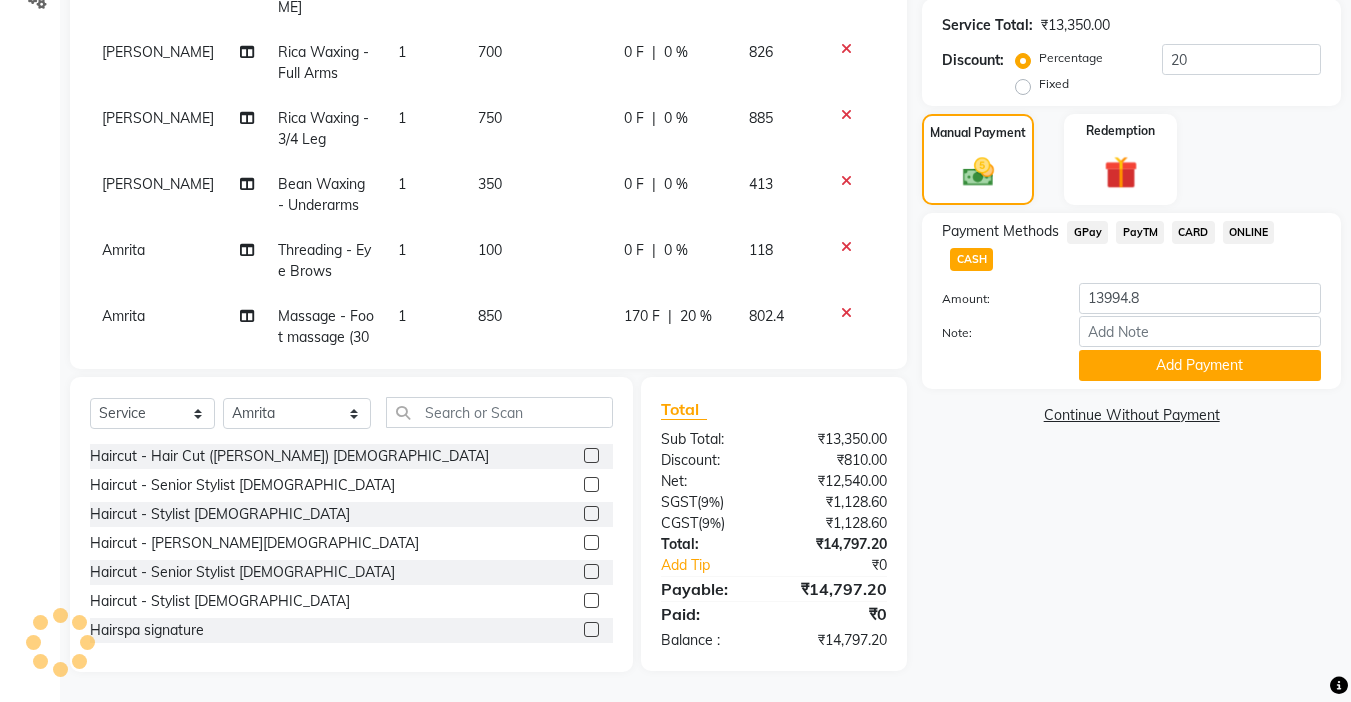 type on "14797.2" 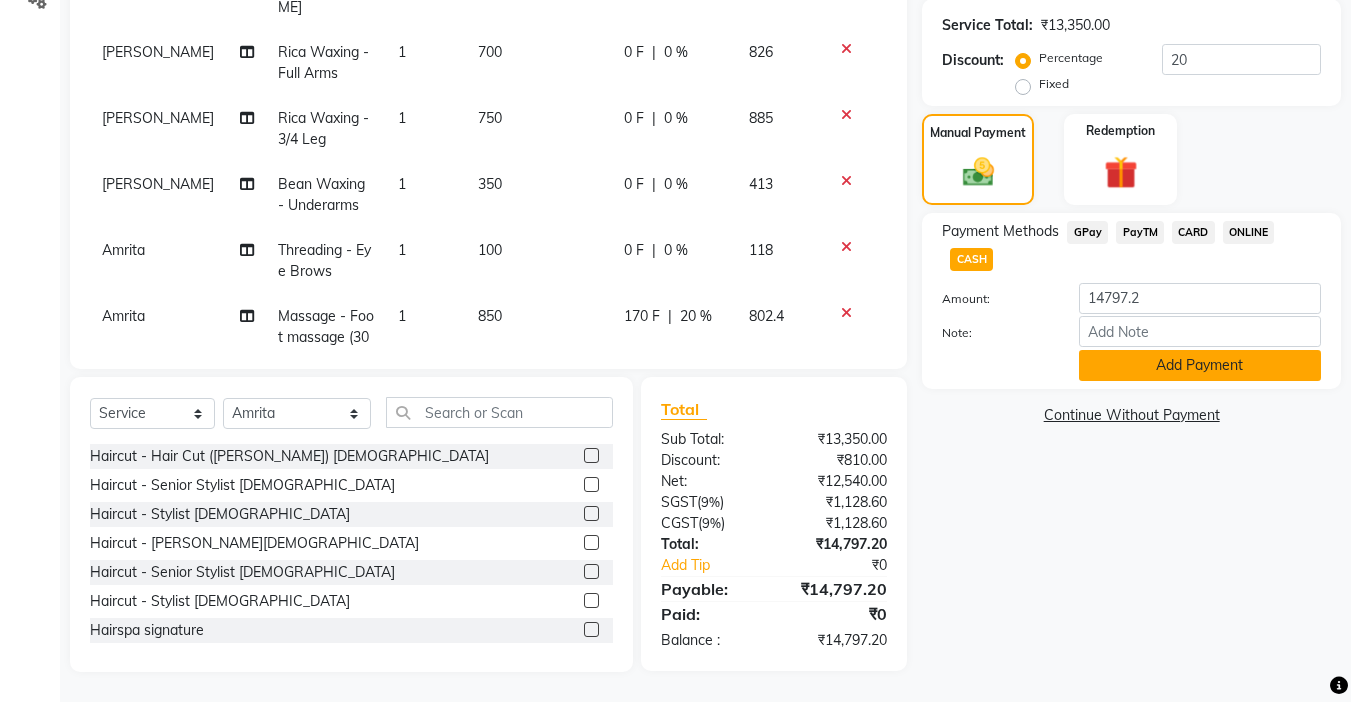 click on "Add Payment" 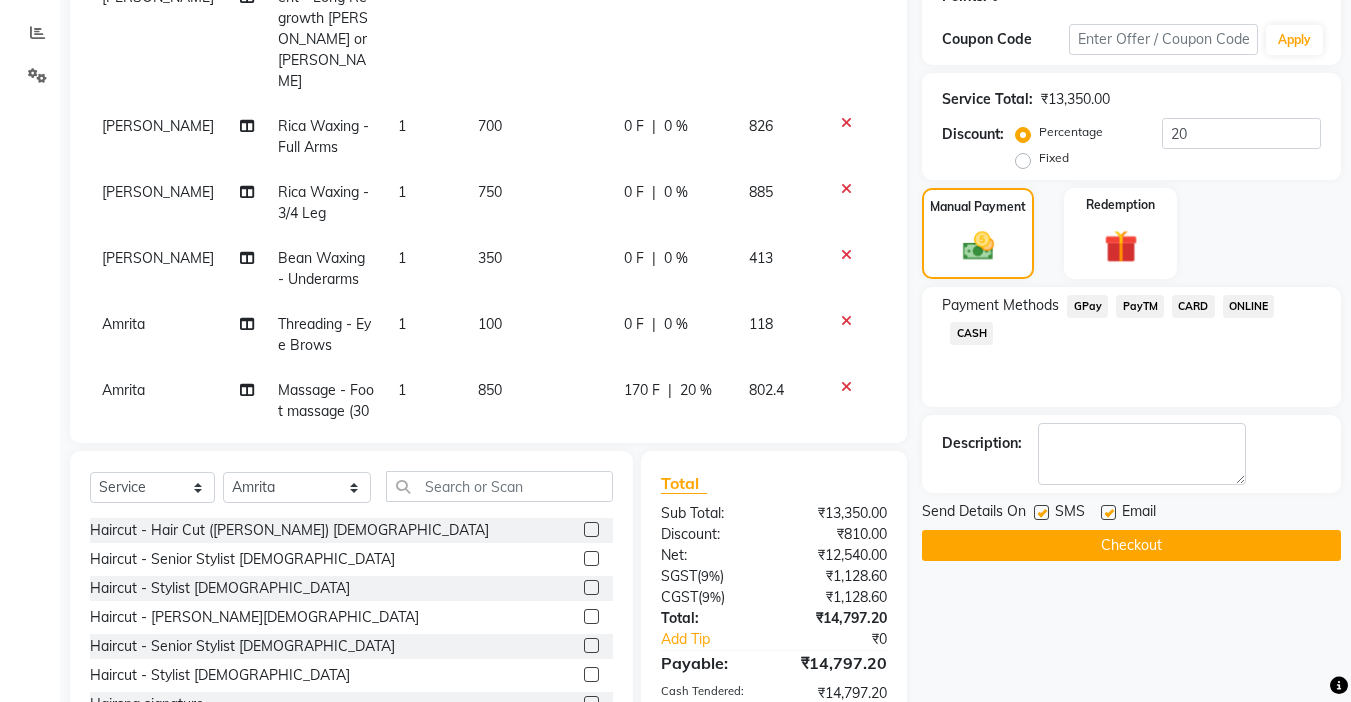 scroll, scrollTop: 269, scrollLeft: 0, axis: vertical 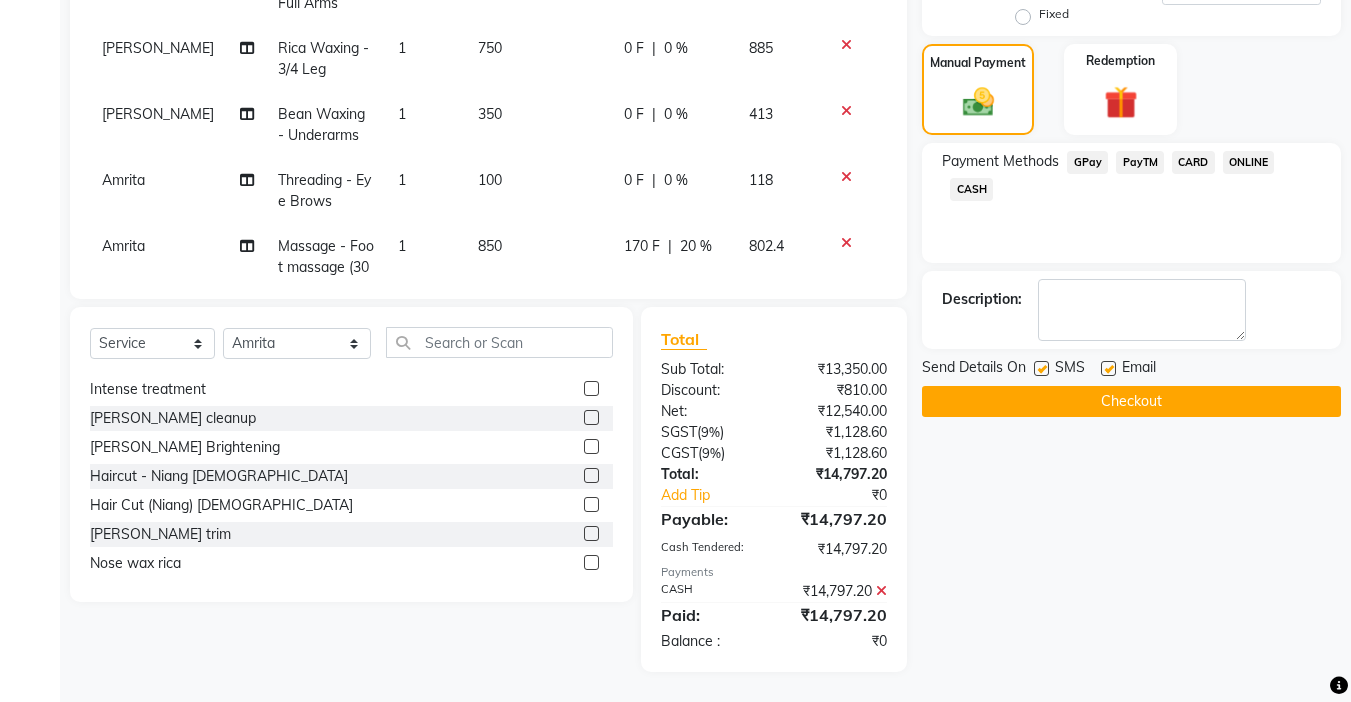 click 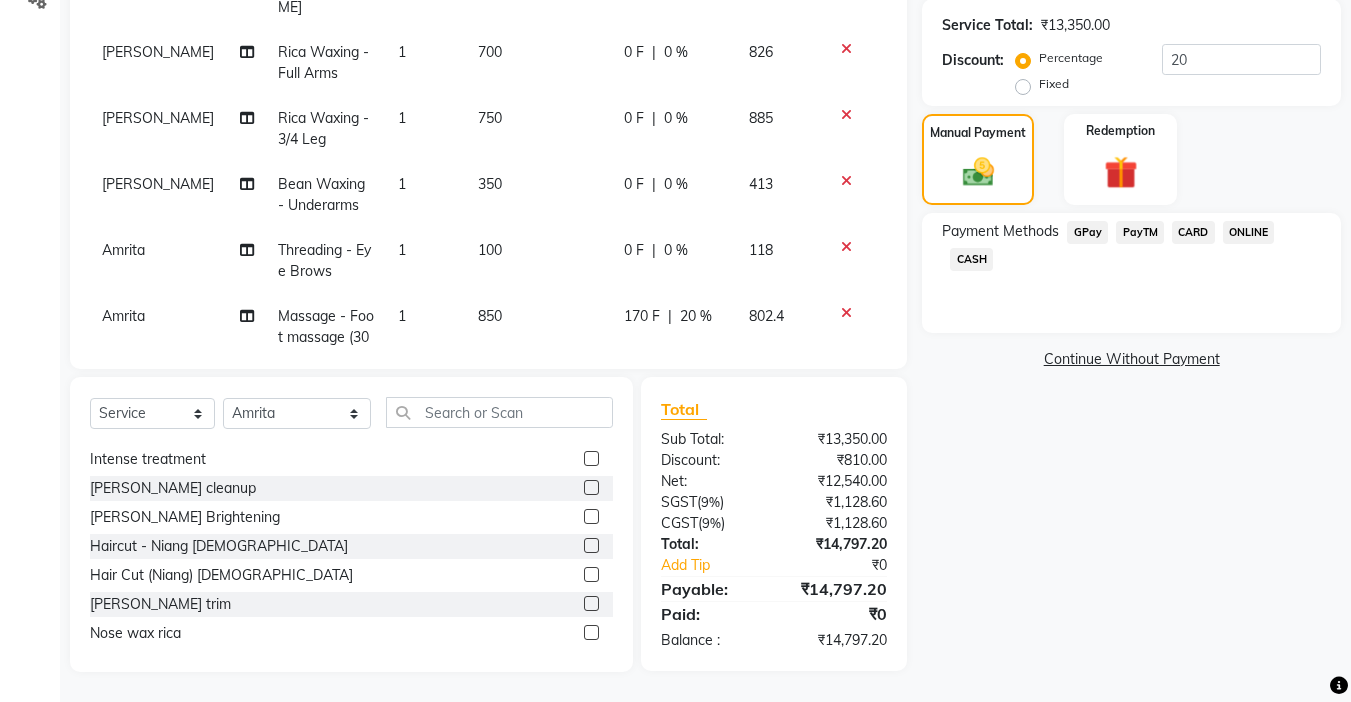 scroll, scrollTop: 199, scrollLeft: 0, axis: vertical 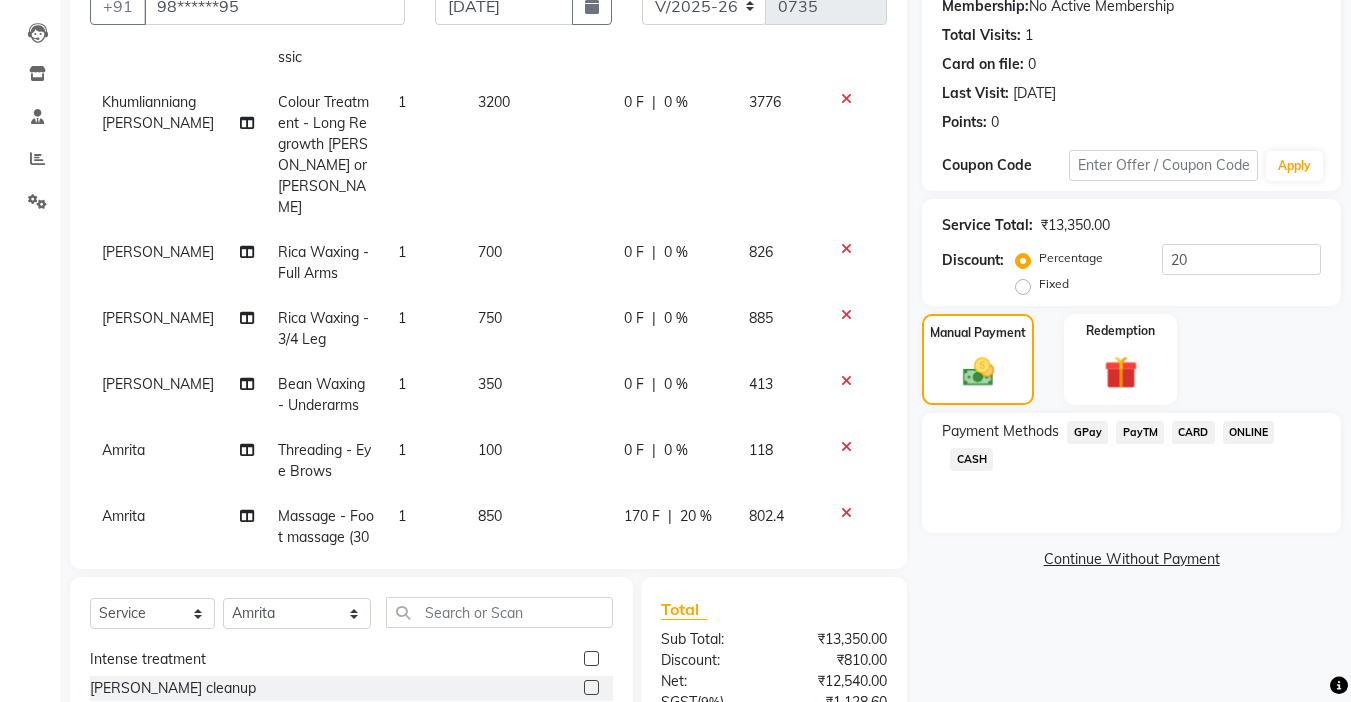 click on "CASH" 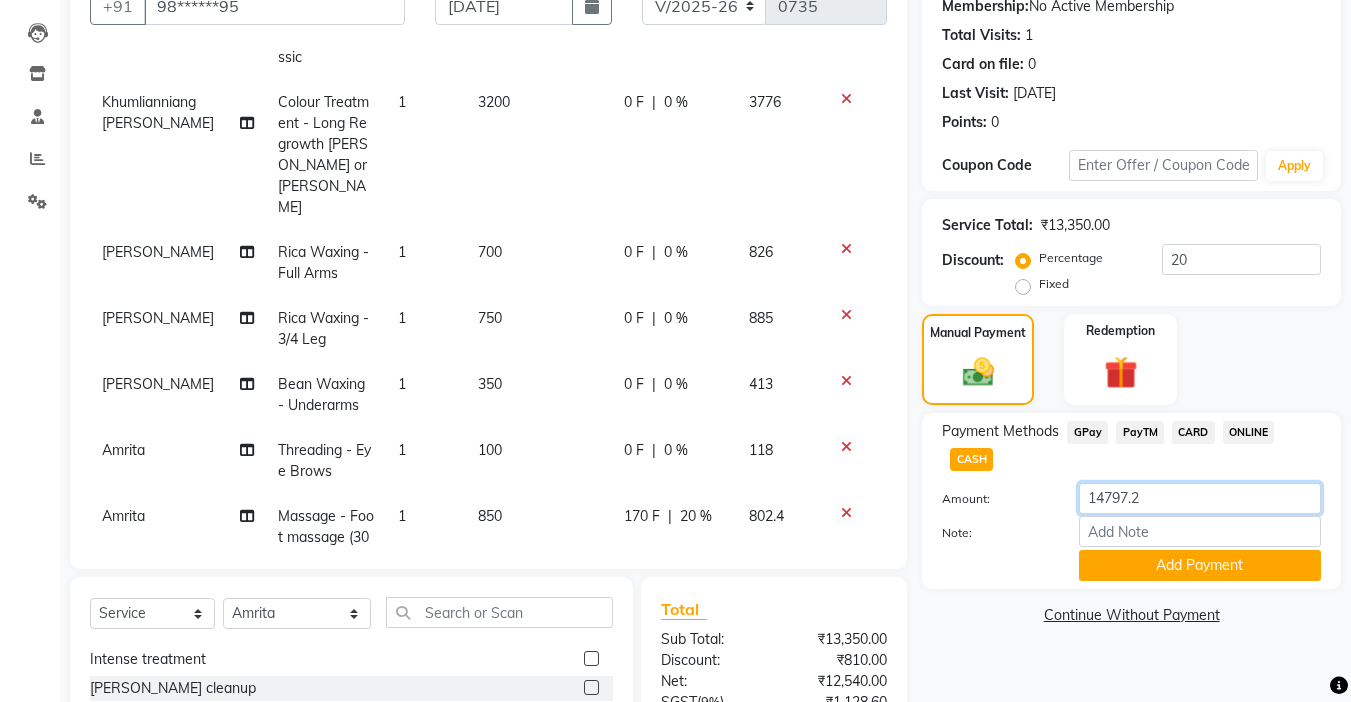 click on "14797.2" 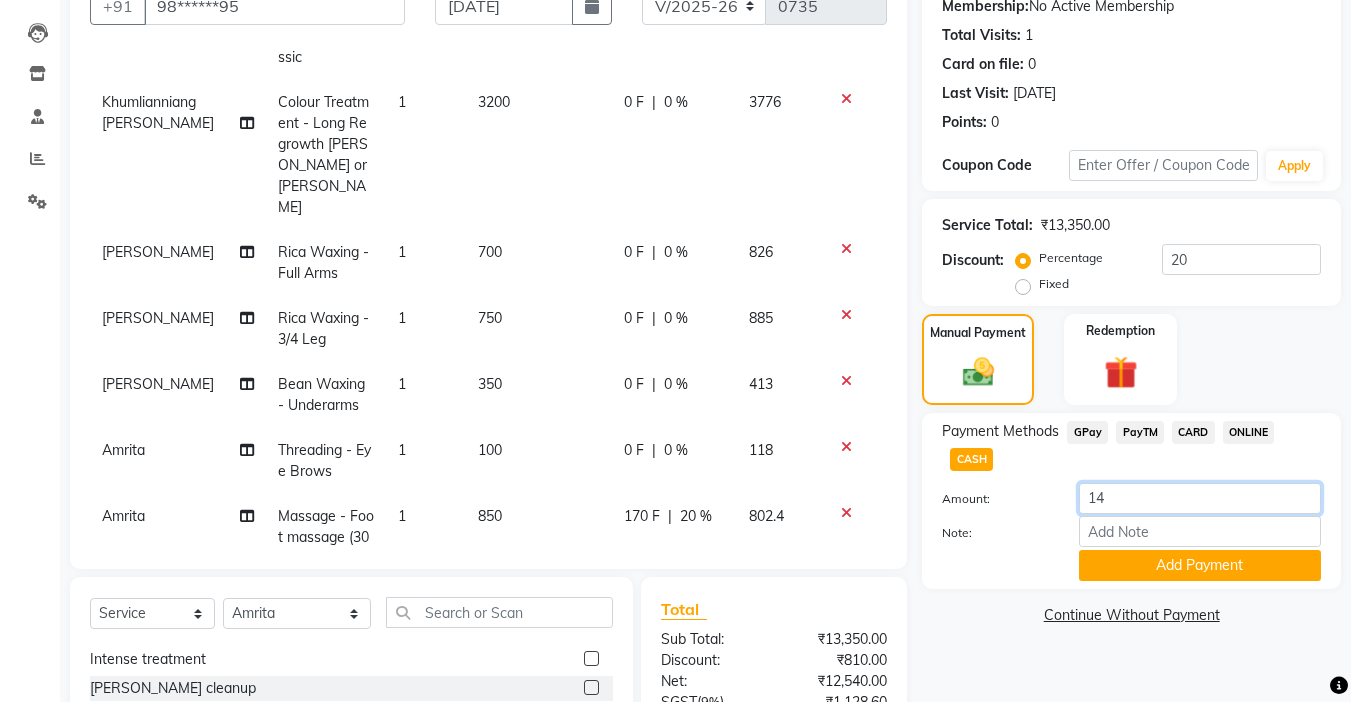 type on "1" 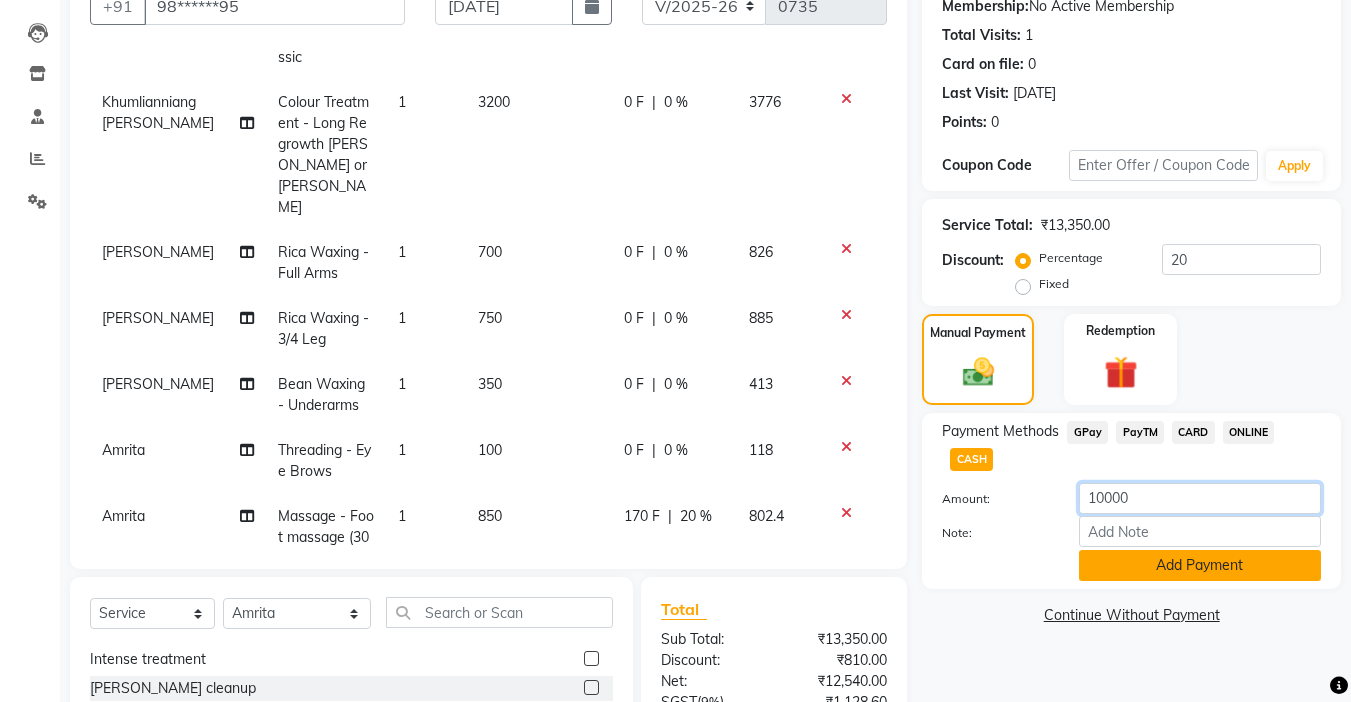type on "10000" 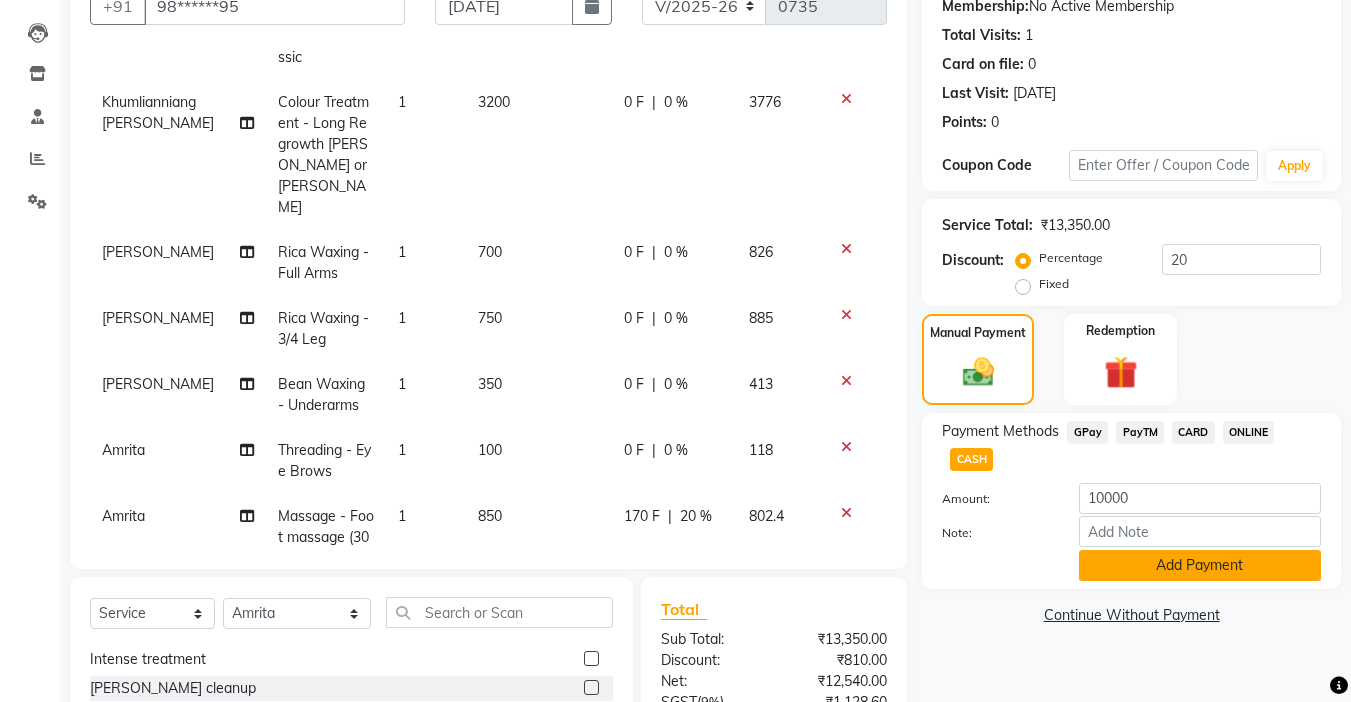 click on "Add Payment" 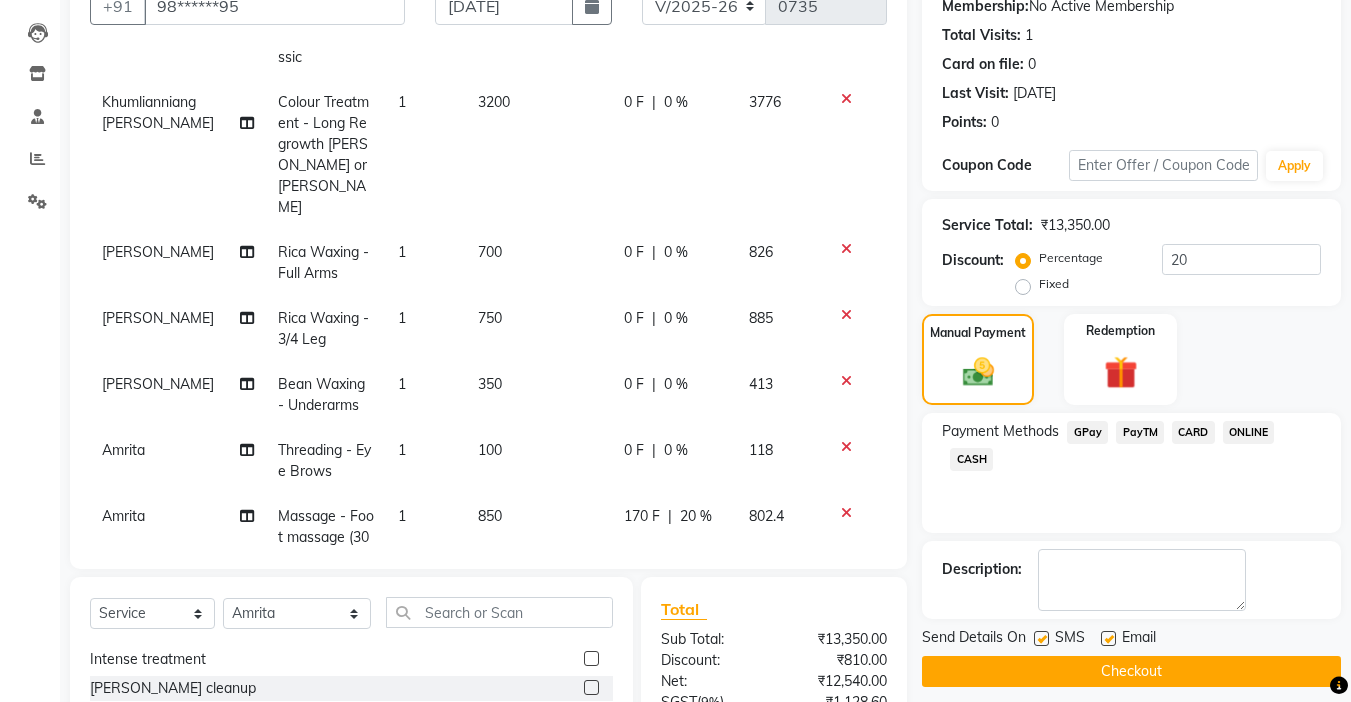 click on "CARD" 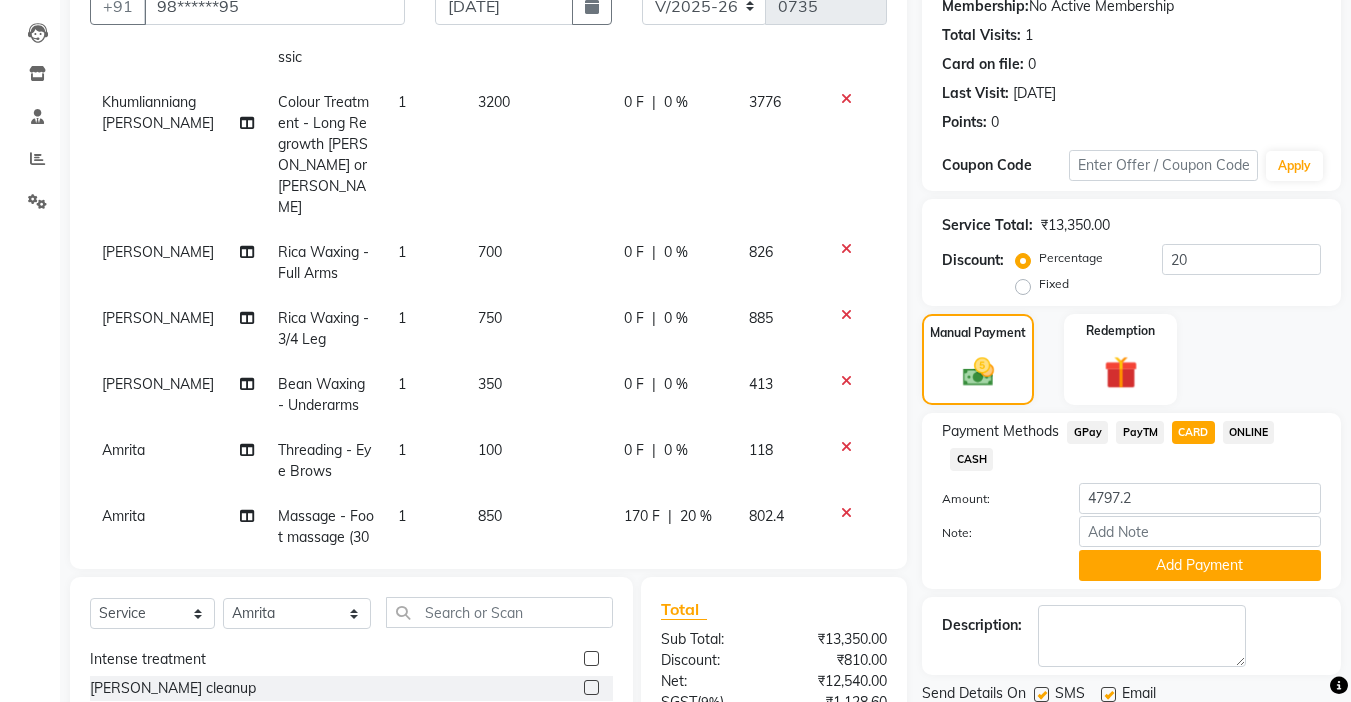 scroll, scrollTop: 399, scrollLeft: 0, axis: vertical 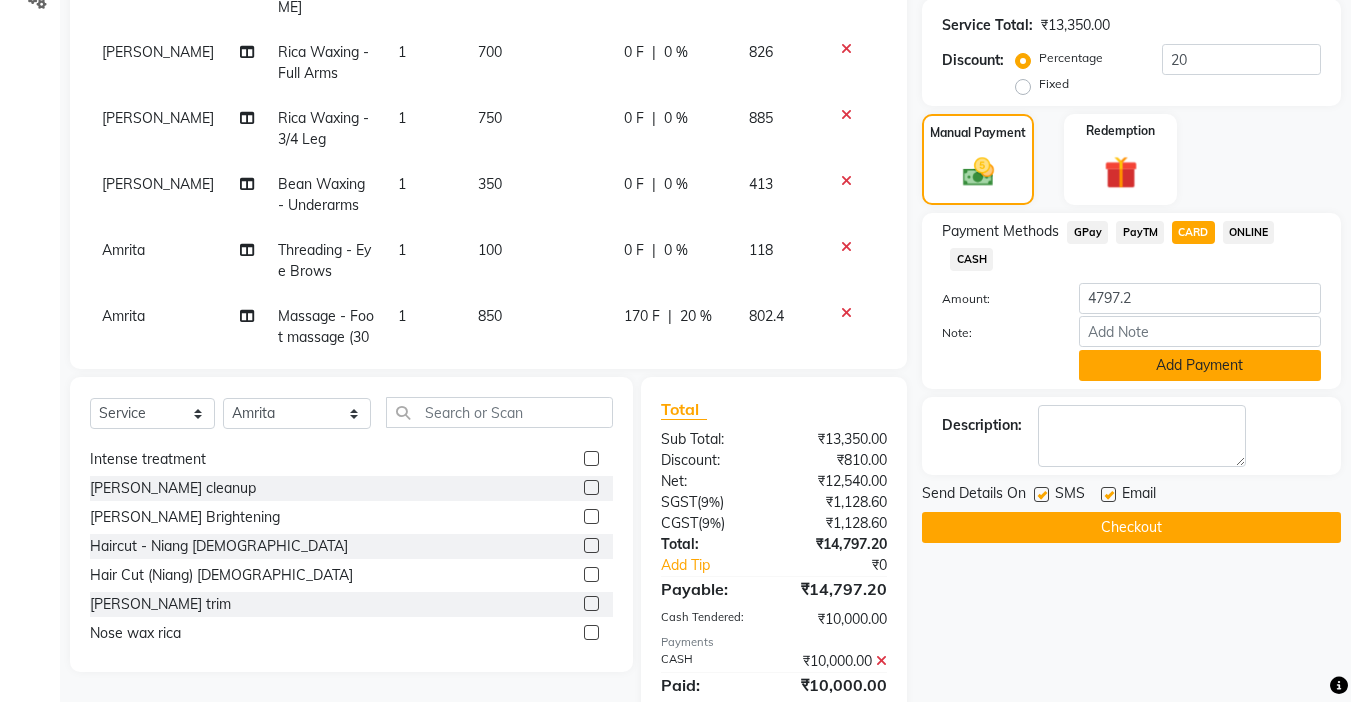 click on "Add Payment" 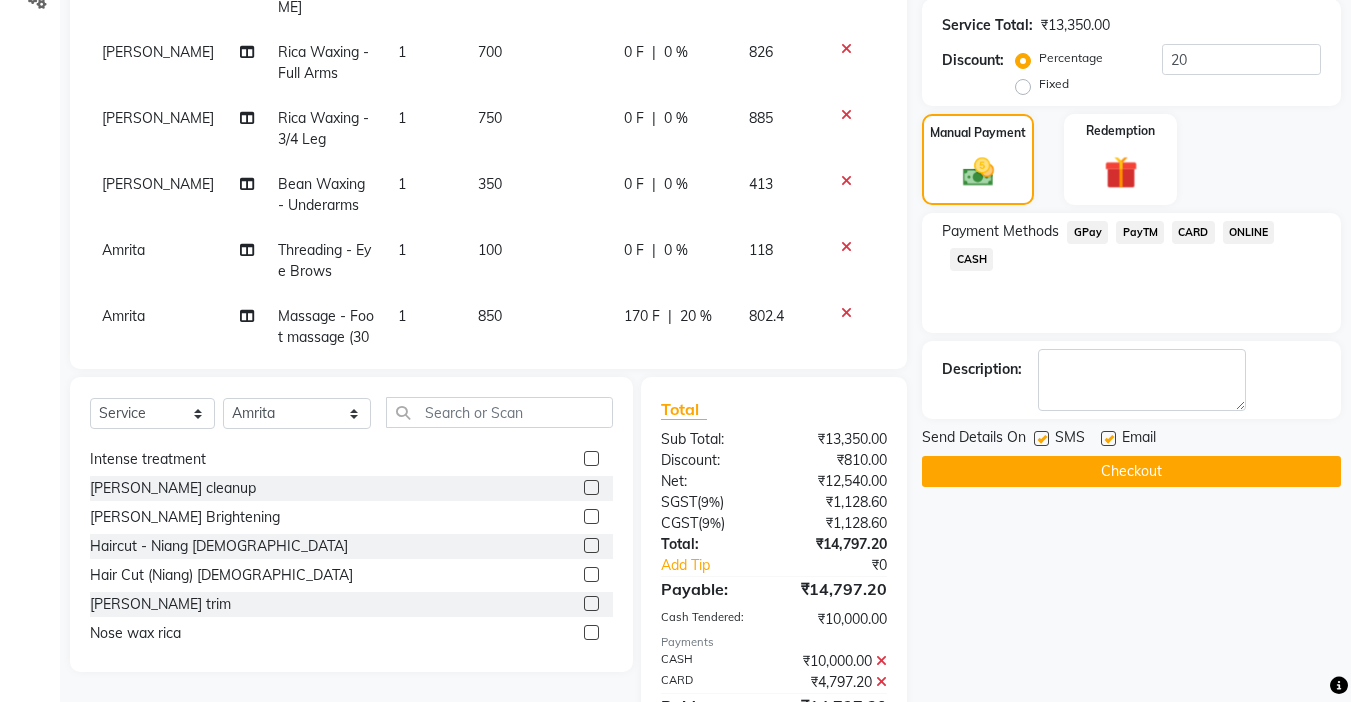 scroll, scrollTop: 490, scrollLeft: 0, axis: vertical 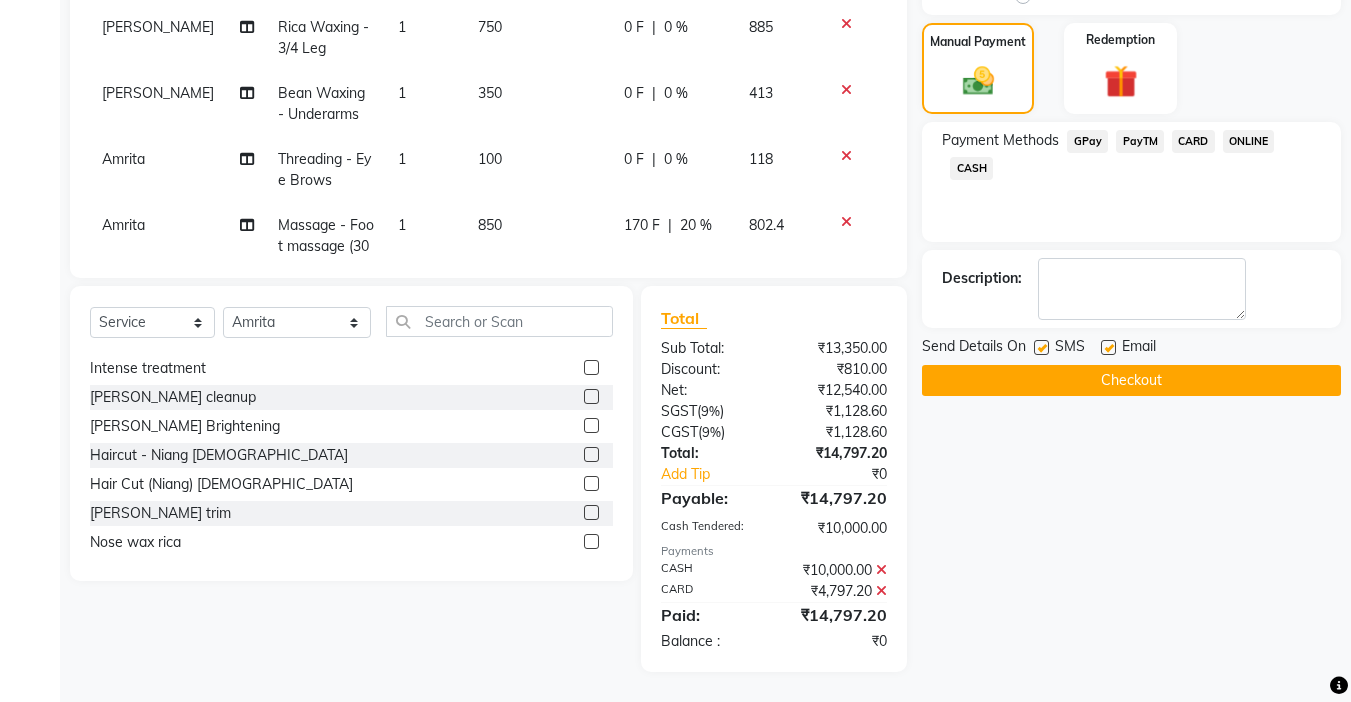 click on "Checkout" 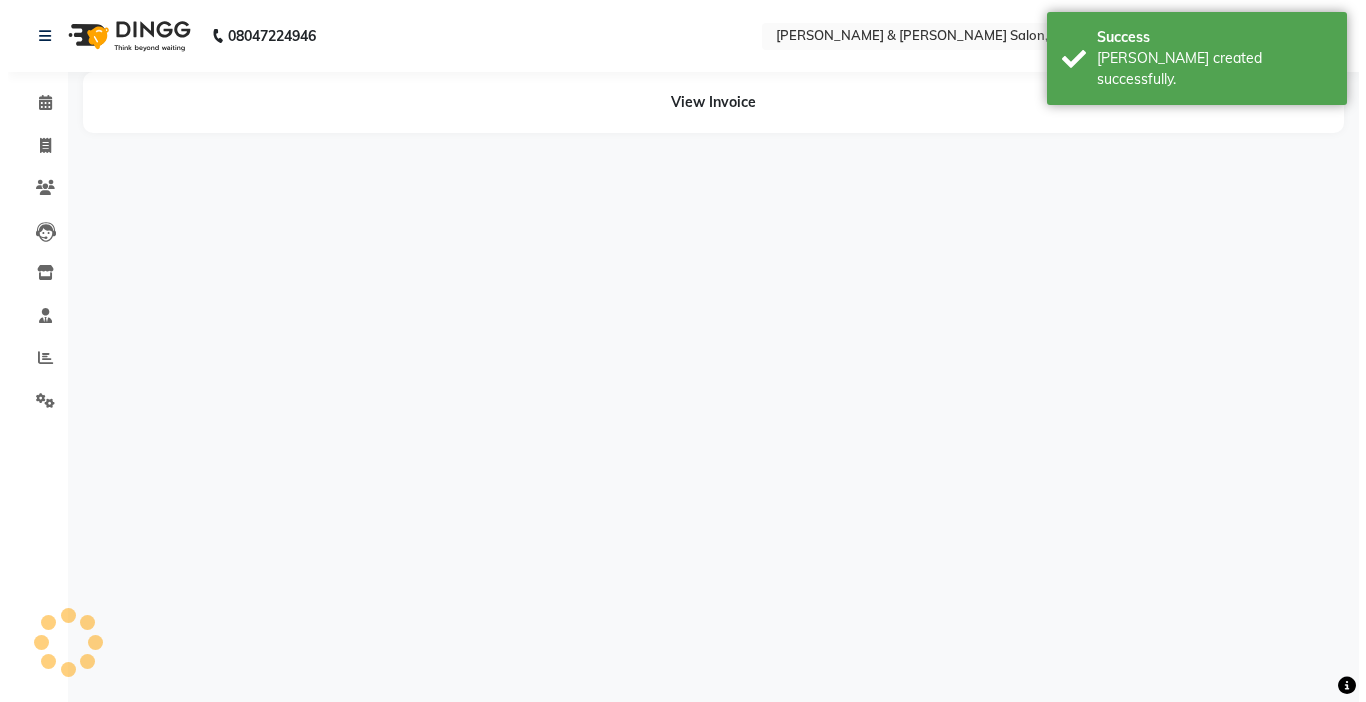 scroll, scrollTop: 0, scrollLeft: 0, axis: both 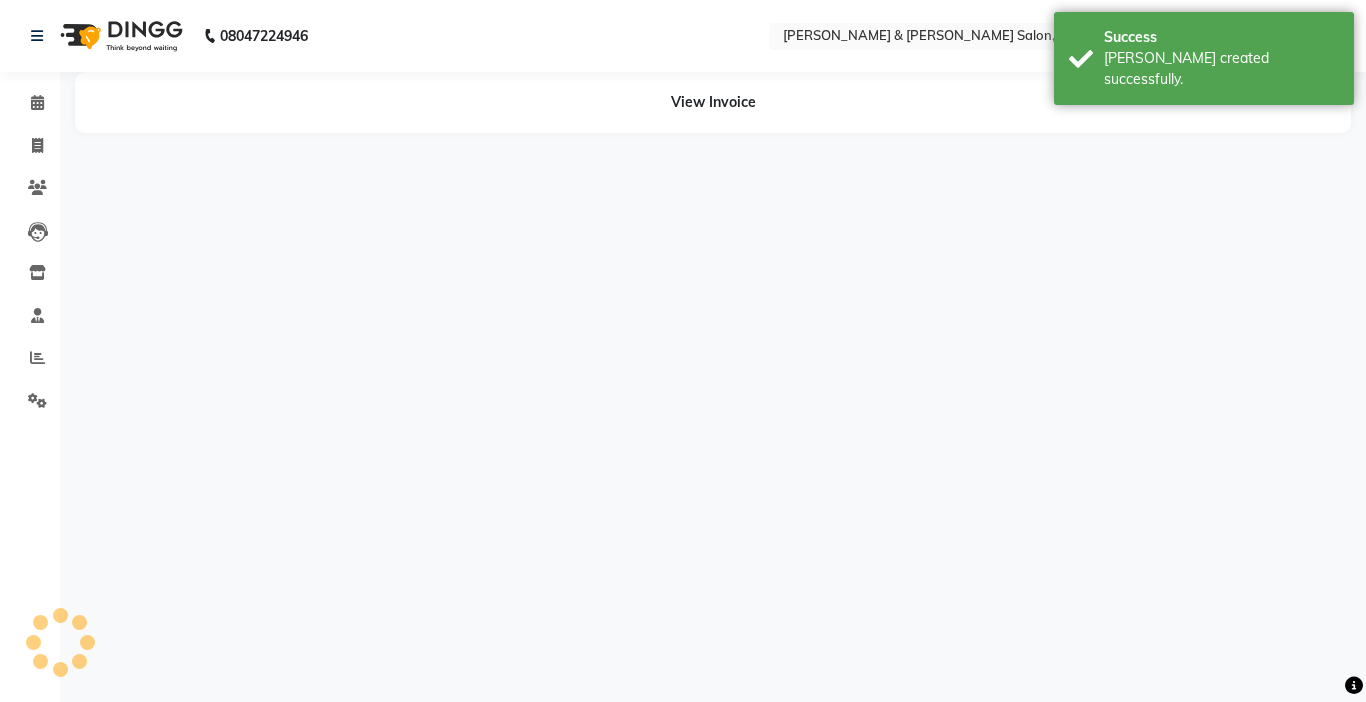 select on "70737" 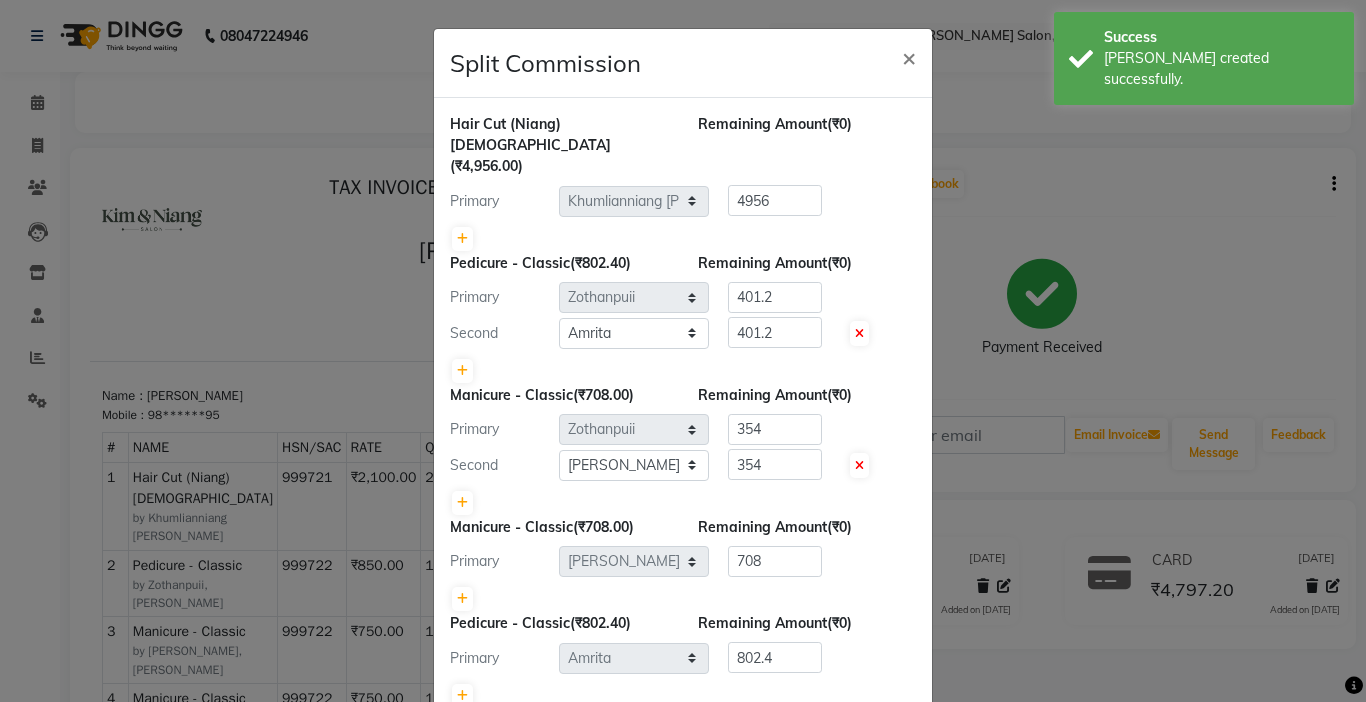 scroll, scrollTop: 0, scrollLeft: 0, axis: both 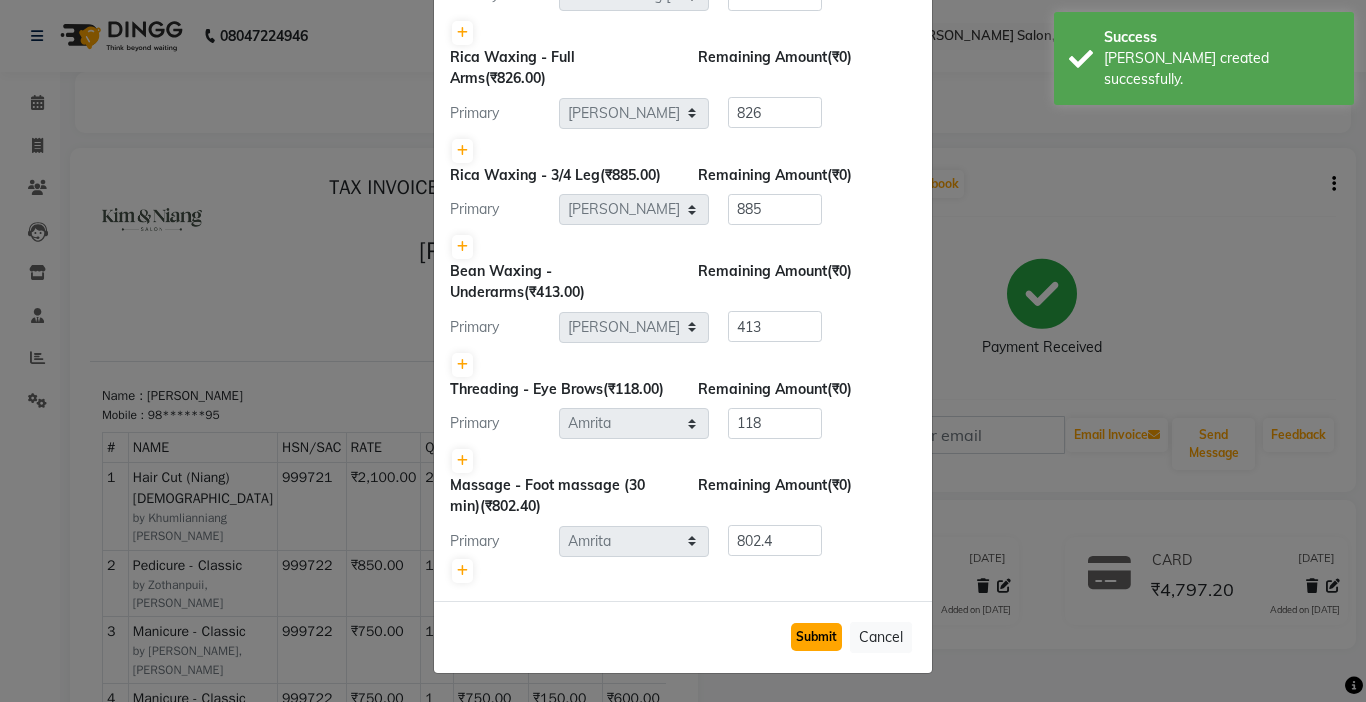 click on "Submit" 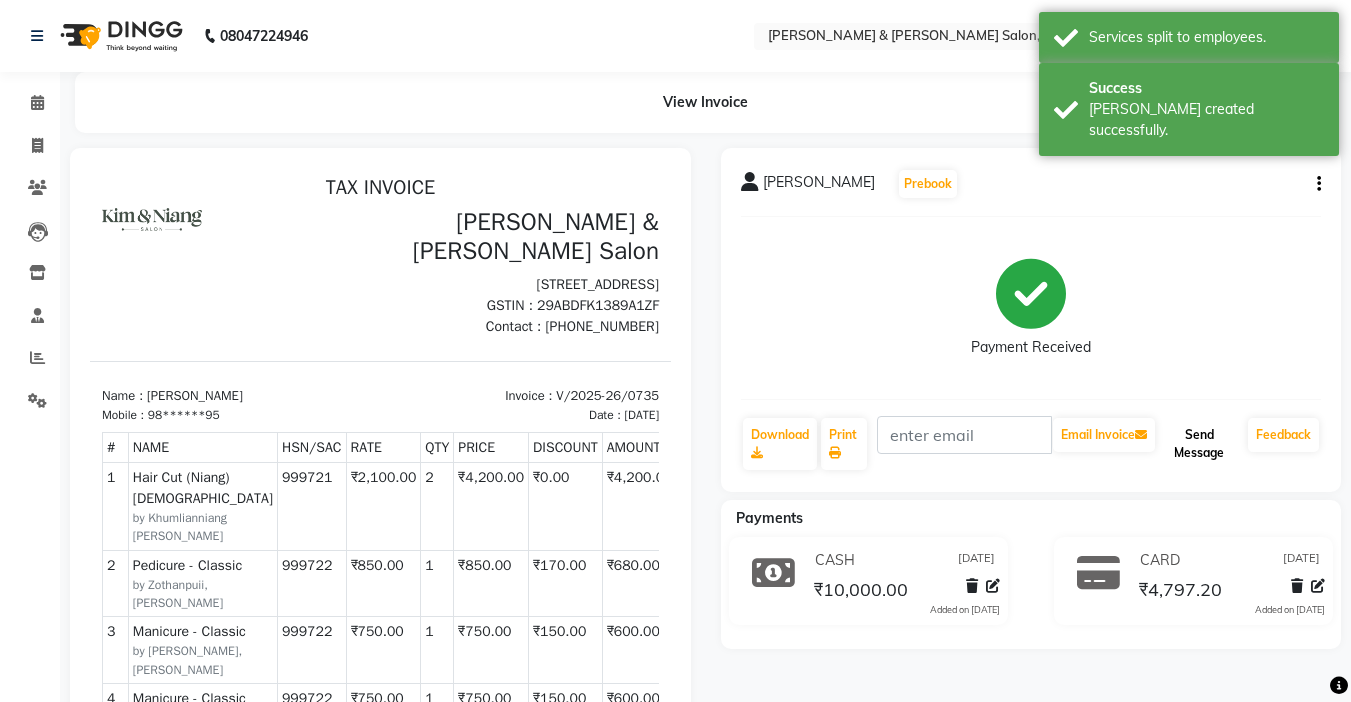 click on "Send Message" 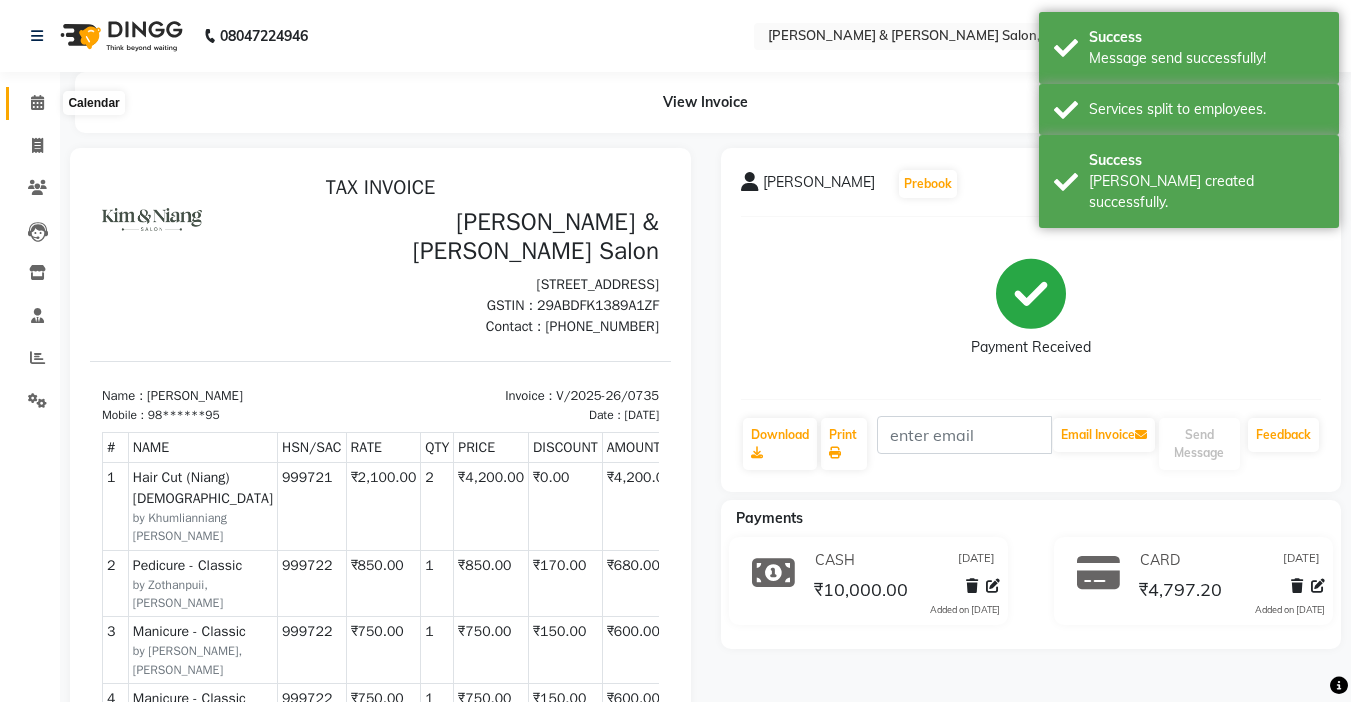 click 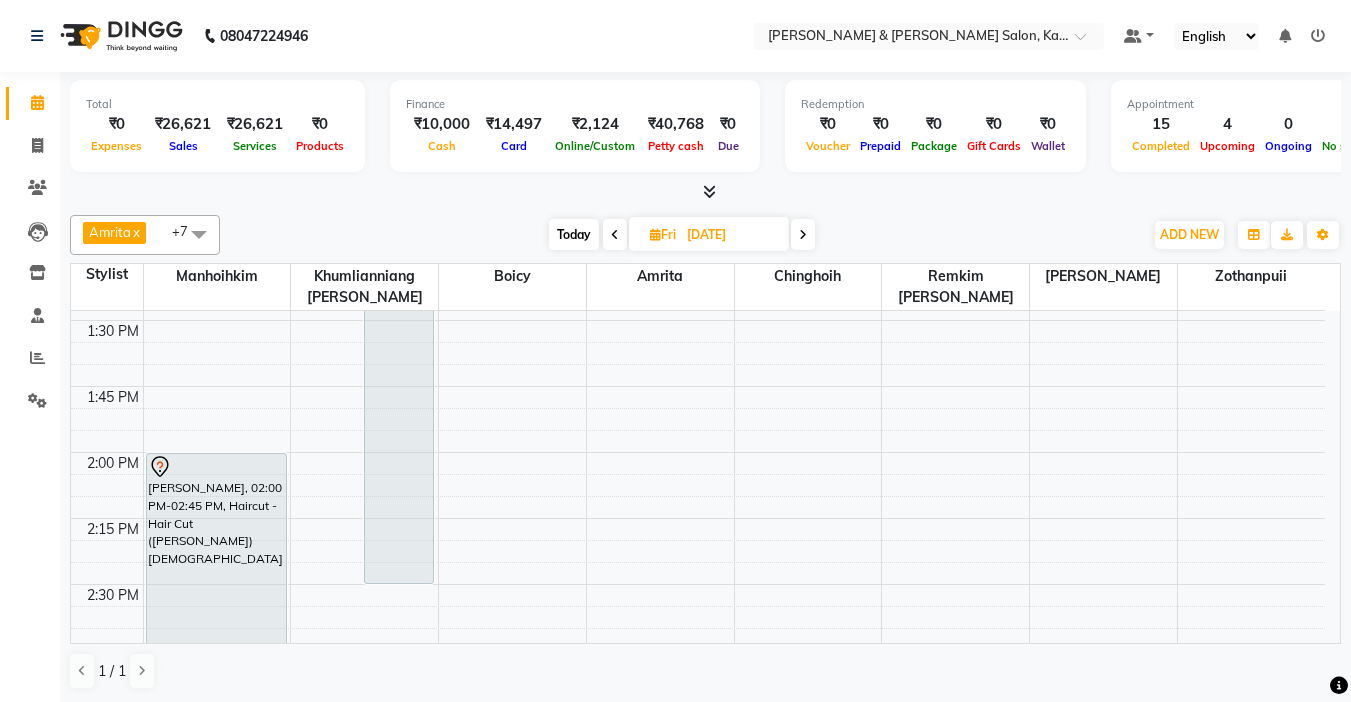 scroll, scrollTop: 1177, scrollLeft: 0, axis: vertical 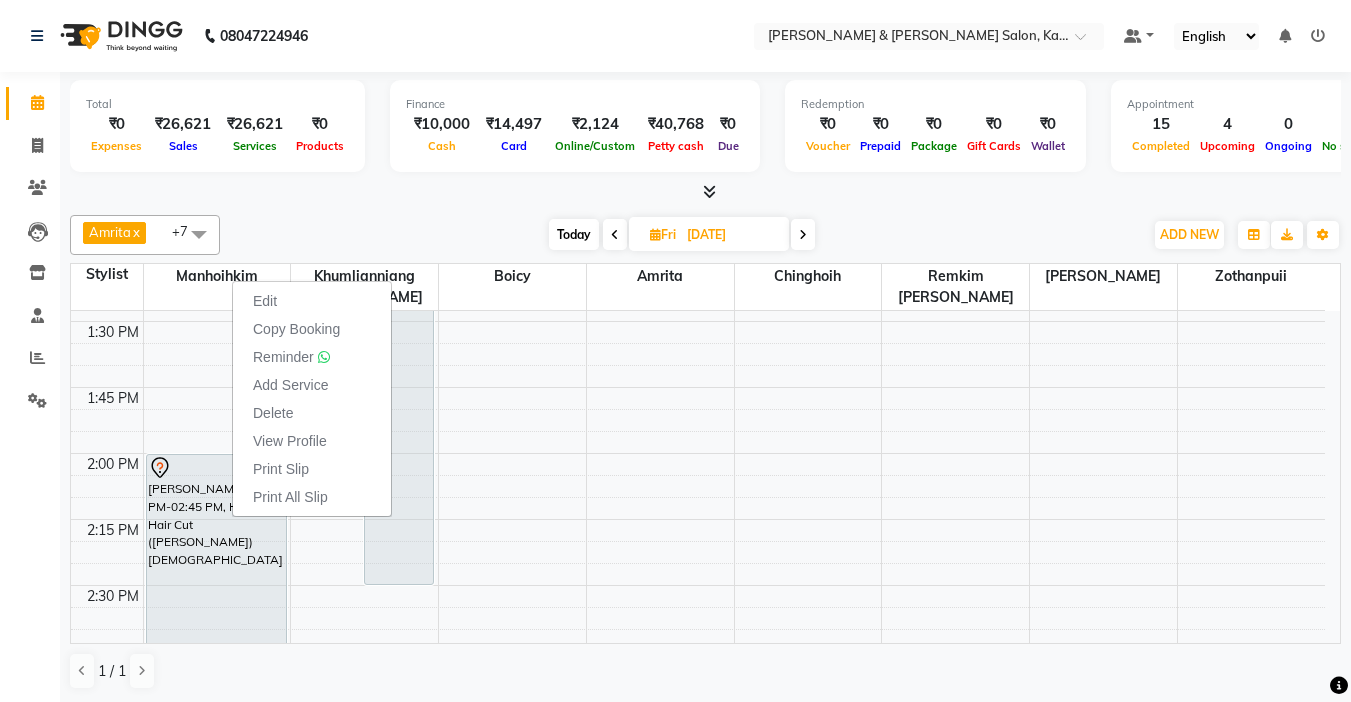 click on "Reminder" at bounding box center (291, 357) 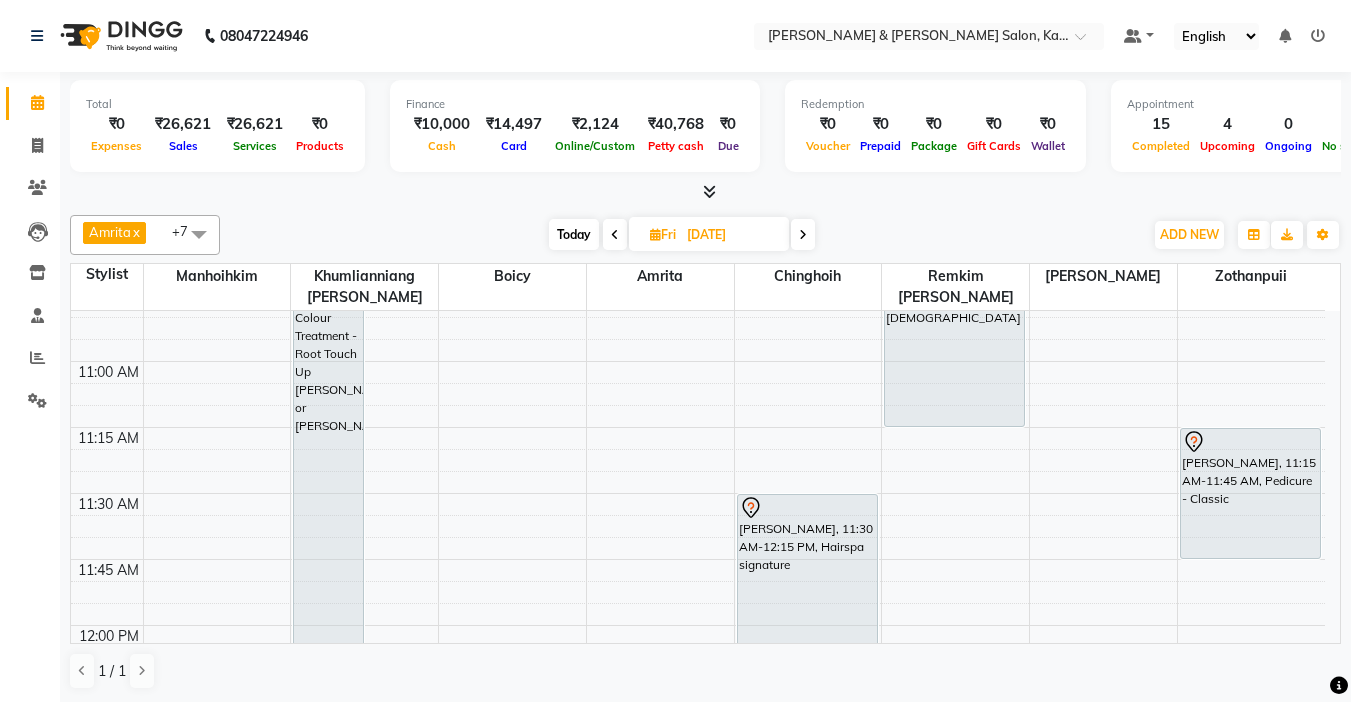 scroll, scrollTop: 377, scrollLeft: 0, axis: vertical 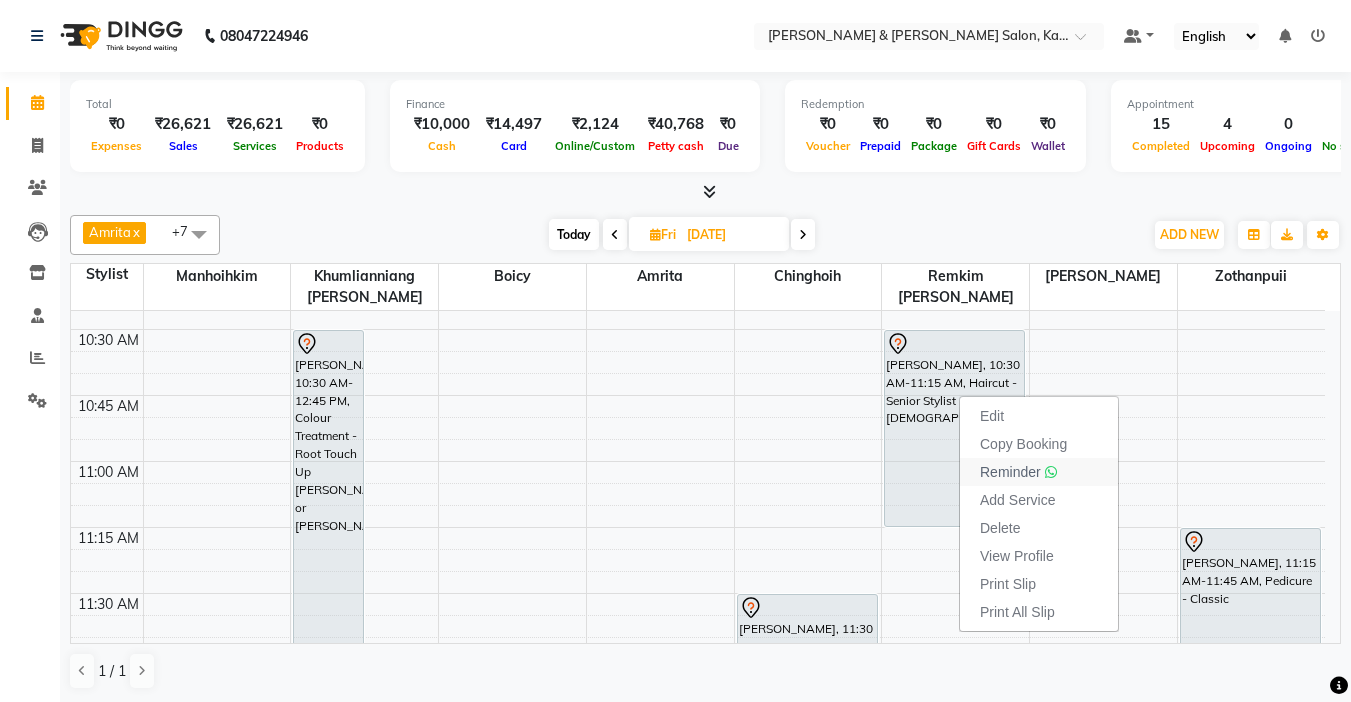 click on "Reminder" at bounding box center (1010, 472) 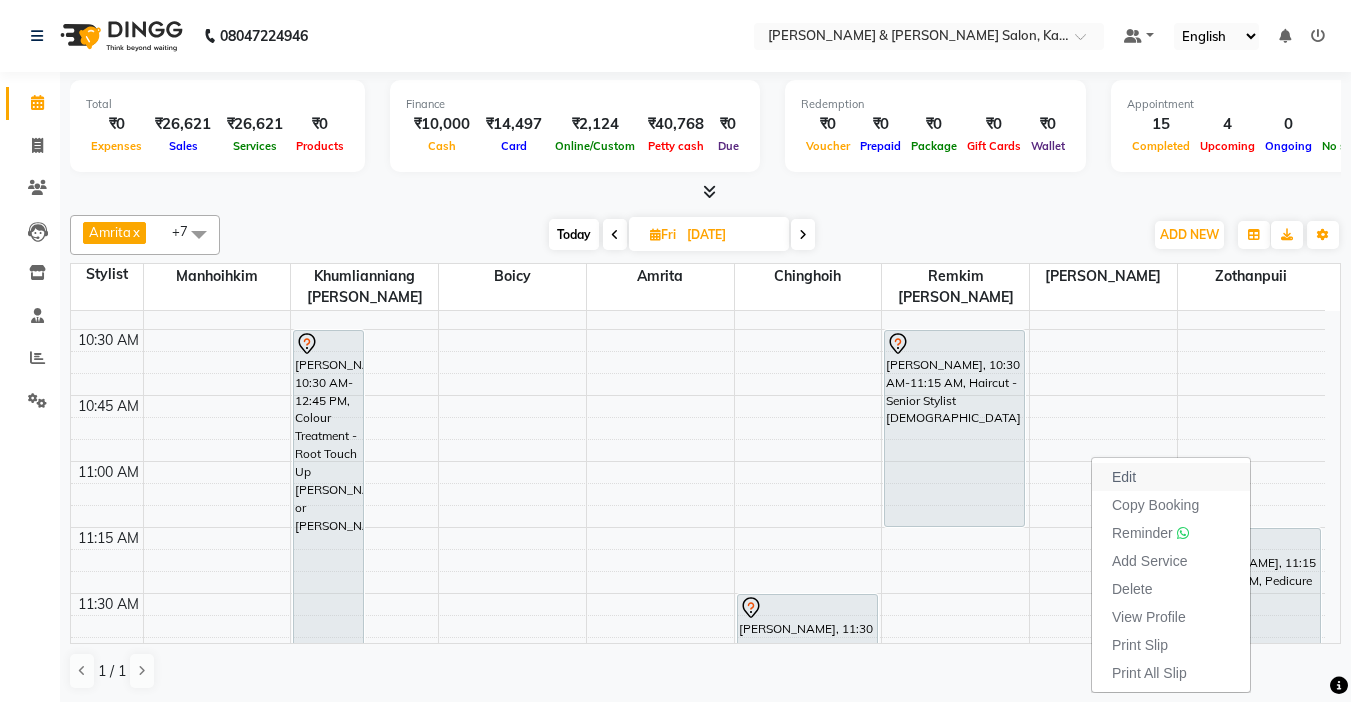 click on "Edit" at bounding box center (1171, 477) 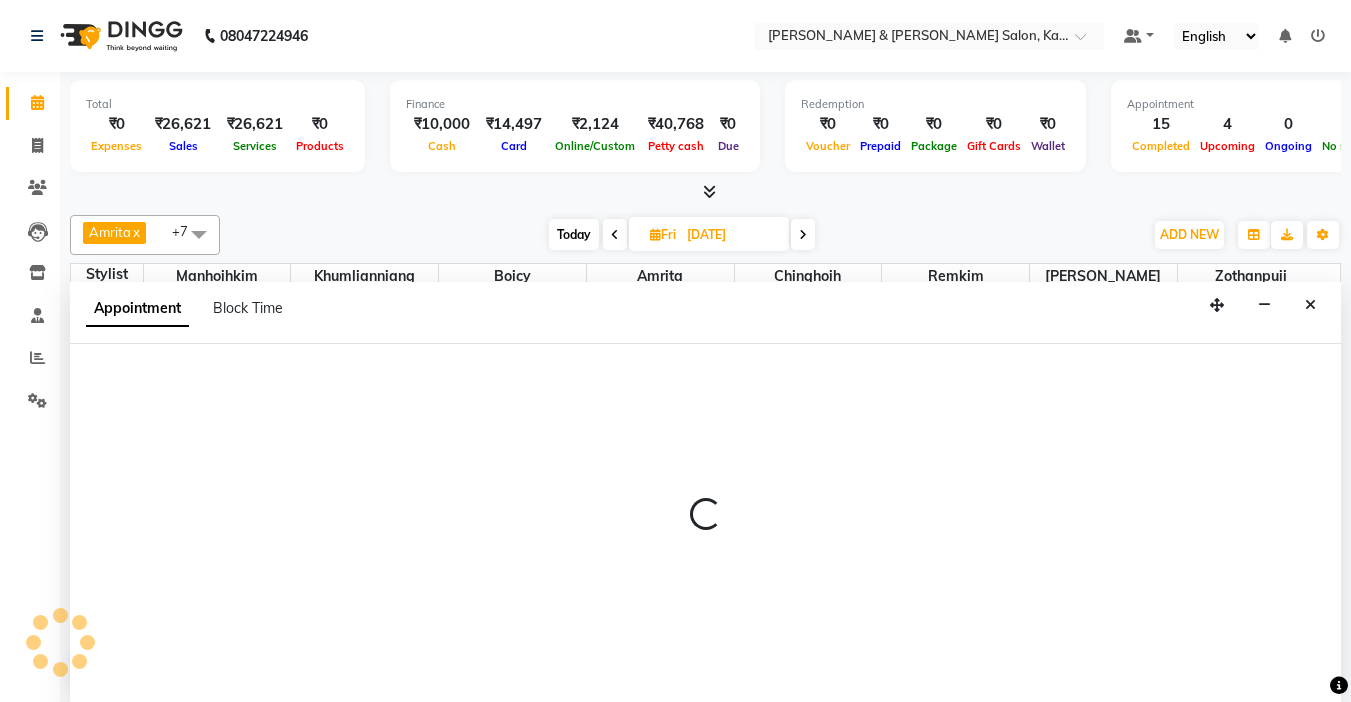 scroll, scrollTop: 1, scrollLeft: 0, axis: vertical 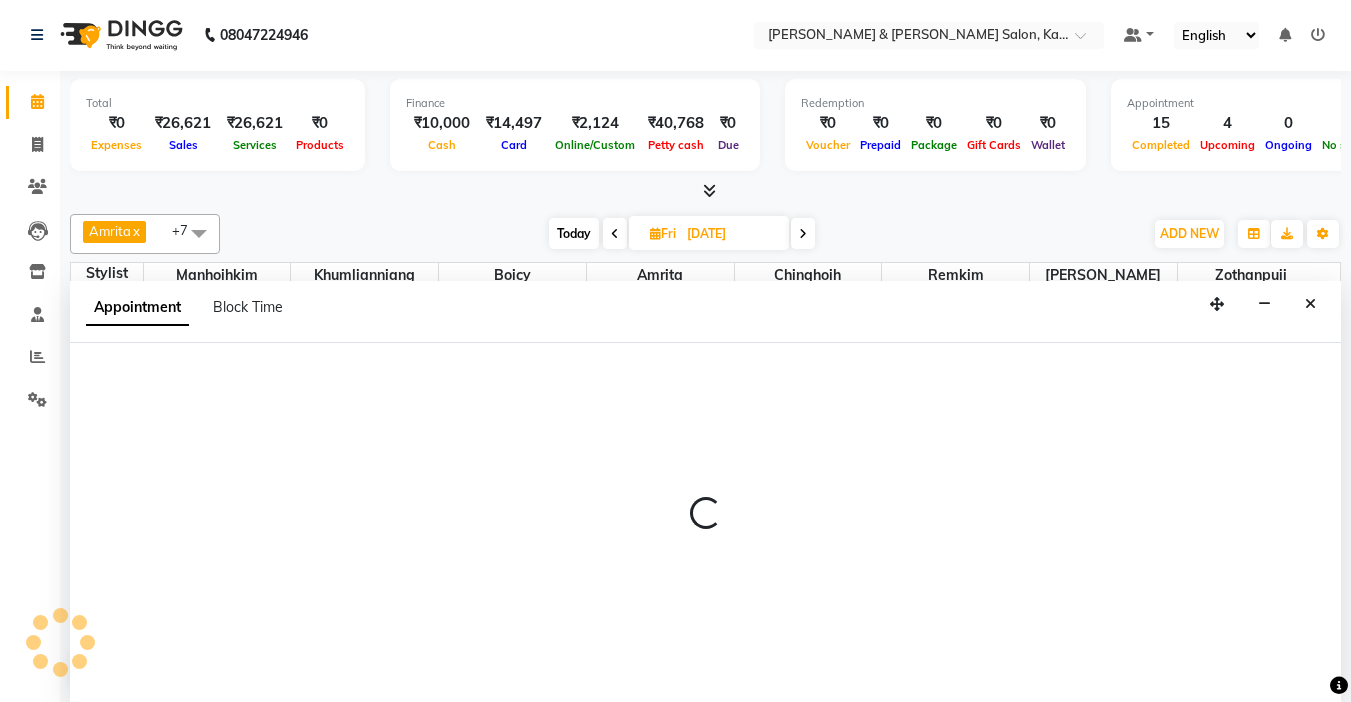 select on "tentative" 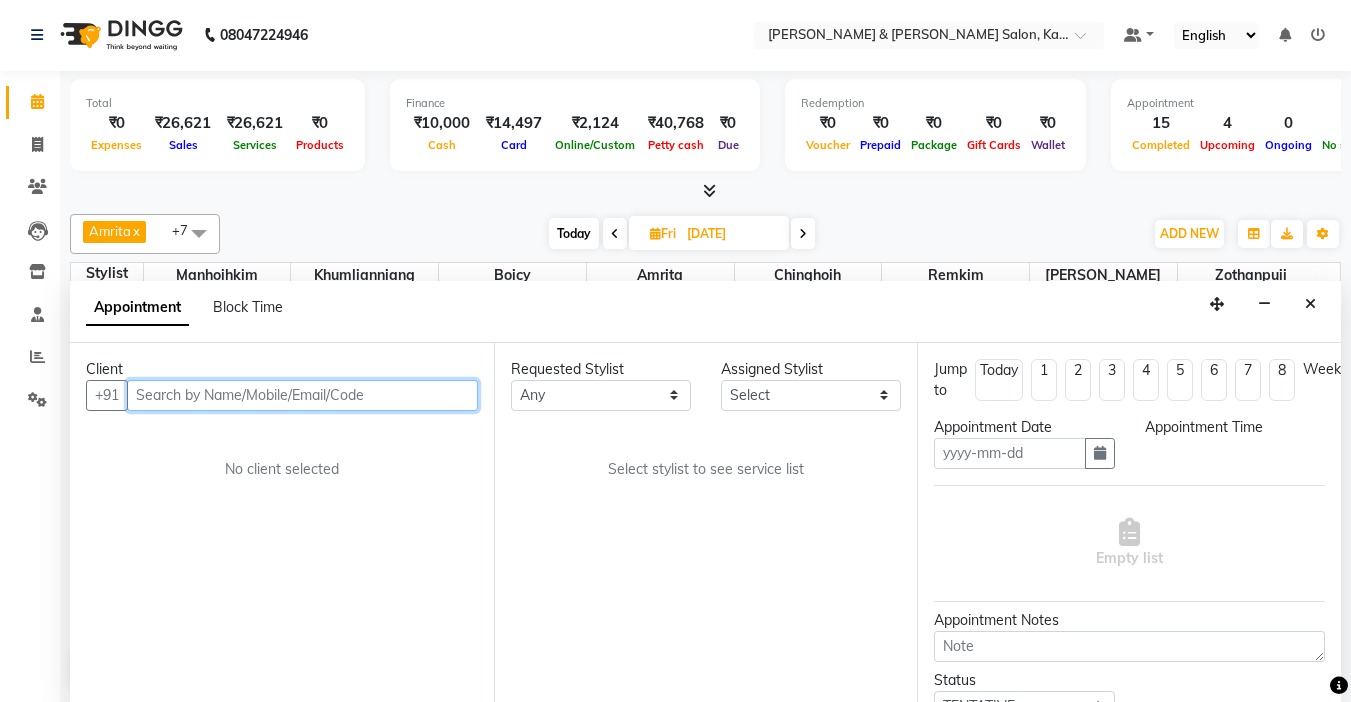 type on "11-07-2025" 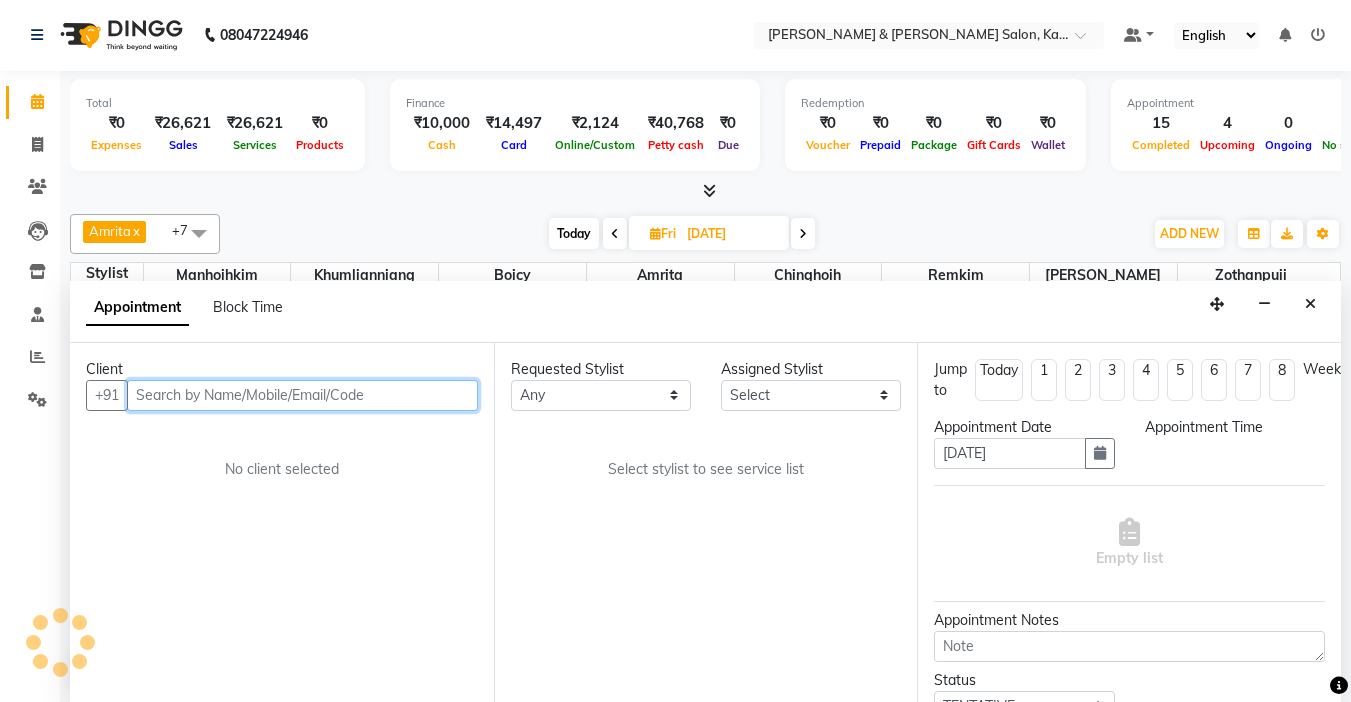 scroll, scrollTop: 0, scrollLeft: 0, axis: both 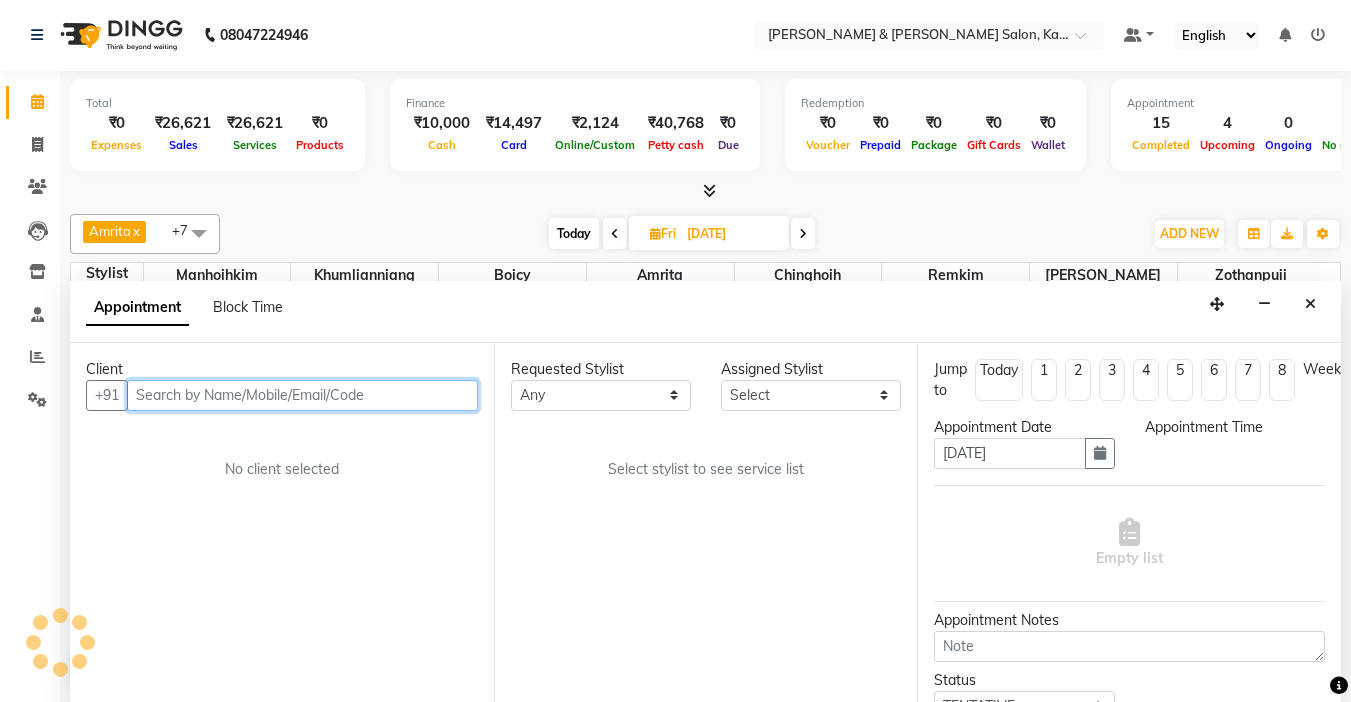 select on "83708" 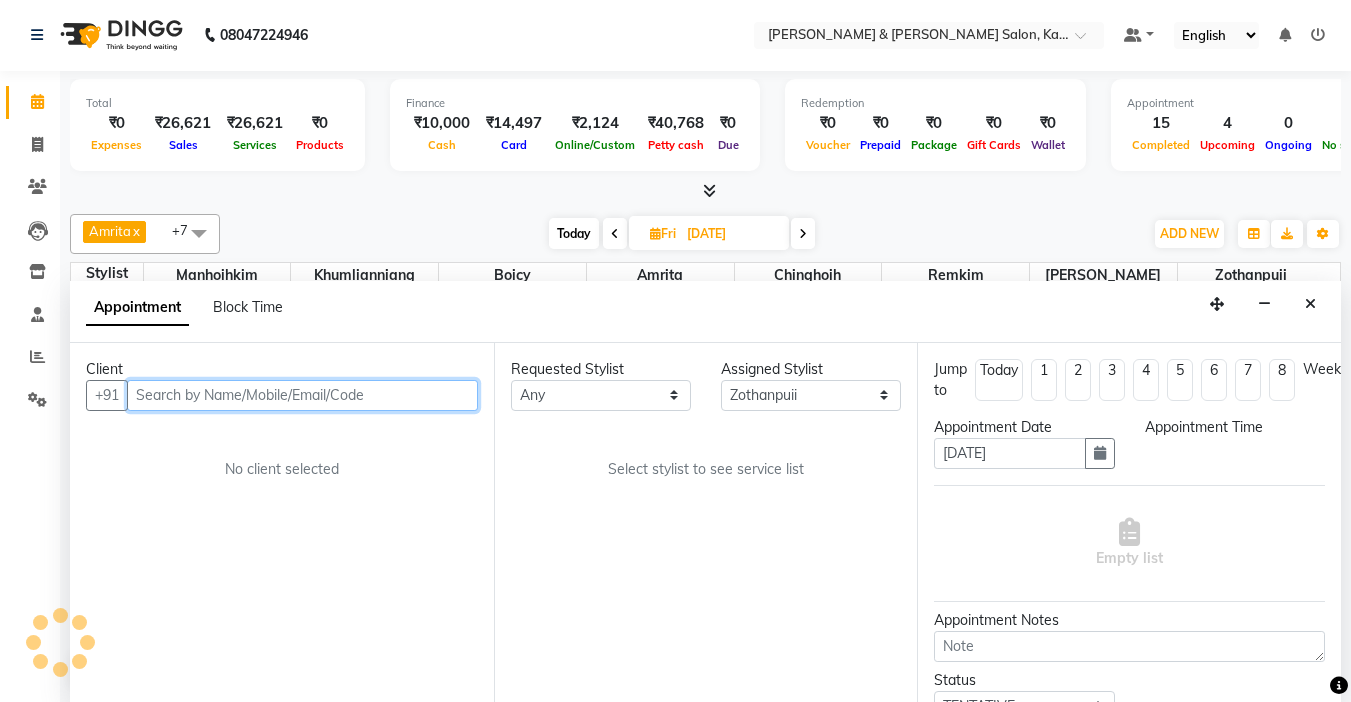 select on "630" 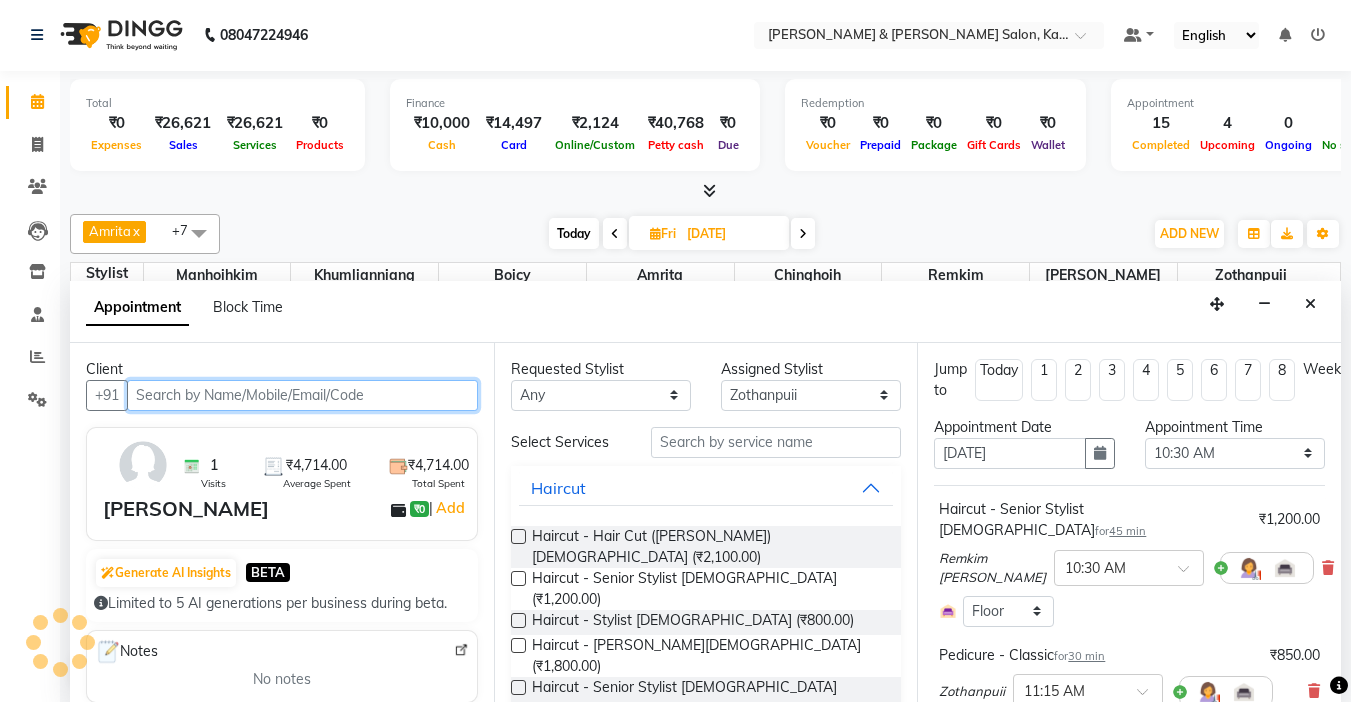 scroll, scrollTop: 2377, scrollLeft: 0, axis: vertical 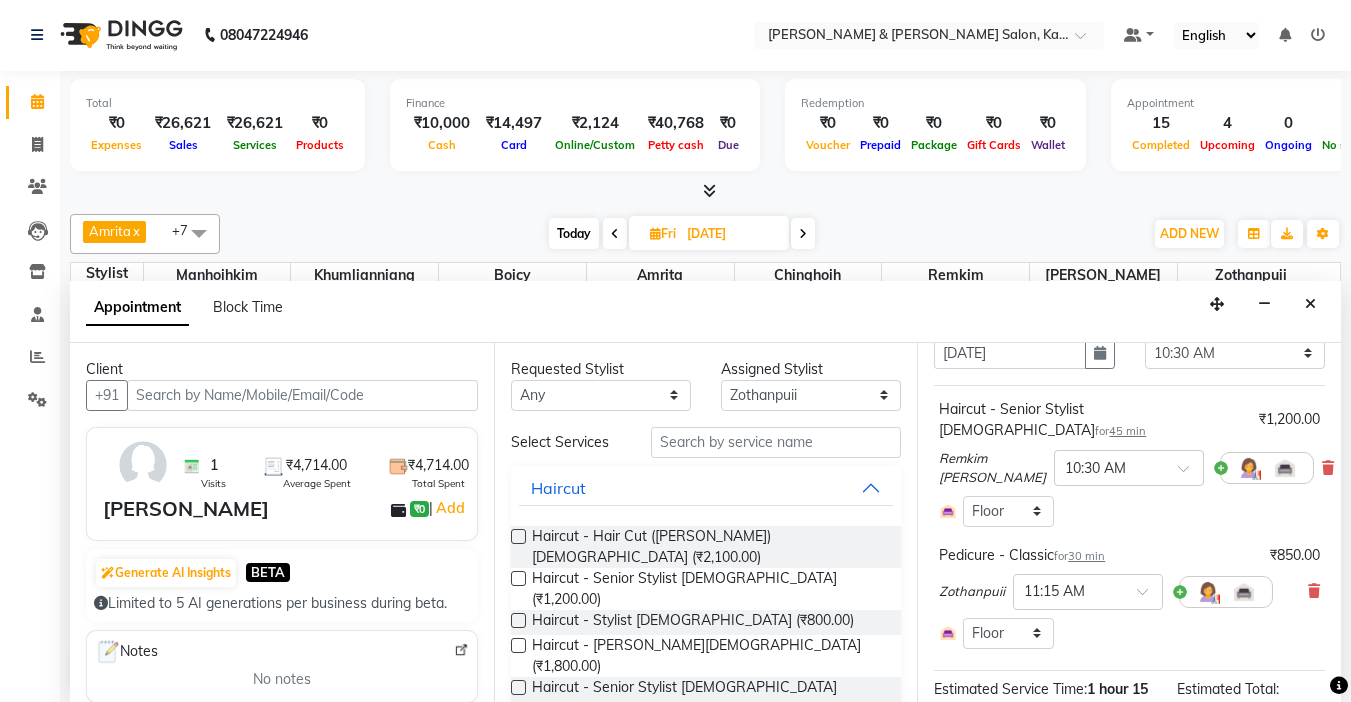 click on "Pedicure - Classic   for  30 min ₹850.00 Zothanpuii × 11:15 AM Select Room Floor" at bounding box center (1129, 597) 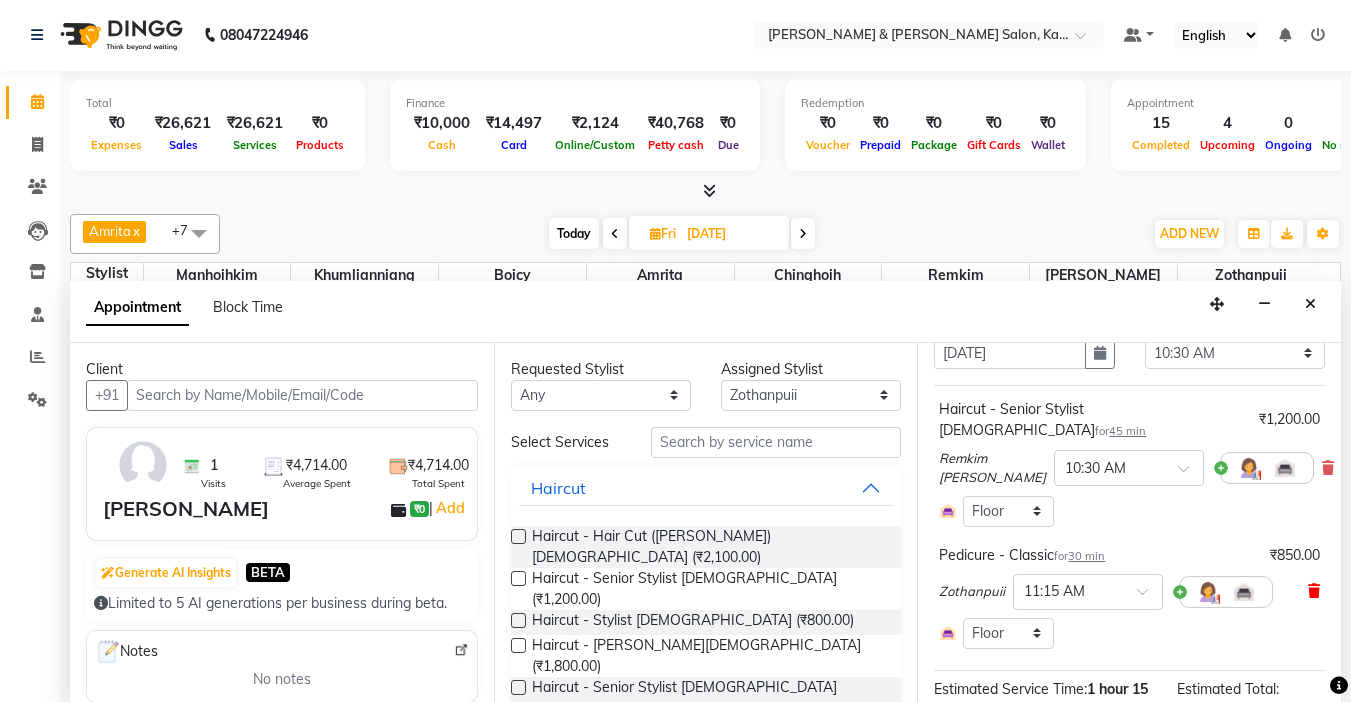 click at bounding box center [1314, 591] 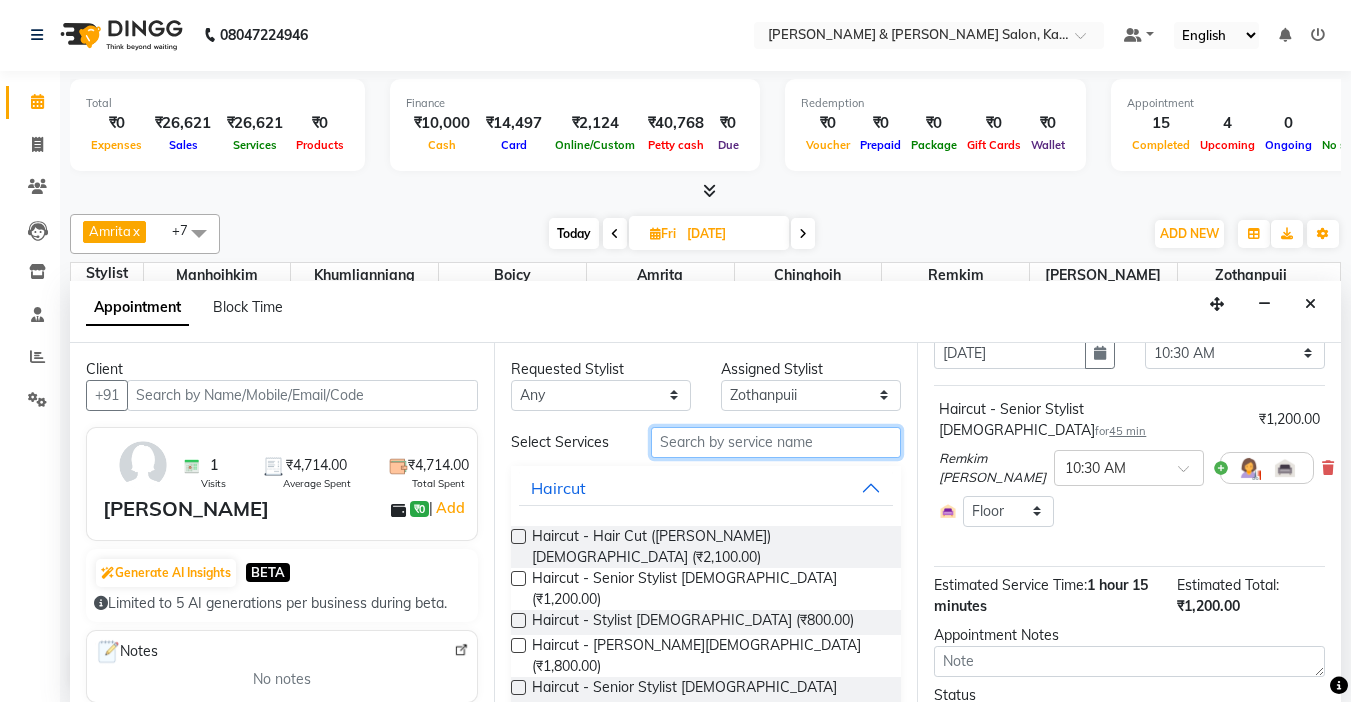 click at bounding box center (776, 442) 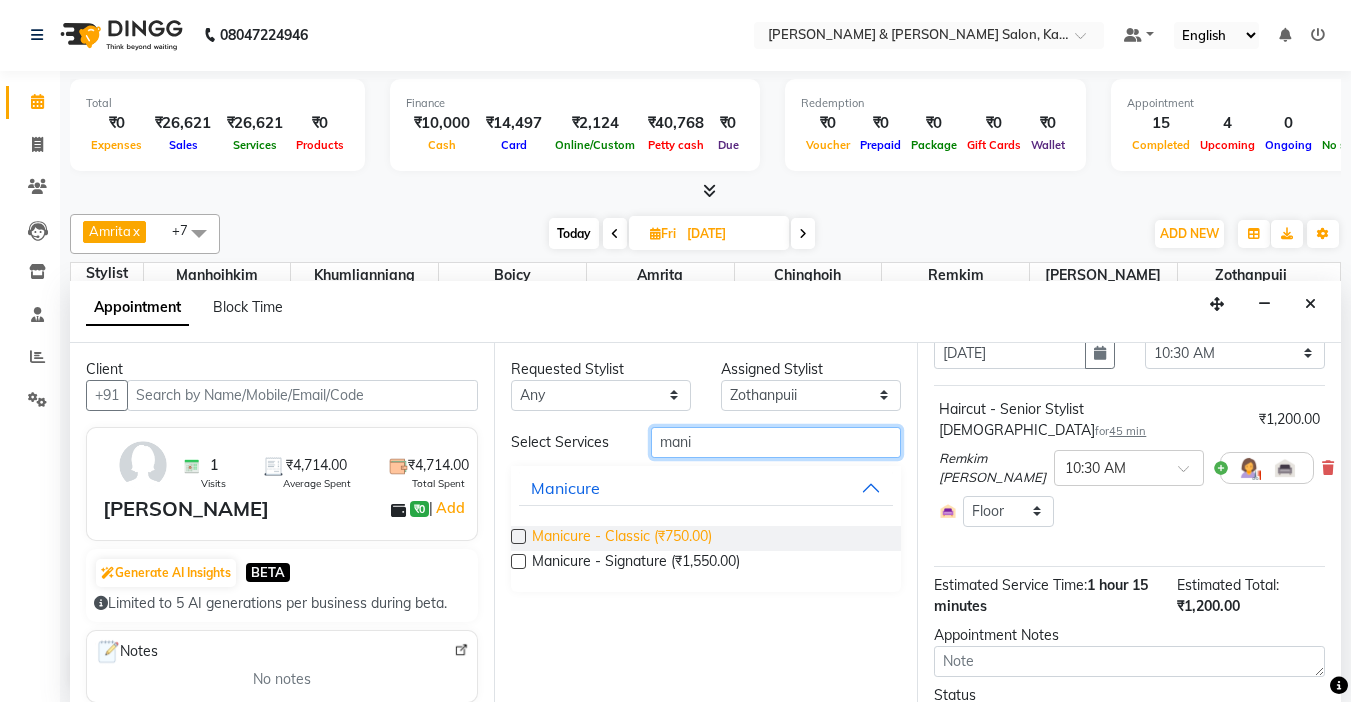 type on "mani" 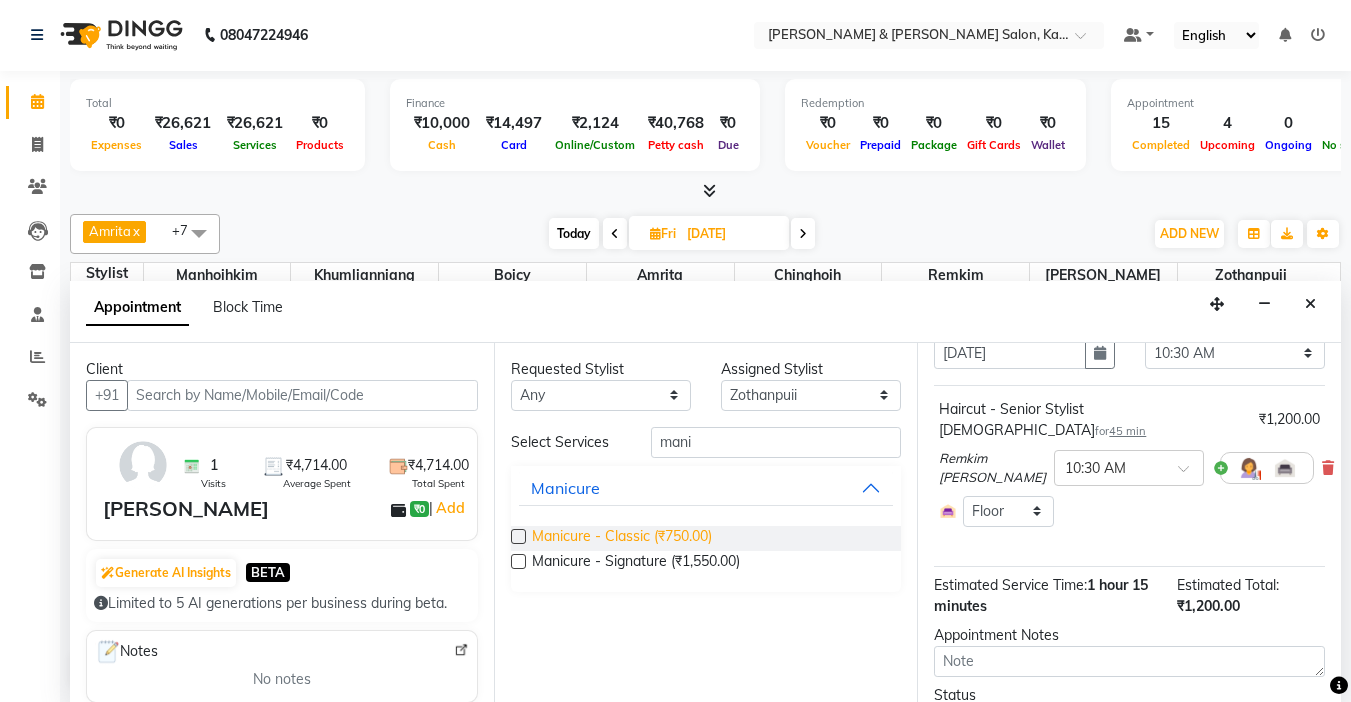 click on "Manicure - Classic (₹750.00)" at bounding box center [622, 538] 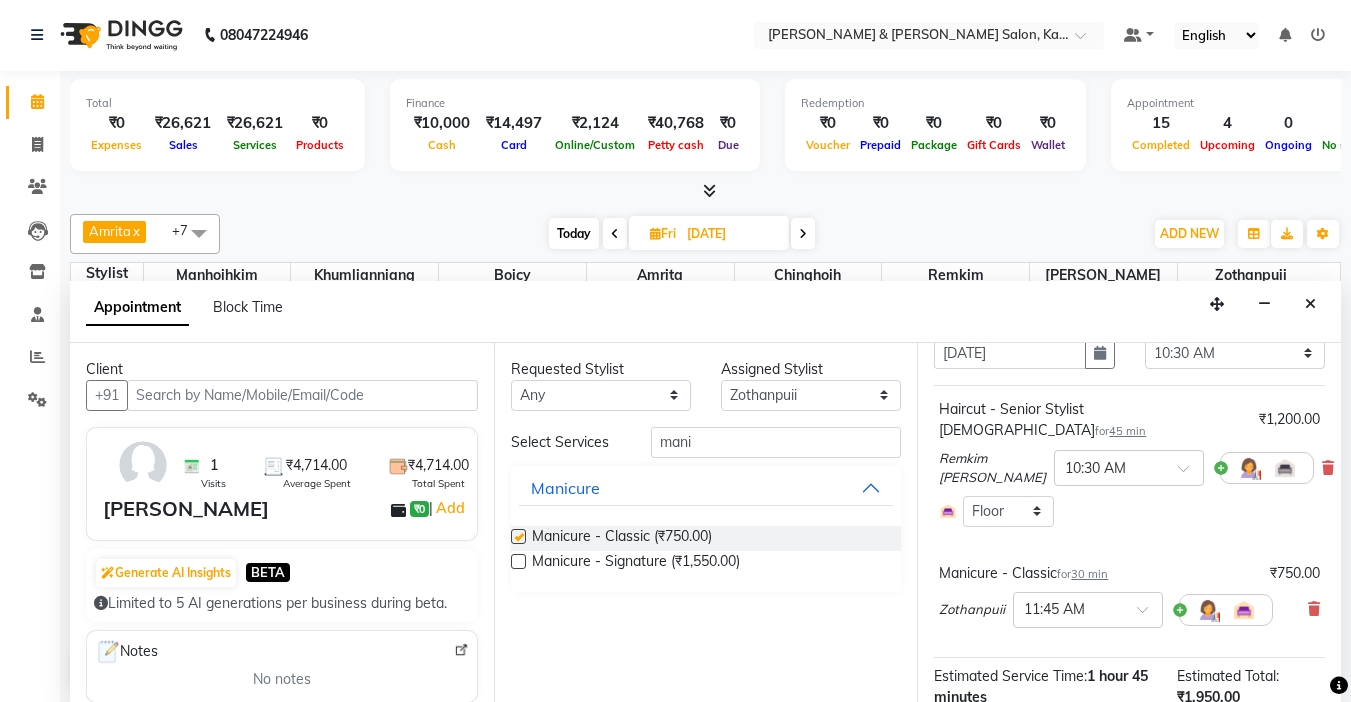 checkbox on "false" 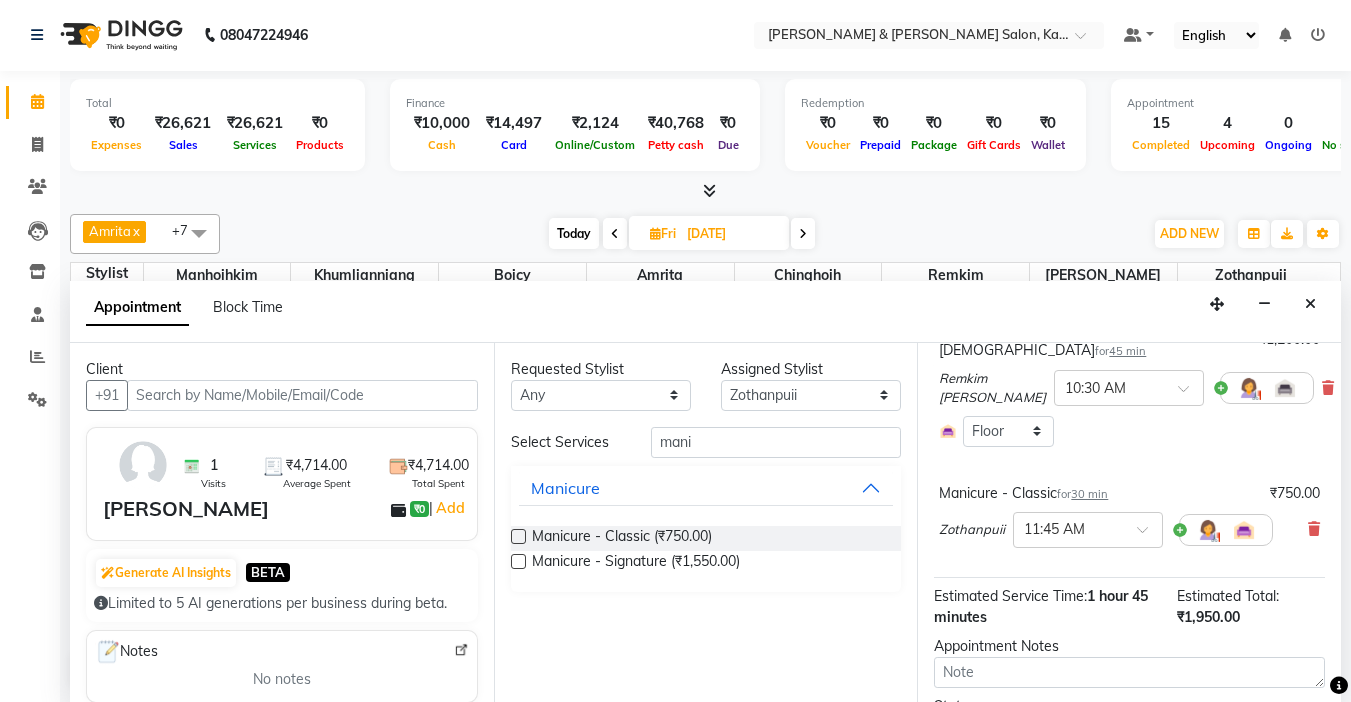 scroll, scrollTop: 288, scrollLeft: 0, axis: vertical 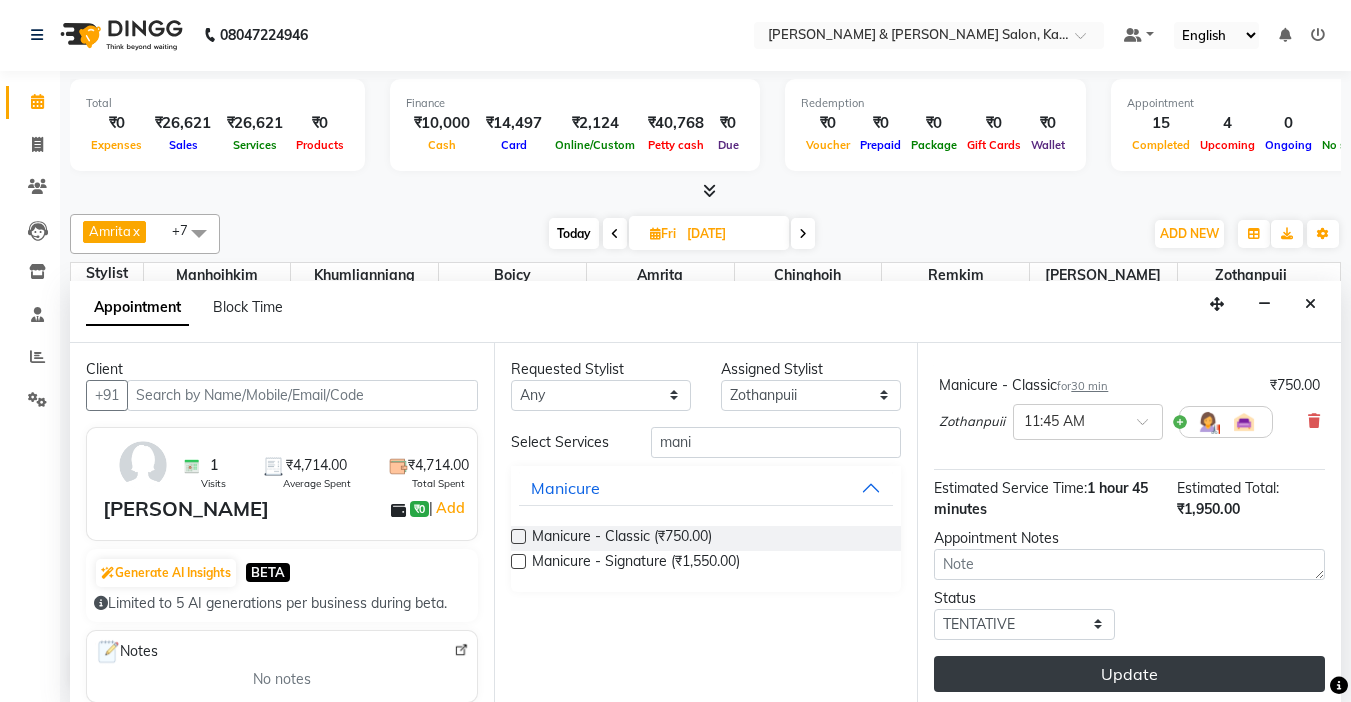 click on "Update" at bounding box center [1129, 674] 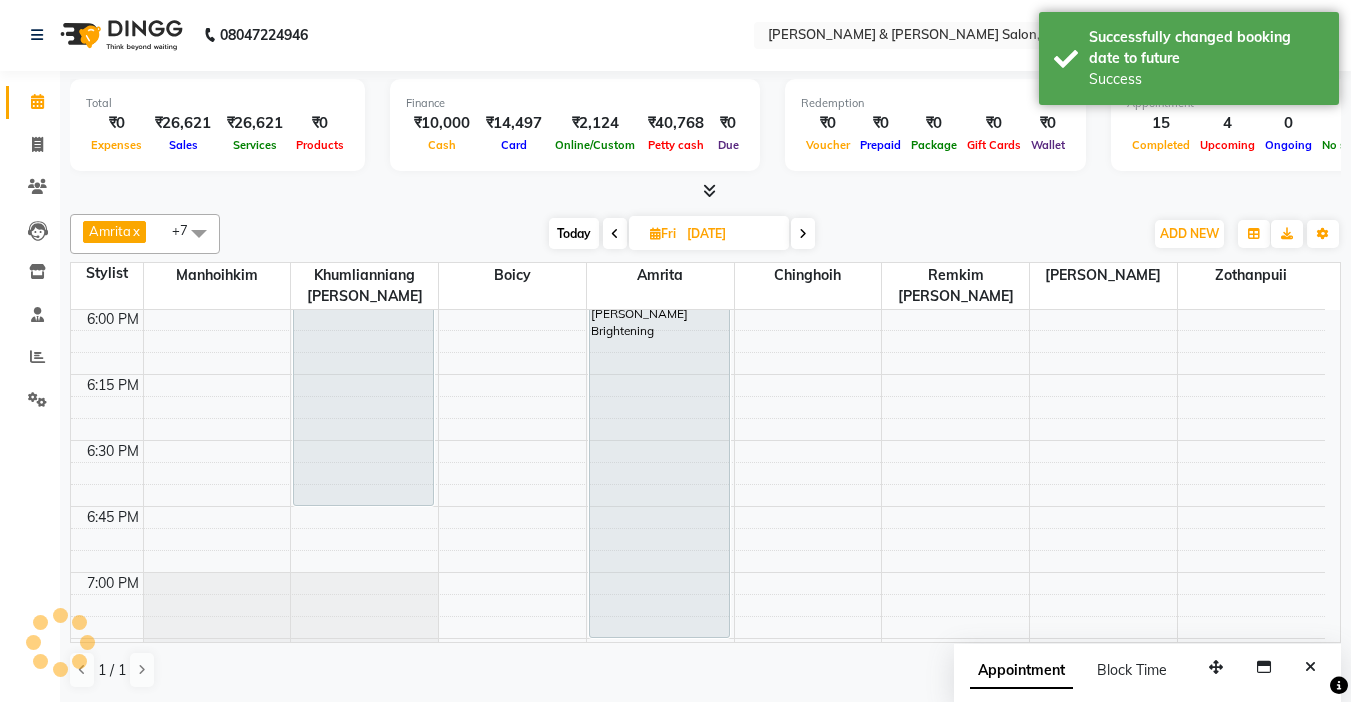 scroll, scrollTop: 0, scrollLeft: 0, axis: both 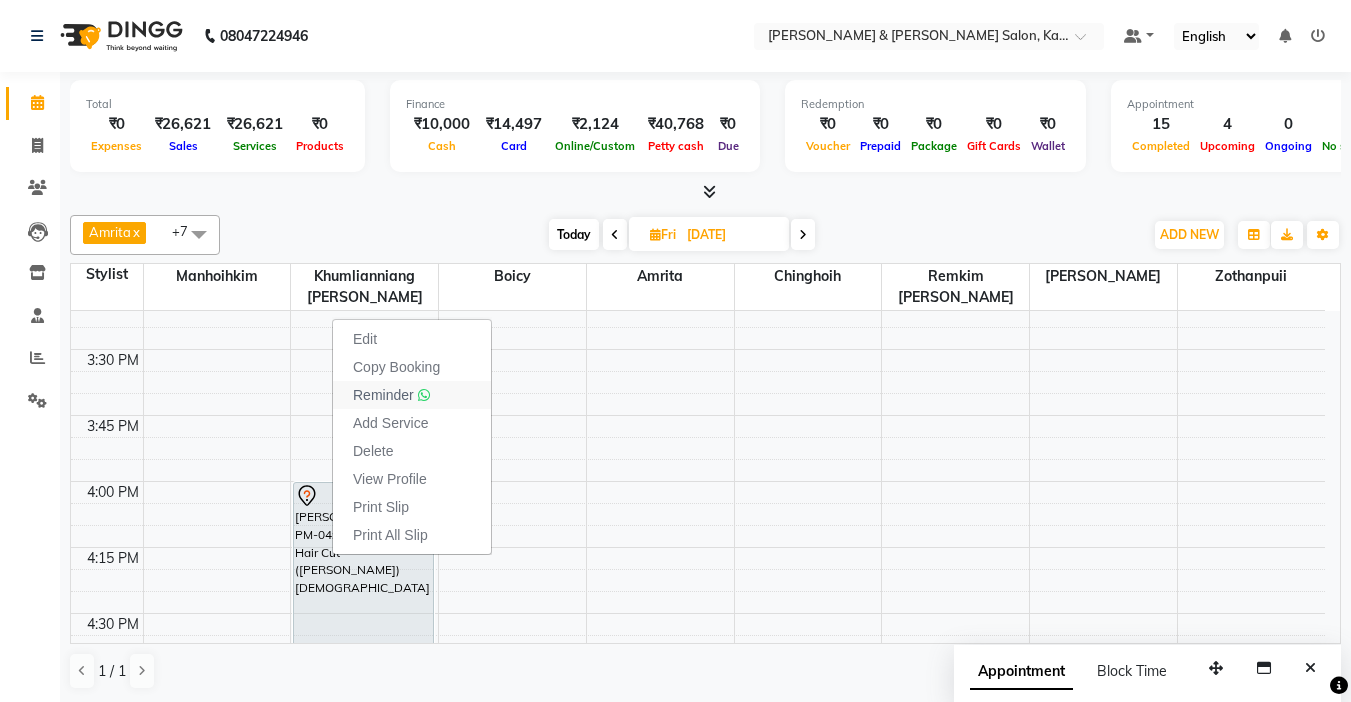click on "Reminder" at bounding box center (412, 395) 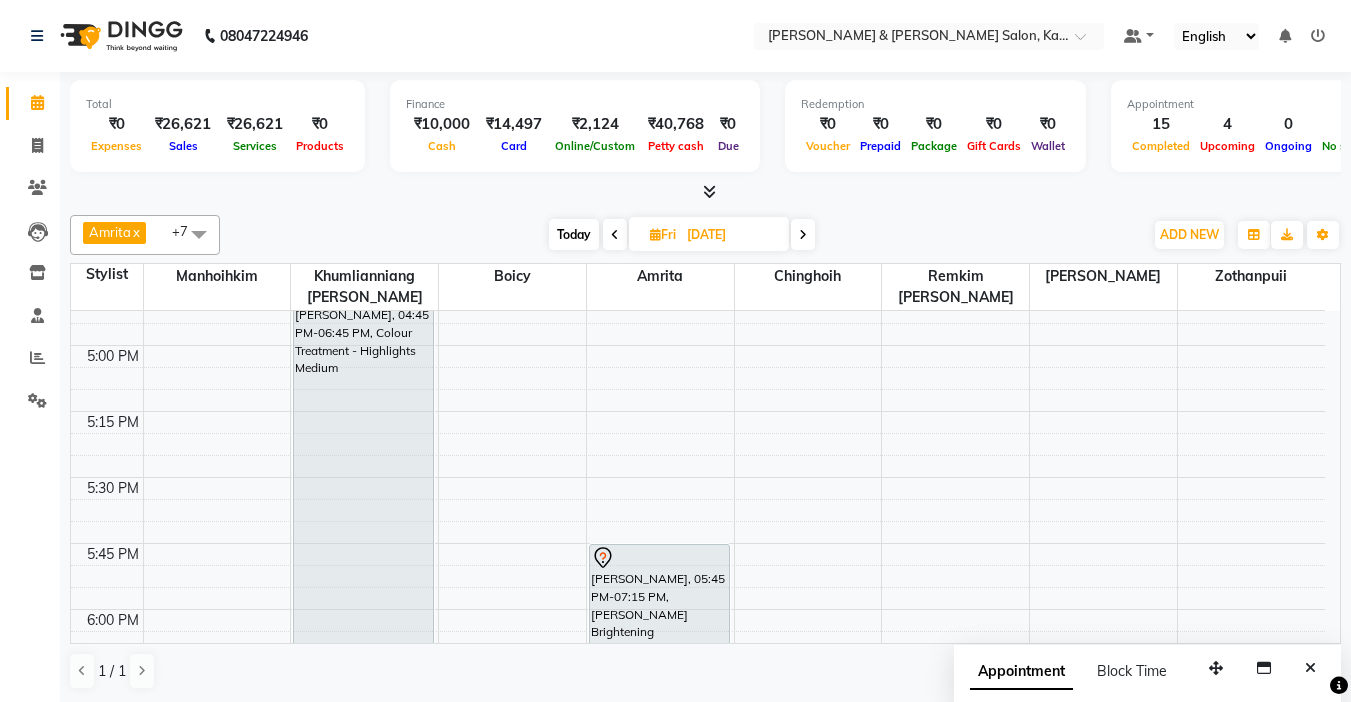 scroll, scrollTop: 2277, scrollLeft: 0, axis: vertical 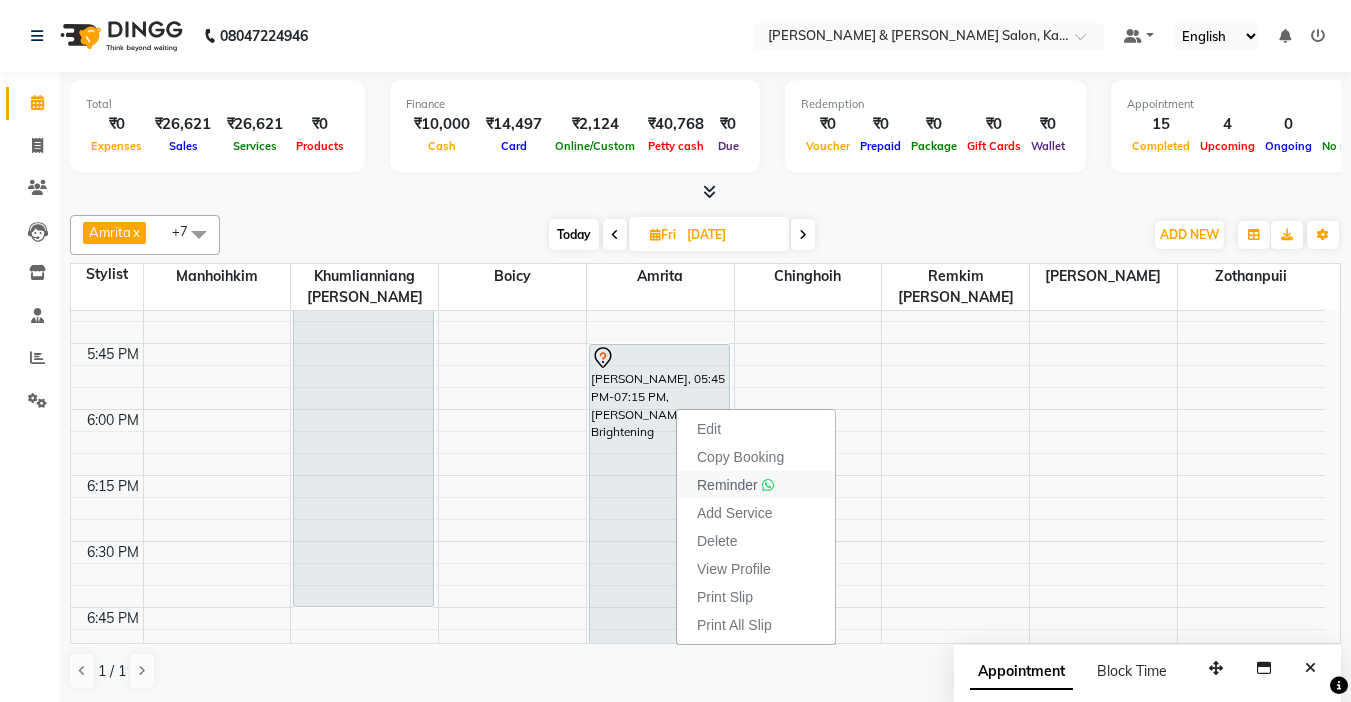 click on "Reminder" at bounding box center [727, 485] 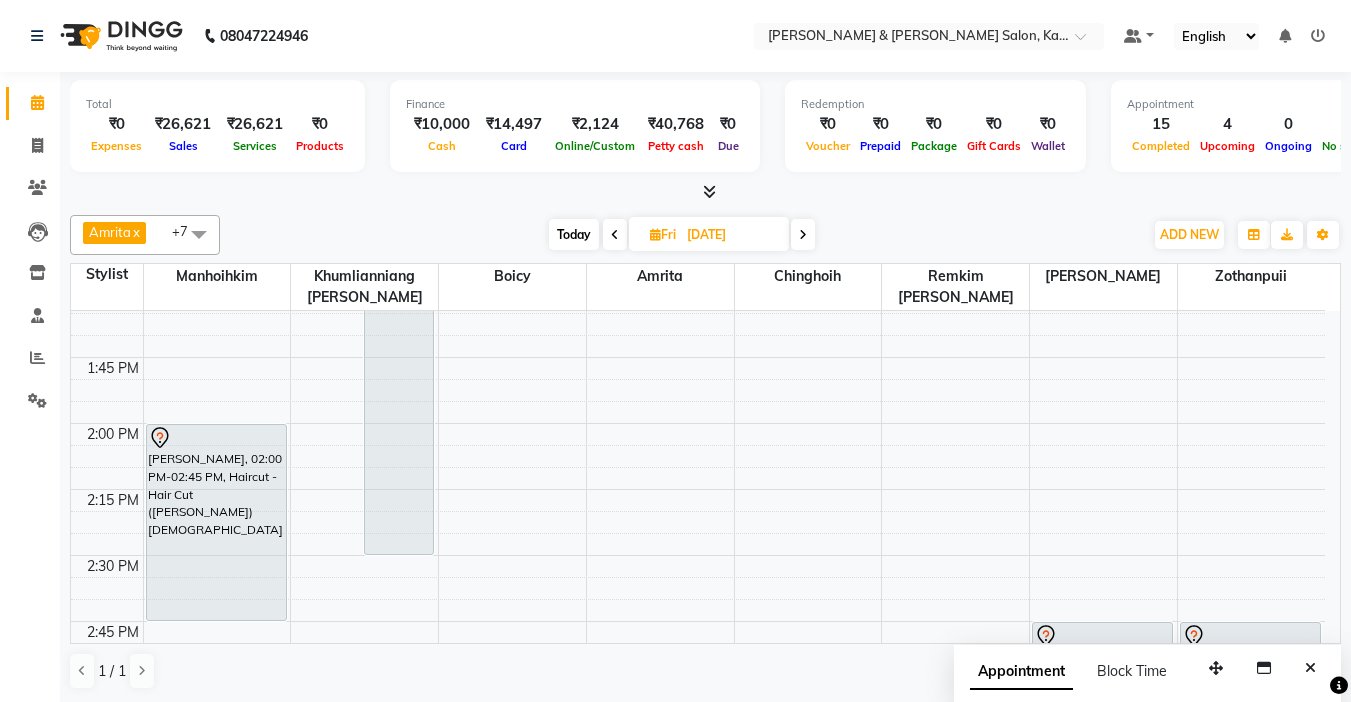 scroll, scrollTop: 1177, scrollLeft: 0, axis: vertical 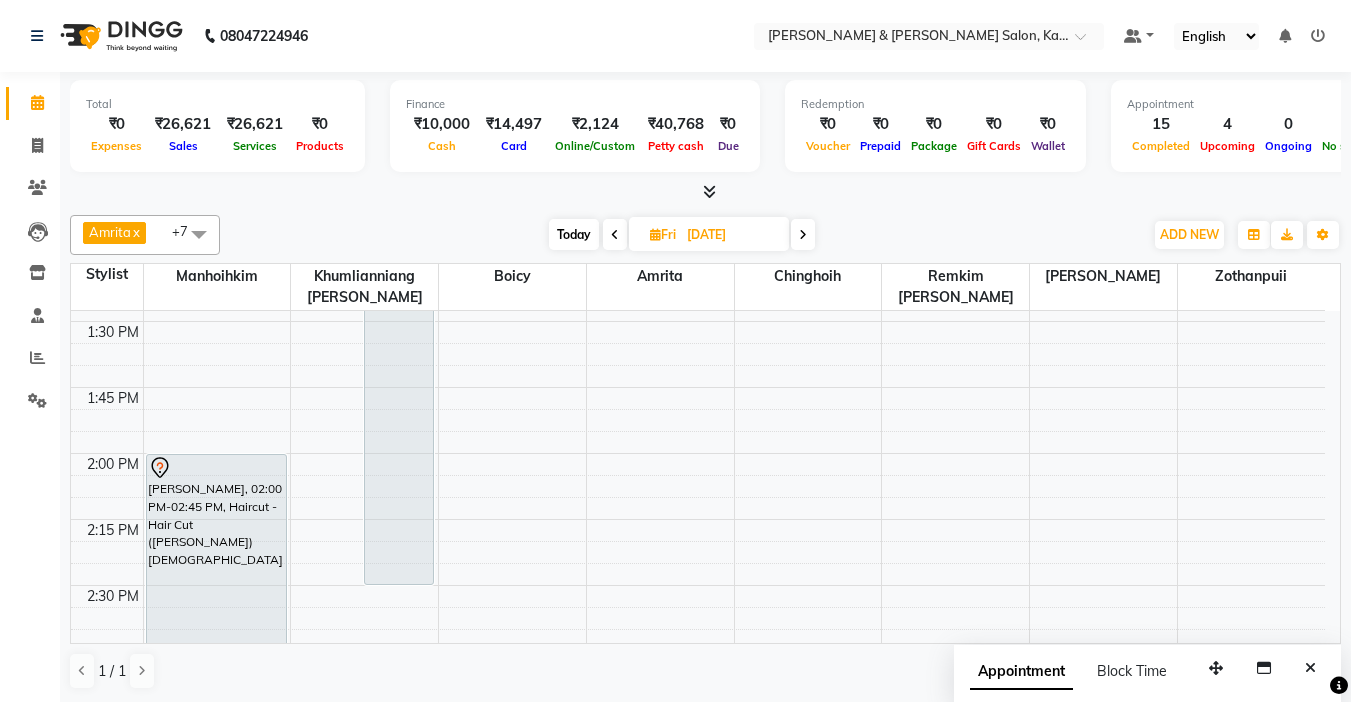 click on "Today" at bounding box center [574, 234] 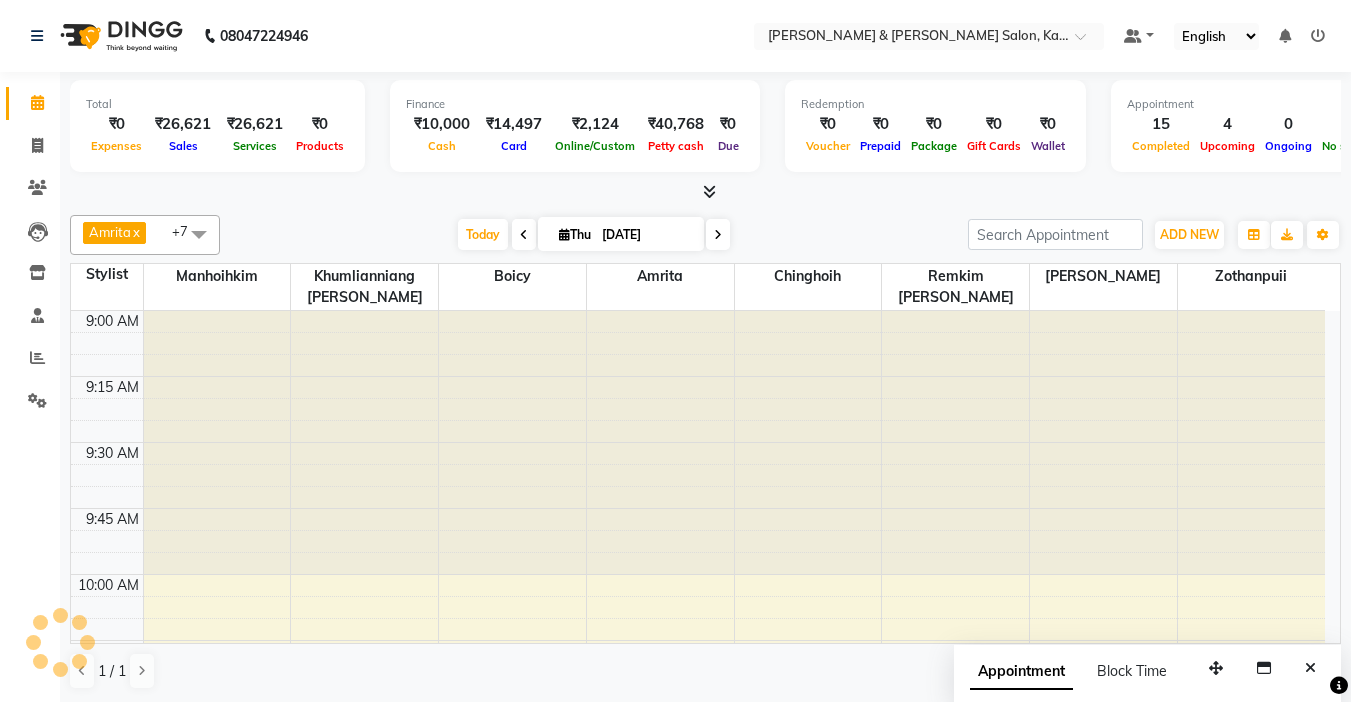 scroll, scrollTop: 2377, scrollLeft: 0, axis: vertical 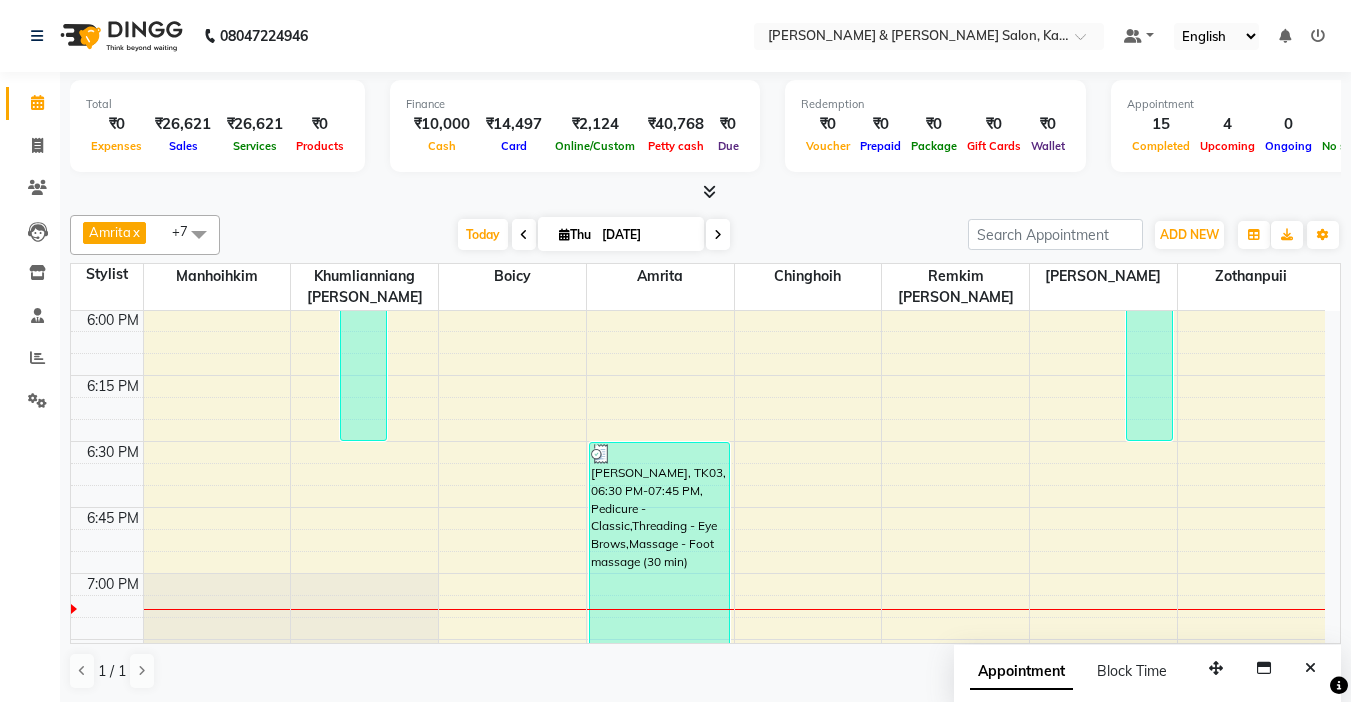 drag, startPoint x: 557, startPoint y: 237, endPoint x: 345, endPoint y: 209, distance: 213.84106 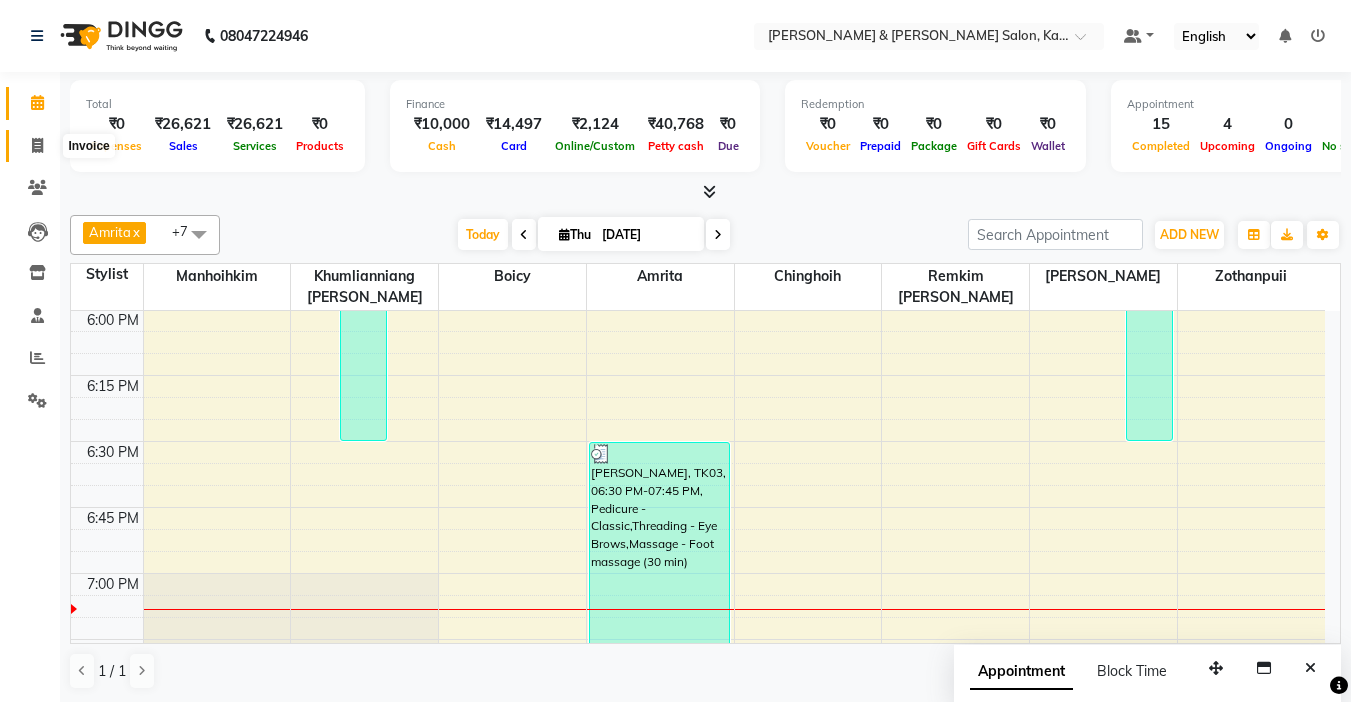 click 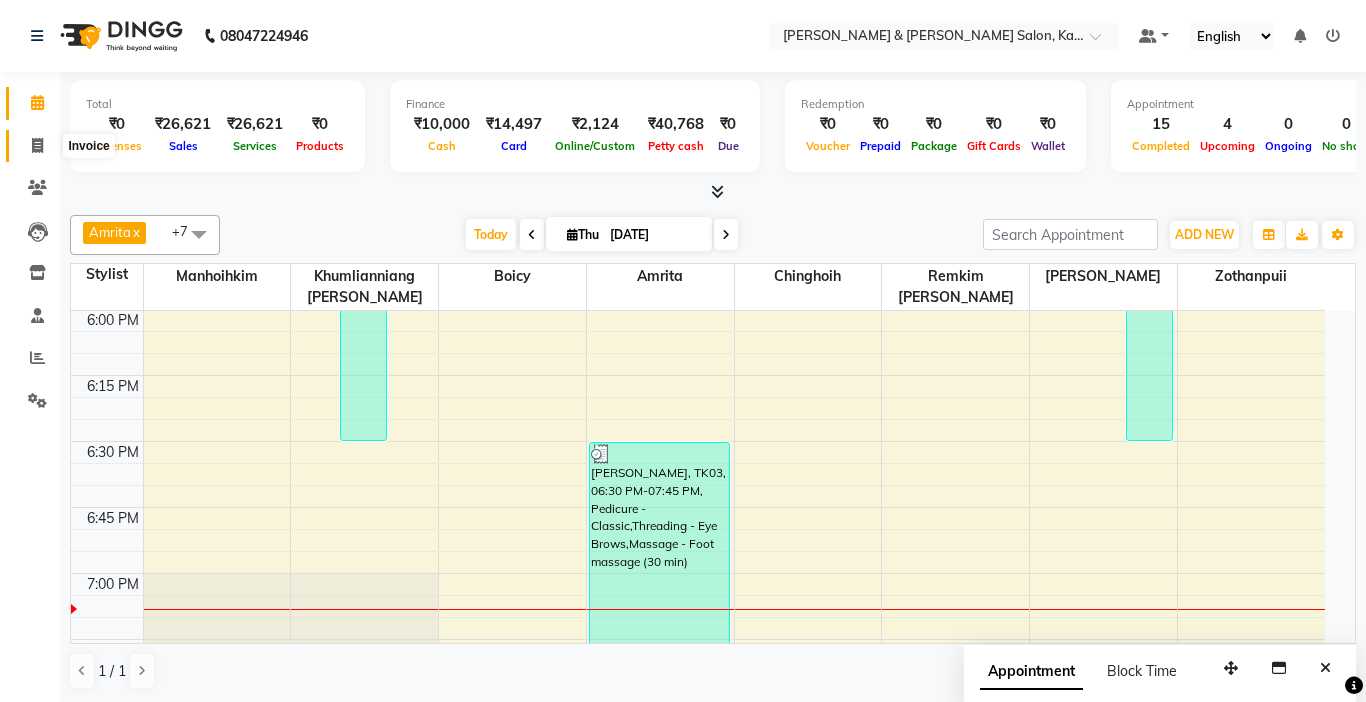 select on "7750" 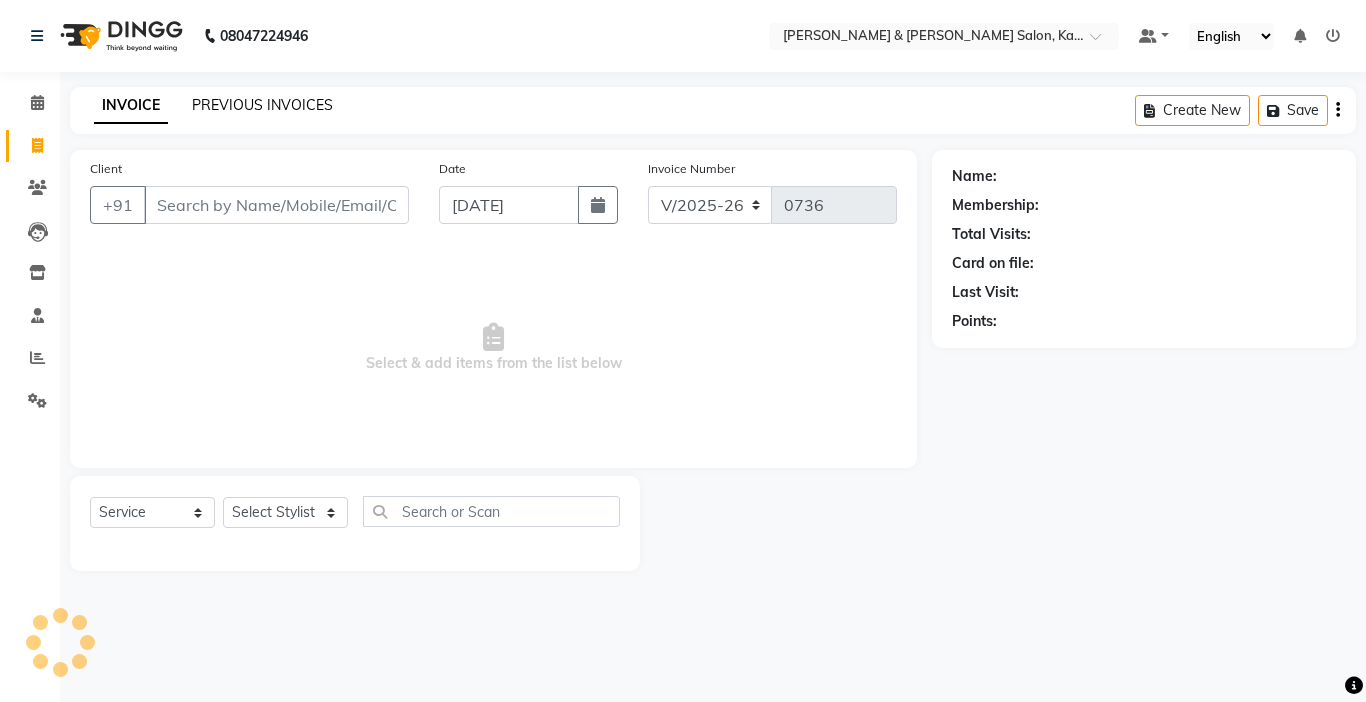 drag, startPoint x: 218, startPoint y: 83, endPoint x: 214, endPoint y: 110, distance: 27.294687 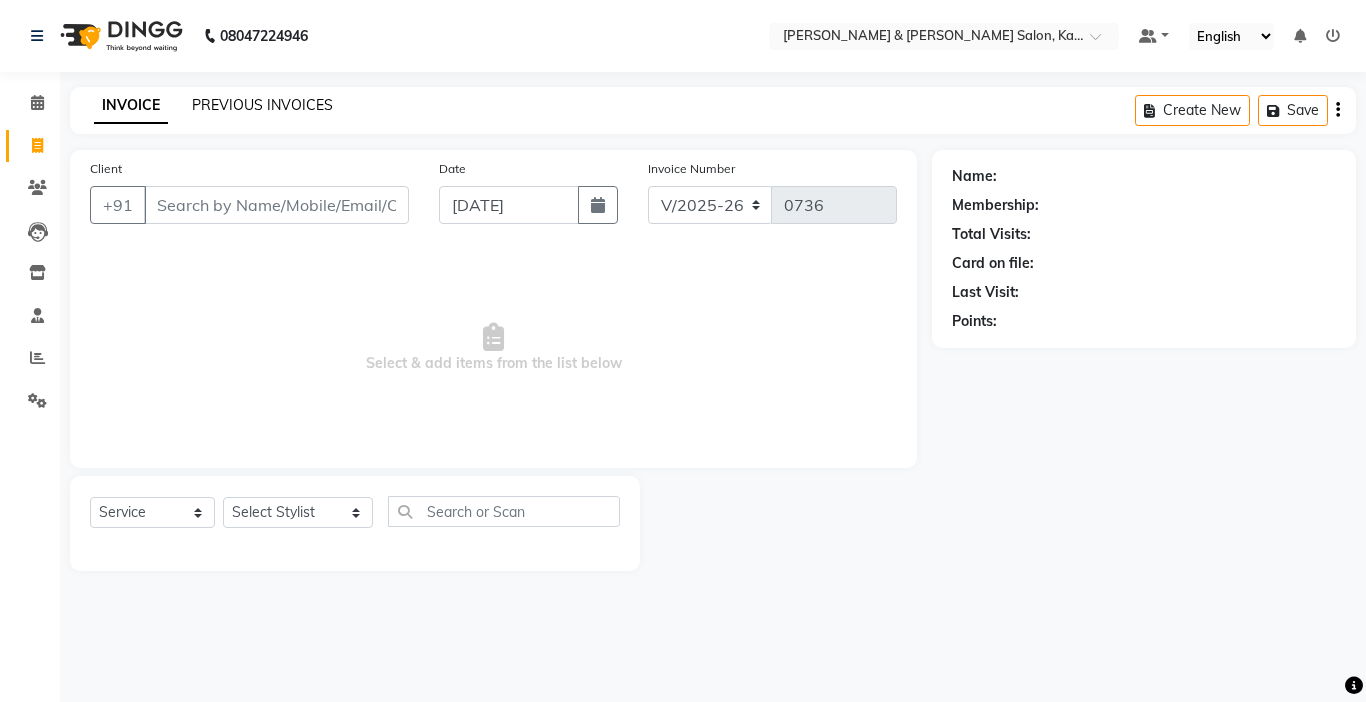 click on "PREVIOUS INVOICES" 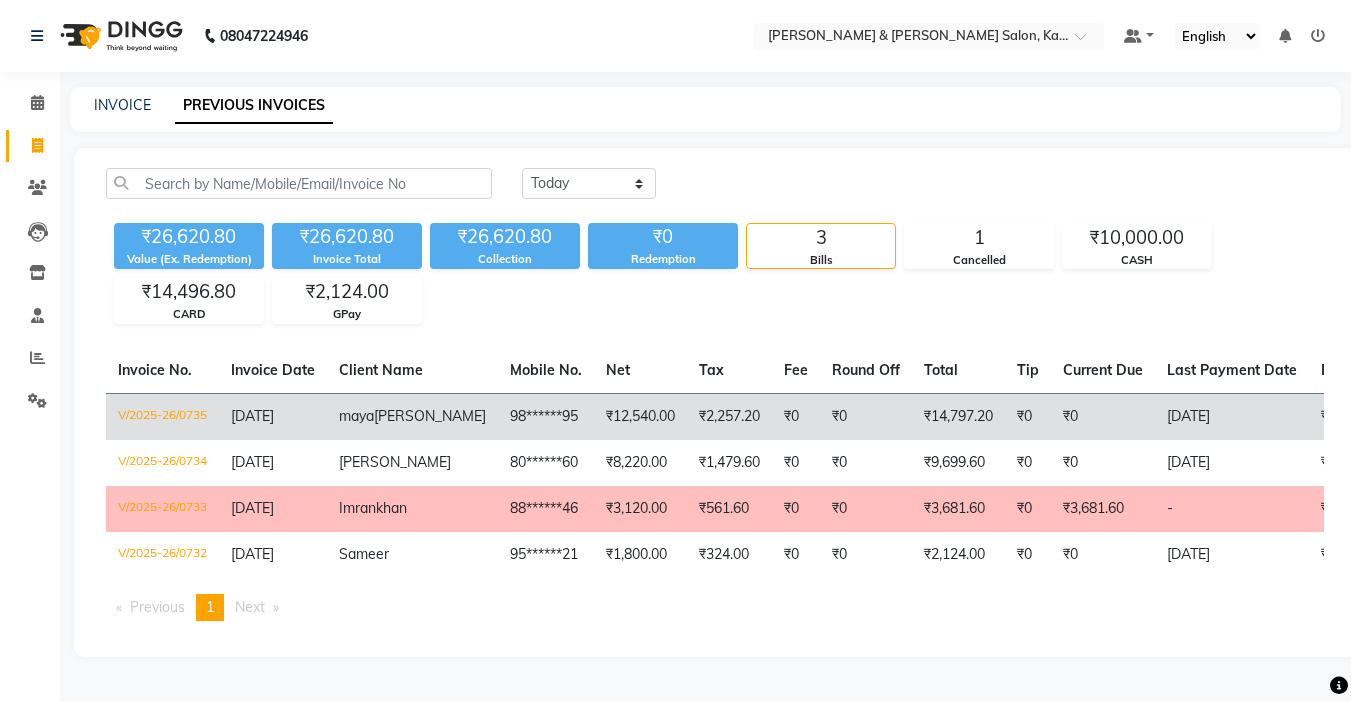 click on "98******95" 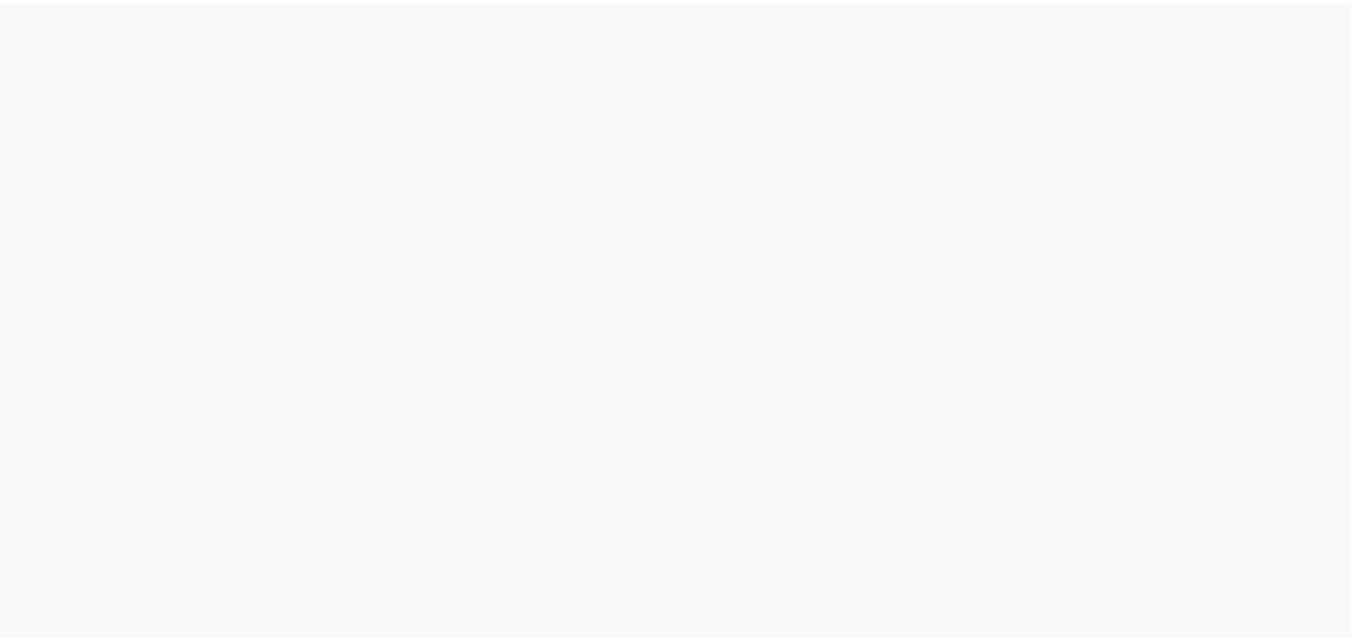 scroll, scrollTop: 0, scrollLeft: 0, axis: both 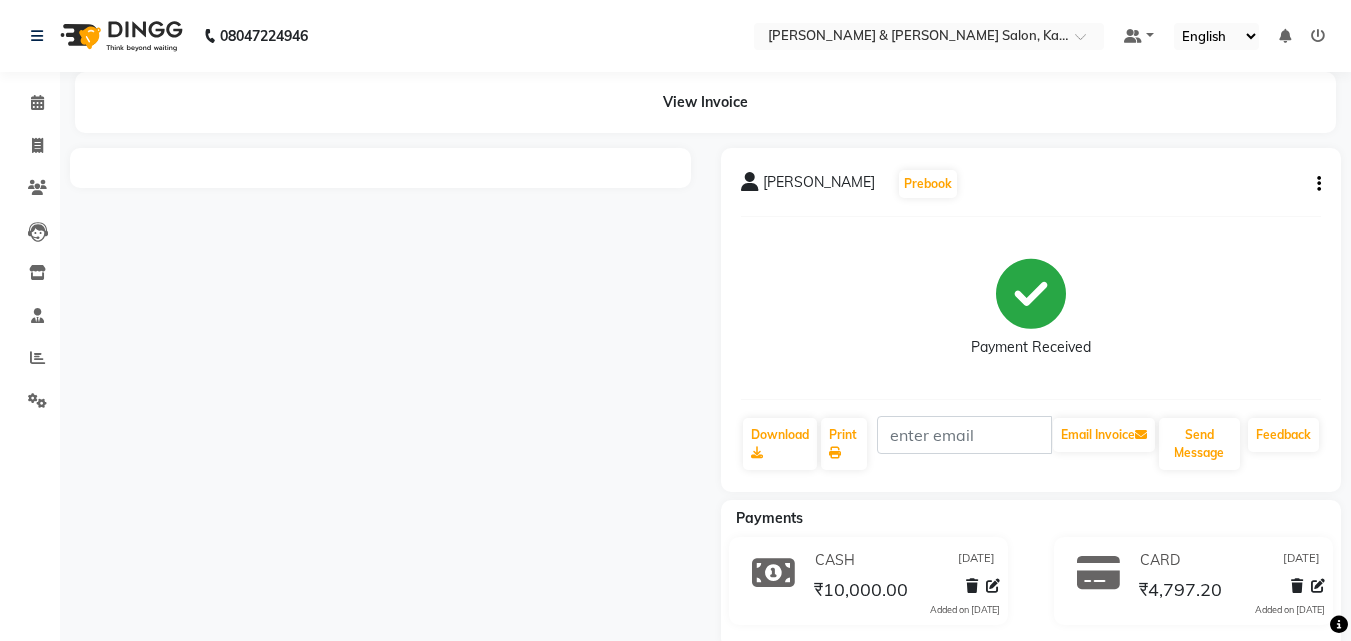 click 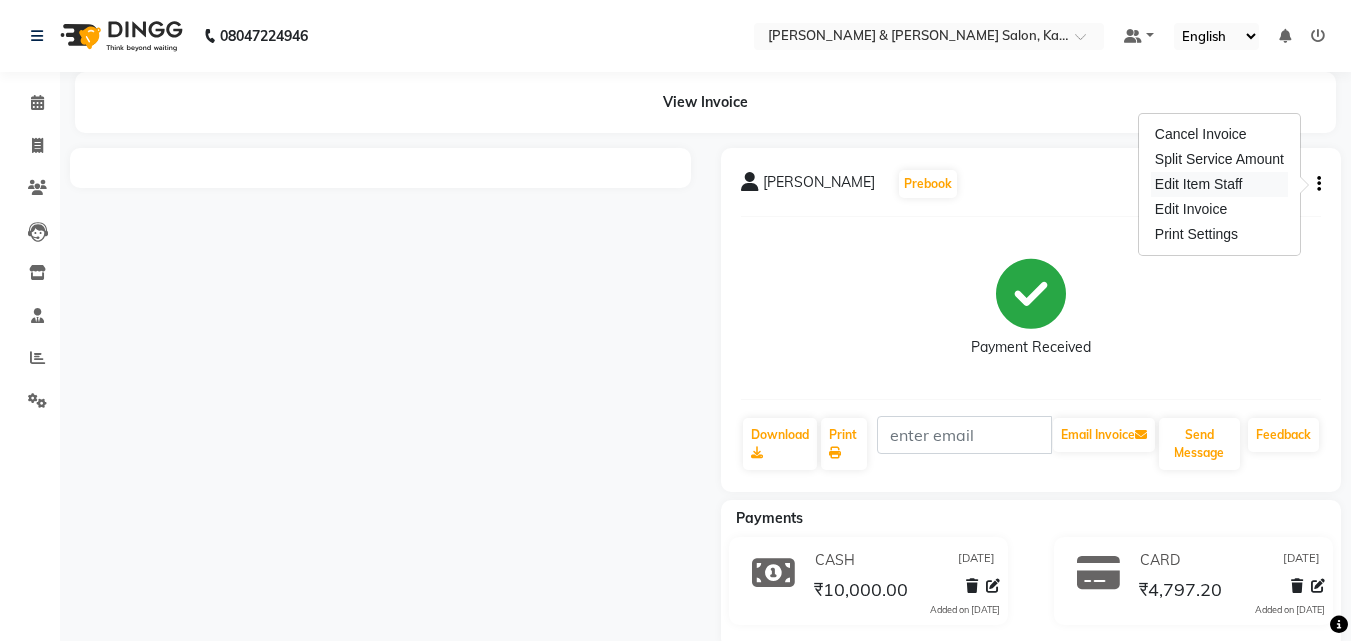 click on "Edit Item Staff" at bounding box center (1219, 184) 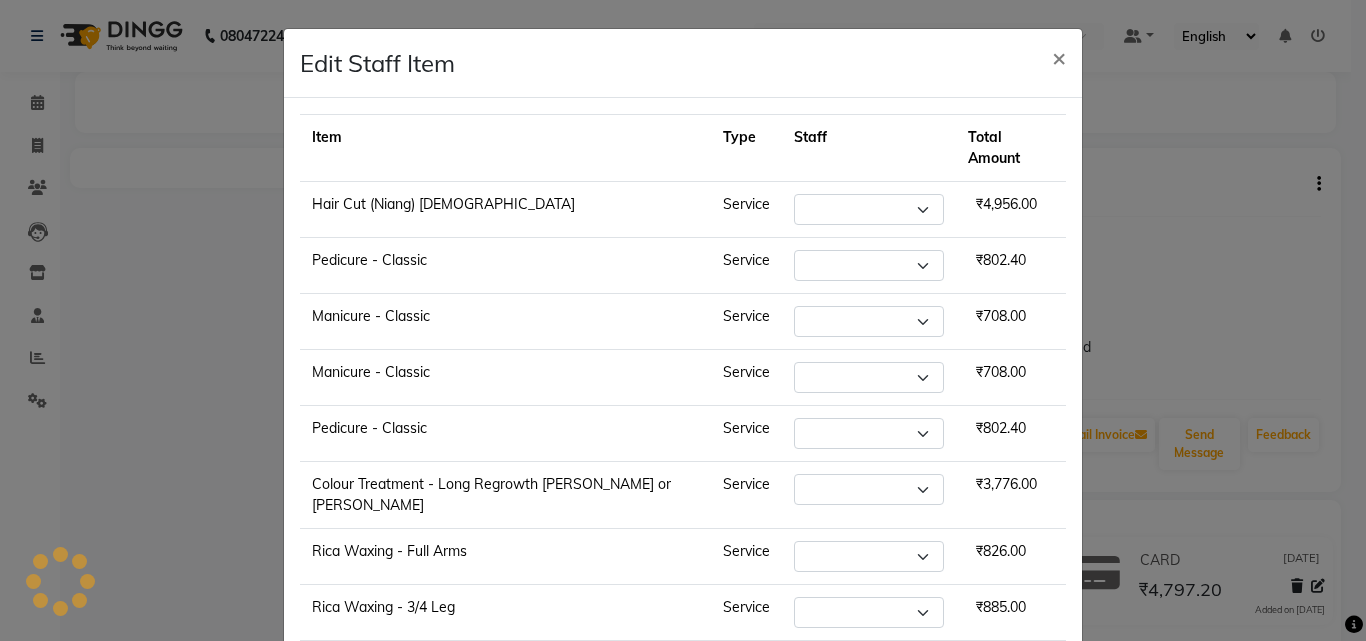 select on "70737" 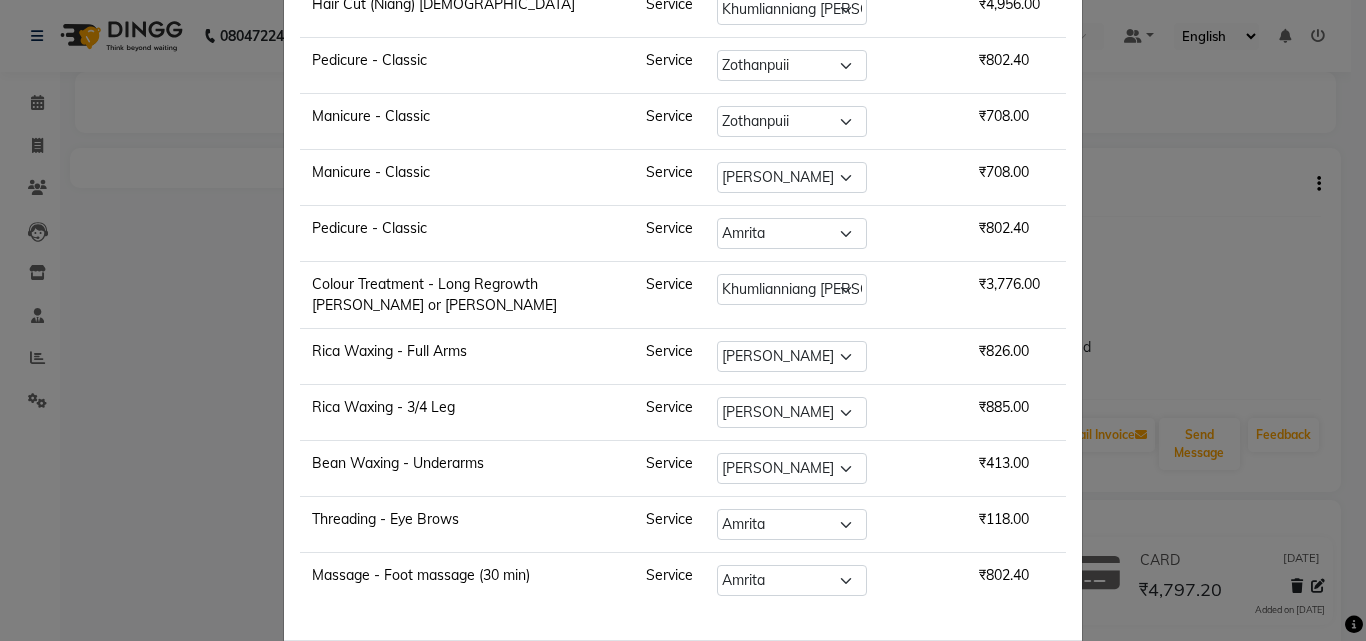 scroll, scrollTop: 0, scrollLeft: 0, axis: both 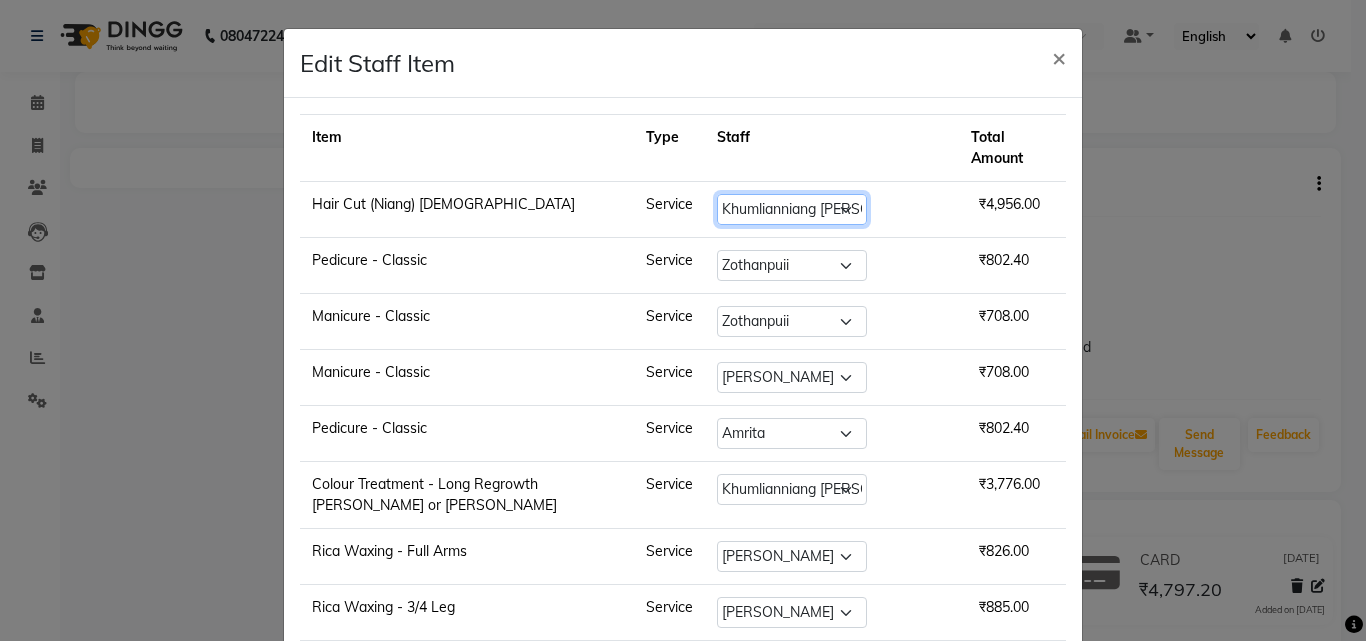 click on "Select  Amrita   [PERSON_NAME] [PERSON_NAME] Chingmuan [PERSON_NAME]   Manager   Manhoihkim   [PERSON_NAME] [PERSON_NAME]   Remkim [PERSON_NAME] [PERSON_NAME] .mynlyanSonangaihte   Zothanpuii" 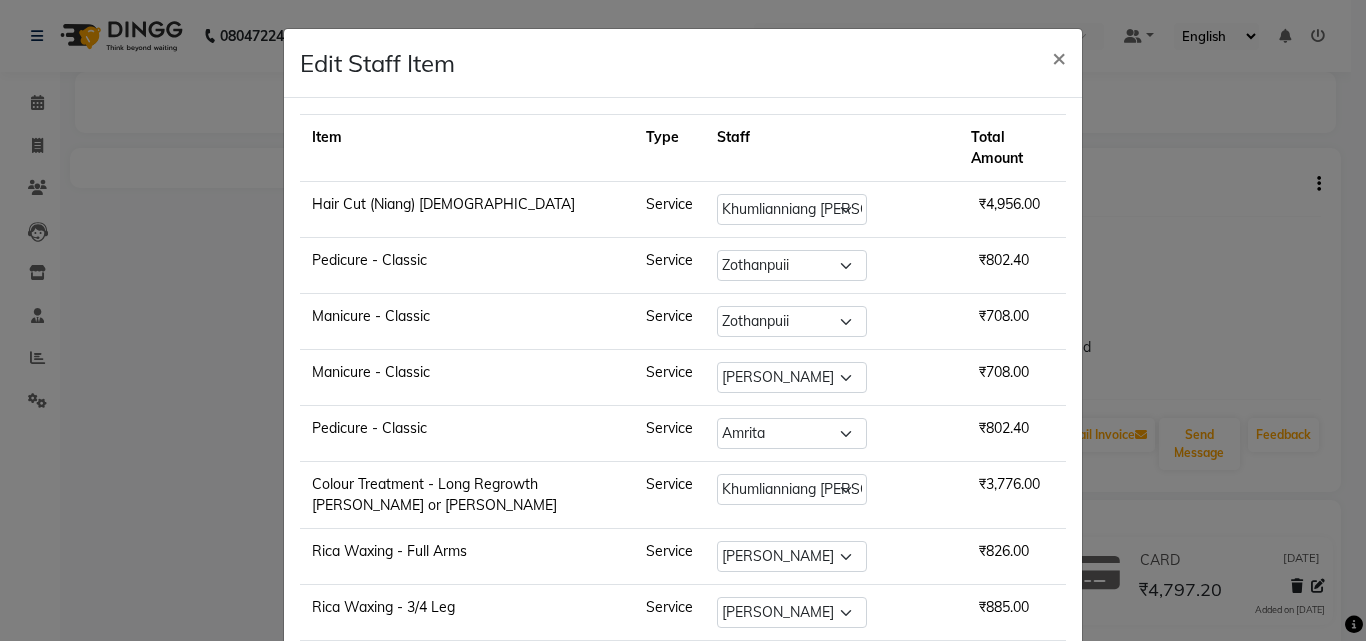 click on "Hair Cut (Niang) [DEMOGRAPHIC_DATA]" 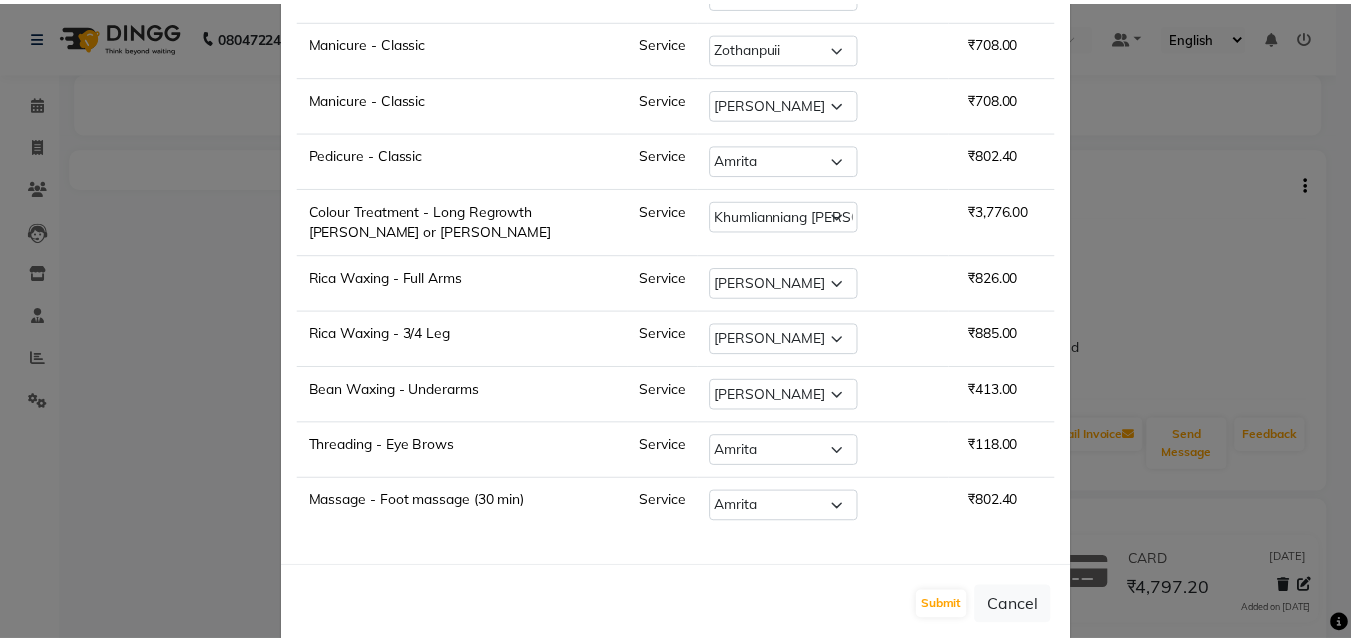 scroll, scrollTop: 275, scrollLeft: 0, axis: vertical 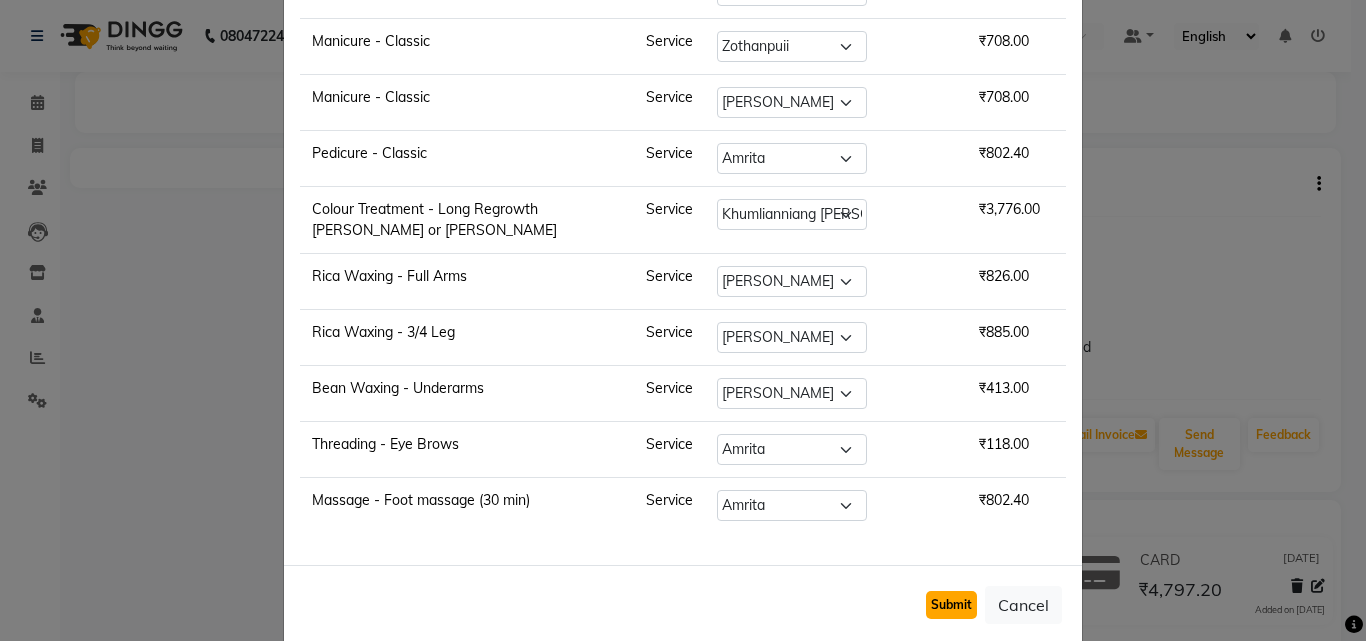 click on "Submit" 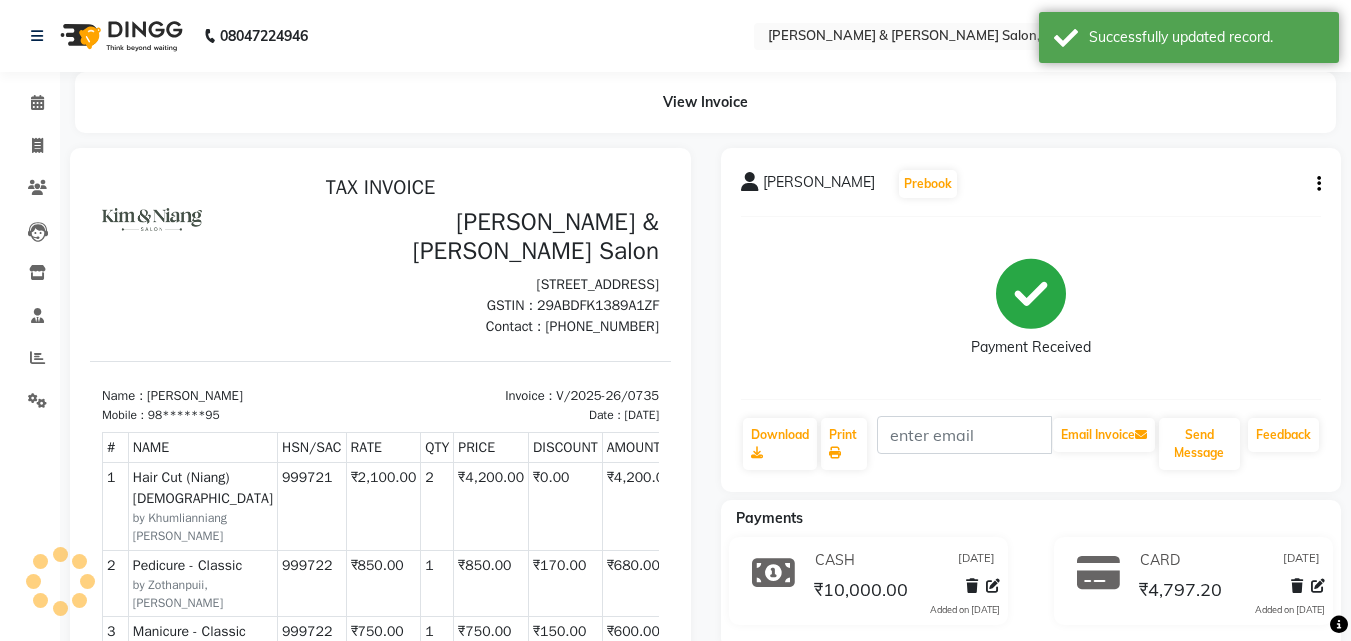 scroll, scrollTop: 0, scrollLeft: 0, axis: both 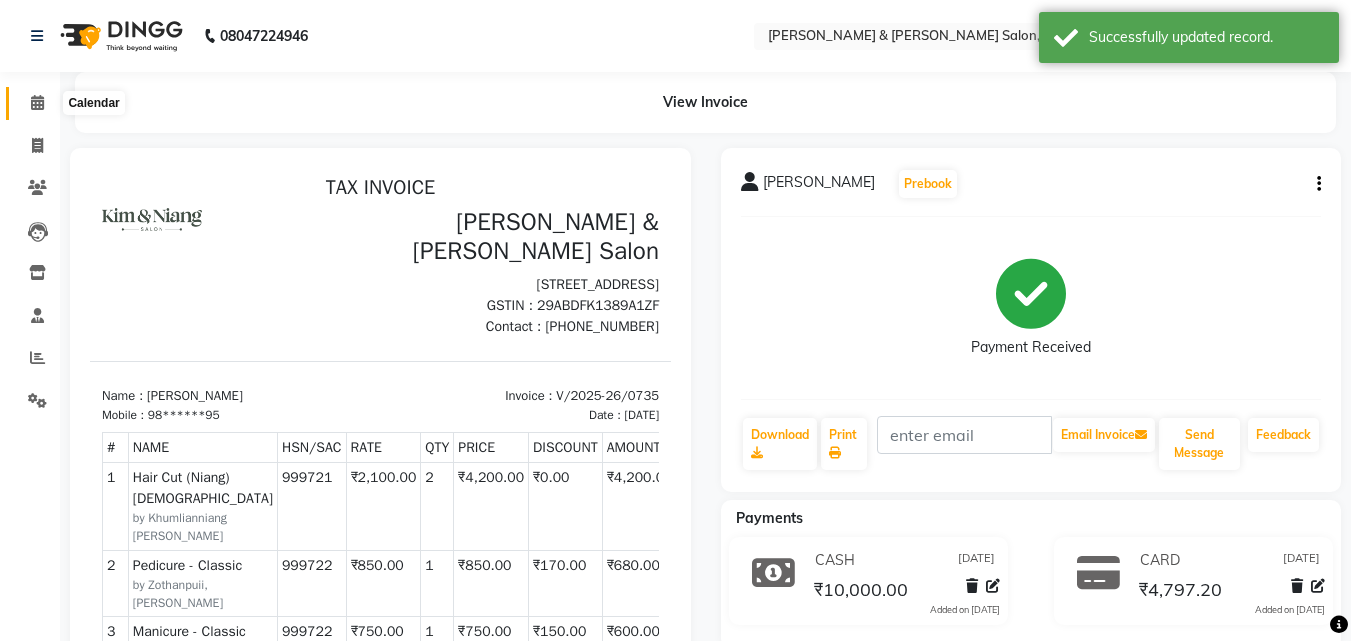 click 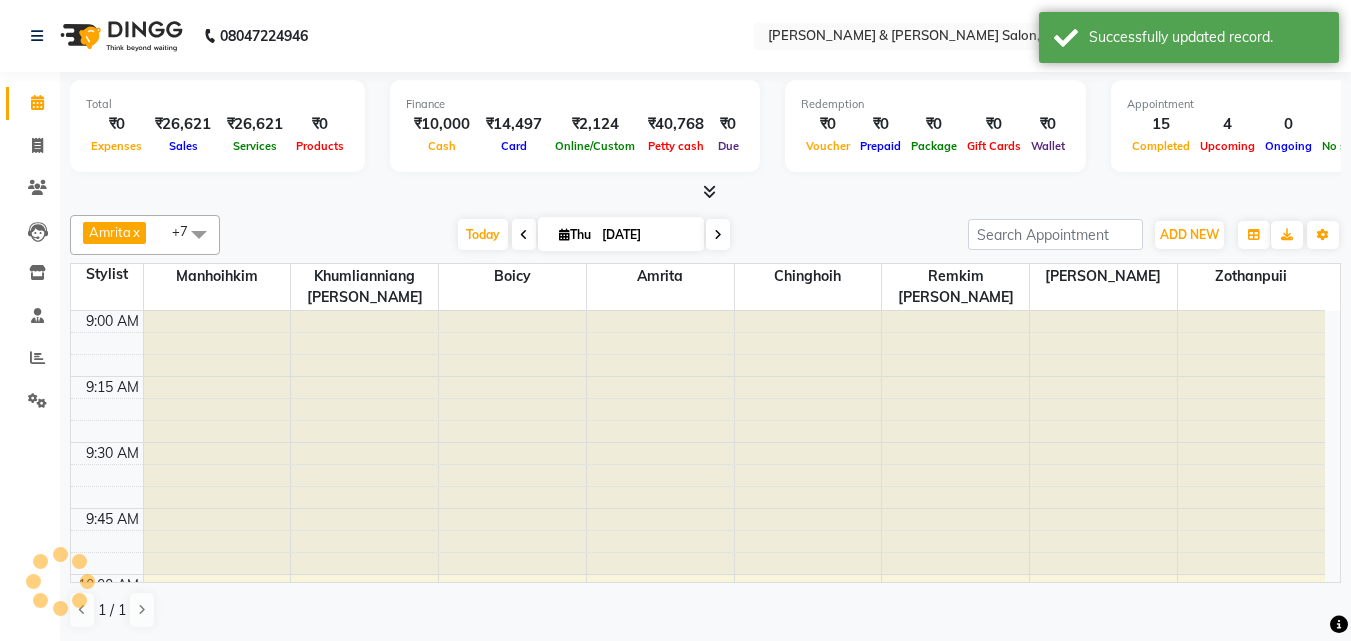 scroll, scrollTop: 0, scrollLeft: 0, axis: both 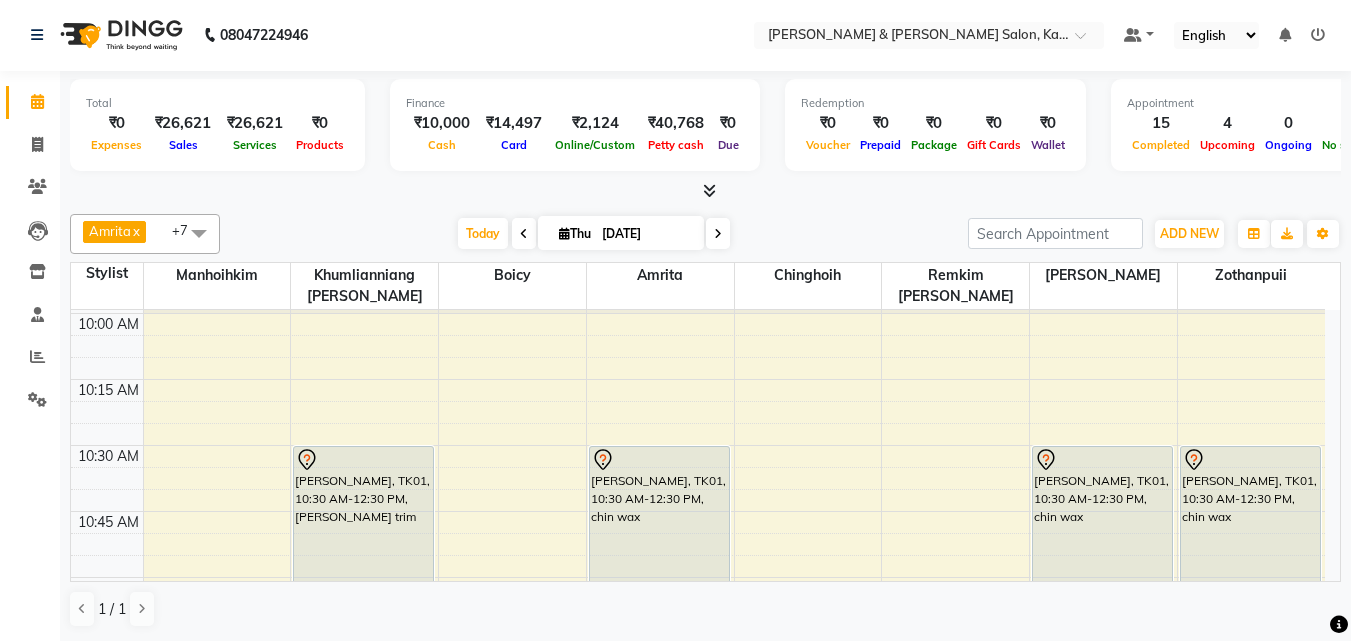 click at bounding box center (718, 234) 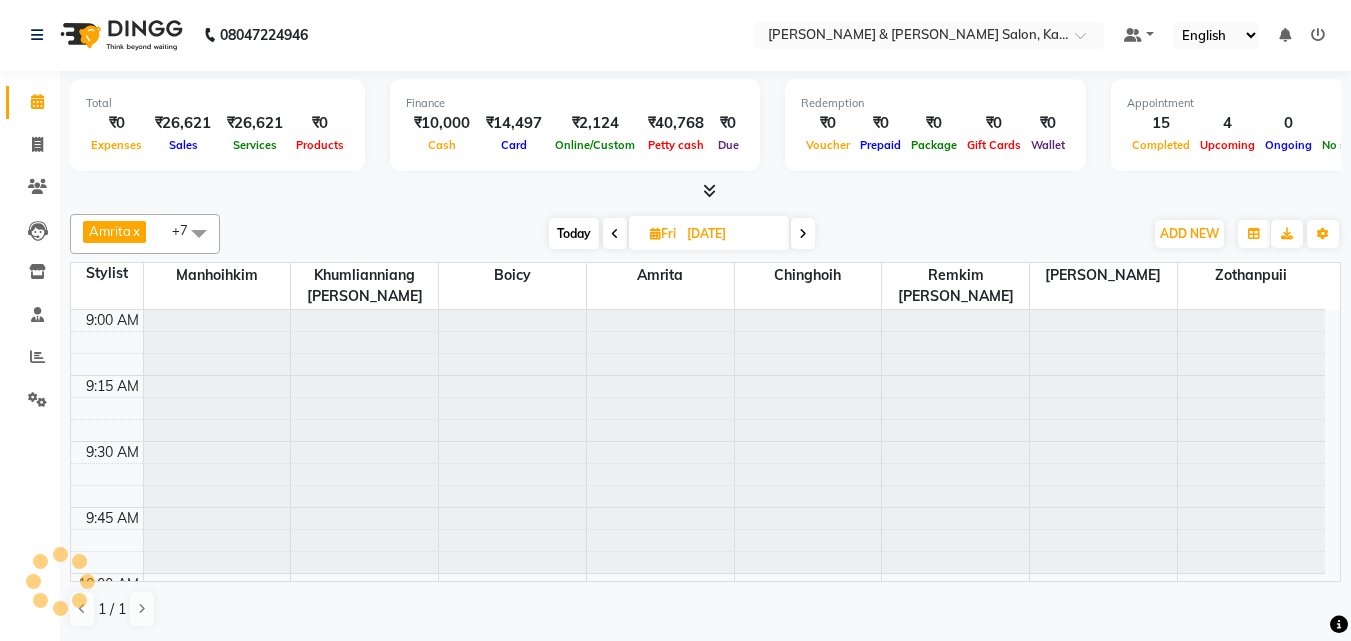 scroll, scrollTop: 2641, scrollLeft: 0, axis: vertical 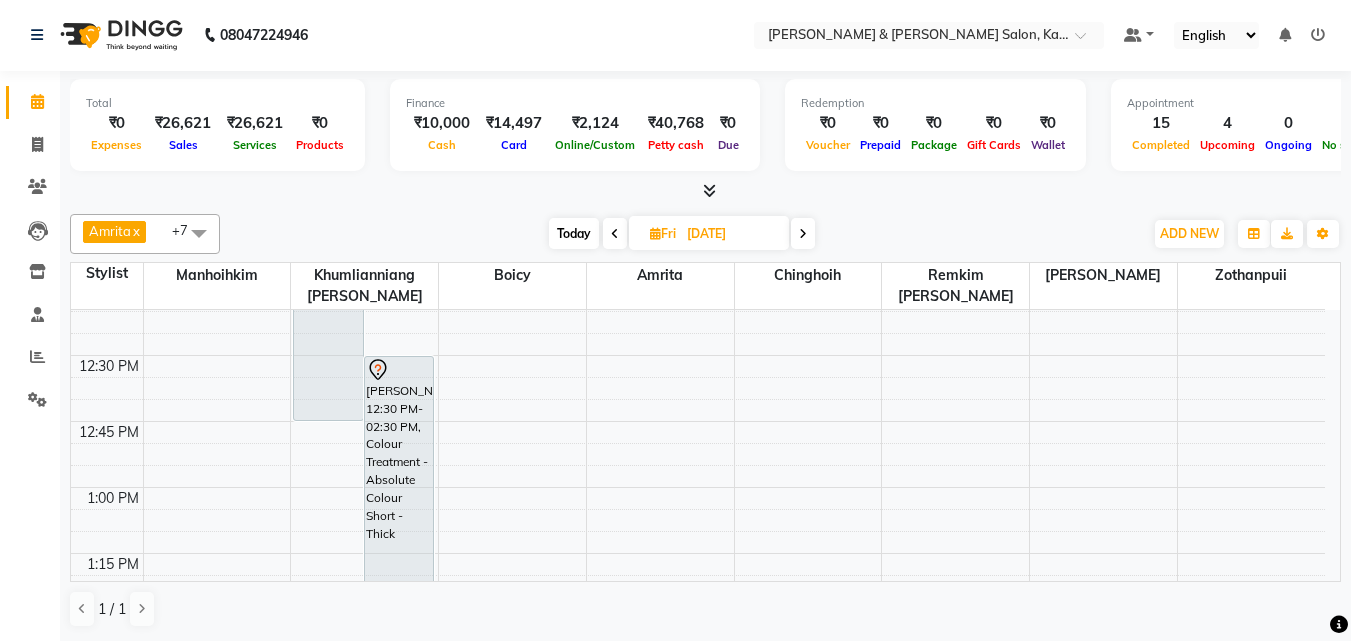 click on "9:00 AM 9:15 AM 9:30 AM 9:45 AM 10:00 AM 10:15 AM 10:30 AM 10:45 AM 11:00 AM 11:15 AM 11:30 AM 11:45 AM 12:00 PM 12:15 PM 12:30 PM 12:45 PM 1:00 PM 1:15 PM 1:30 PM 1:45 PM 2:00 PM 2:15 PM 2:30 PM 2:45 PM 3:00 PM 3:15 PM 3:30 PM 3:45 PM 4:00 PM 4:15 PM 4:30 PM 4:45 PM 5:00 PM 5:15 PM 5:30 PM 5:45 PM 6:00 PM 6:15 PM 6:30 PM 6:45 PM 7:00 PM 7:15 PM 7:30 PM 7:45 PM 8:00 PM 8:15 PM 8:30 PM 8:45 PM 9:00 PM 9:15 PM 9:30 PM 9:45 PM             Tracy, 02:00 PM-02:45 PM, Haircut - Hair Cut (Kim) Female             mrs fauzia khan, 10:30 AM-12:45 PM, Colour Treatment - Root Touch Up Kim or Niang             preyanka, 12:30 PM-02:30 PM, Colour Treatment - Absolute Colour Short - Thick             saloni, 04:00 PM-04:45 PM, Haircut - Hair Cut (Kim) Female             saloni, 04:45 PM-06:45 PM, Colour Treatment - Highlights  Medium             Imran khan, 05:45 PM-07:15 PM, Janssen Brightening             mrs fauzia khan, 11:30 AM-12:15 PM, Hairspa signature" at bounding box center [698, 1147] 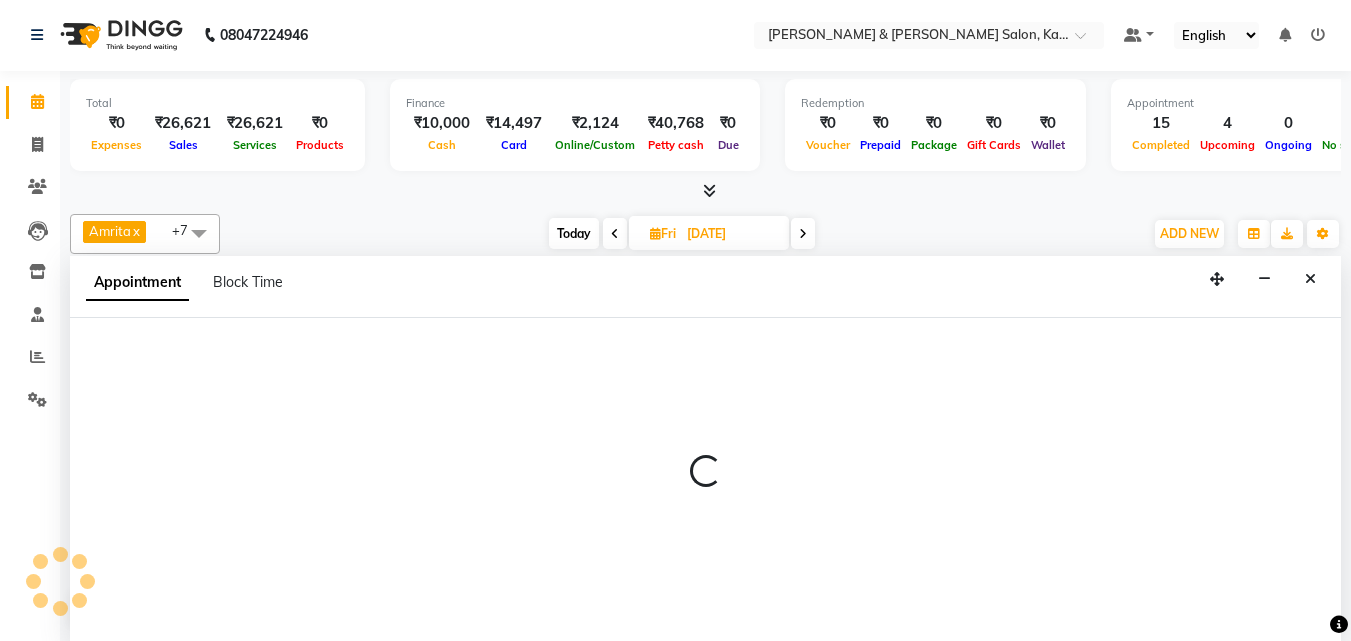 scroll, scrollTop: 881, scrollLeft: 0, axis: vertical 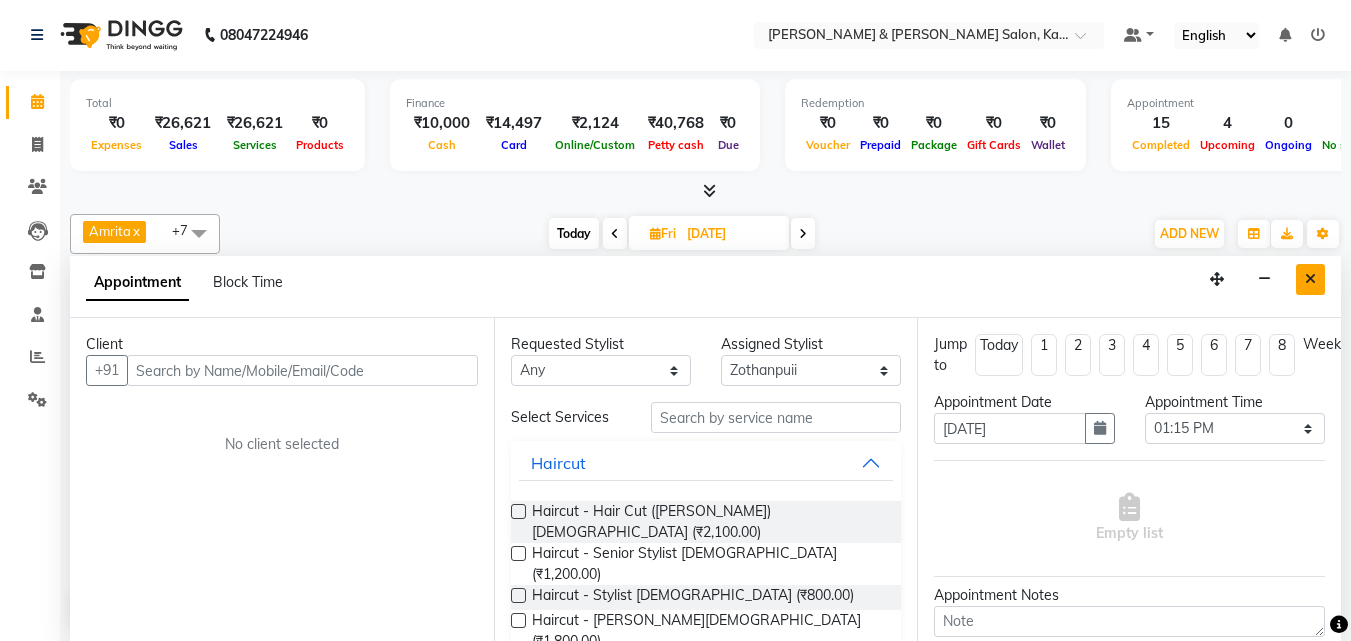 click at bounding box center [1310, 279] 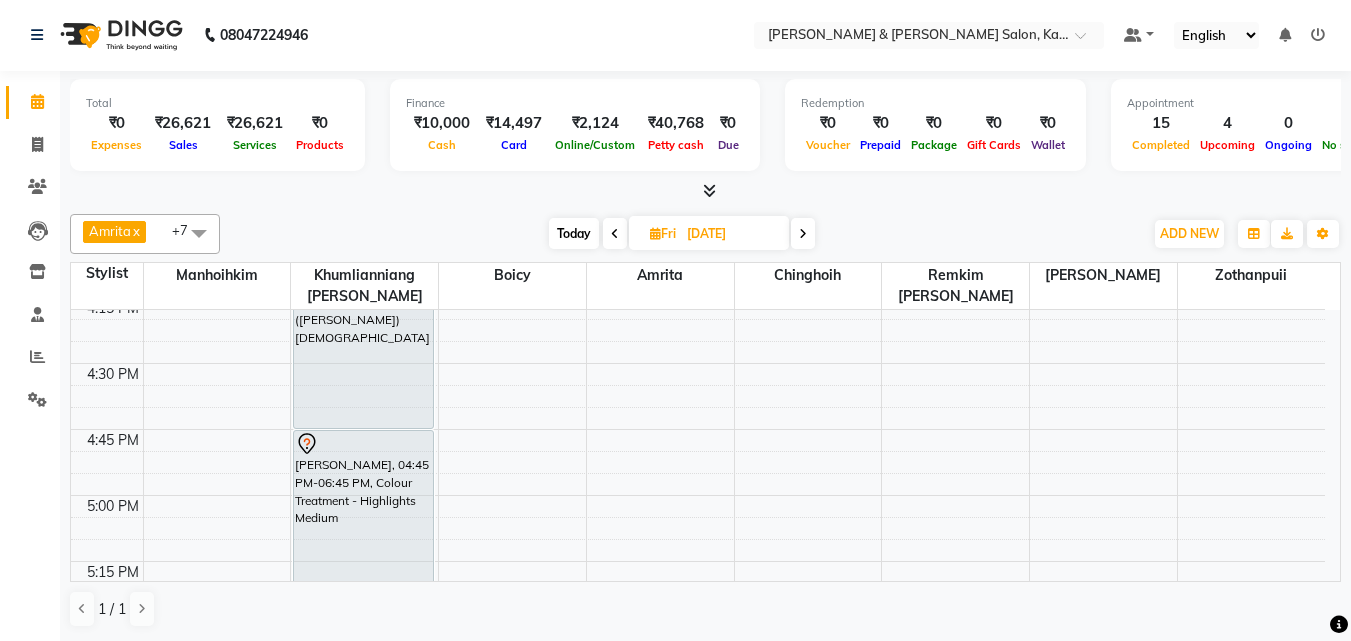 scroll, scrollTop: 1934, scrollLeft: 0, axis: vertical 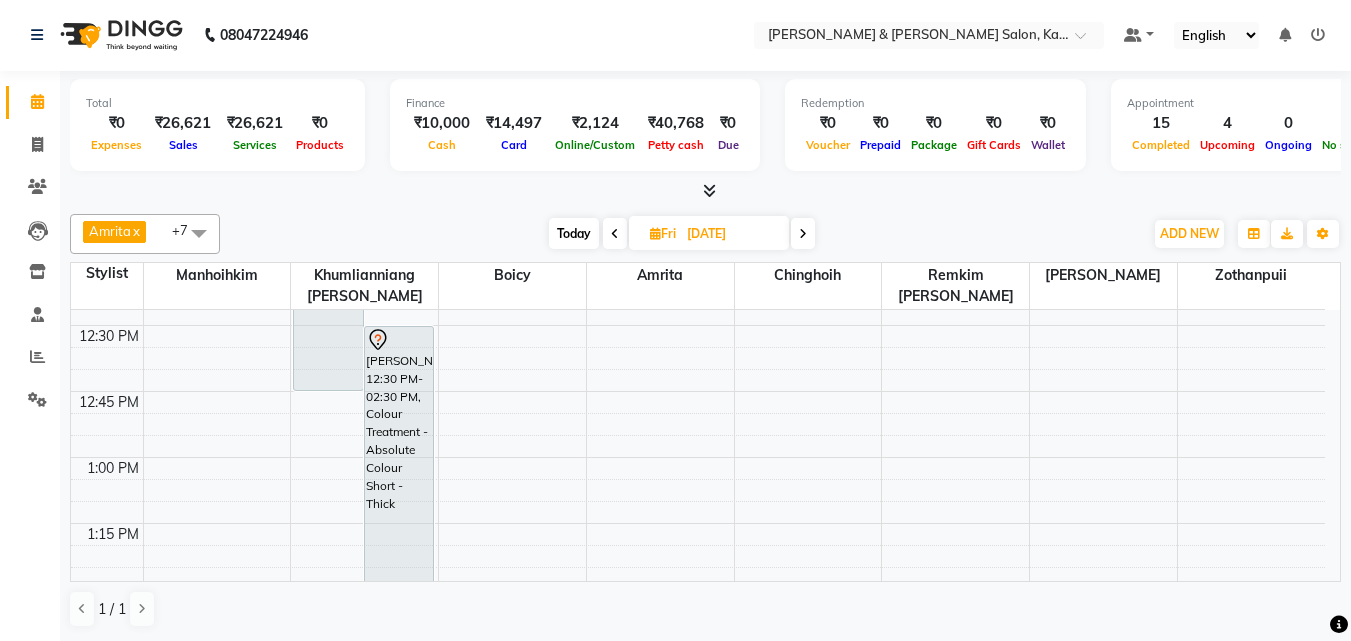 click at bounding box center [709, 190] 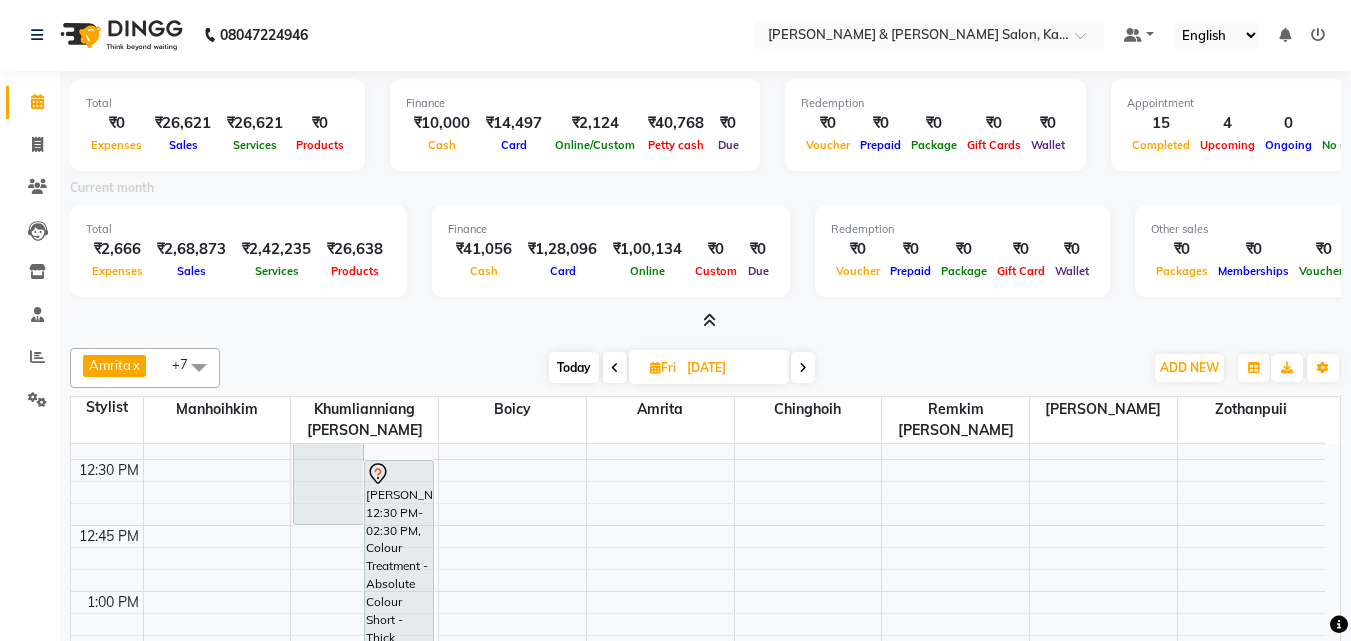 click at bounding box center [709, 320] 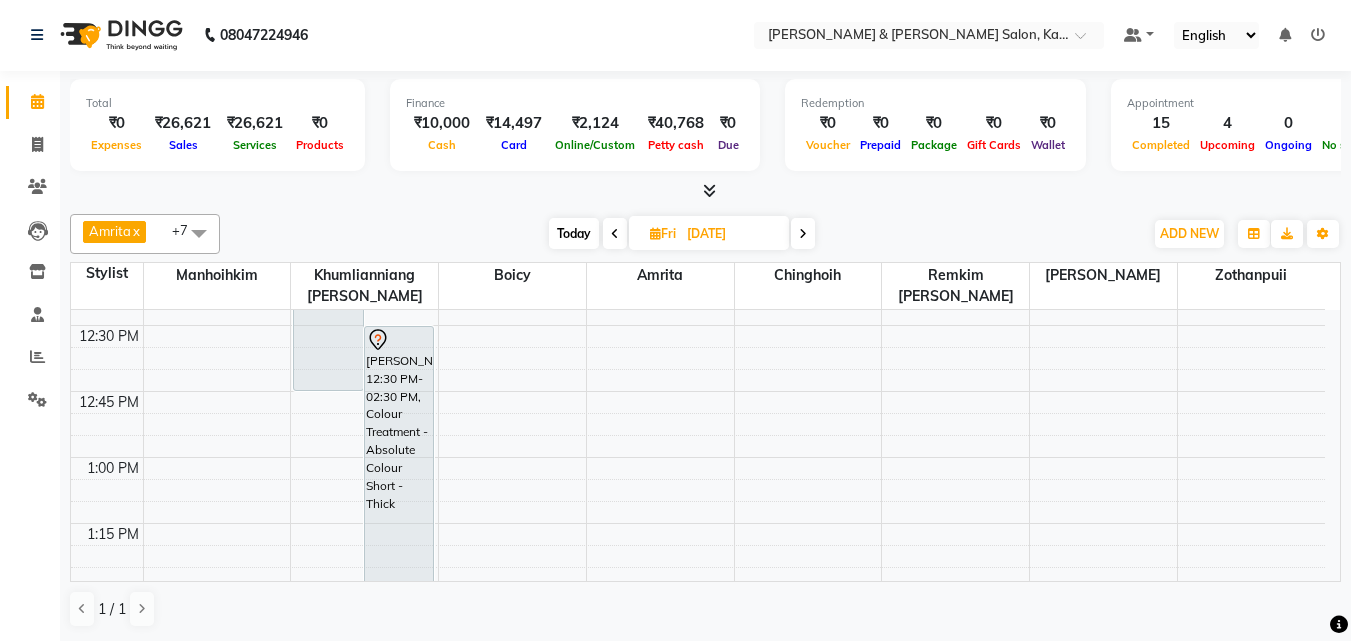 click at bounding box center [705, 191] 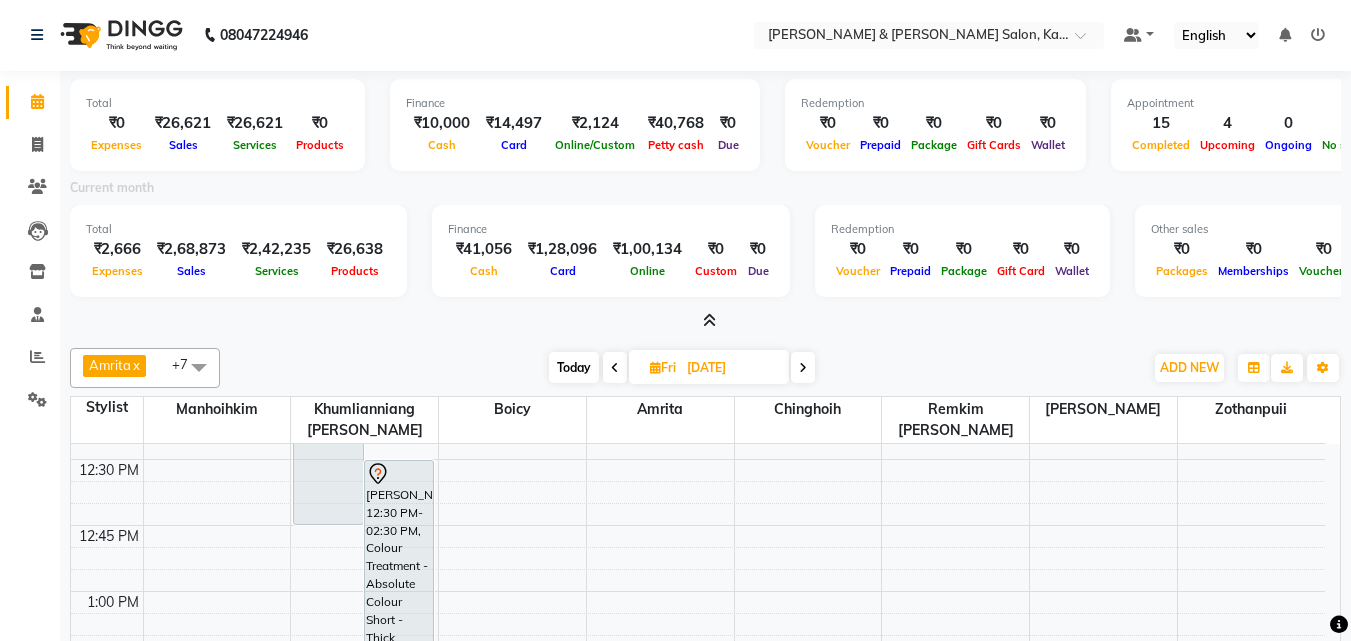 click at bounding box center [709, 320] 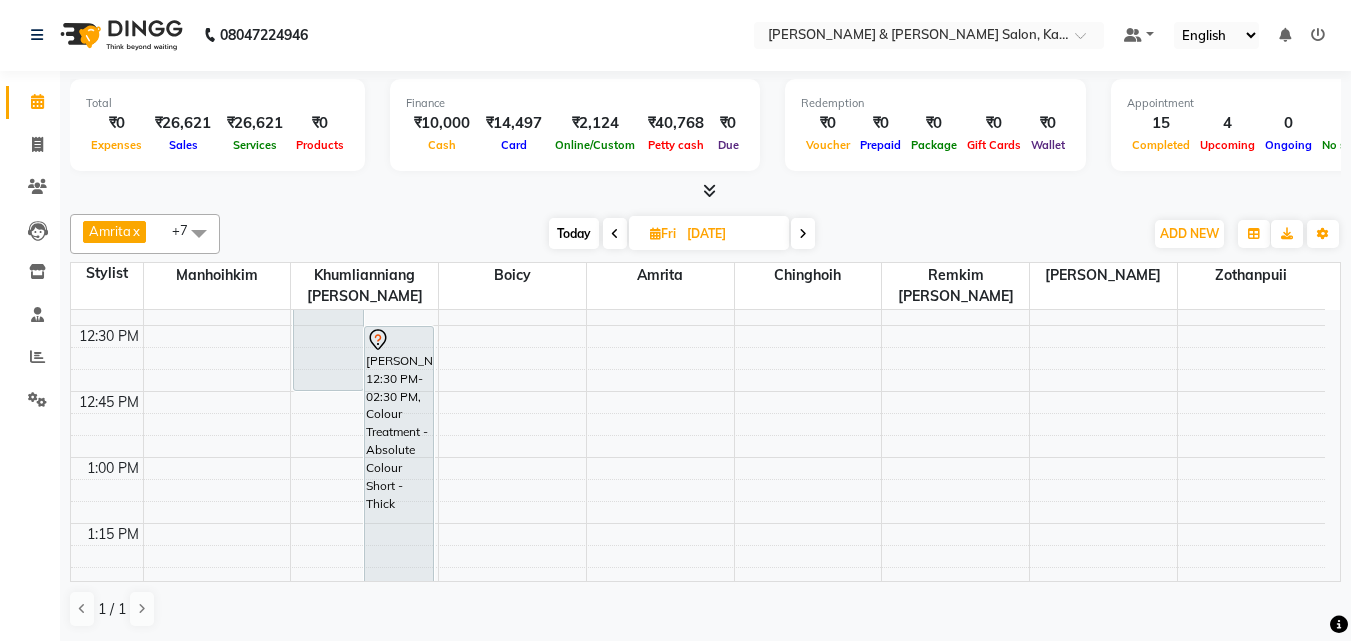 click on "11-07-2025" at bounding box center [731, 234] 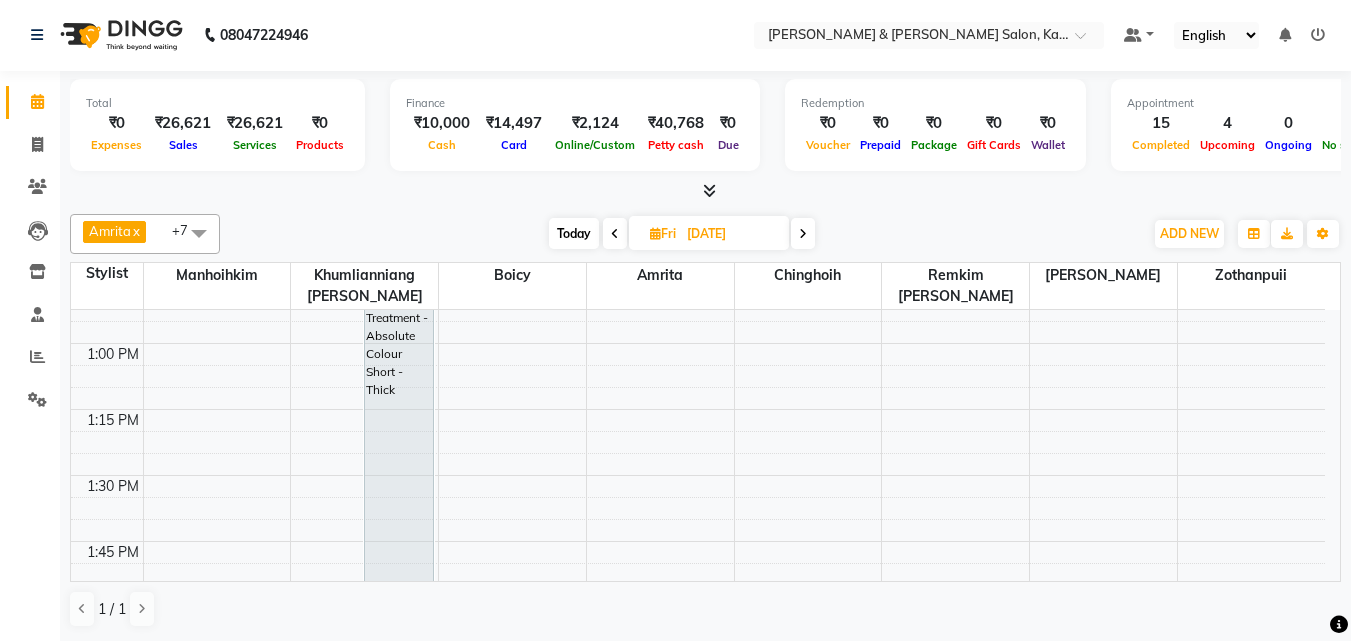 scroll, scrollTop: 1028, scrollLeft: 0, axis: vertical 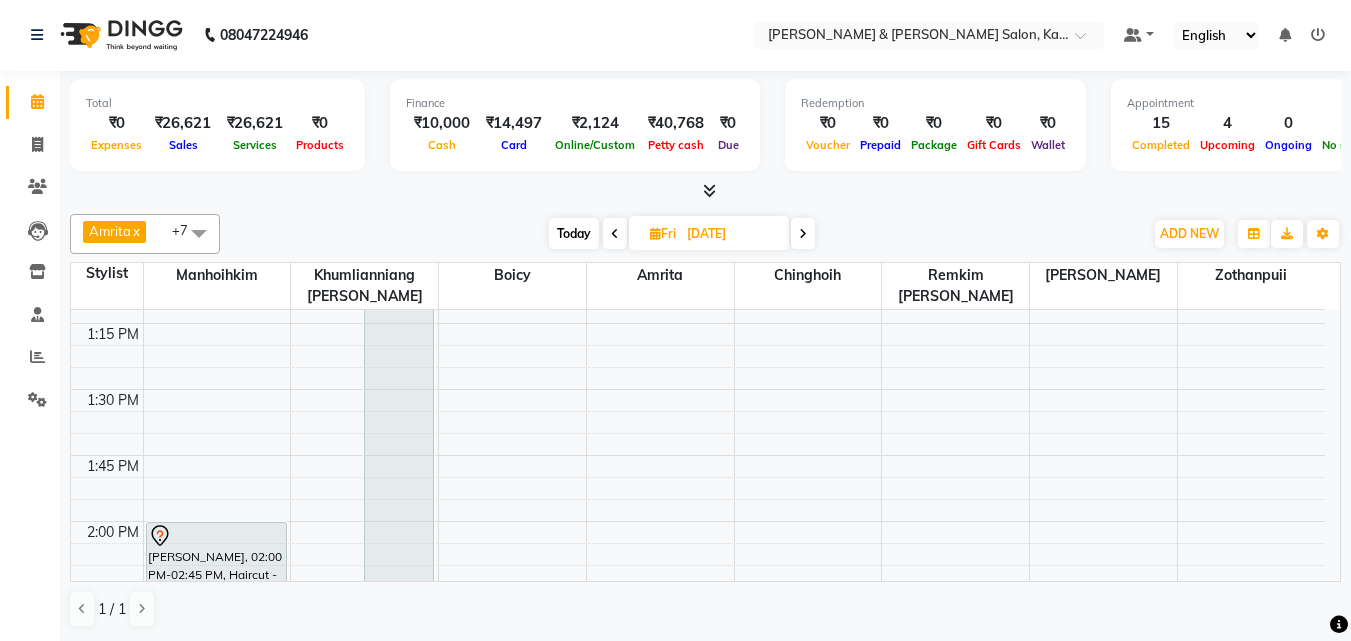 drag, startPoint x: 1334, startPoint y: 316, endPoint x: 472, endPoint y: 215, distance: 867.8969 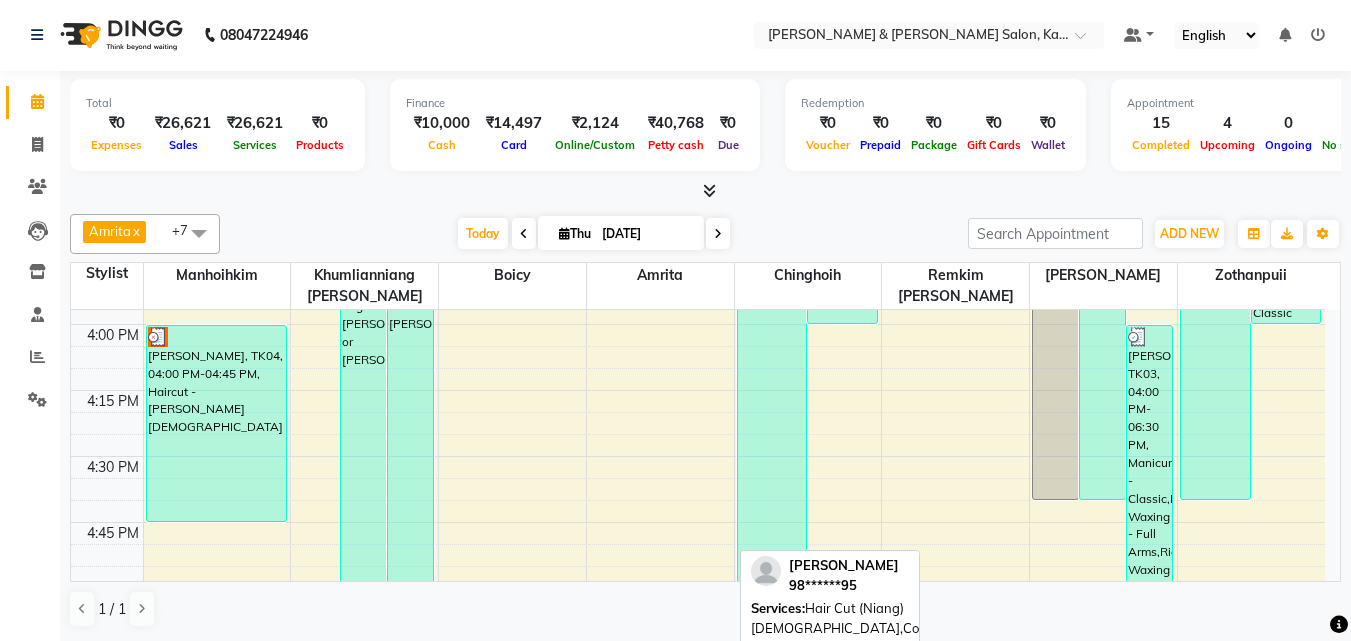 scroll, scrollTop: 1841, scrollLeft: 0, axis: vertical 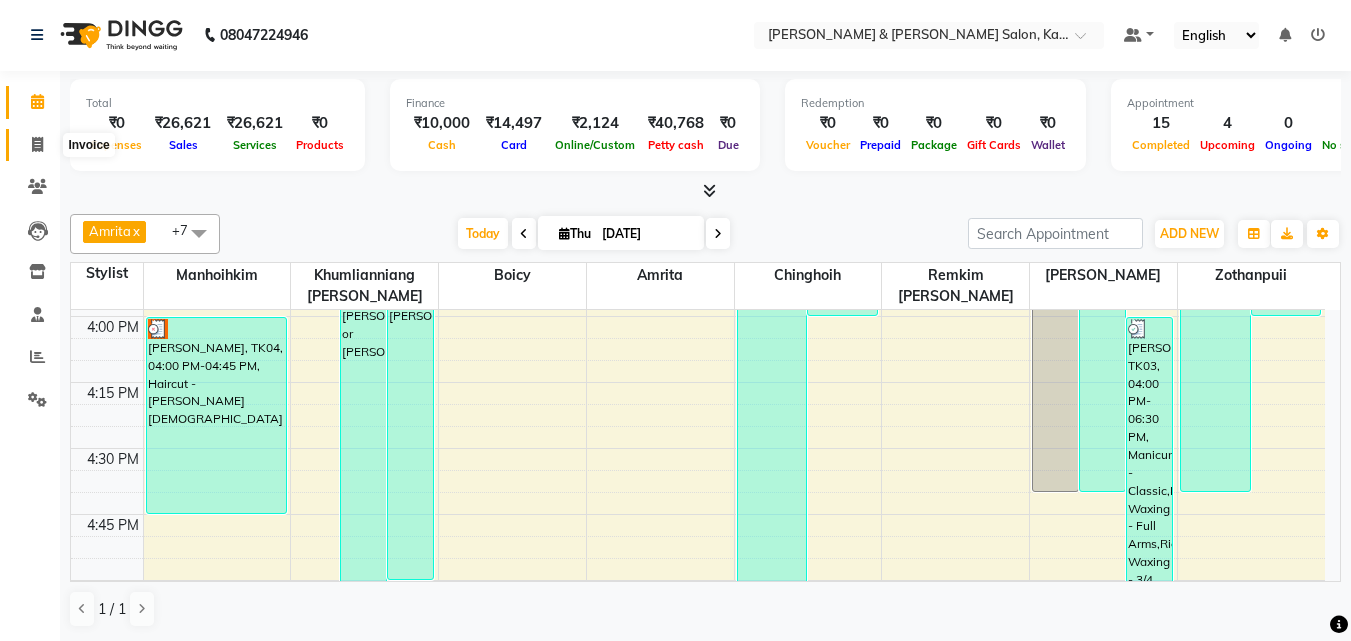 click 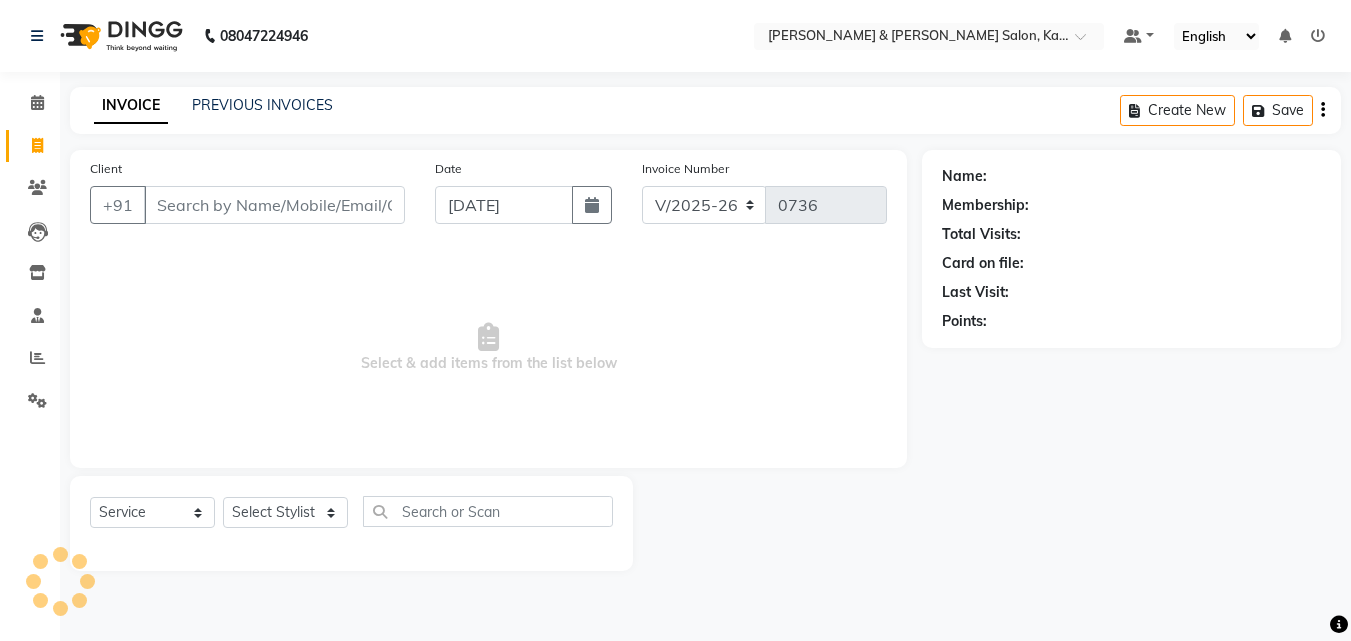 scroll, scrollTop: 0, scrollLeft: 0, axis: both 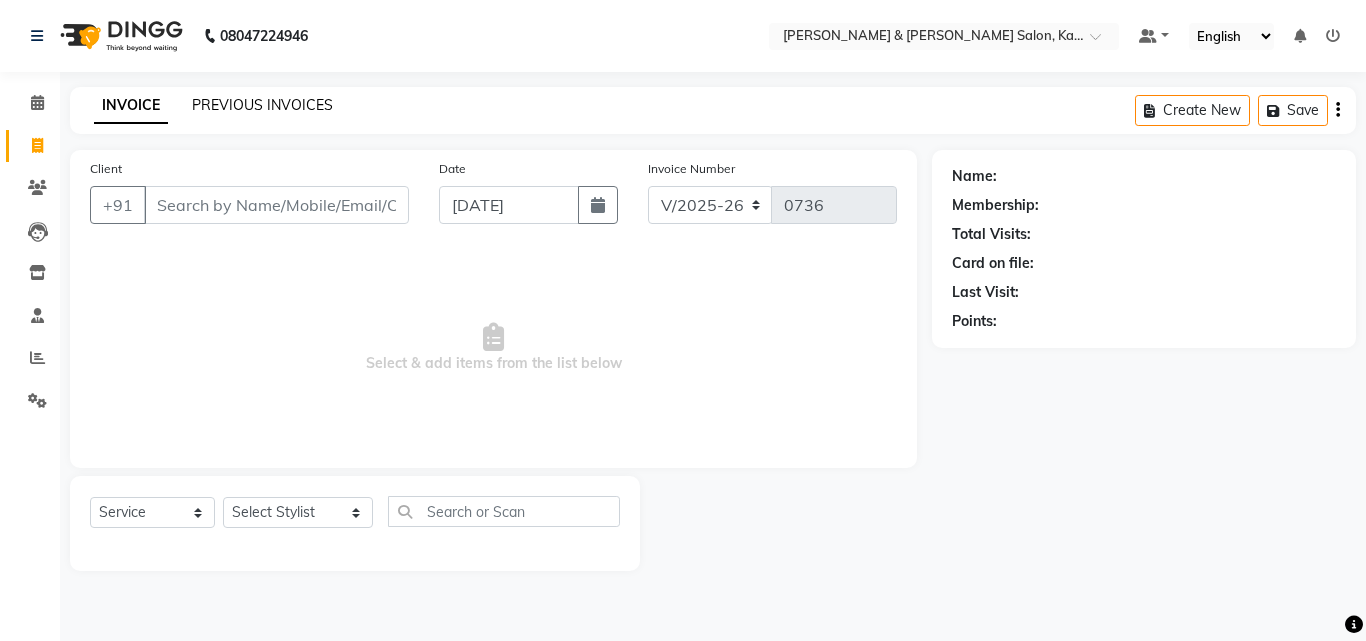 click on "PREVIOUS INVOICES" 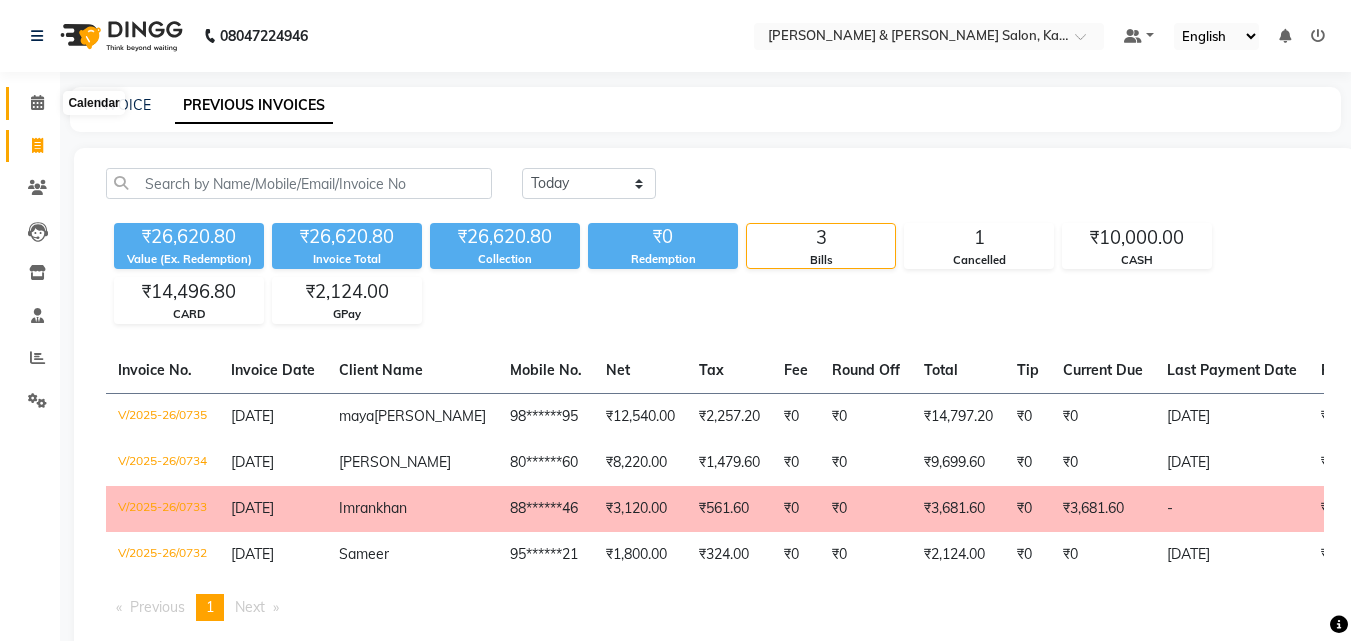 click 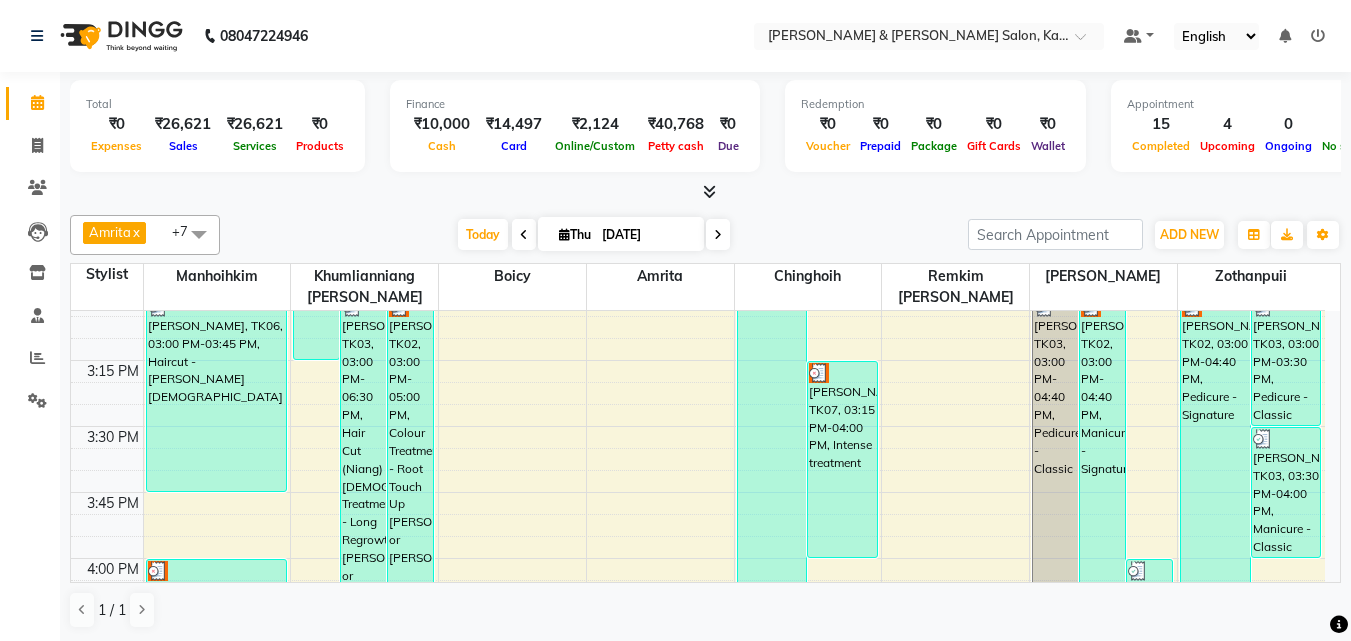 scroll, scrollTop: 1900, scrollLeft: 0, axis: vertical 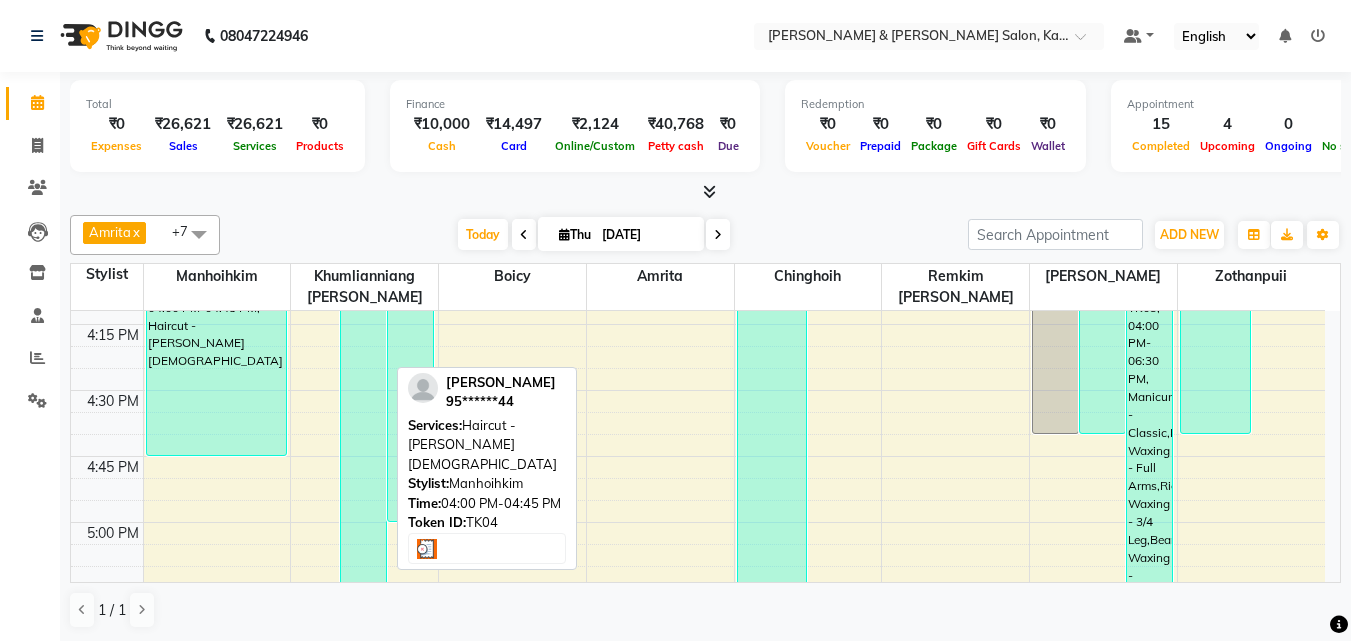 click on "Amreen, TK04, 04:00 PM-04:45 PM, Haircut - Kim Male" at bounding box center [216, 357] 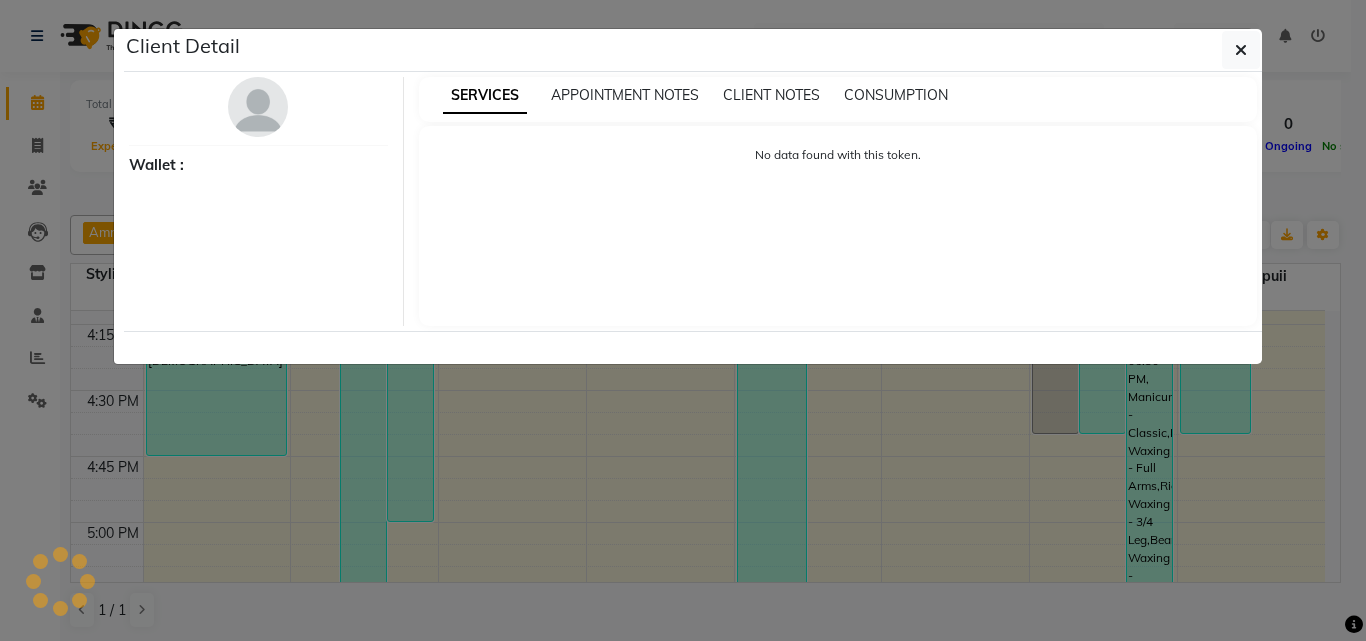 select on "3" 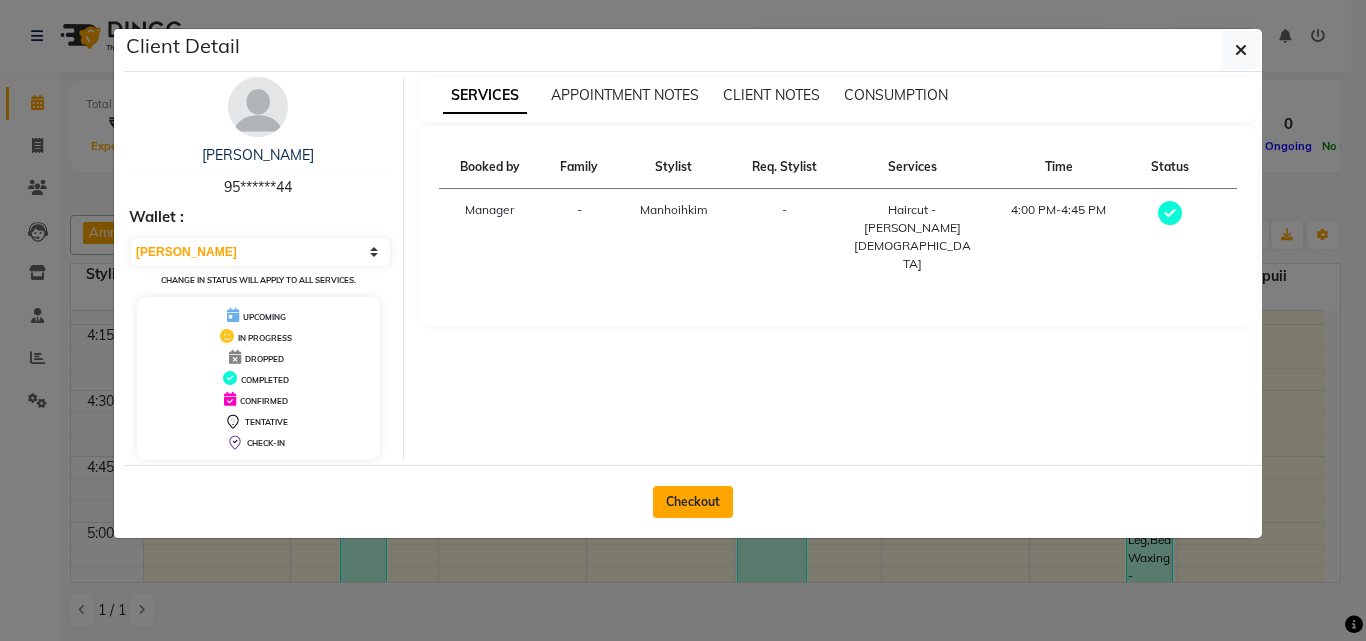 click on "Checkout" 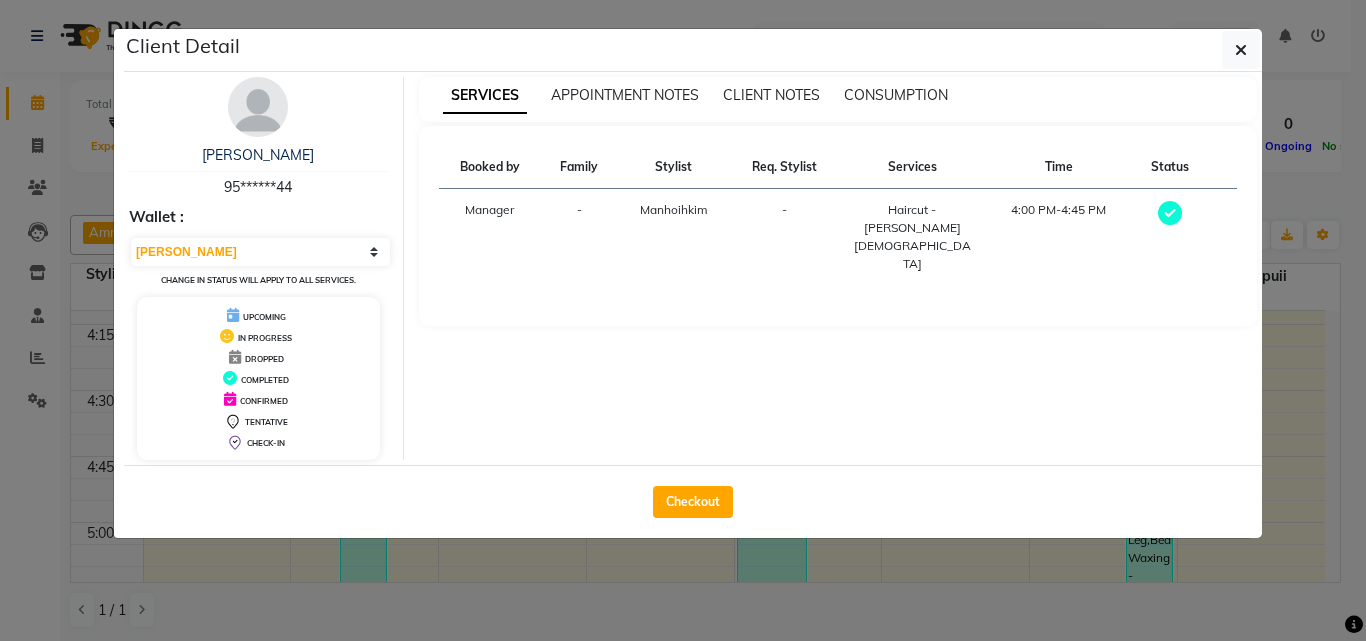 select on "7750" 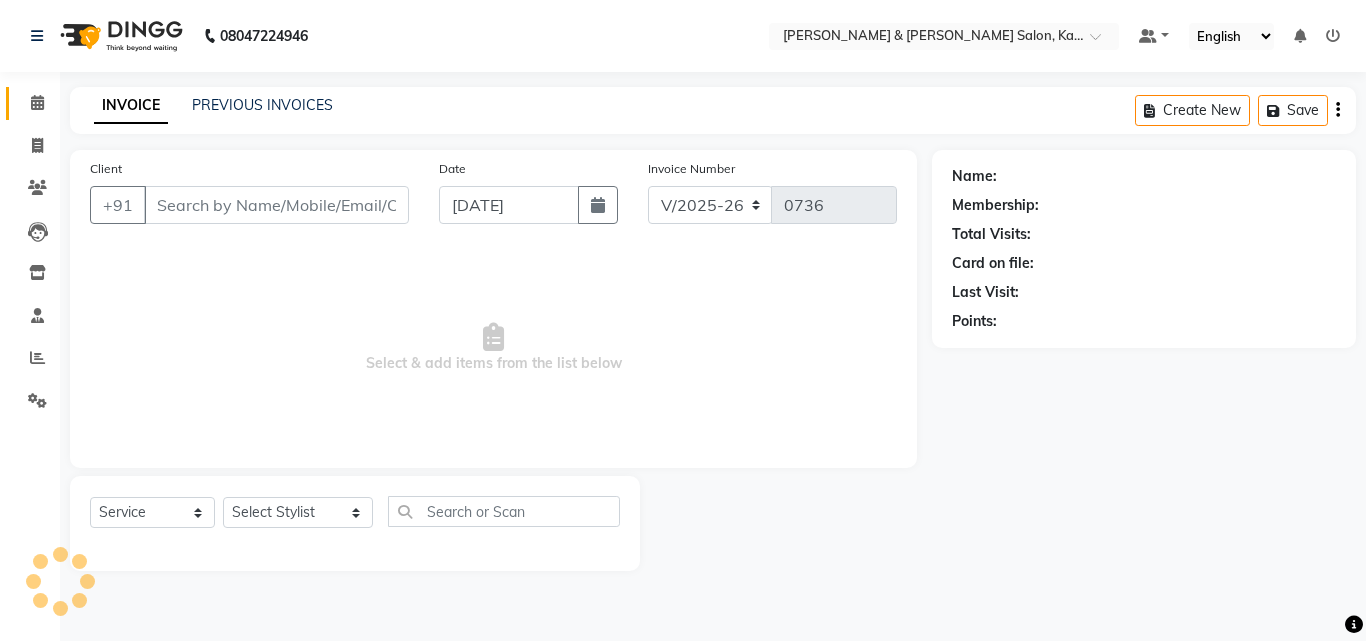 type on "95******44" 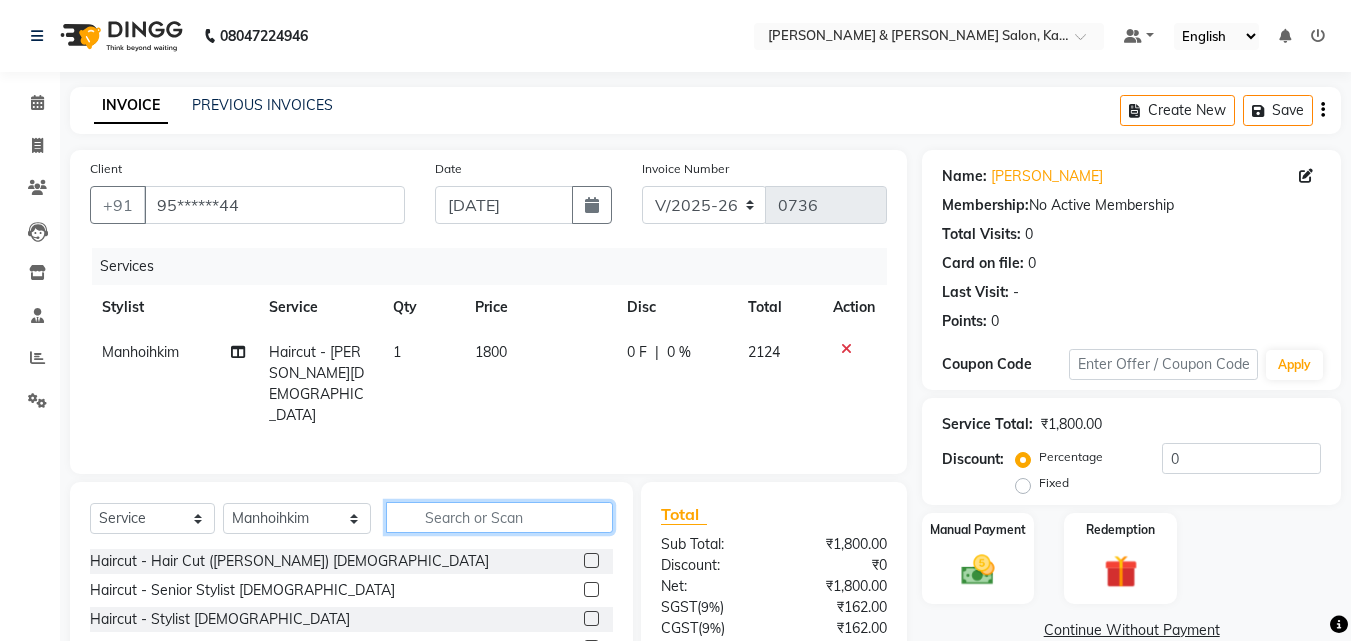 click 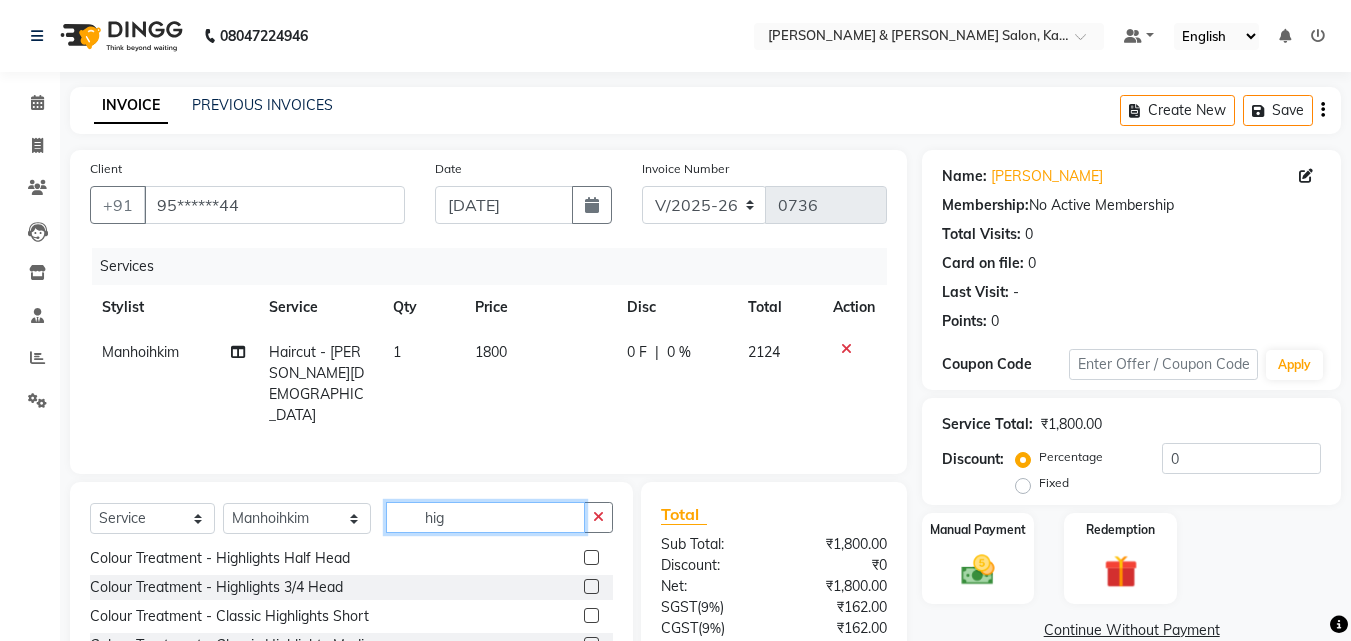 scroll, scrollTop: 0, scrollLeft: 0, axis: both 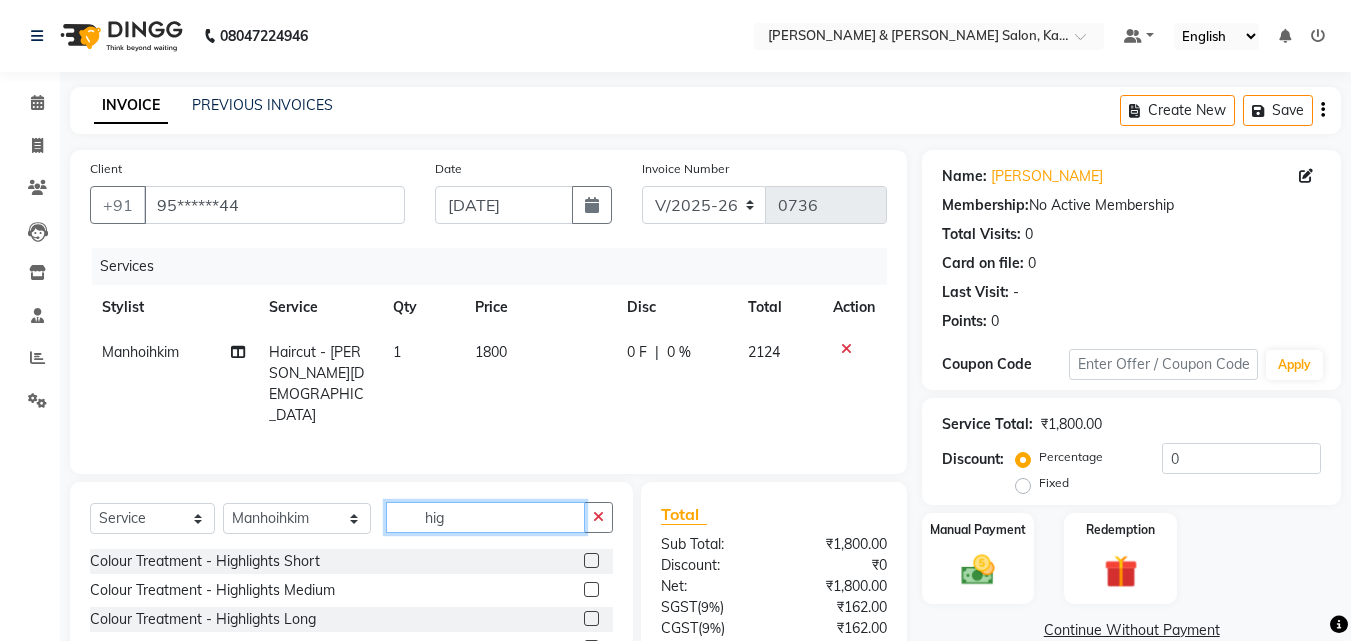type on "hig" 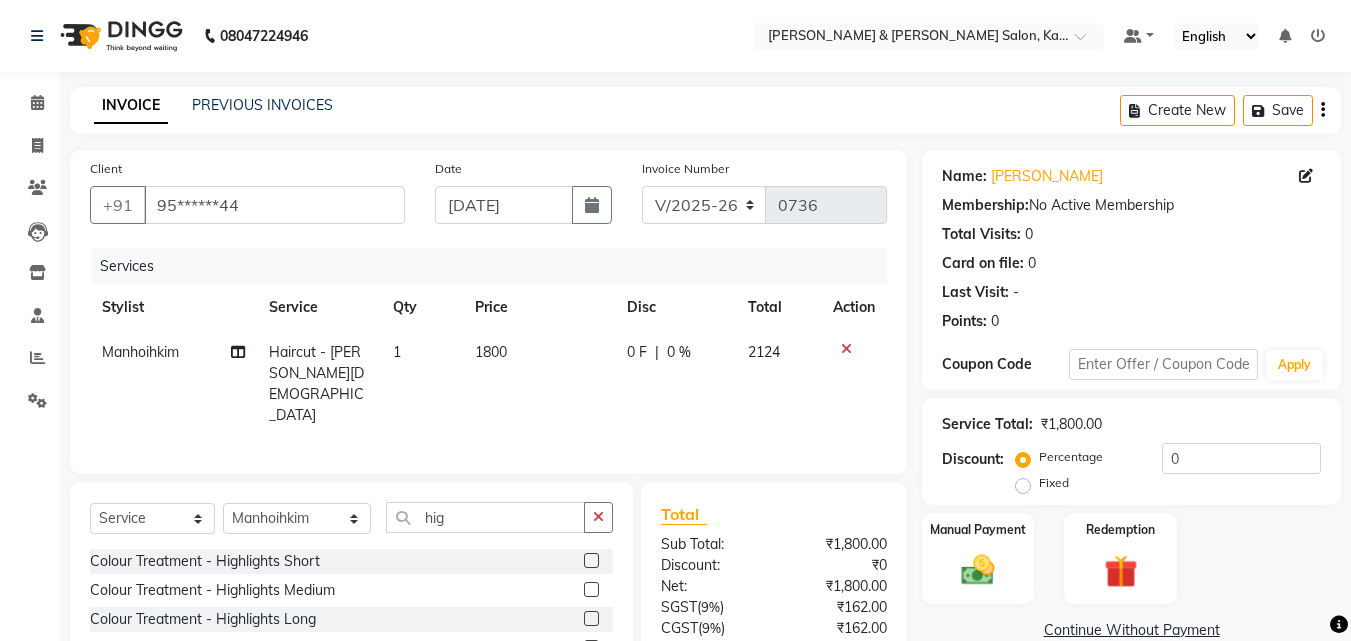 click 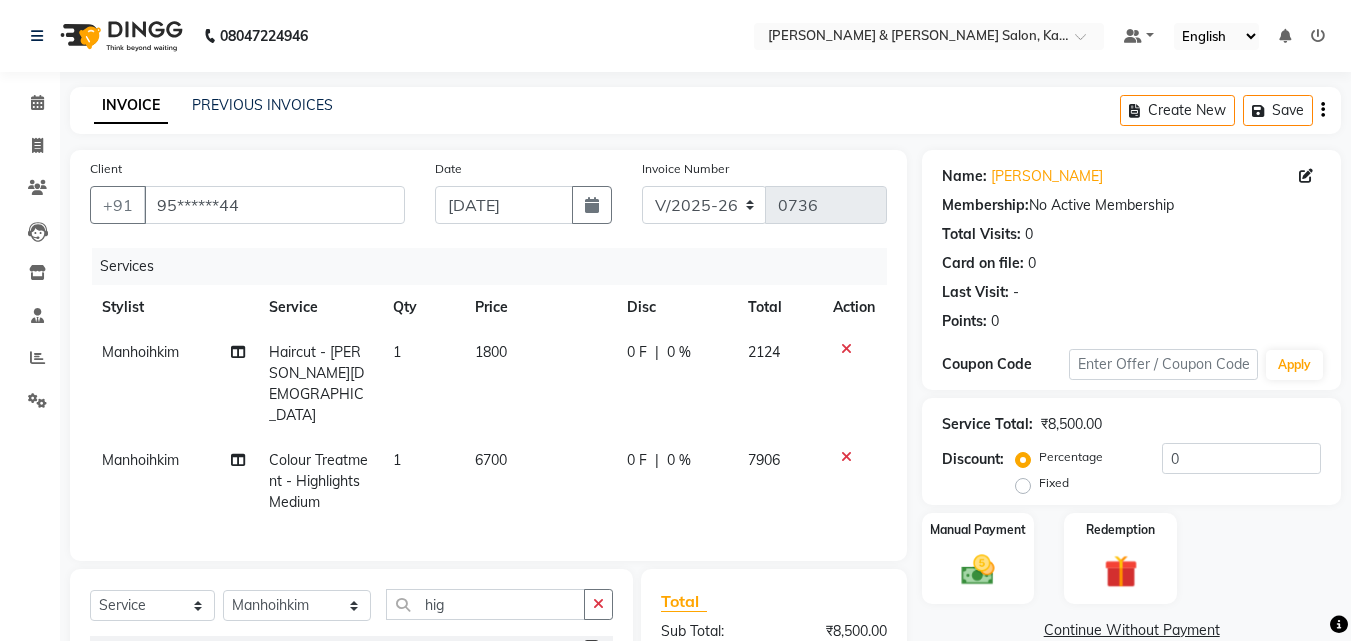 checkbox on "false" 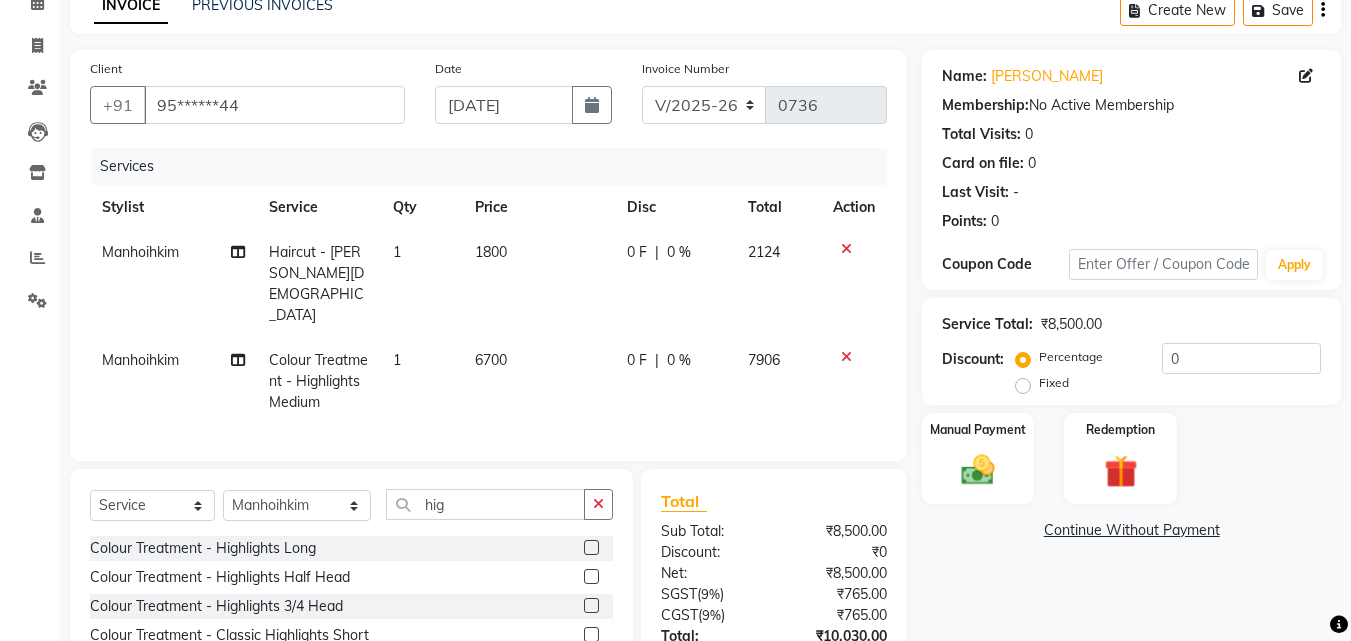 scroll, scrollTop: 90, scrollLeft: 0, axis: vertical 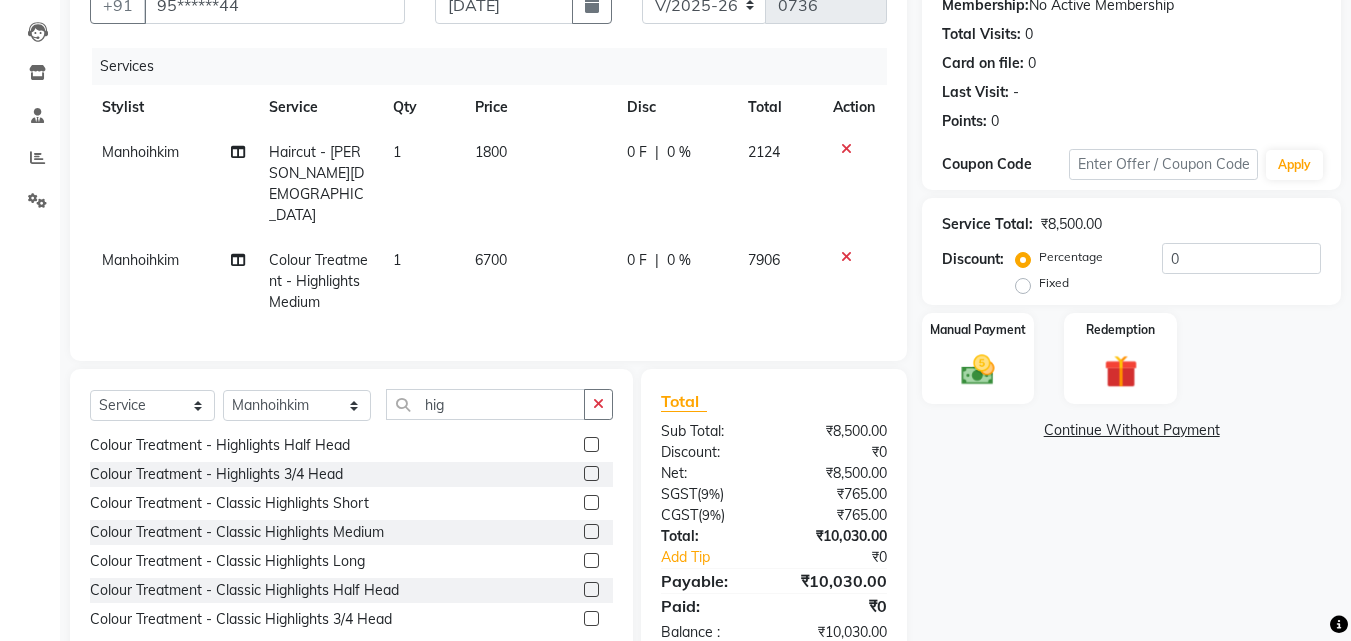 click 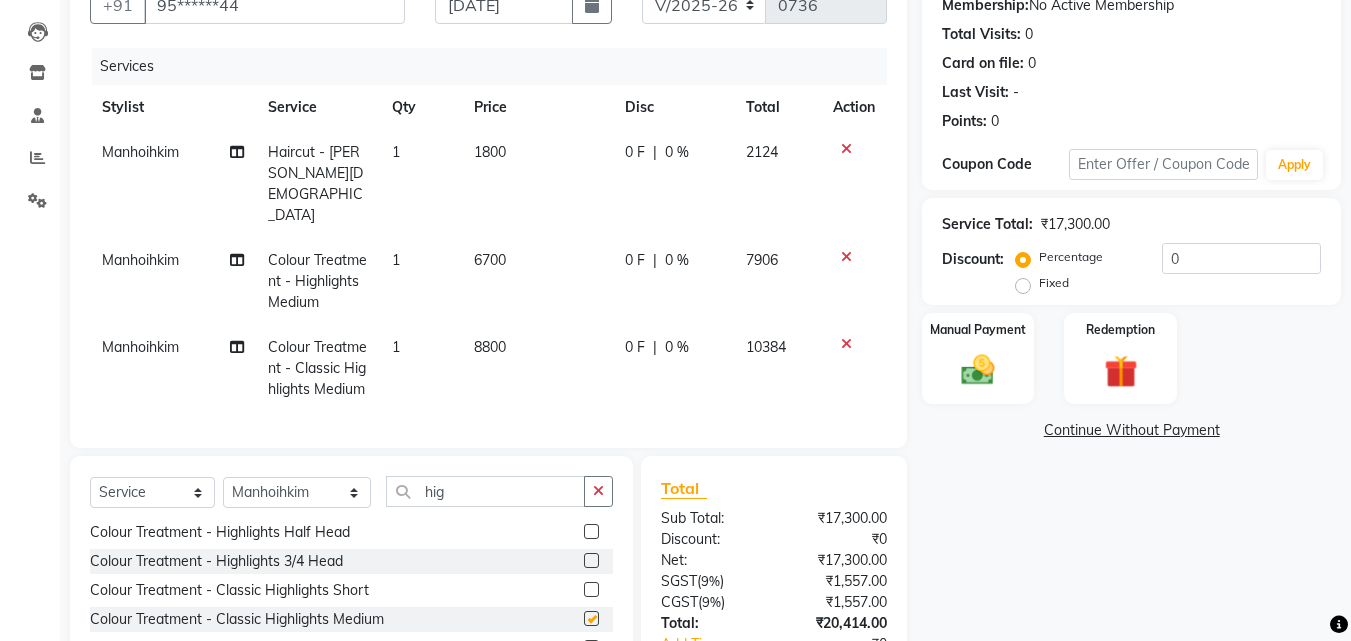 checkbox on "false" 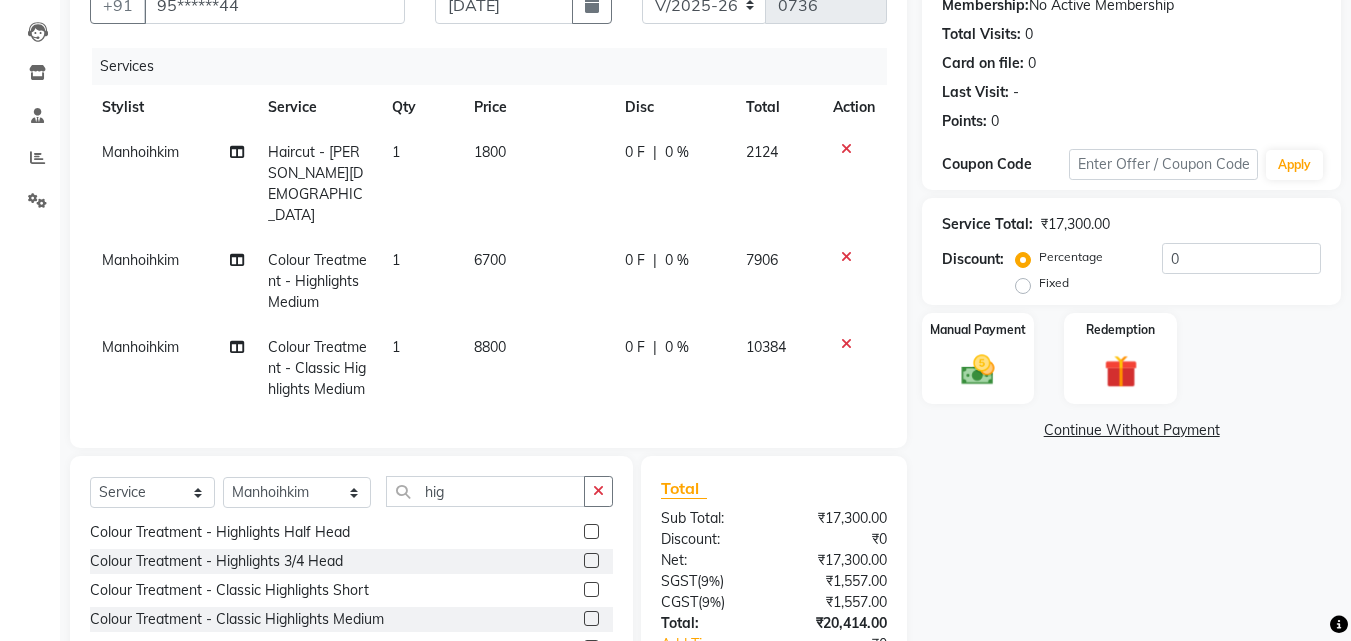 click 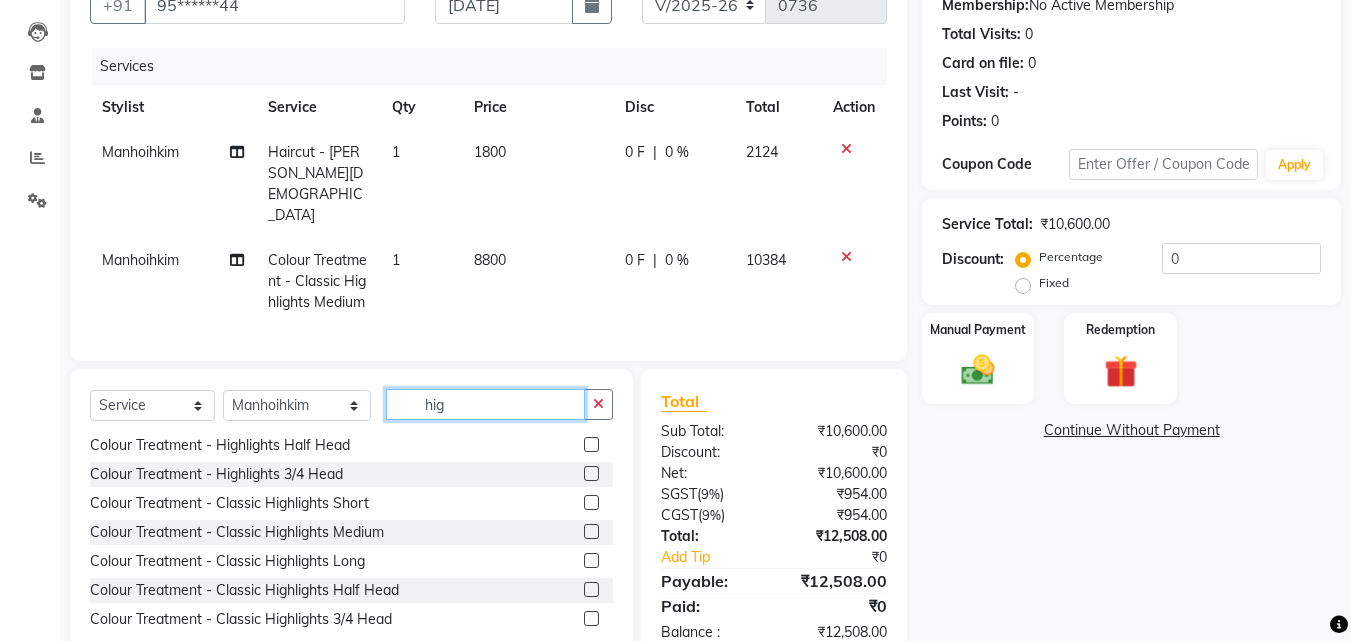 click on "hig" 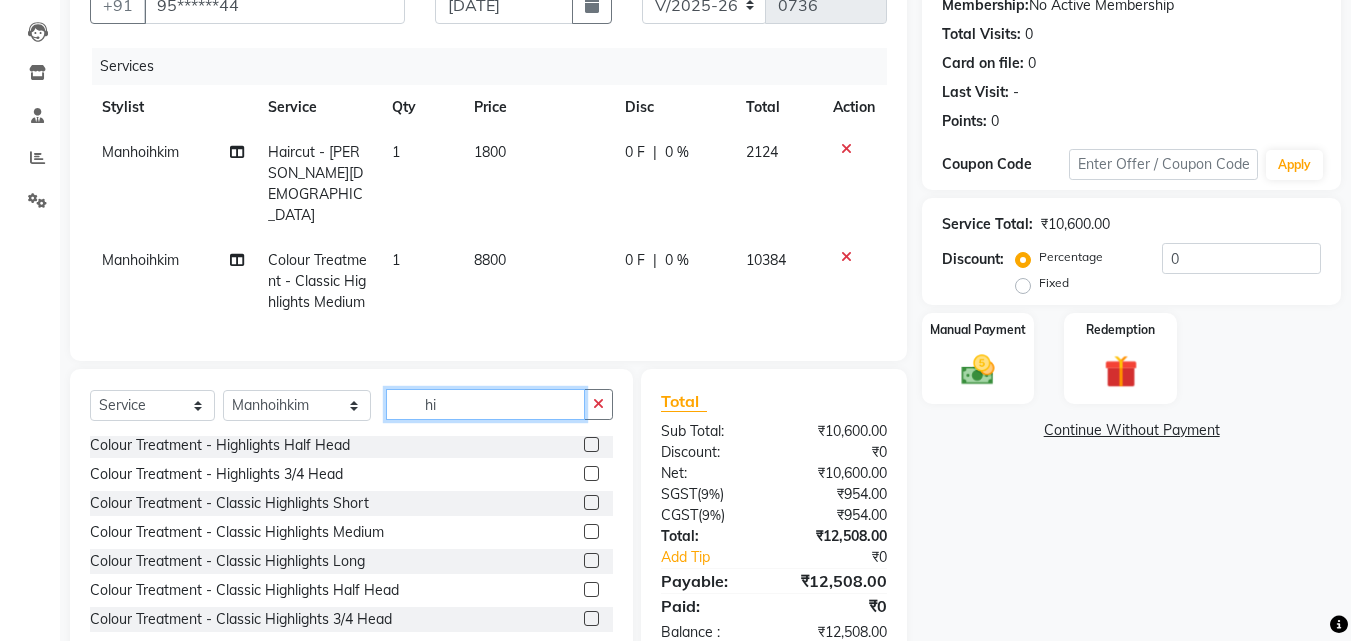 type on "h" 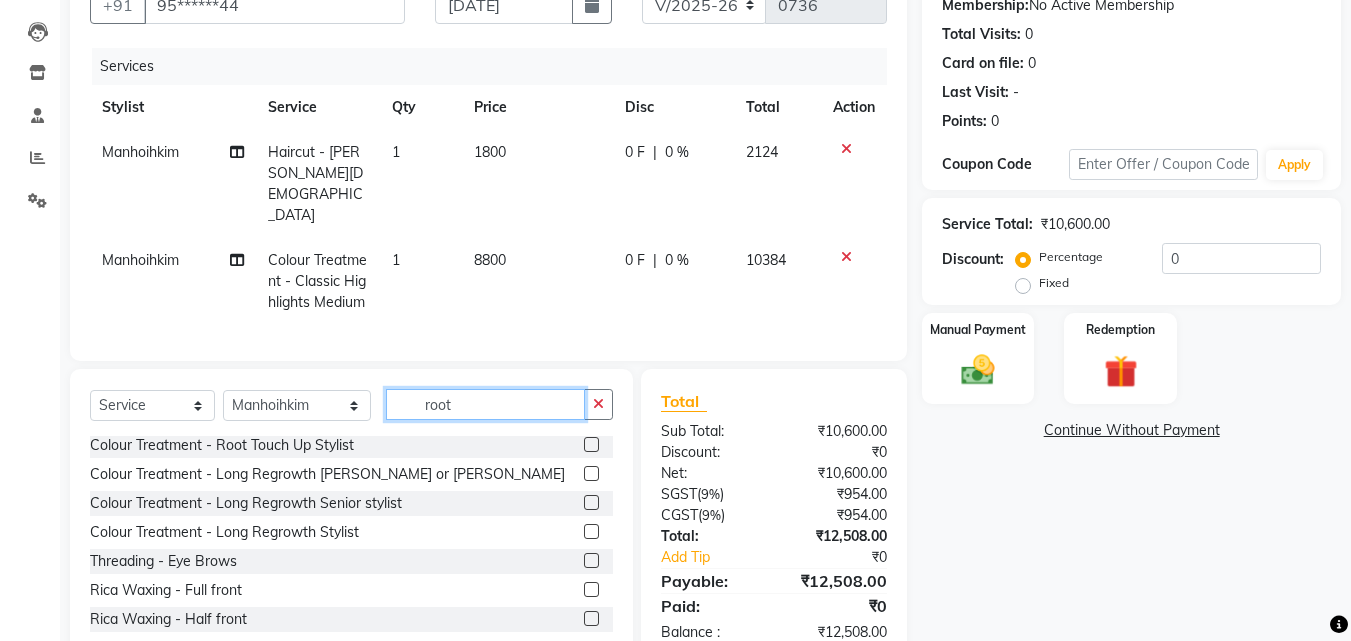 scroll, scrollTop: 0, scrollLeft: 0, axis: both 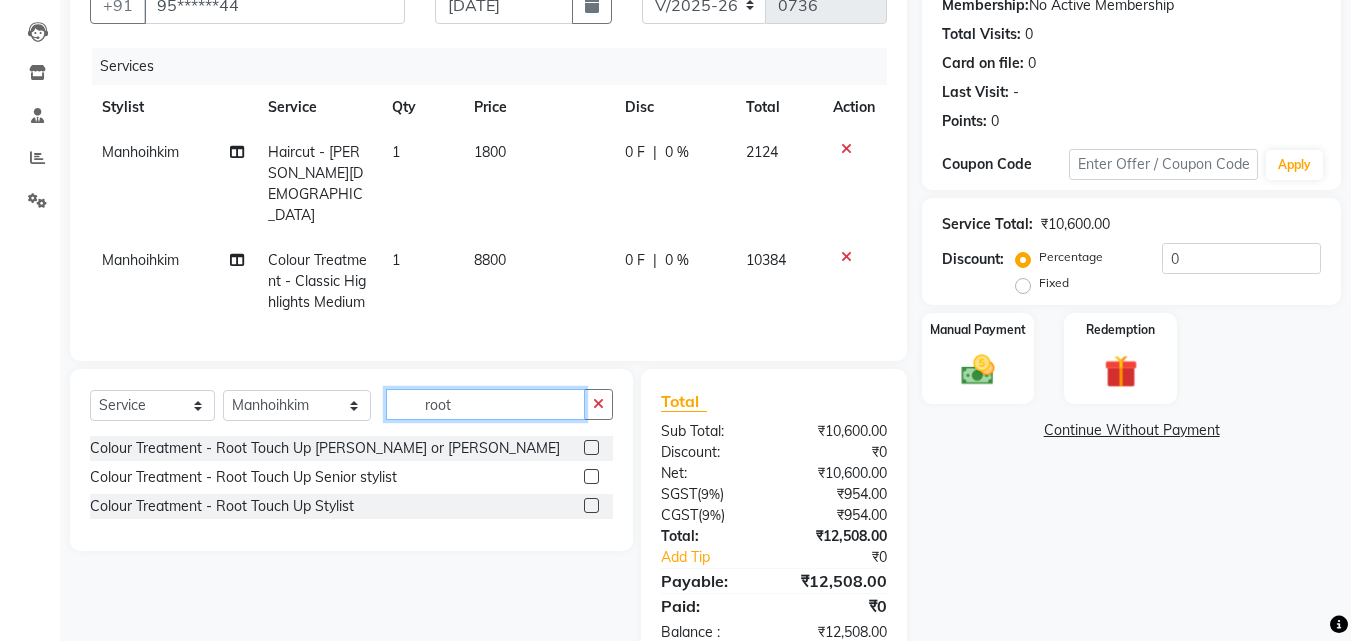 type on "root" 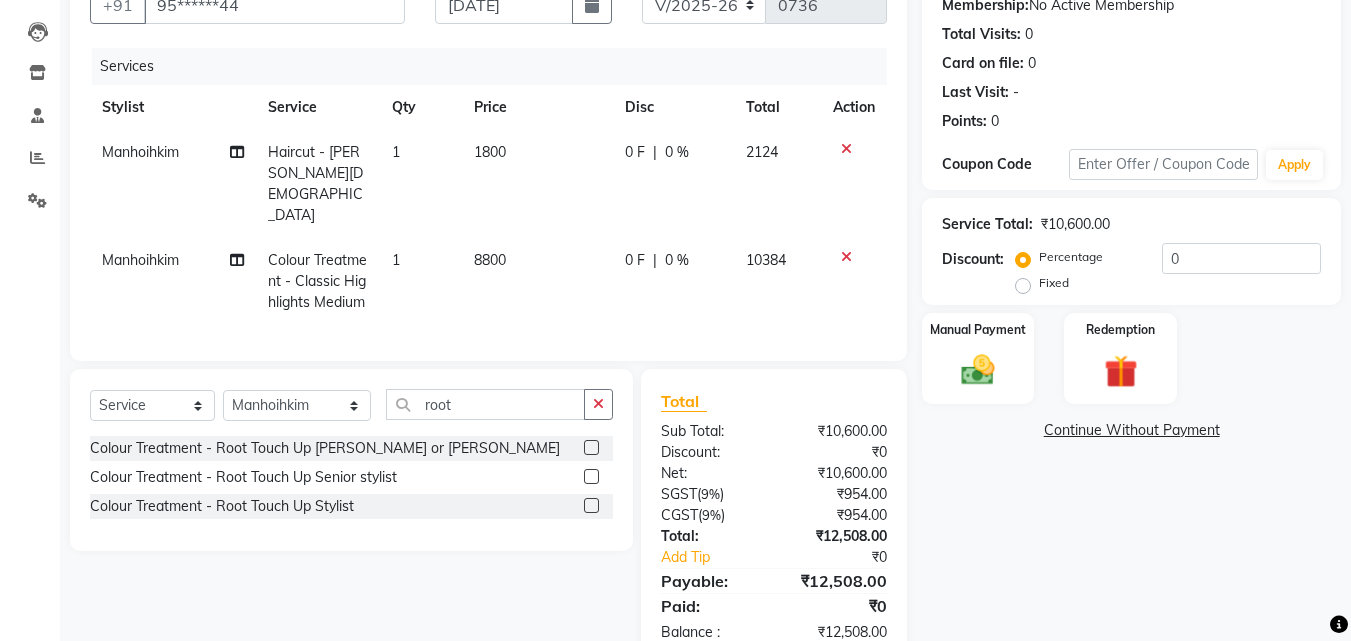 click 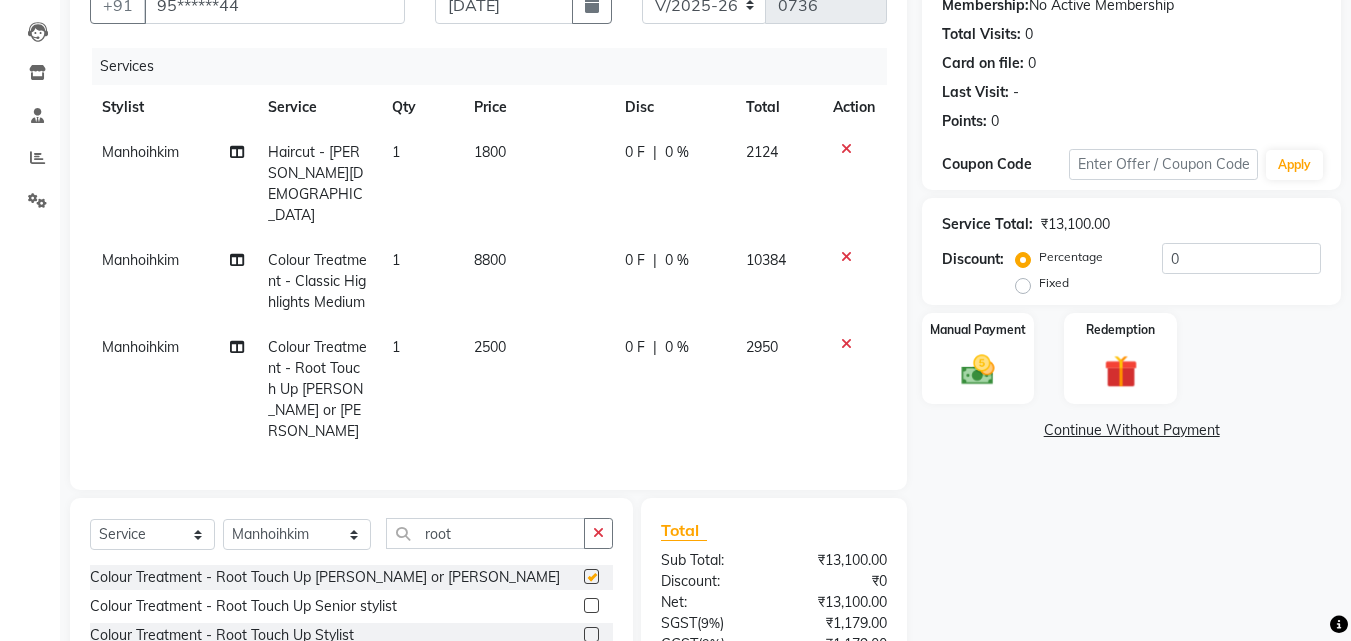 checkbox on "false" 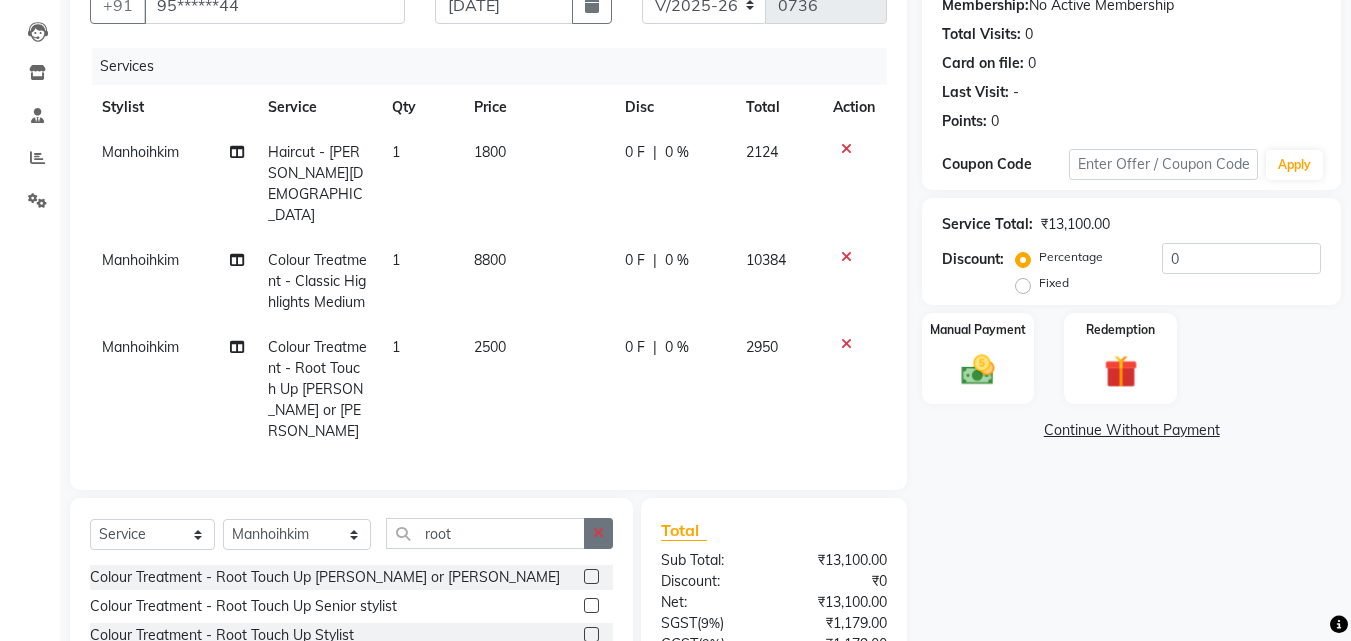 click 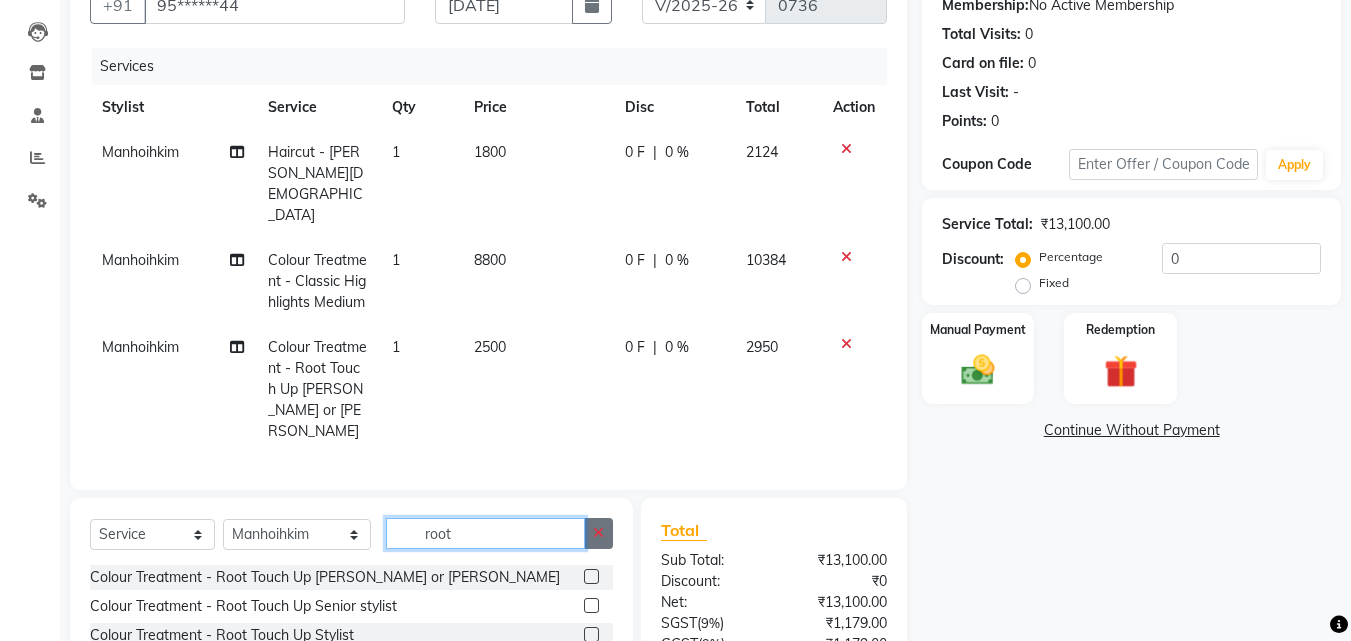 type 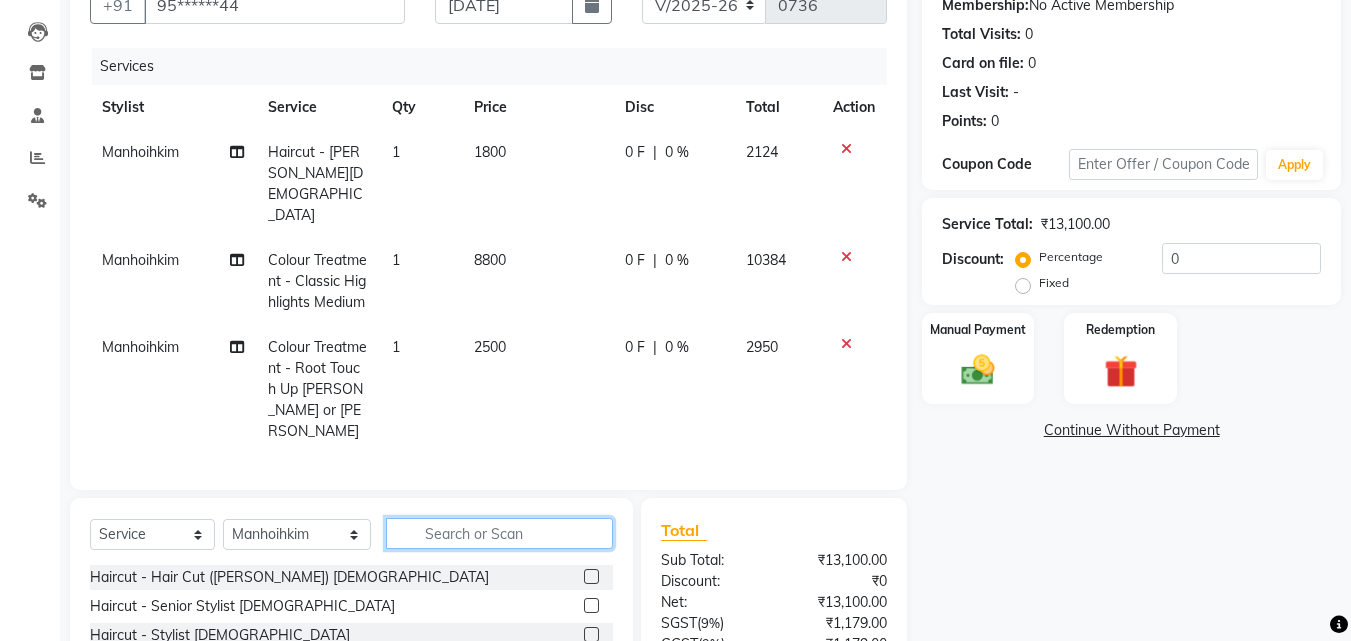 scroll, scrollTop: 0, scrollLeft: 0, axis: both 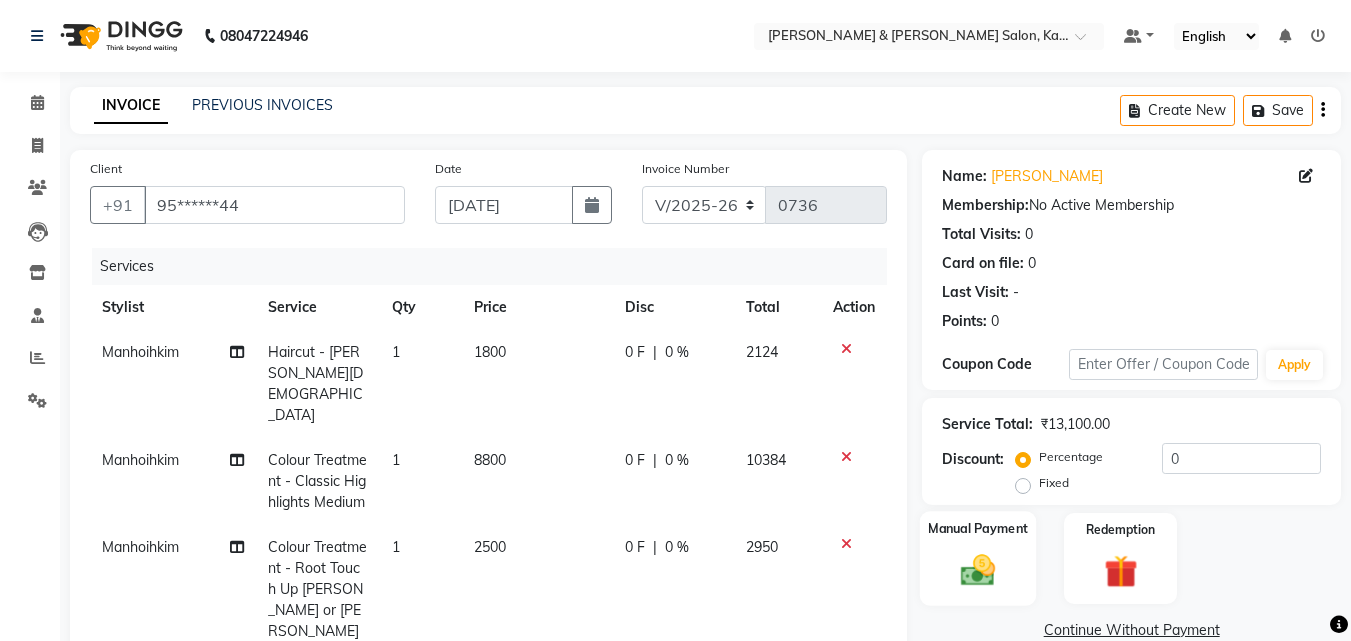 click 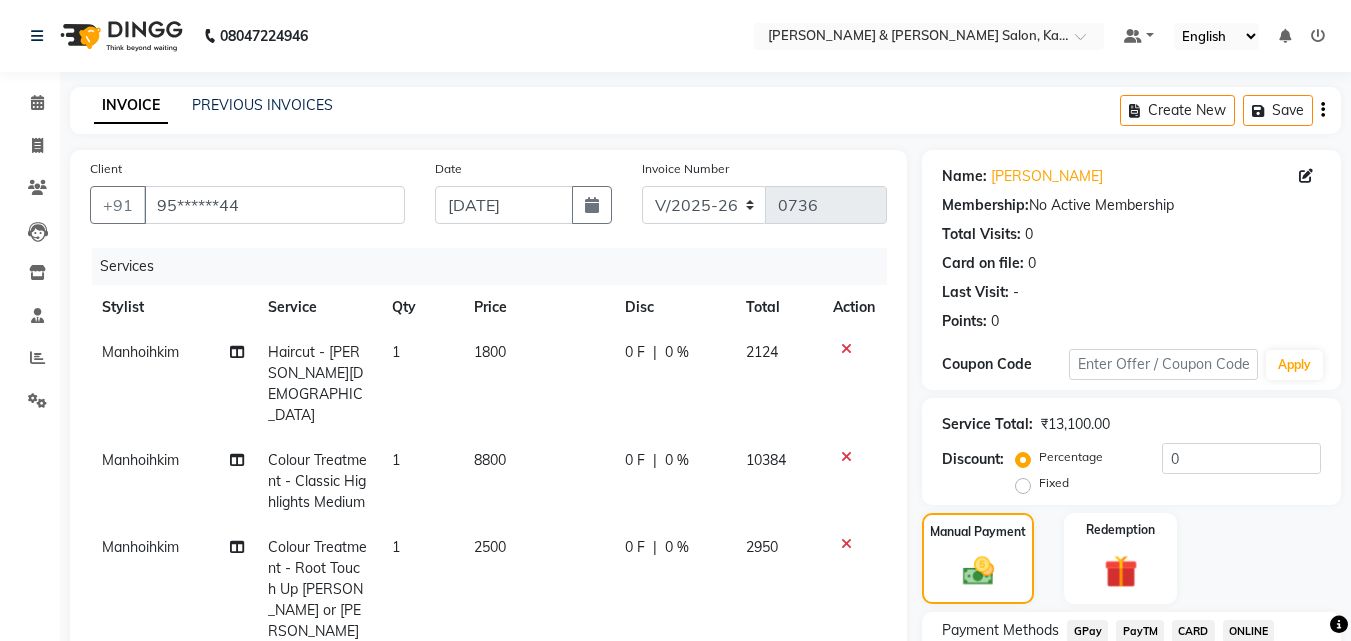 scroll, scrollTop: 334, scrollLeft: 0, axis: vertical 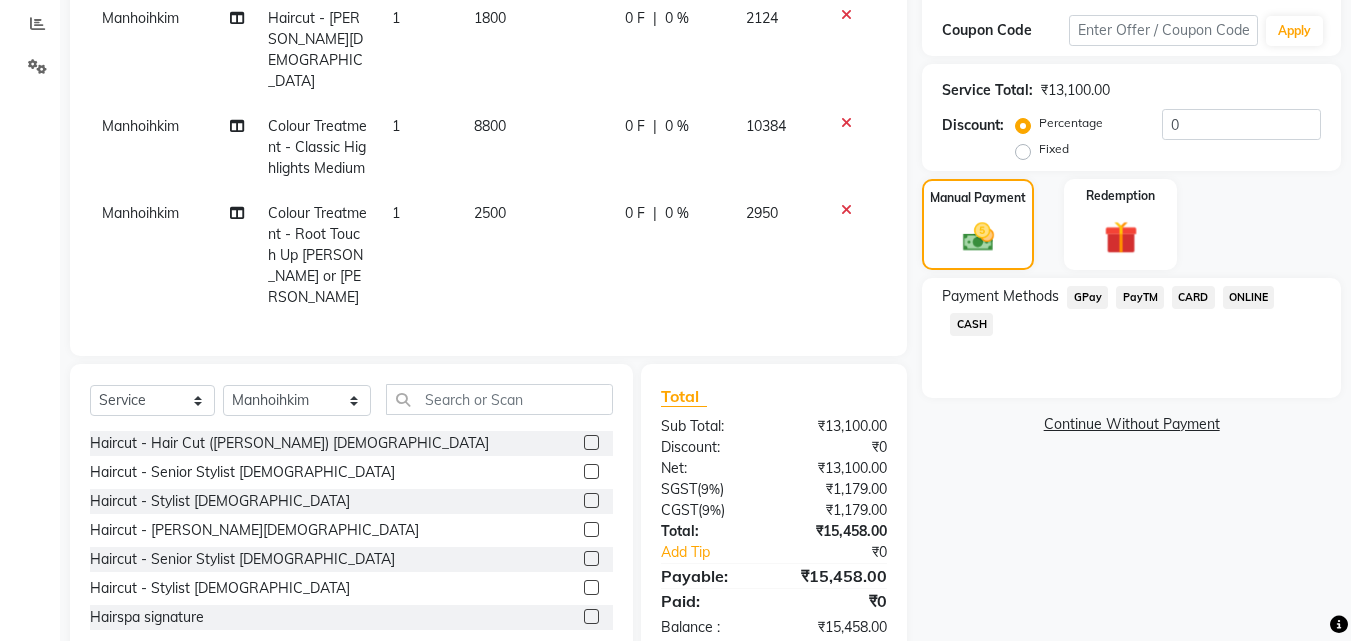 click on "GPay" 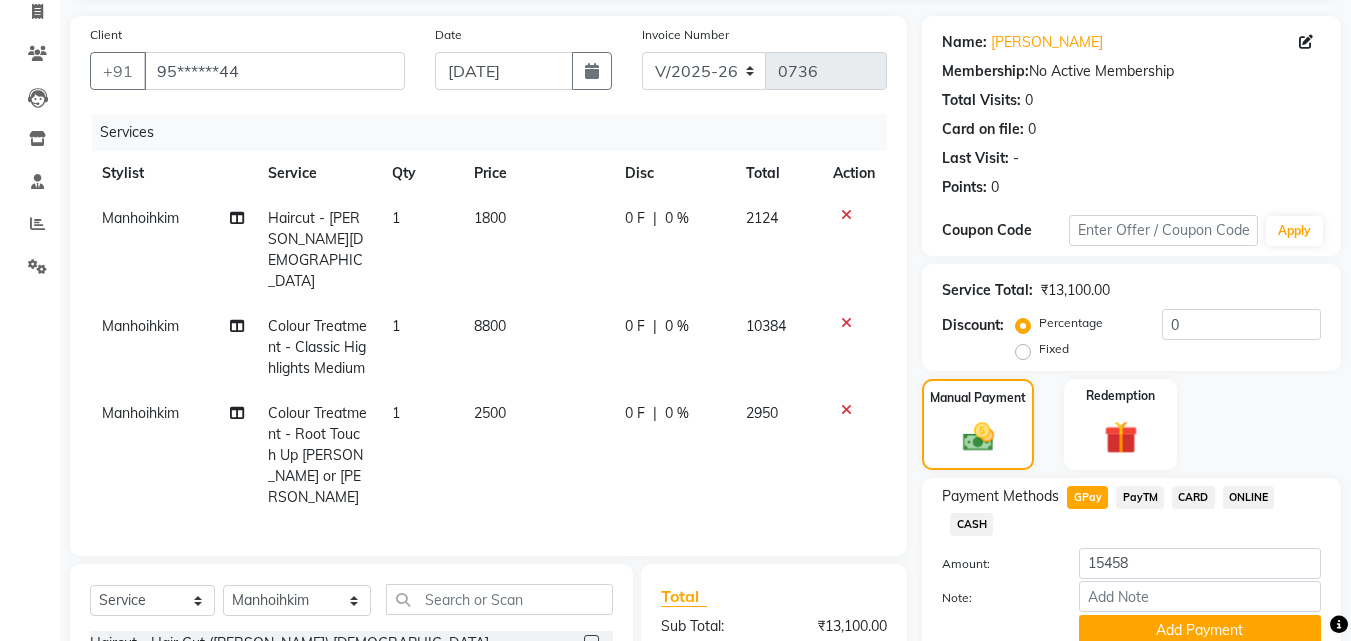 scroll, scrollTop: 0, scrollLeft: 0, axis: both 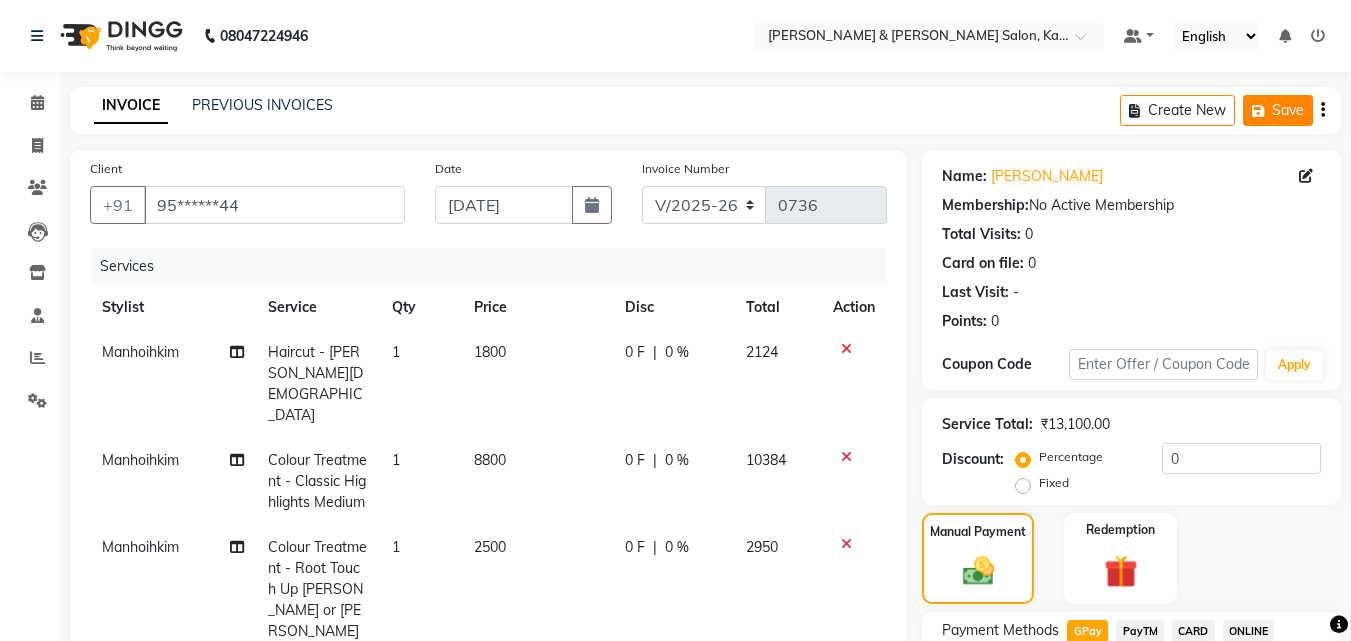 click on "Save" 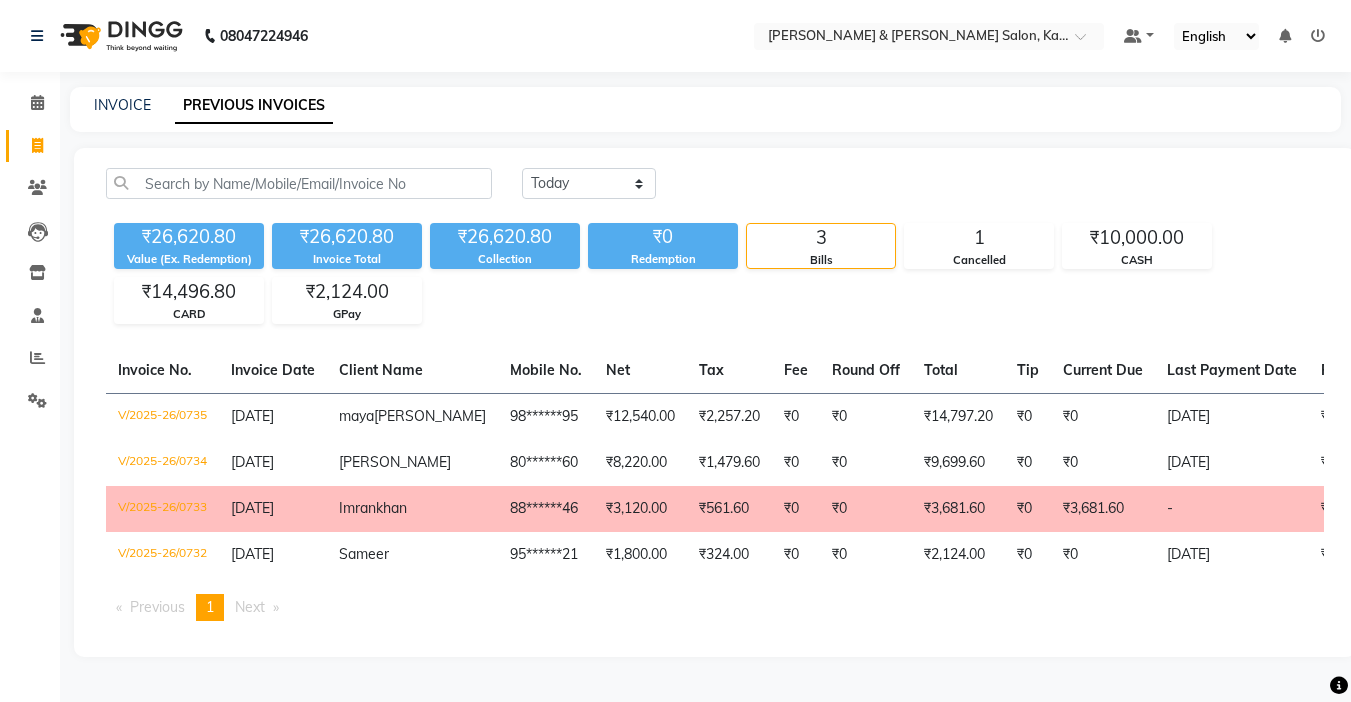 scroll, scrollTop: 0, scrollLeft: 0, axis: both 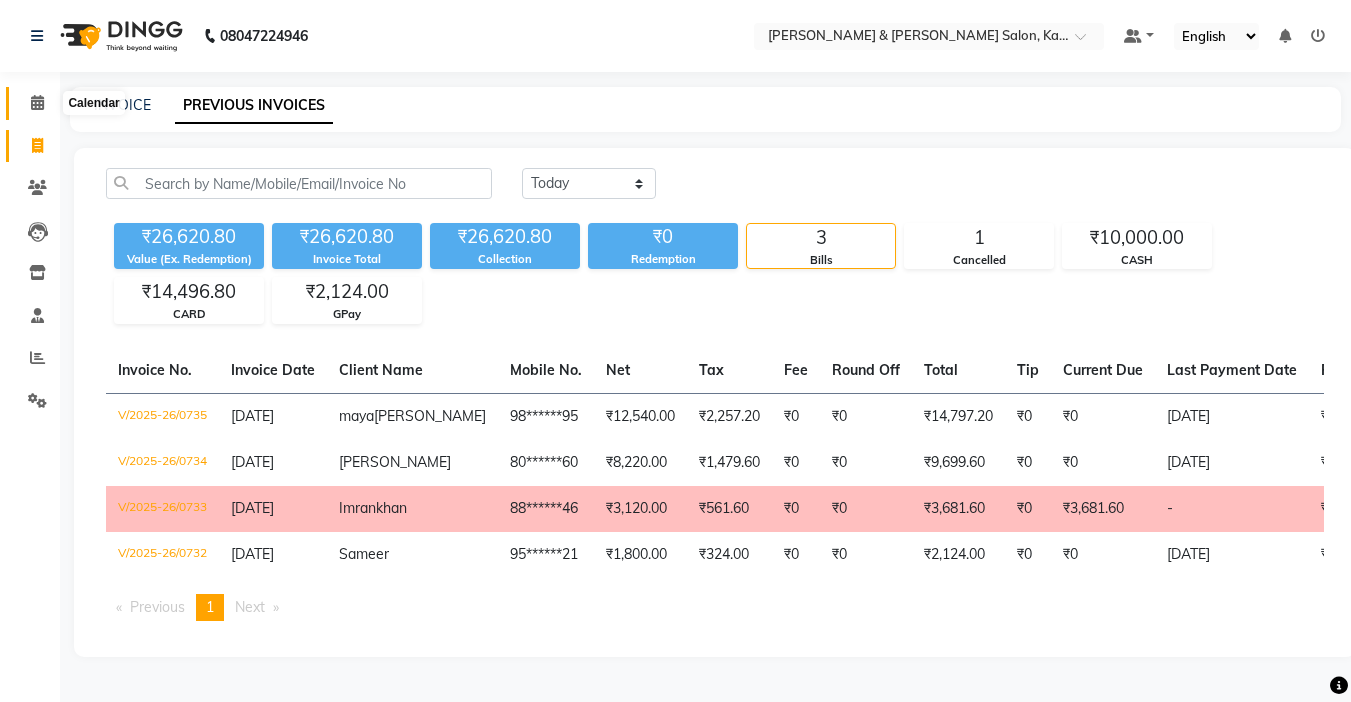 click 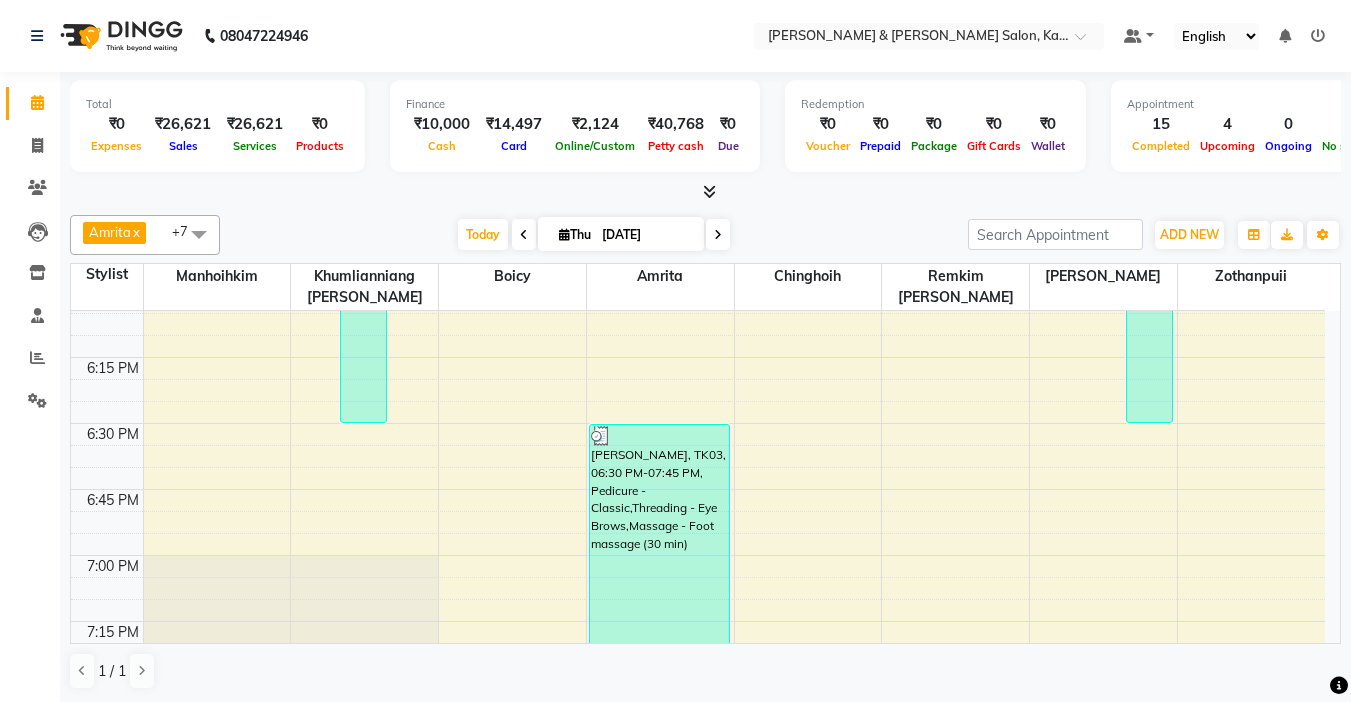 scroll, scrollTop: 2300, scrollLeft: 0, axis: vertical 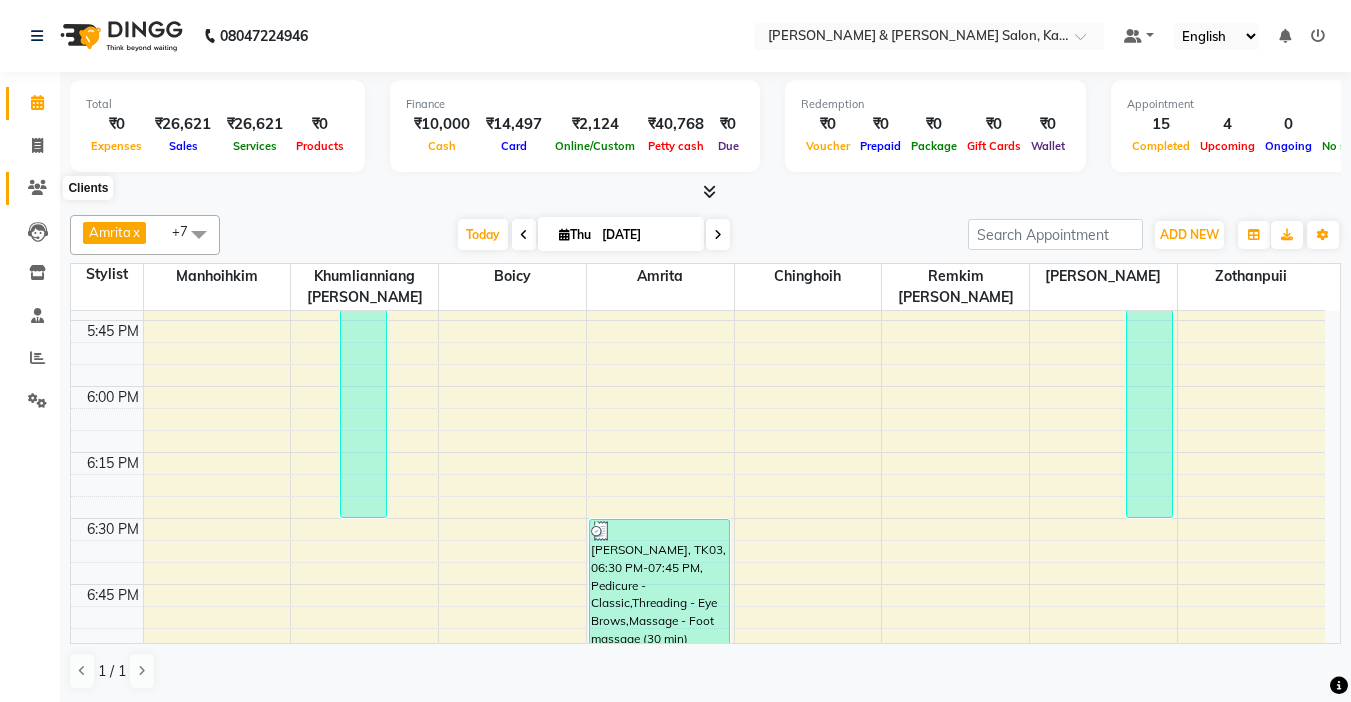 click 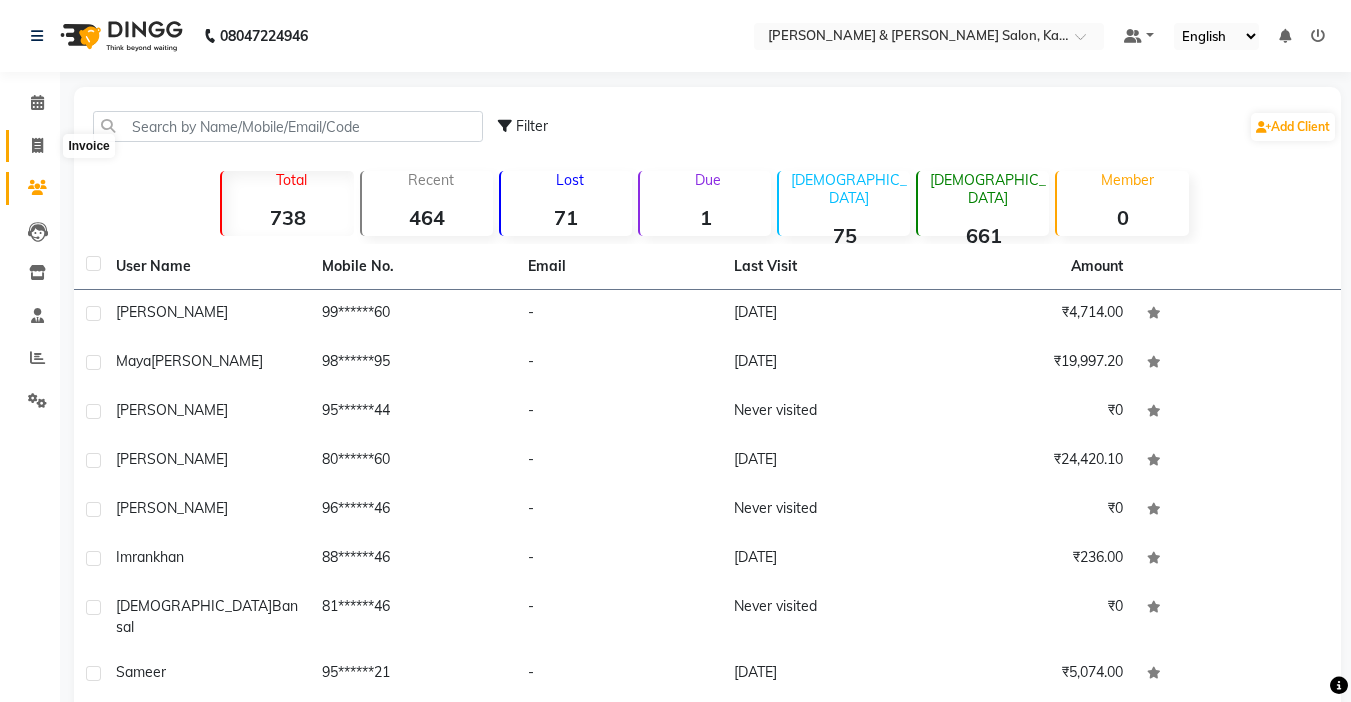 click 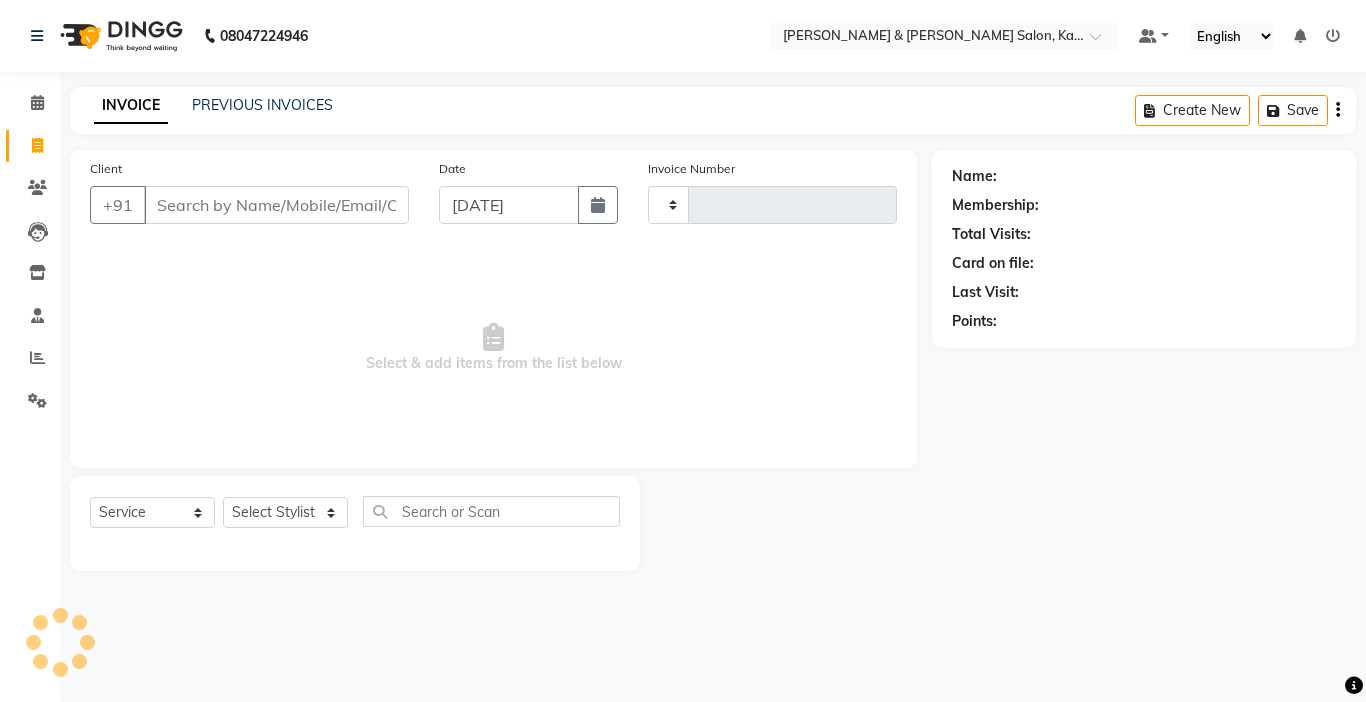 type on "0736" 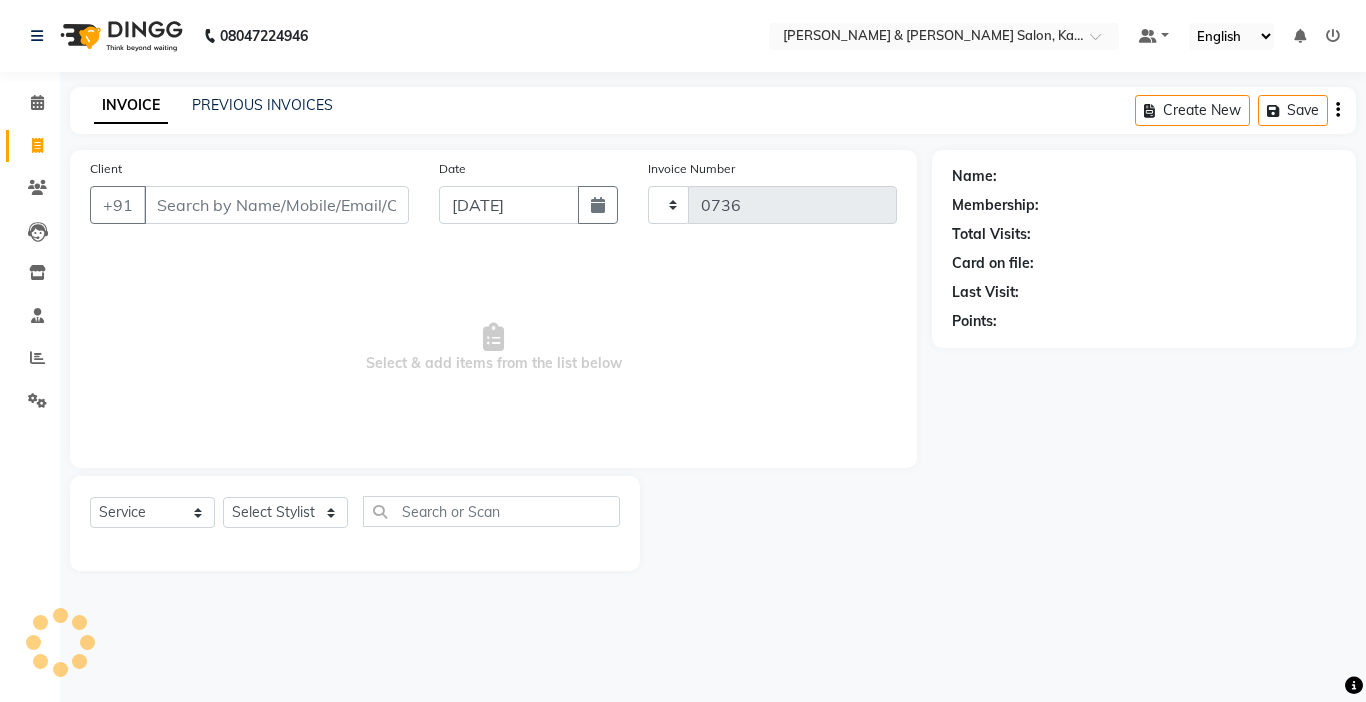select on "7750" 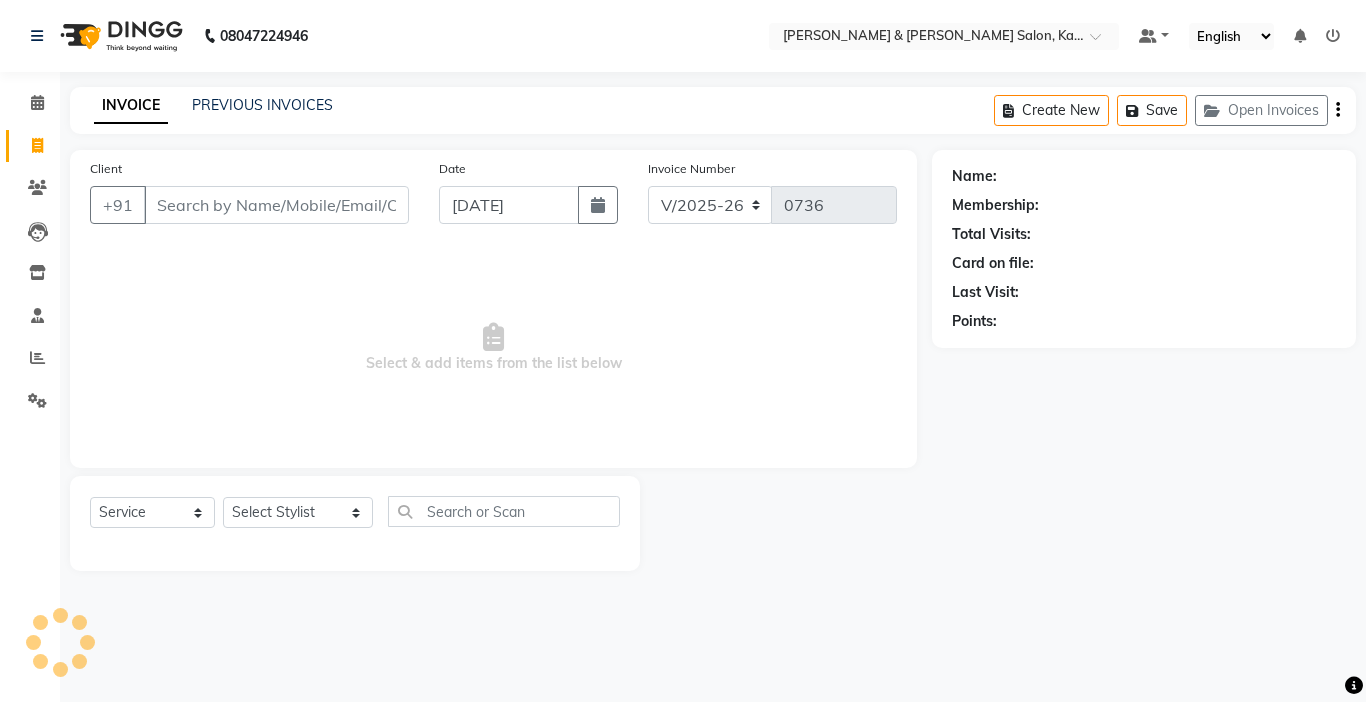 click on "INVOICE PREVIOUS INVOICES Create New   Save   Open Invoices" 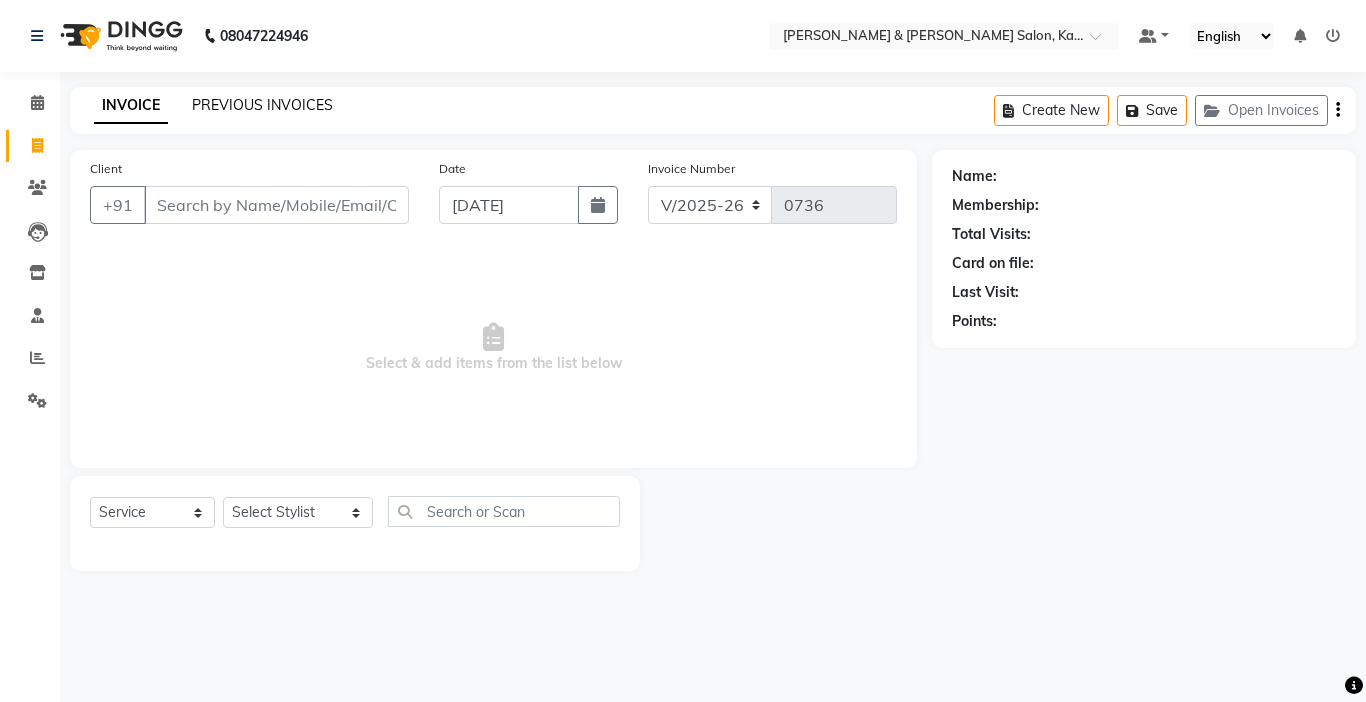 click on "PREVIOUS INVOICES" 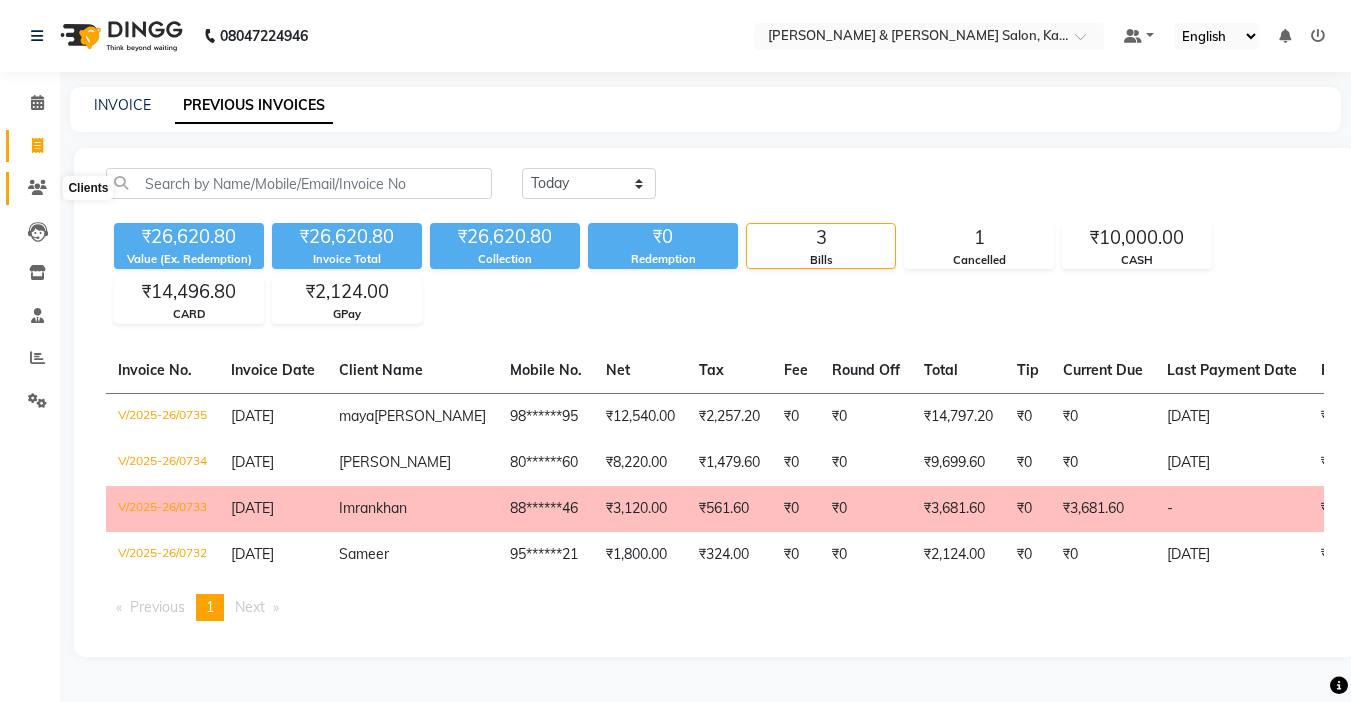 click 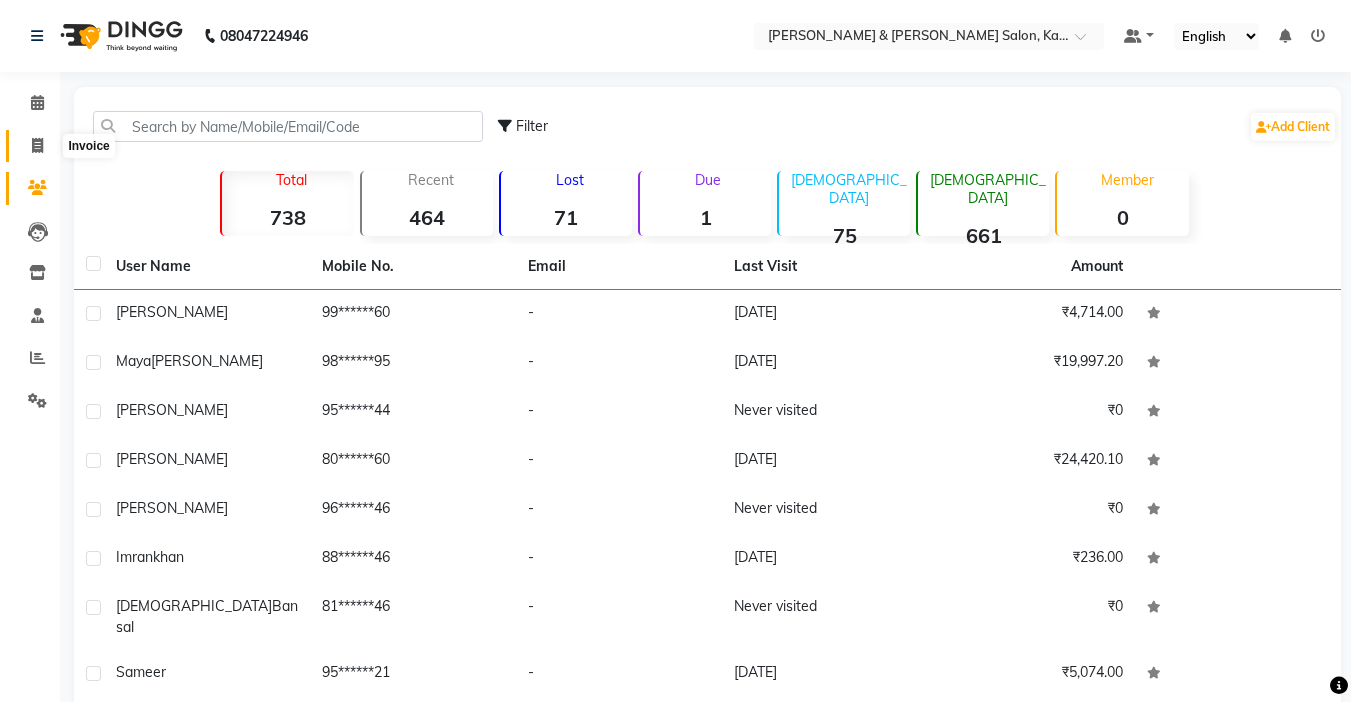 click 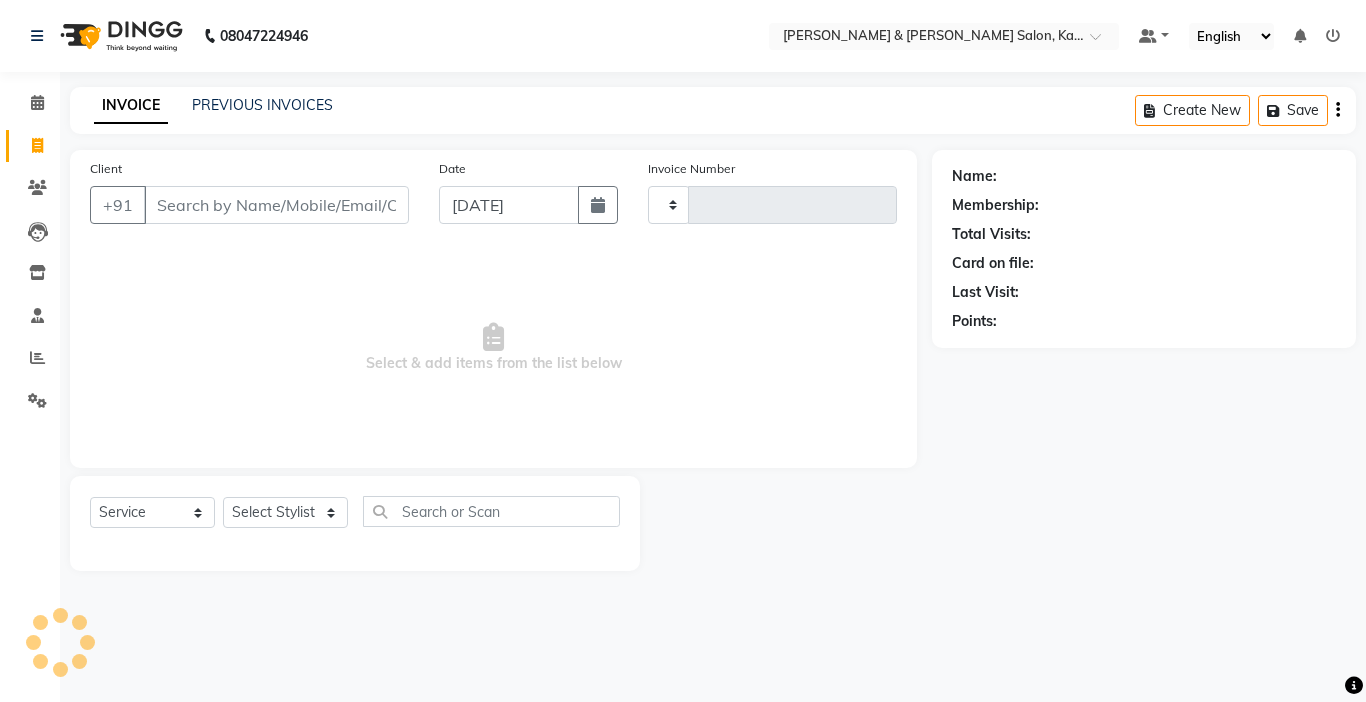 type on "0736" 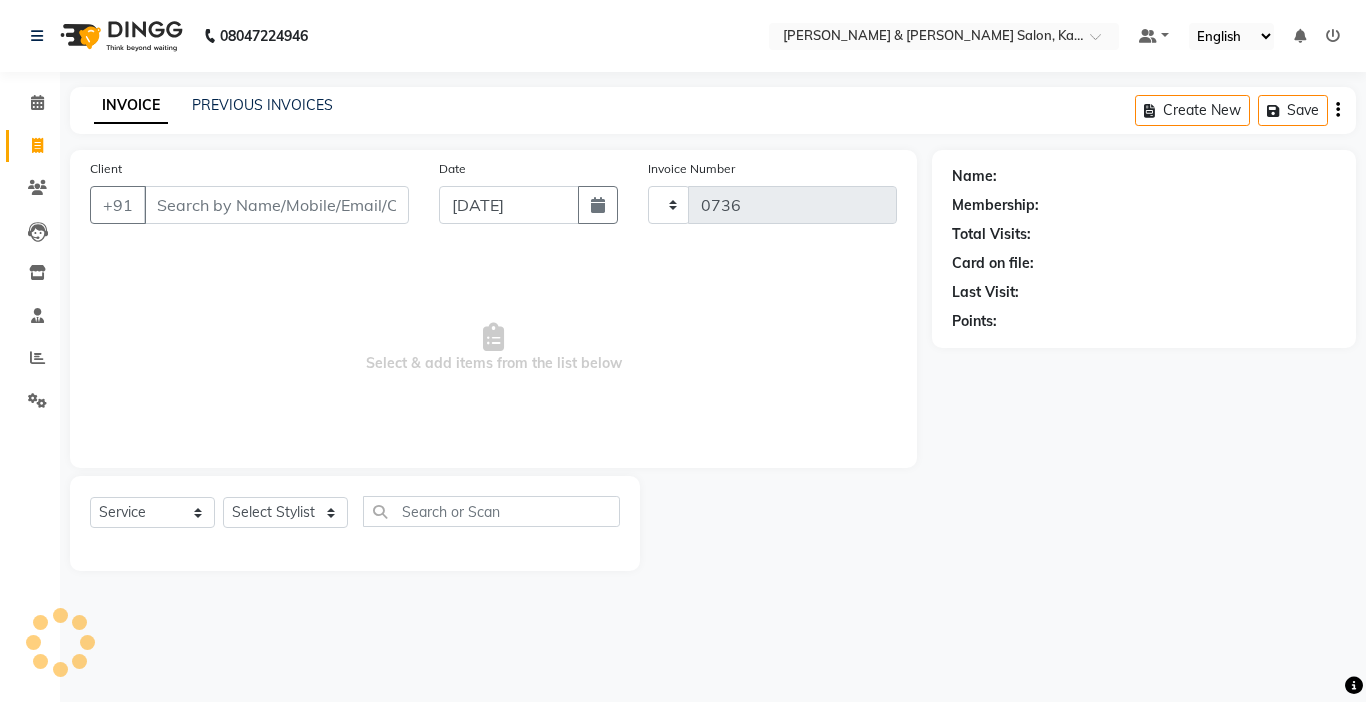 select on "7750" 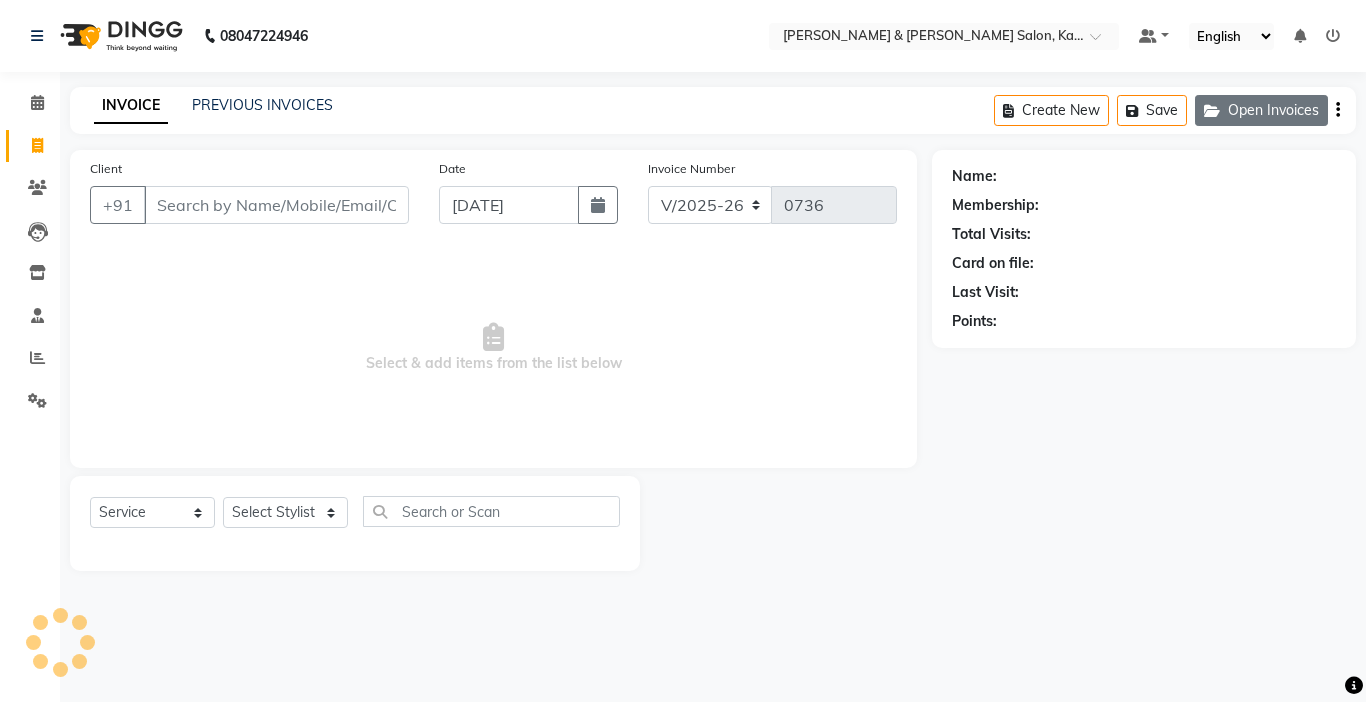 click on "Open Invoices" 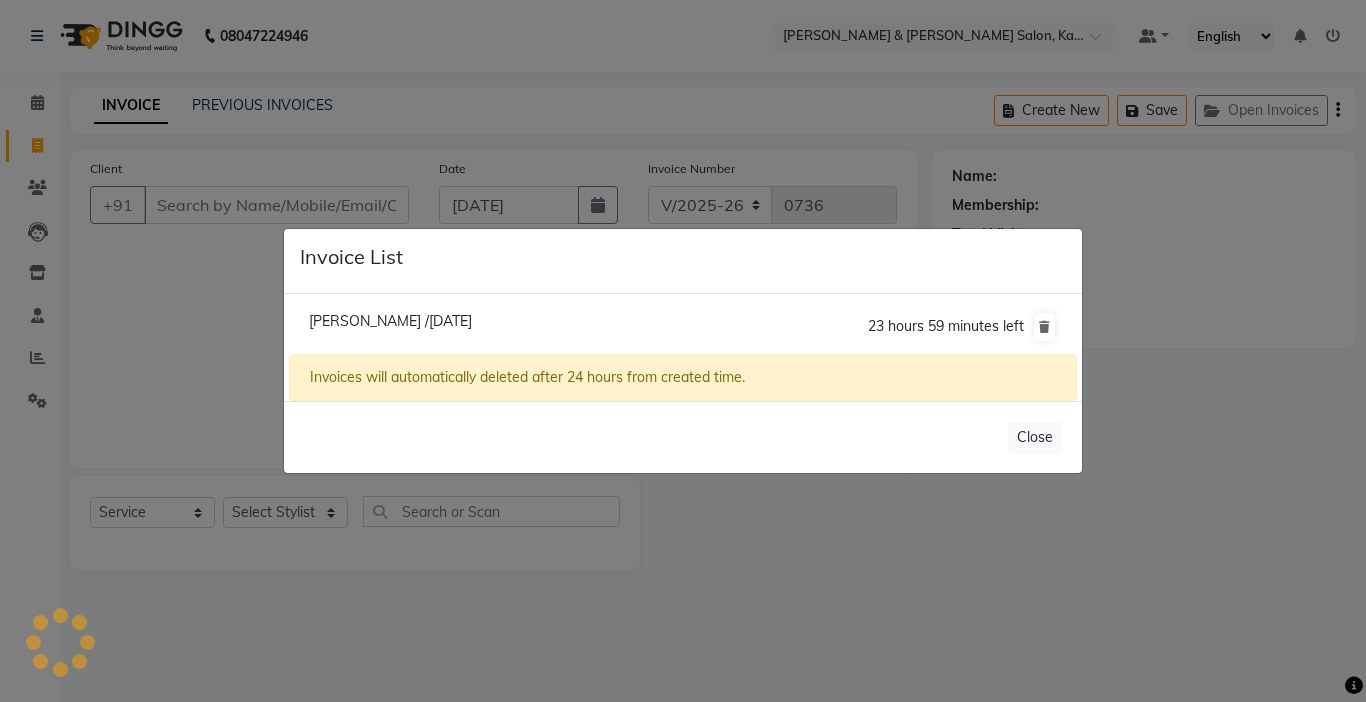 click on "[PERSON_NAME] /[DATE]" 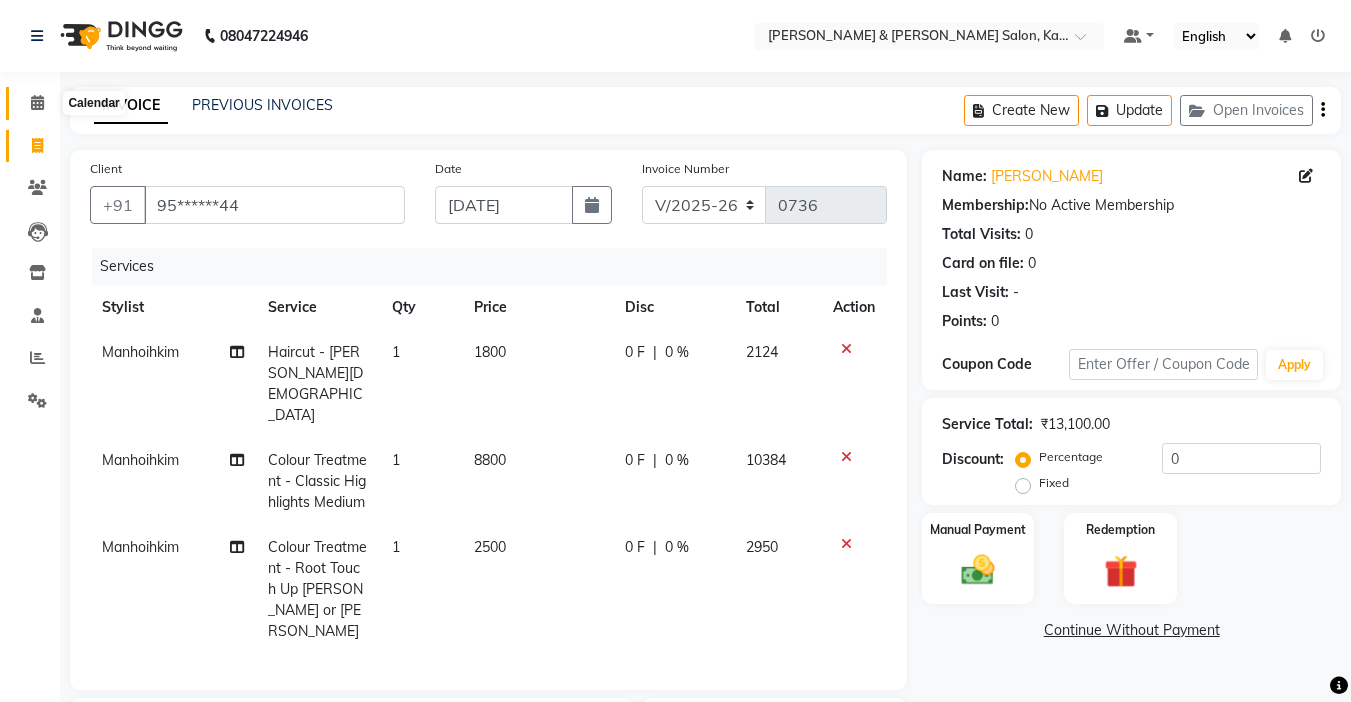 click 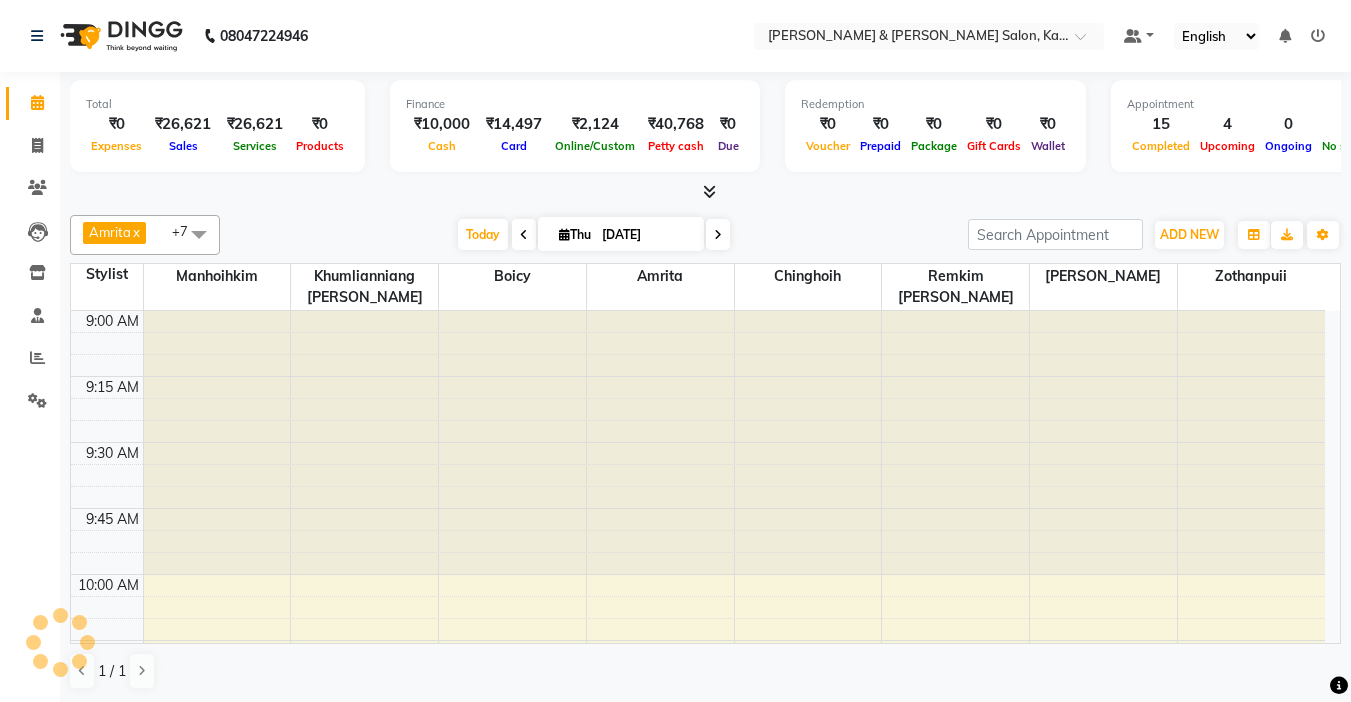 scroll, scrollTop: 0, scrollLeft: 0, axis: both 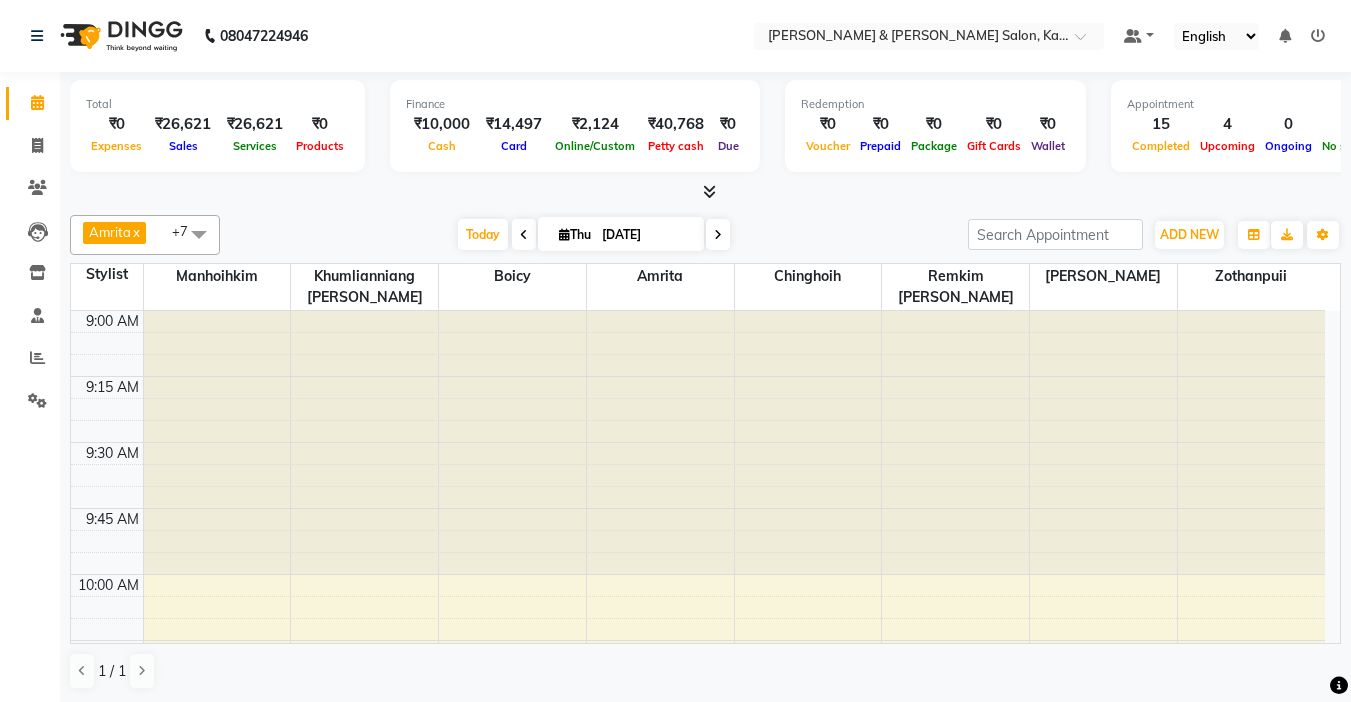 click on "Thu" at bounding box center [575, 234] 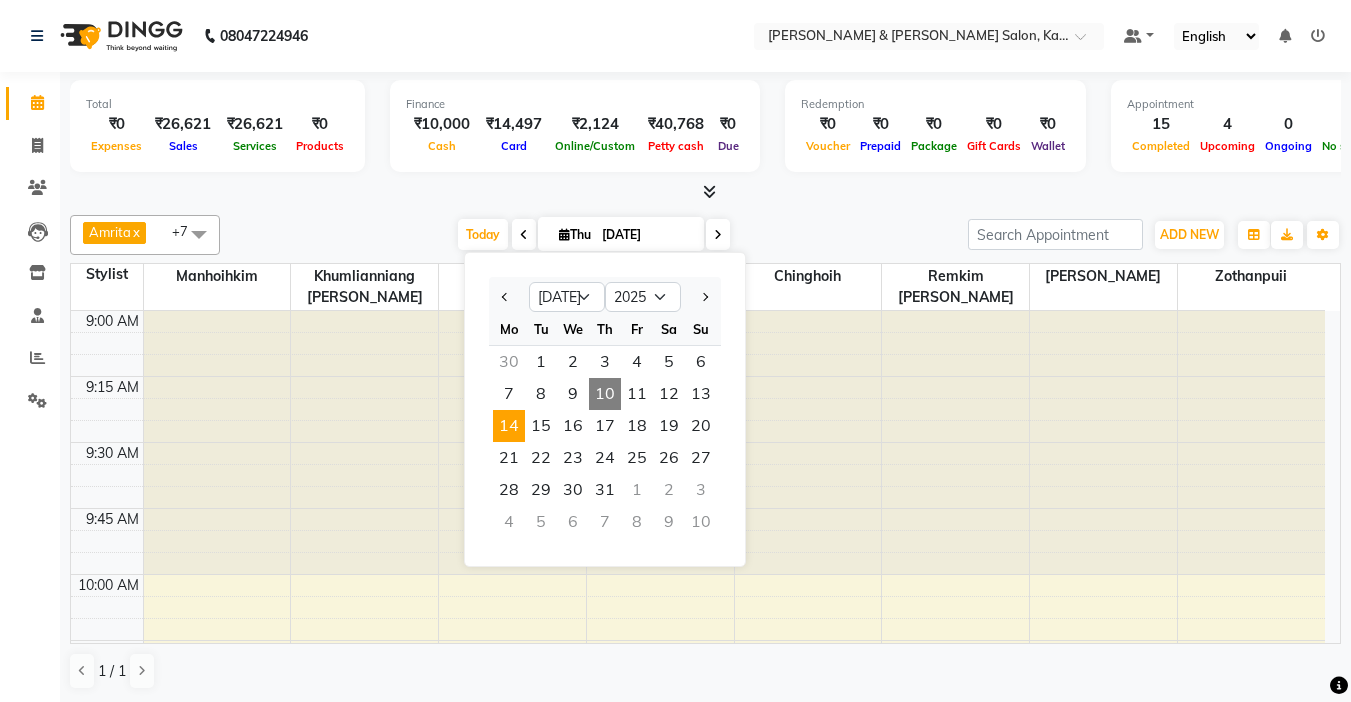 click on "14" at bounding box center (509, 426) 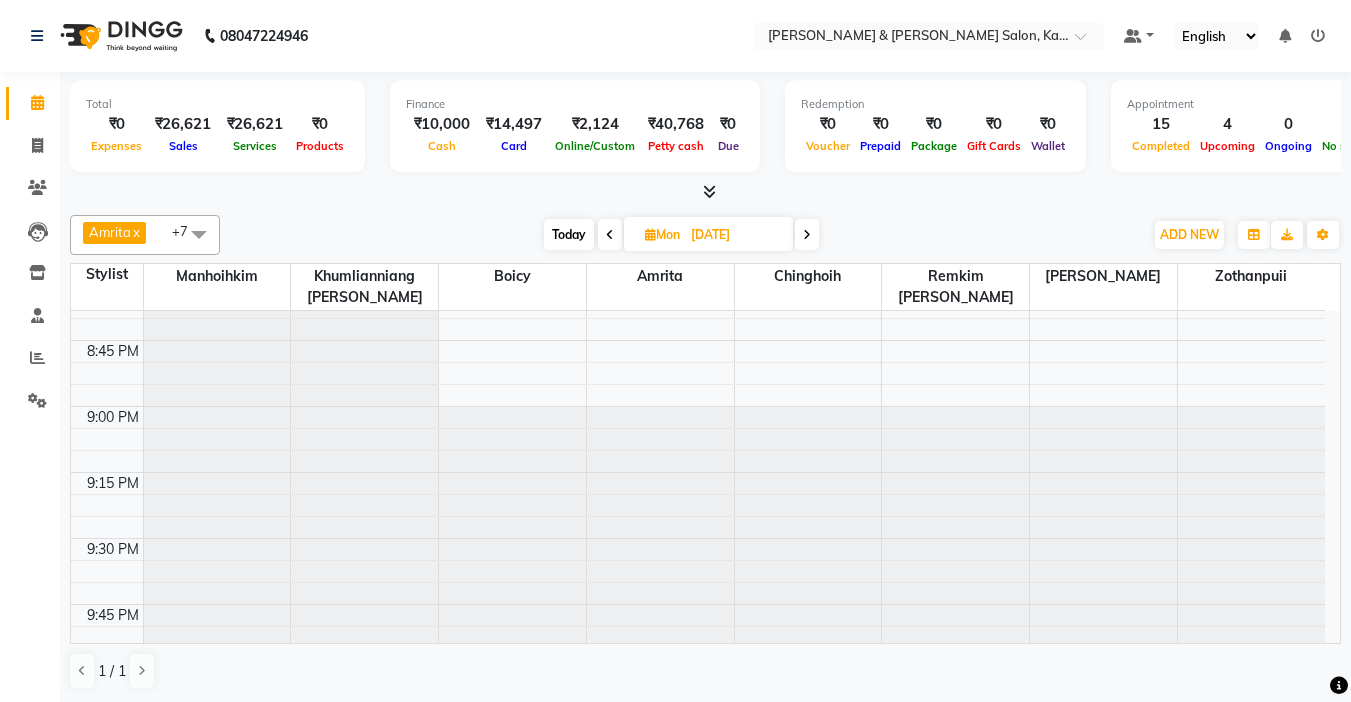 scroll, scrollTop: 3099, scrollLeft: 0, axis: vertical 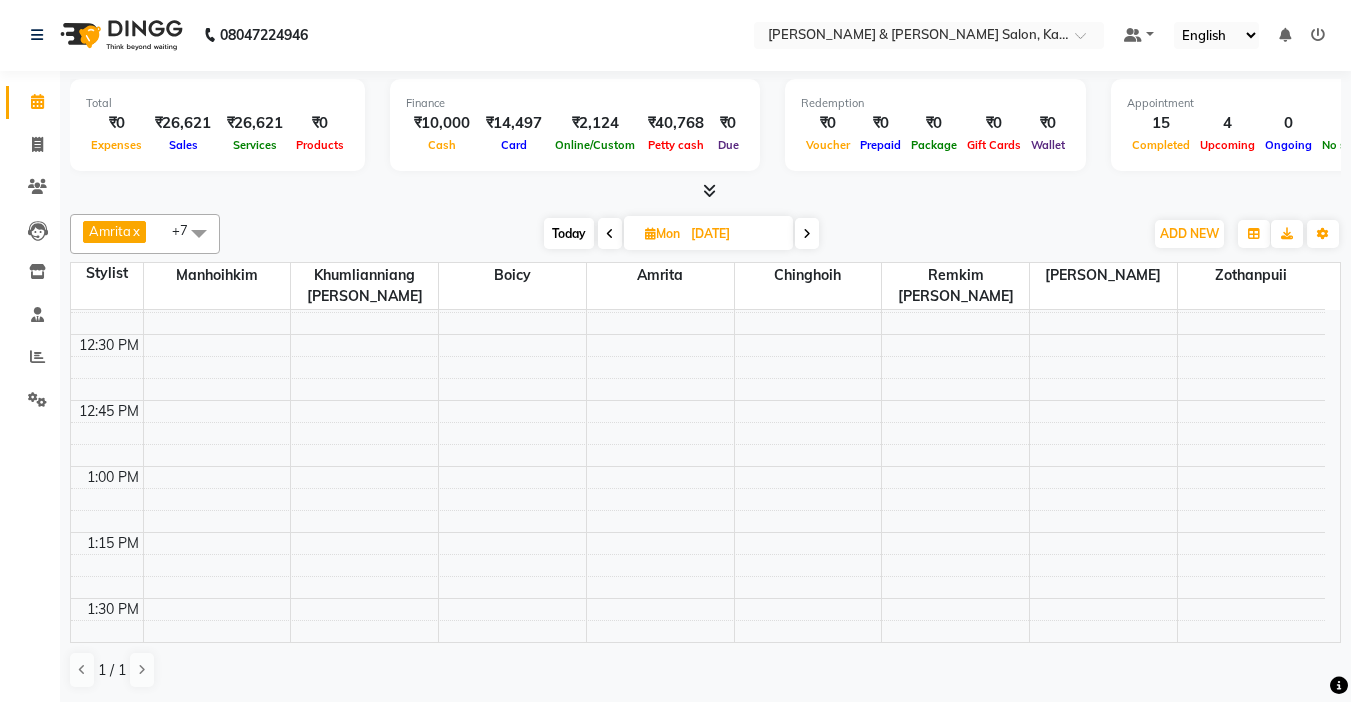 click on "14-07-2025" at bounding box center [735, 234] 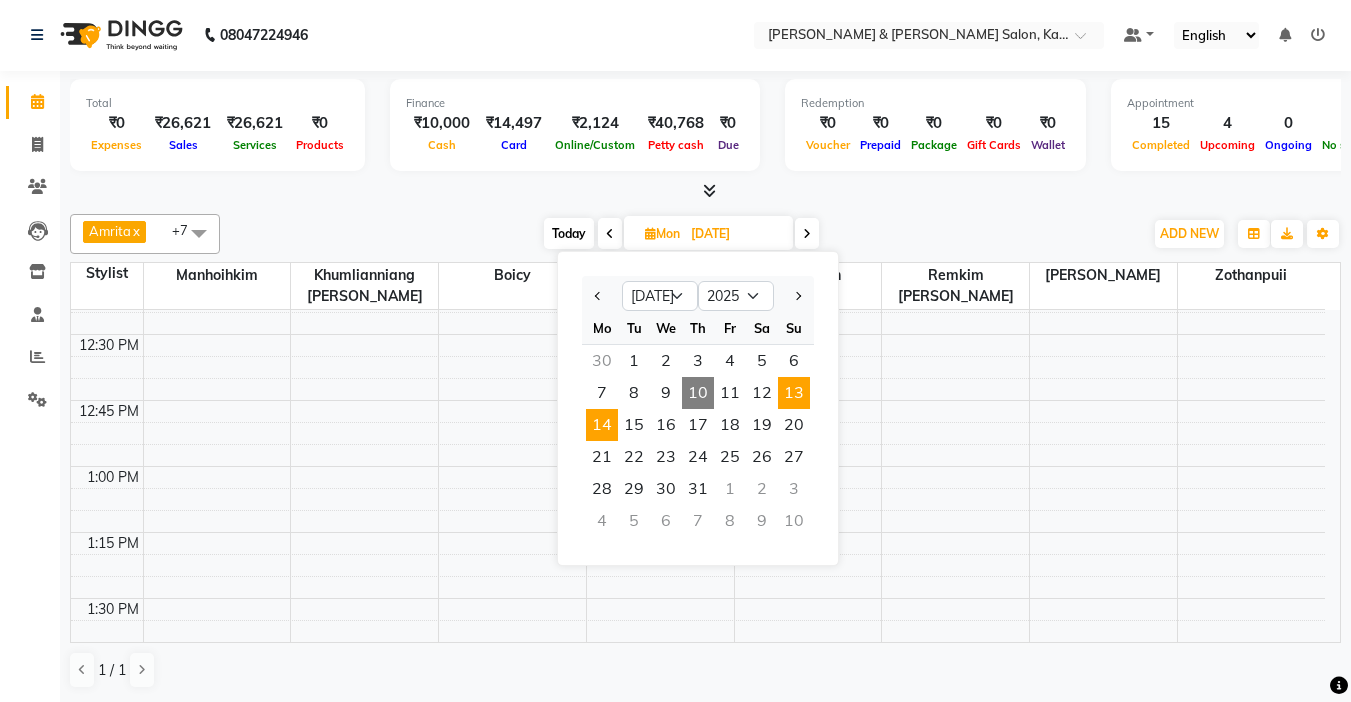 click on "13" at bounding box center (794, 393) 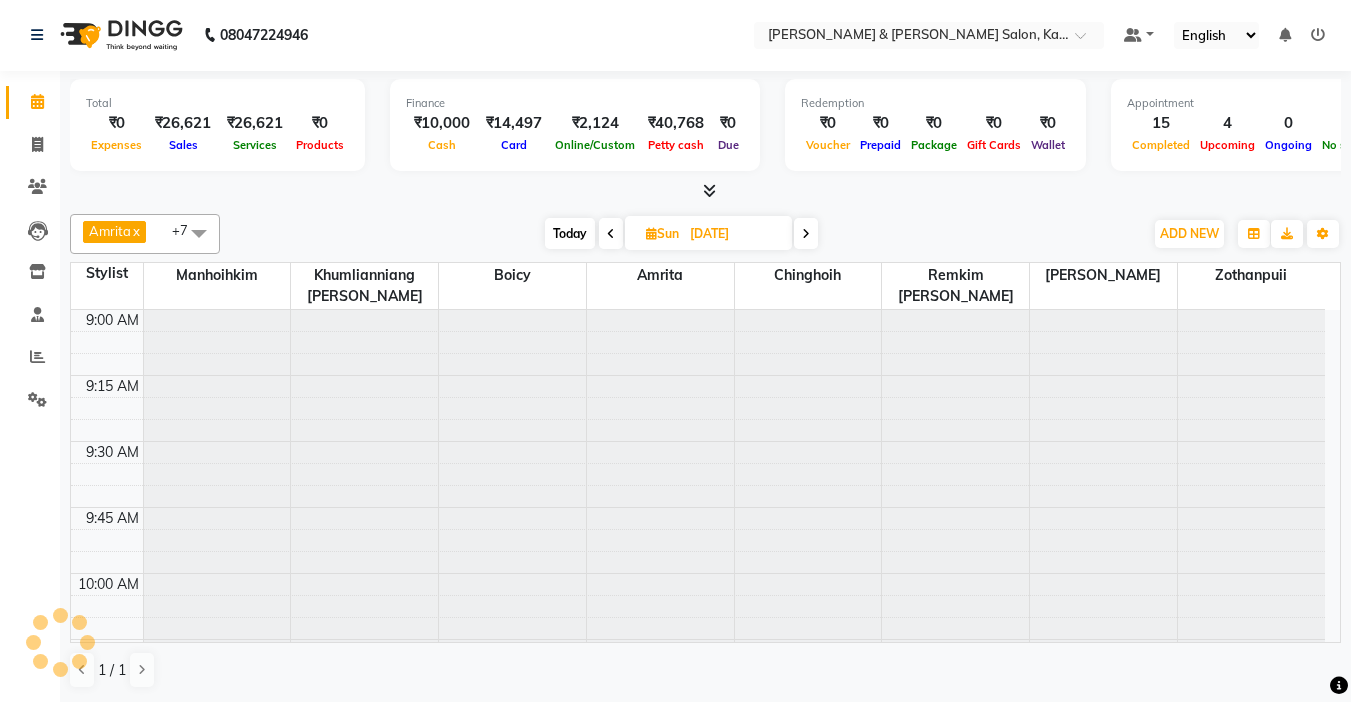 scroll, scrollTop: 2641, scrollLeft: 0, axis: vertical 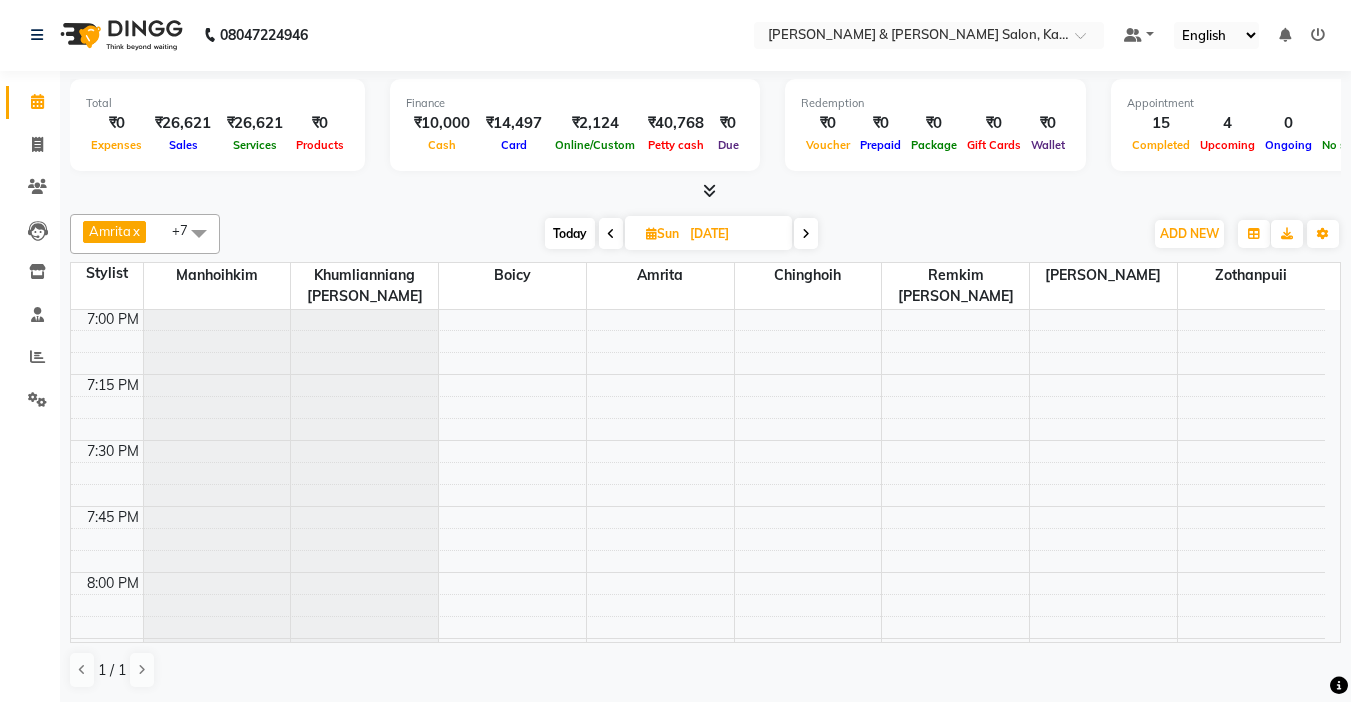 click on "13-07-2025" at bounding box center [734, 234] 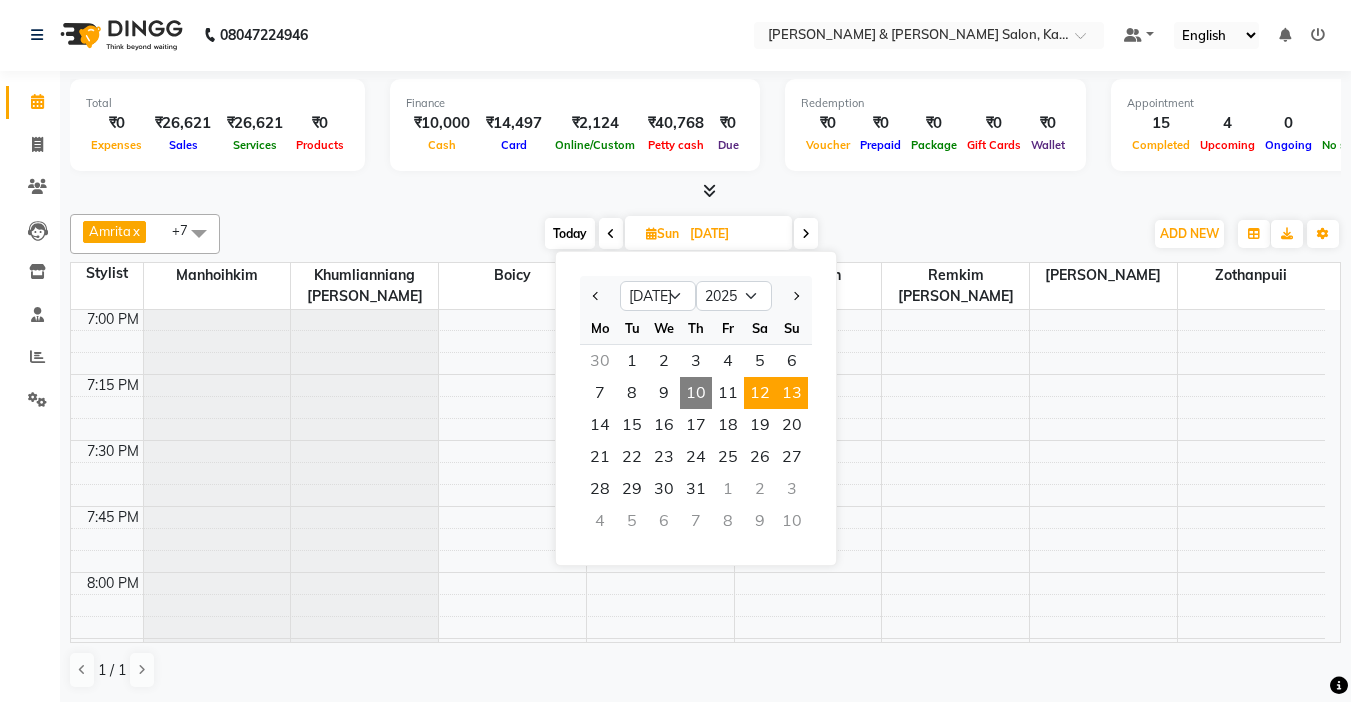 click on "12" at bounding box center [760, 393] 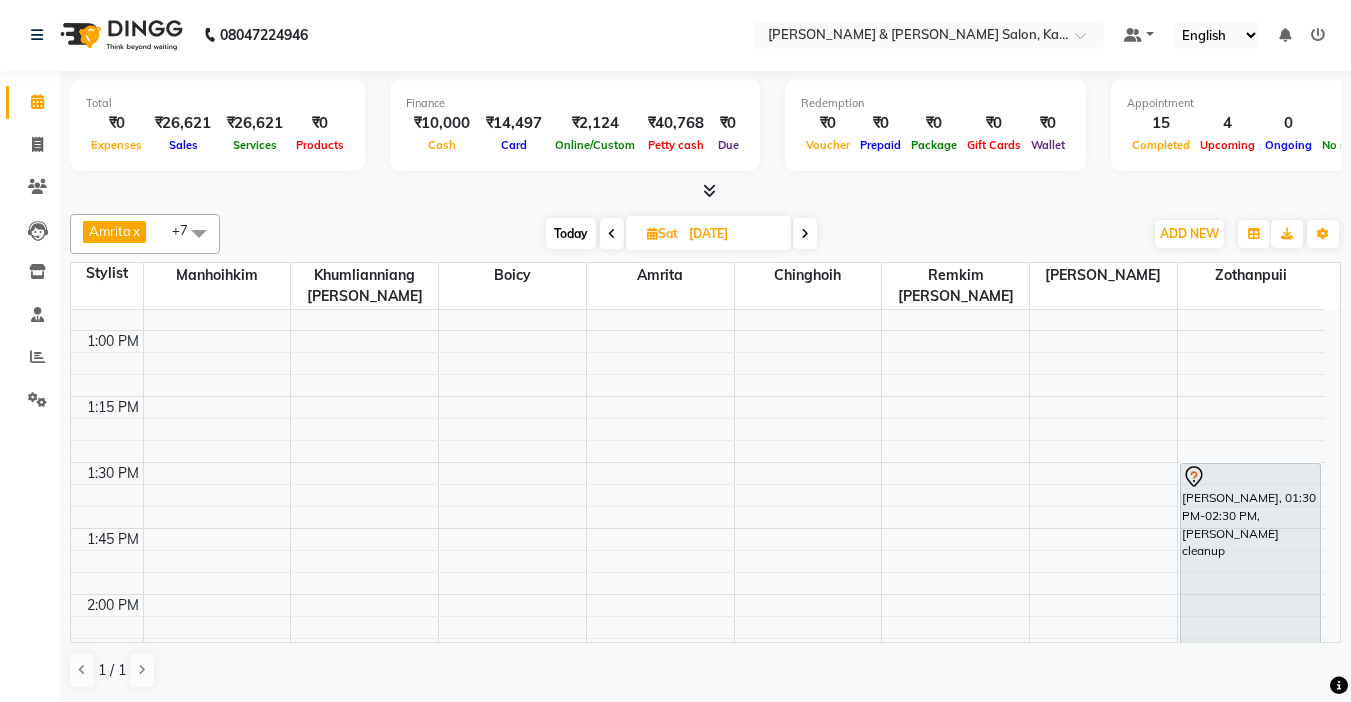 scroll, scrollTop: 1099, scrollLeft: 0, axis: vertical 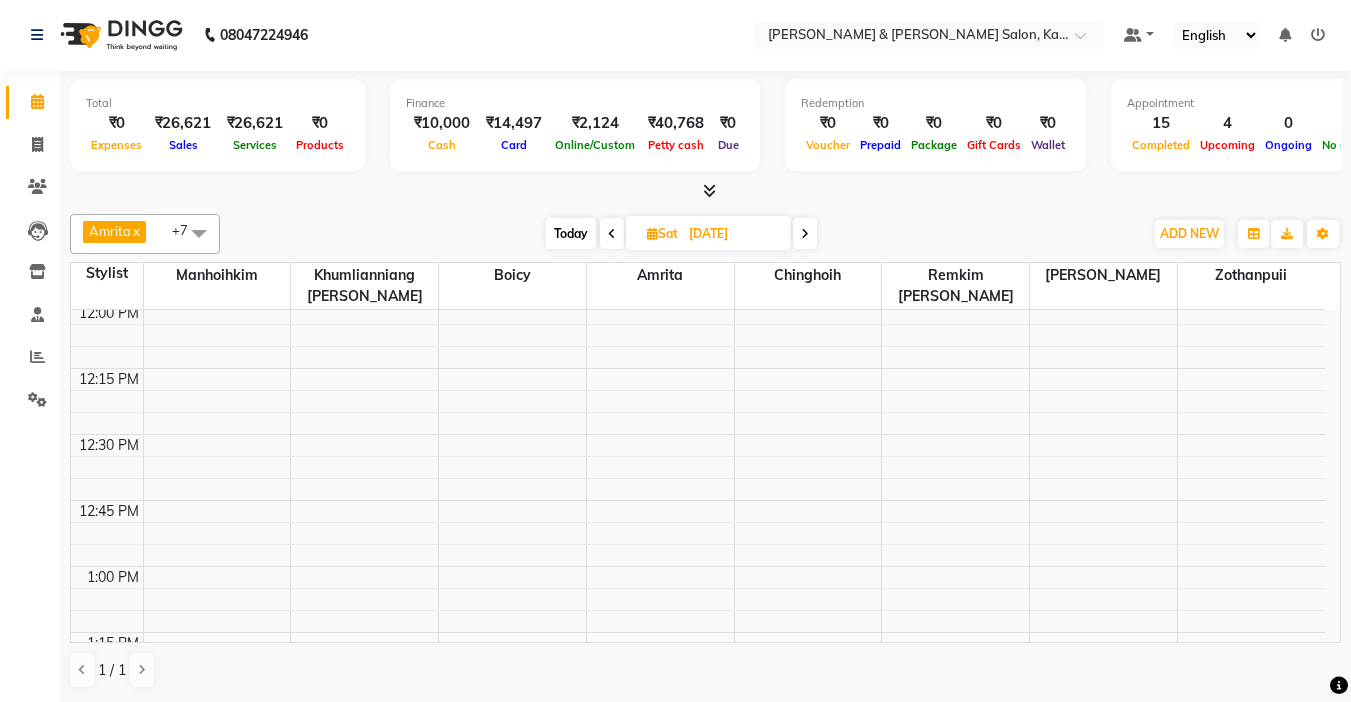 click on "Today" at bounding box center (571, 233) 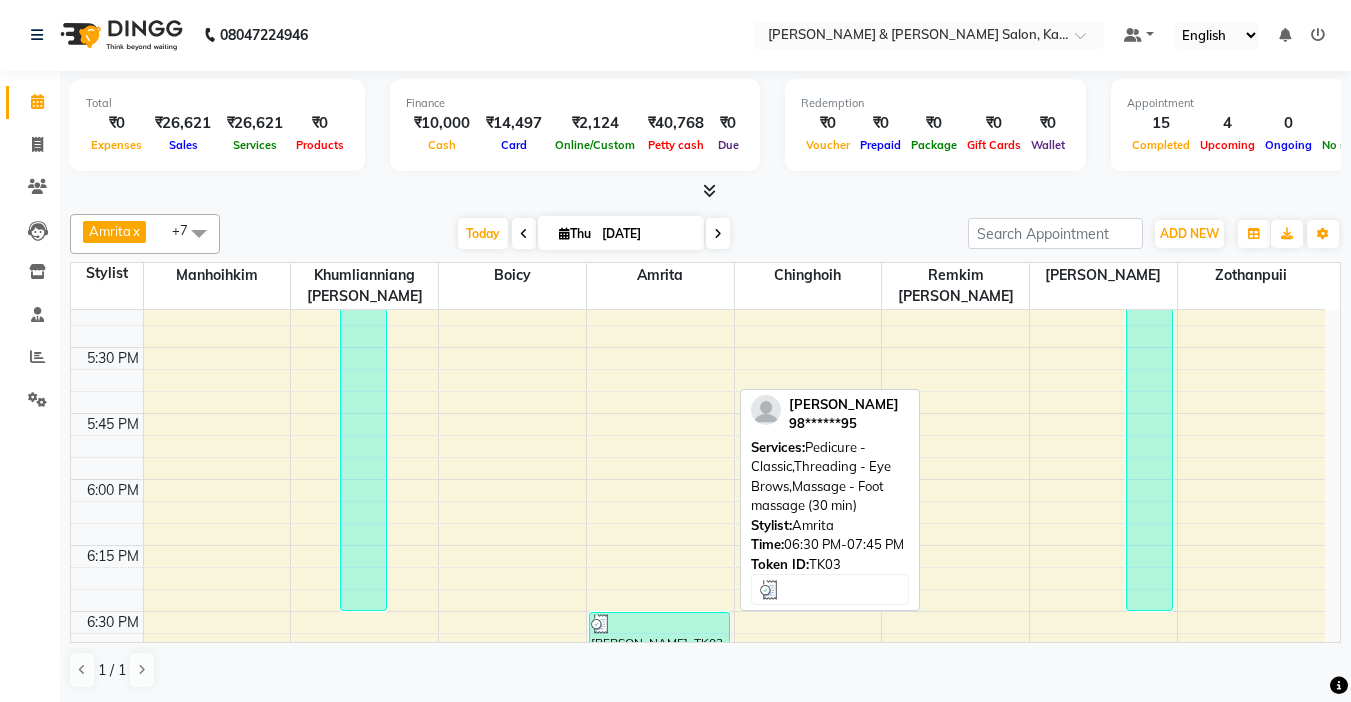 scroll, scrollTop: 2205, scrollLeft: 0, axis: vertical 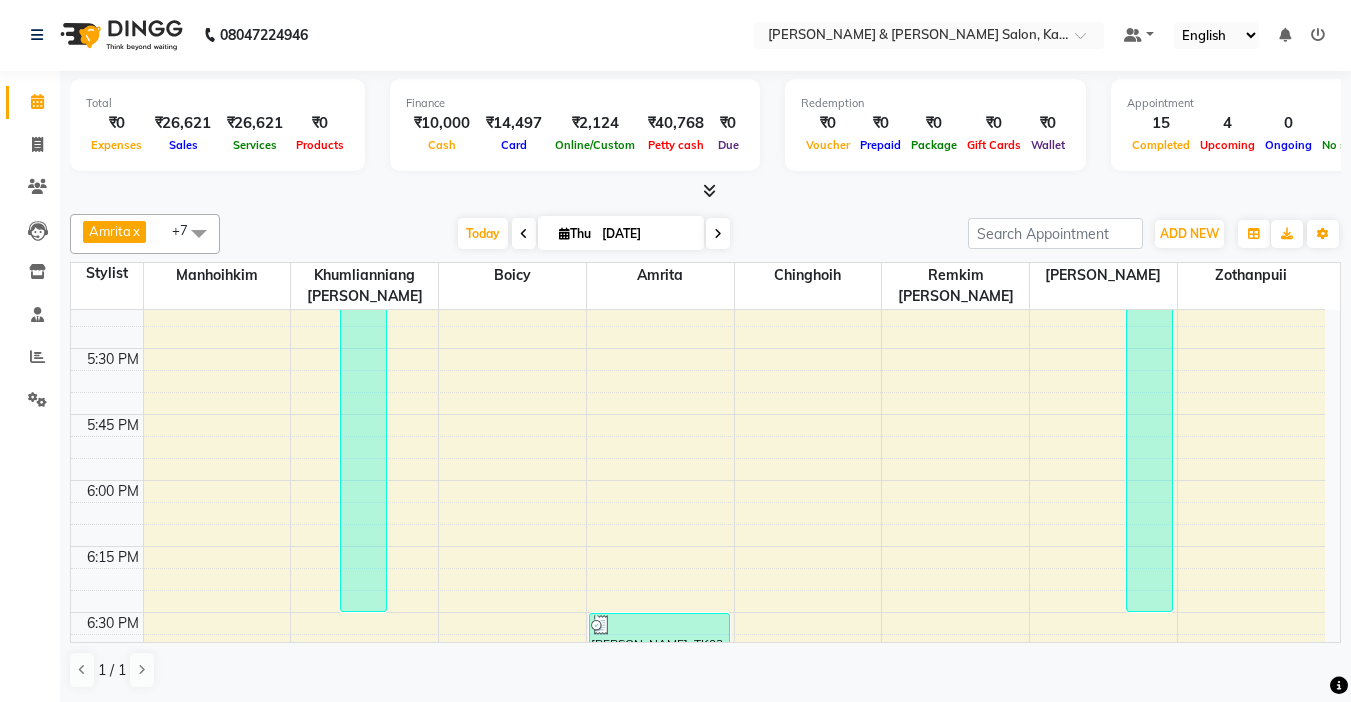 click at bounding box center [709, 190] 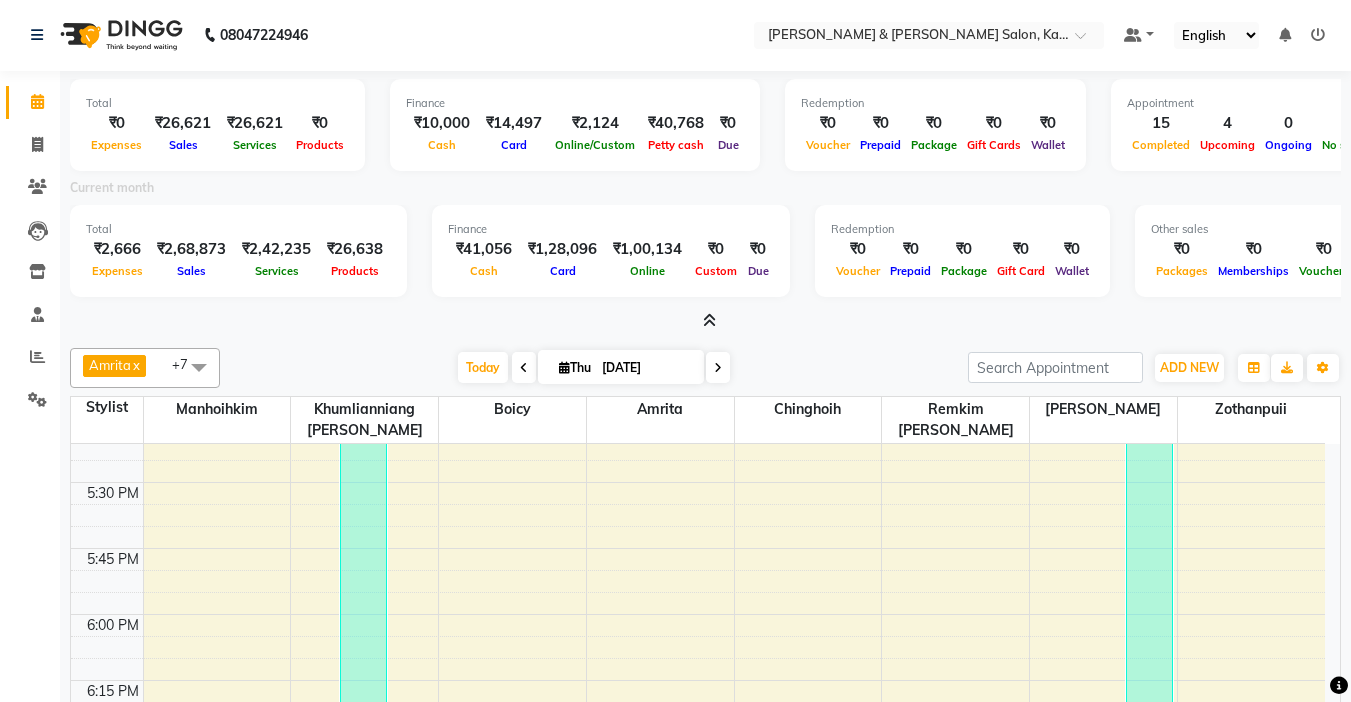 click on "Total  ₹0  Expenses ₹26,621  Sales ₹26,621  Services ₹0  Products Finance  ₹10,000  Cash ₹14,497  Card ₹2,124  Online/Custom ₹40,768 Petty cash ₹0 Due  Redemption  ₹0 Voucher ₹0 Prepaid ₹0 Package ₹0  Gift Cards ₹0  Wallet  Appointment  15 Completed 4 Upcoming 0 Ongoing 0 No show  Other sales  ₹0  Packages ₹0  Memberships ₹0  Vouchers ₹0  Prepaids ₹0  Gift Cards Current month Total  ₹2,666  Expenses ₹2,68,873  Sales ₹2,42,235 Services ₹26,638 Products  Finance  ₹41,056  Cash ₹1,28,096  Card ₹1,00,134 Online ₹0 Custom ₹0 Due  Redemption  ₹0 Voucher ₹0 Prepaid ₹0 Package ₹0 Gift Card ₹0 Wallet Other sales  ₹0  Packages ₹0  Memberships ₹0  Vouchers ₹0  Prepaids ₹0  Gift Cards Amrita  x Boicy  x Chinghoih  x Khumlianniang Guite  x Manhoihkim  x Remkim Tonsing  x Sonia vaiphei   x PUII  x +7 Select All Amrita Anna Boicy Chinghoih Khumlianniang Guite Linda Chingmuan Niang Manhoihkim Remkim Tonsing Sonia vaiphei  Zothanpuii Today x x" 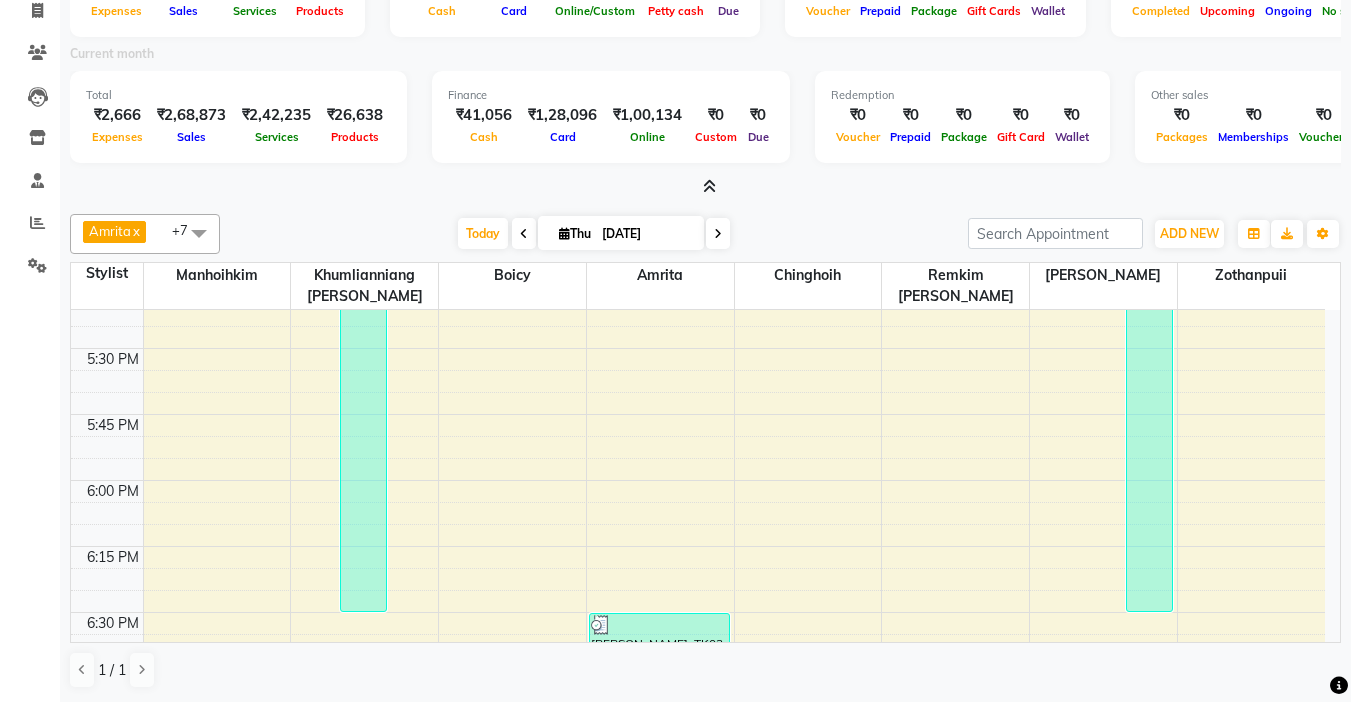scroll, scrollTop: 0, scrollLeft: 0, axis: both 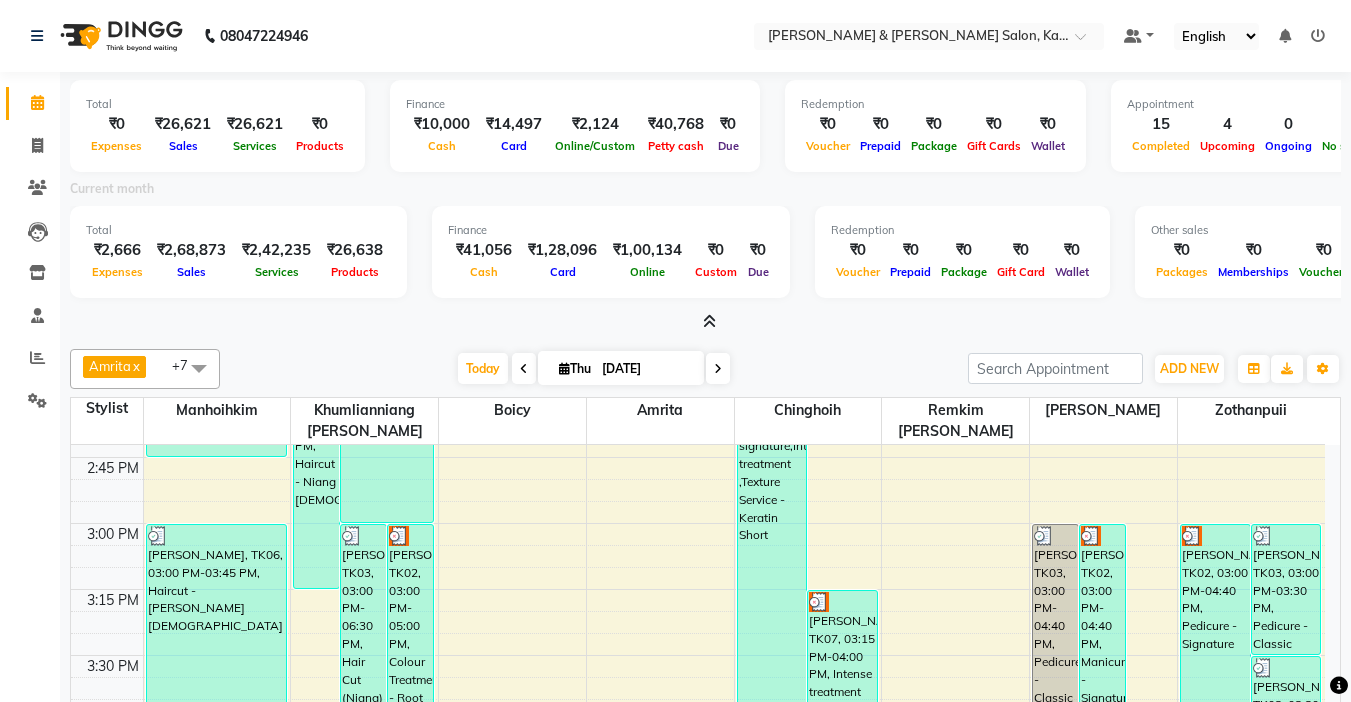 click at bounding box center (709, 321) 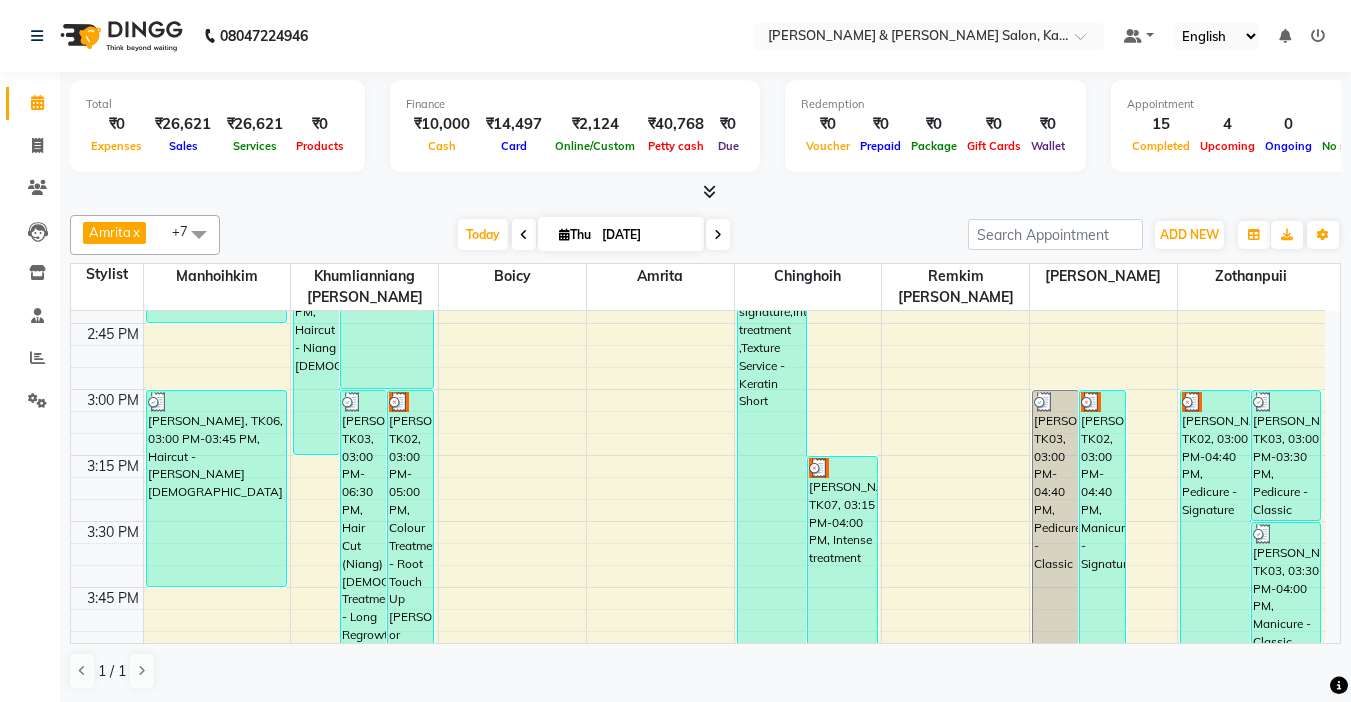 click on "Thu 10-07-2025" at bounding box center (621, 234) 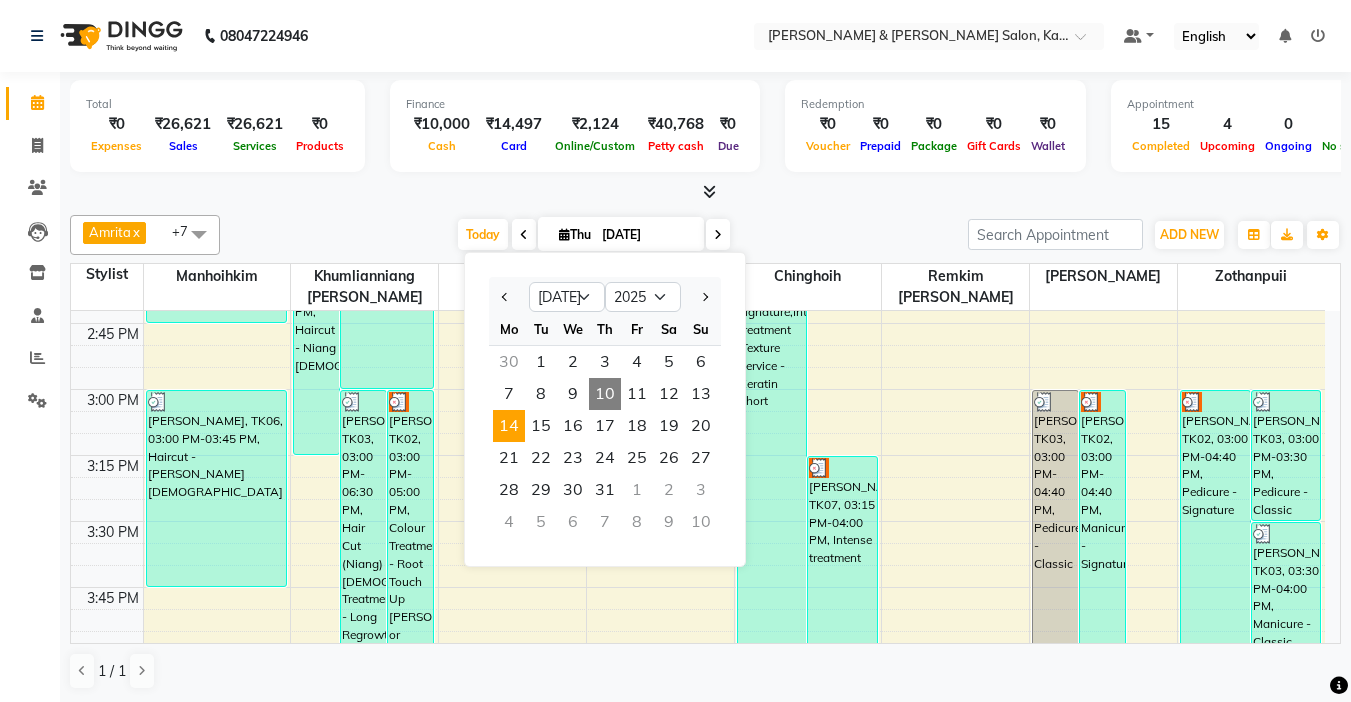 click on "14" at bounding box center (509, 426) 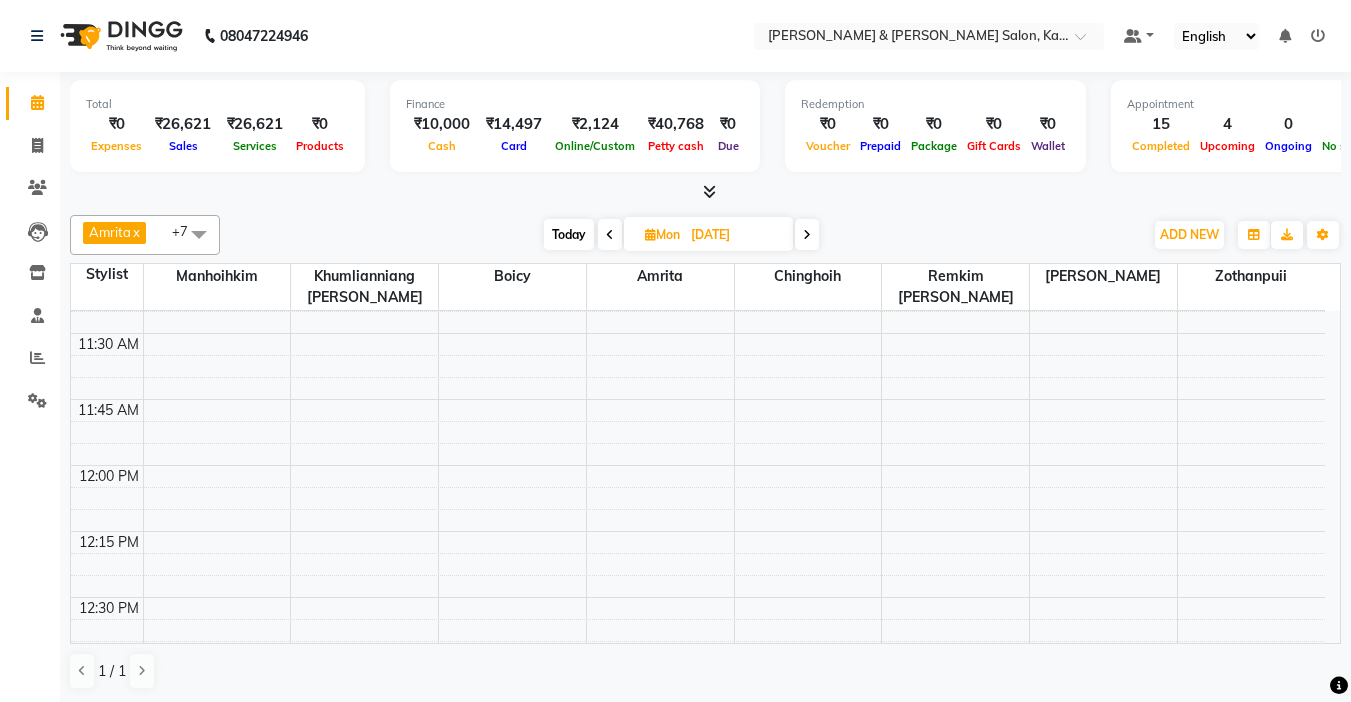 scroll, scrollTop: 605, scrollLeft: 0, axis: vertical 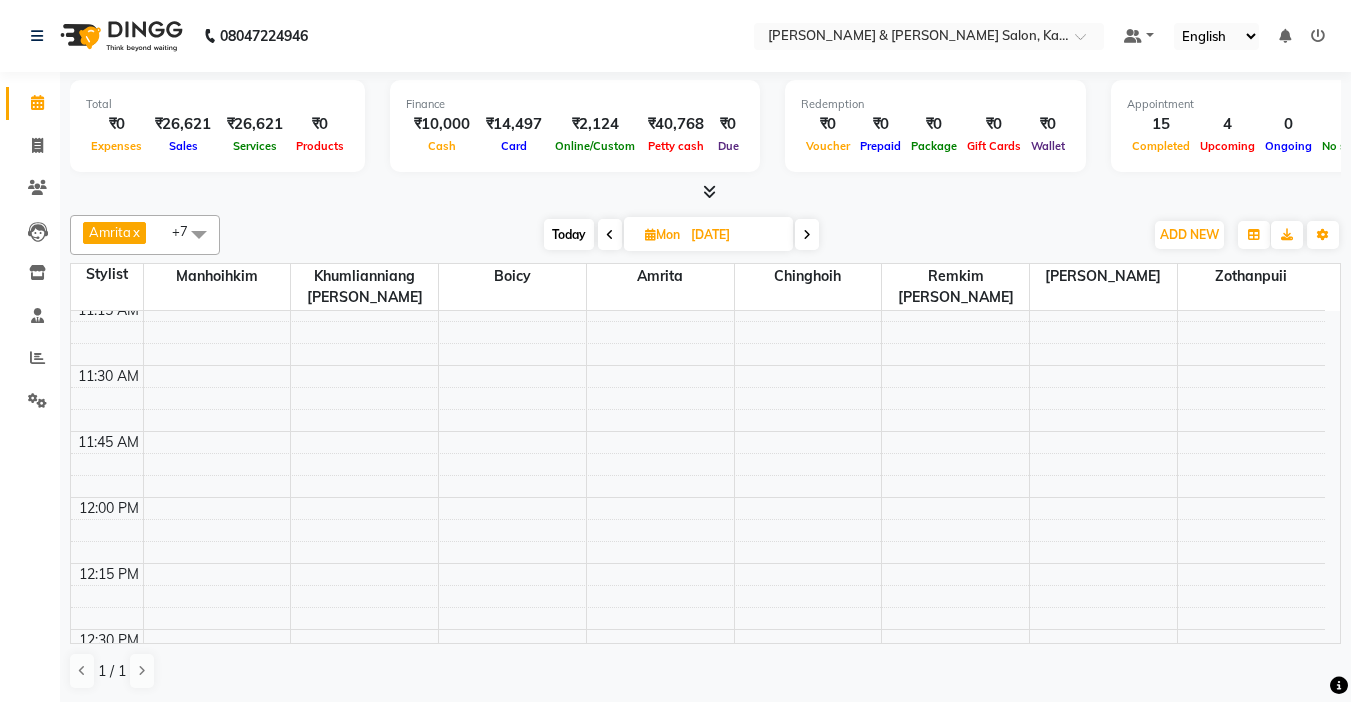 click on "9:00 AM 9:15 AM 9:30 AM 9:45 AM 10:00 AM 10:15 AM 10:30 AM 10:45 AM 11:00 AM 11:15 AM 11:30 AM 11:45 AM 12:00 PM 12:15 PM 12:30 PM 12:45 PM 1:00 PM 1:15 PM 1:30 PM 1:45 PM 2:00 PM 2:15 PM 2:30 PM 2:45 PM 3:00 PM 3:15 PM 3:30 PM 3:45 PM 4:00 PM 4:15 PM 4:30 PM 4:45 PM 5:00 PM 5:15 PM 5:30 PM 5:45 PM 6:00 PM 6:15 PM 6:30 PM 6:45 PM 7:00 PM 7:15 PM 7:30 PM 7:45 PM 8:00 PM 8:15 PM 8:30 PM 8:45 PM 9:00 PM 9:15 PM 9:30 PM 9:45 PM             Naihannull, 03:30 PM-04:15 PM, Haircut - Hair Cut (Kim) Female             George, 02:00 PM-02:45 PM, Hair Cut (Niang) Female             George, 02:45 PM-04:15 PM, Colour Treatment - Root Touch Up Kim or Niang" at bounding box center (698, 1421) 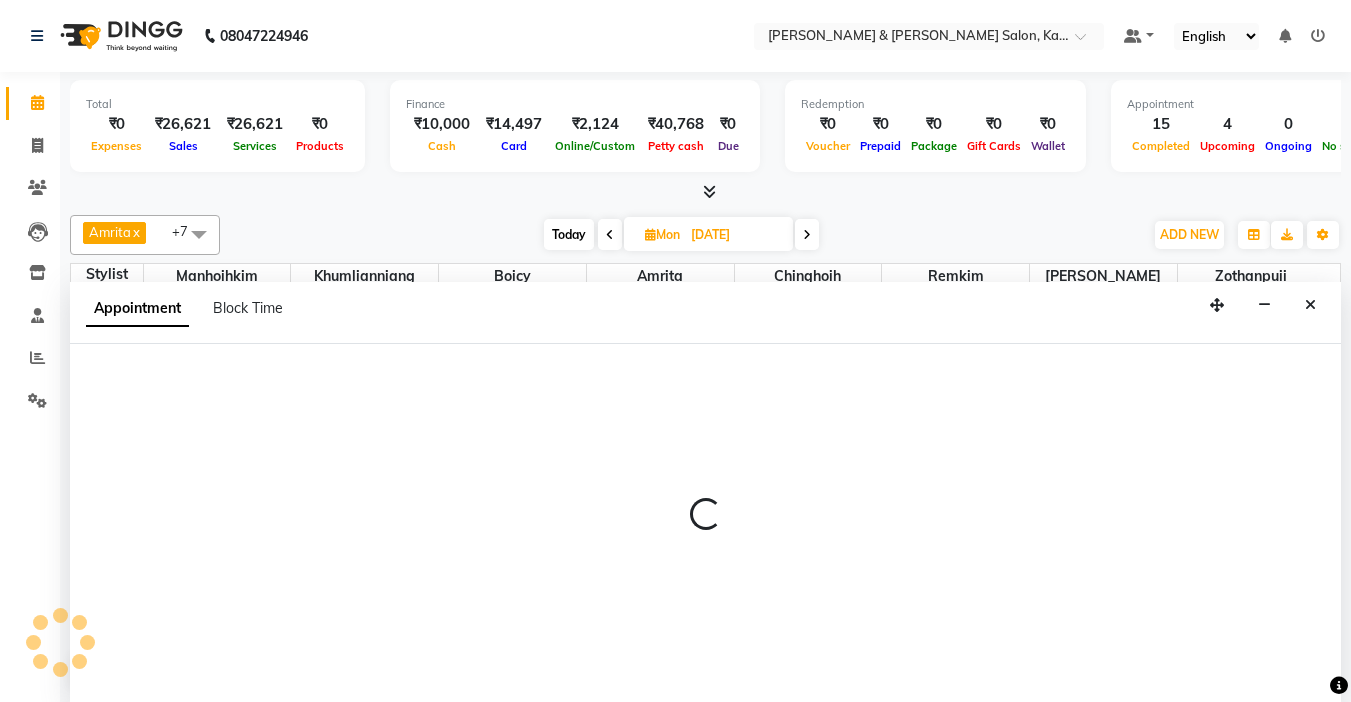 scroll, scrollTop: 1, scrollLeft: 0, axis: vertical 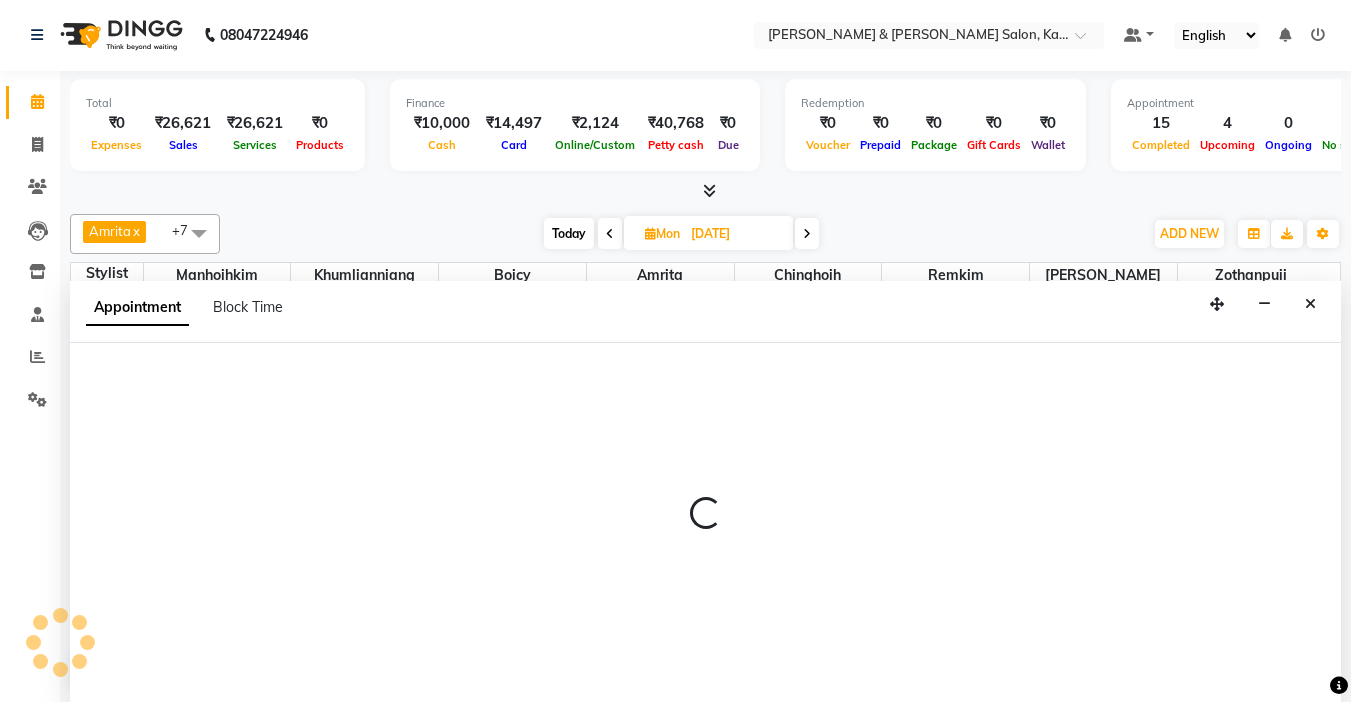 select on "70737" 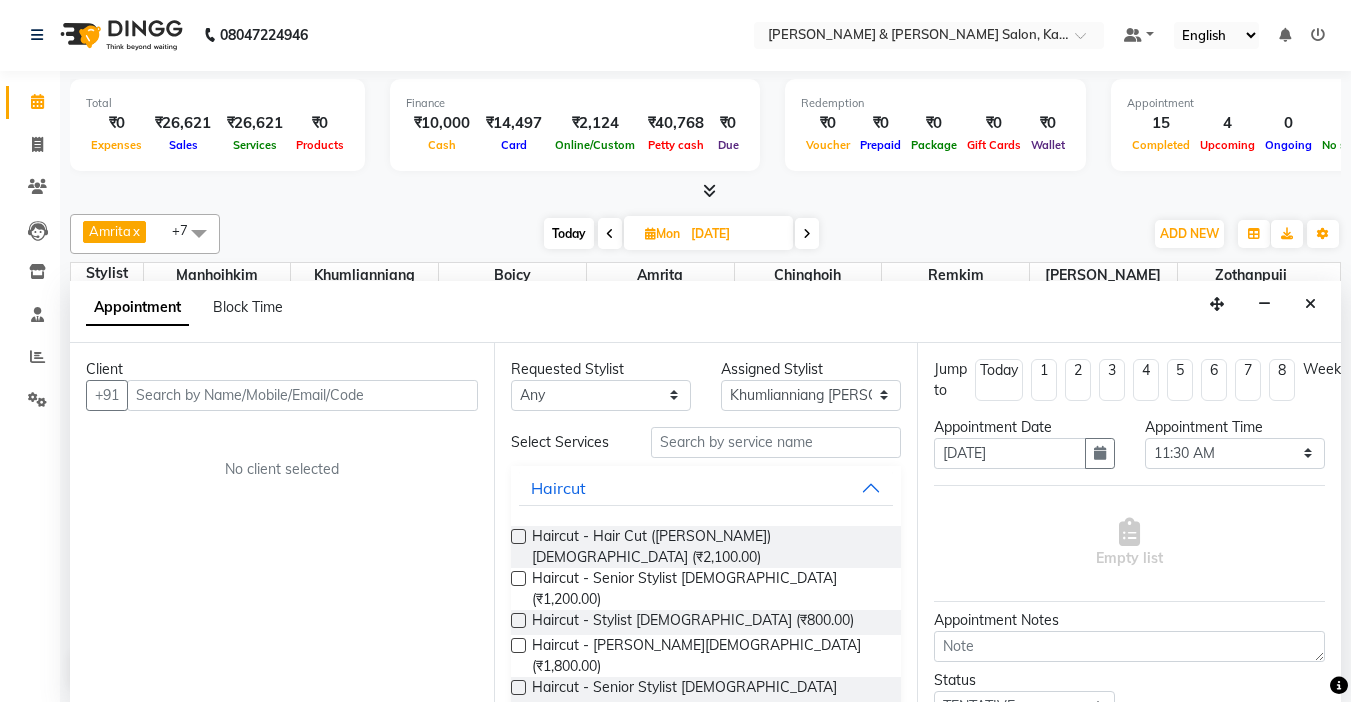 click at bounding box center [302, 395] 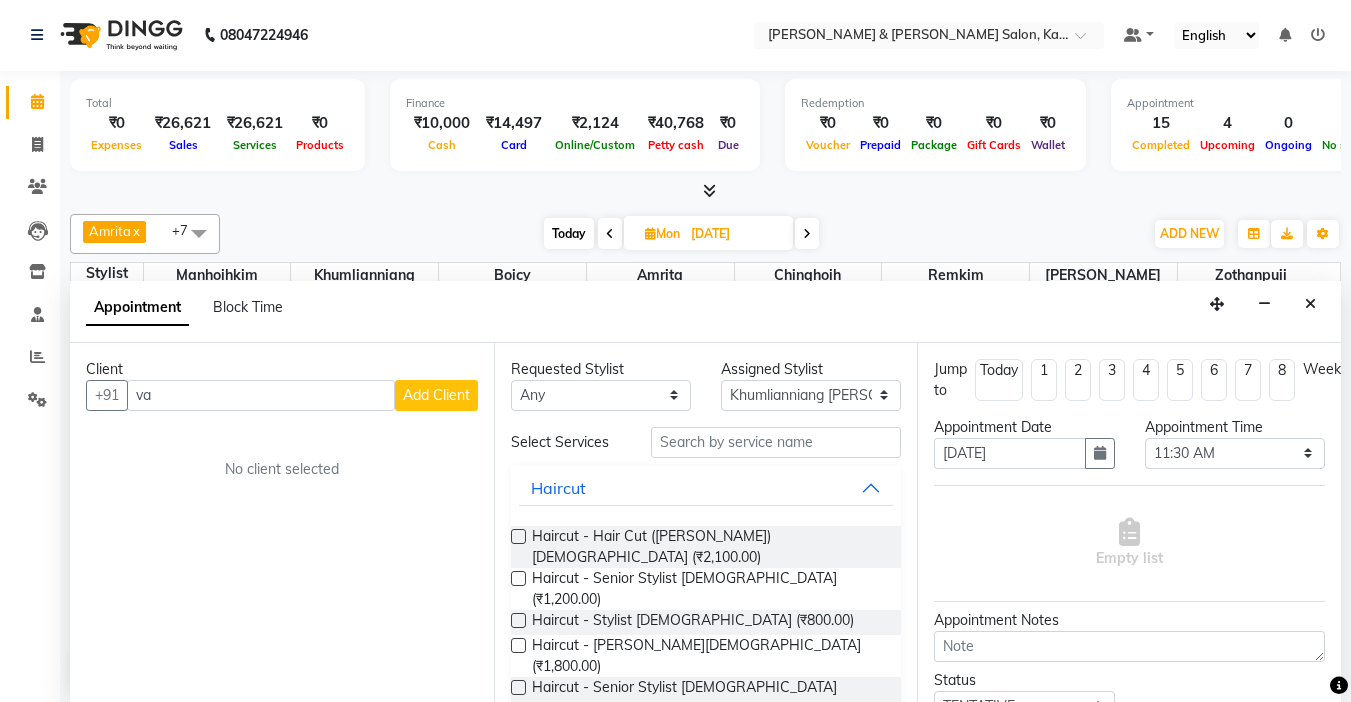 type on "v" 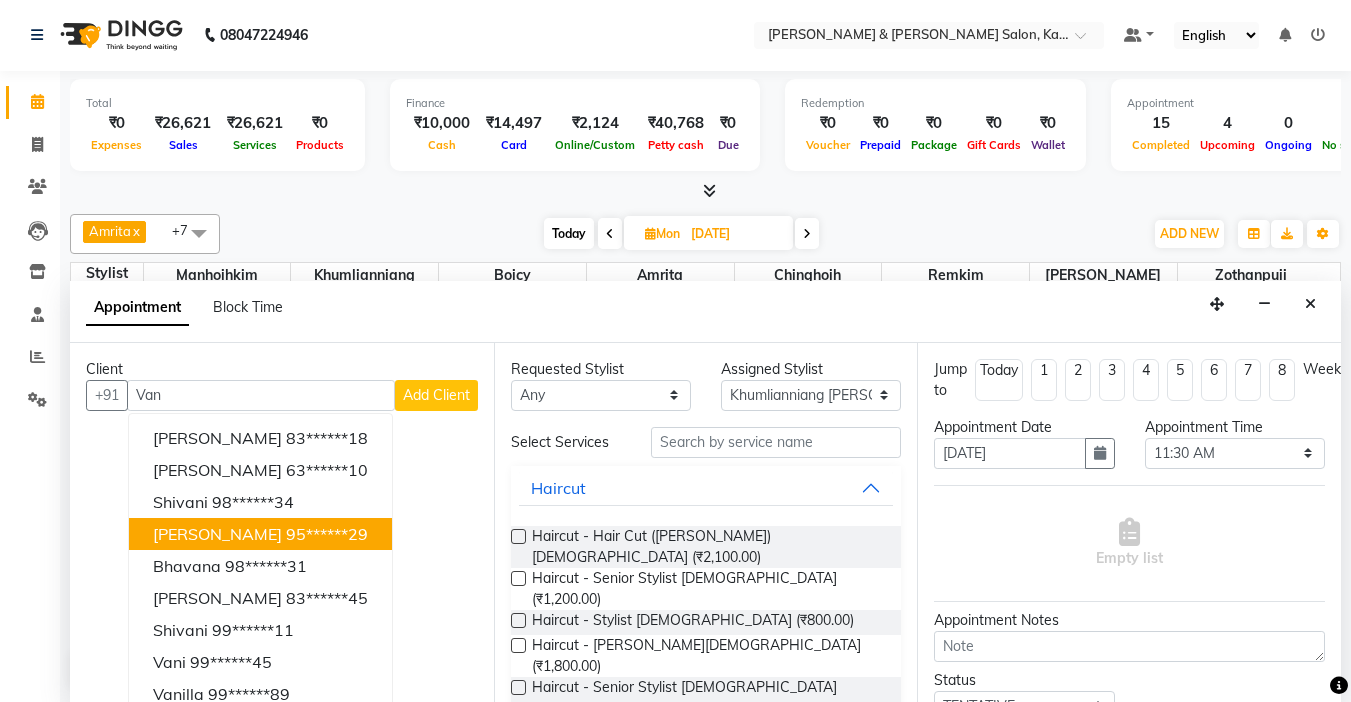 click on "Vandhana Chaudary" at bounding box center [217, 534] 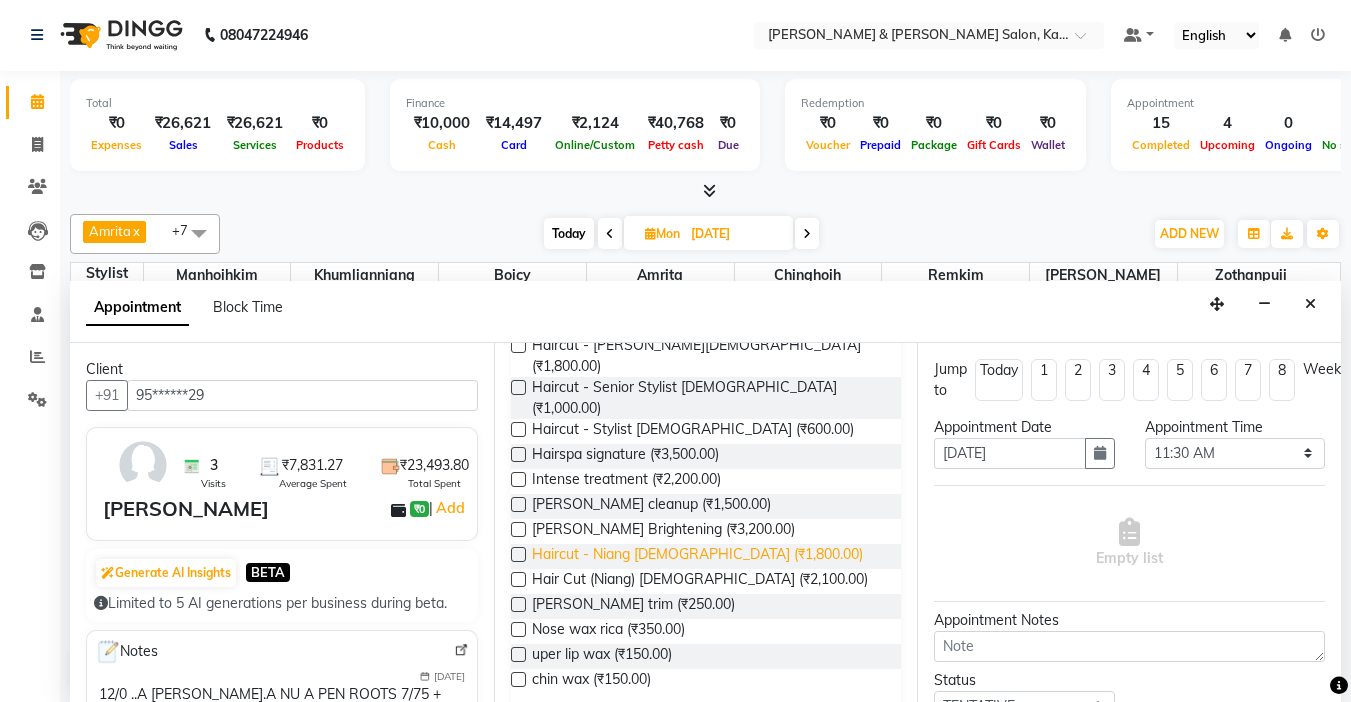 scroll, scrollTop: 0, scrollLeft: 0, axis: both 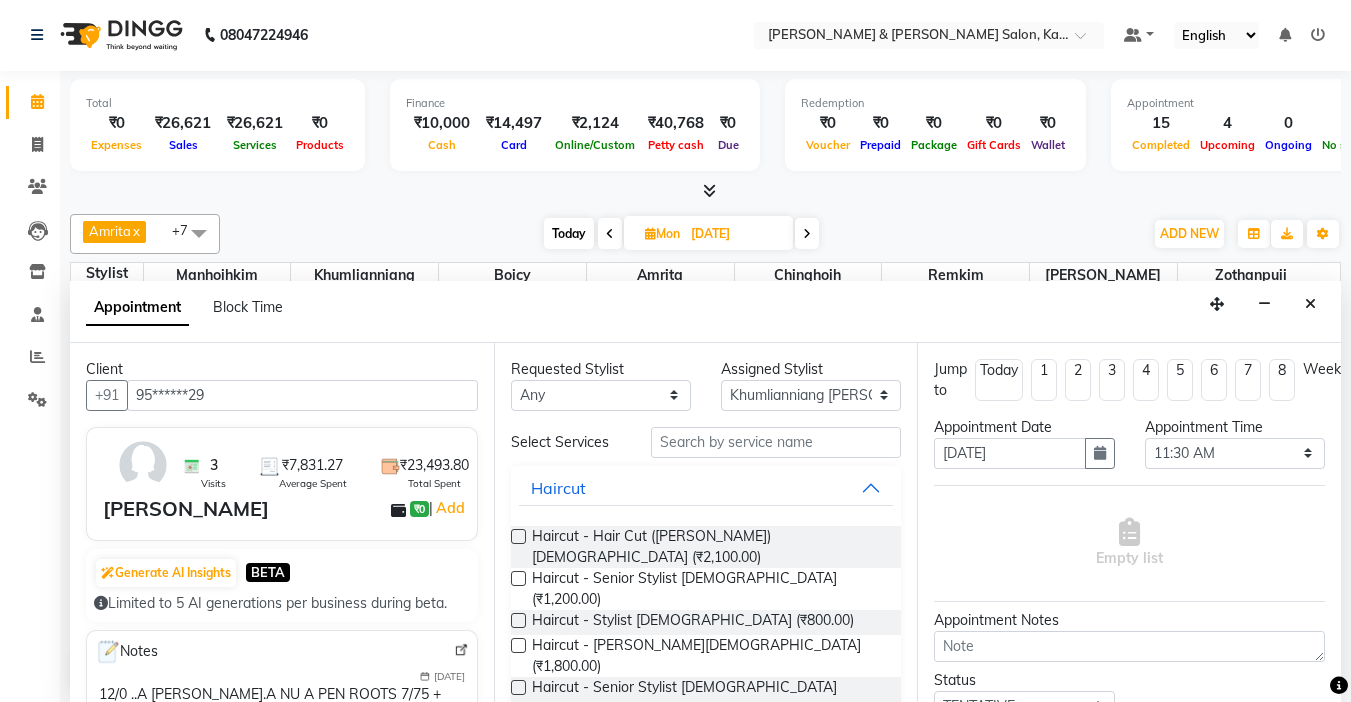 type on "95******29" 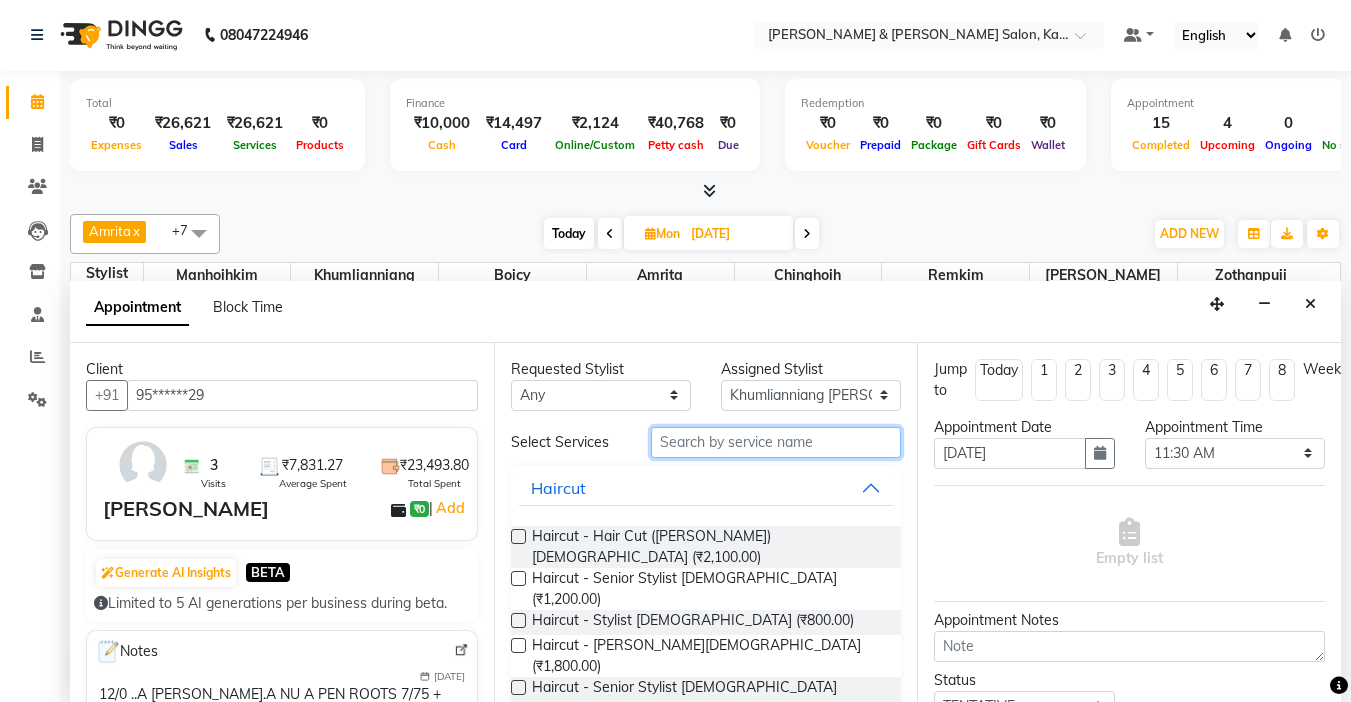 click at bounding box center [776, 442] 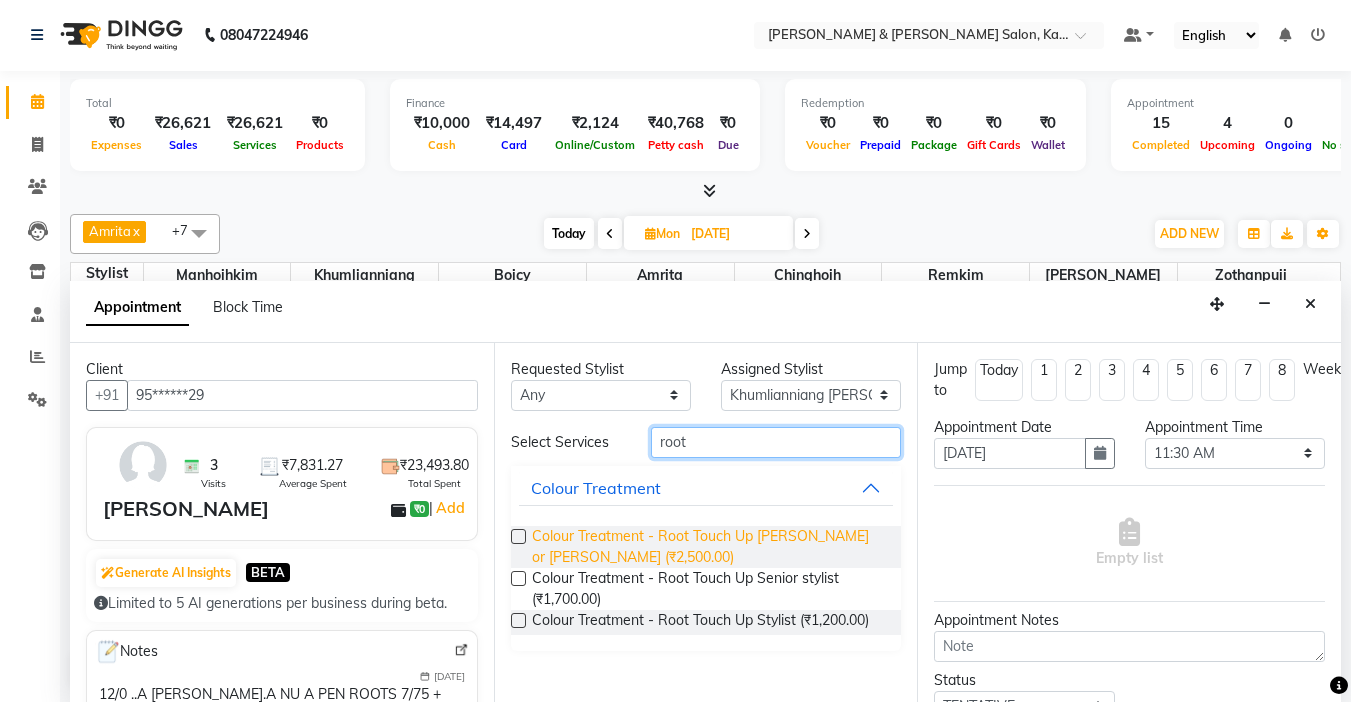 type on "root" 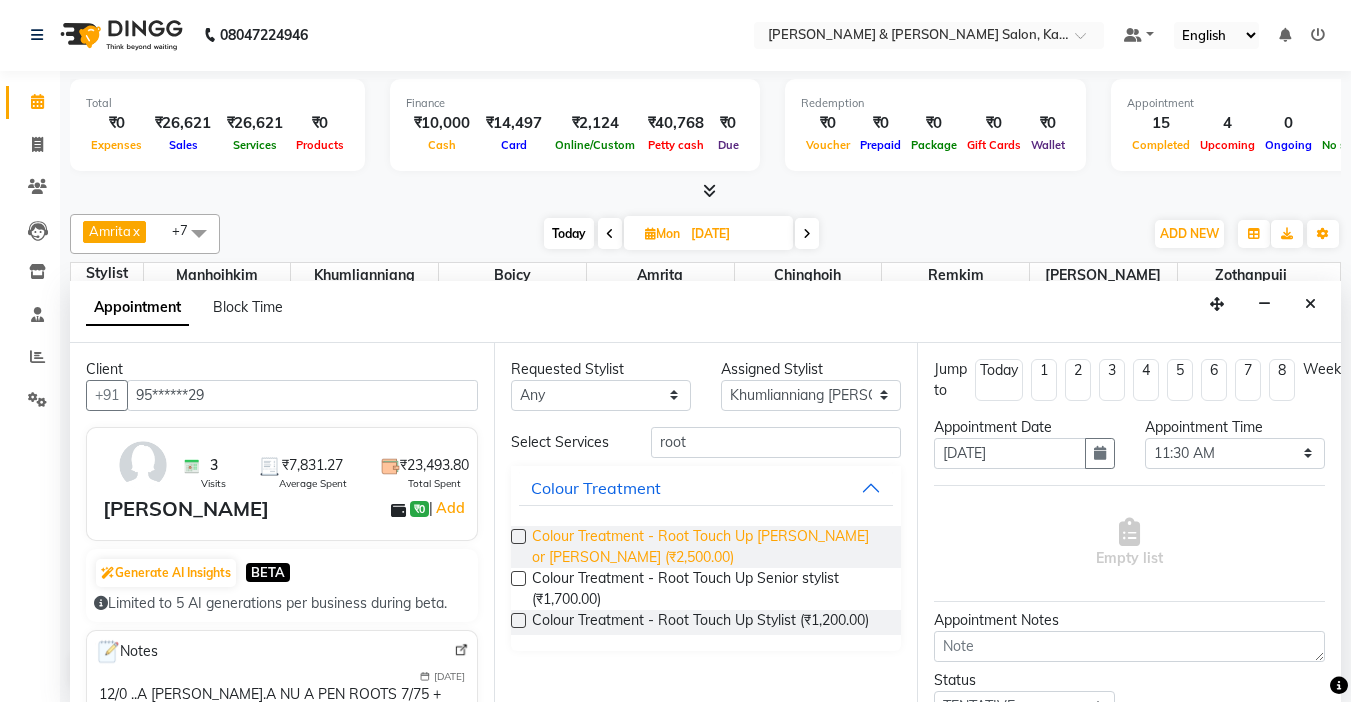drag, startPoint x: 781, startPoint y: 544, endPoint x: 768, endPoint y: 533, distance: 17.029387 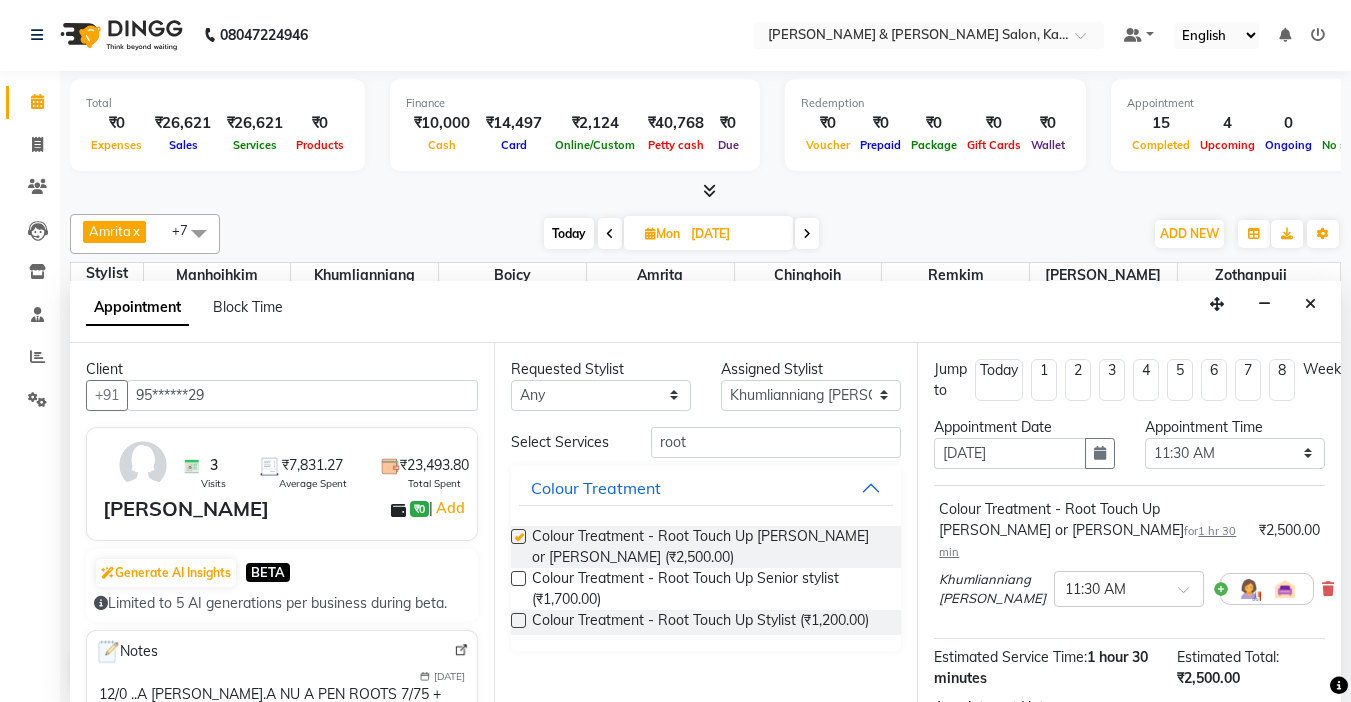 checkbox on "false" 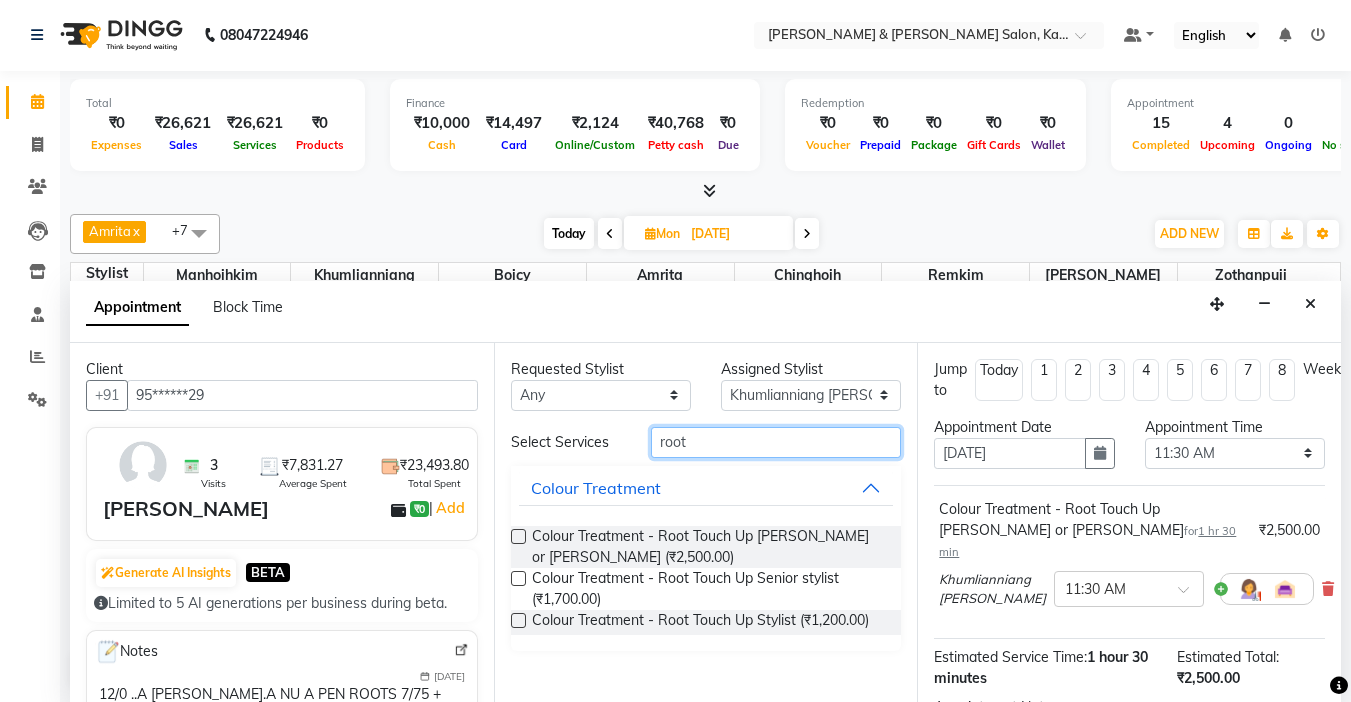 click on "root" at bounding box center (776, 442) 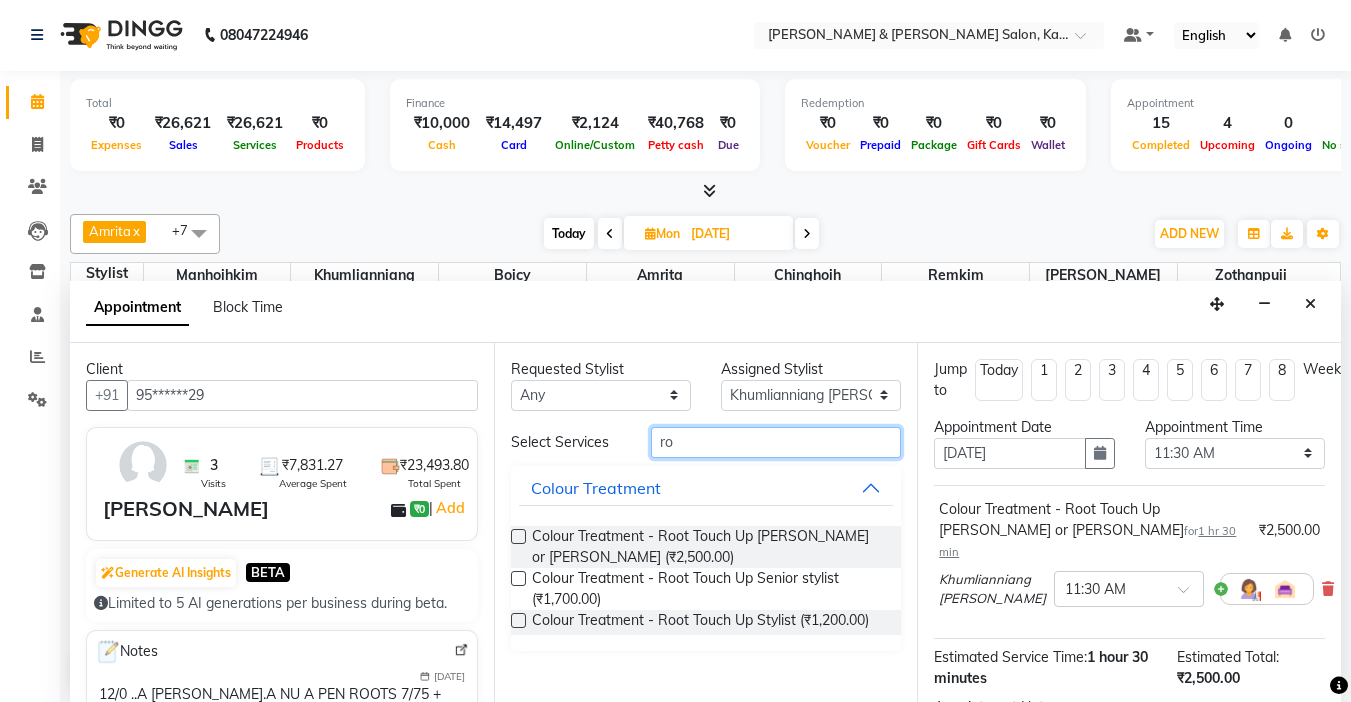type on "r" 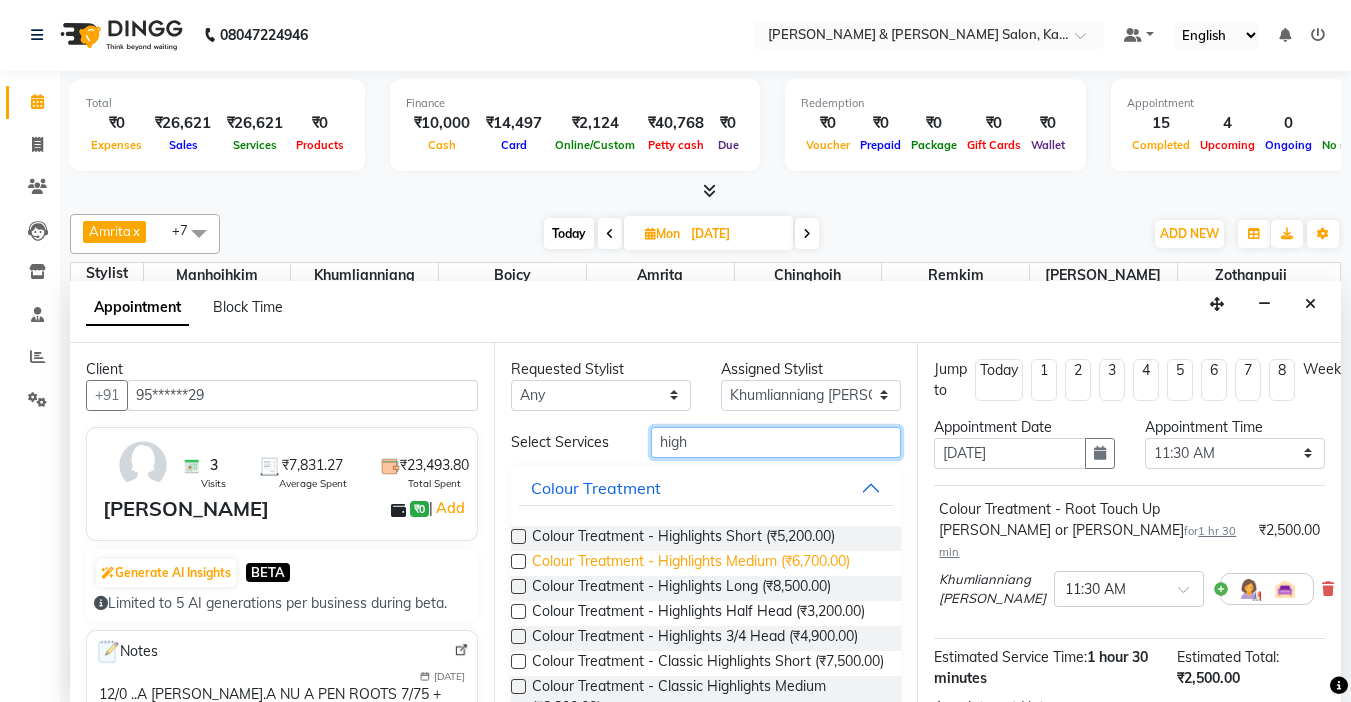 type on "high" 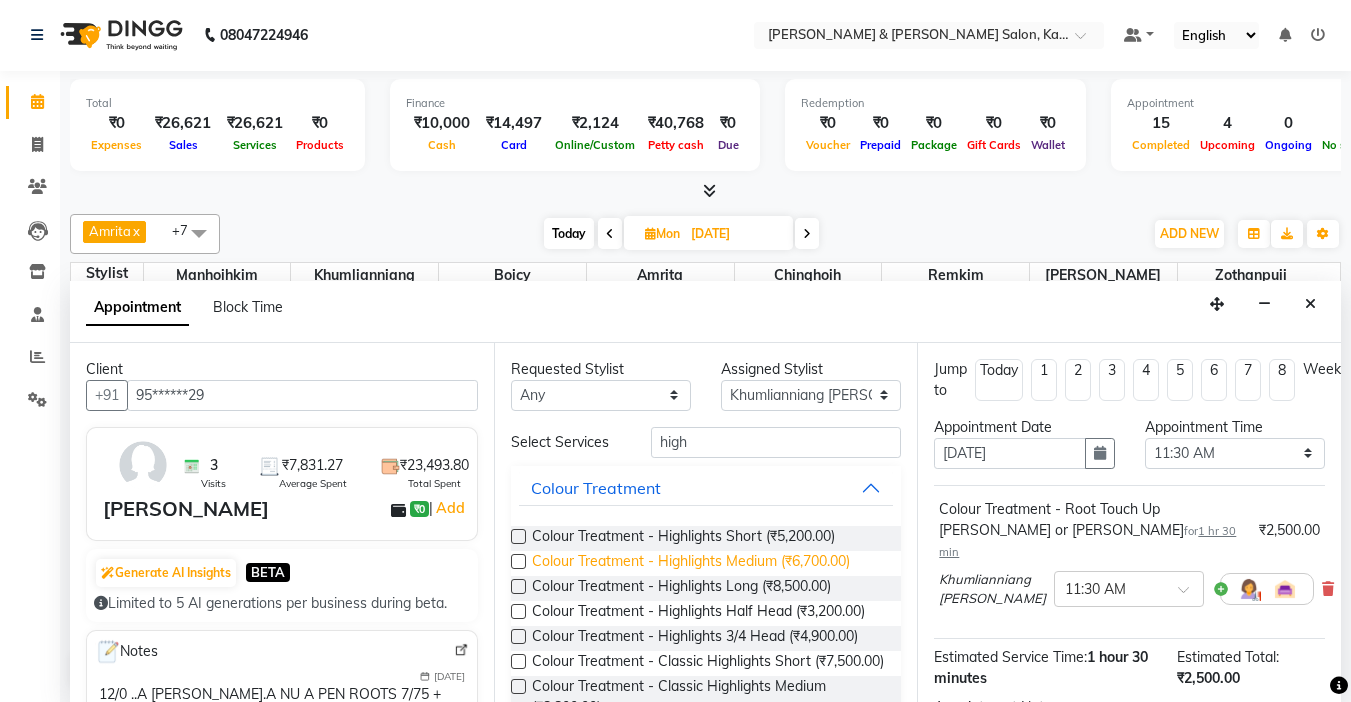 click on "Colour Treatment - Highlights  Medium (₹6,700.00)" at bounding box center [691, 563] 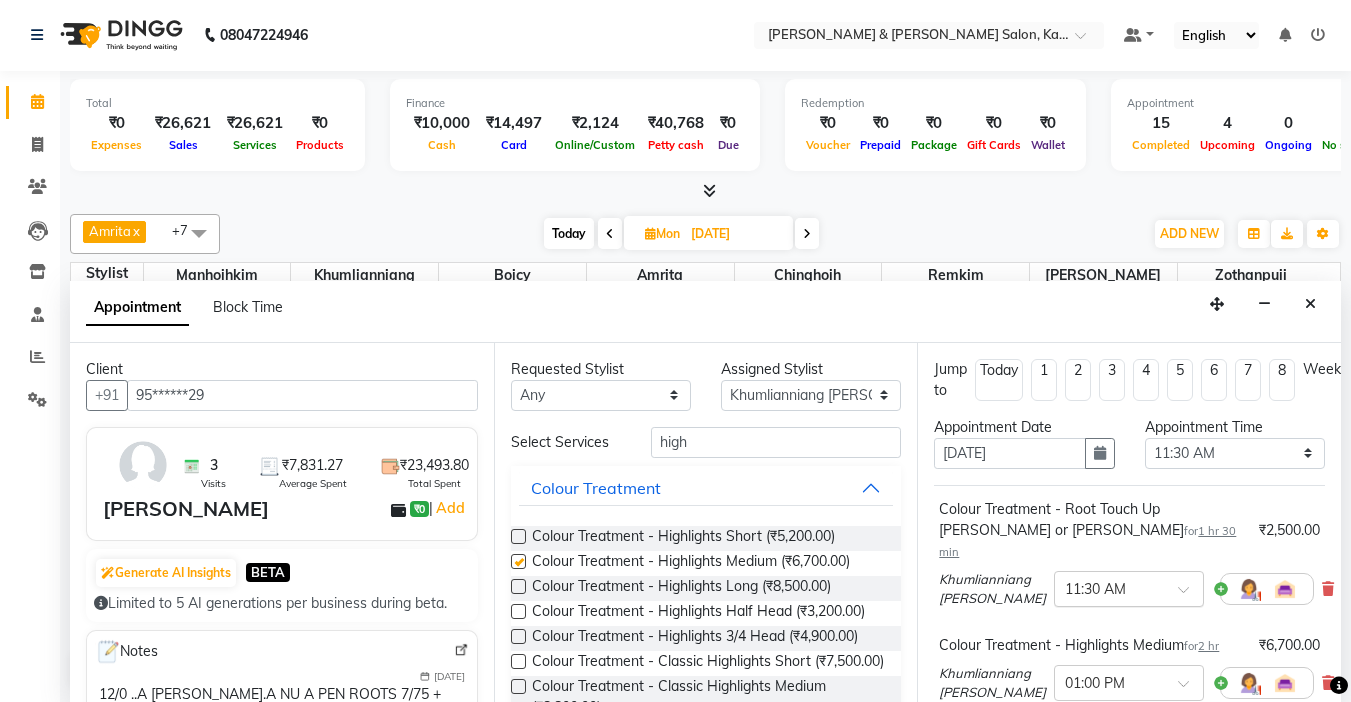 checkbox on "false" 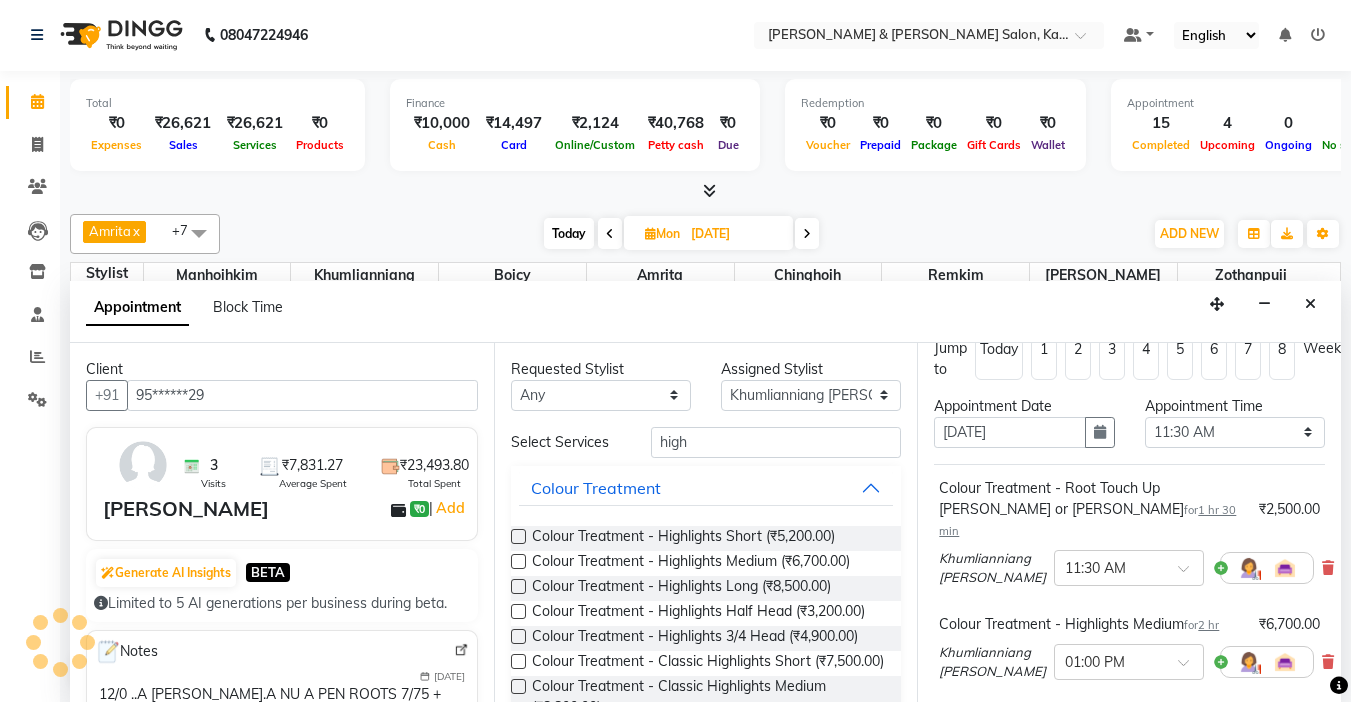 scroll, scrollTop: 121, scrollLeft: 0, axis: vertical 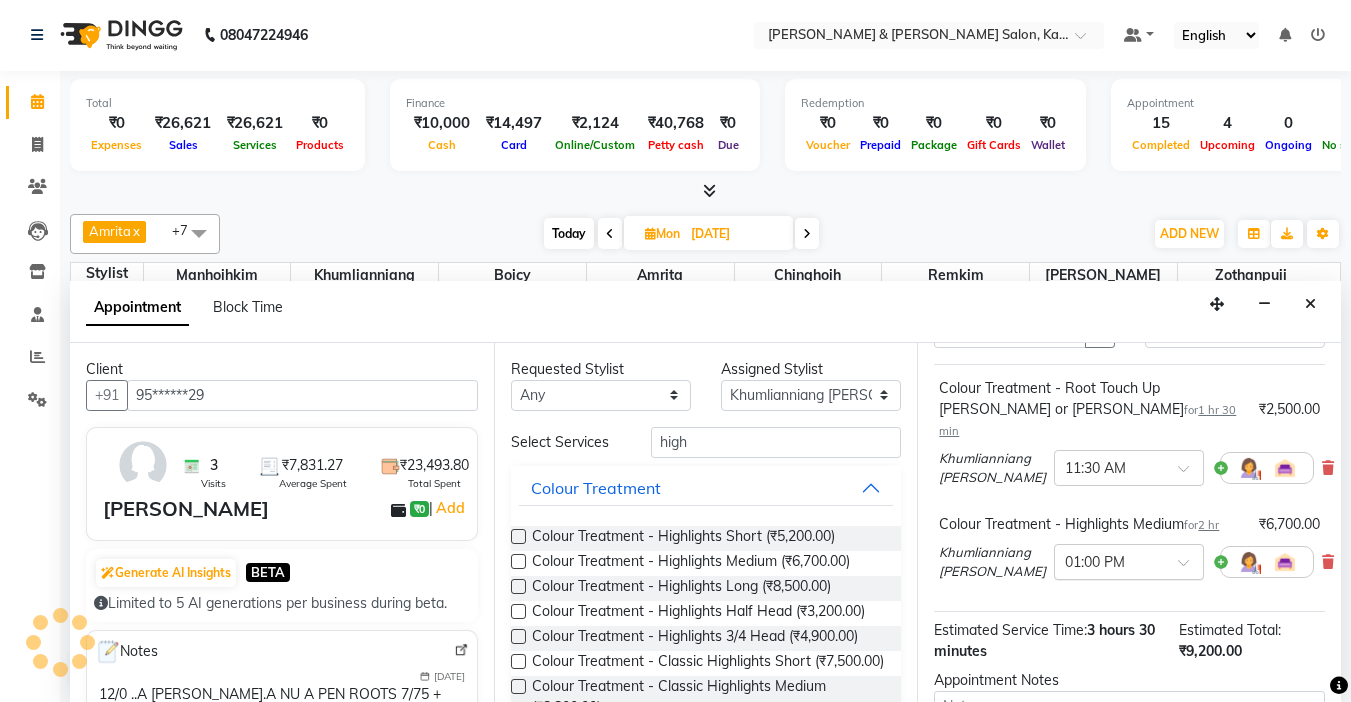 click at bounding box center [1129, 560] 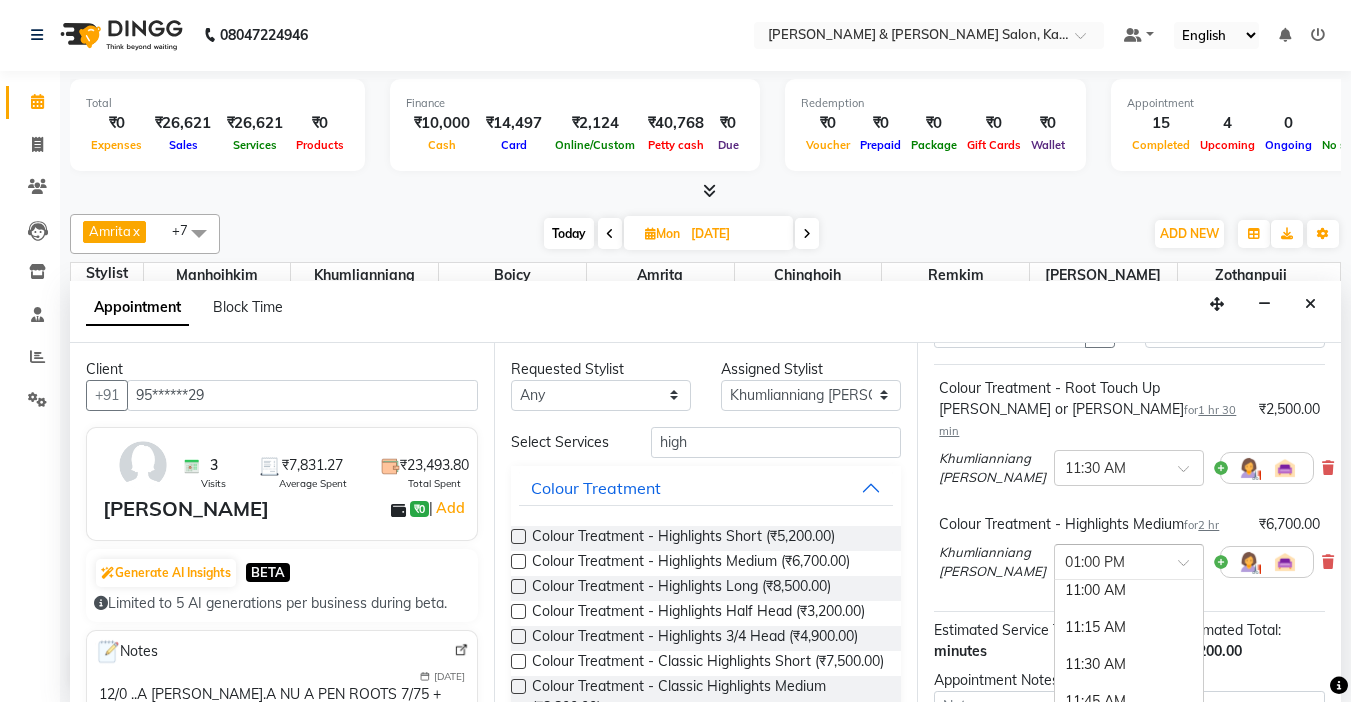 scroll, scrollTop: 144, scrollLeft: 0, axis: vertical 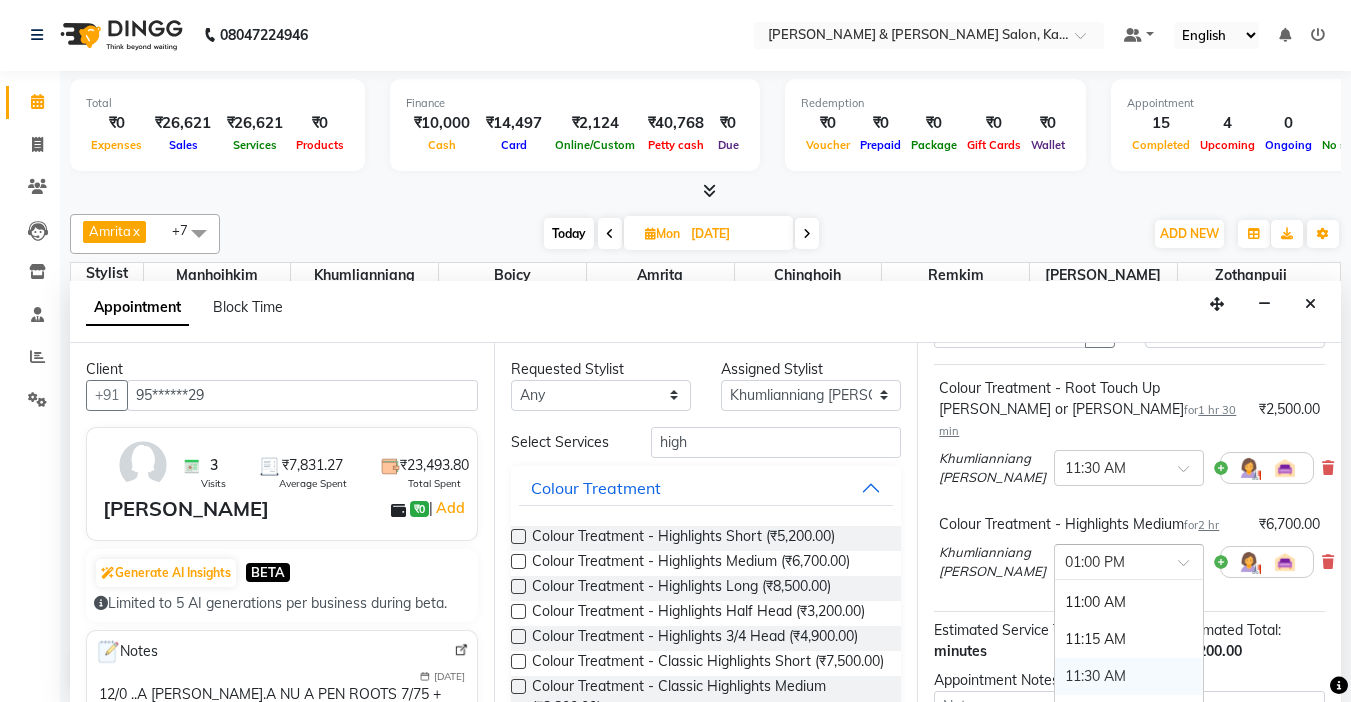 click on "11:30 AM" at bounding box center (1129, 676) 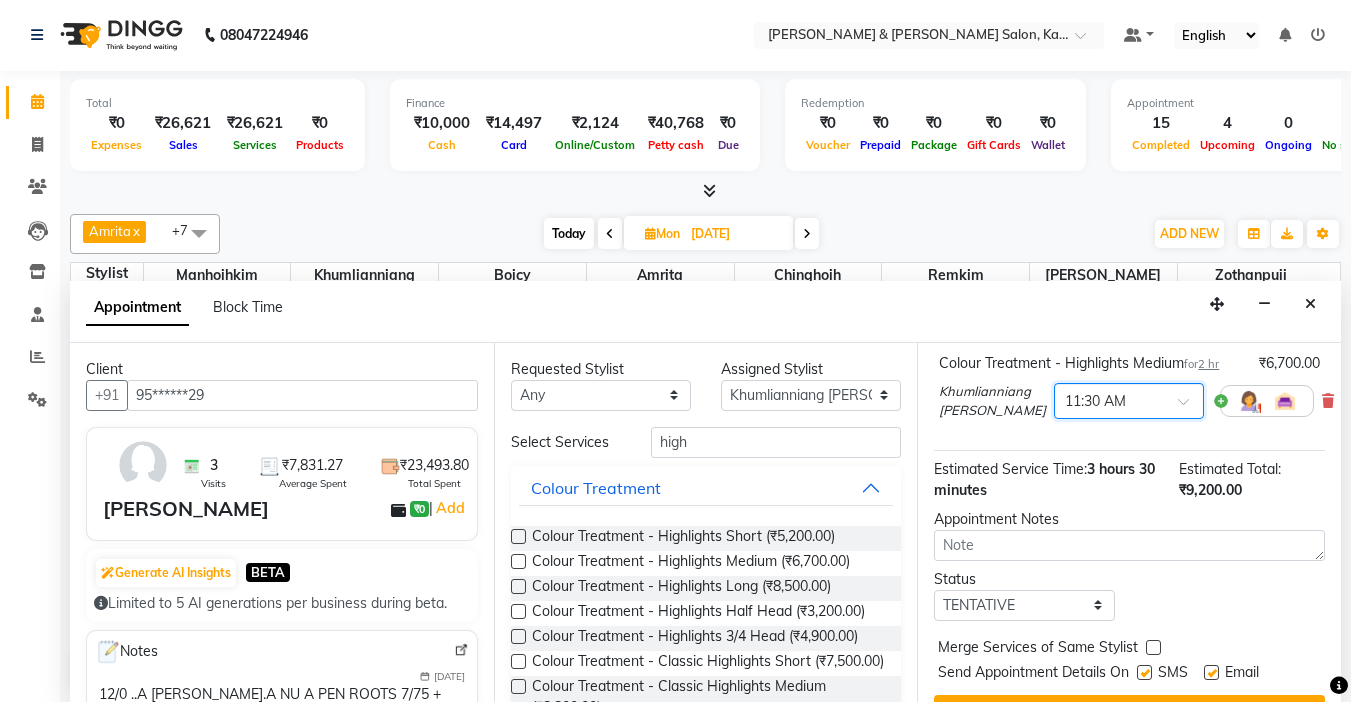 scroll, scrollTop: 321, scrollLeft: 0, axis: vertical 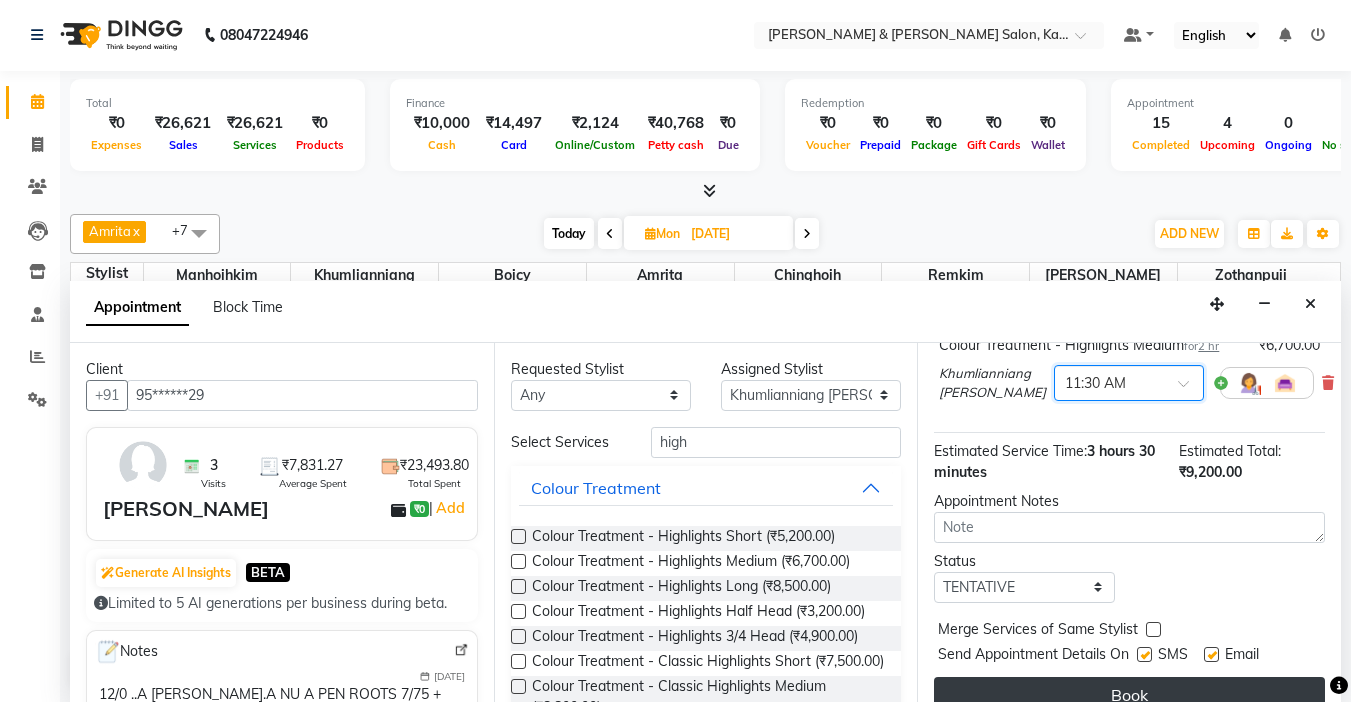 click on "Book" at bounding box center [1129, 695] 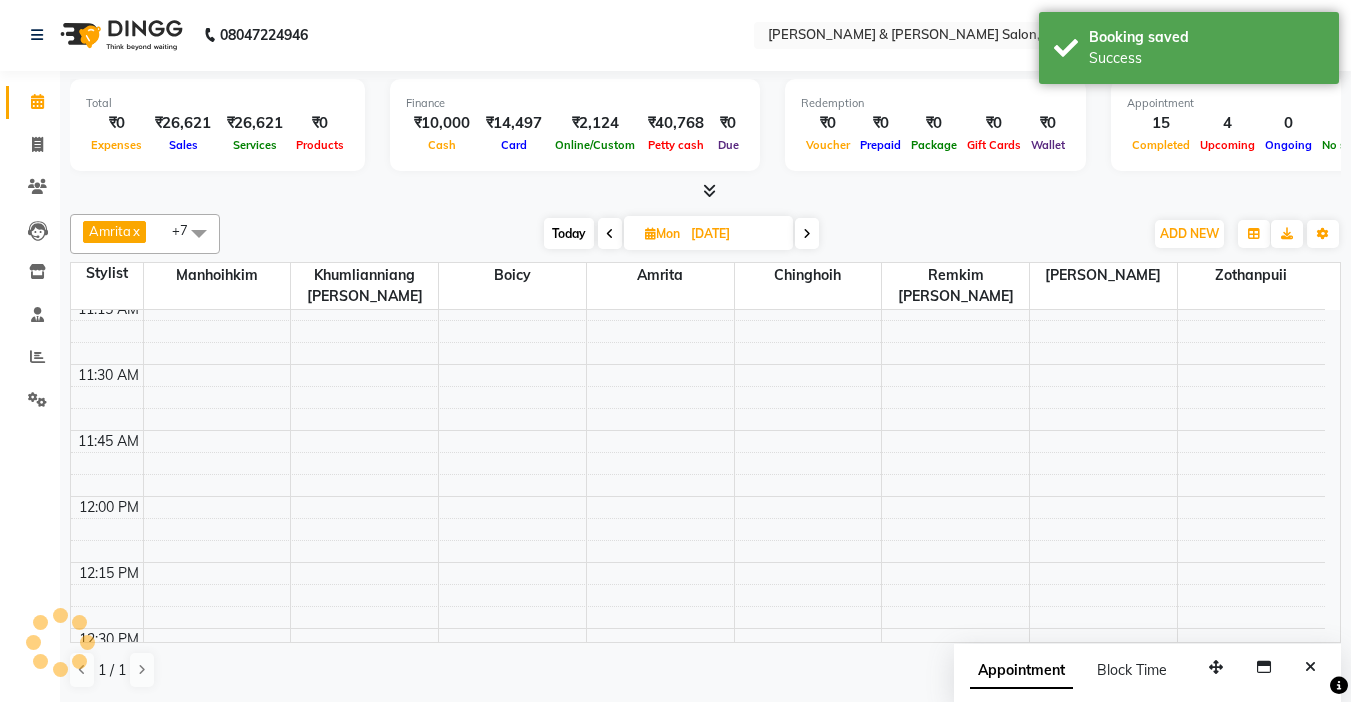 scroll, scrollTop: 0, scrollLeft: 0, axis: both 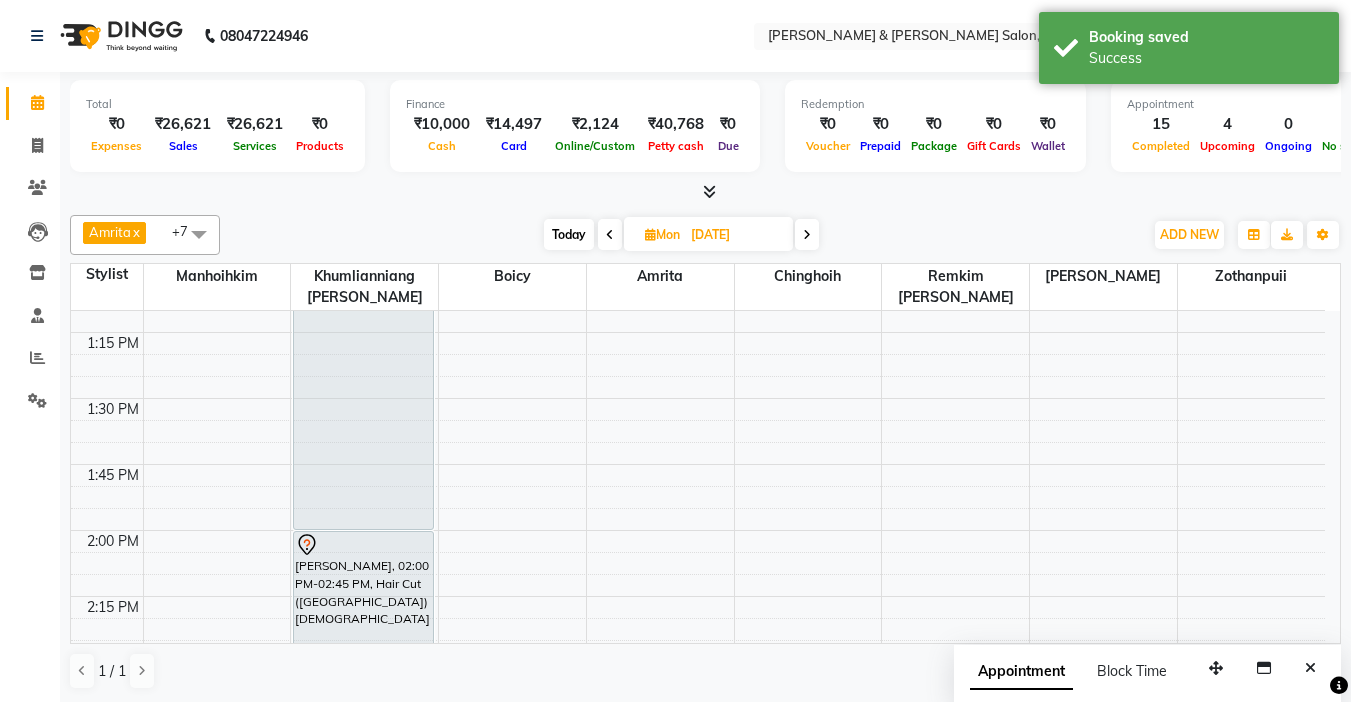 drag, startPoint x: 324, startPoint y: 396, endPoint x: 342, endPoint y: 515, distance: 120.353645 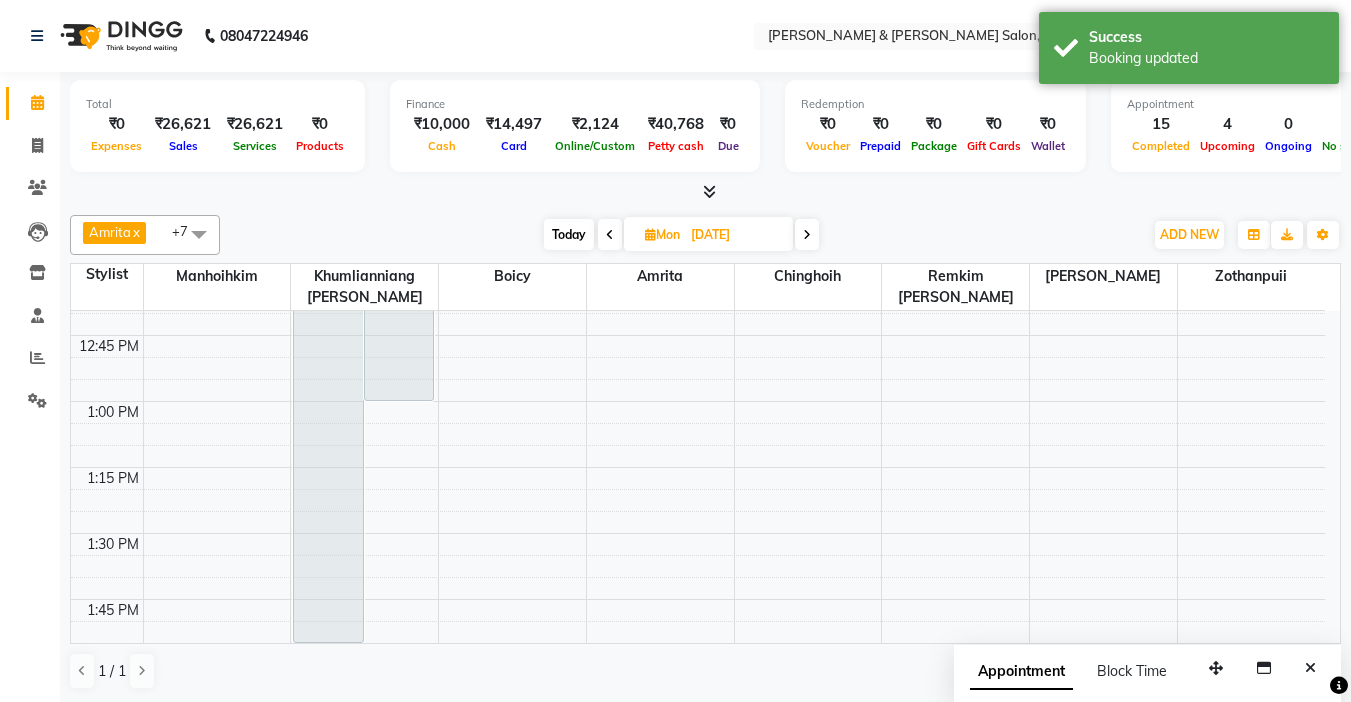 scroll, scrollTop: 1000, scrollLeft: 0, axis: vertical 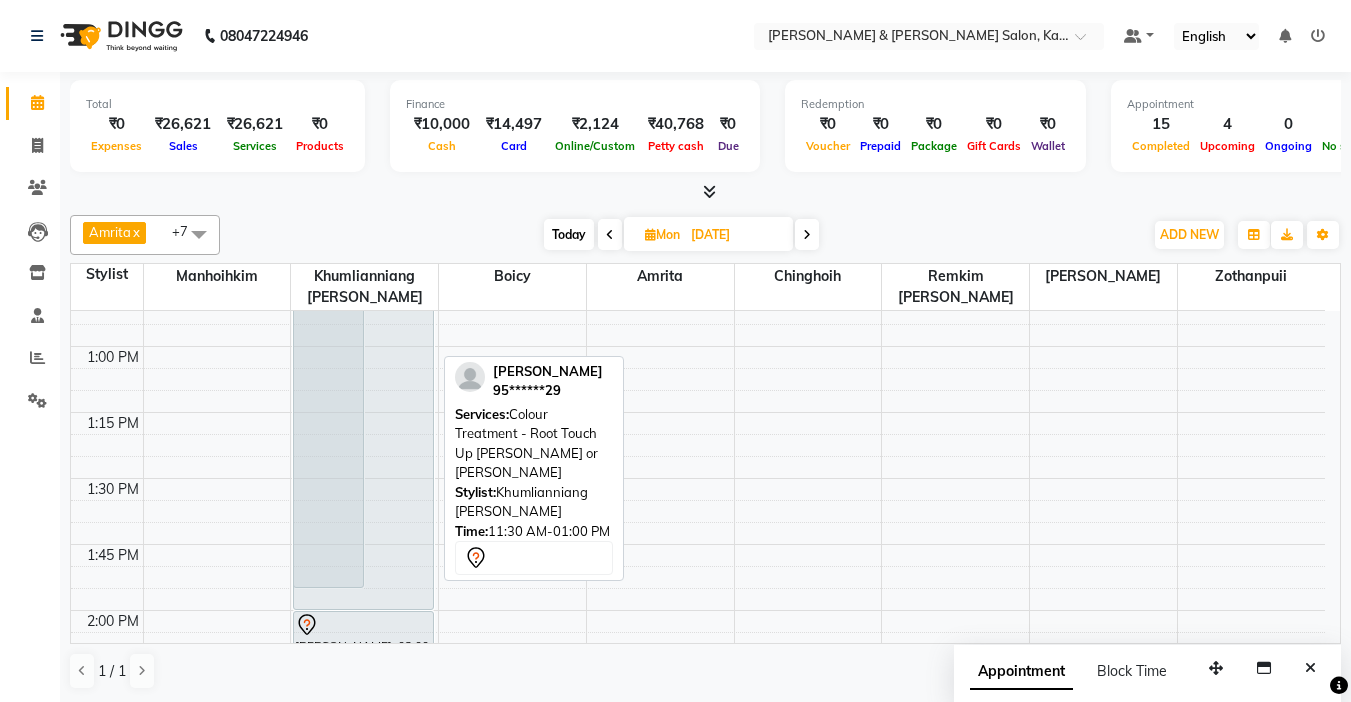 drag, startPoint x: 405, startPoint y: 361, endPoint x: 451, endPoint y: 590, distance: 233.5744 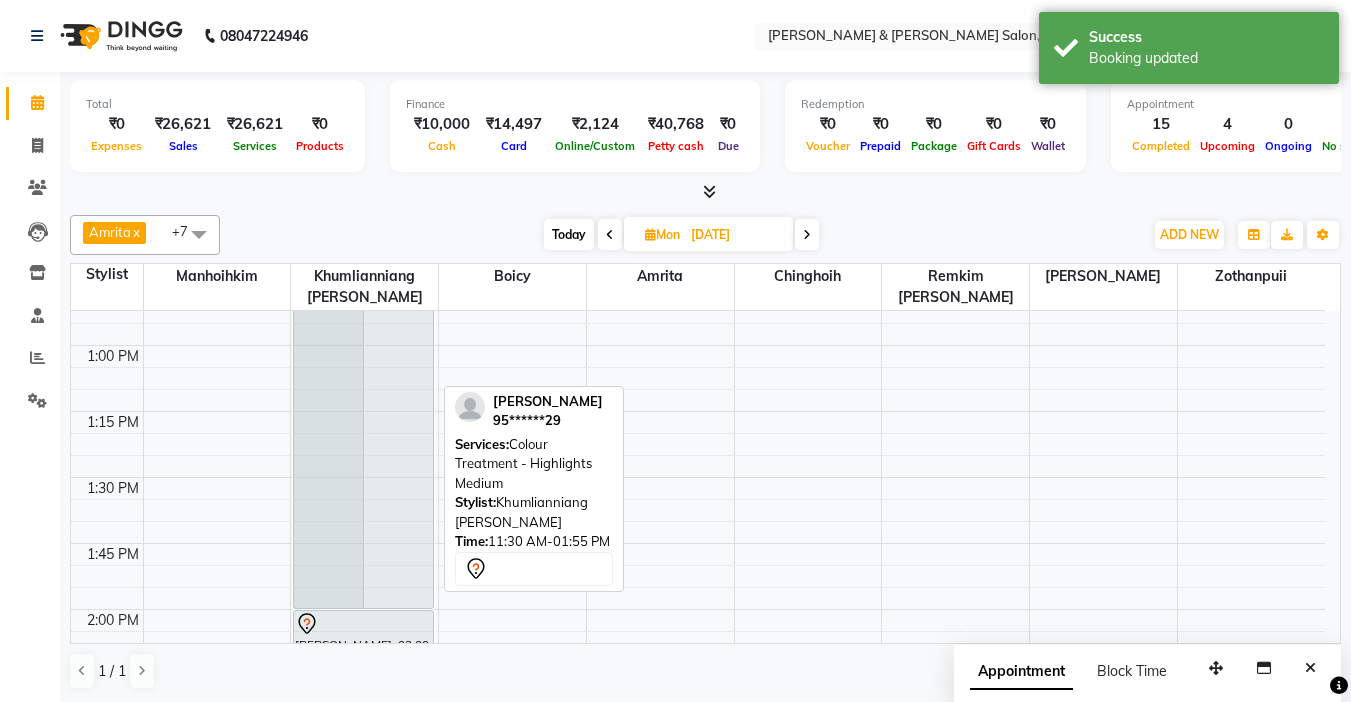 drag, startPoint x: 408, startPoint y: 585, endPoint x: 408, endPoint y: 598, distance: 13 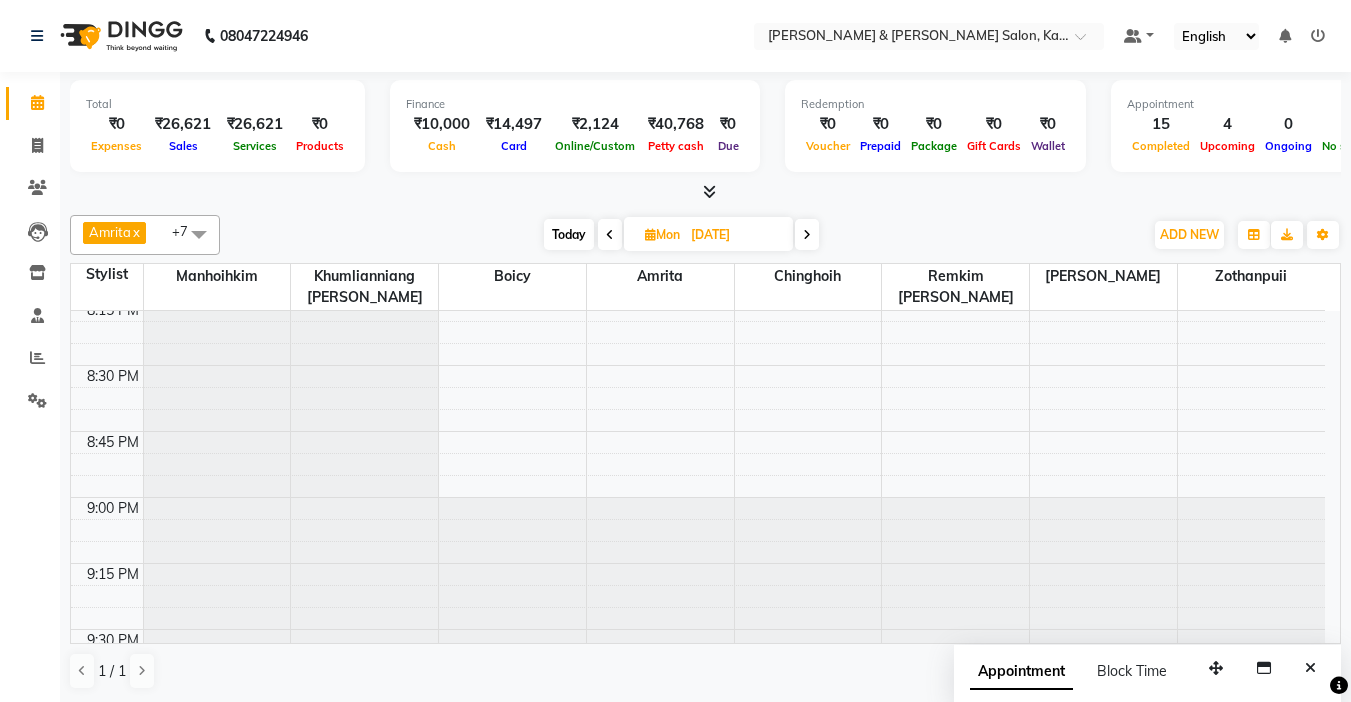 scroll, scrollTop: 3099, scrollLeft: 0, axis: vertical 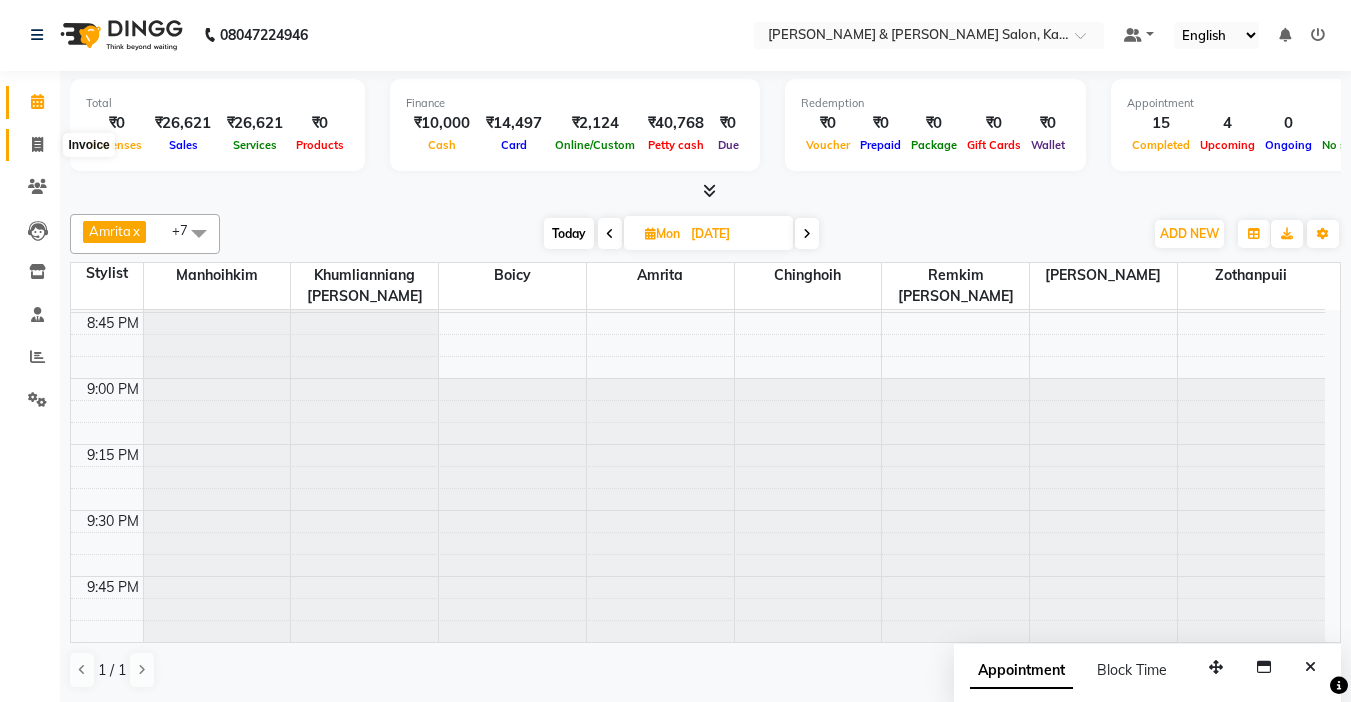 click 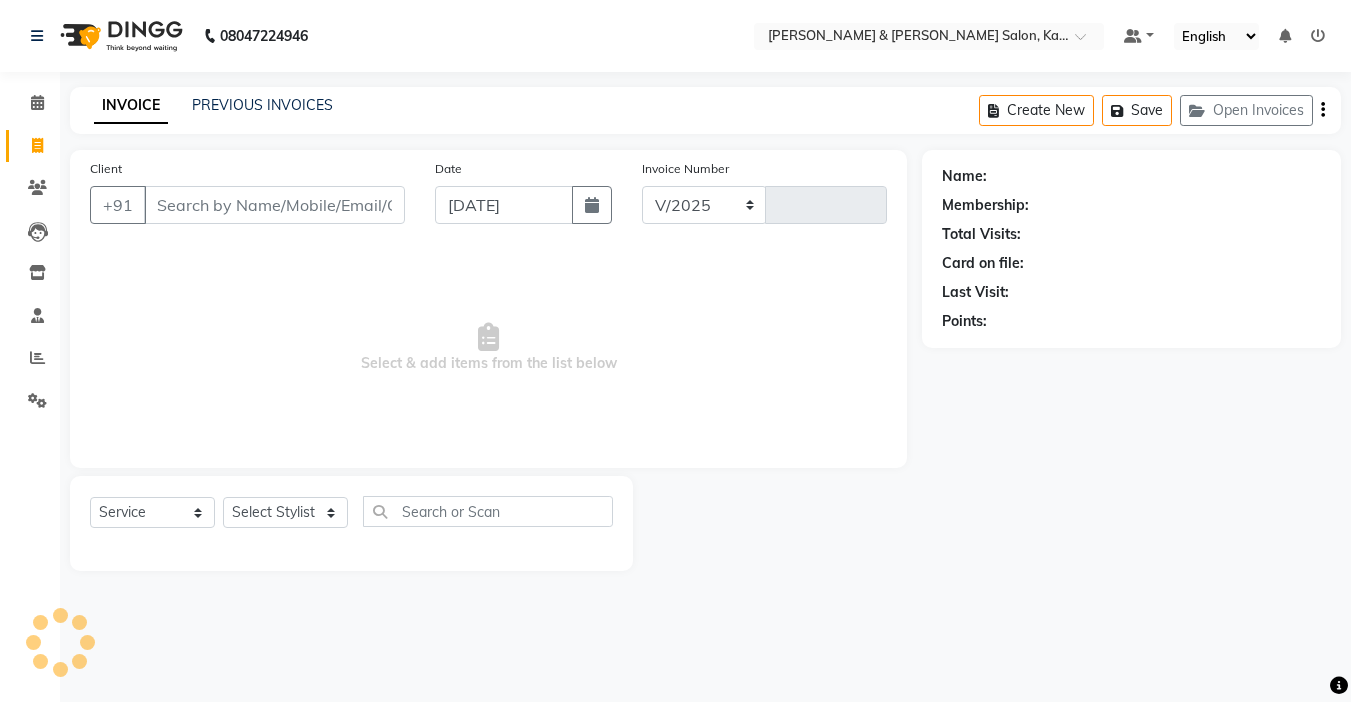 select on "7750" 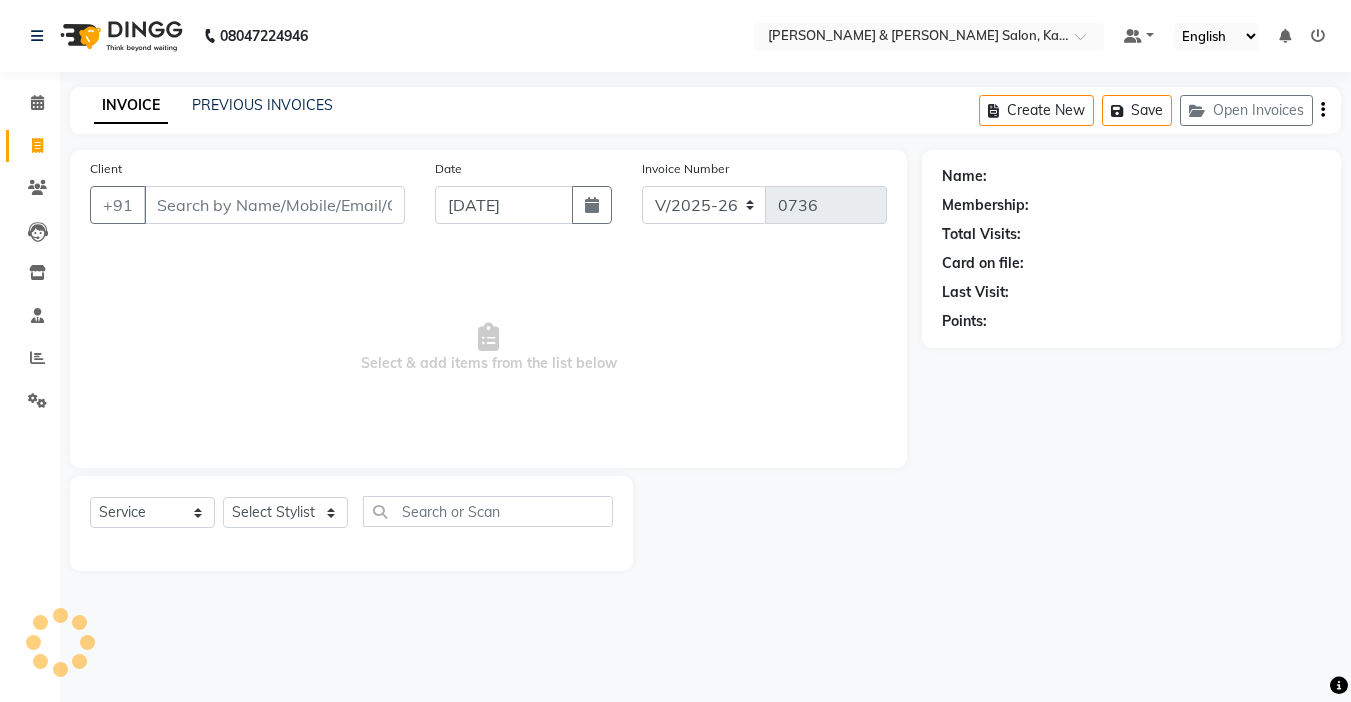 scroll, scrollTop: 0, scrollLeft: 0, axis: both 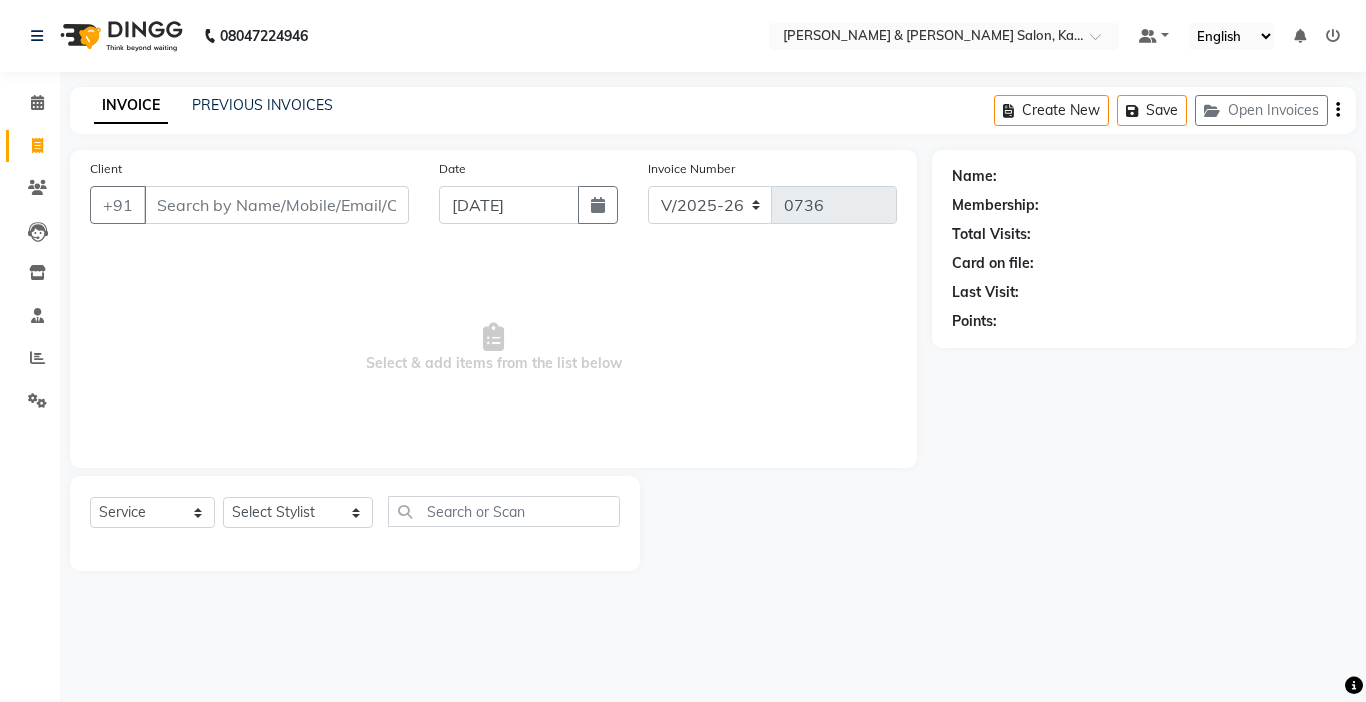 click on "Create New   Save   Open Invoices" 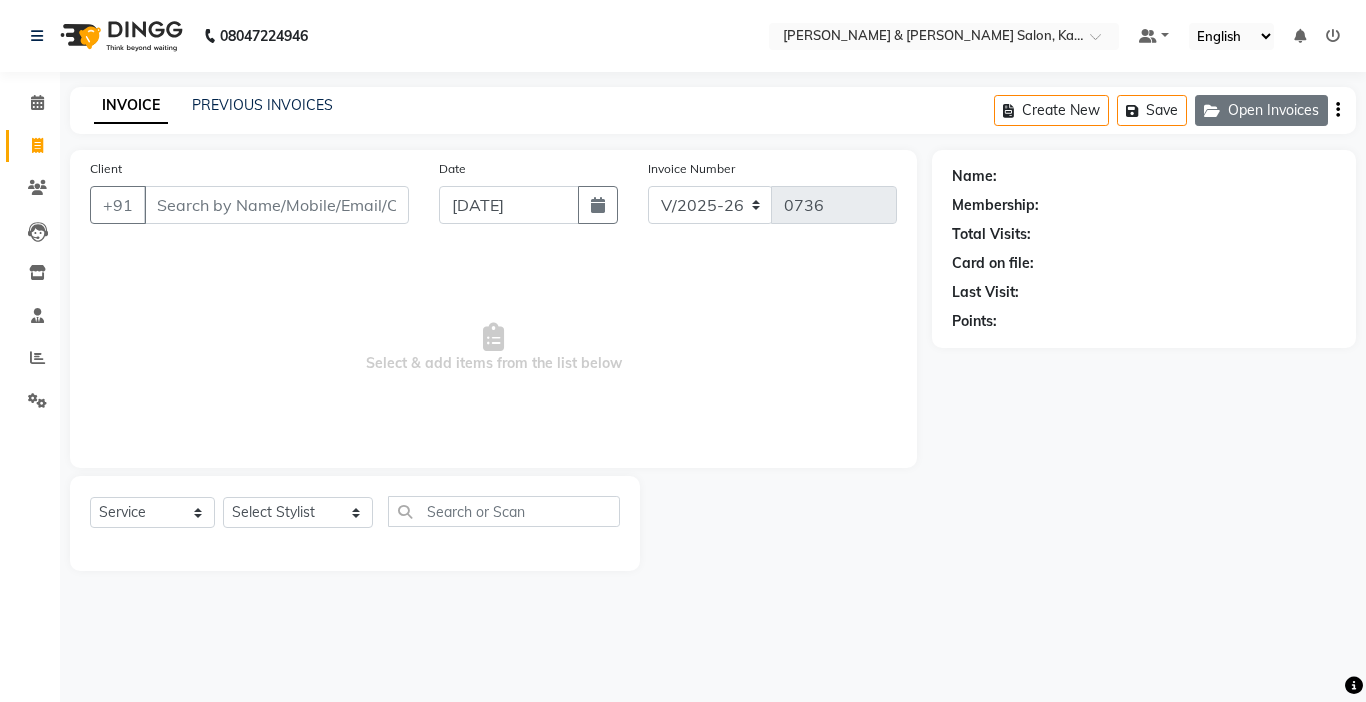 click on "Open Invoices" 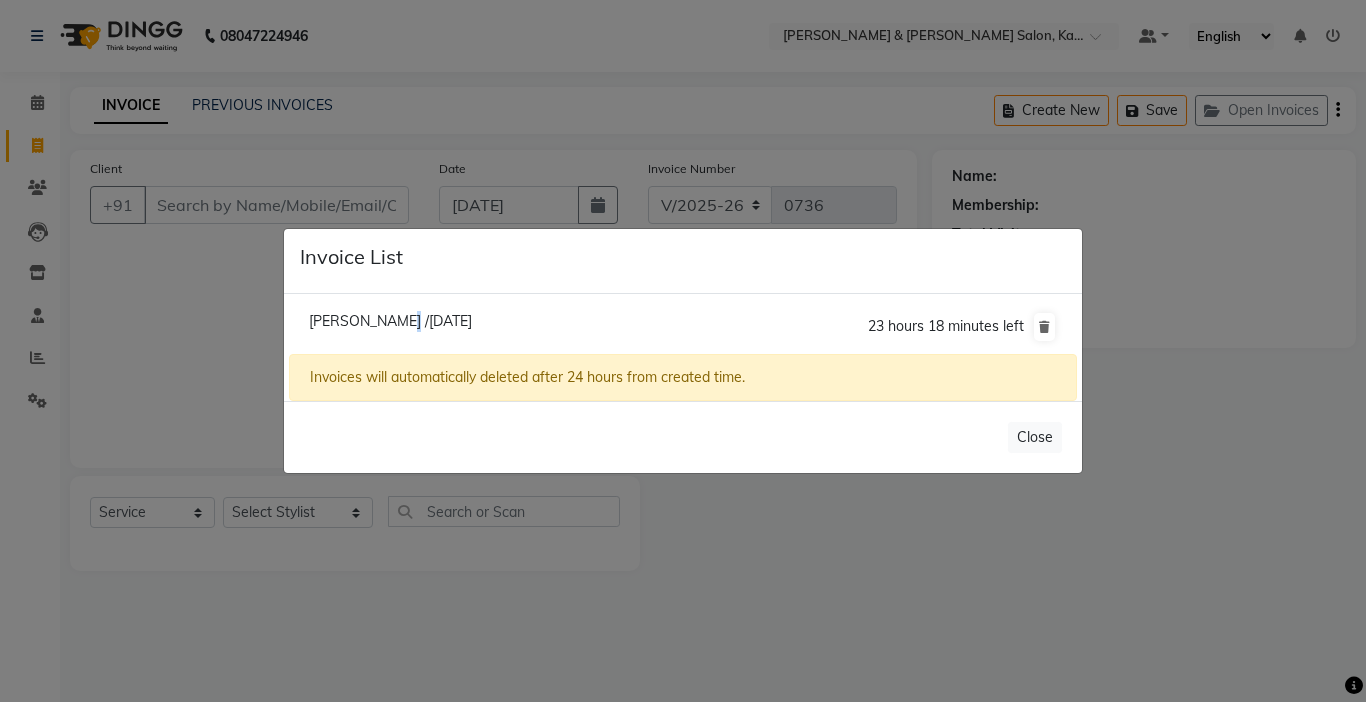 click on "Amreen /10 July 2025" 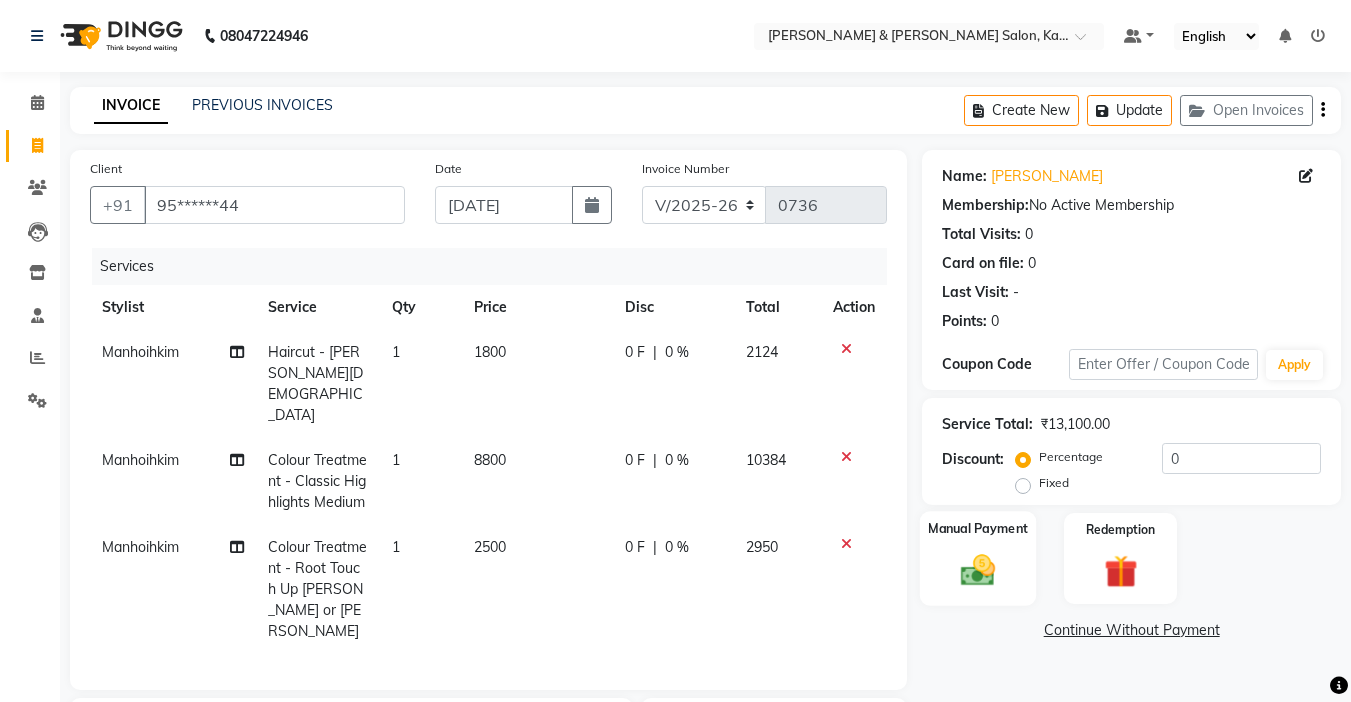 scroll, scrollTop: 272, scrollLeft: 0, axis: vertical 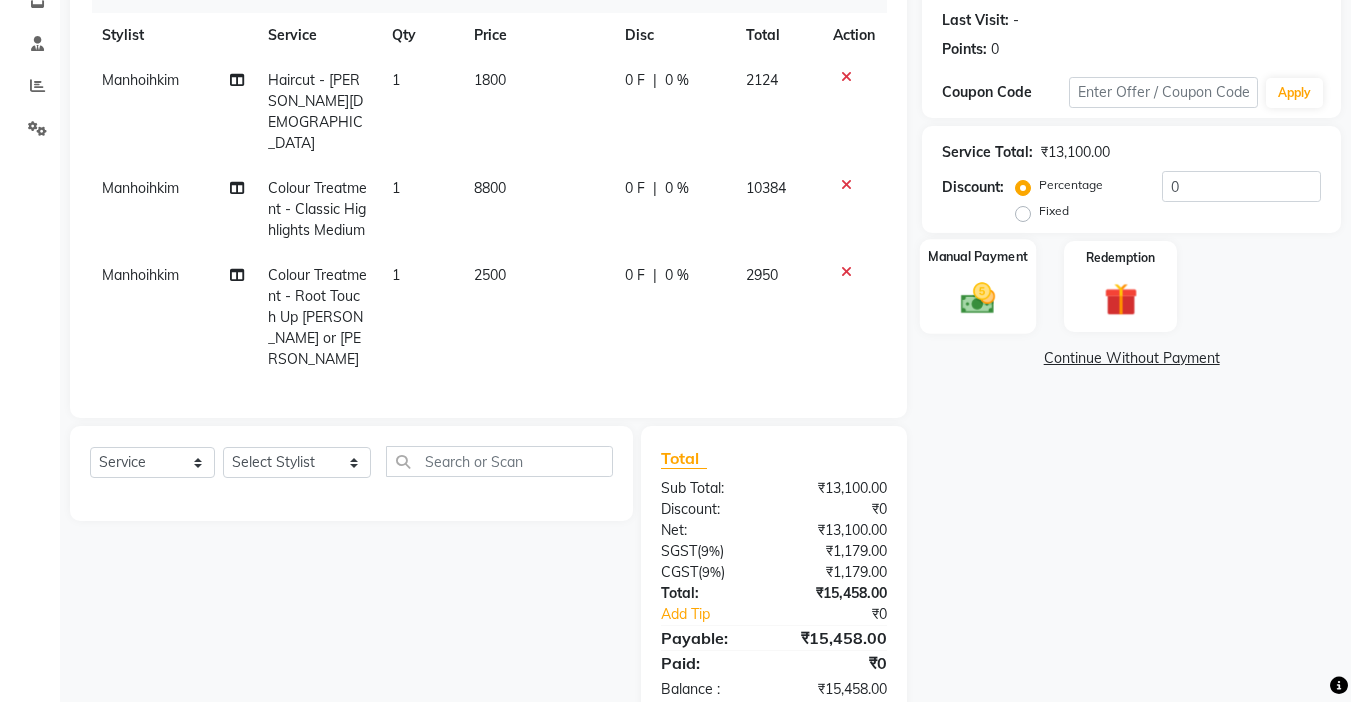 click 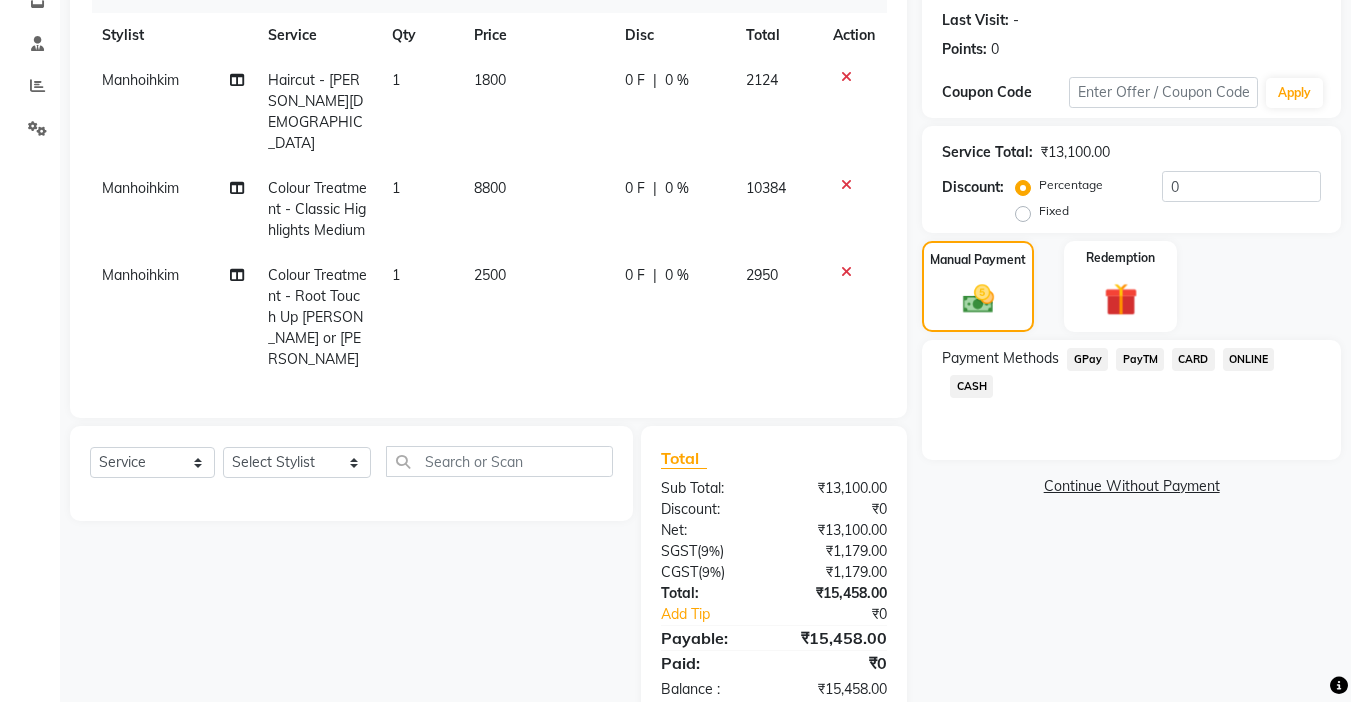 click on "CARD" 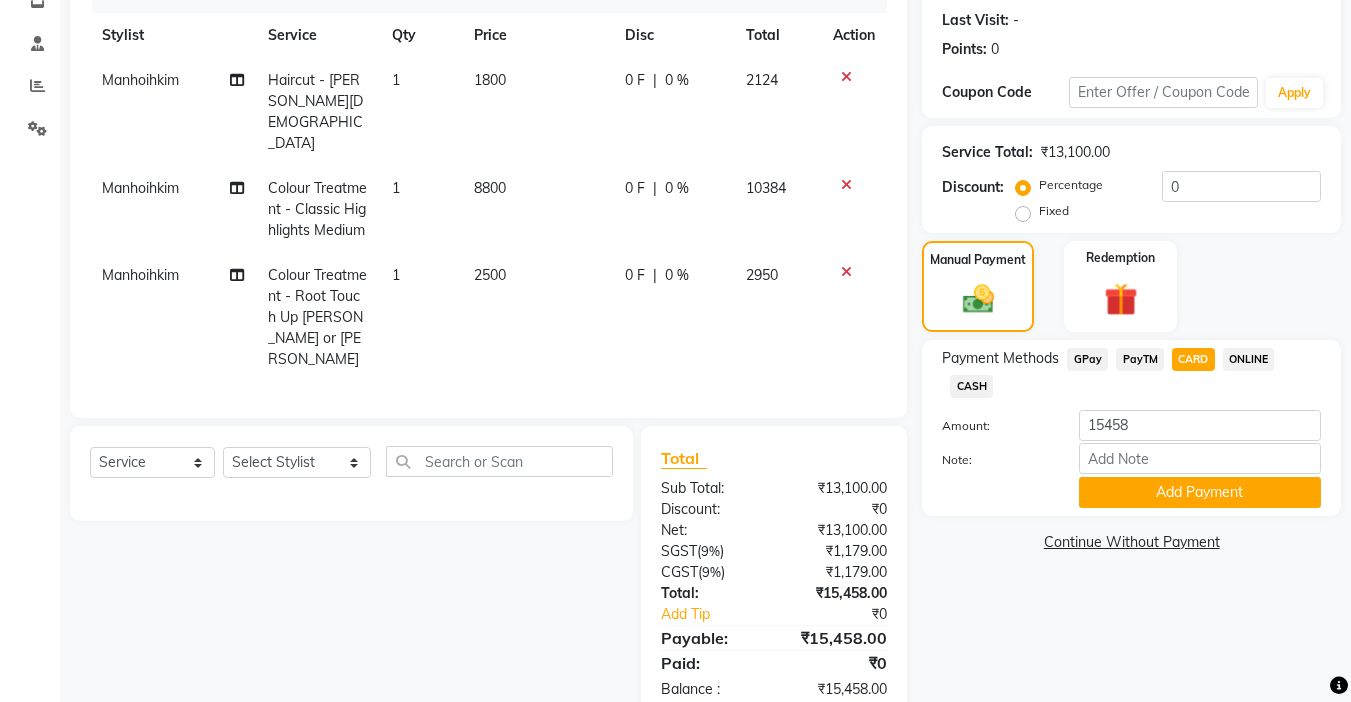 drag, startPoint x: 1142, startPoint y: 472, endPoint x: 431, endPoint y: 588, distance: 720.4006 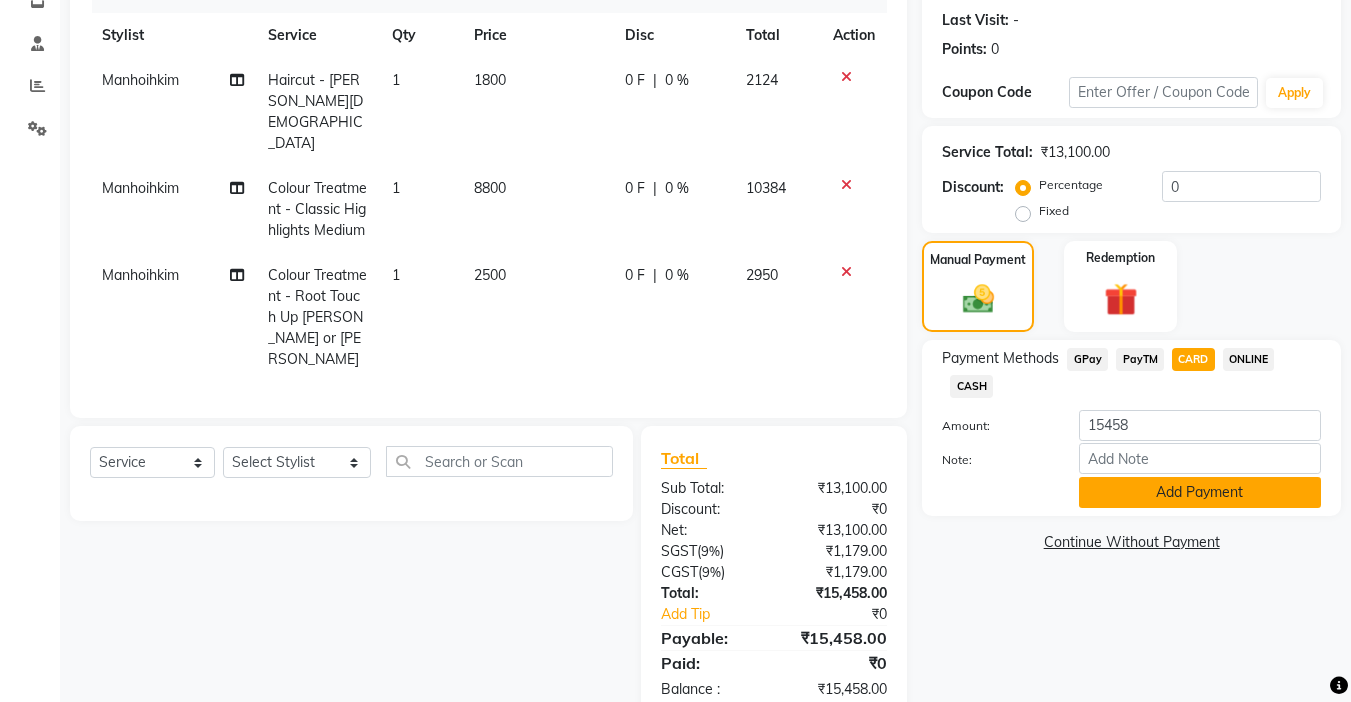 click on "Add Payment" 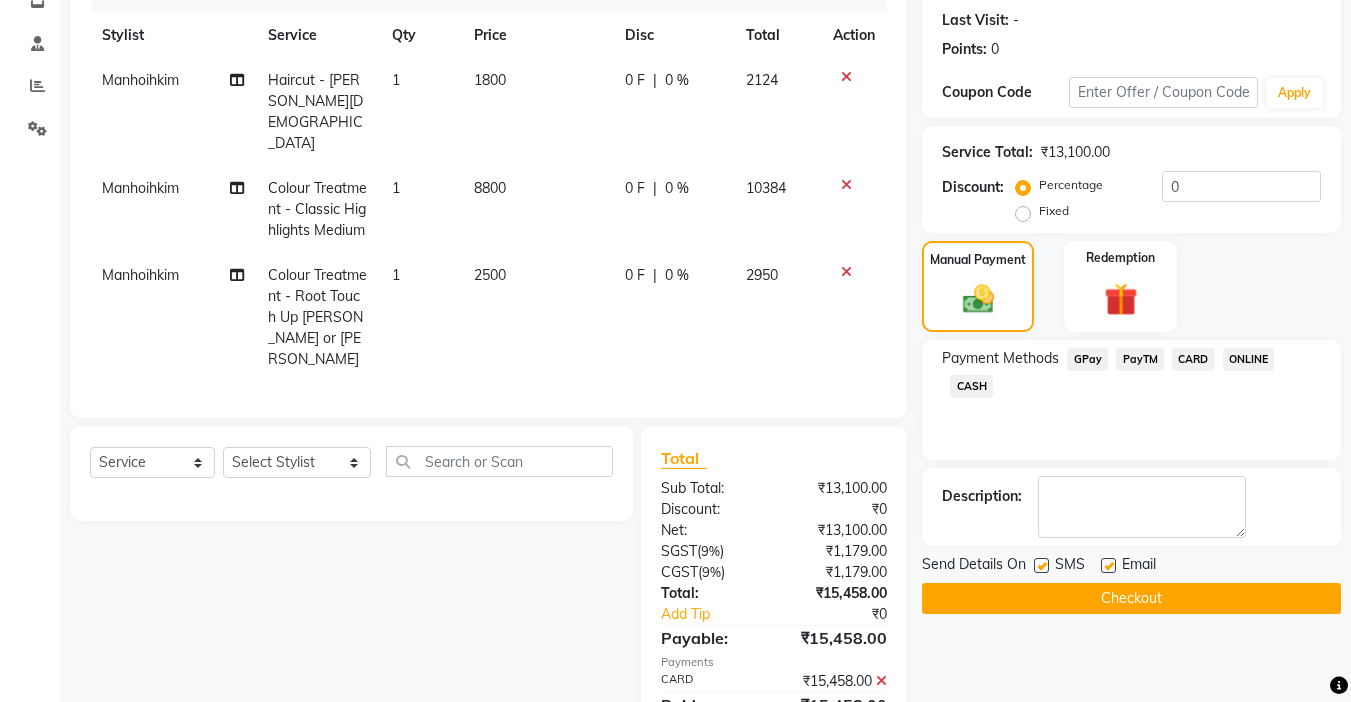click on "Name: Amreen  Membership:  No Active Membership  Total Visits:  0 Card on file:  0 Last Visit:   - Points:   0  Coupon Code Apply Service Total:  ₹13,100.00  Discount:  Percentage   Fixed  0 Manual Payment Redemption Payment Methods  GPay   PayTM   CARD   ONLINE   CASH  Description:                  Send Details On SMS Email  Checkout" 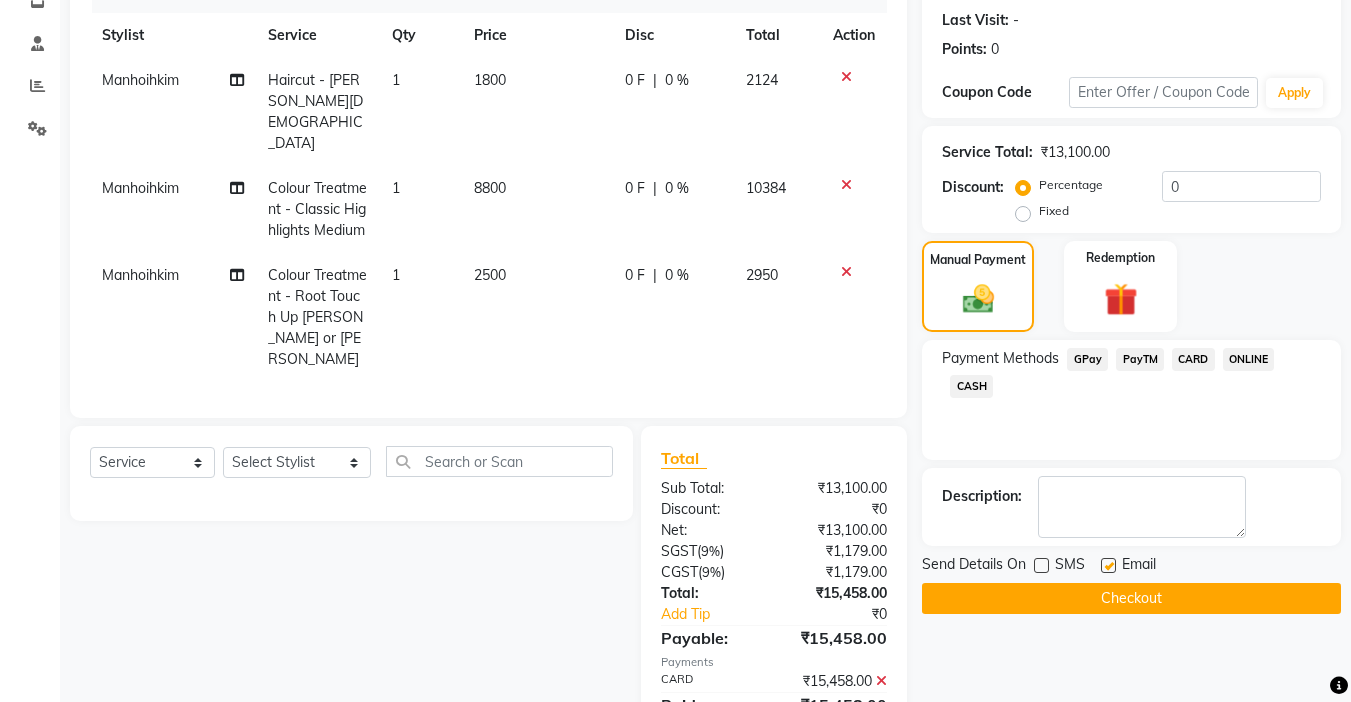click 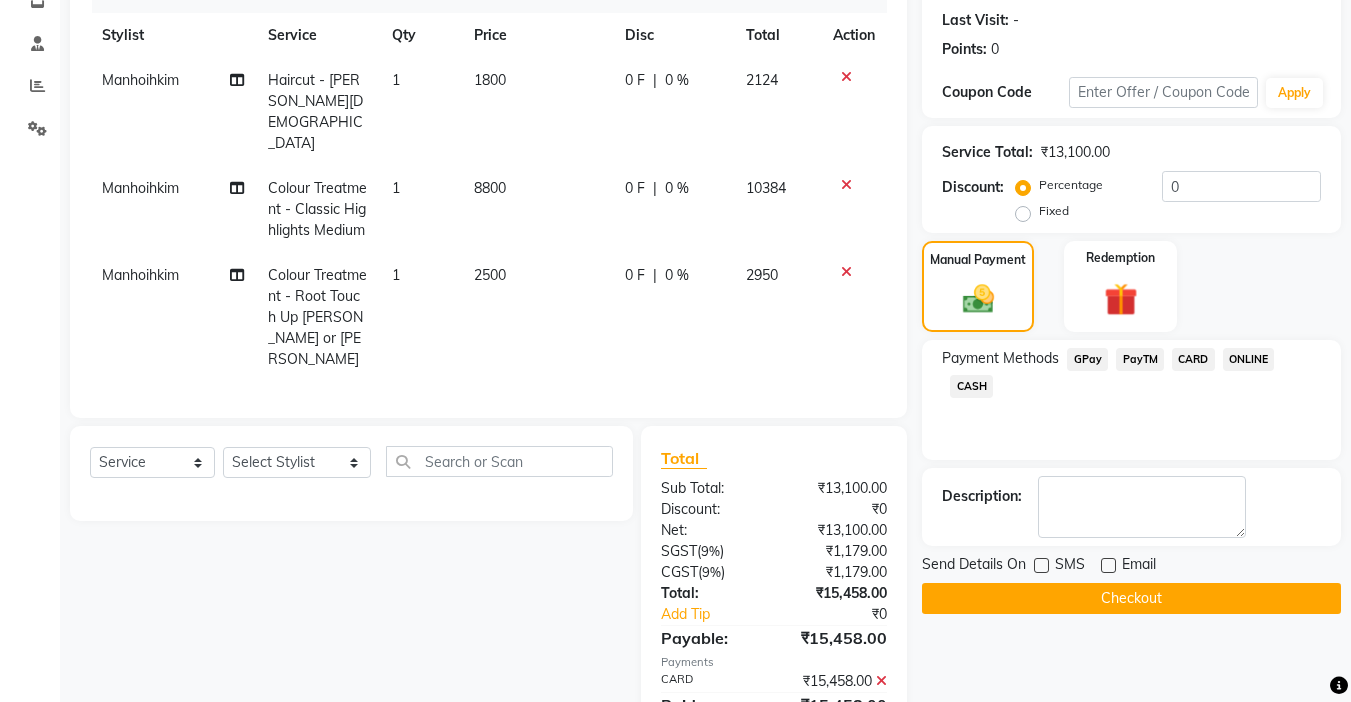 click on "Checkout" 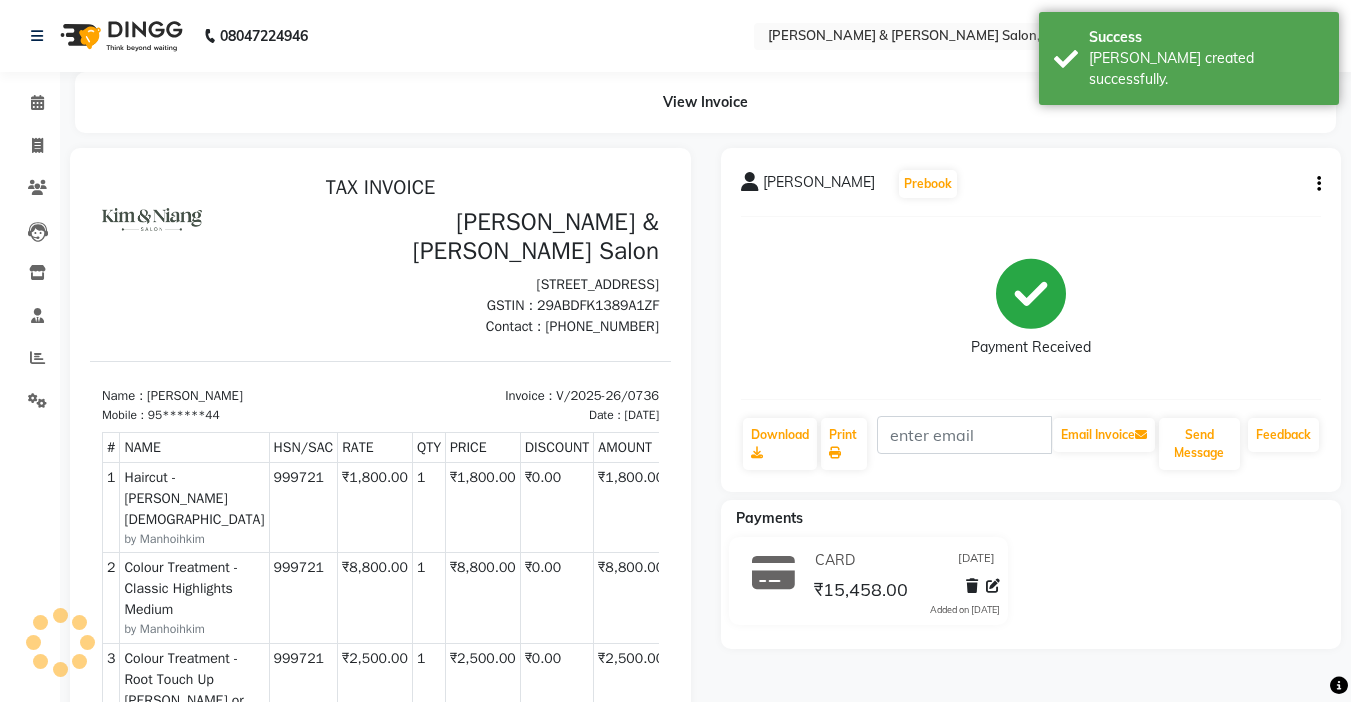 scroll, scrollTop: 0, scrollLeft: 0, axis: both 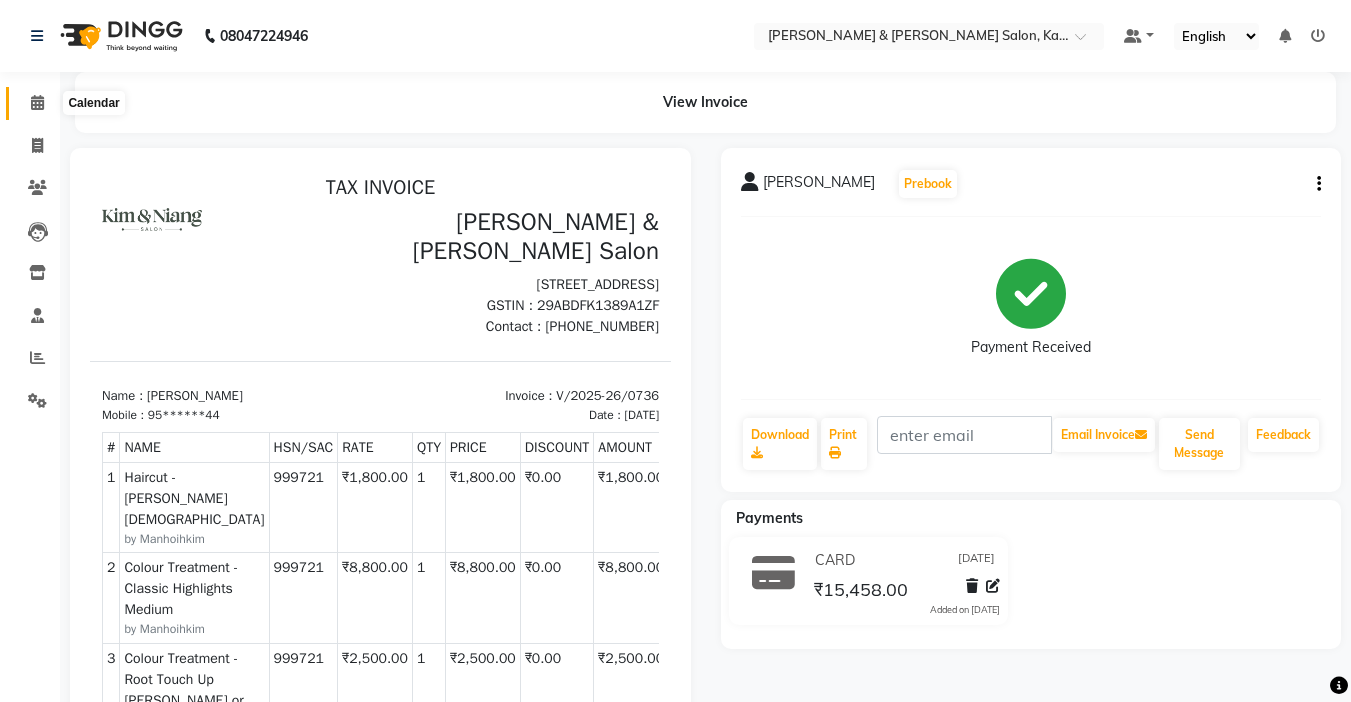click 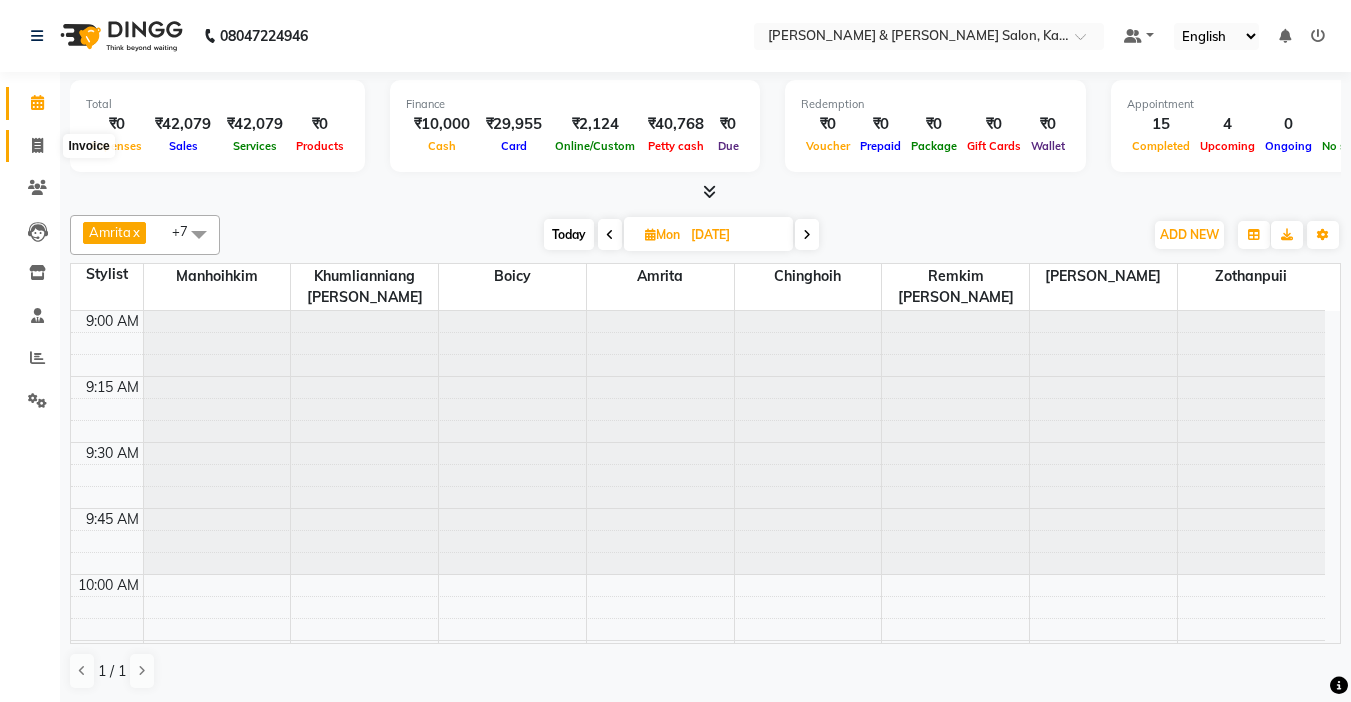 click 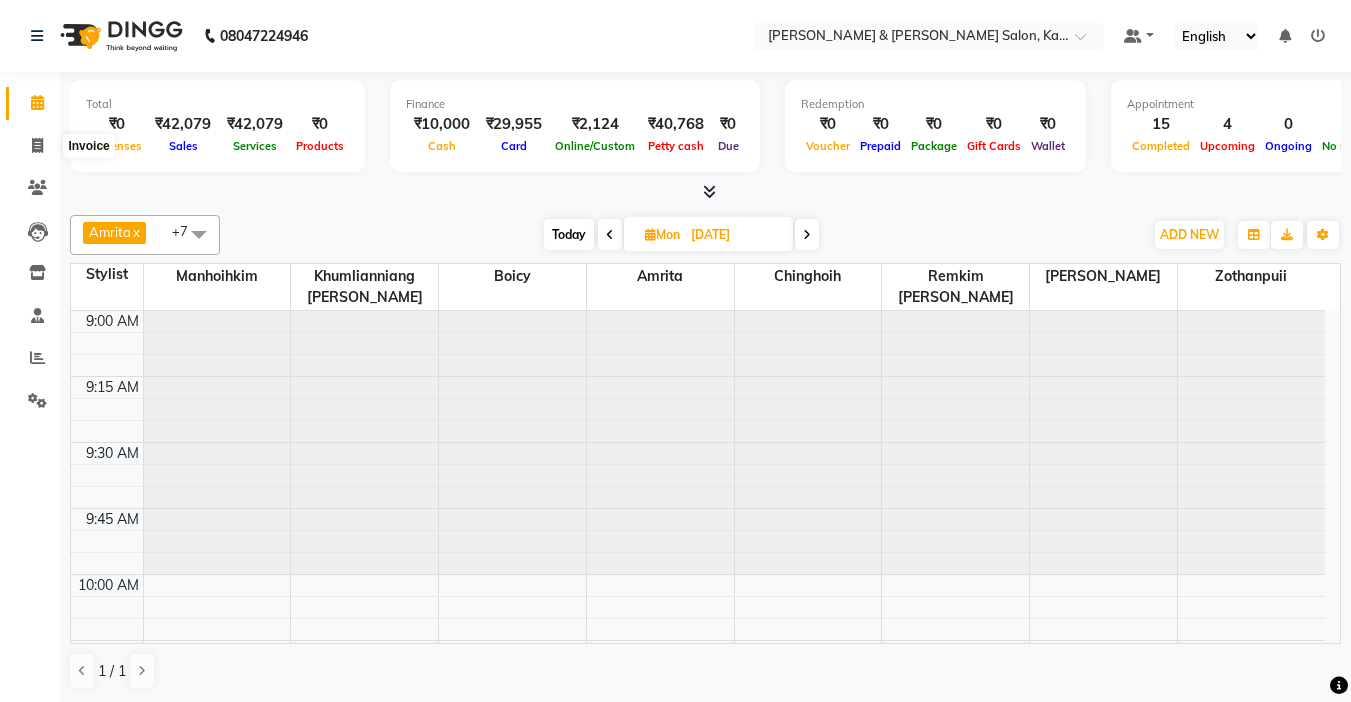 select on "7750" 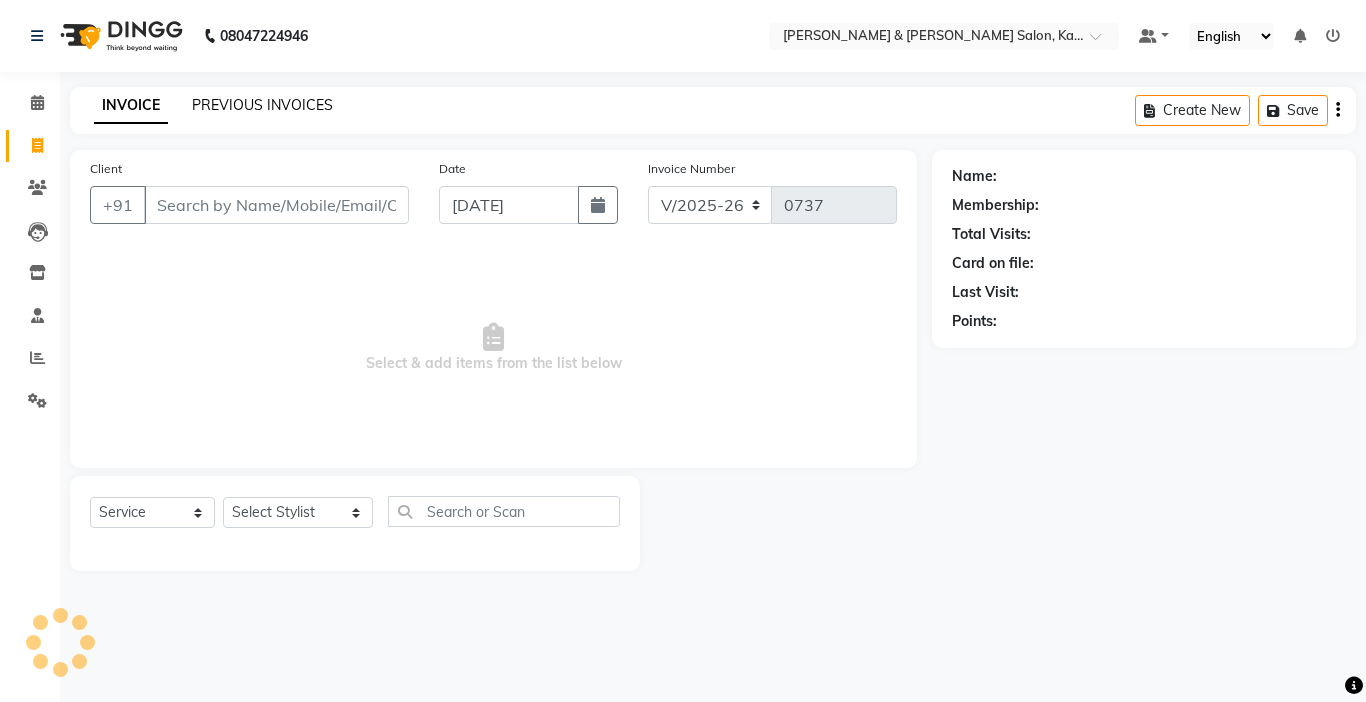 click on "PREVIOUS INVOICES" 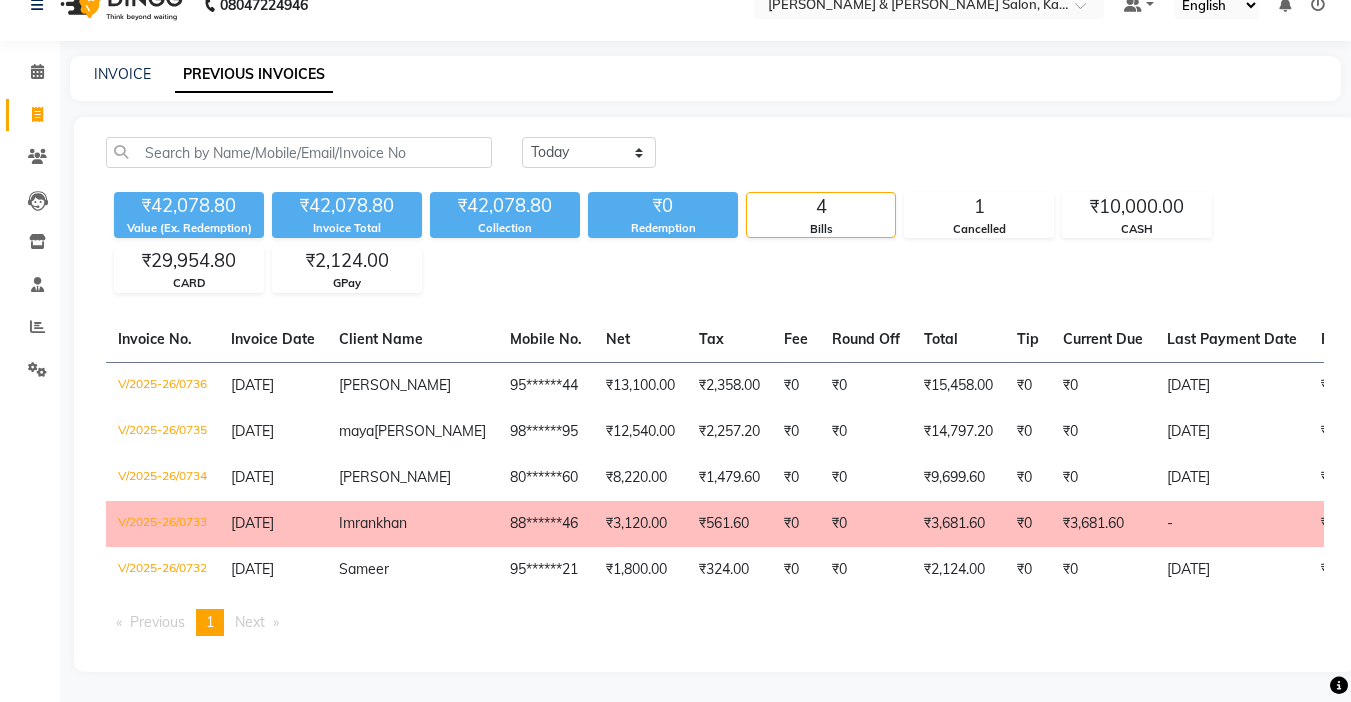 scroll, scrollTop: 0, scrollLeft: 0, axis: both 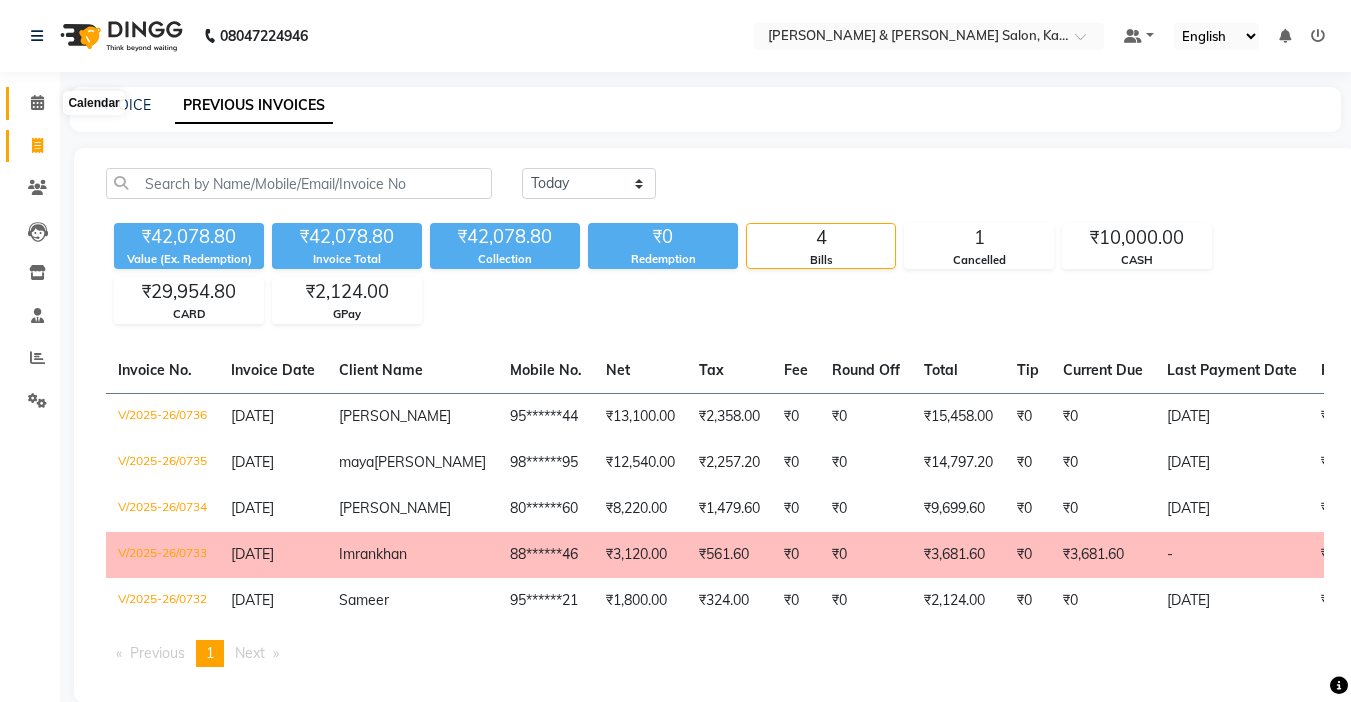 click 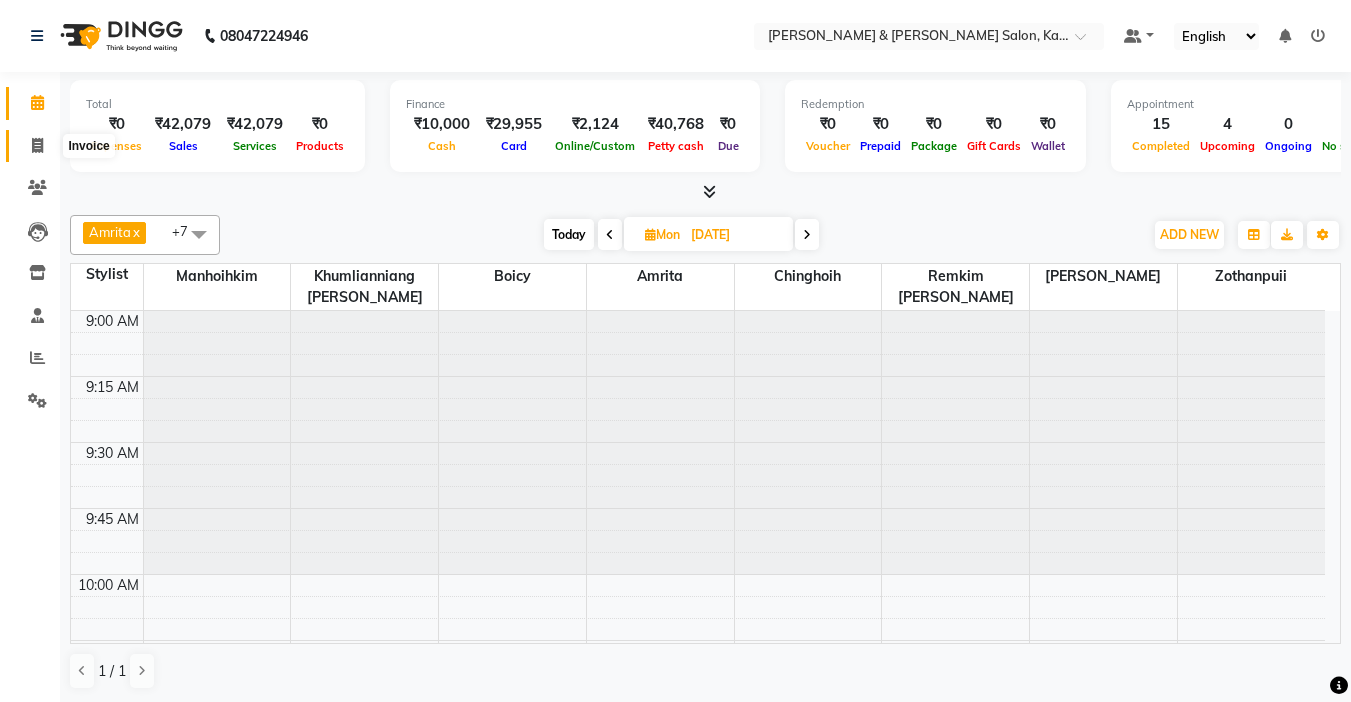 click 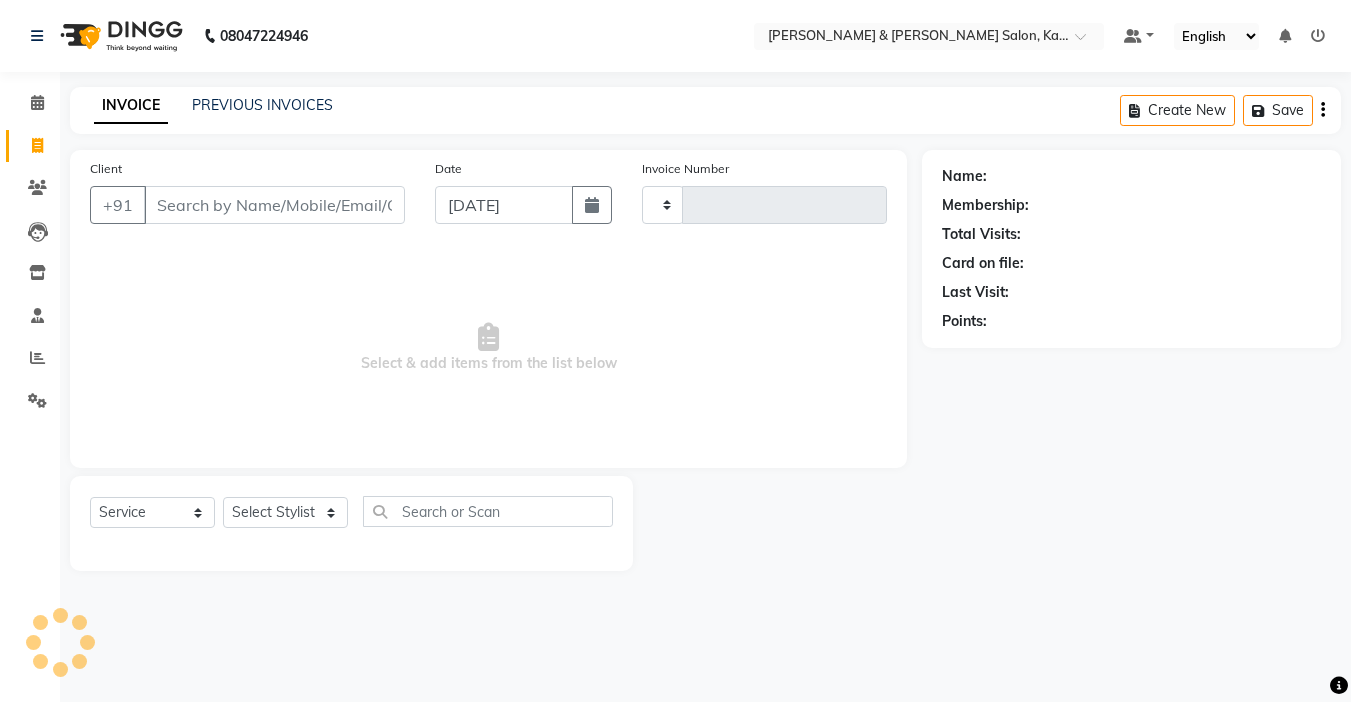 type on "0737" 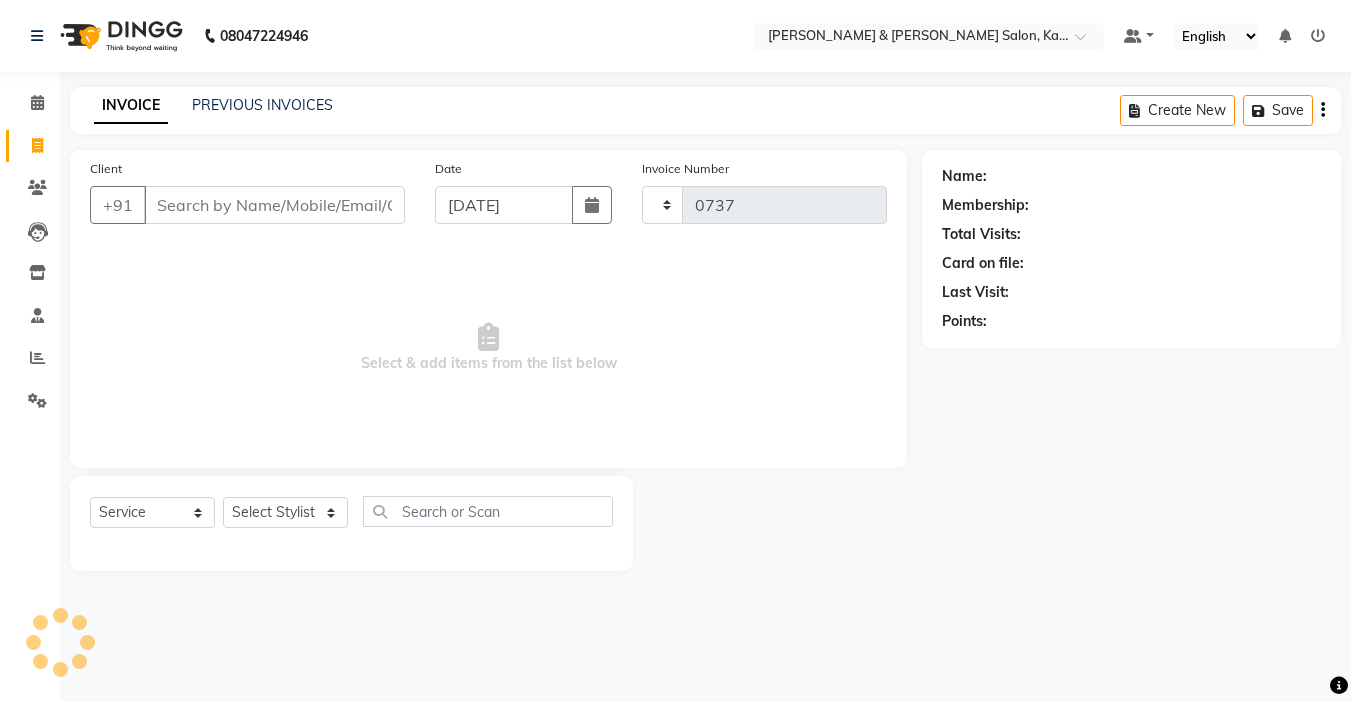 select on "7750" 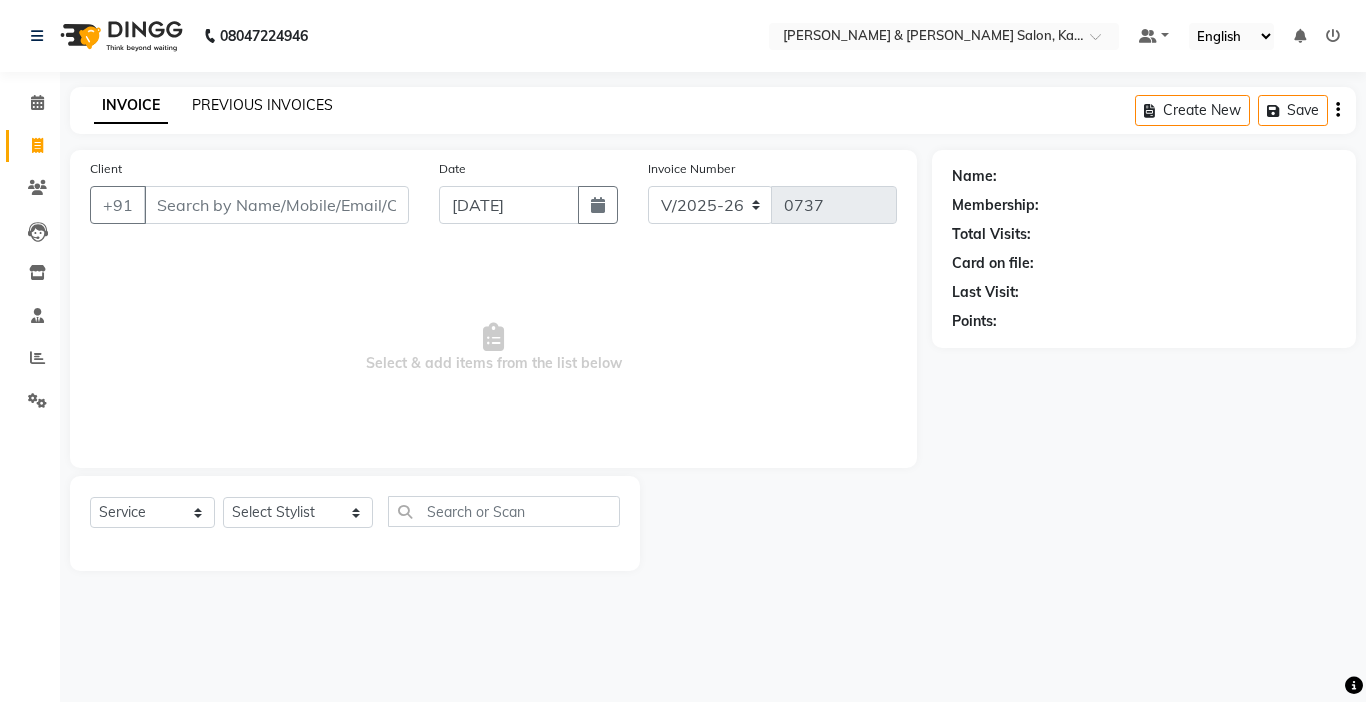 click on "PREVIOUS INVOICES" 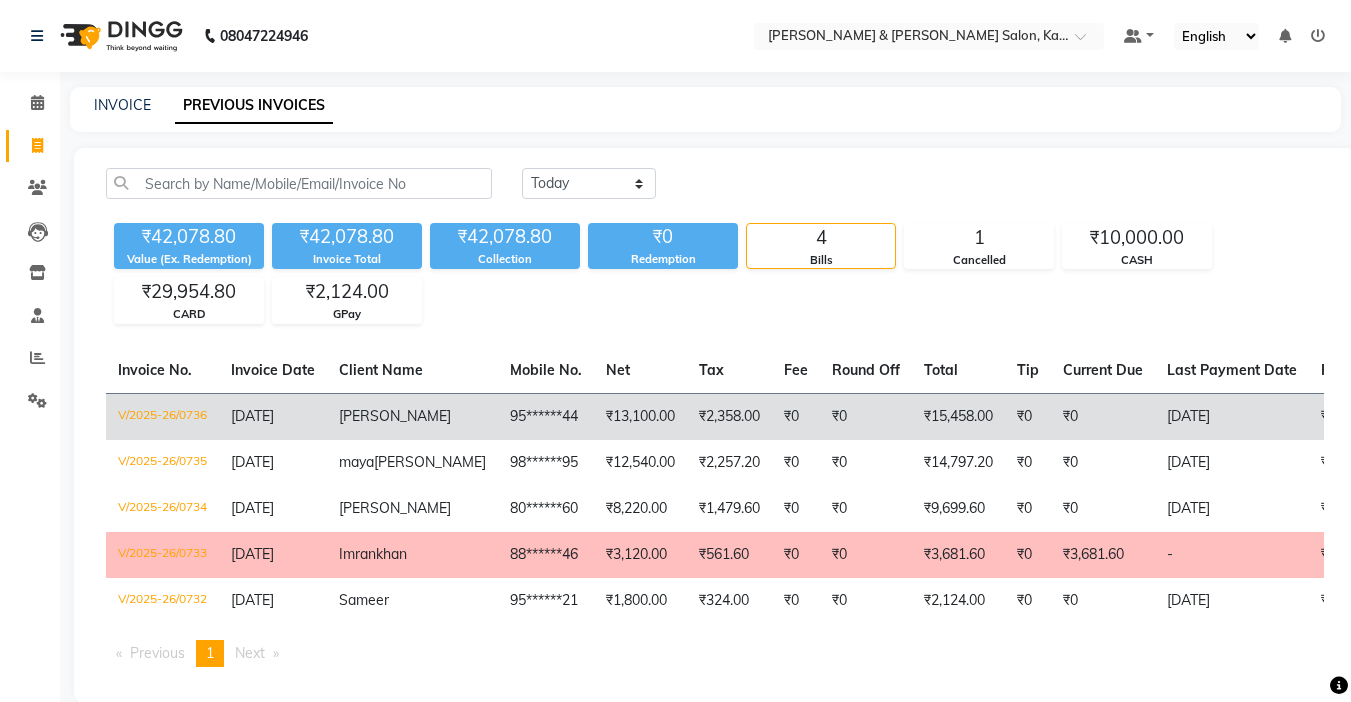 click on "Amreen" 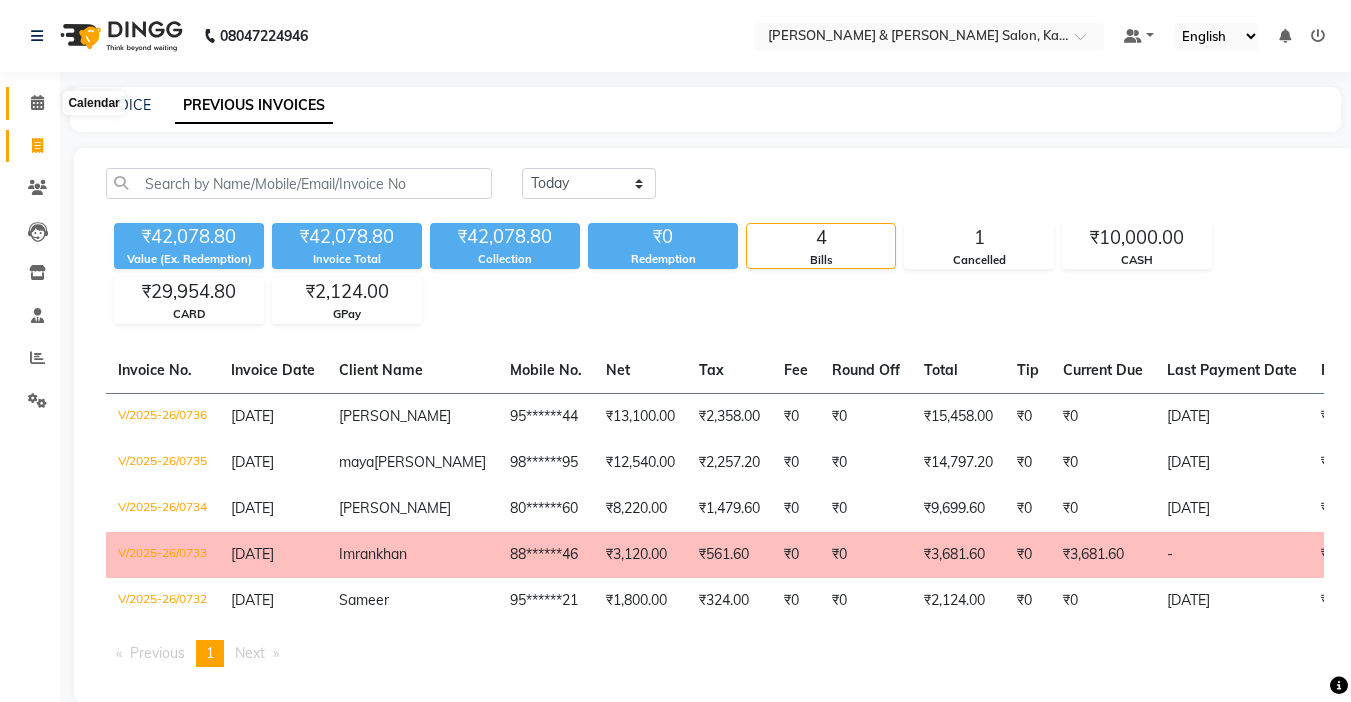click 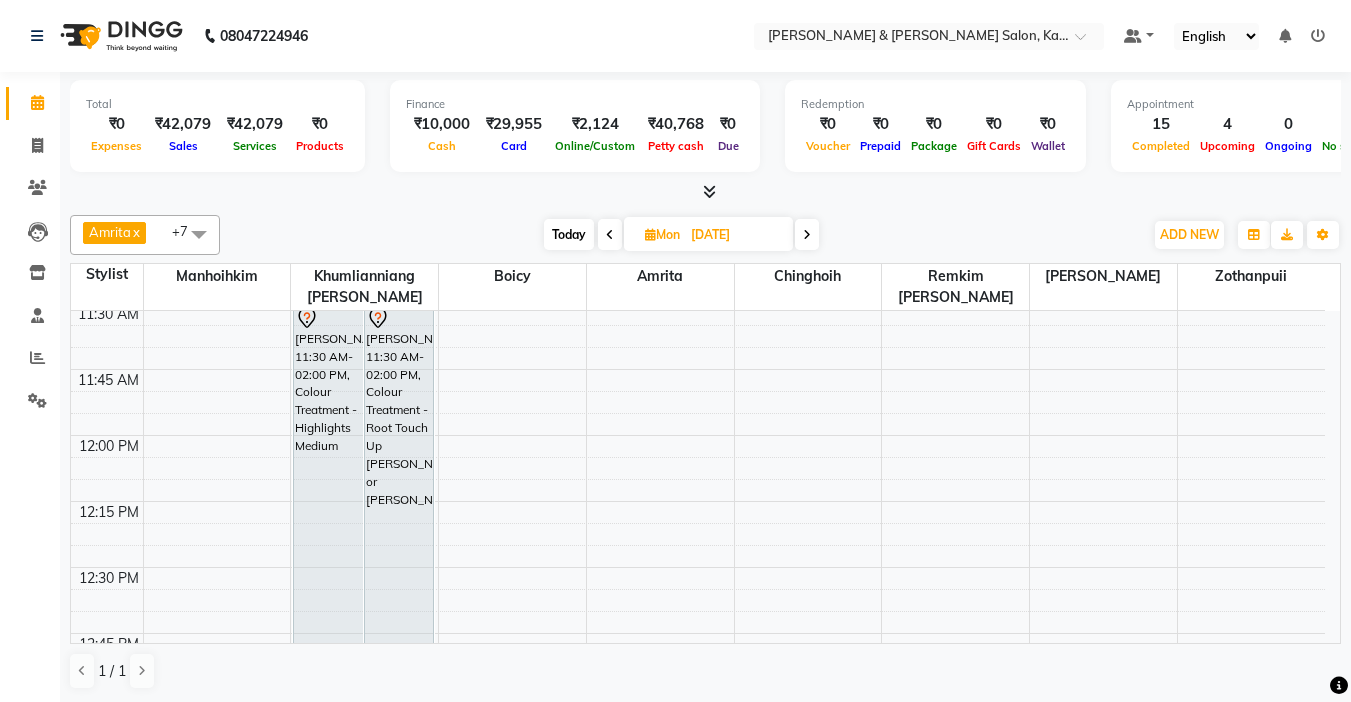scroll, scrollTop: 800, scrollLeft: 0, axis: vertical 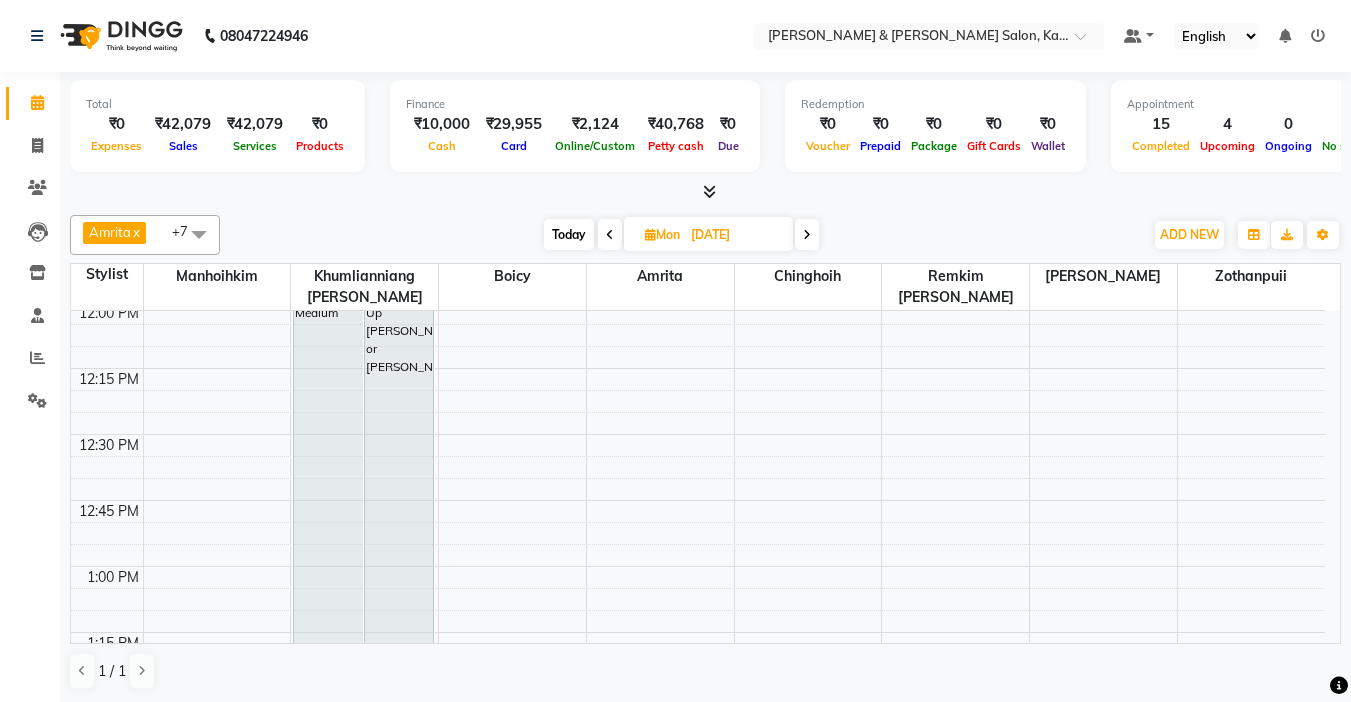 click on "Today" at bounding box center [569, 234] 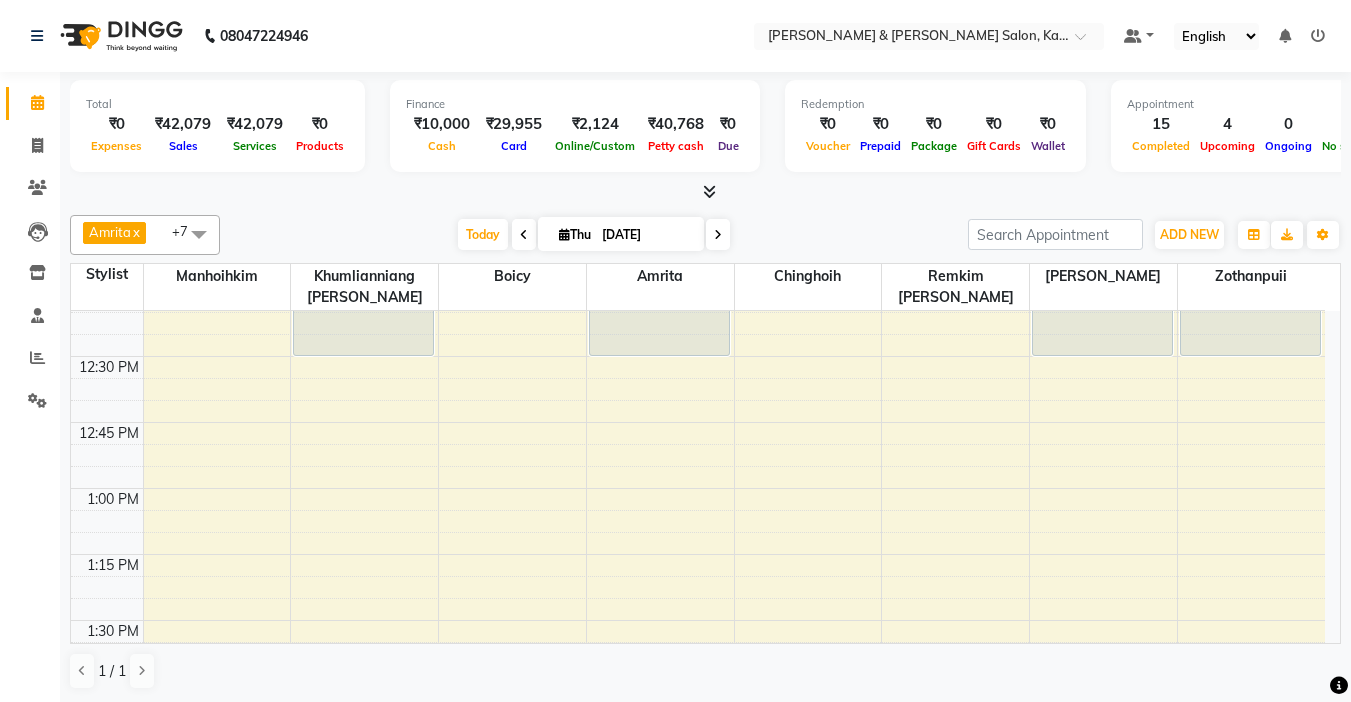scroll, scrollTop: 805, scrollLeft: 0, axis: vertical 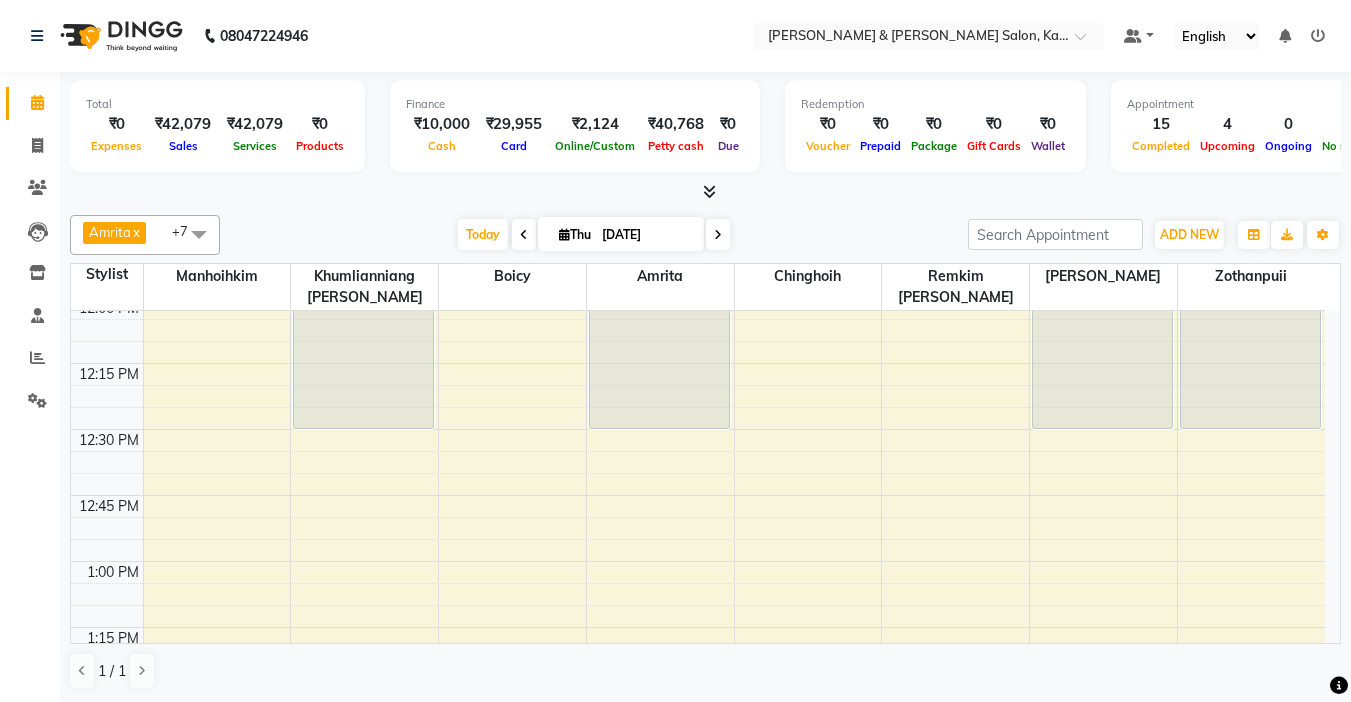 click at bounding box center [199, 234] 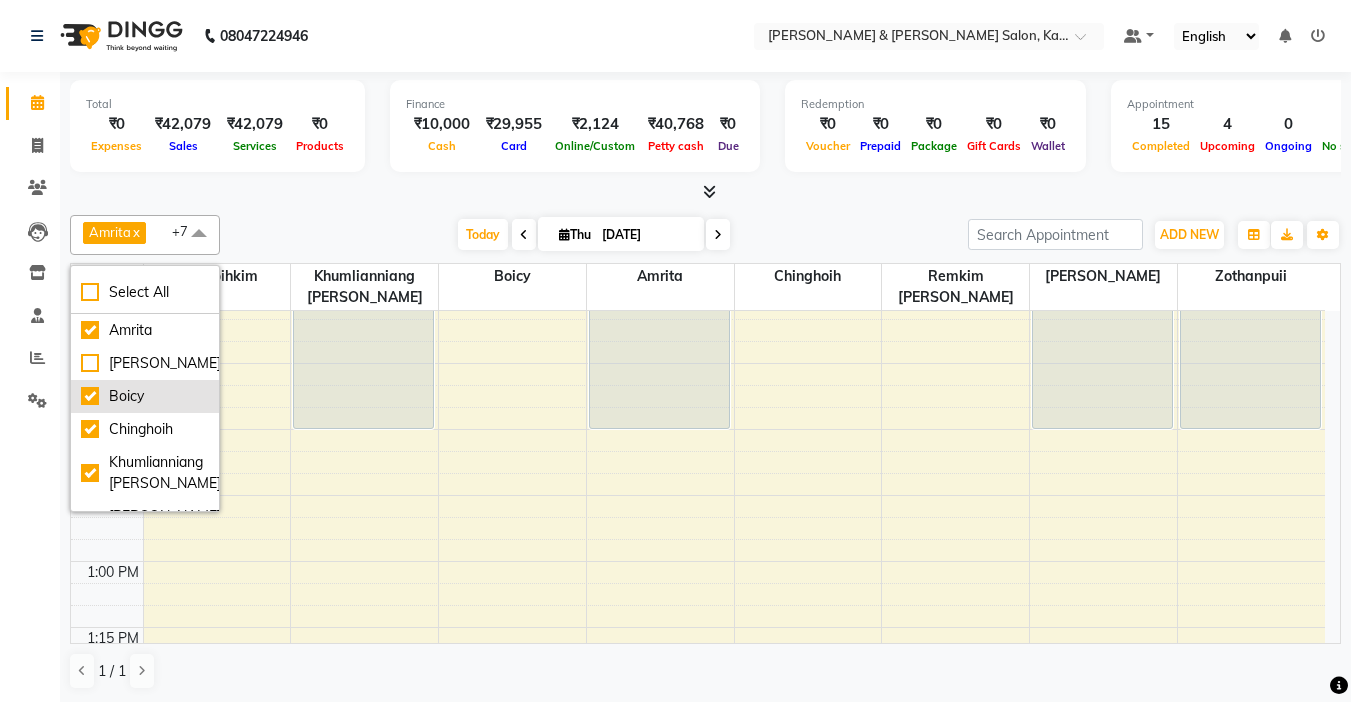click on "Boicy" at bounding box center (145, 396) 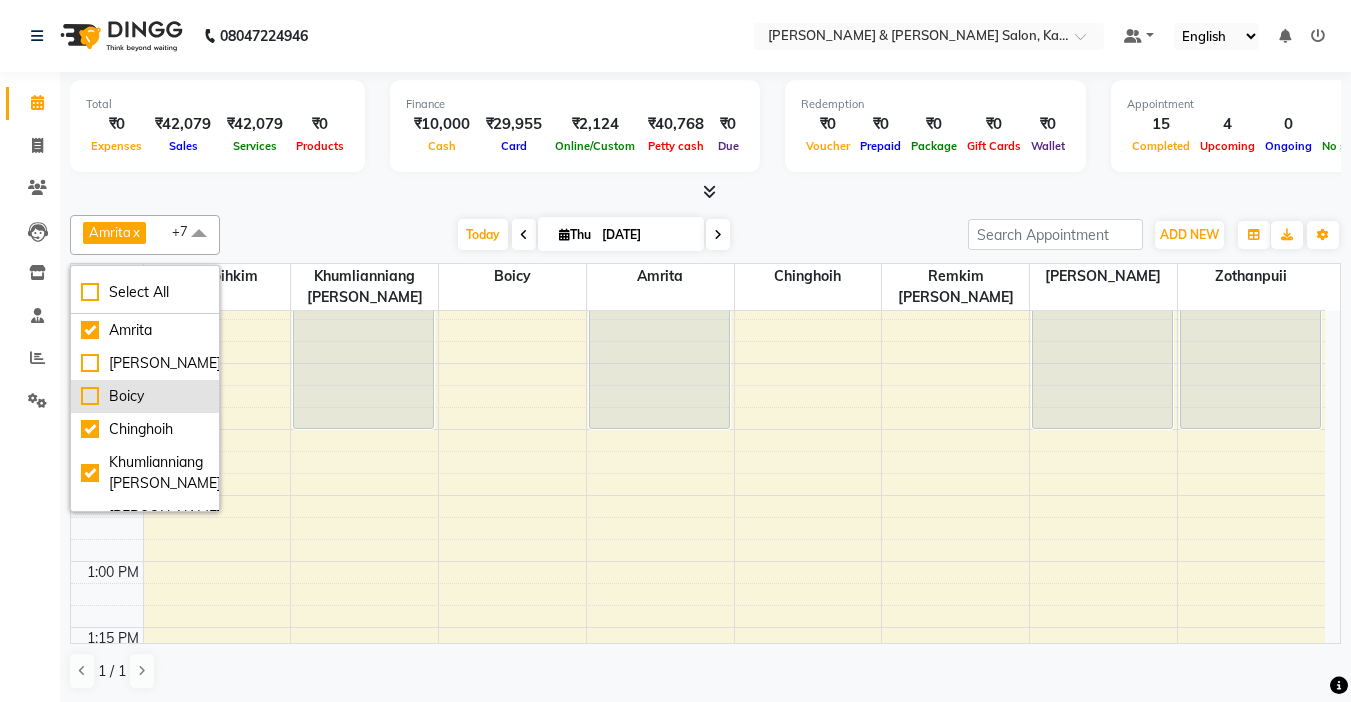 checkbox on "false" 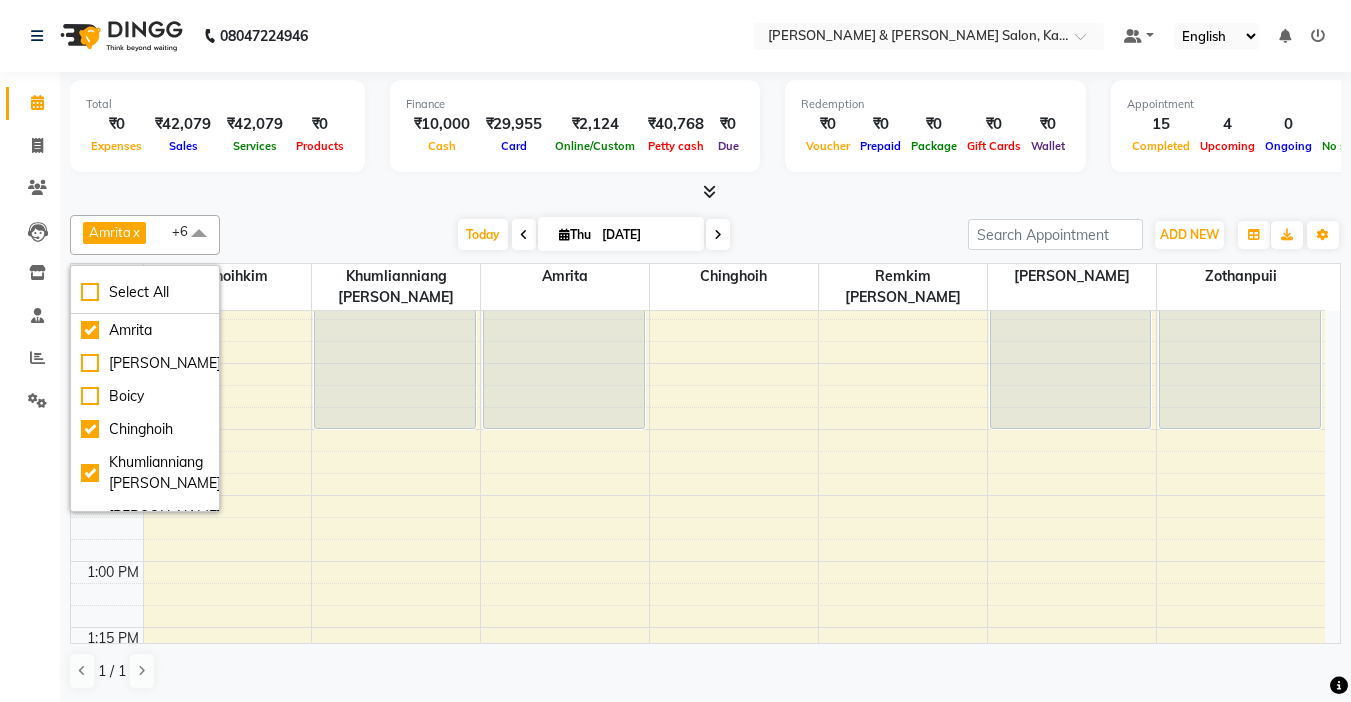click on "Total  ₹0  Expenses ₹42,079  Sales ₹42,079  Services ₹0  Products Finance  ₹10,000  Cash ₹29,955  Card ₹2,124  Online/Custom ₹40,768 Petty cash ₹0 Due  Redemption  ₹0 Voucher ₹0 Prepaid ₹0 Package ₹0  Gift Cards ₹0  Wallet  Appointment  15 Completed 4 Upcoming 0 Ongoing 0 No show  Other sales  ₹0  Packages ₹0  Memberships ₹0  Vouchers ₹0  Prepaids ₹0  Gift Cards Amrita  x Chinghoih  x Khumlianniang Guite  x Manhoihkim  x Remkim Tonsing  x Sonia vaiphei   x PUII  x +6 Select All Amrita Anna Boicy Chinghoih Khumlianniang Guite Linda Chingmuan Niang Manhoihkim Remkim Tonsing Sonia vaiphei  Steve .mynlyanSonangaihte Zothanpuii Today  Thu 10-07-2025 Toggle Dropdown Add Appointment Add Invoice Add Expense Add Attendance Add Client Toggle Dropdown Add Appointment Add Invoice Add Expense Add Attendance Add Client ADD NEW Toggle Dropdown Add Appointment Add Invoice Add Expense Add Attendance Add Client Amrita  x Chinghoih  x Khumlianniang Guite  x Manhoihkim  x x x x +6" 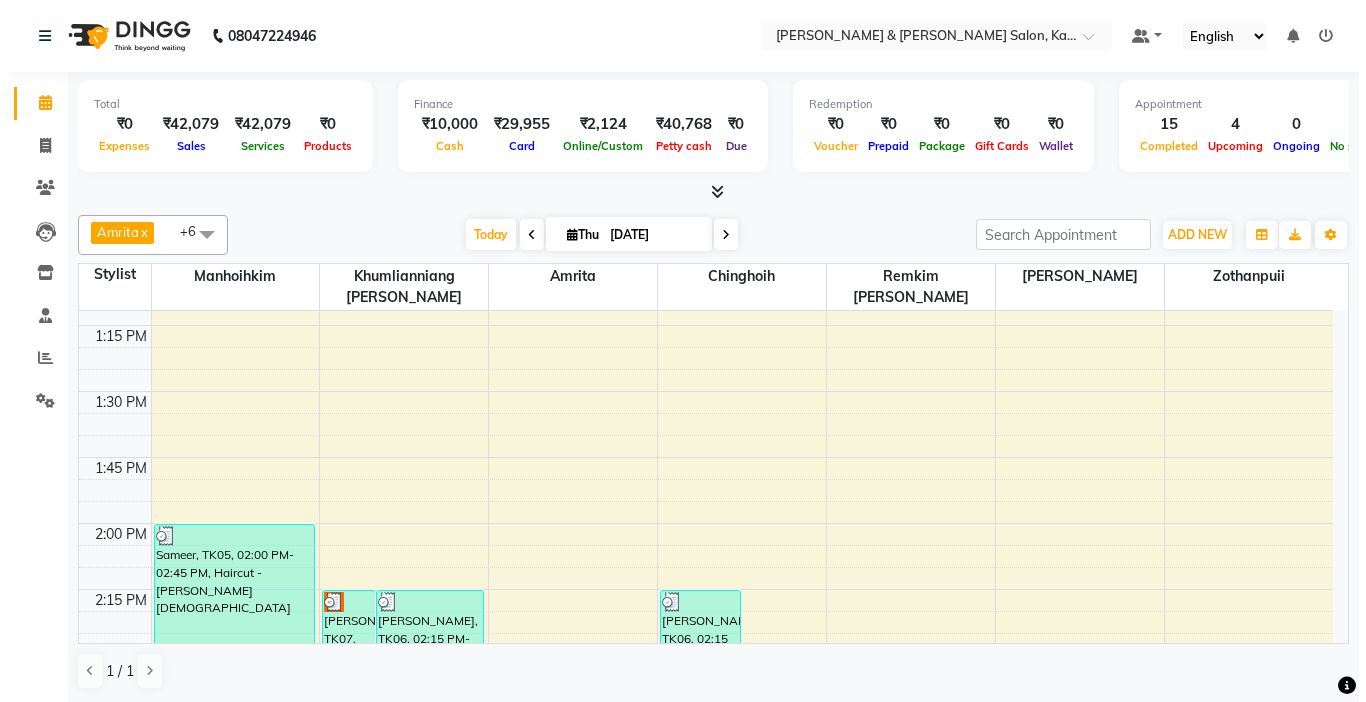 scroll, scrollTop: 1105, scrollLeft: 0, axis: vertical 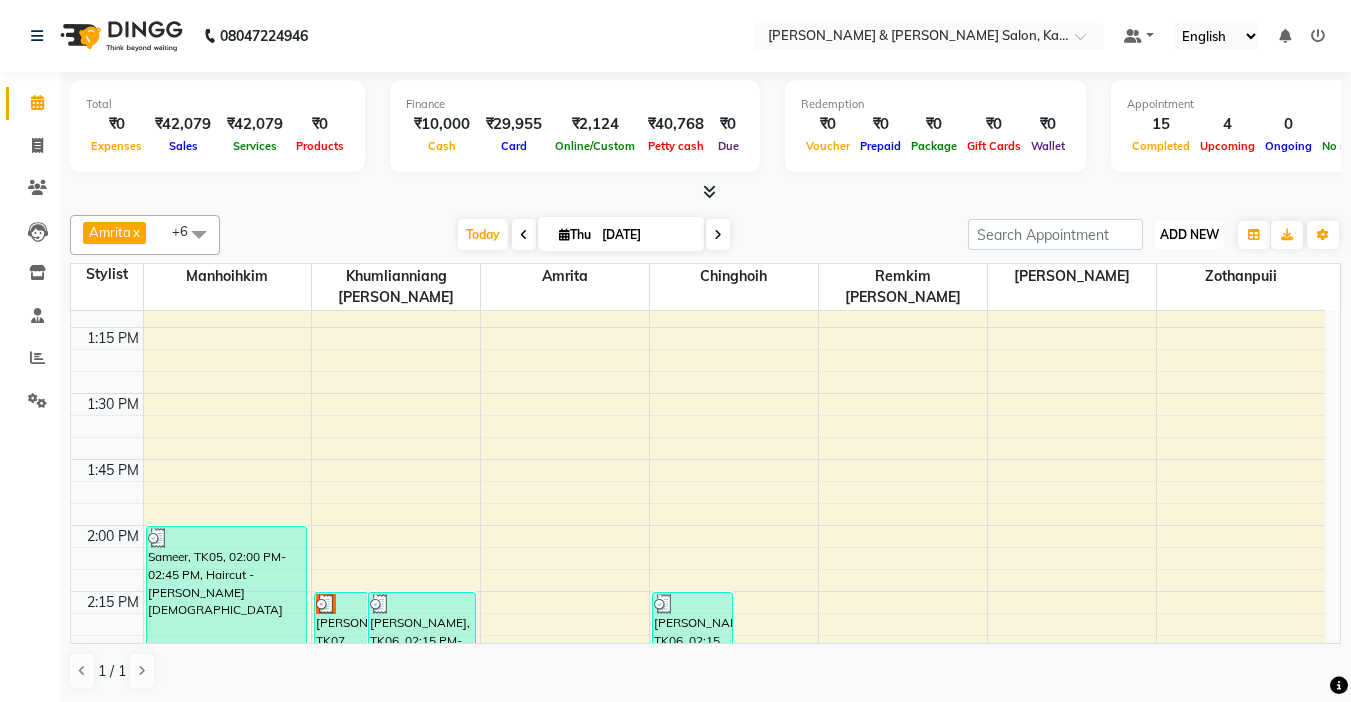 click on "ADD NEW" at bounding box center [1189, 234] 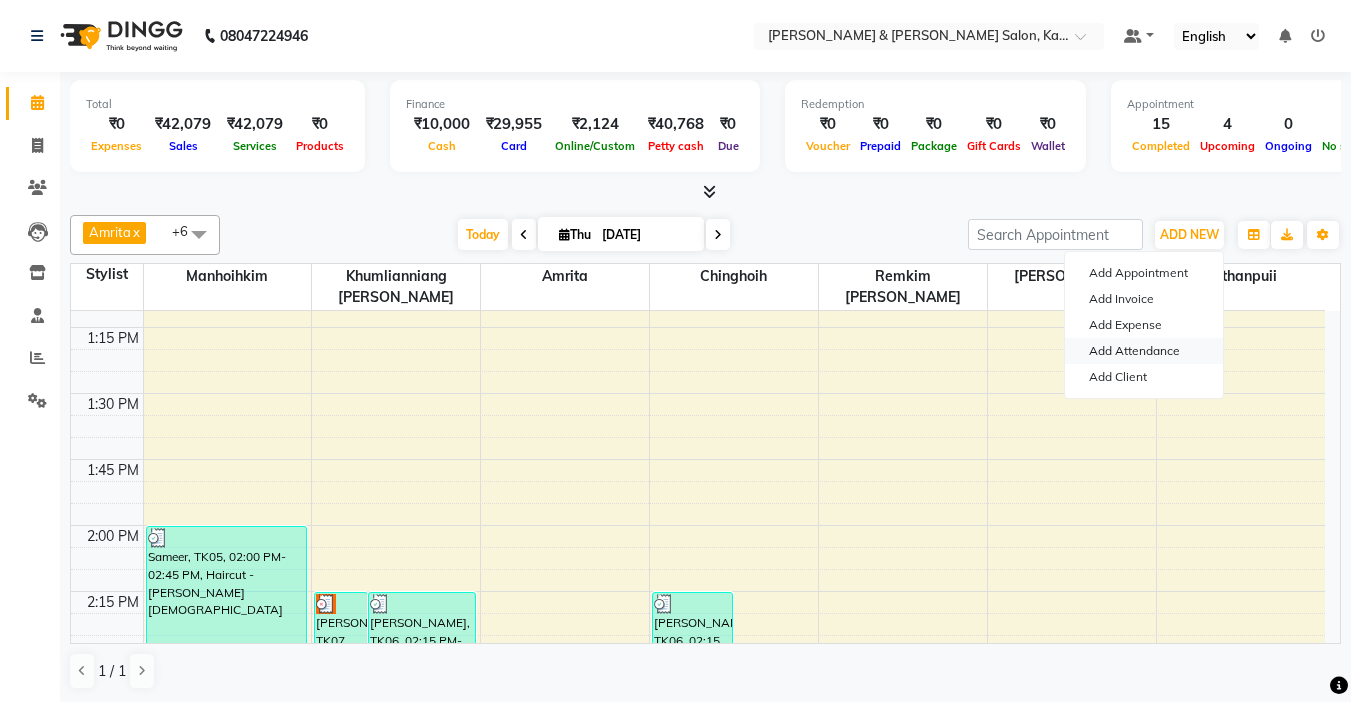 click on "Add Attendance" at bounding box center (1144, 351) 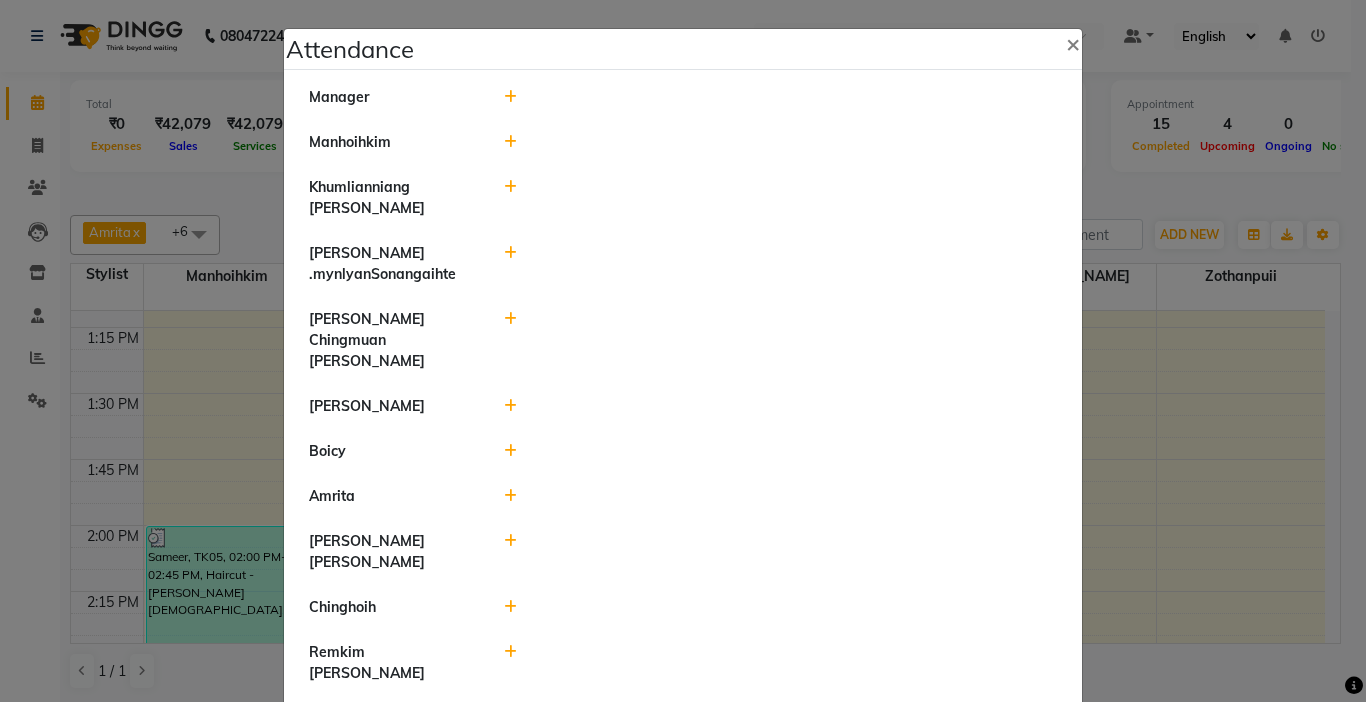 click 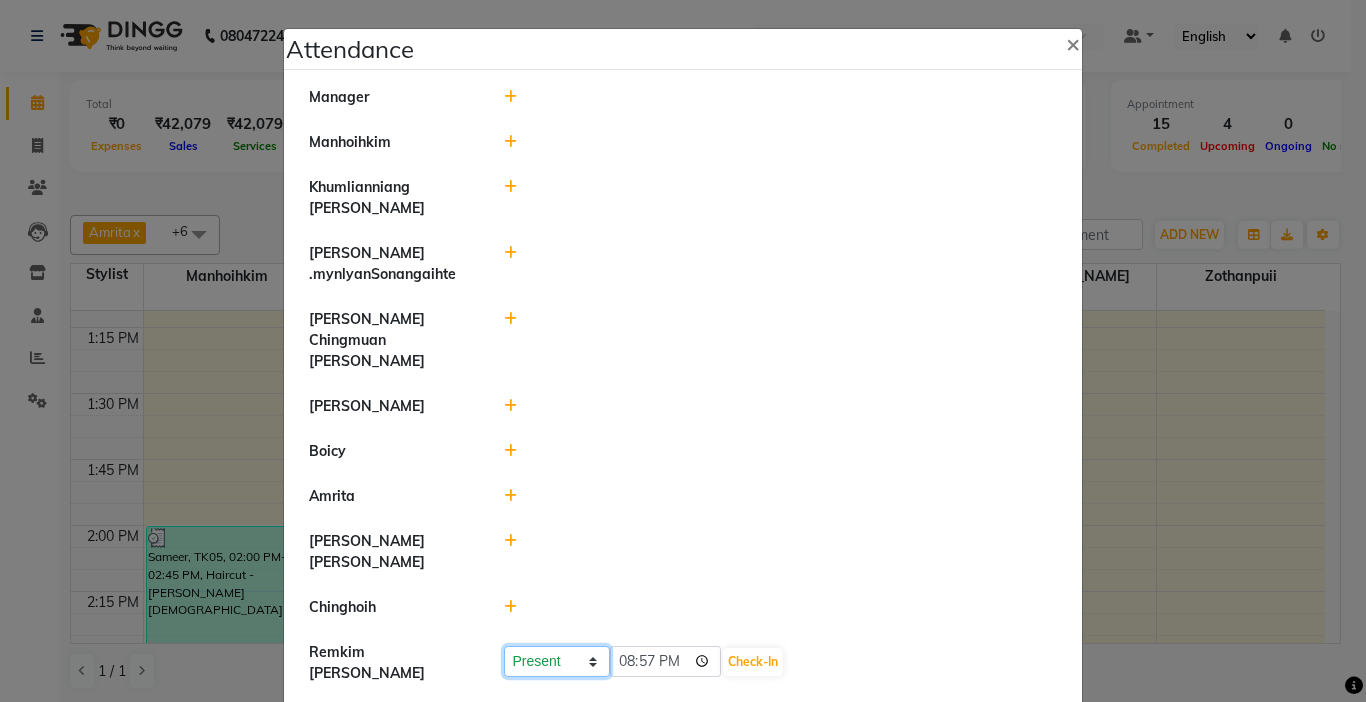 click on "Present Absent Late Half Day Weekly Off" 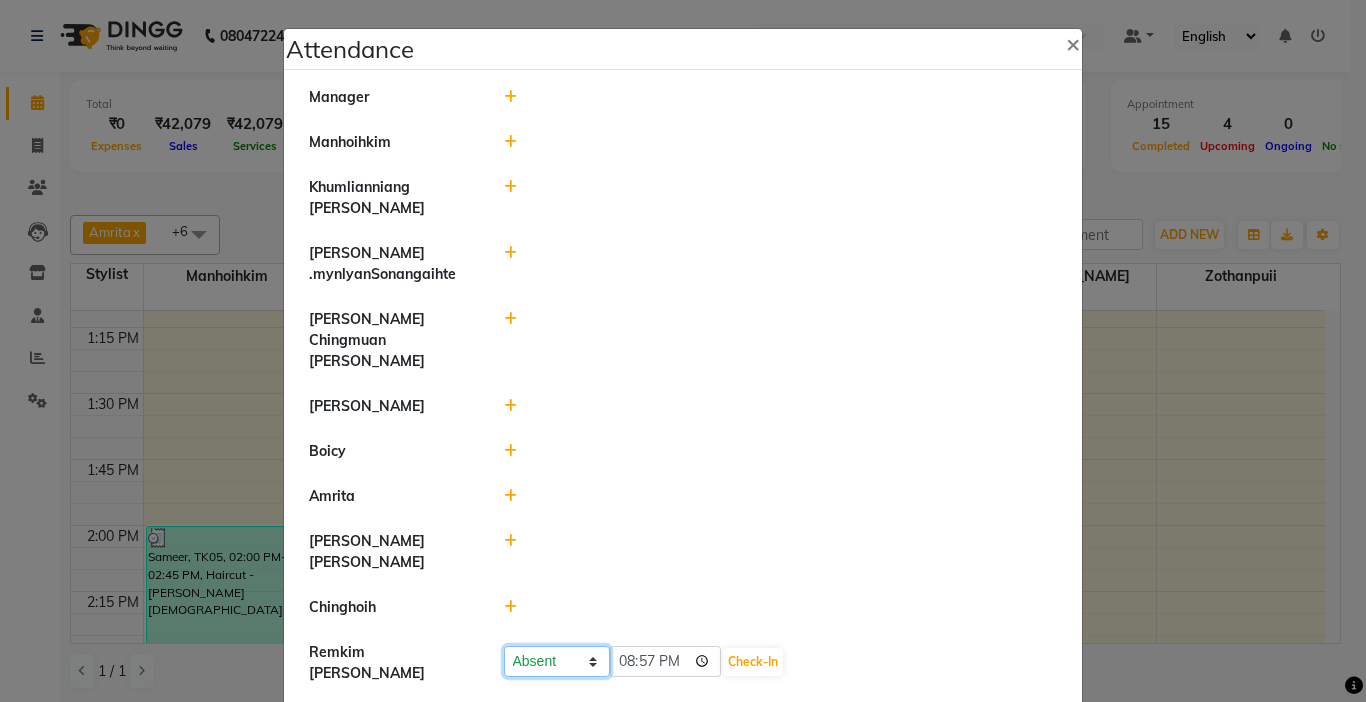 click on "Present Absent Late Half Day Weekly Off" 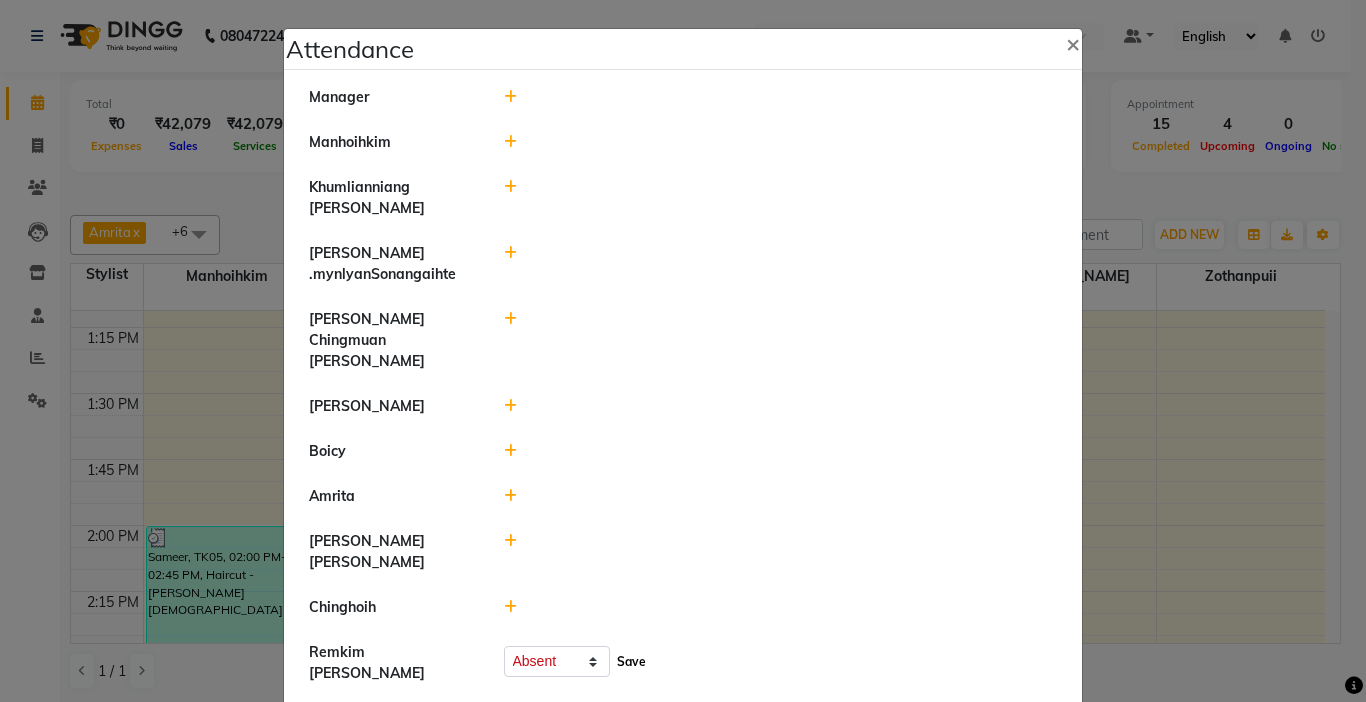 click on "Save" 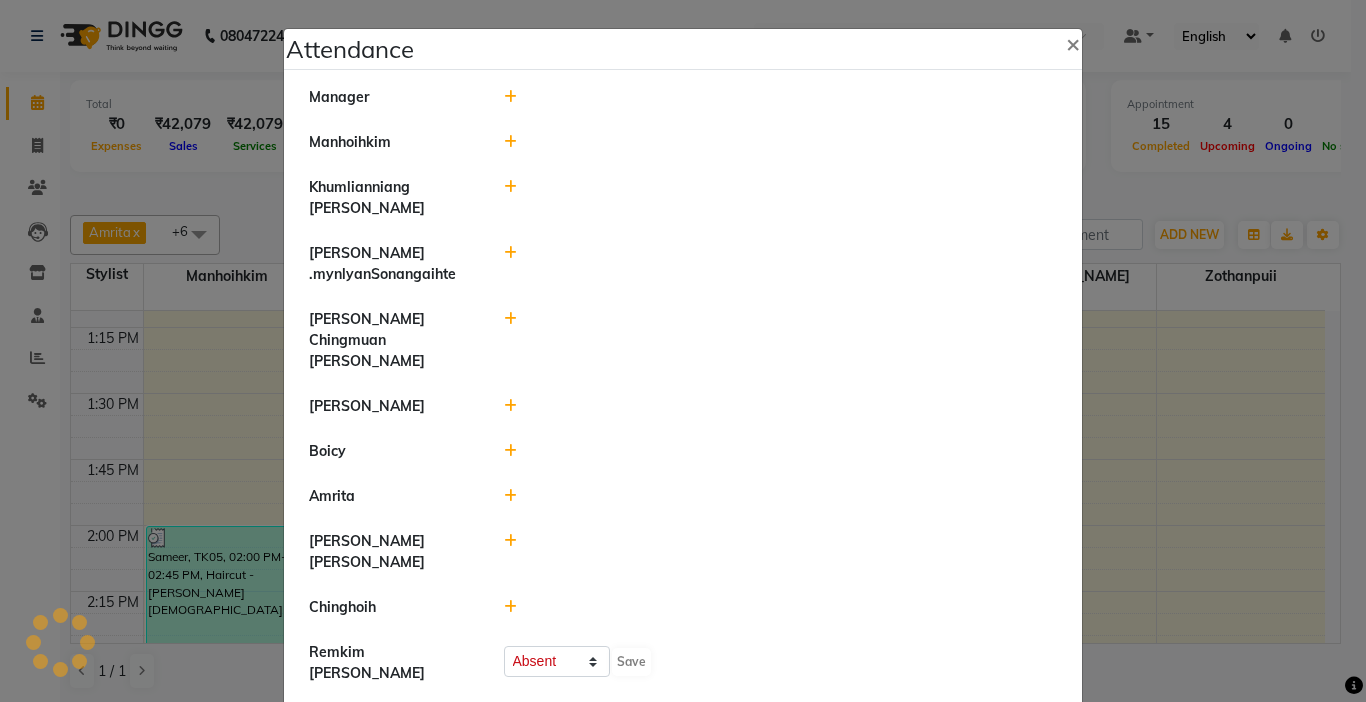 select on "A" 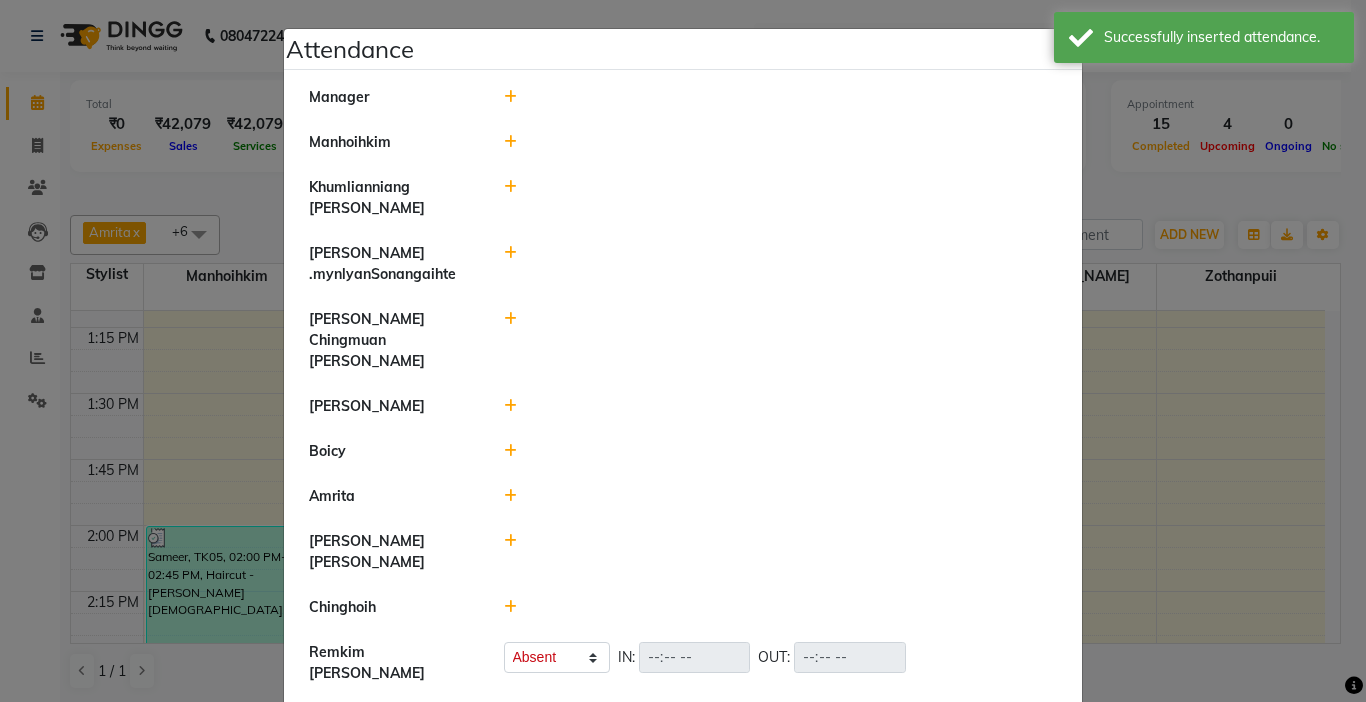 click 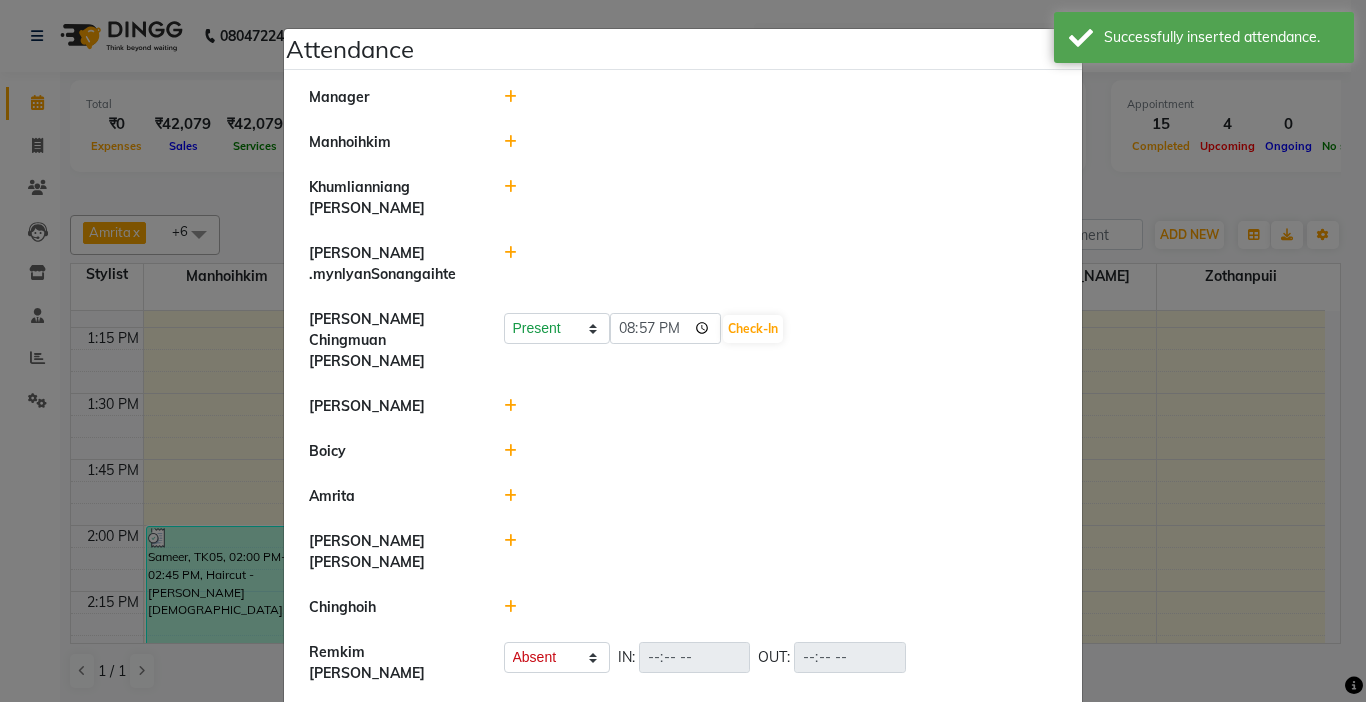 click 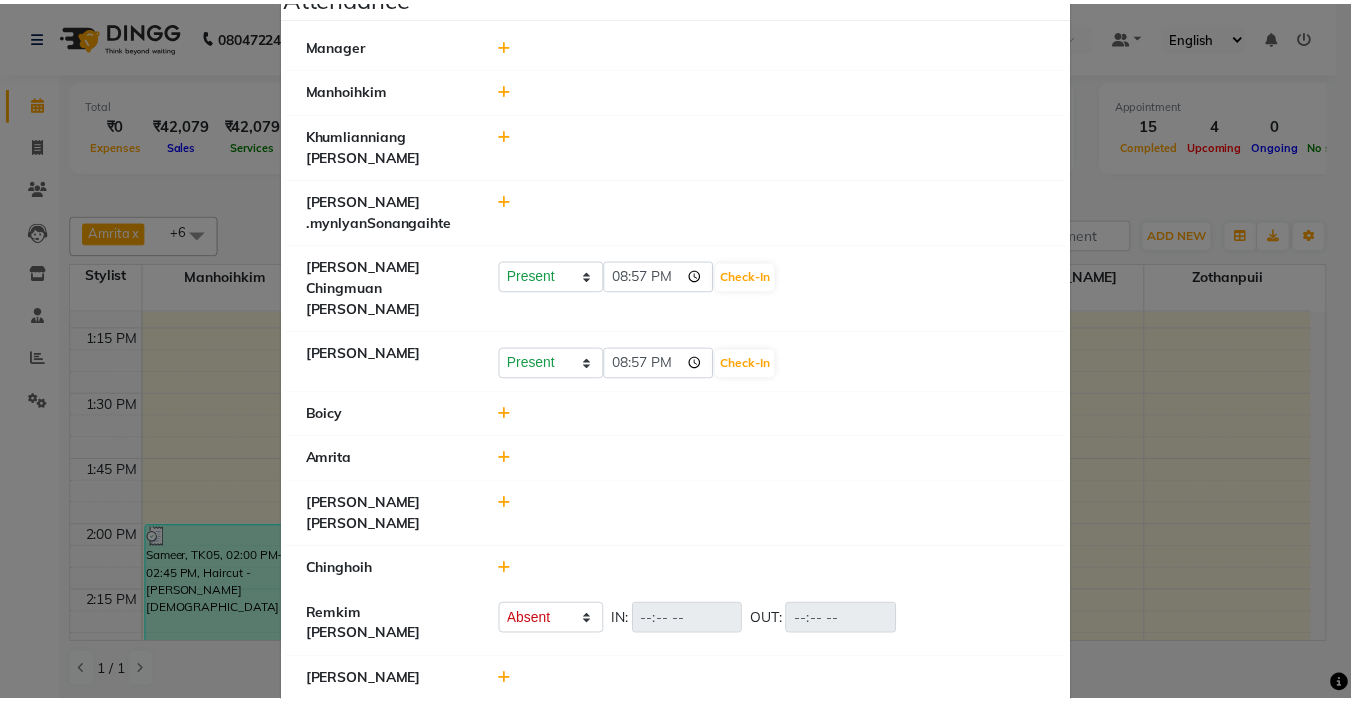 scroll, scrollTop: 0, scrollLeft: 0, axis: both 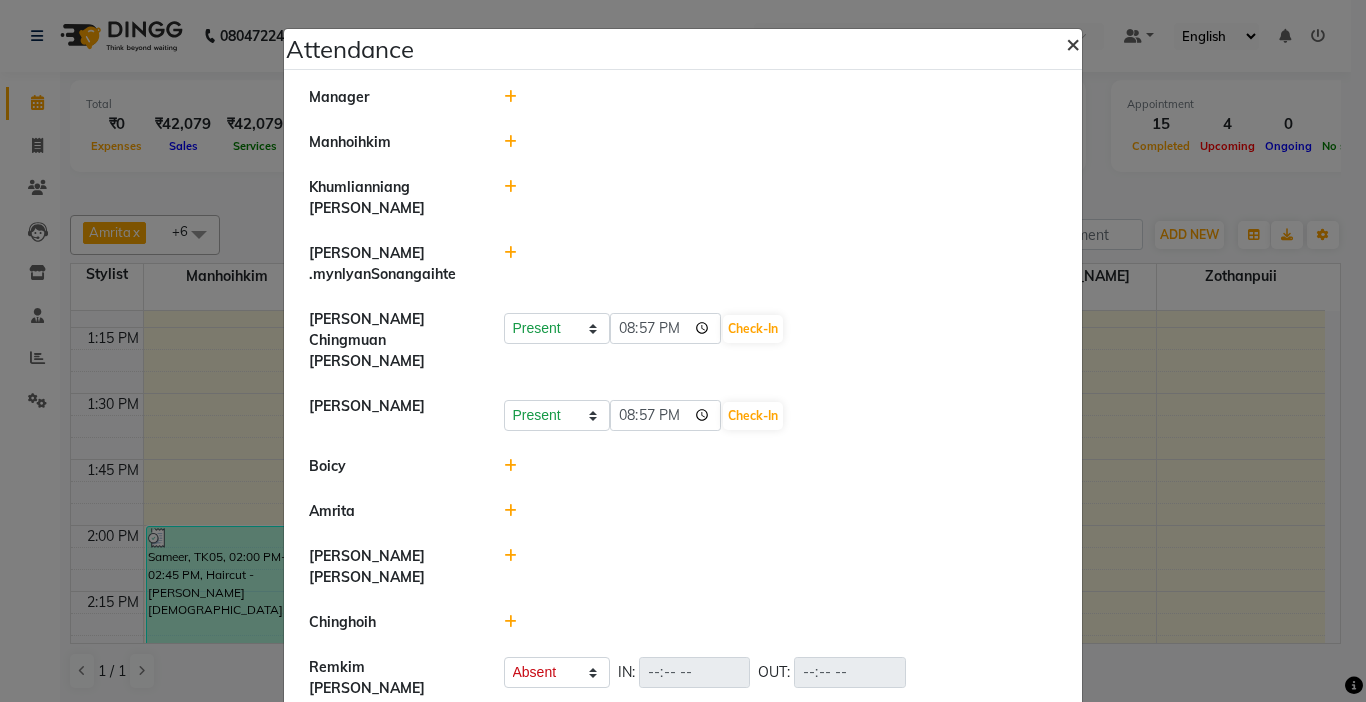click on "×" 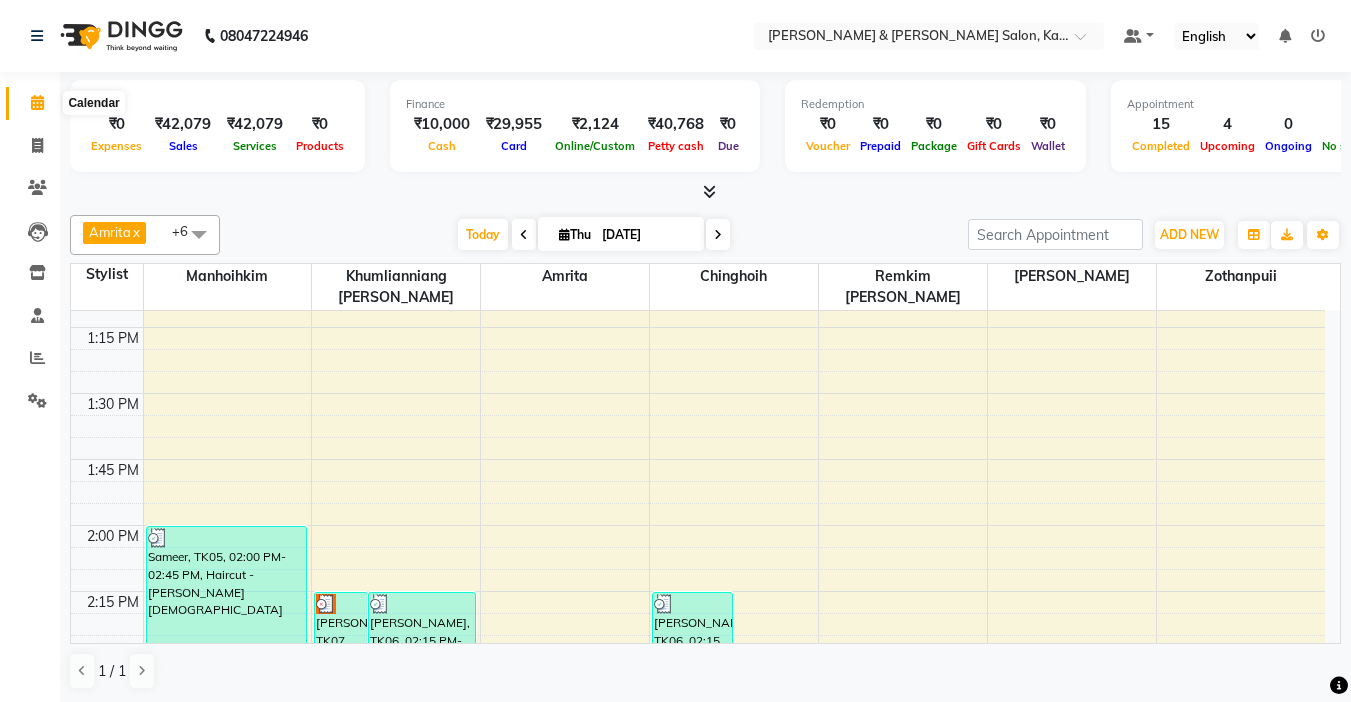 click 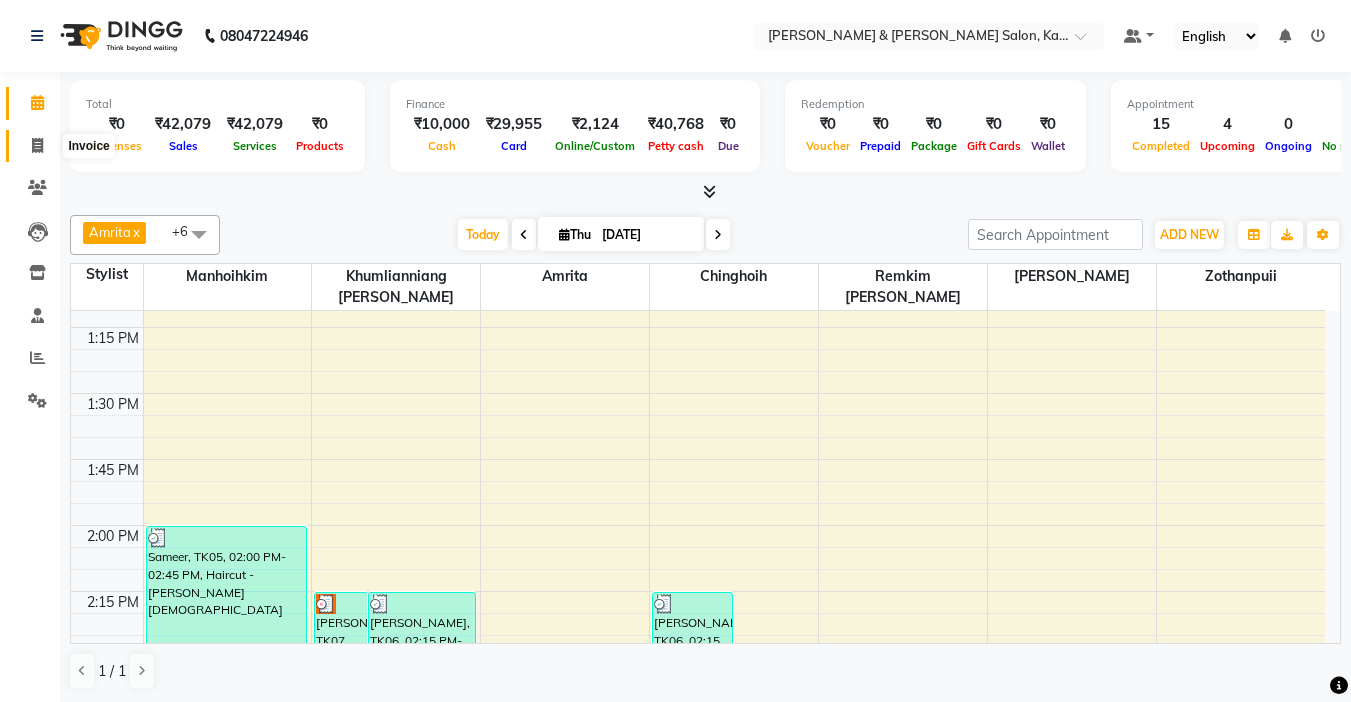 click 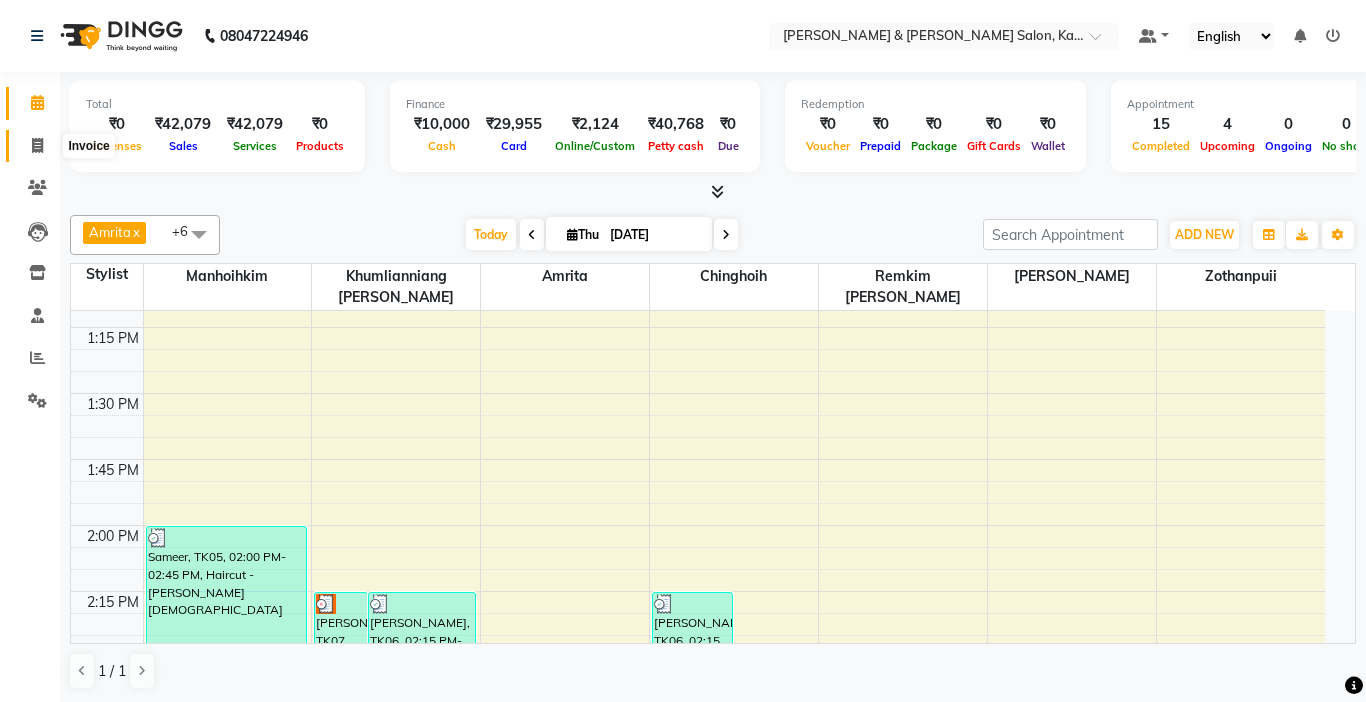 select on "7750" 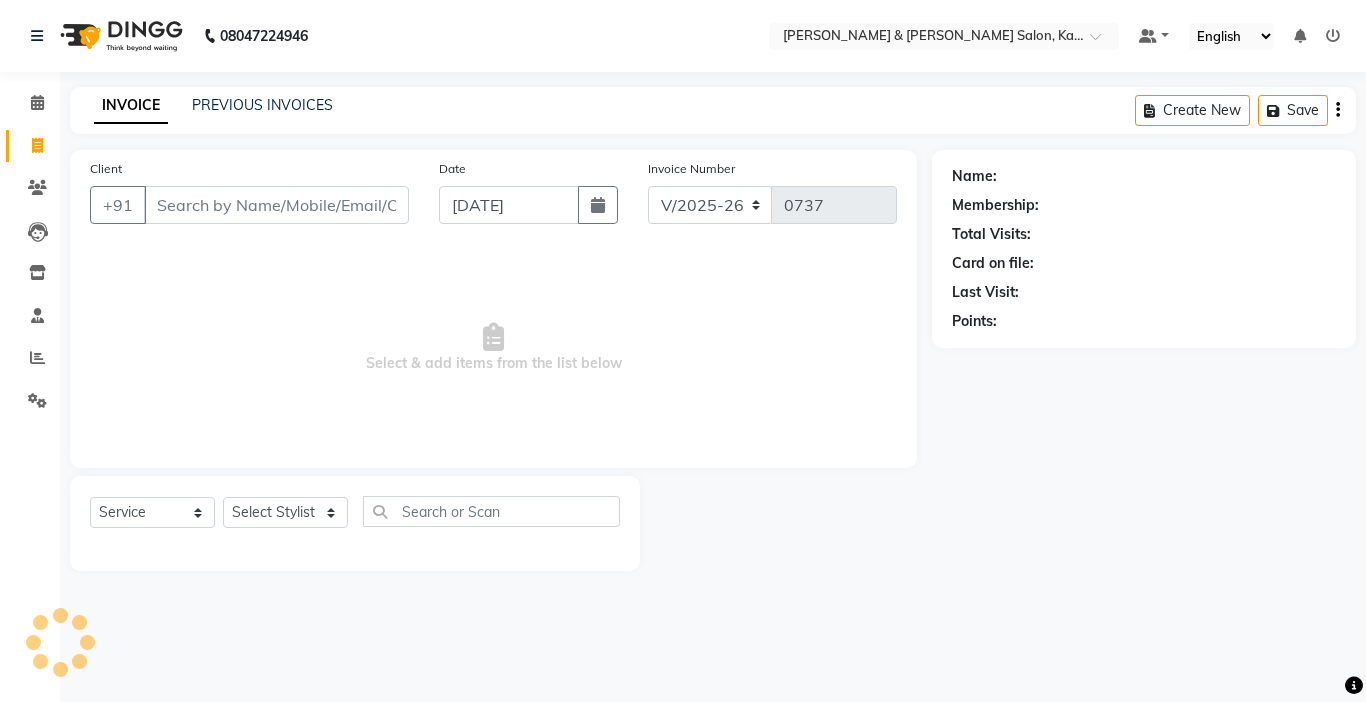 click on "PREVIOUS INVOICES" 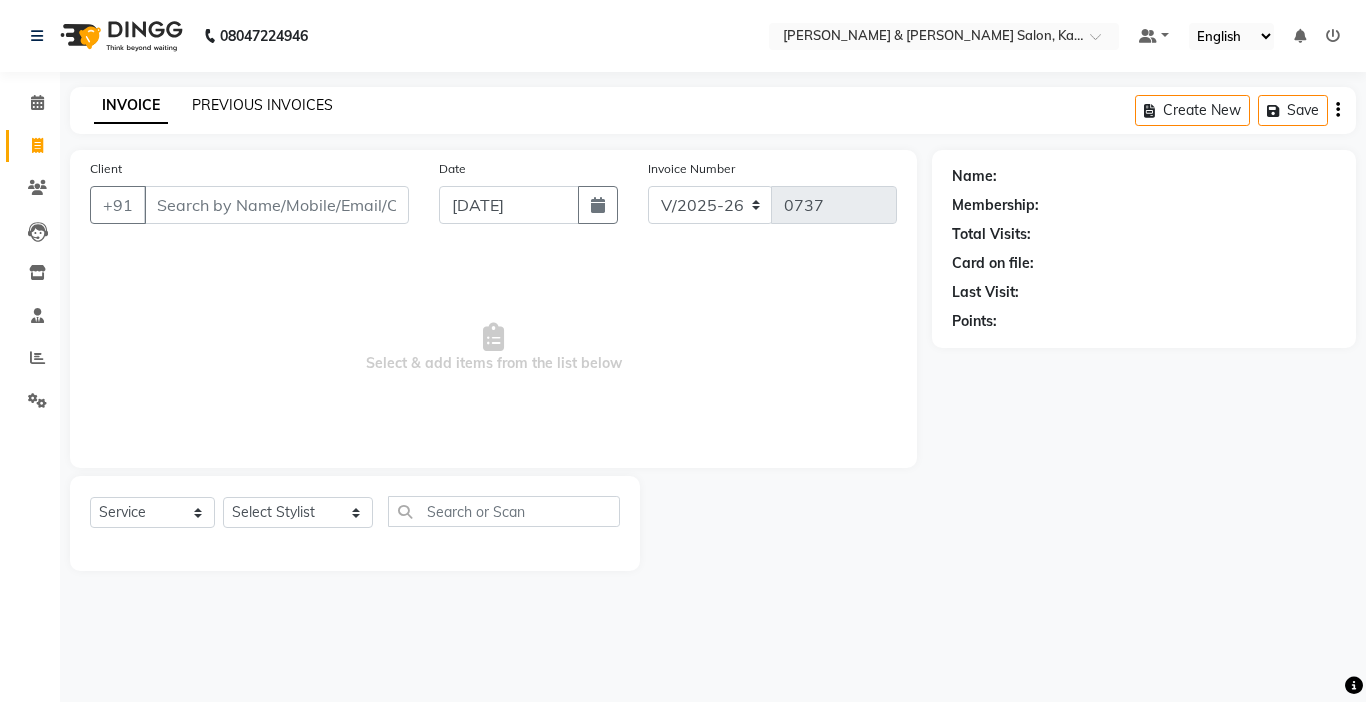 click on "PREVIOUS INVOICES" 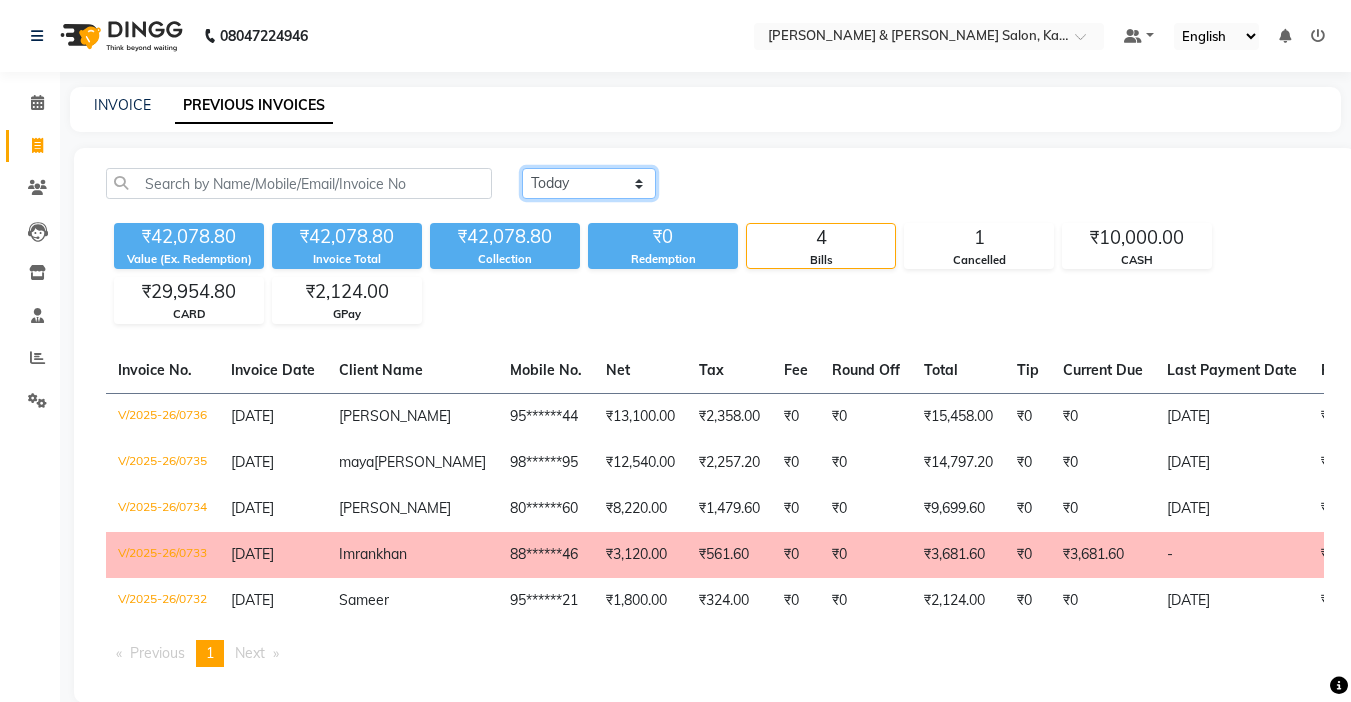 click on "Today Yesterday Custom Range" 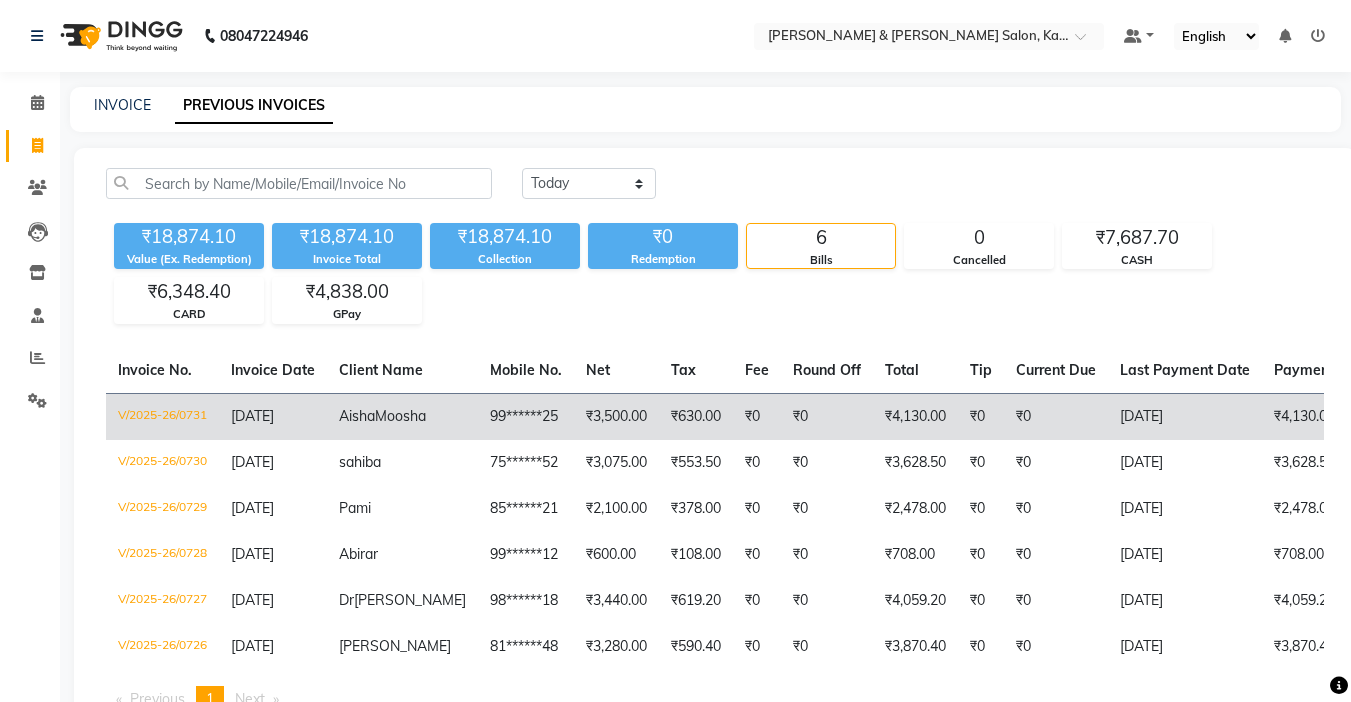 click on "99******25" 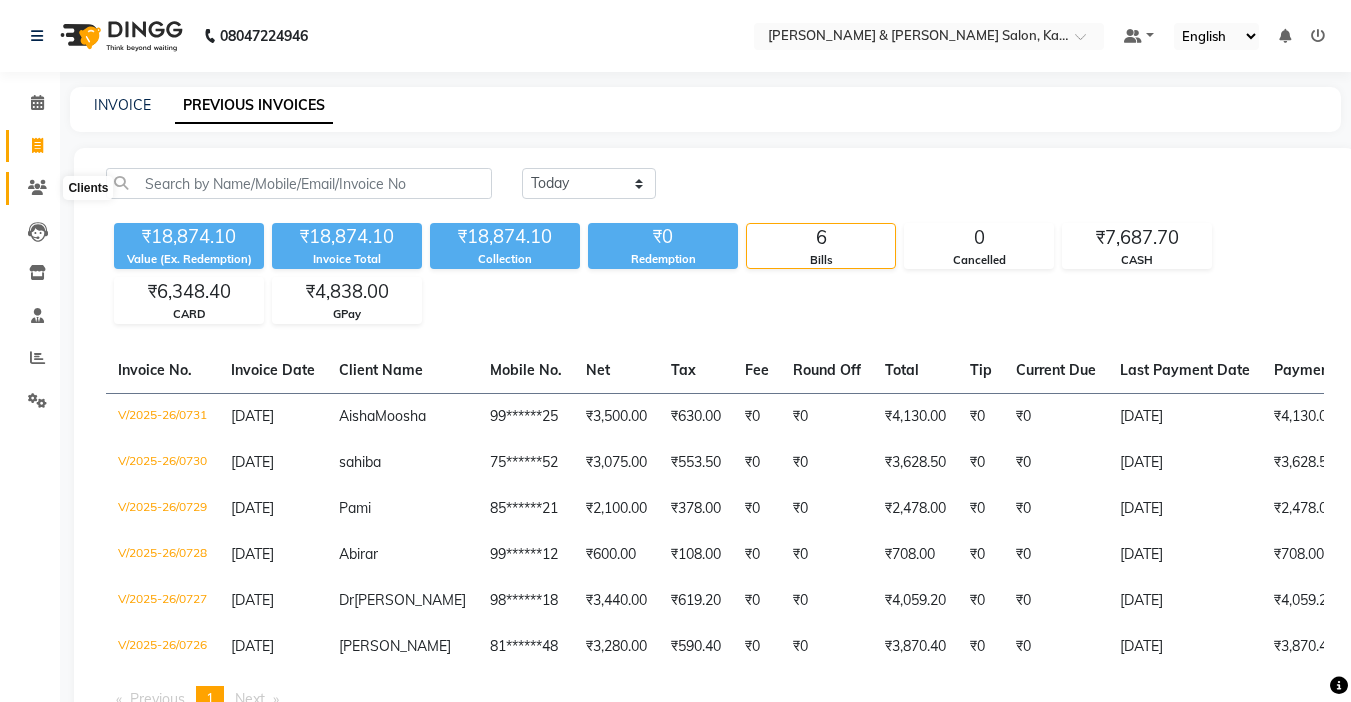 click 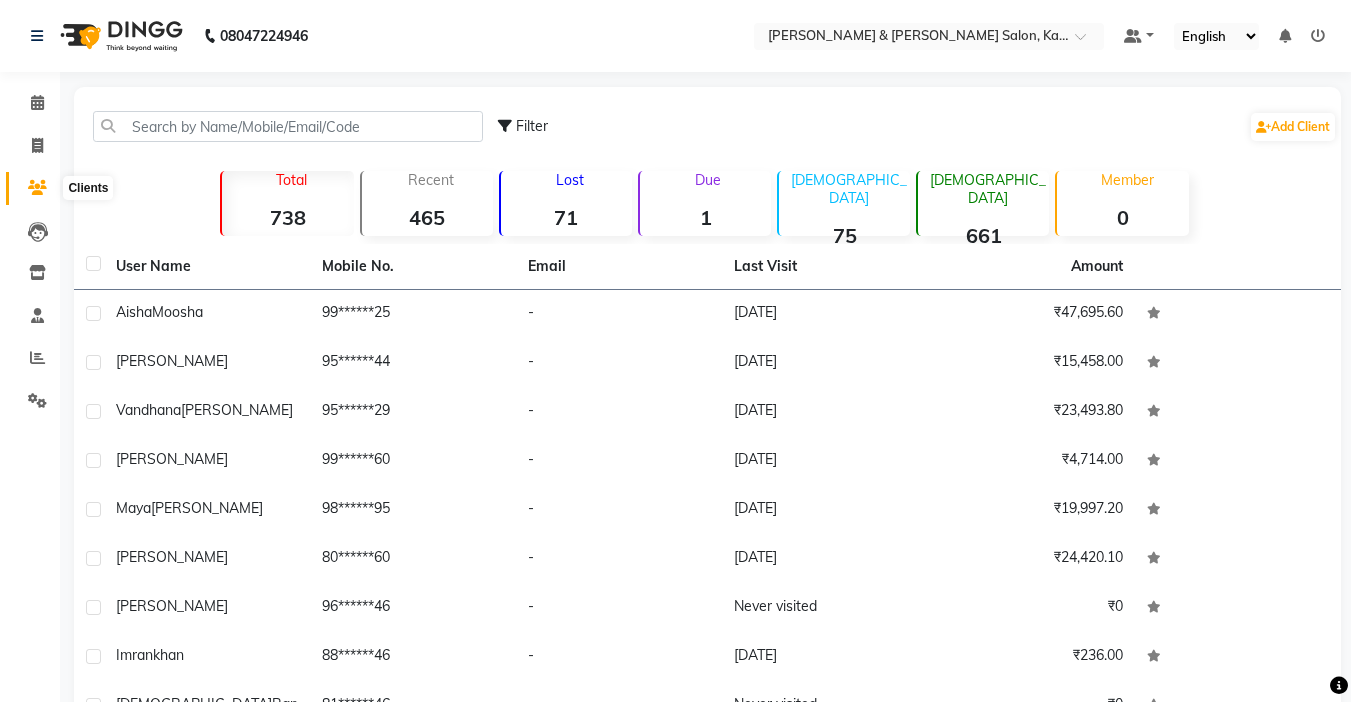 drag, startPoint x: 26, startPoint y: 180, endPoint x: 714, endPoint y: 69, distance: 696.89667 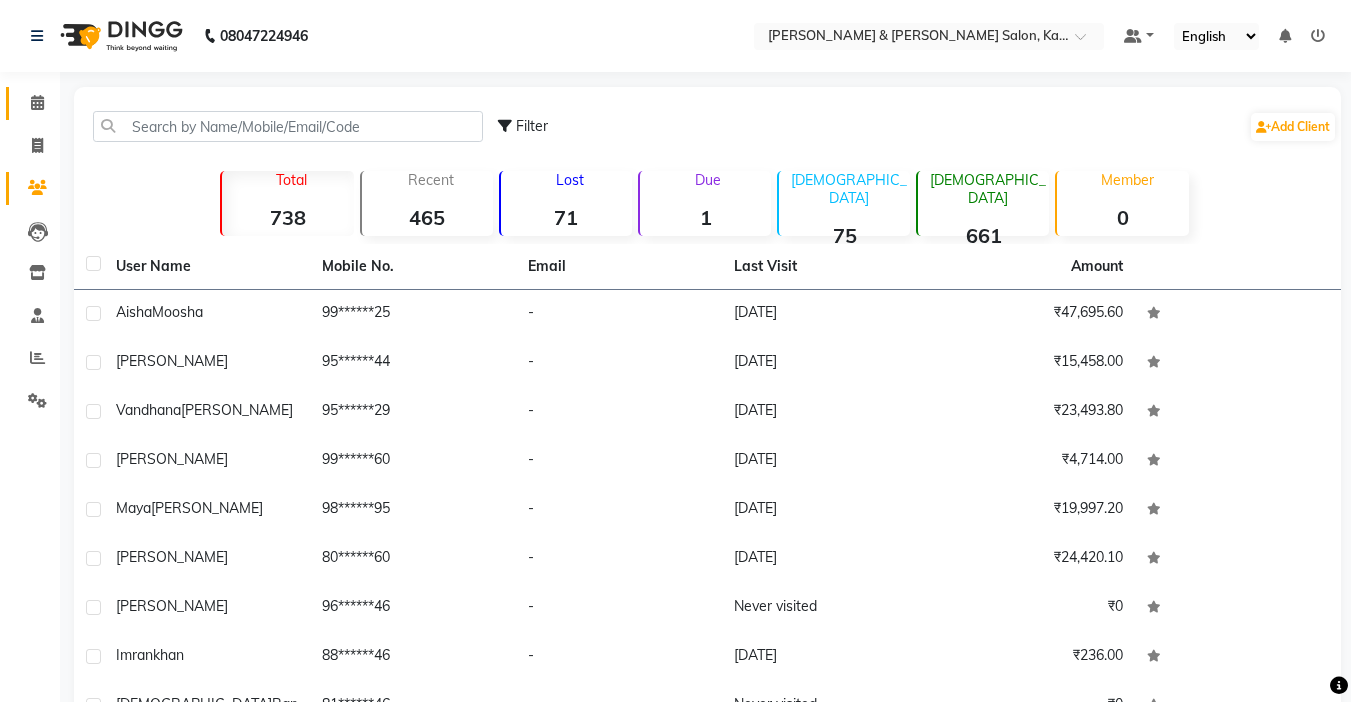 click on "Calendar" 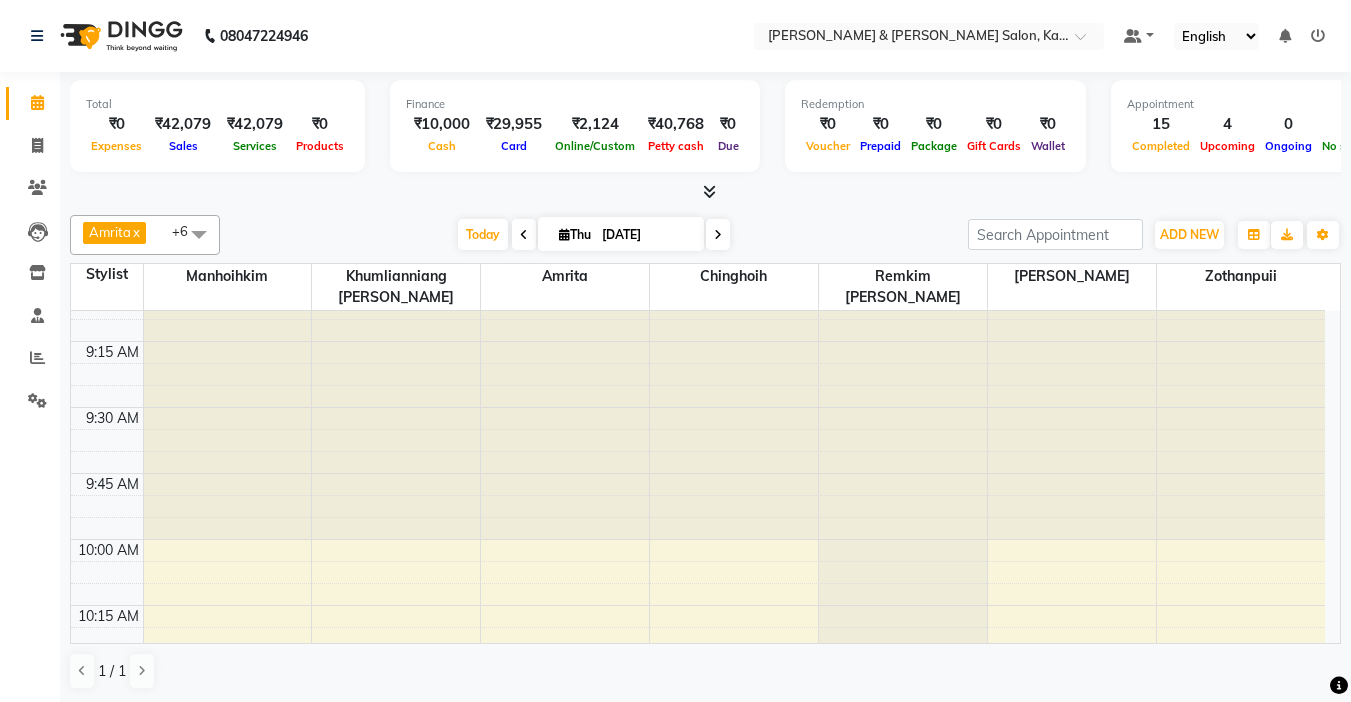 scroll, scrollTop: 0, scrollLeft: 0, axis: both 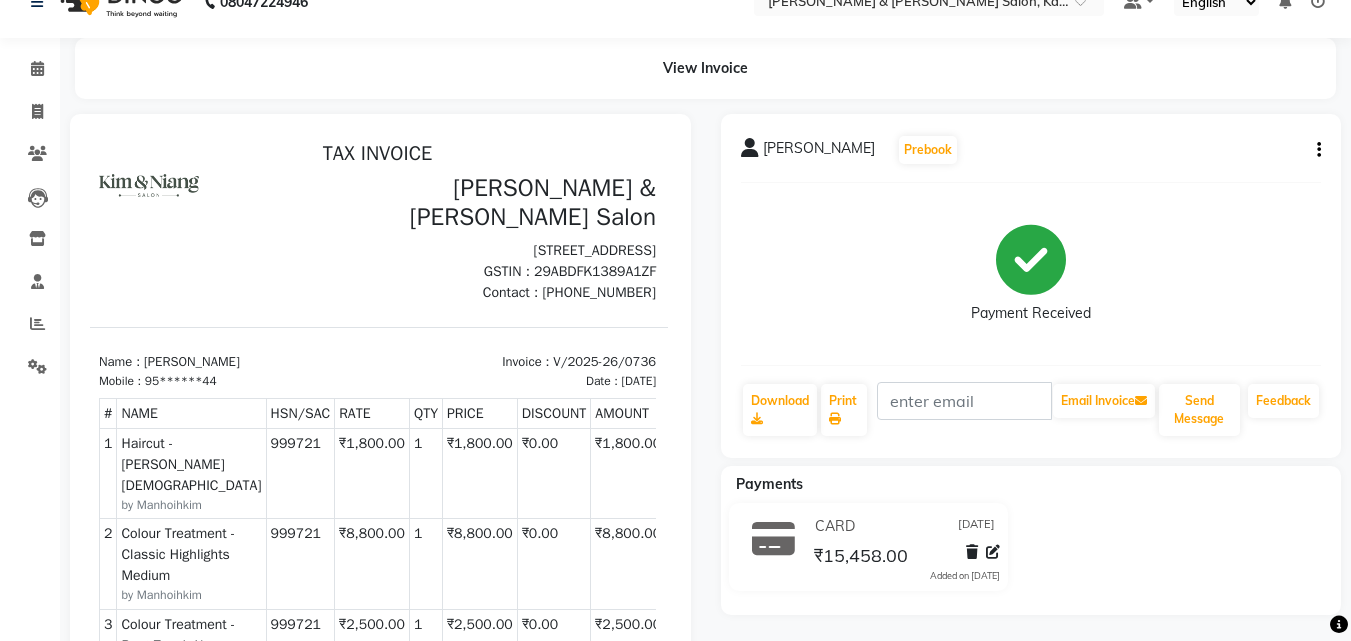 click 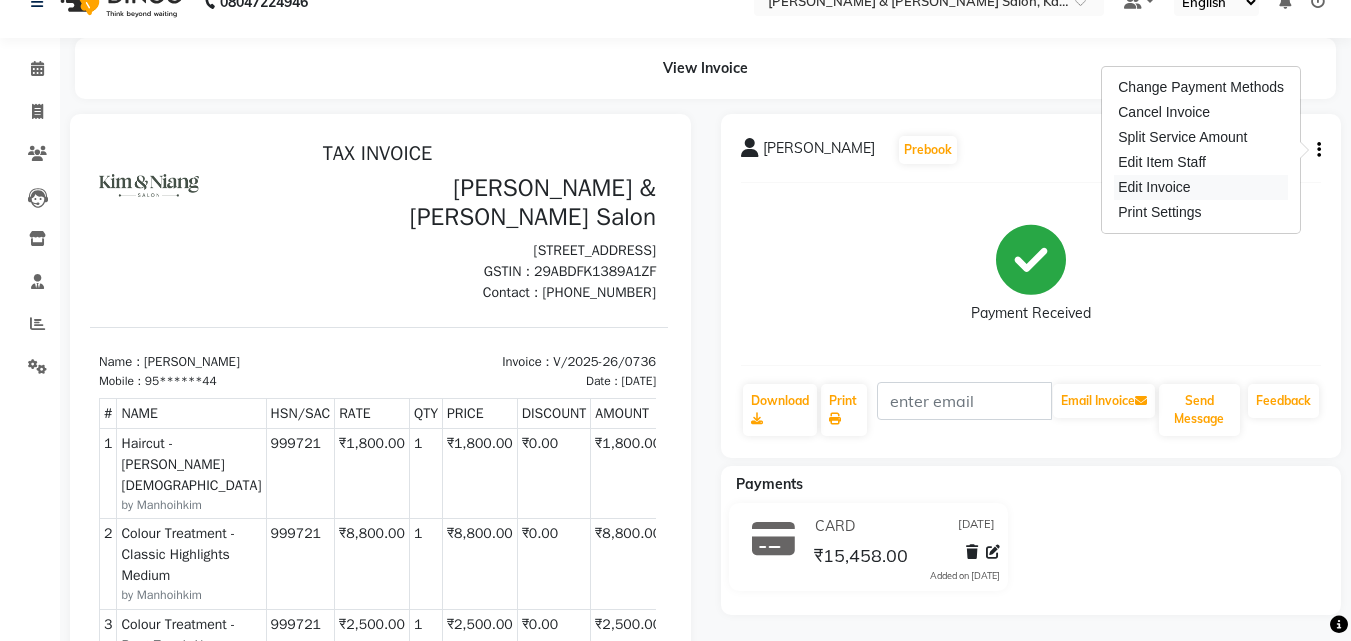 click on "Edit Invoice" at bounding box center [1201, 187] 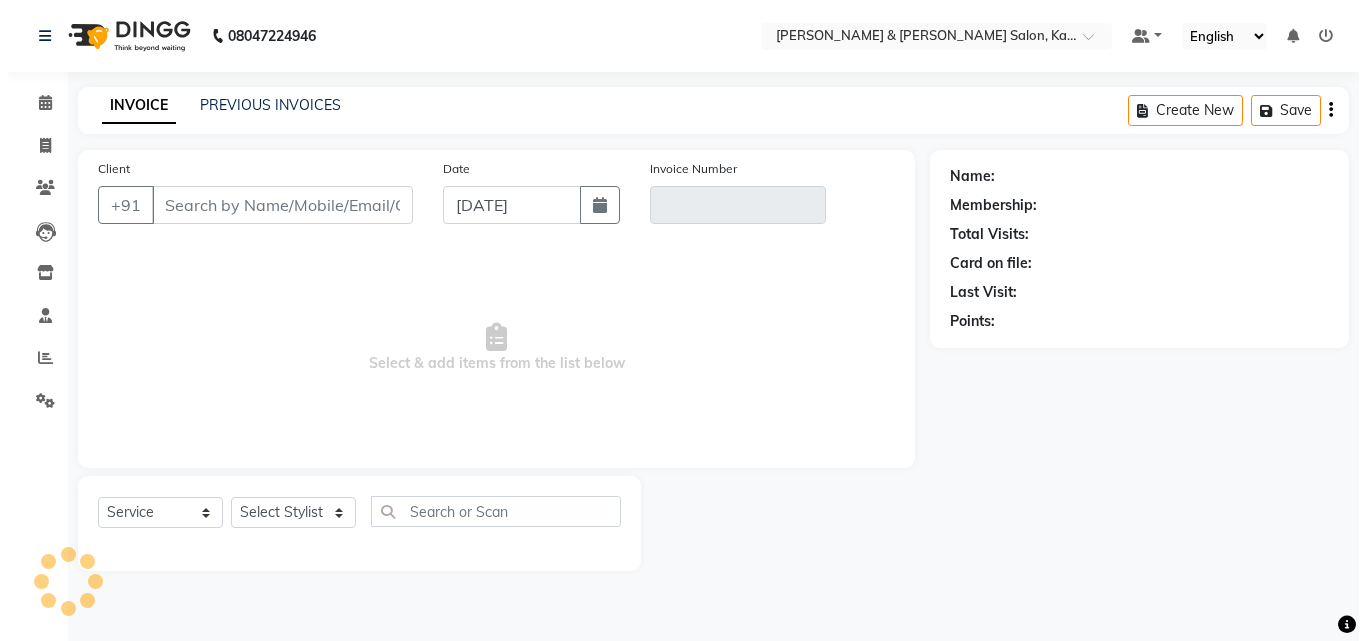 scroll, scrollTop: 0, scrollLeft: 0, axis: both 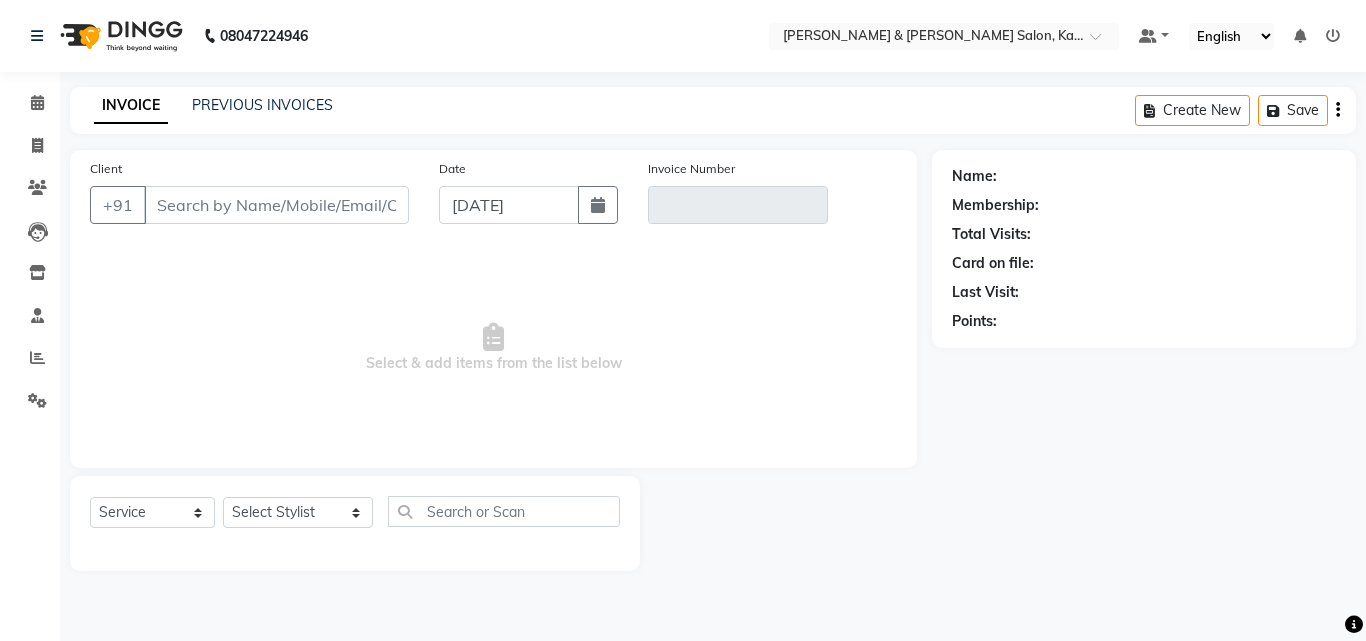 type on "95******44" 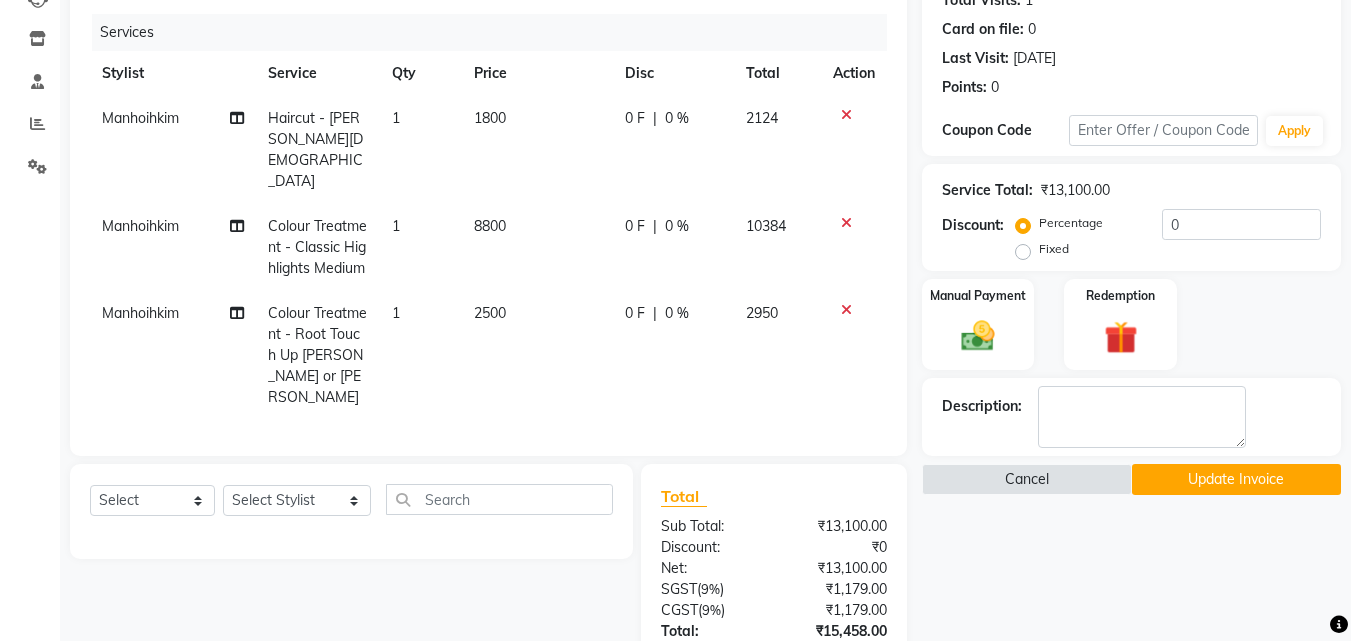 scroll, scrollTop: 375, scrollLeft: 0, axis: vertical 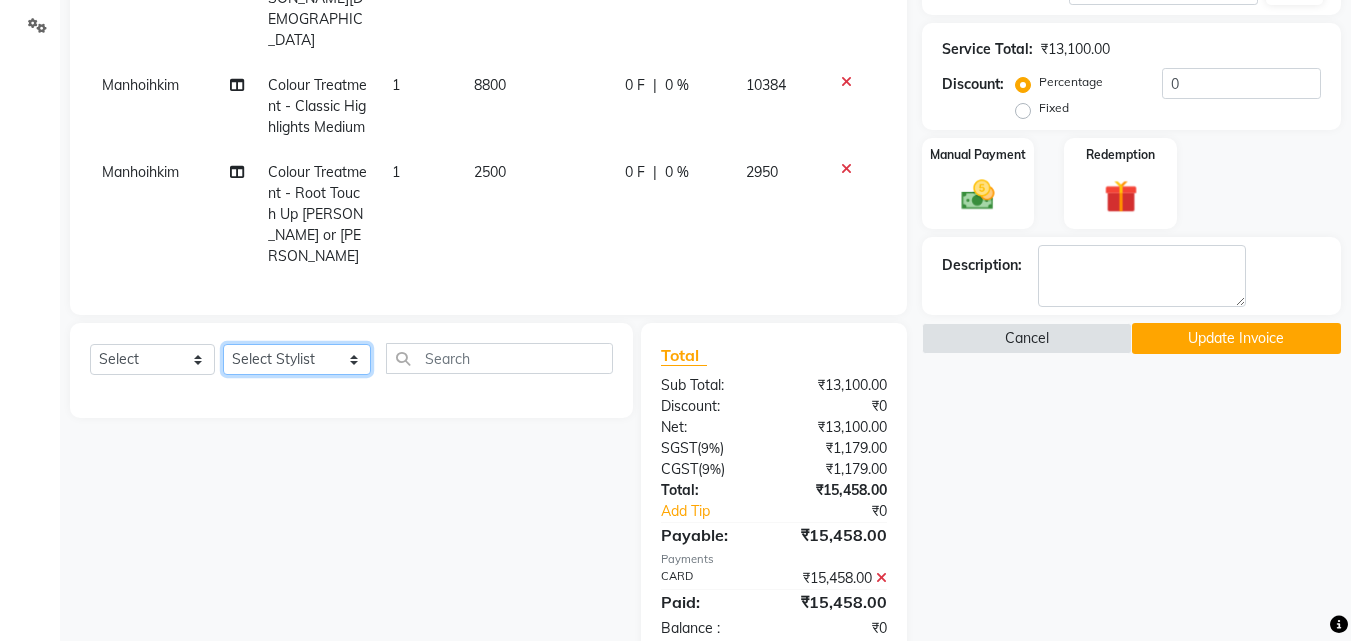 click on "Select Stylist Amrita [PERSON_NAME] [PERSON_NAME] Chingmuan [PERSON_NAME] Manager Manhoihkim [PERSON_NAME] [PERSON_NAME] Remkim [PERSON_NAME] [PERSON_NAME] .mynlyanSonangaihte Zothanpuii" 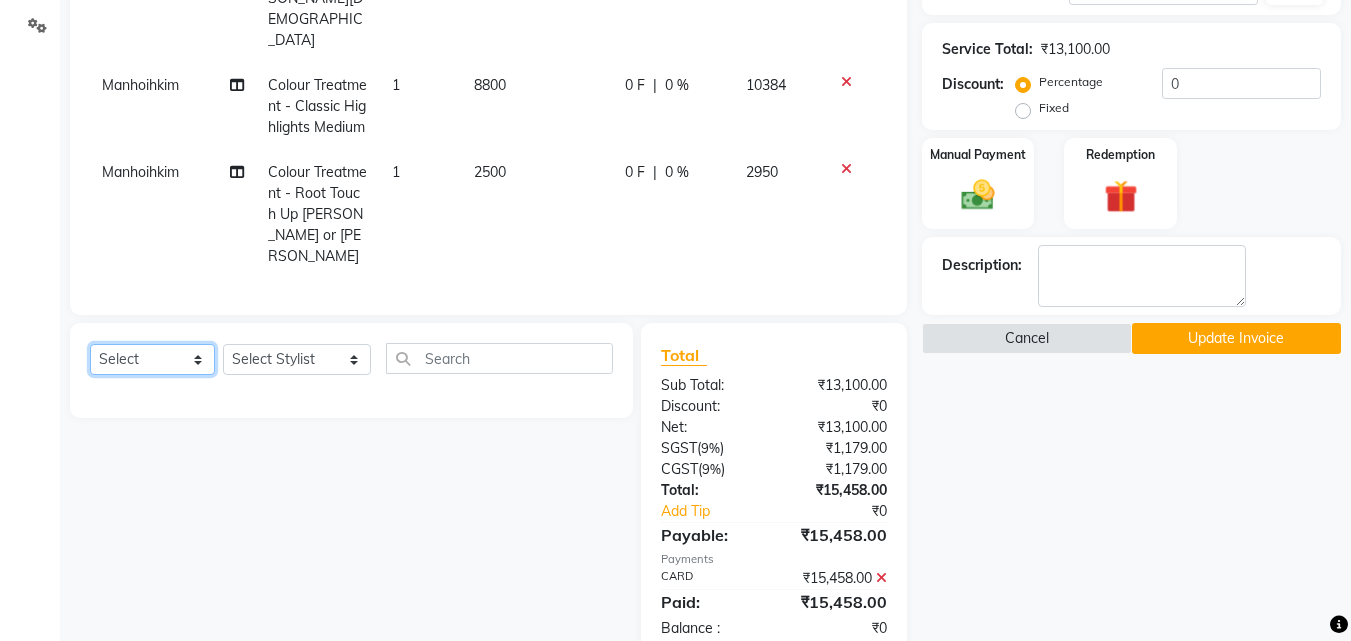 click on "Select  Service  Product  Membership  Package Voucher Prepaid Gift Card" 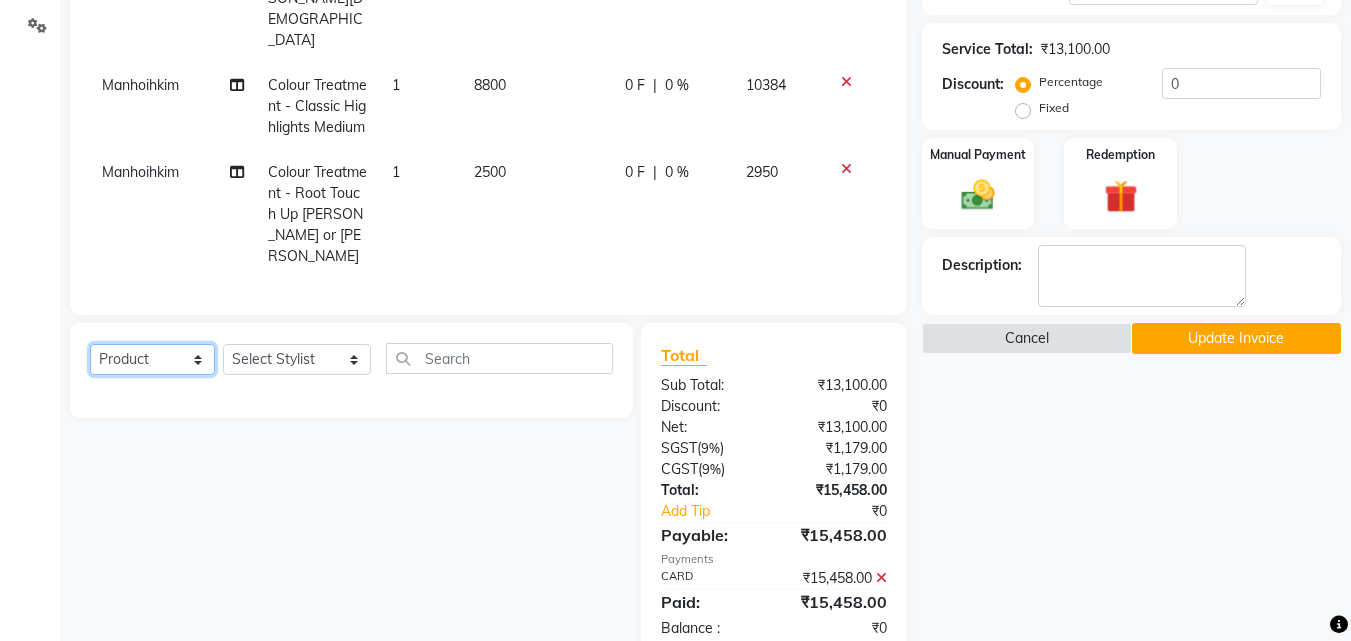 click on "Select  Service  Product  Membership  Package Voucher Prepaid Gift Card" 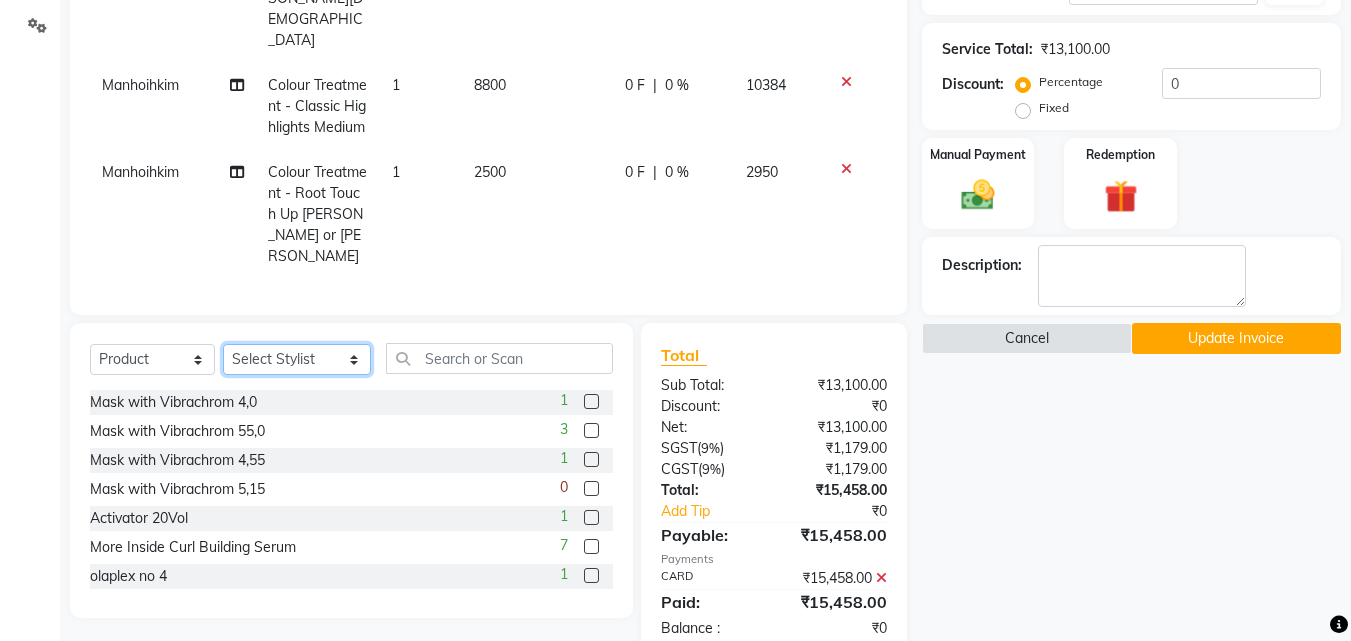 click on "Select Stylist Amrita [PERSON_NAME] [PERSON_NAME] Chingmuan [PERSON_NAME] Manager Manhoihkim [PERSON_NAME] [PERSON_NAME] Remkim [PERSON_NAME] [PERSON_NAME] .mynlyanSonangaihte Zothanpuii" 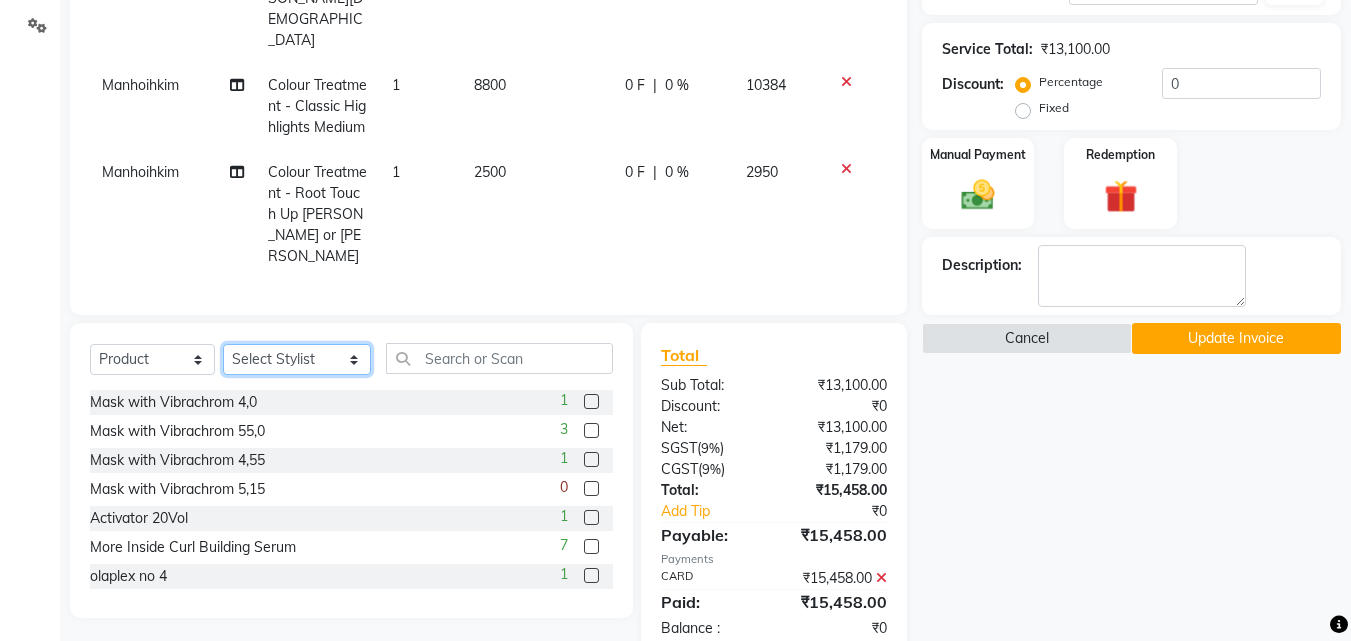 select on "70736" 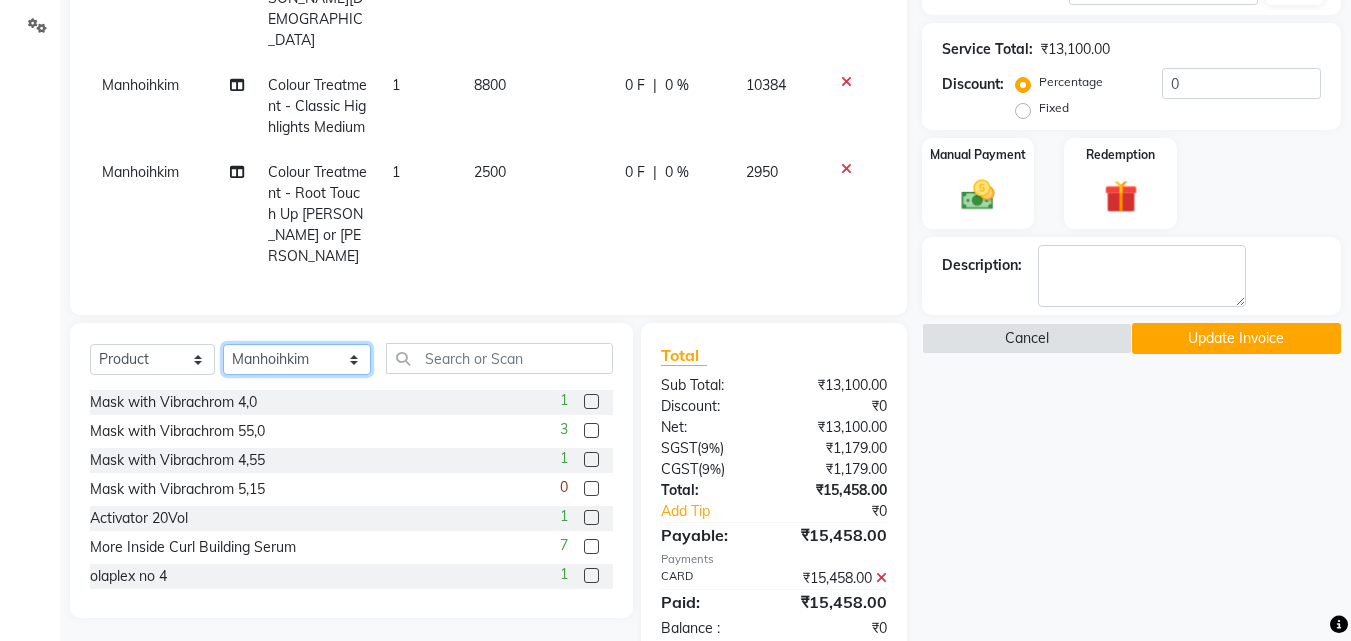 click on "Select Stylist Amrita [PERSON_NAME] [PERSON_NAME] Chingmuan [PERSON_NAME] Manager Manhoihkim [PERSON_NAME] [PERSON_NAME] Remkim [PERSON_NAME] [PERSON_NAME] .mynlyanSonangaihte Zothanpuii" 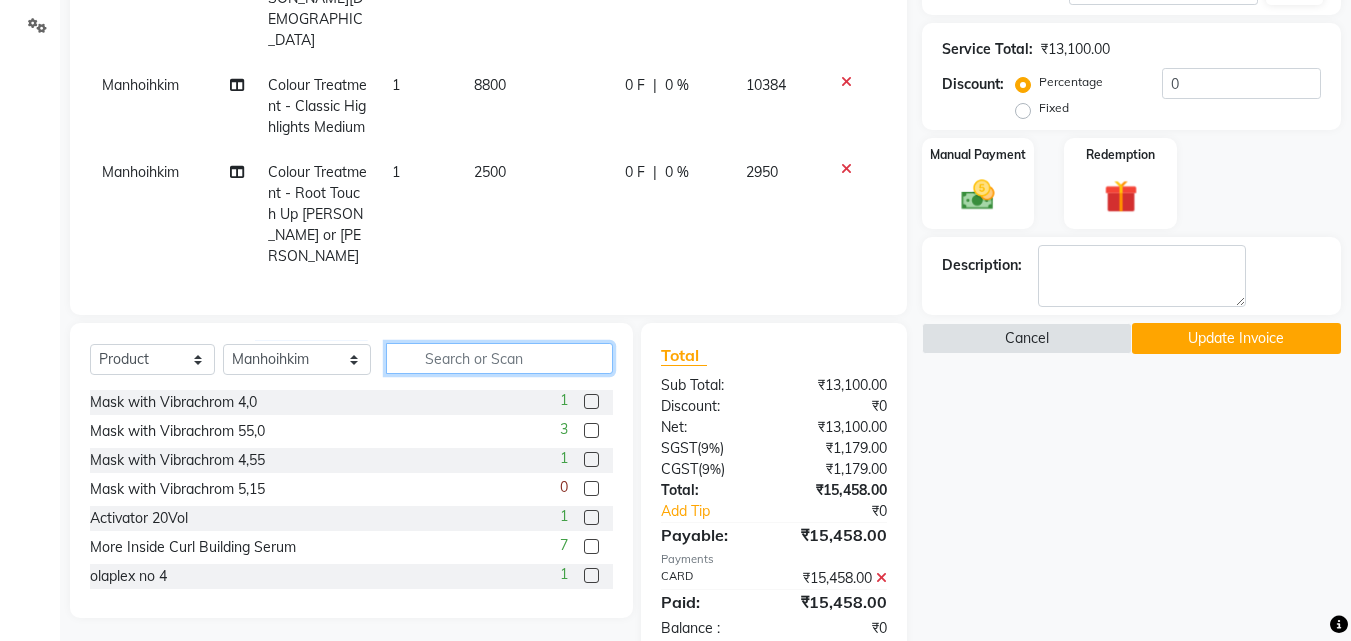 click 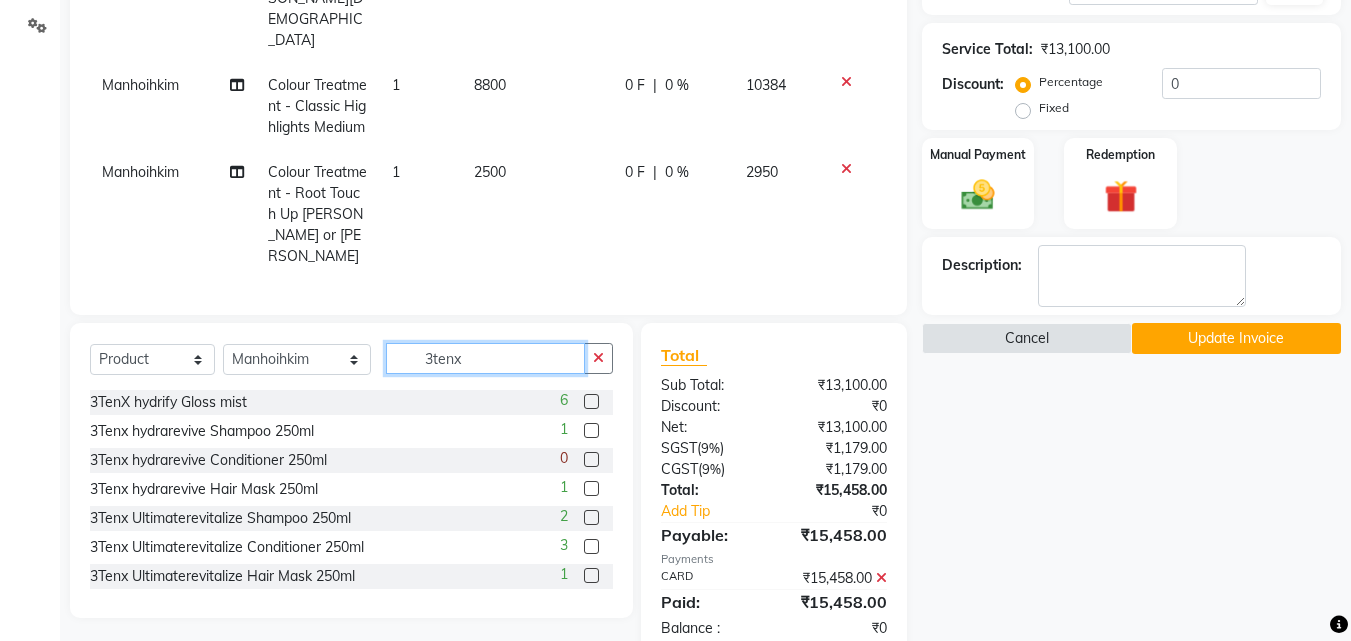 type on "3tenx" 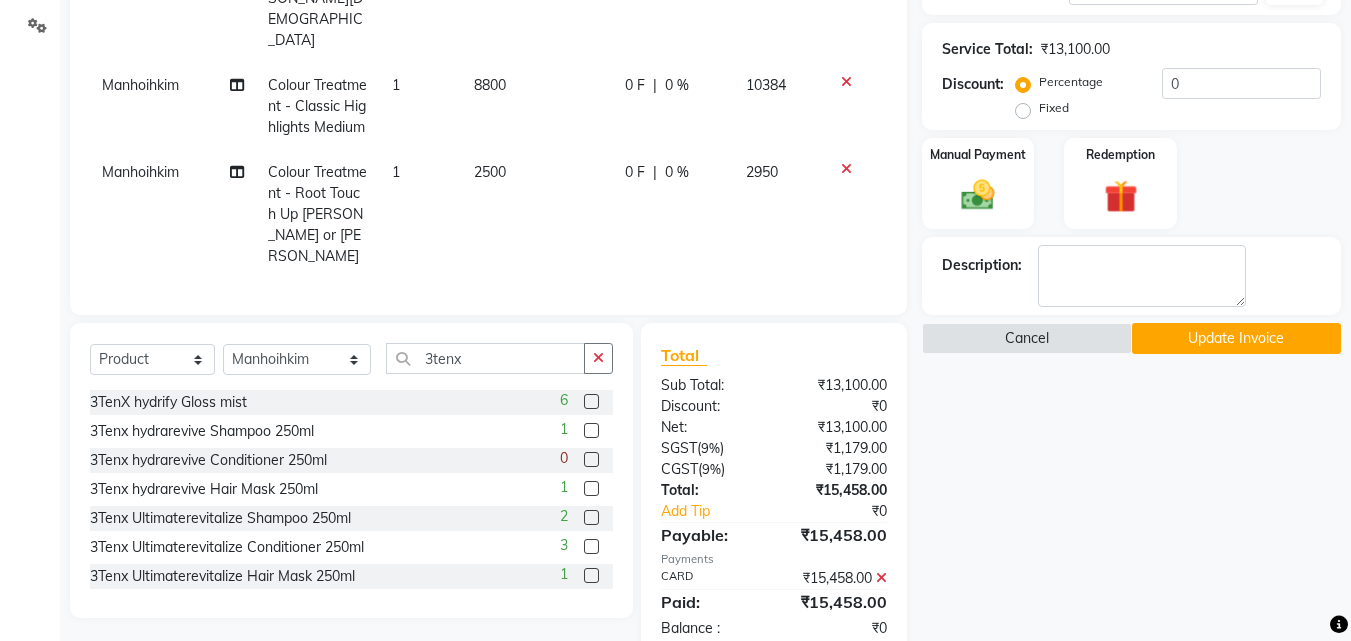 click 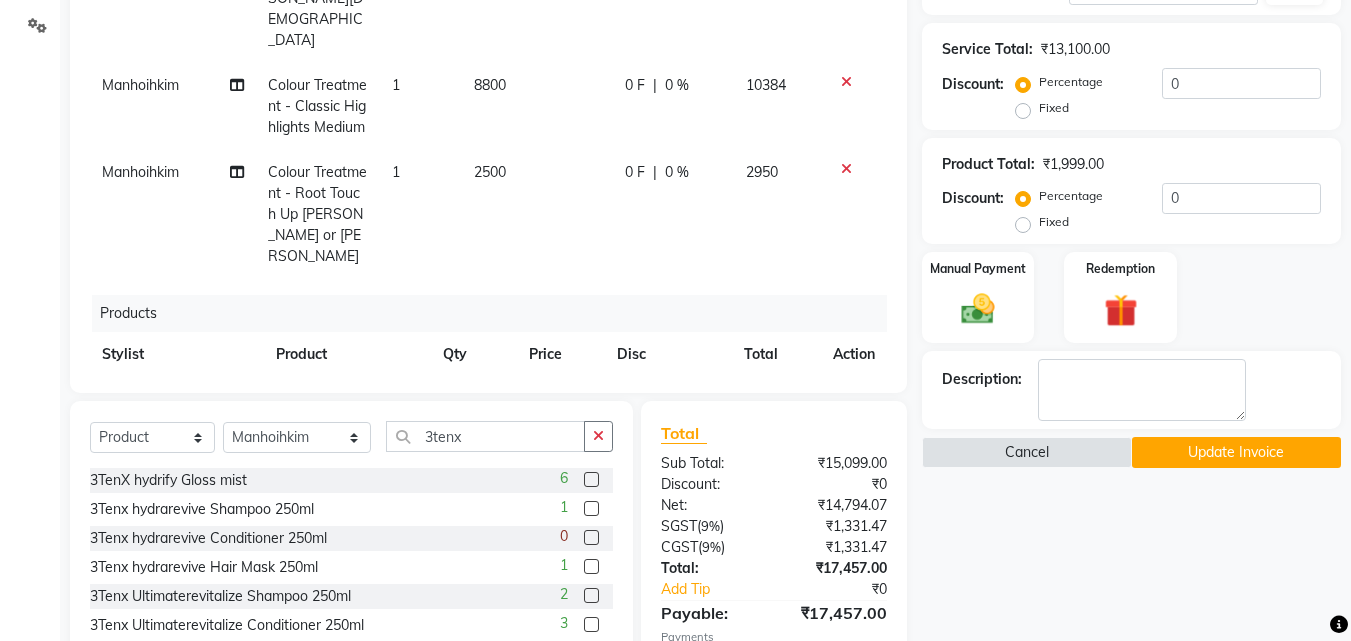 checkbox on "false" 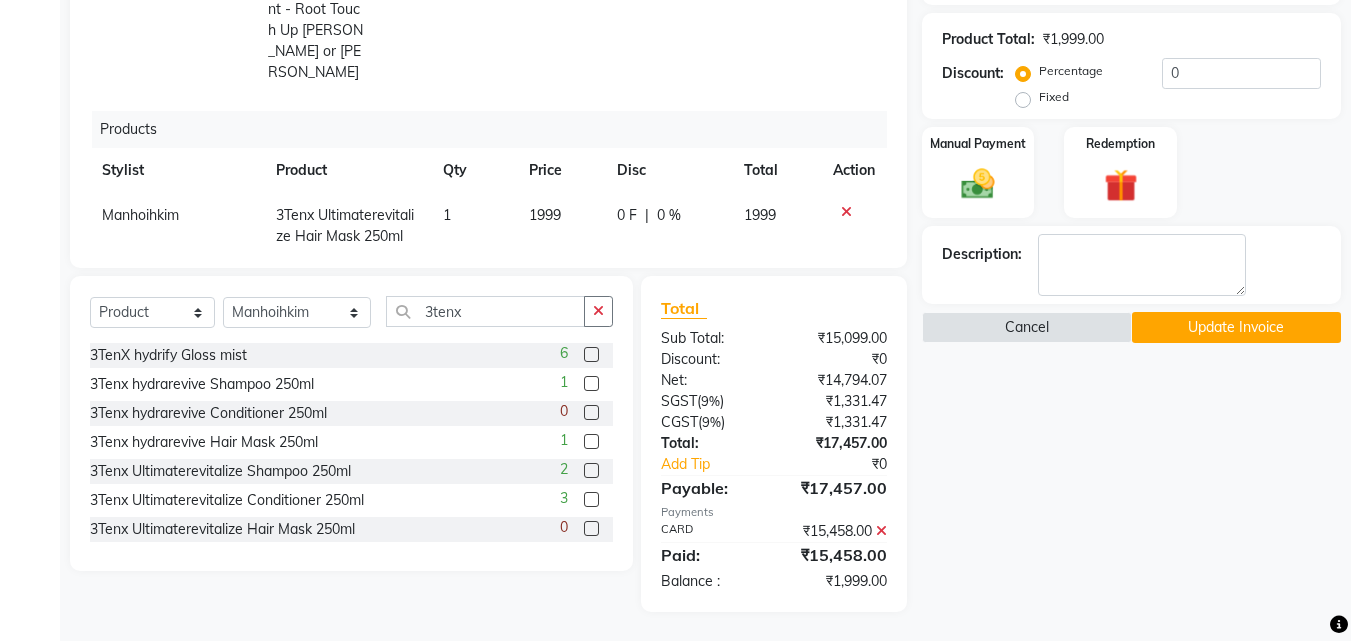 scroll, scrollTop: 501, scrollLeft: 0, axis: vertical 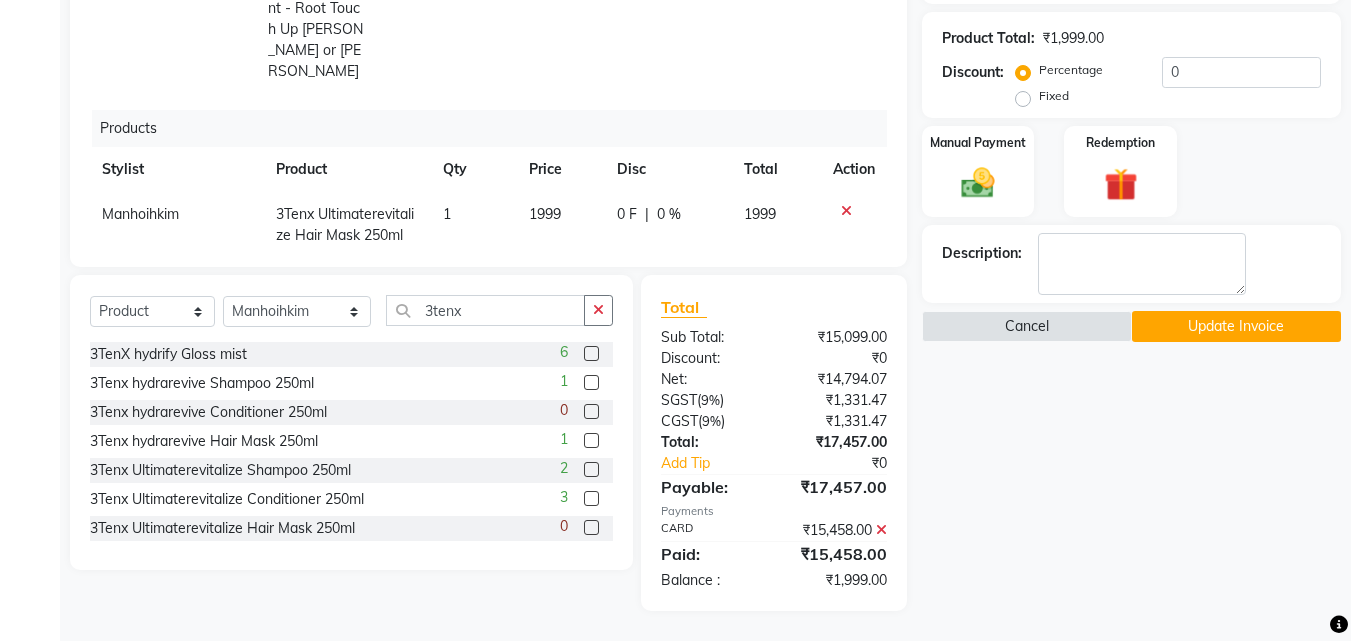 click 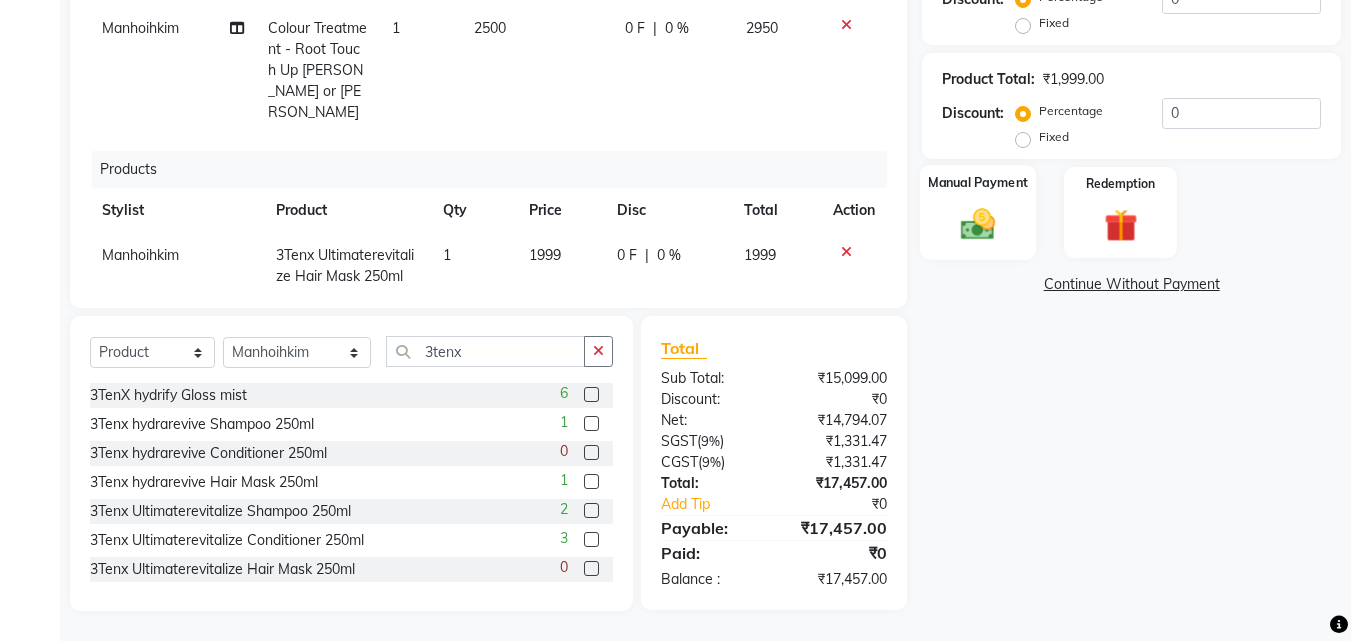 click 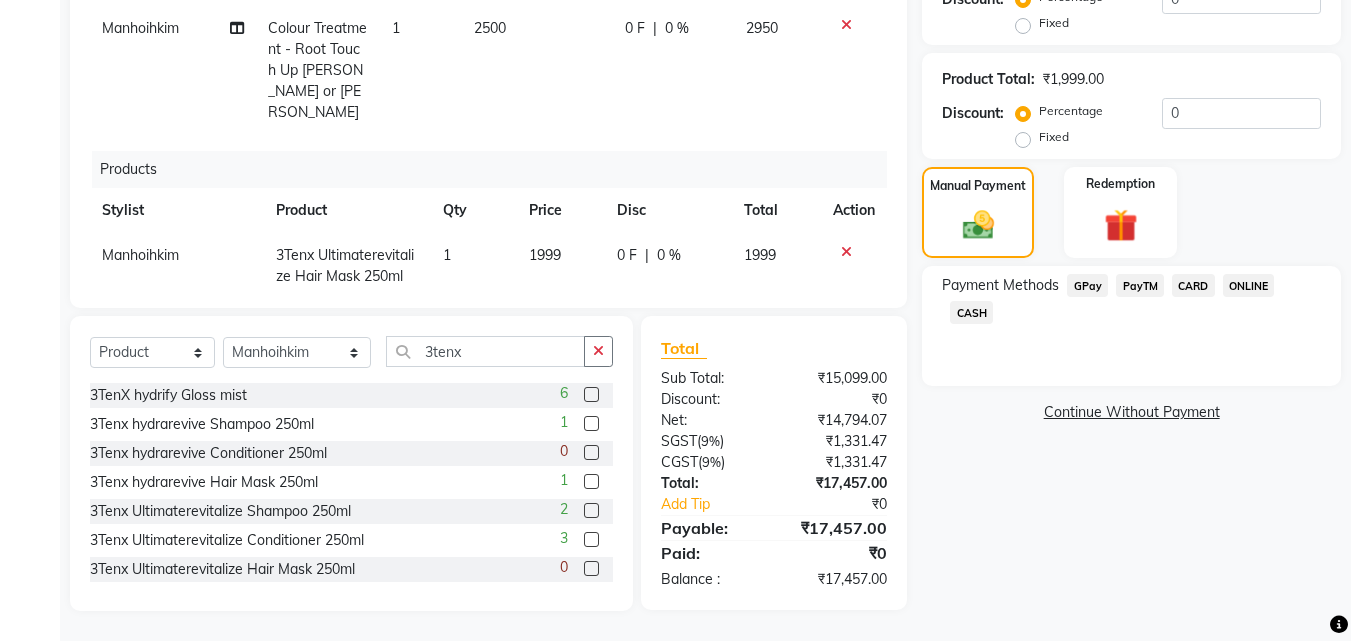 click on "CARD" 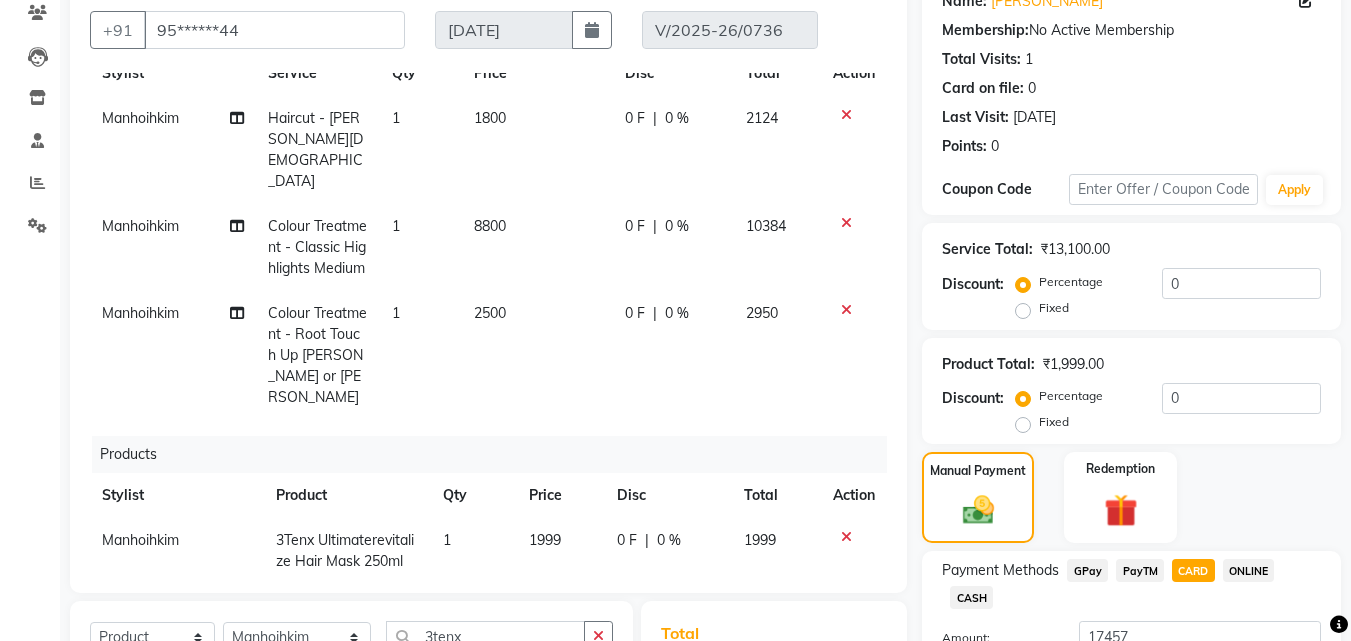 scroll, scrollTop: 160, scrollLeft: 0, axis: vertical 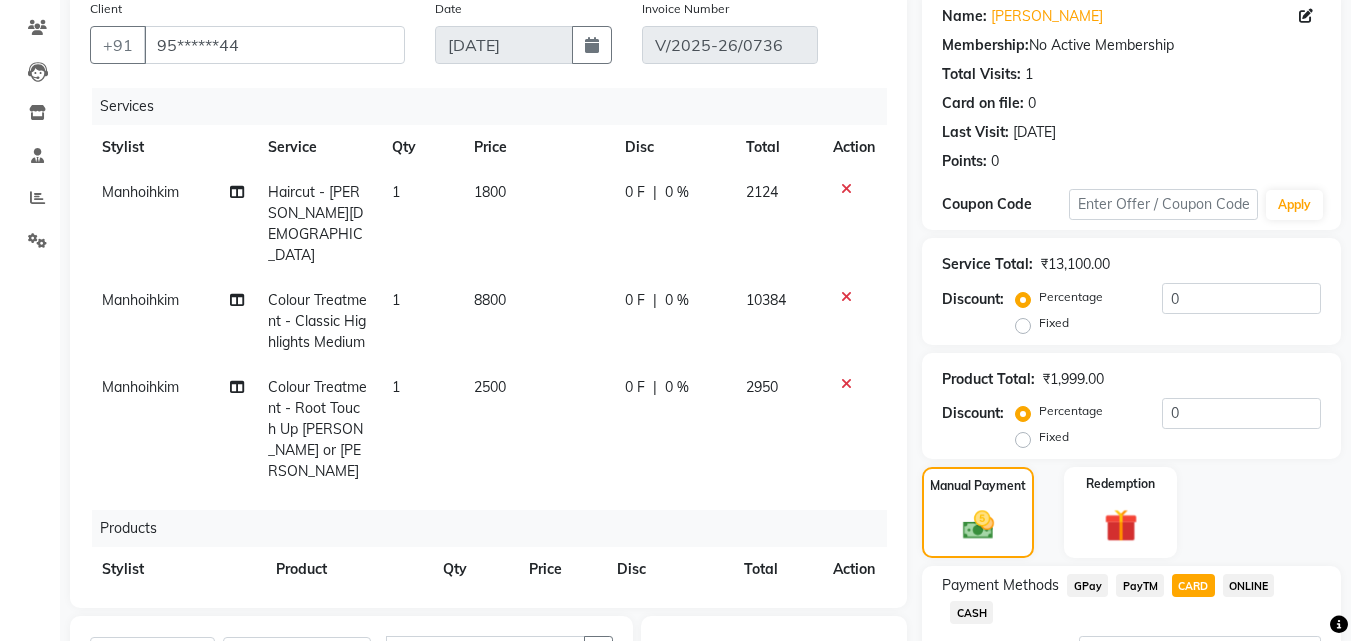click on "0 %" 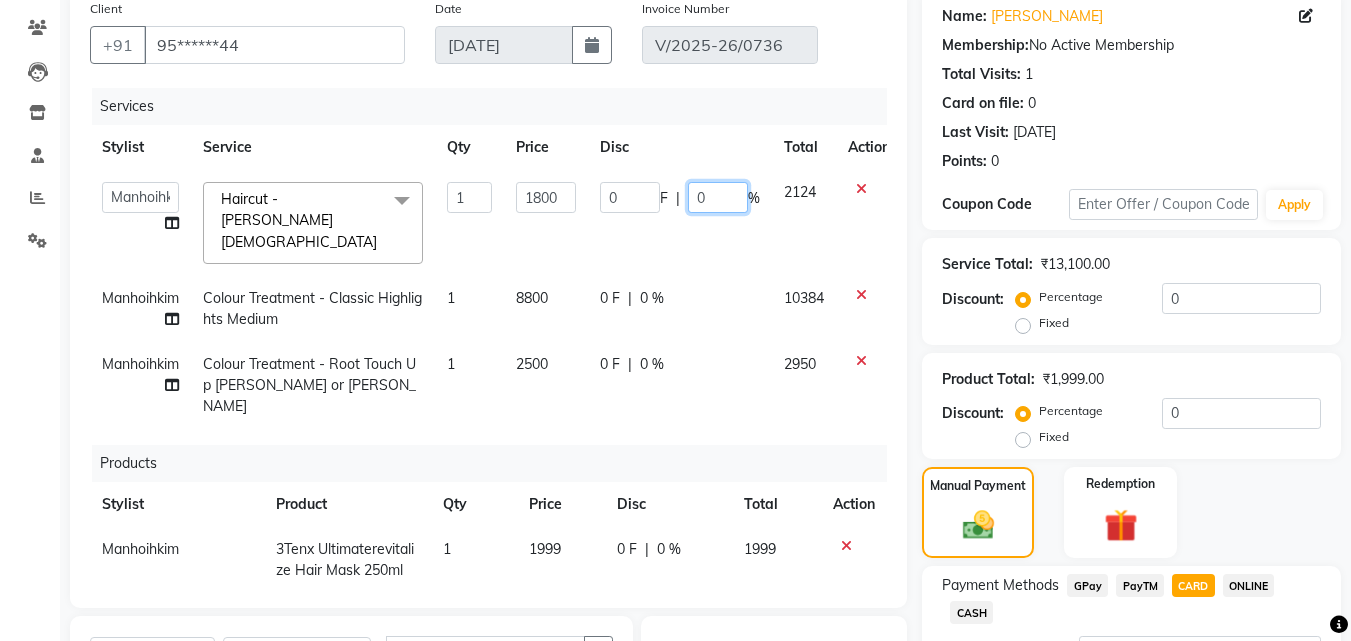 click on "0" 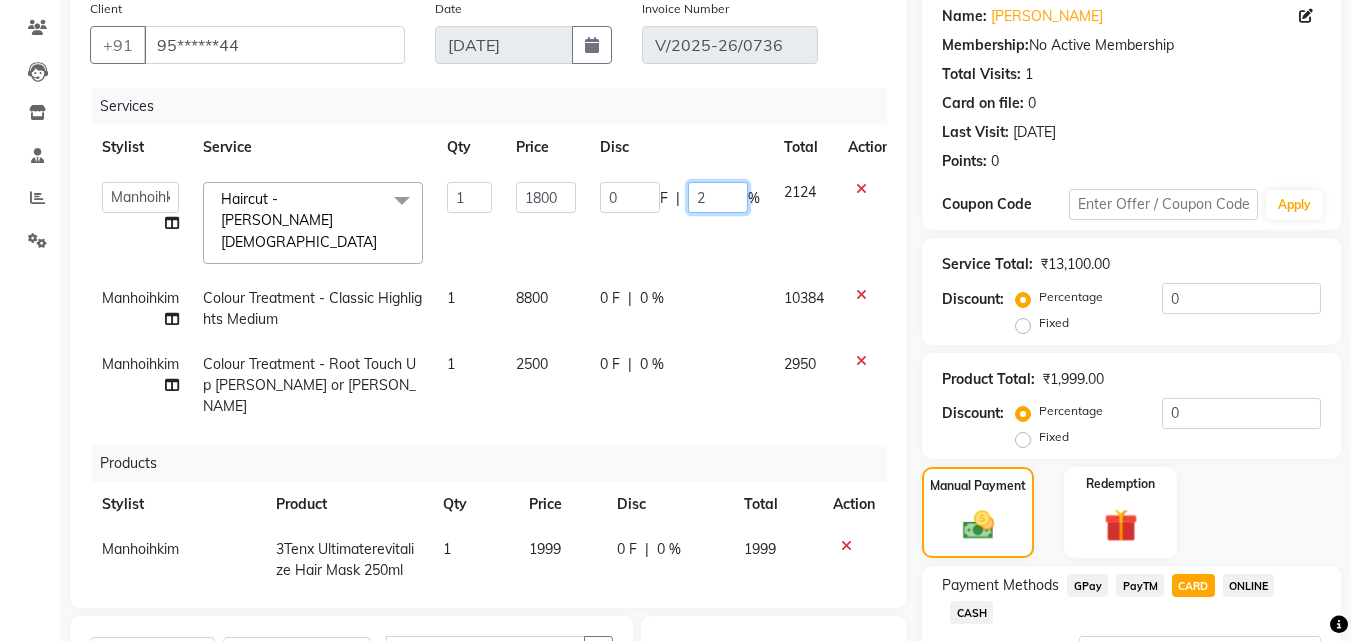 type on "20" 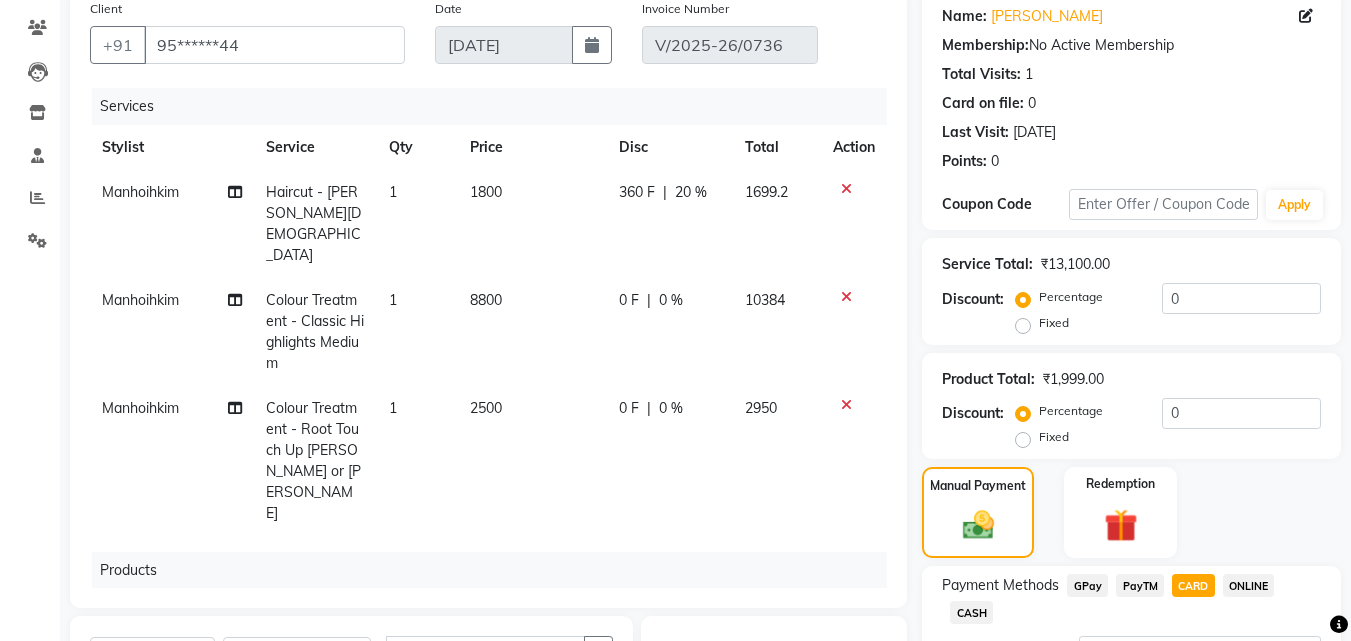 click on "Haircut - [PERSON_NAME][DEMOGRAPHIC_DATA]" 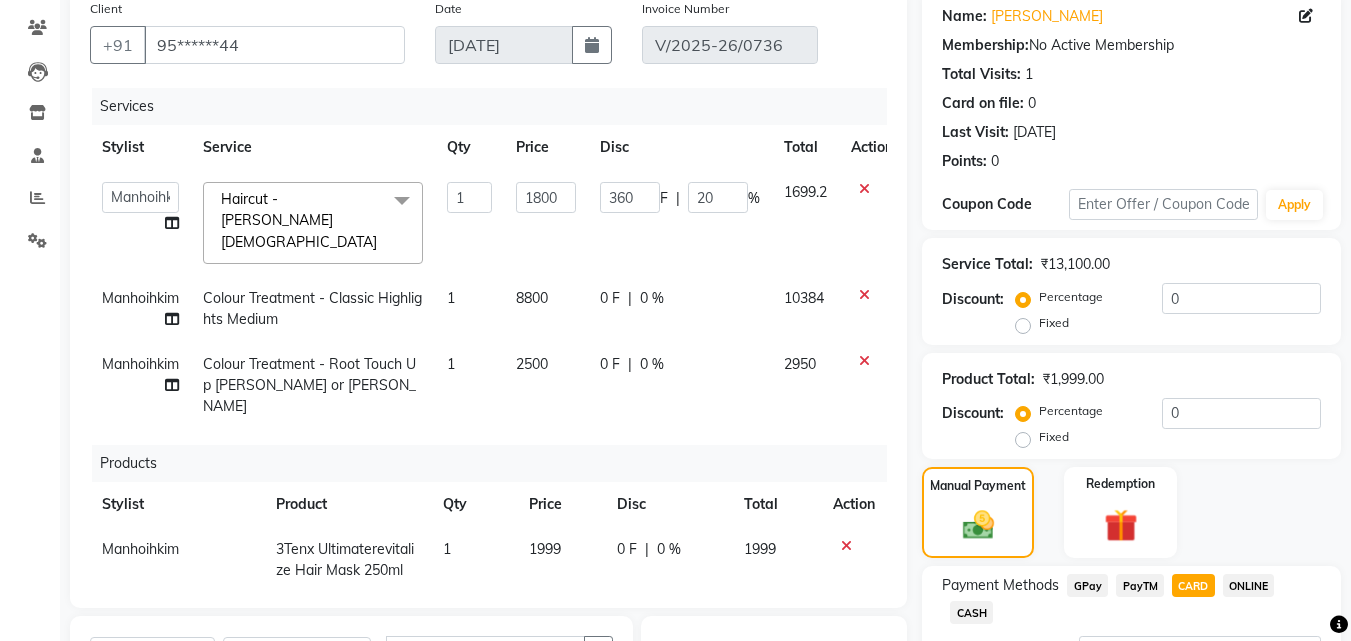 click on "x" 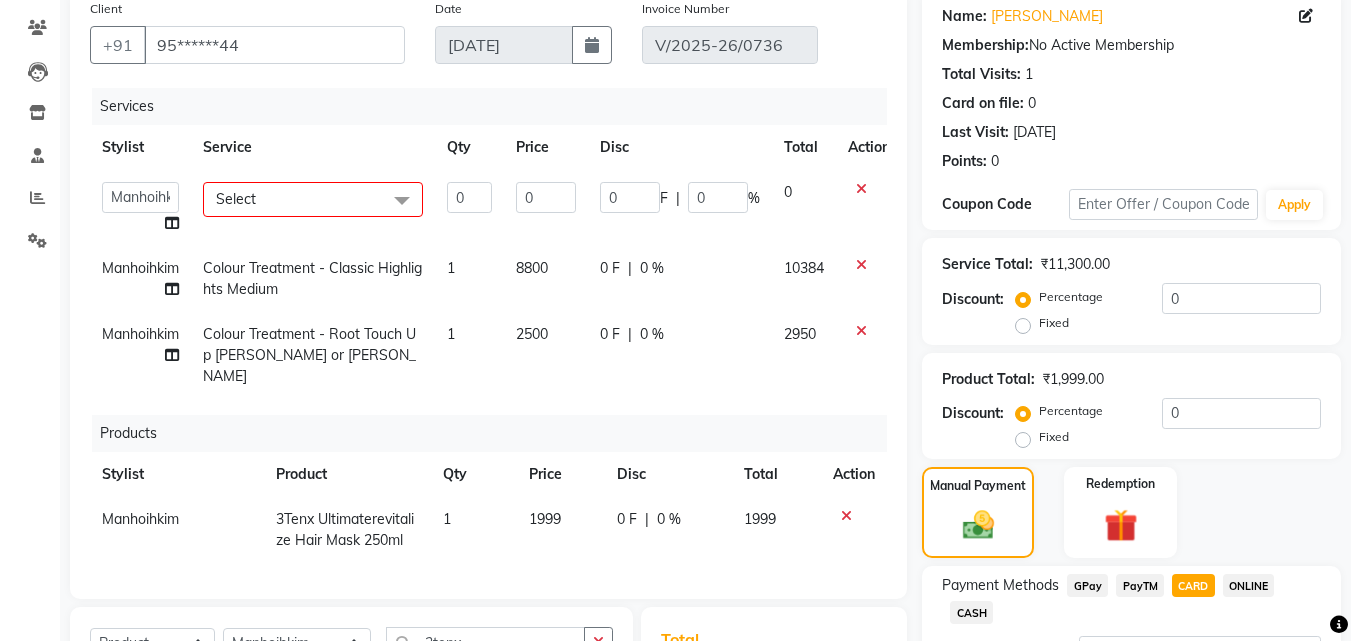 click on "Select" 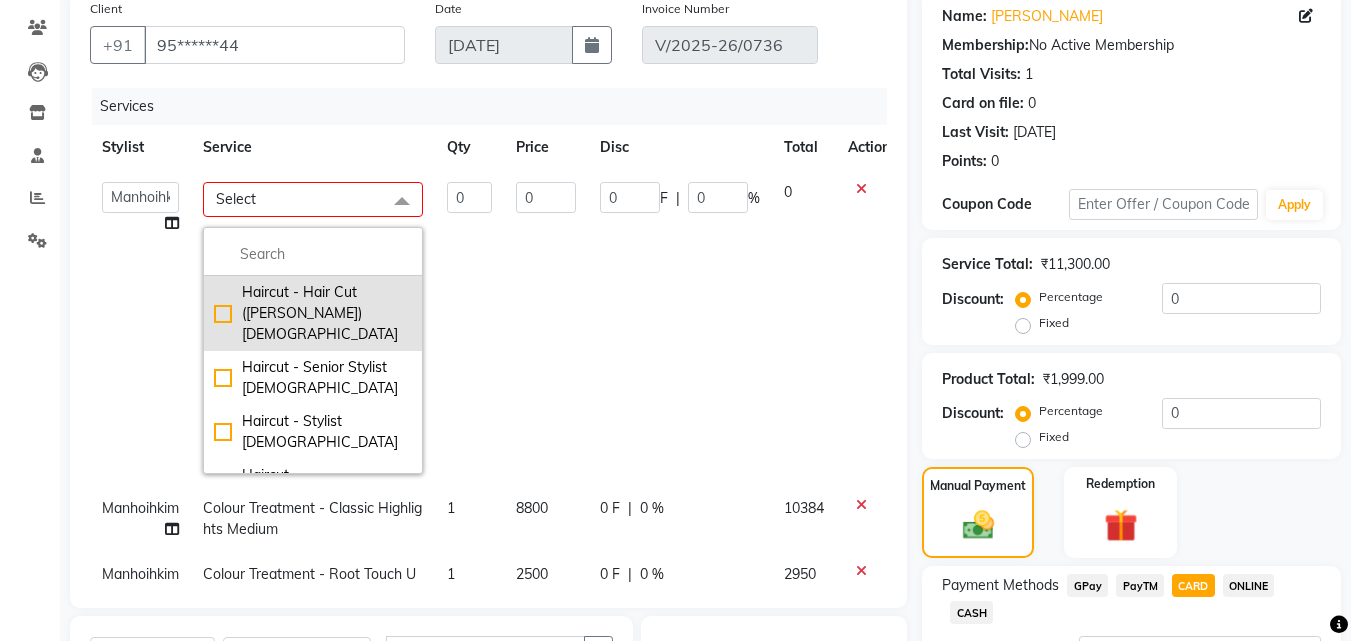click on "Haircut - Hair Cut ([PERSON_NAME]) [DEMOGRAPHIC_DATA]" 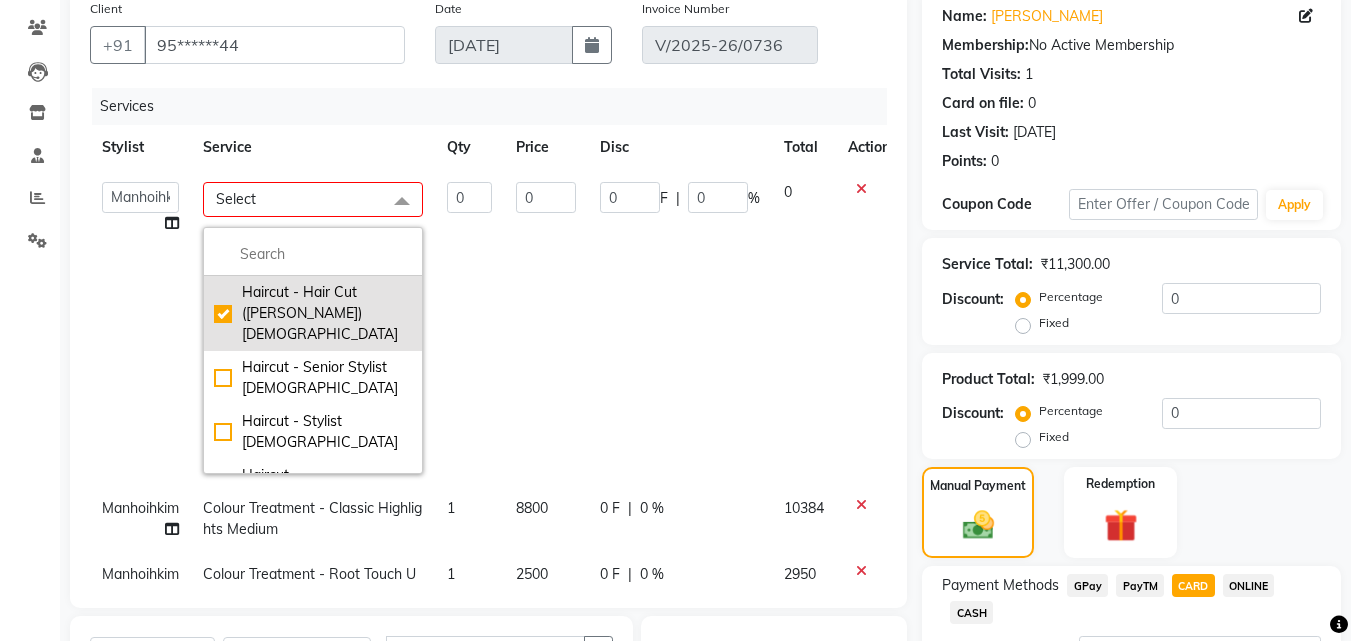 checkbox on "true" 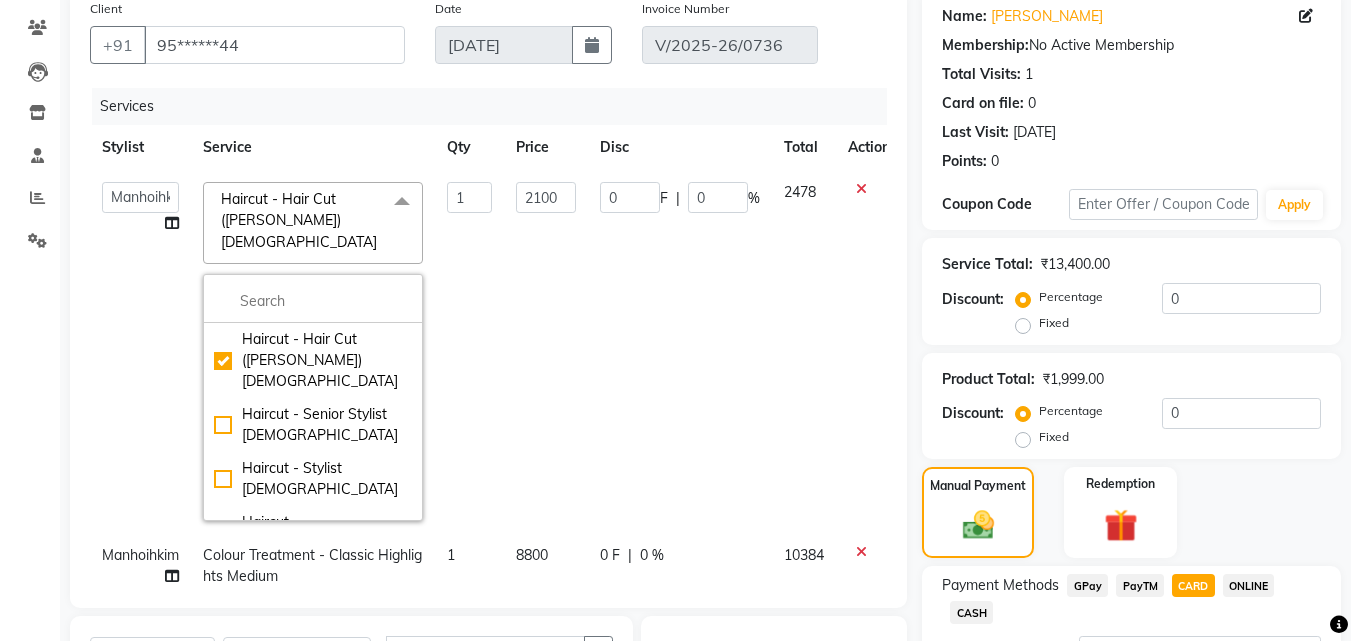 click on "Amrita   [PERSON_NAME] [PERSON_NAME] Chingmuan [PERSON_NAME]   Manager   Manhoihkim   [PERSON_NAME] [PERSON_NAME]   Remkim [PERSON_NAME] [PERSON_NAME] .mynlyanSonangaihte   Zothanpuii" 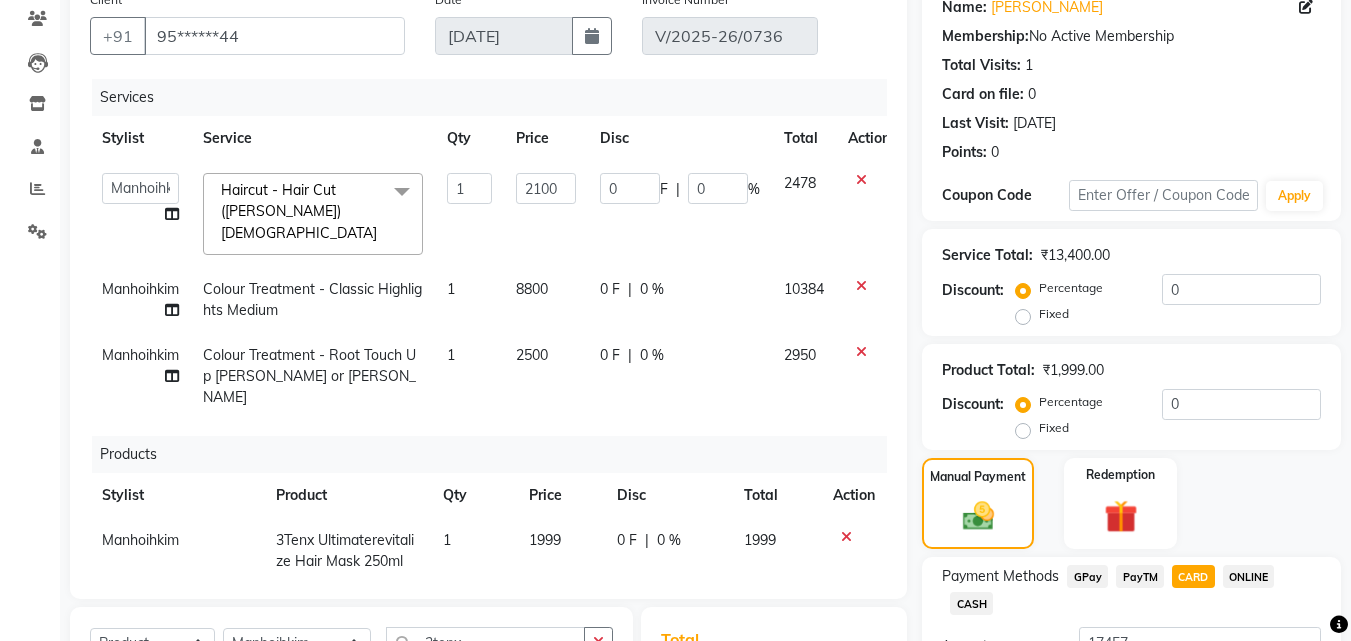 scroll, scrollTop: 160, scrollLeft: 0, axis: vertical 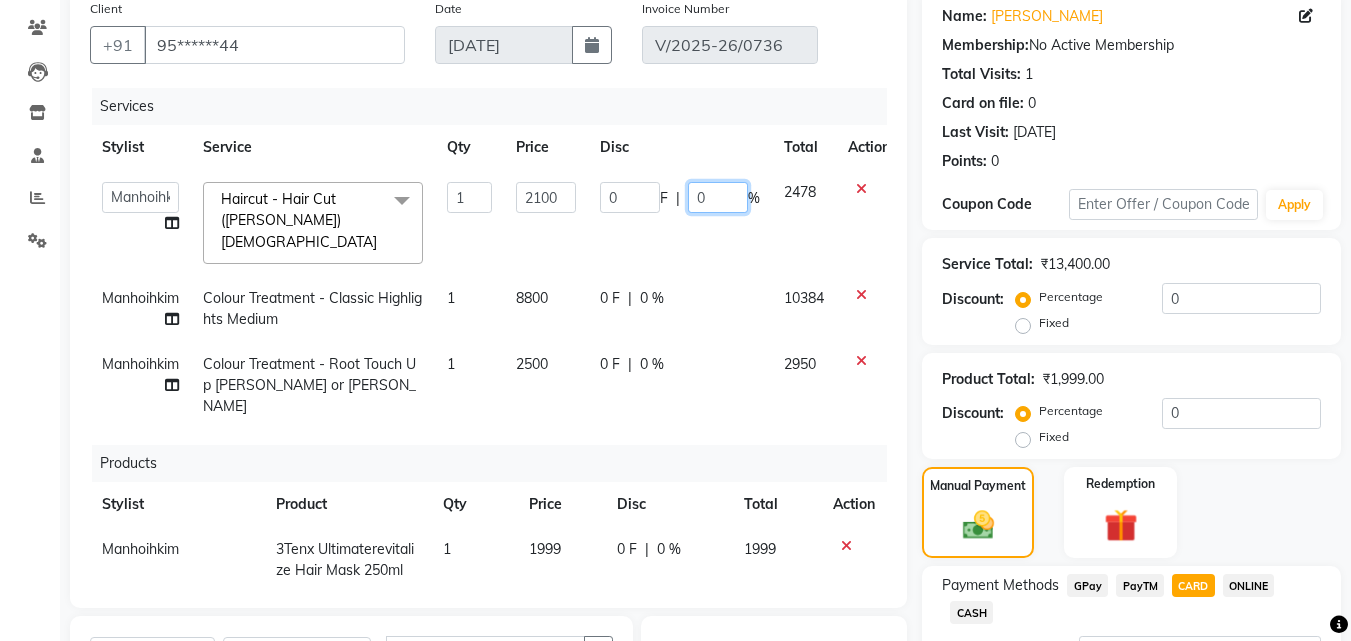 click on "0" 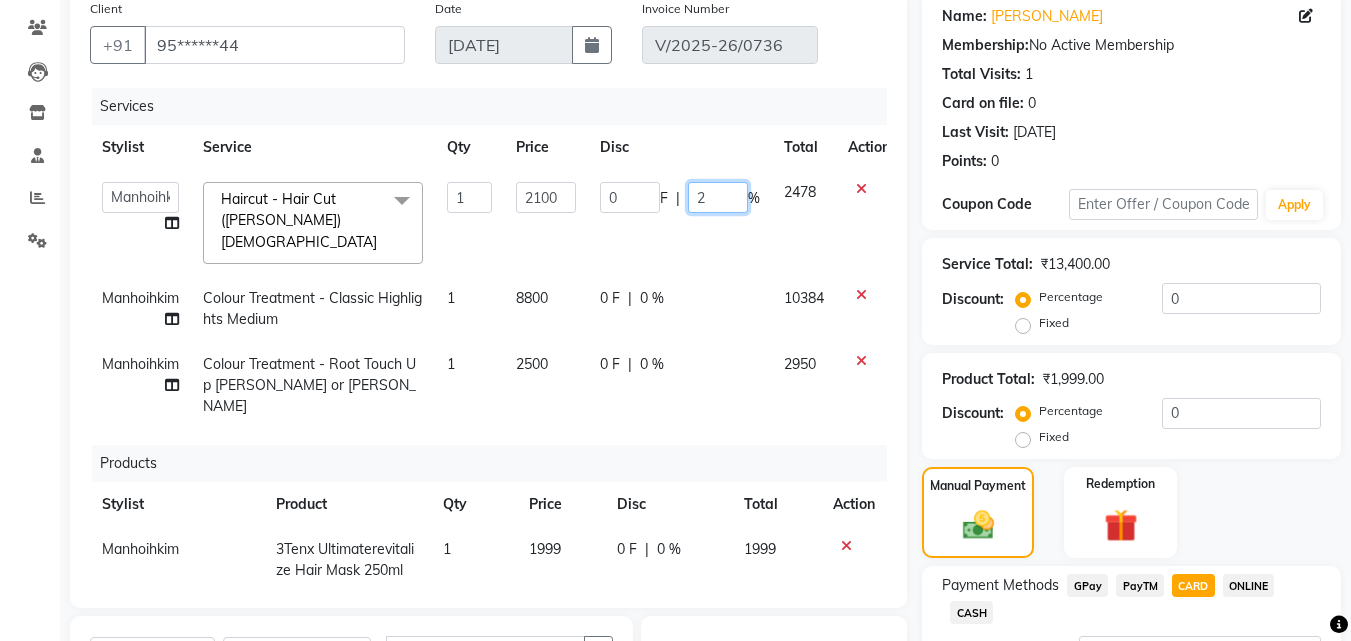 type on "20" 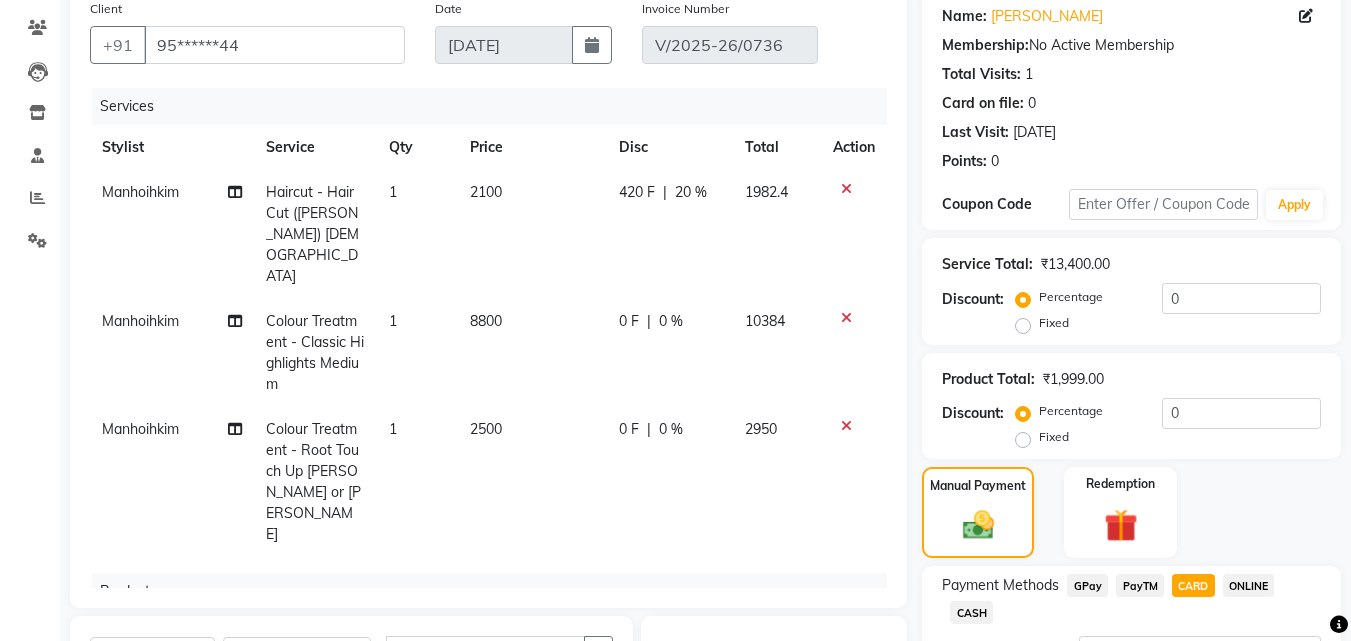 click on "Client +91 95******44 Date [DATE] Invoice Number V/2025-26/0736 Services Stylist Service Qty Price Disc Total Action Manhoihkim Haircut - Hair Cut ([PERSON_NAME]) [DEMOGRAPHIC_DATA] 1 2100 420 F | 20 % 1982.4 Manhoihkim Colour Treatment - Classic Highlights Medium 1 8800 0 F | 0 % 10384 Manhoihkim Colour Treatment - Root Touch Up [PERSON_NAME] or [PERSON_NAME] 1 2500 0 F | 0 % 2950 Products Stylist Product Qty Price Disc Total Action Manhoihkim 3Tenx Ultimaterevitalize Hair Mask 250ml 1 1999 0 F | 0 % 1999 Select  Service  Product  Membership  Package Voucher Prepaid Gift Card  Select Stylist Amrita [PERSON_NAME] [PERSON_NAME] [PERSON_NAME] [PERSON_NAME] Manager Manhoihkim [PERSON_NAME] [PERSON_NAME] Remkim [PERSON_NAME] [PERSON_NAME] .mynlyanSonangaihte Zothanpuii 3tenx 3TenX hydrify Gloss mist  6 3Tenx hydrarevive Shampoo 250ml  1 3Tenx hydrarevive Conditioner 250ml  0 3Tenx hydrarevive Hair Mask 250ml  1 3Tenx Ultimaterevitalize Shampoo 250ml  2 3Tenx Ultimaterevitalize Conditioner 250ml  3 3Tenx Ultimaterevitalize Hair Mask 250ml  0 1 0 Total Net:" 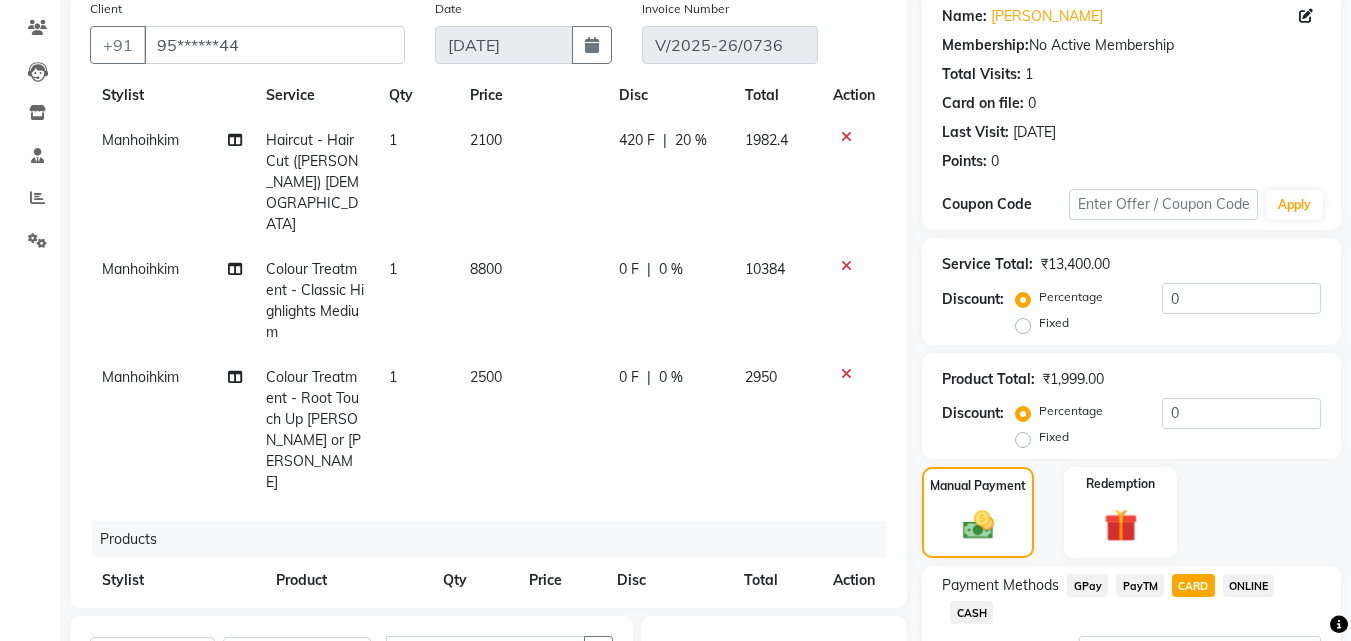 scroll, scrollTop: 80, scrollLeft: 0, axis: vertical 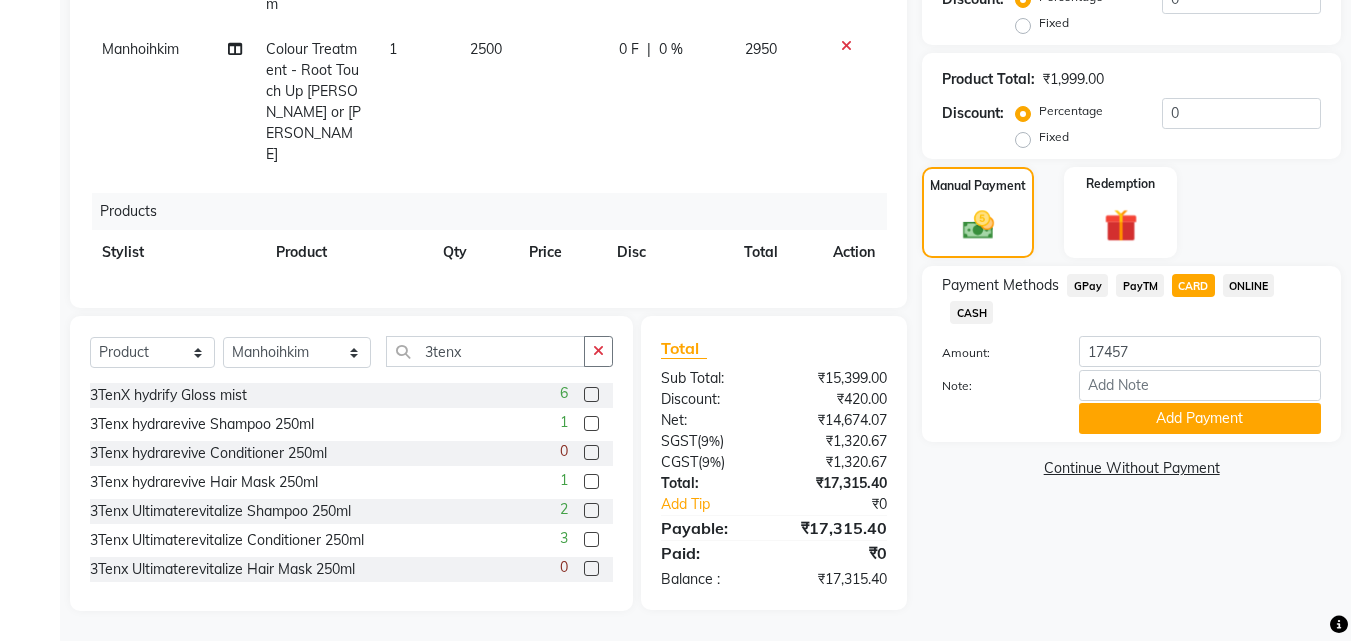 click on "GPay" 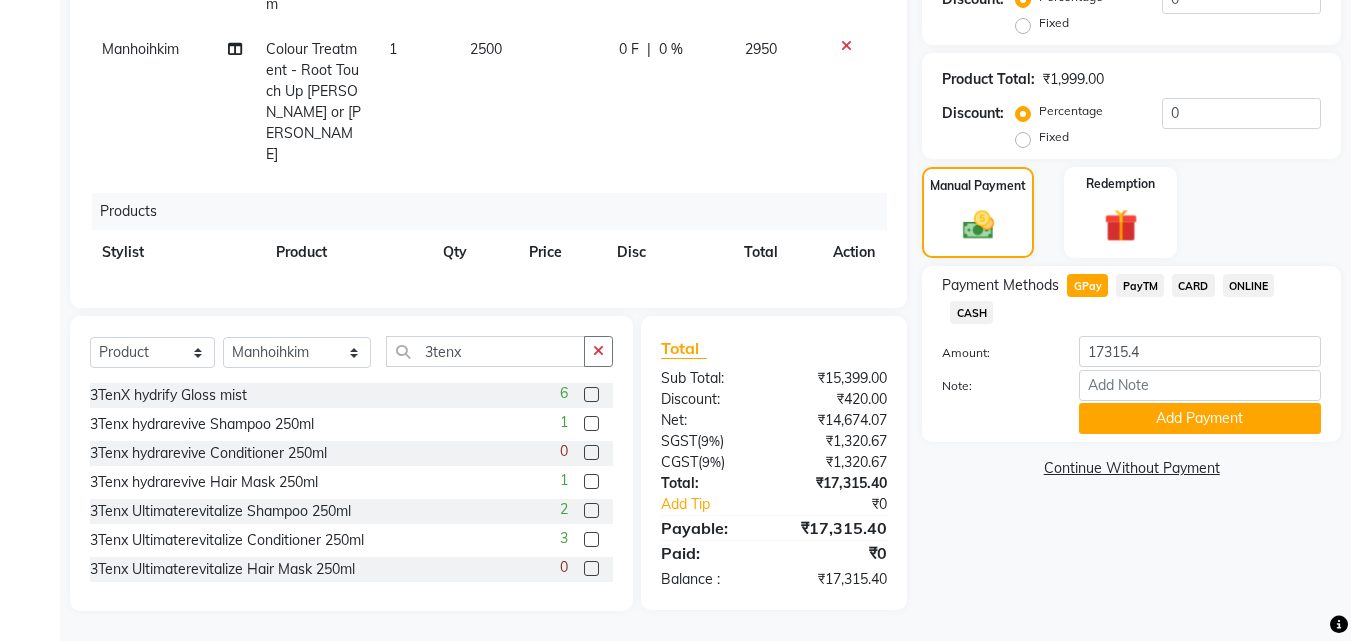 click on "CARD" 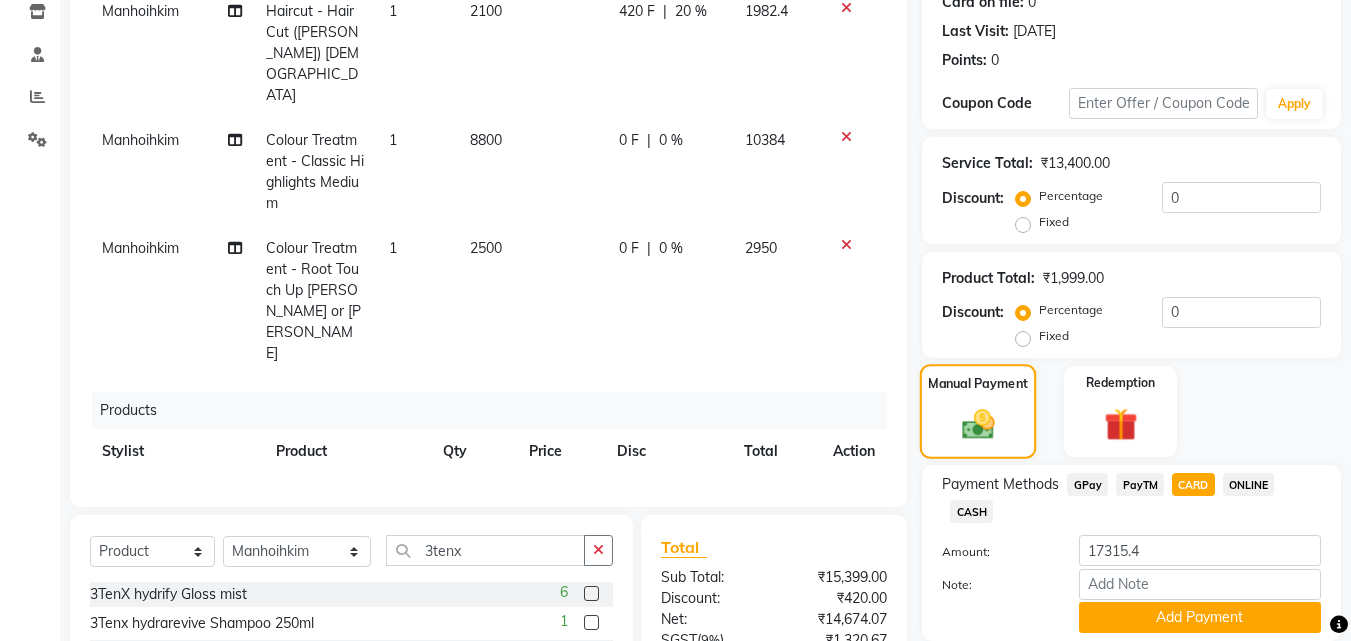 scroll, scrollTop: 260, scrollLeft: 0, axis: vertical 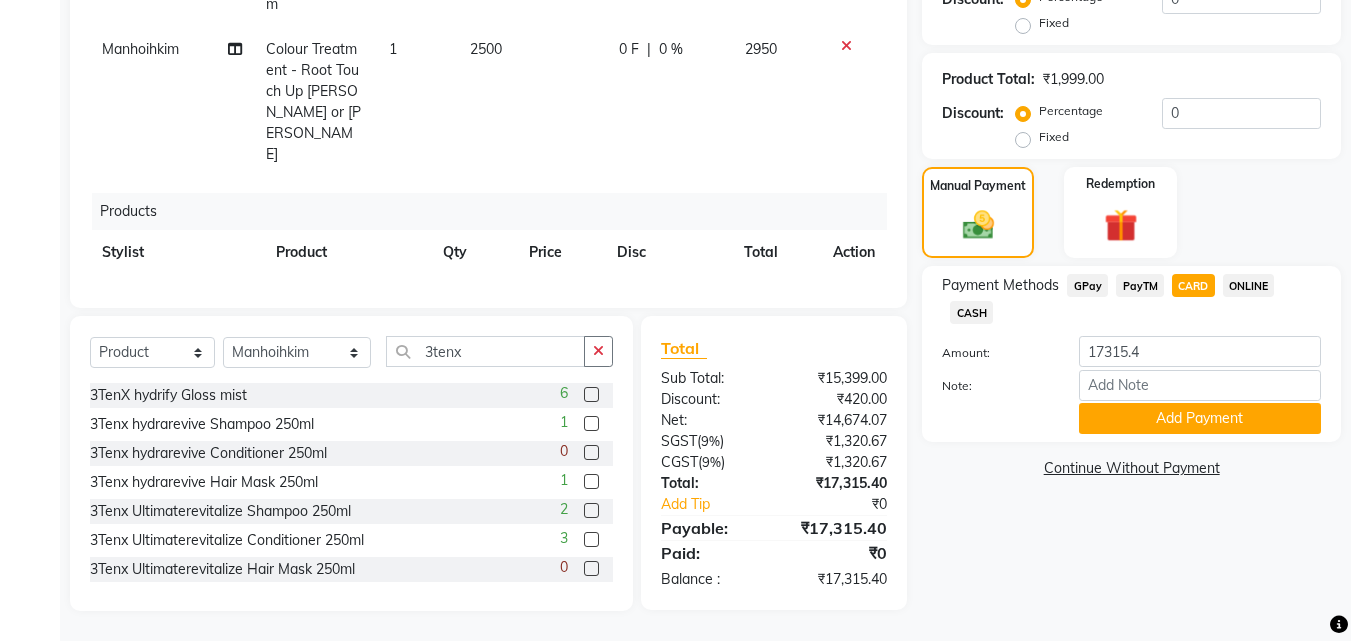 click on "GPay" 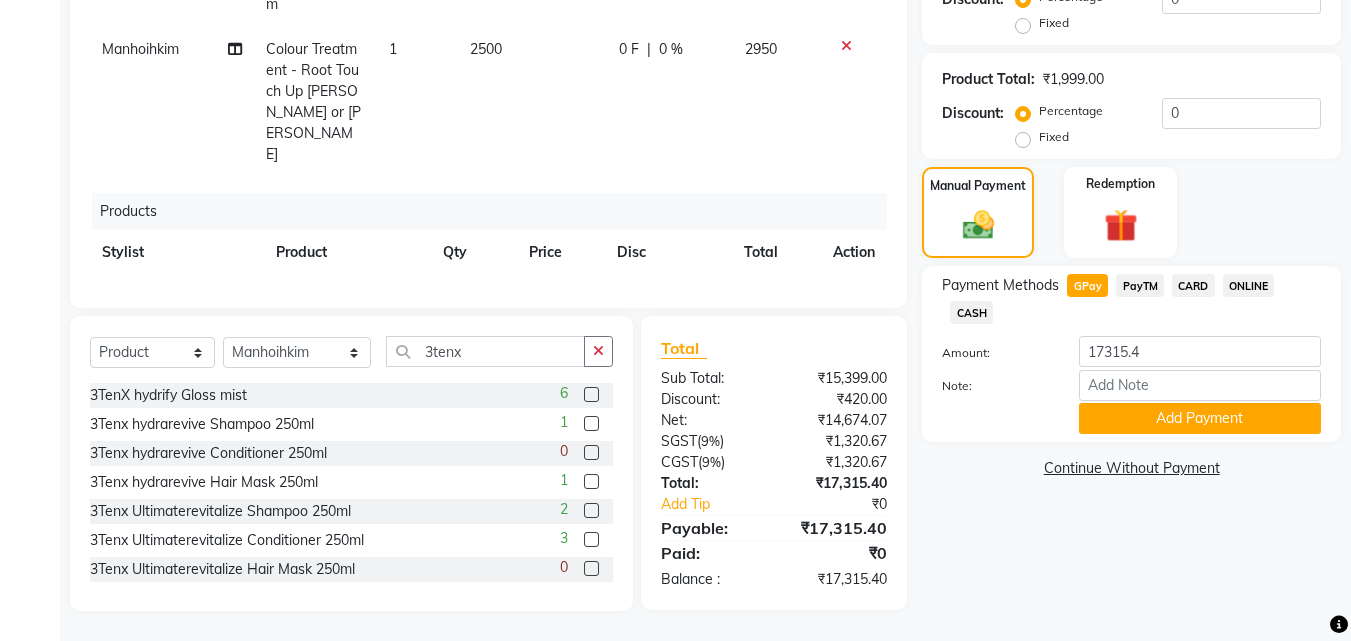 click on "CARD" 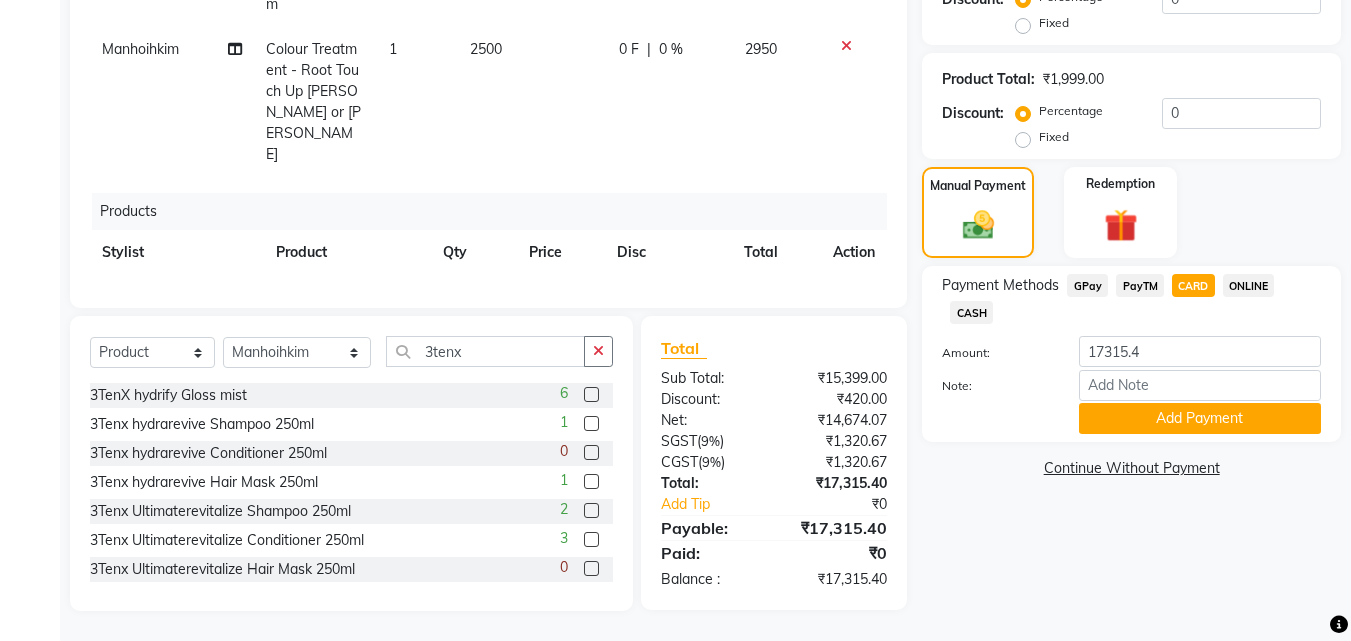 scroll, scrollTop: 61, scrollLeft: 0, axis: vertical 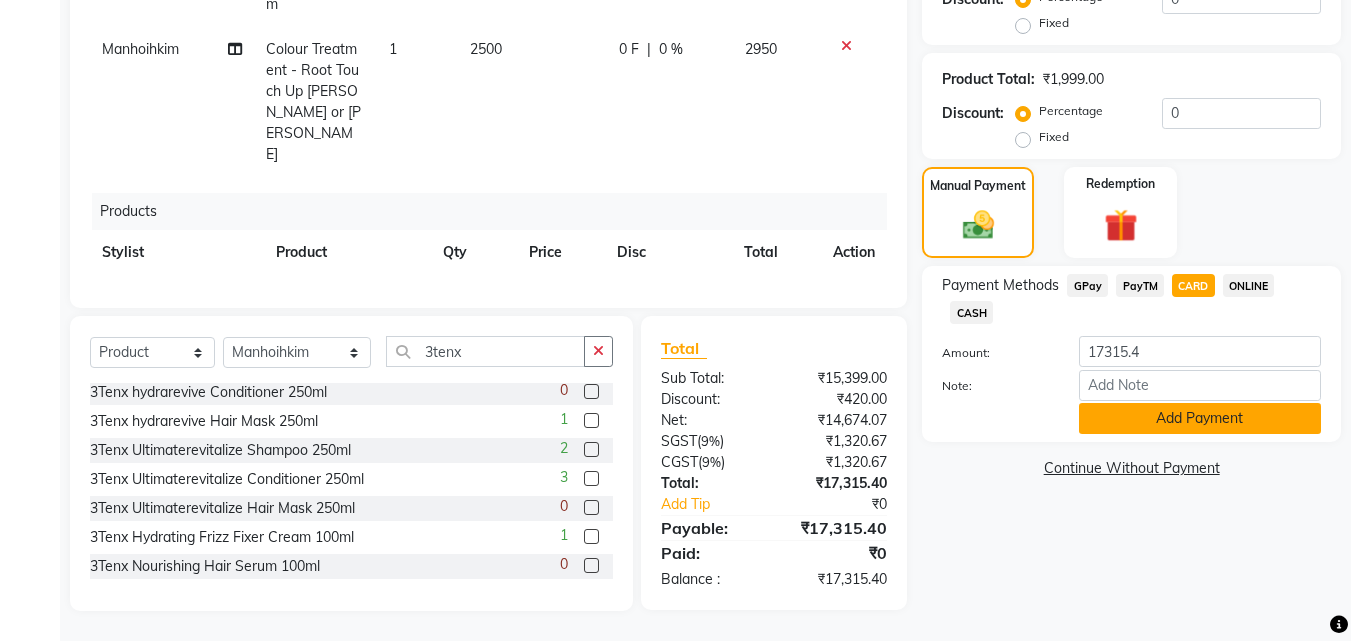 click on "Add Payment" 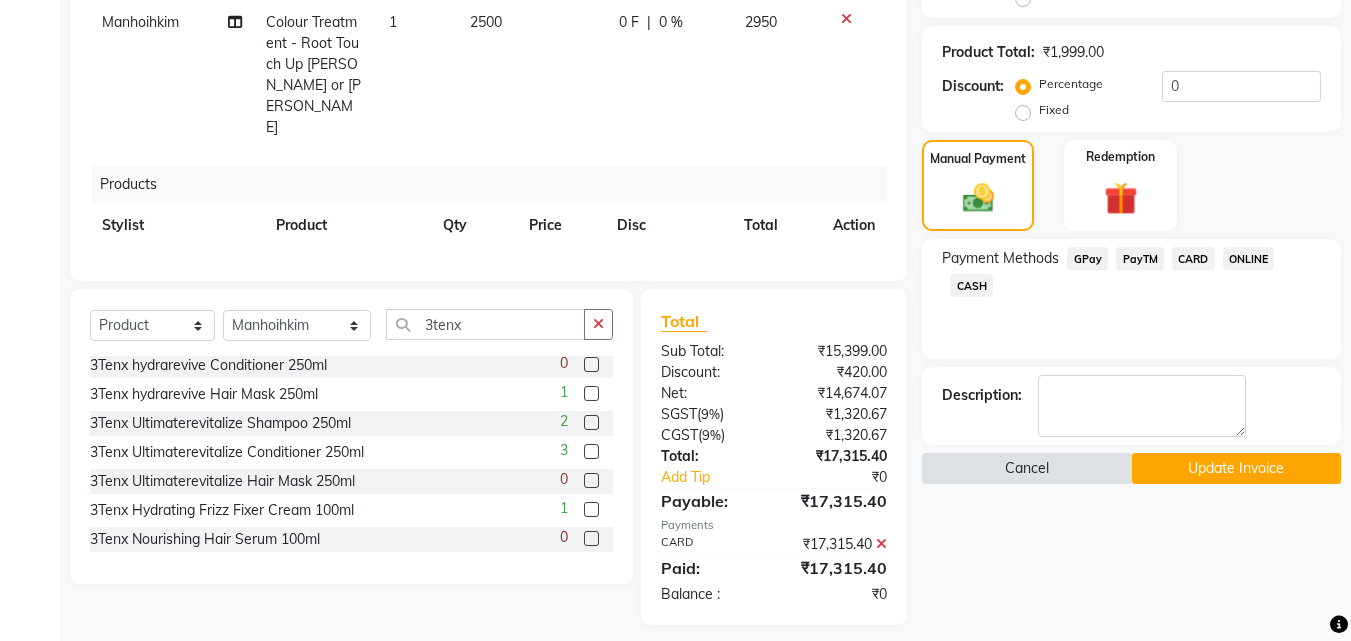 scroll, scrollTop: 501, scrollLeft: 0, axis: vertical 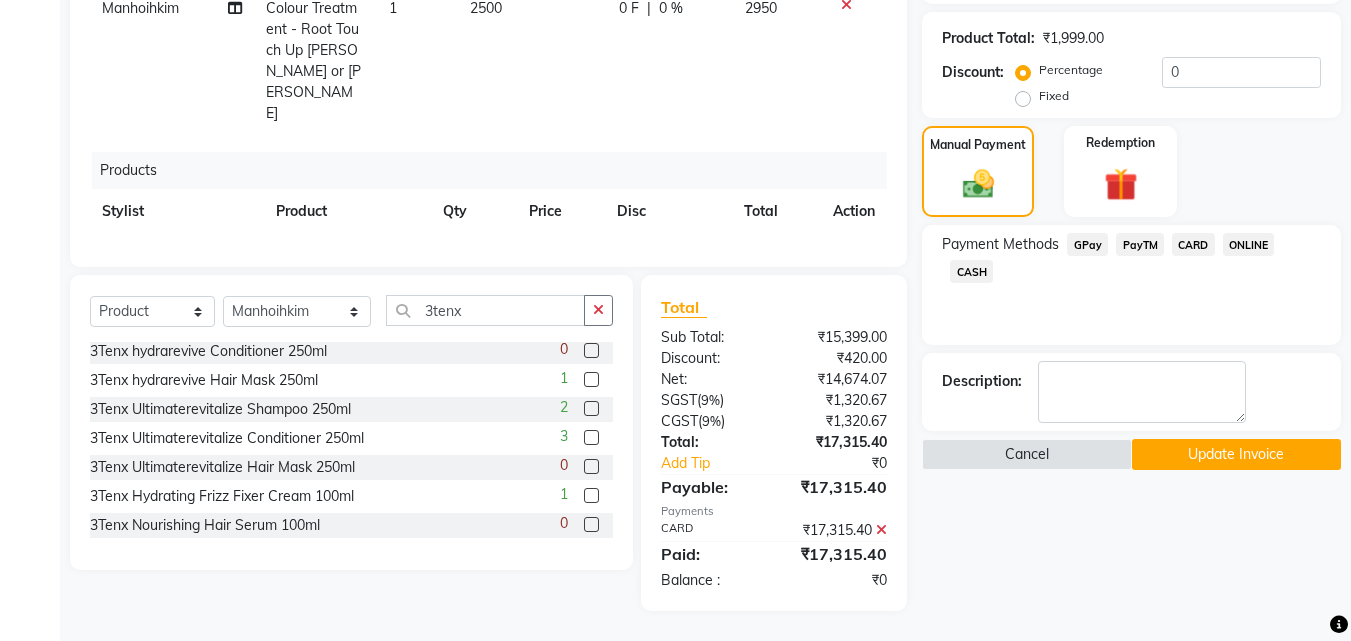 click on "Update Invoice" 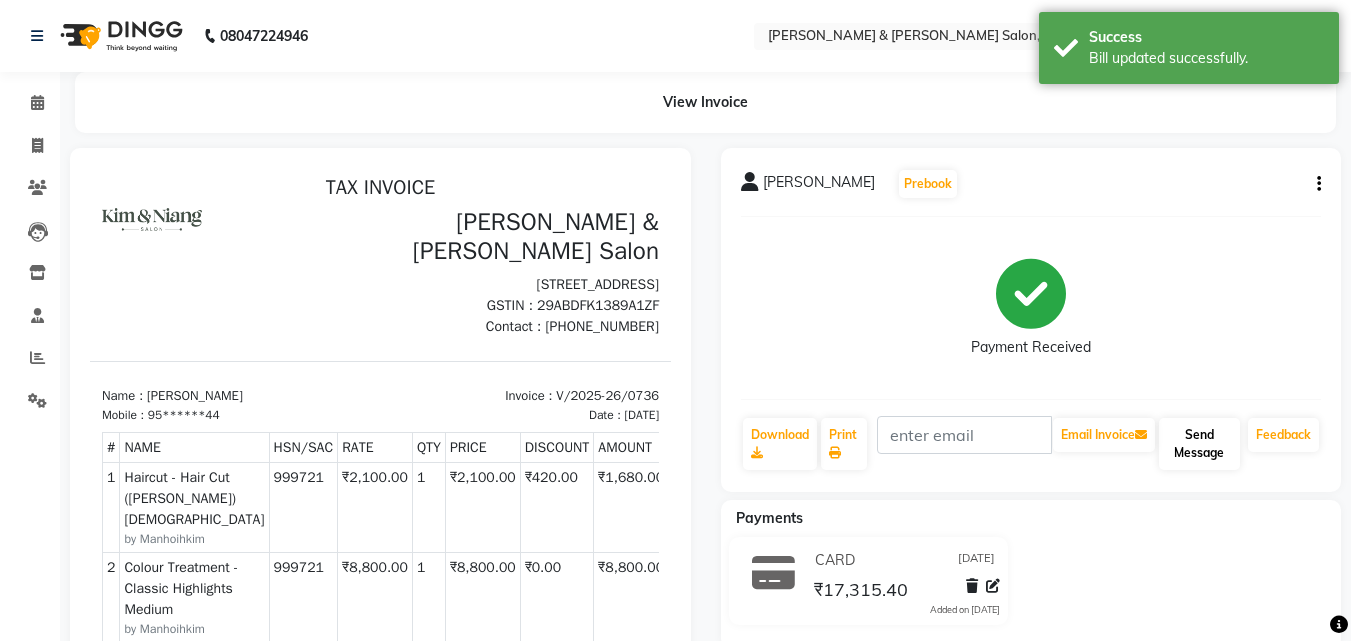 scroll, scrollTop: 0, scrollLeft: 0, axis: both 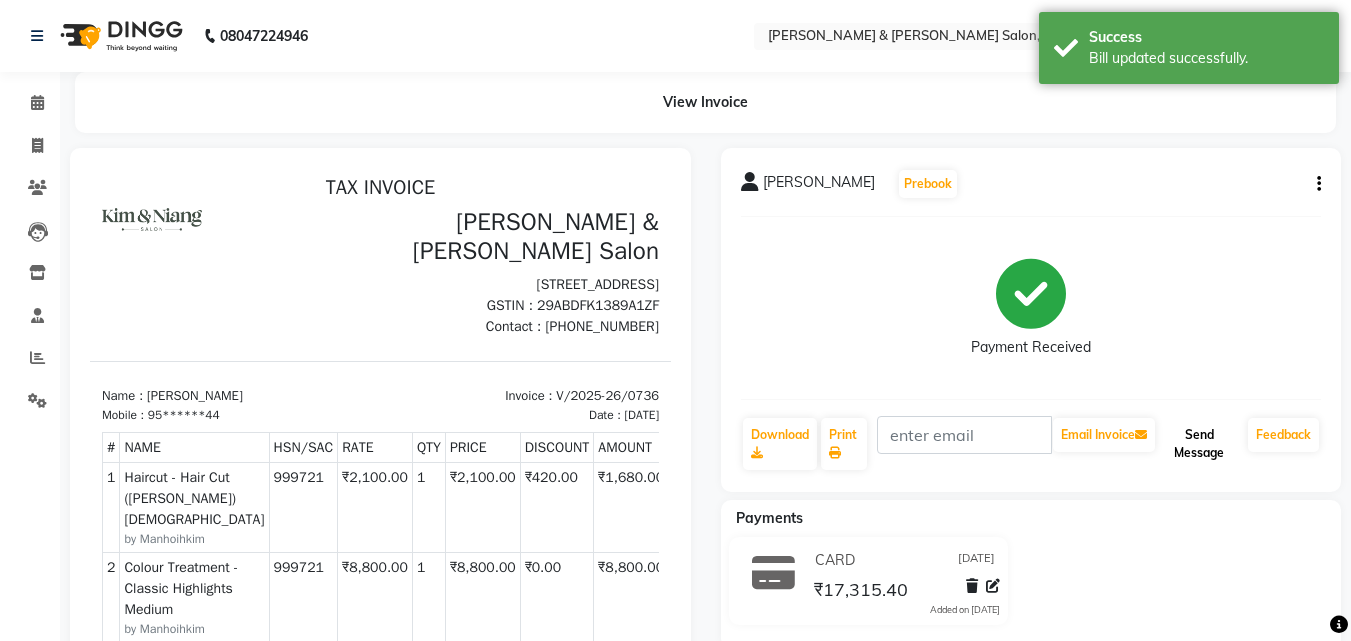 click on "Send Message" 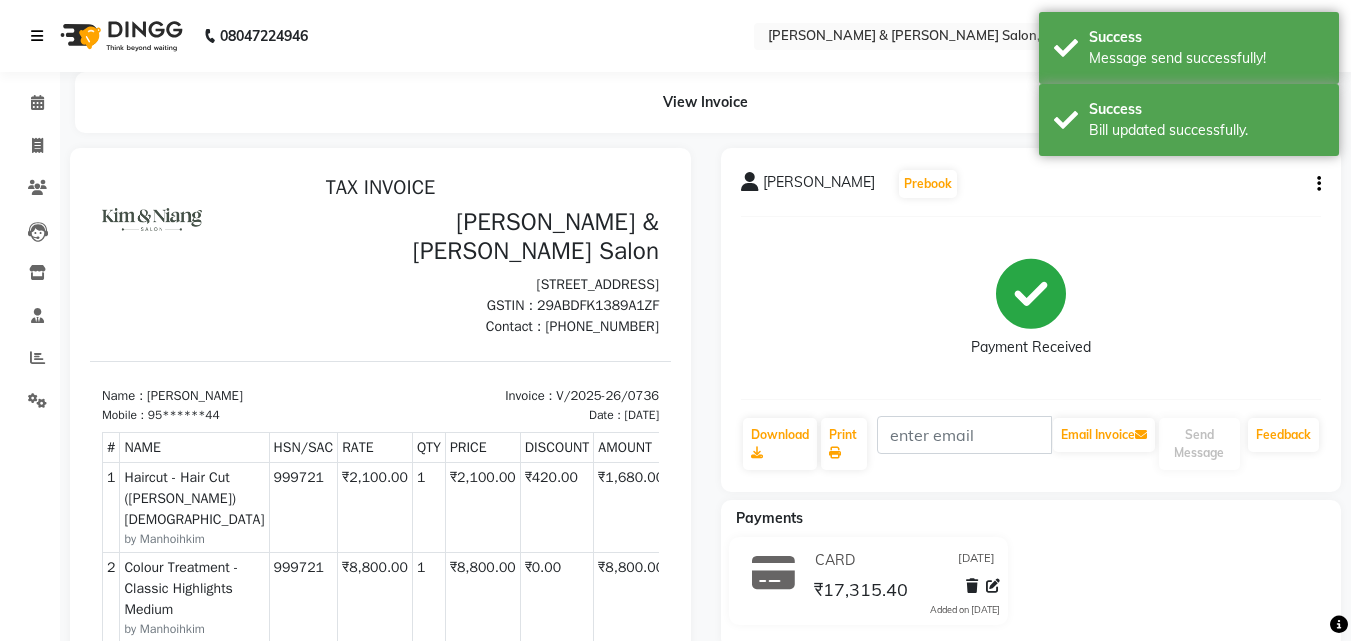 click at bounding box center [41, 36] 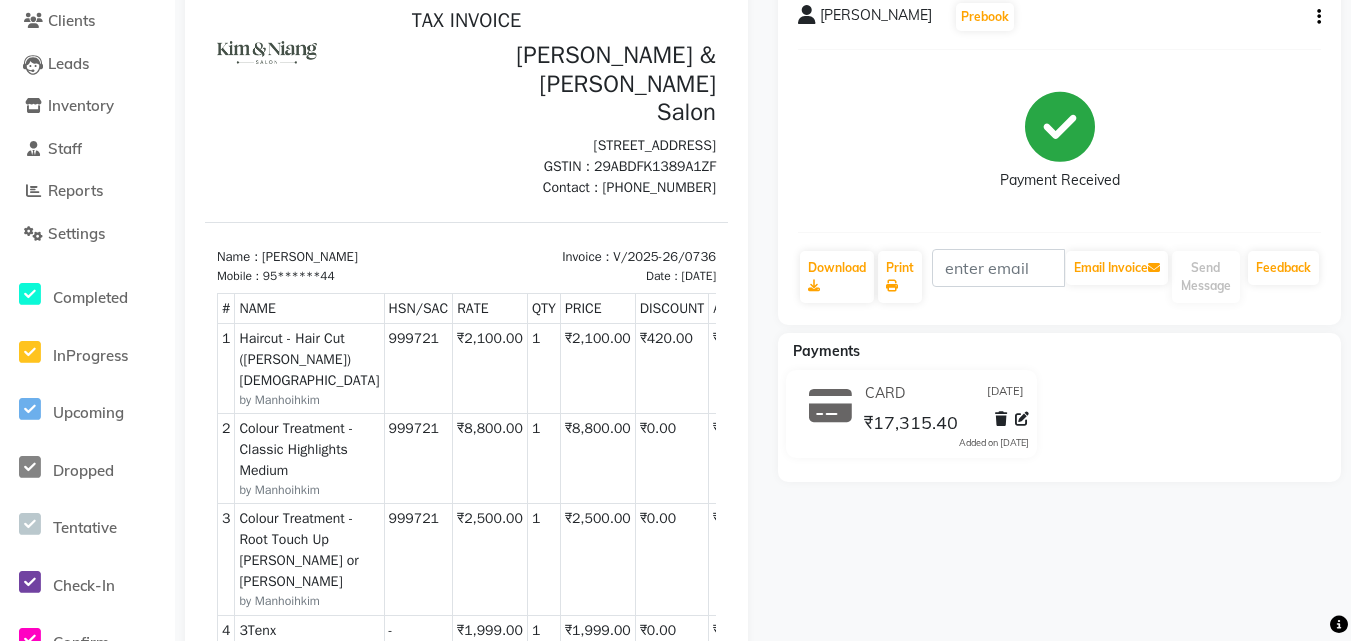 scroll, scrollTop: 500, scrollLeft: 0, axis: vertical 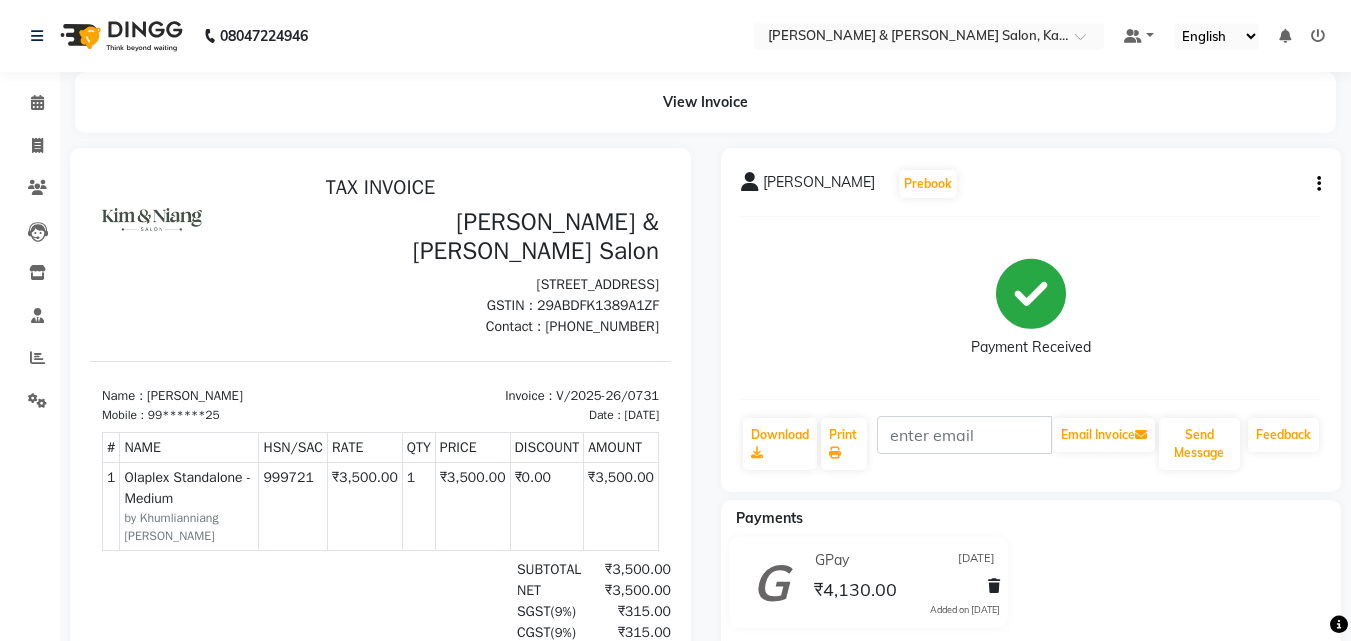 click 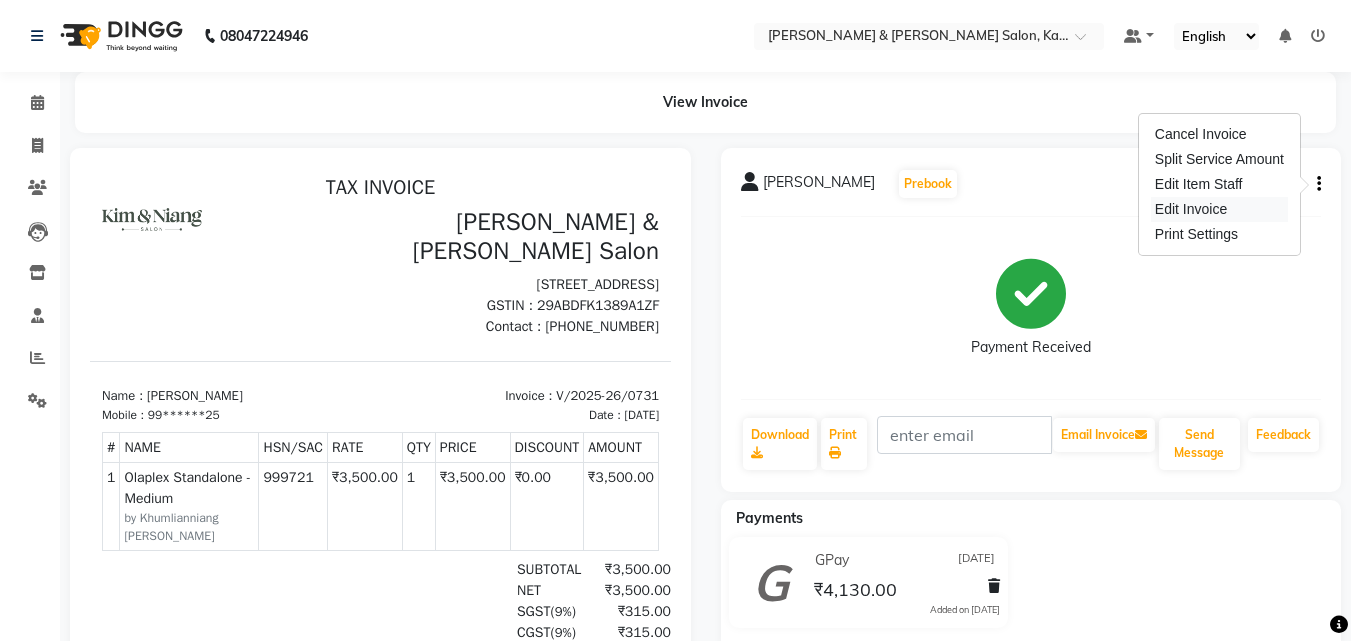 click on "Edit Invoice" at bounding box center [1219, 209] 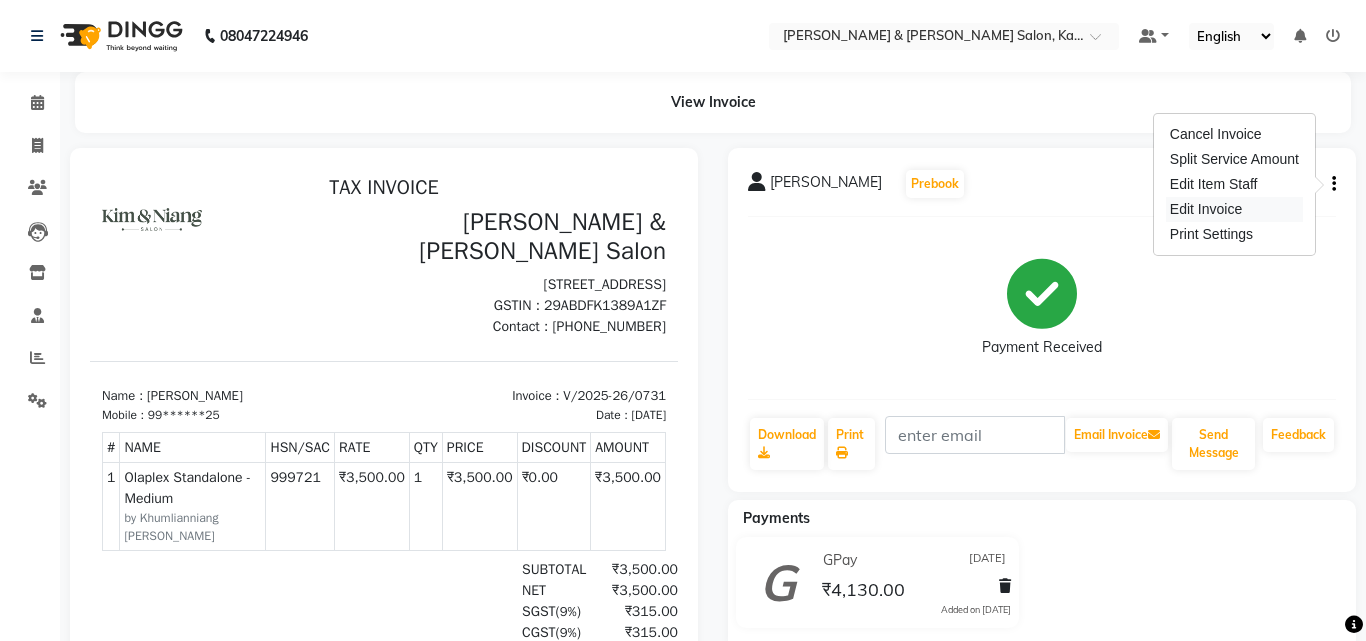 select on "service" 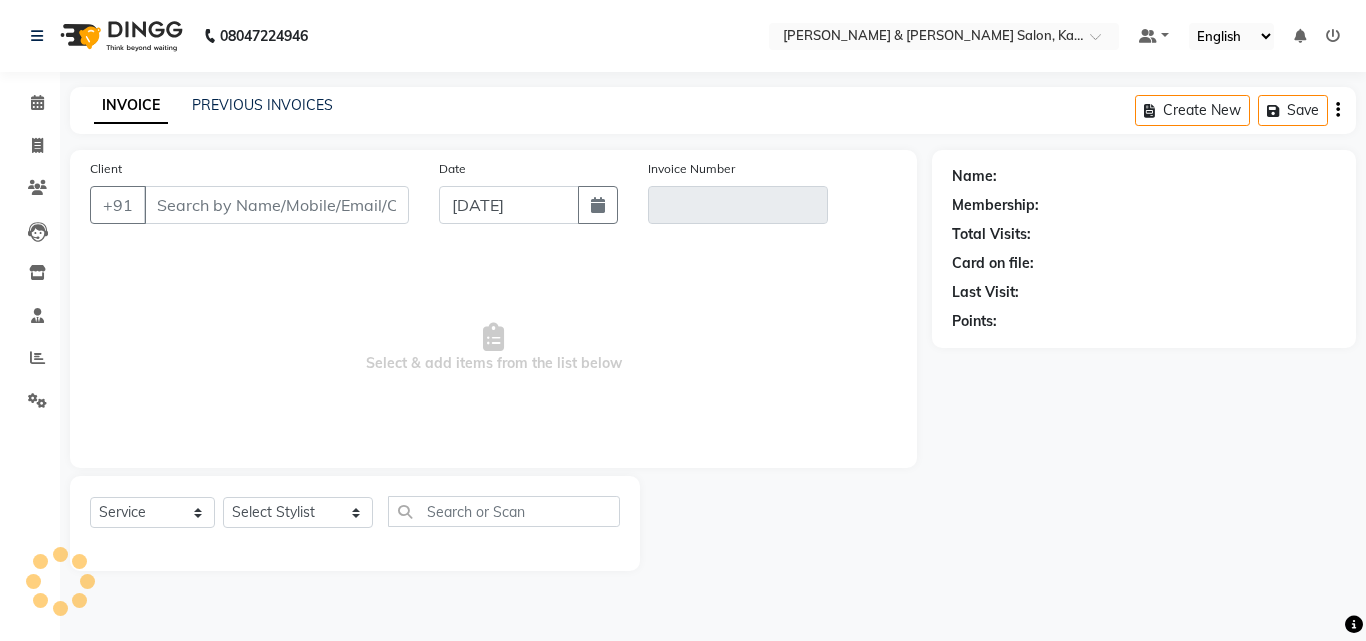 type on "99******25" 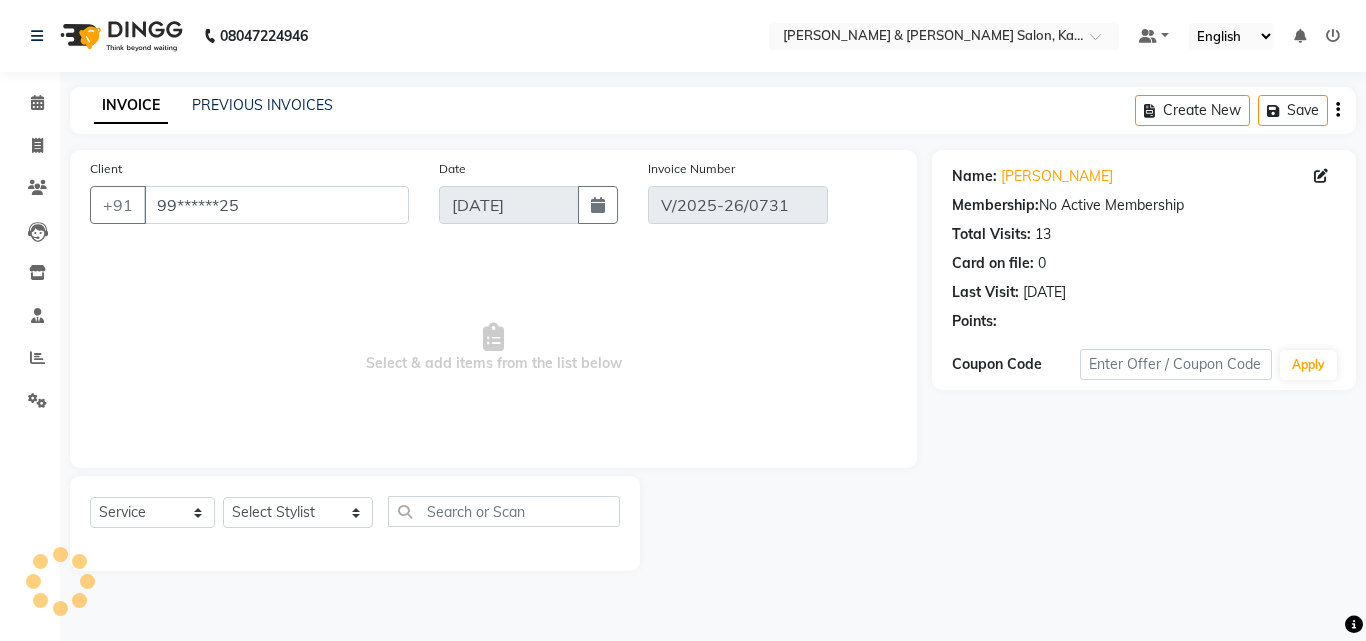 type on "09-07-2025" 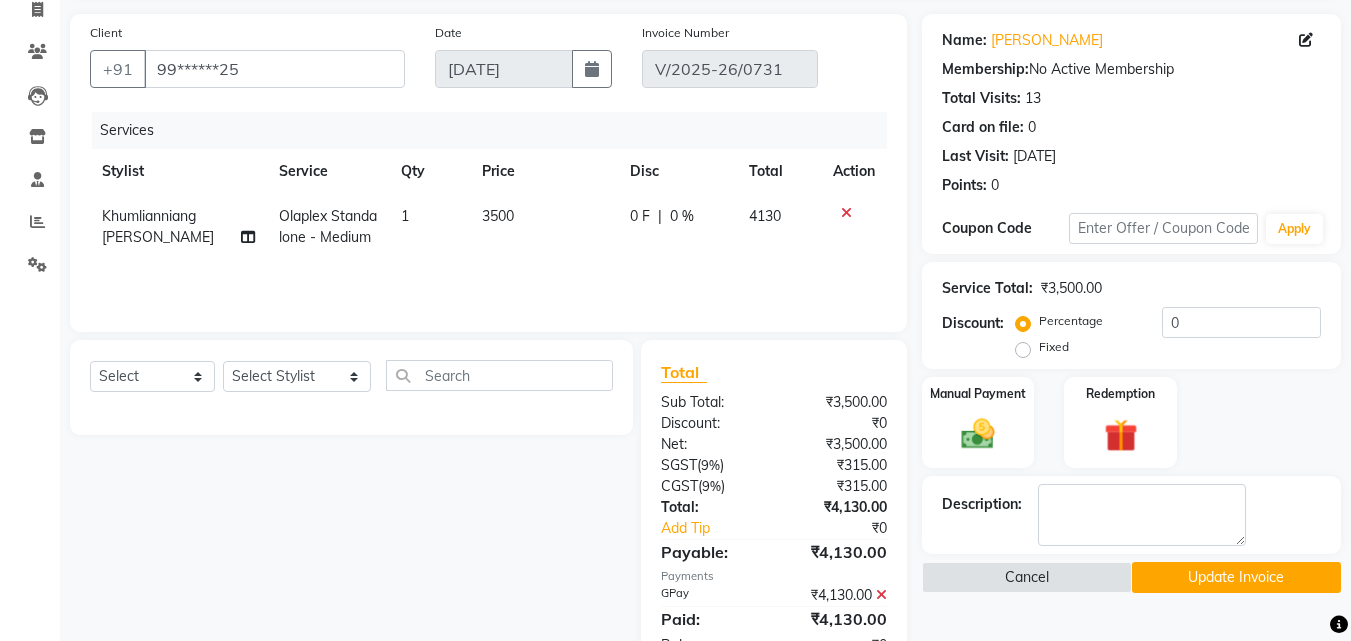 scroll, scrollTop: 101, scrollLeft: 0, axis: vertical 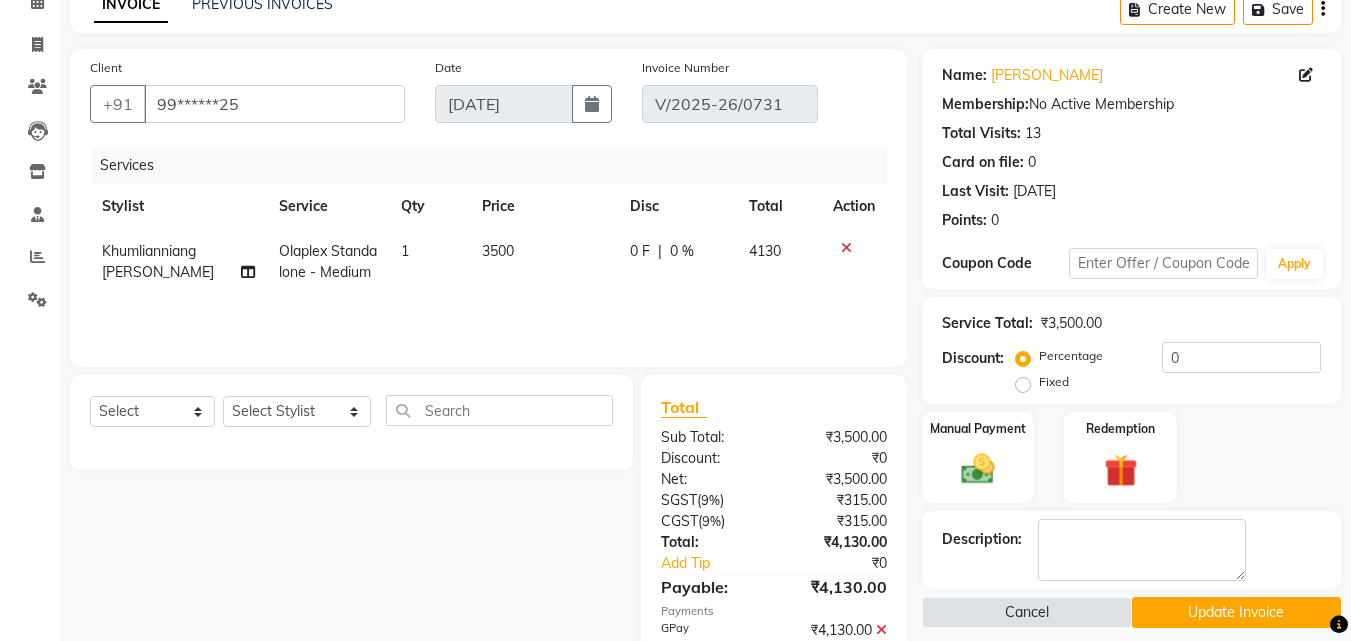 click on "0 F | 0 %" 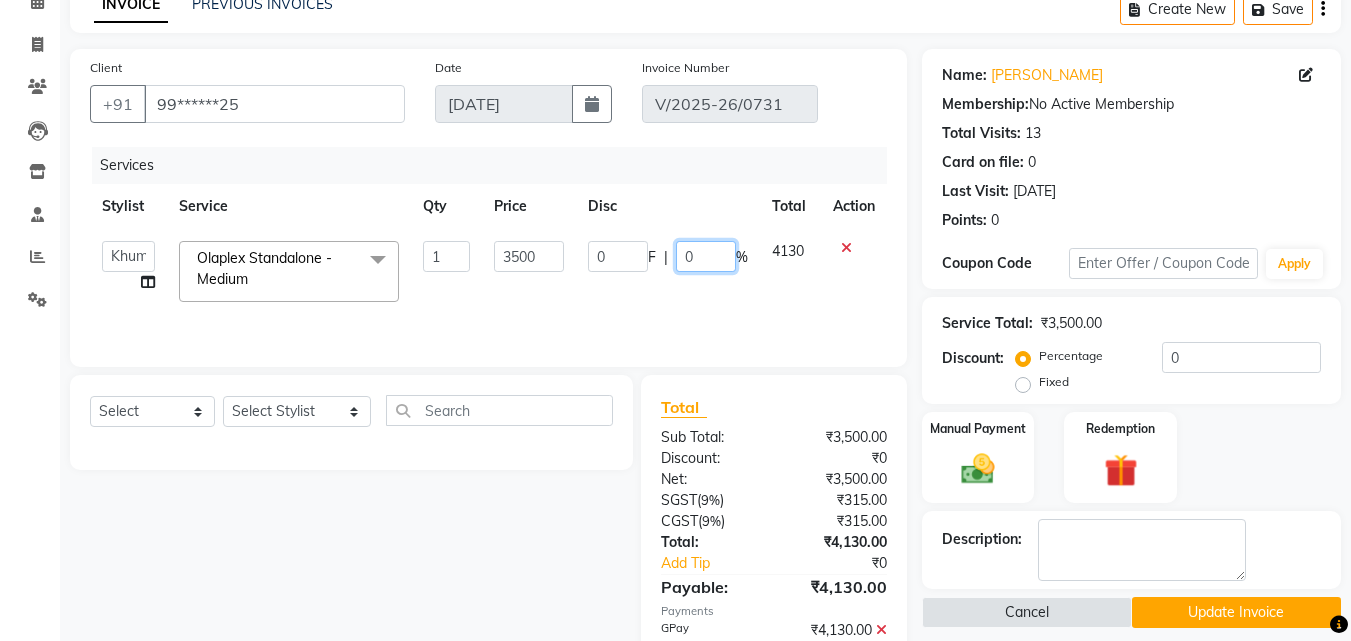 click on "0" 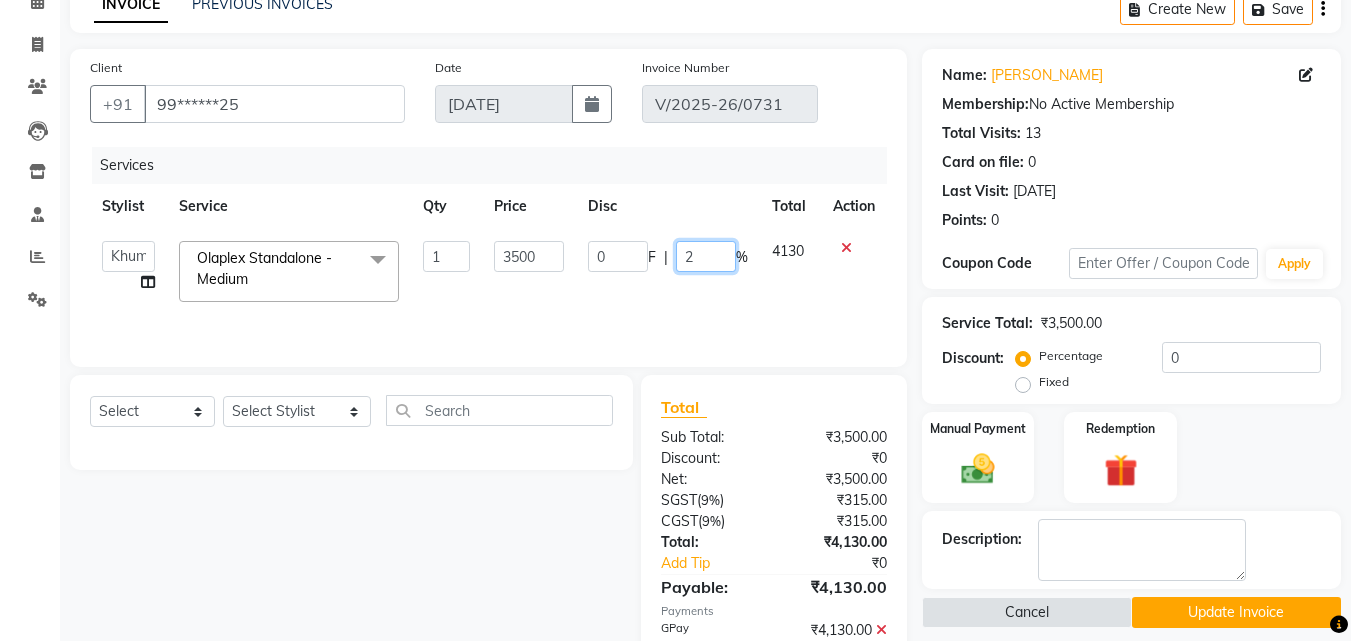 type on "20" 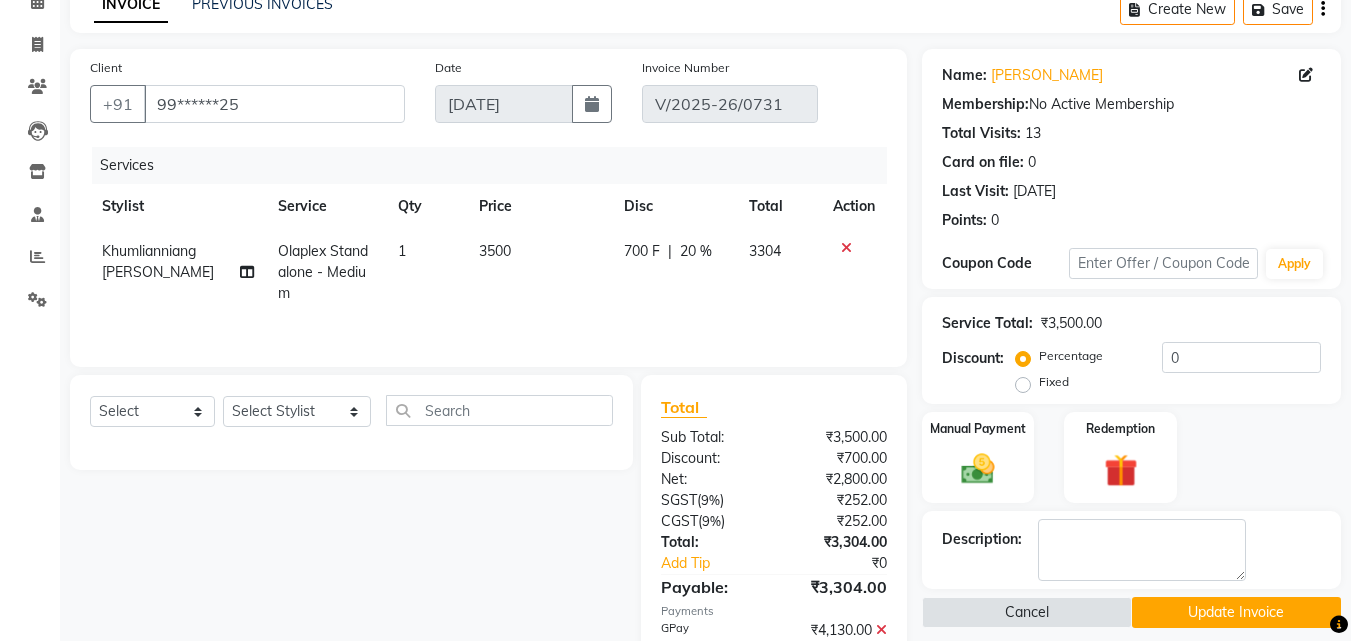 click on "Services Stylist Service Qty Price Disc Total Action Khumlianniang Guite Olaplex Standalone  - Medium 1 3500 700 F | 20 % 3304" 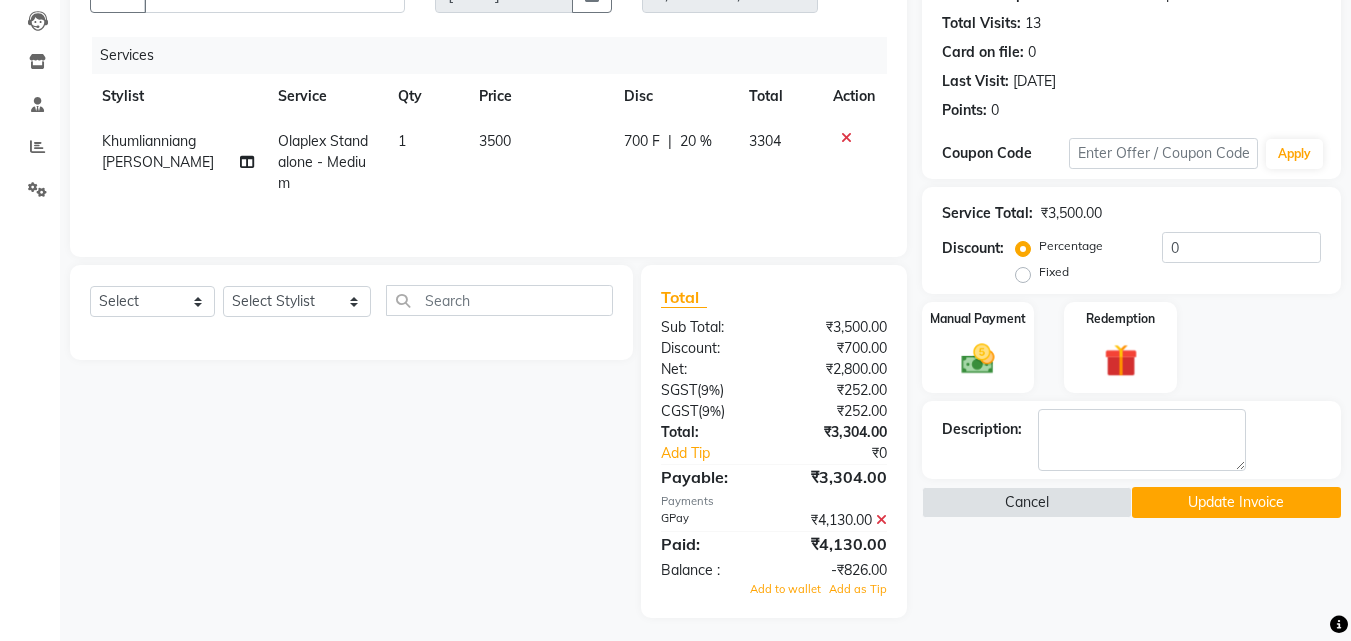 scroll, scrollTop: 218, scrollLeft: 0, axis: vertical 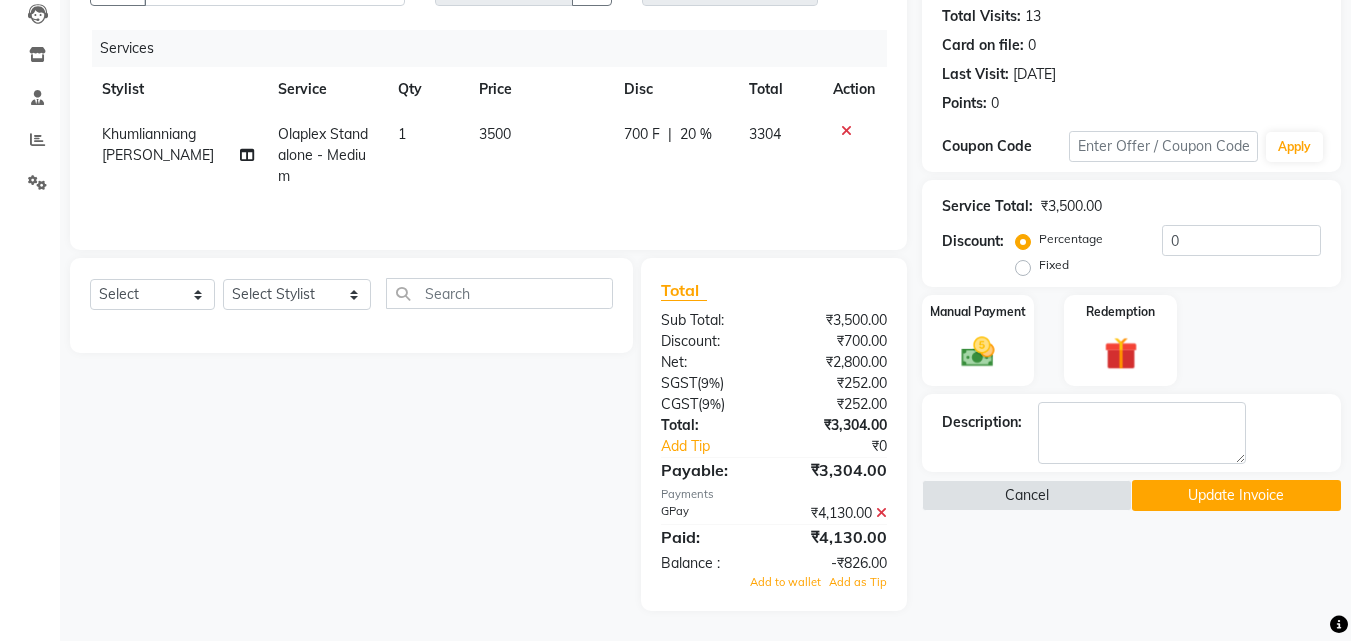 click on "Update Invoice" 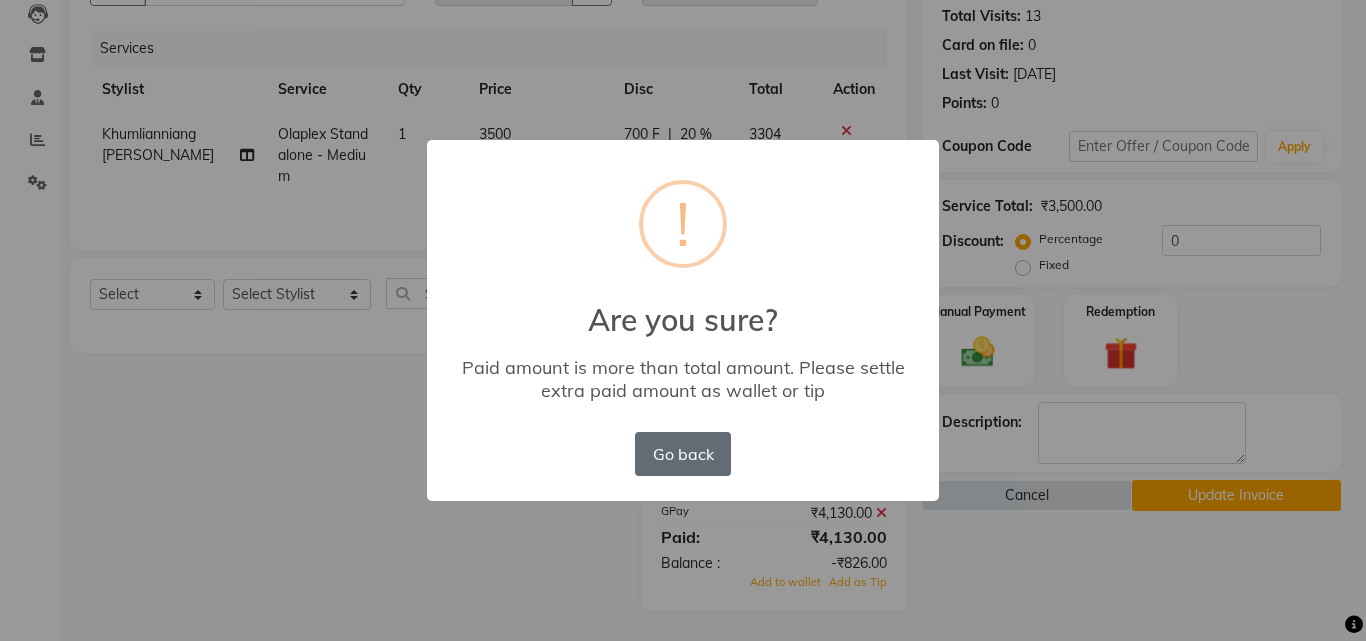 click on "Go back" at bounding box center [683, 454] 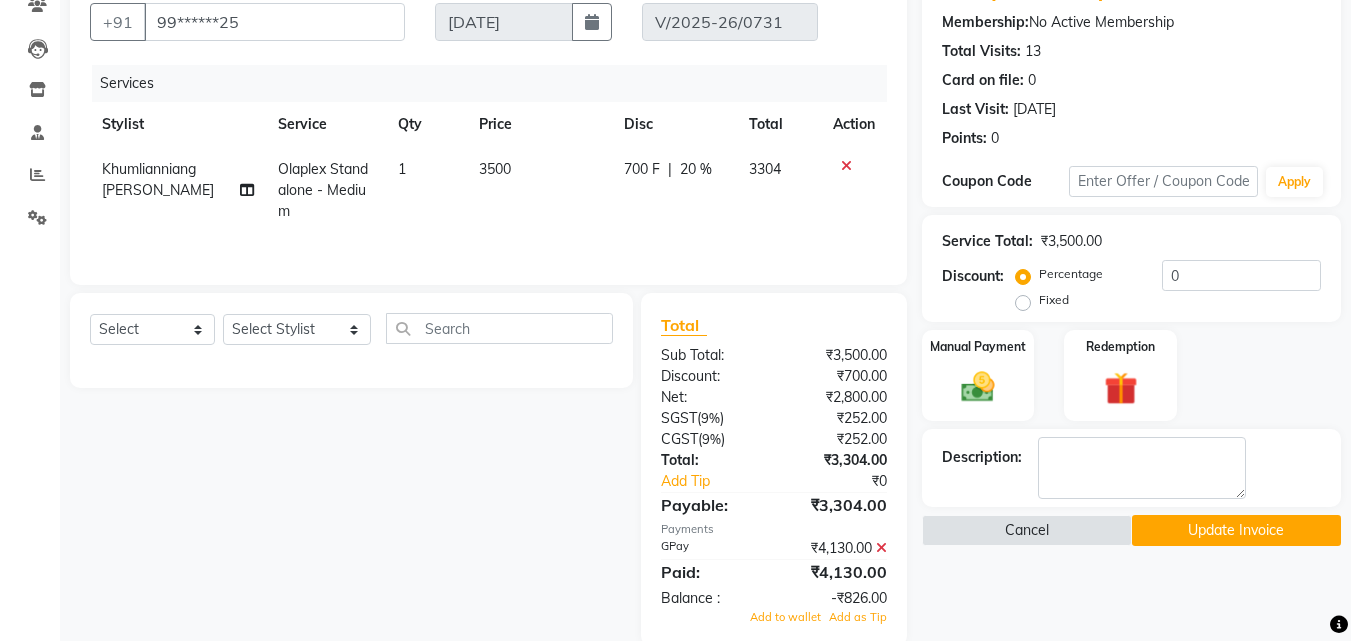 scroll, scrollTop: 218, scrollLeft: 0, axis: vertical 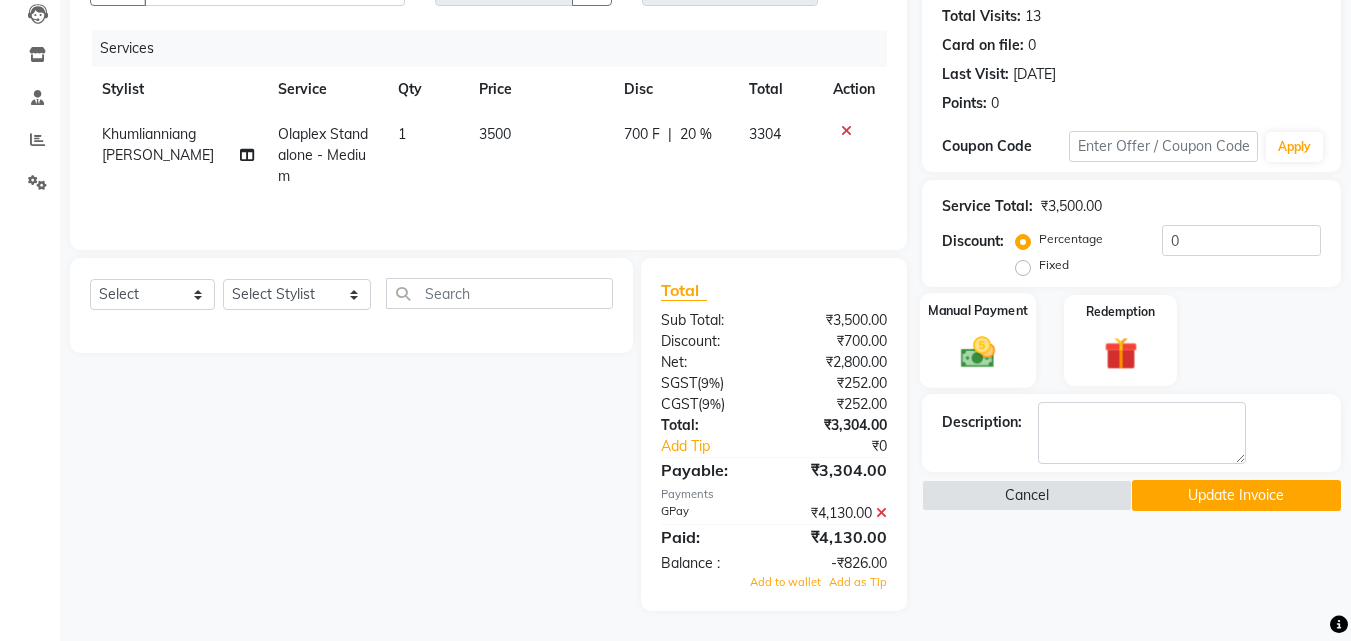 click 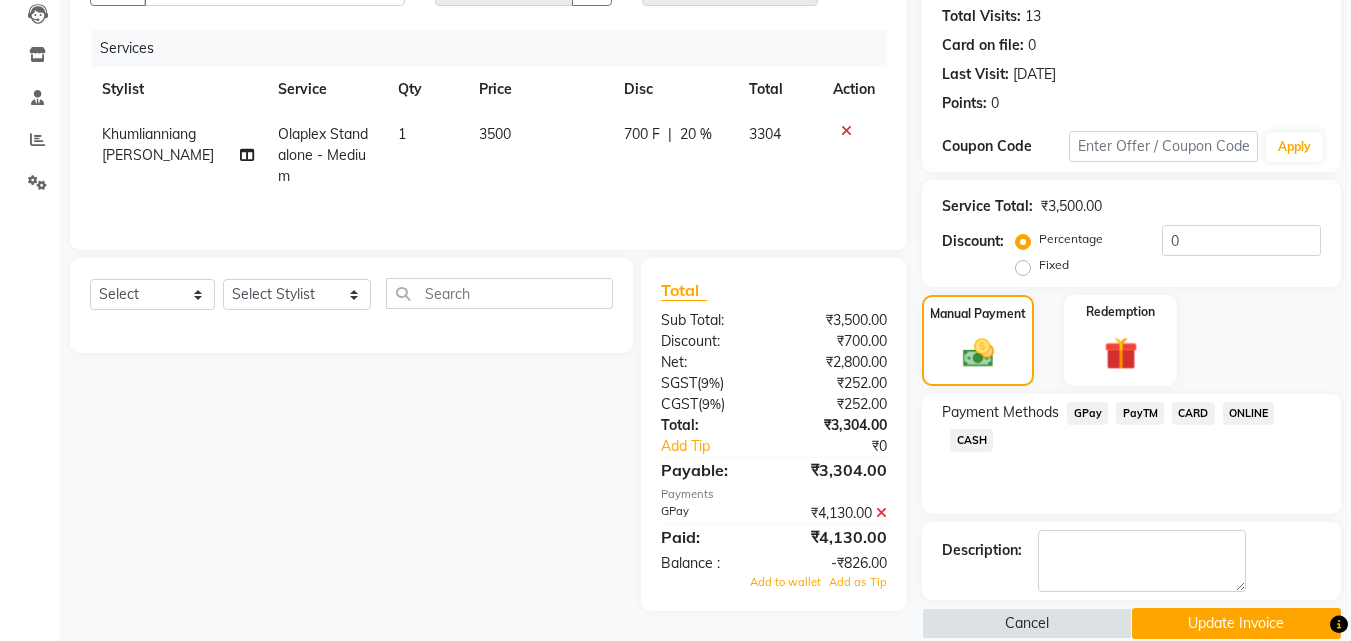 scroll, scrollTop: 246, scrollLeft: 0, axis: vertical 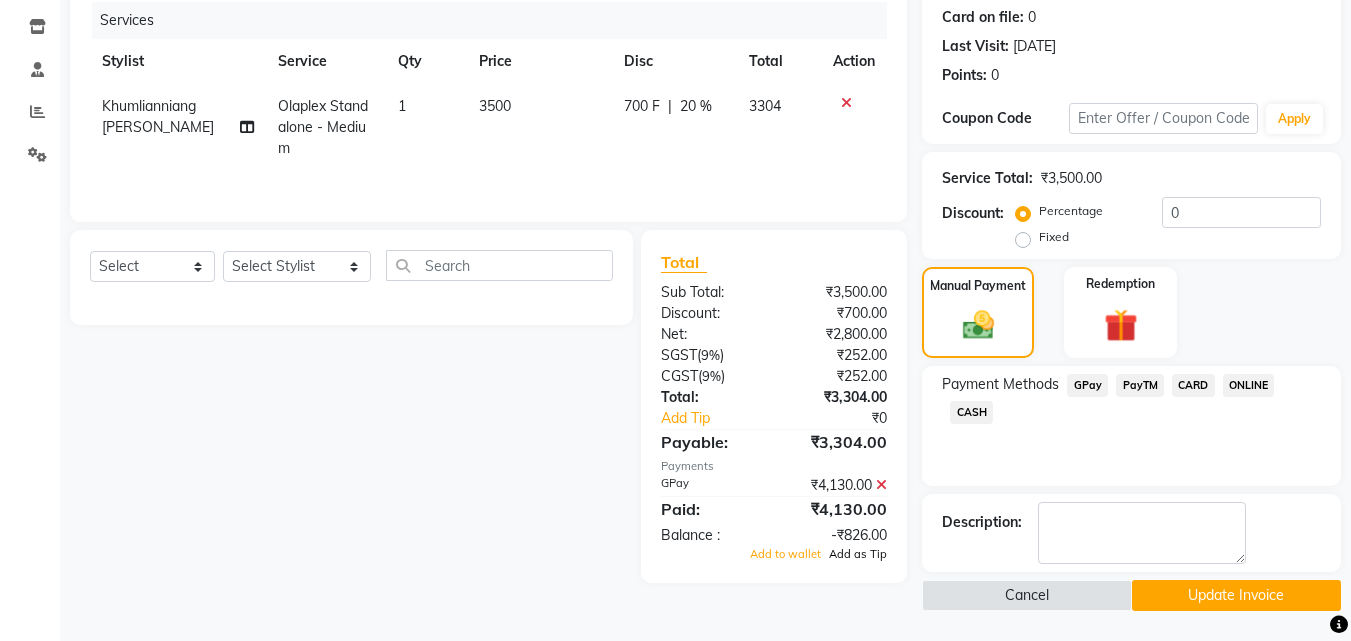 click on "Add as Tip" 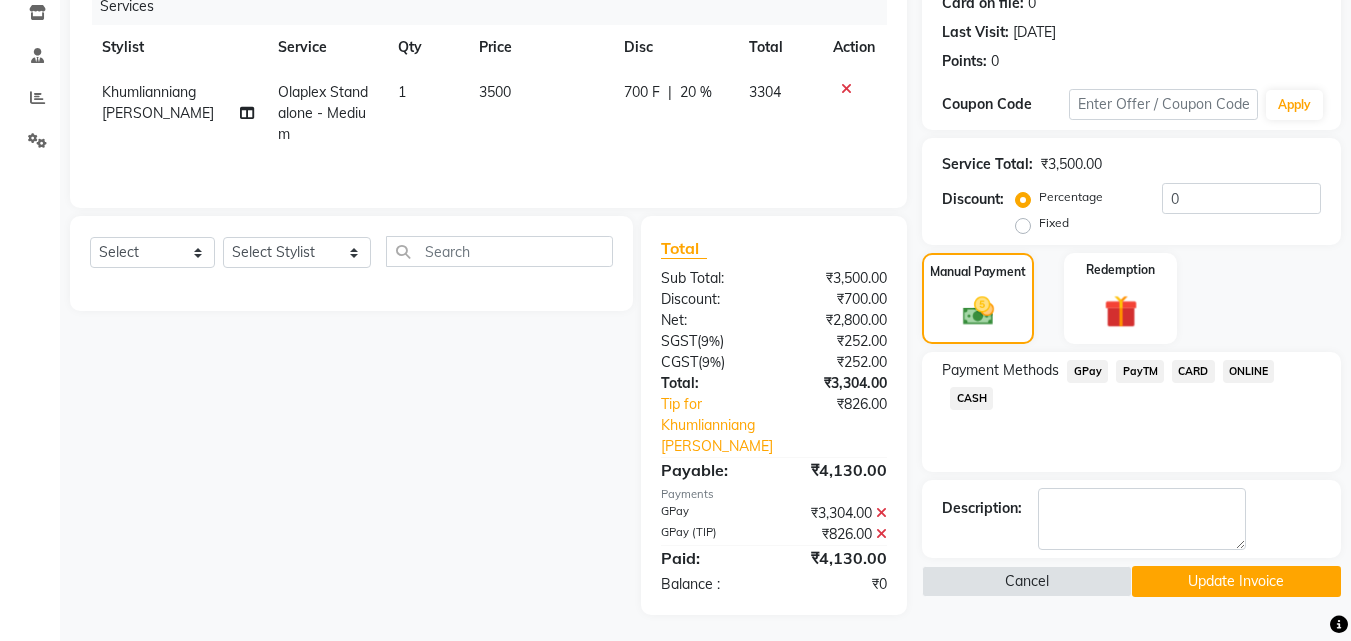 scroll, scrollTop: 264, scrollLeft: 0, axis: vertical 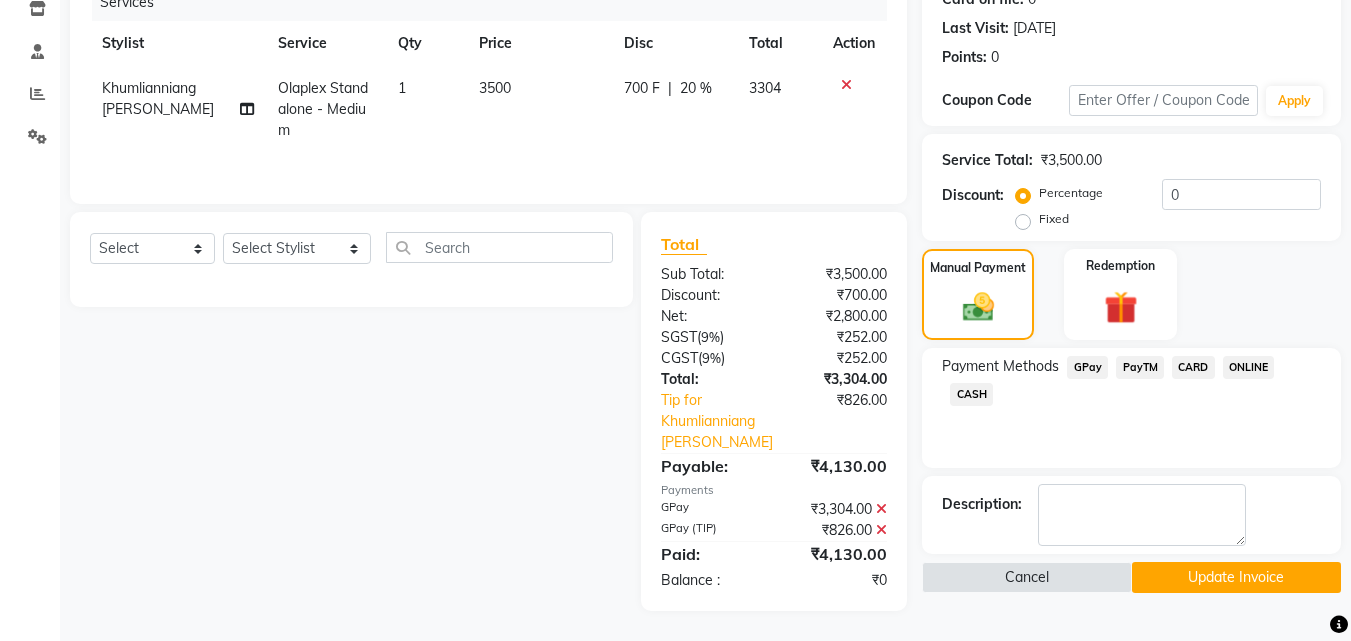 click 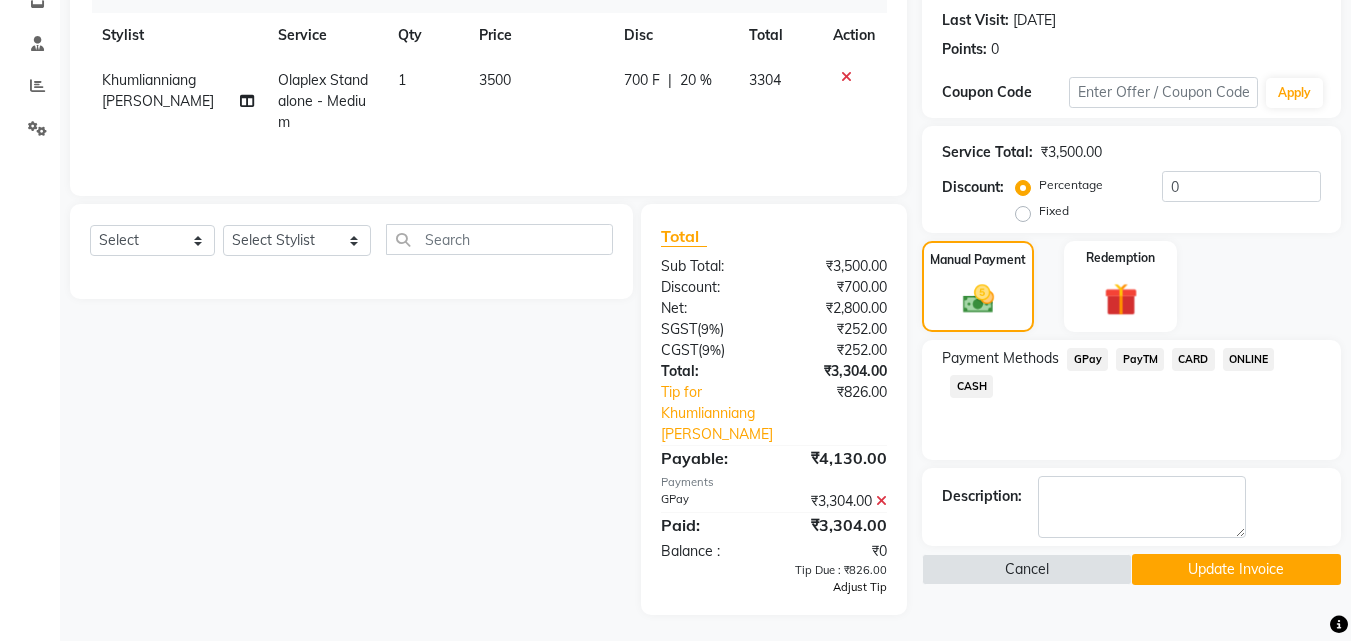 scroll, scrollTop: 276, scrollLeft: 0, axis: vertical 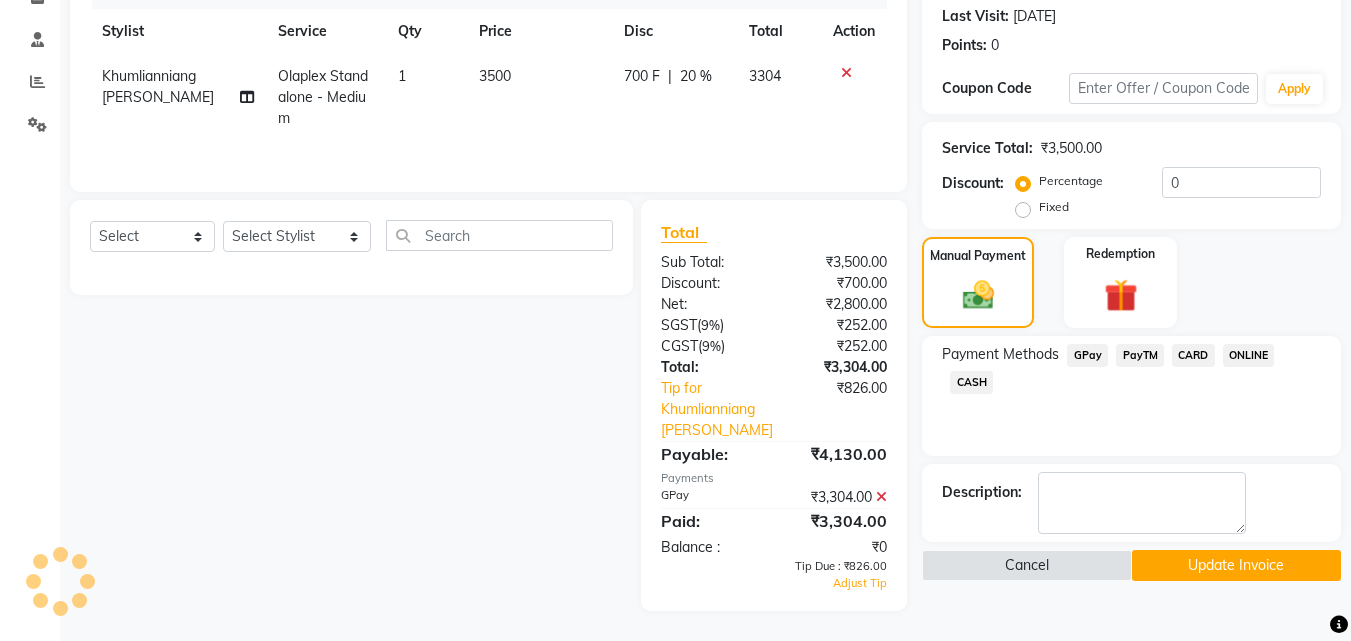click 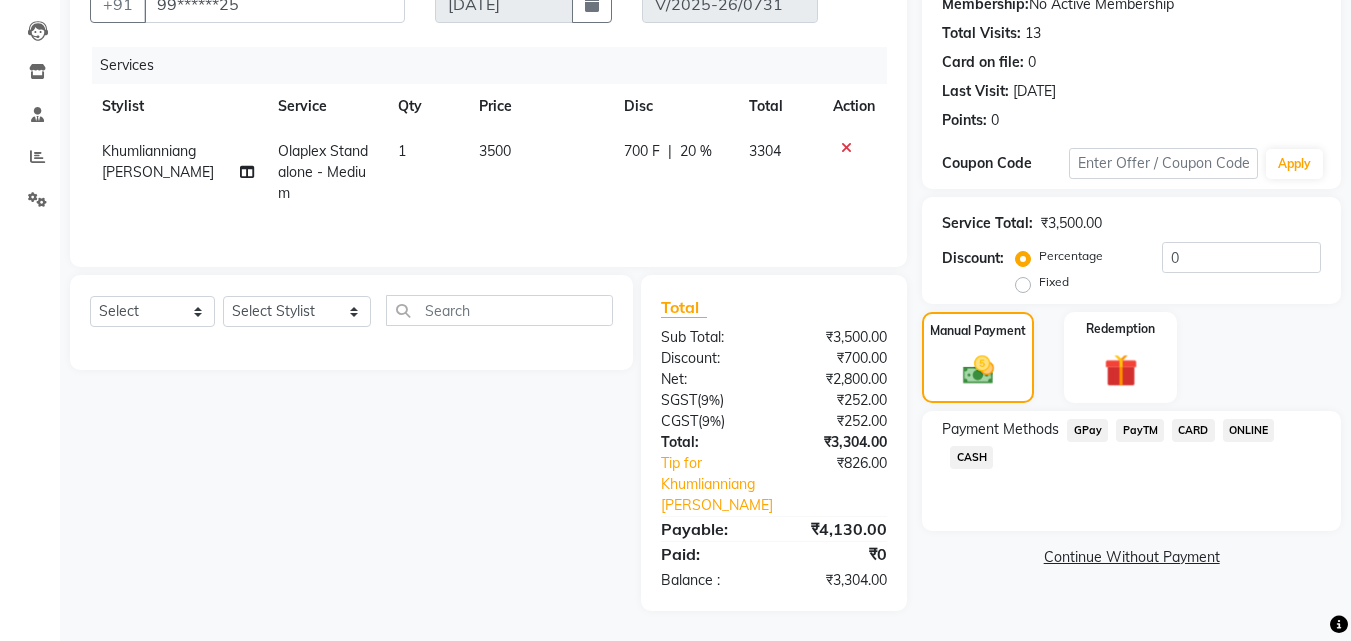 click on "CARD" 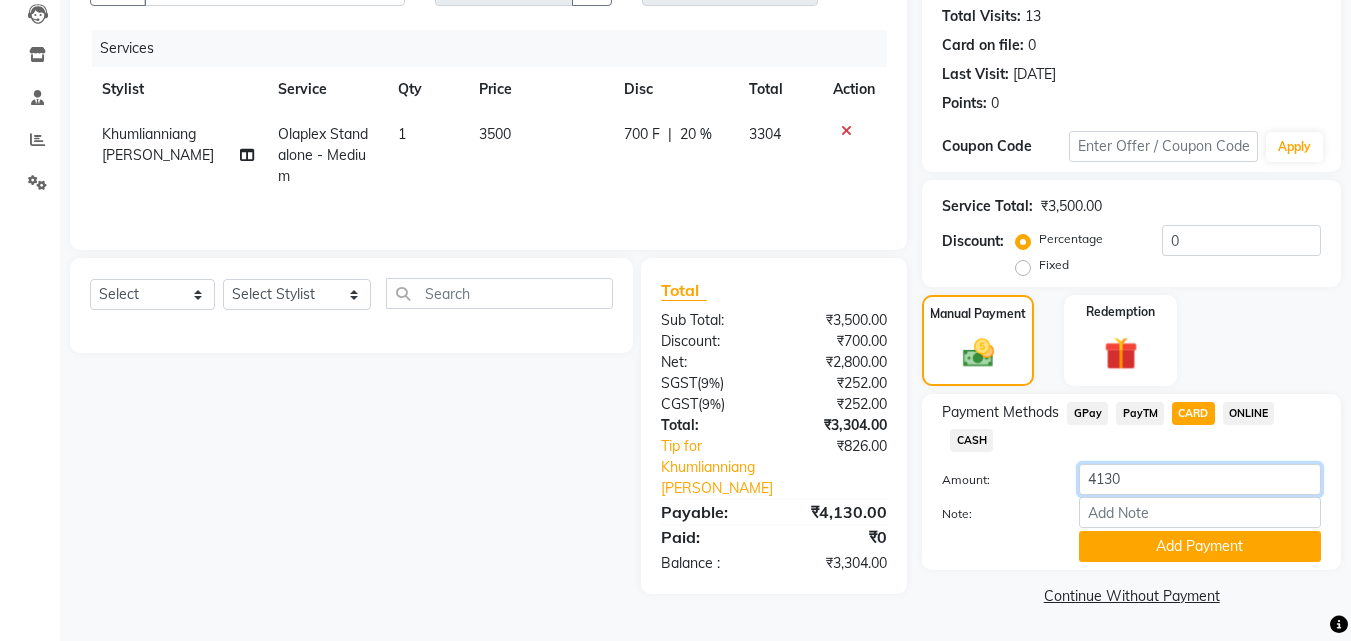 click on "4130" 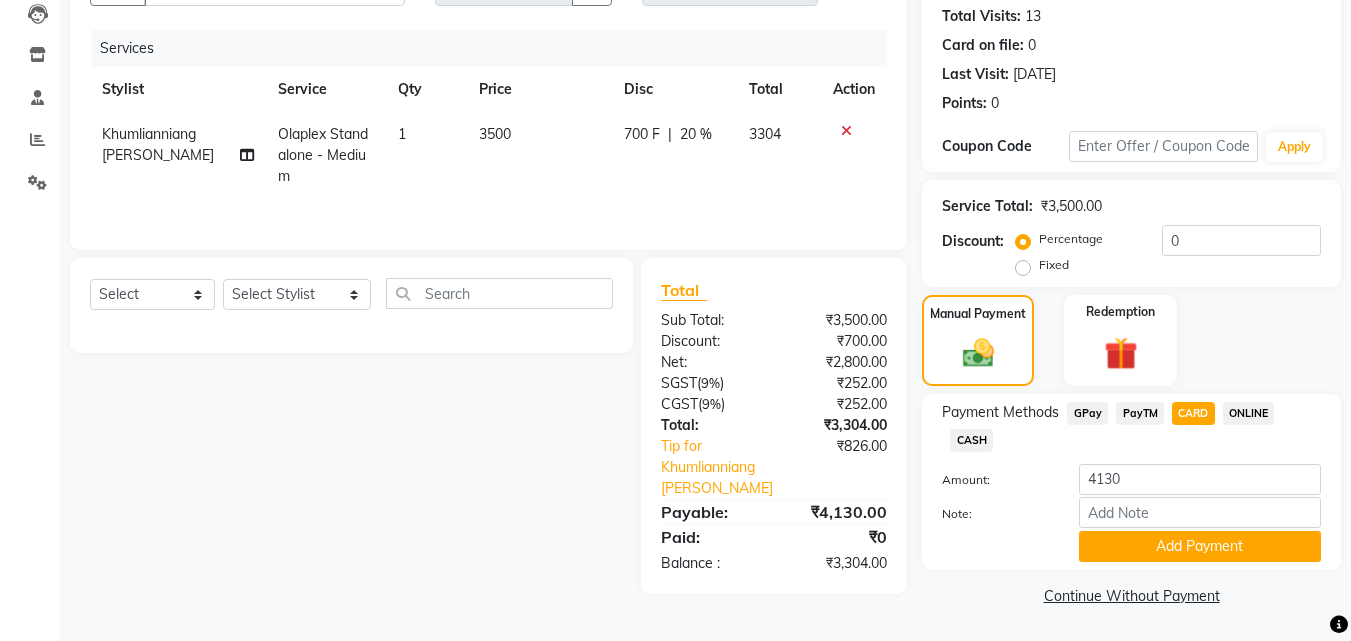 click on "GPay" 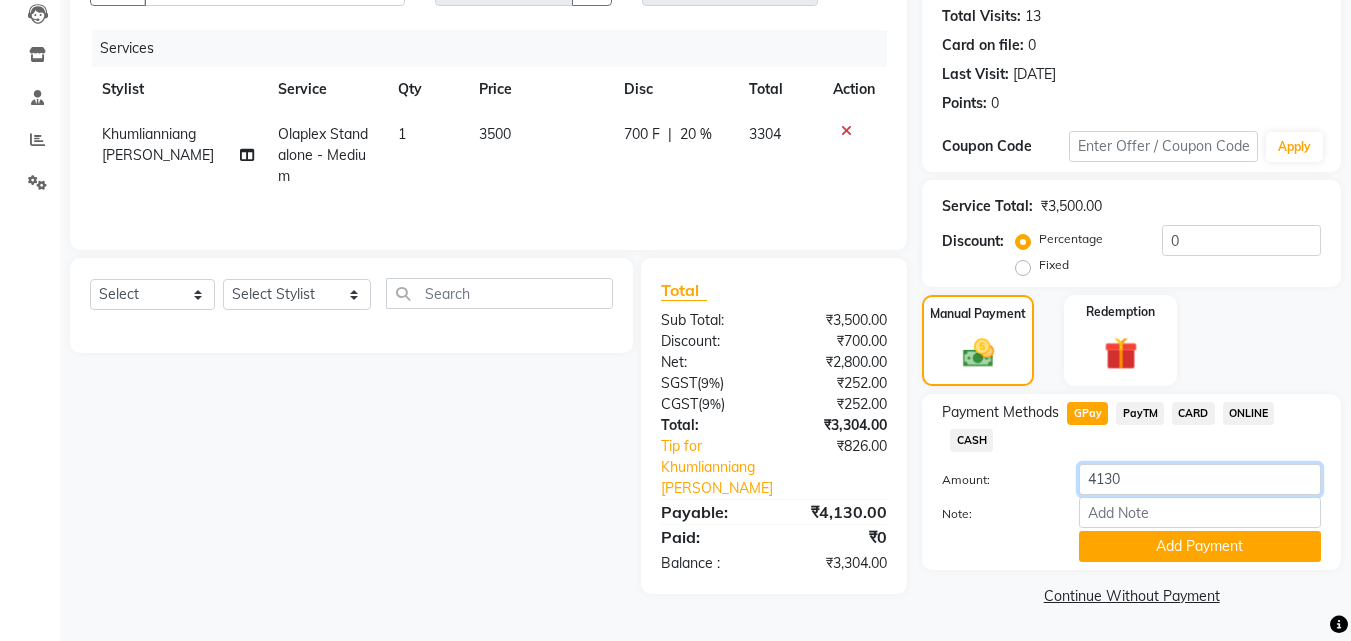 click on "4130" 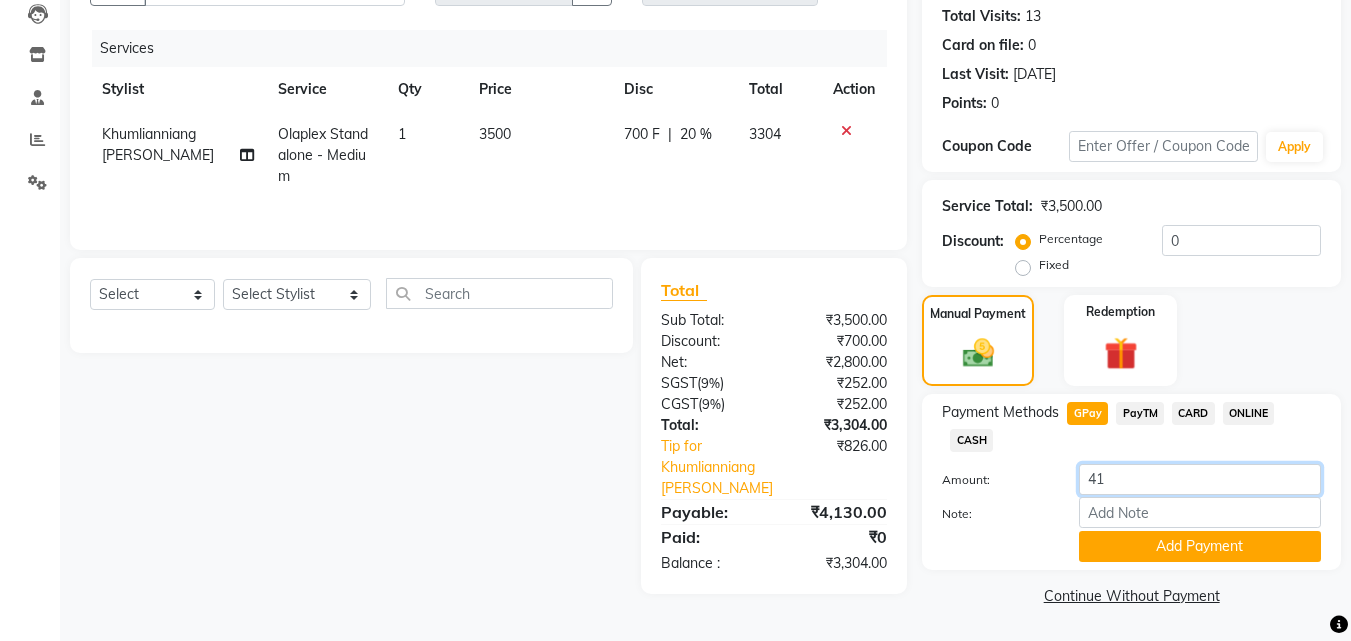 type on "4" 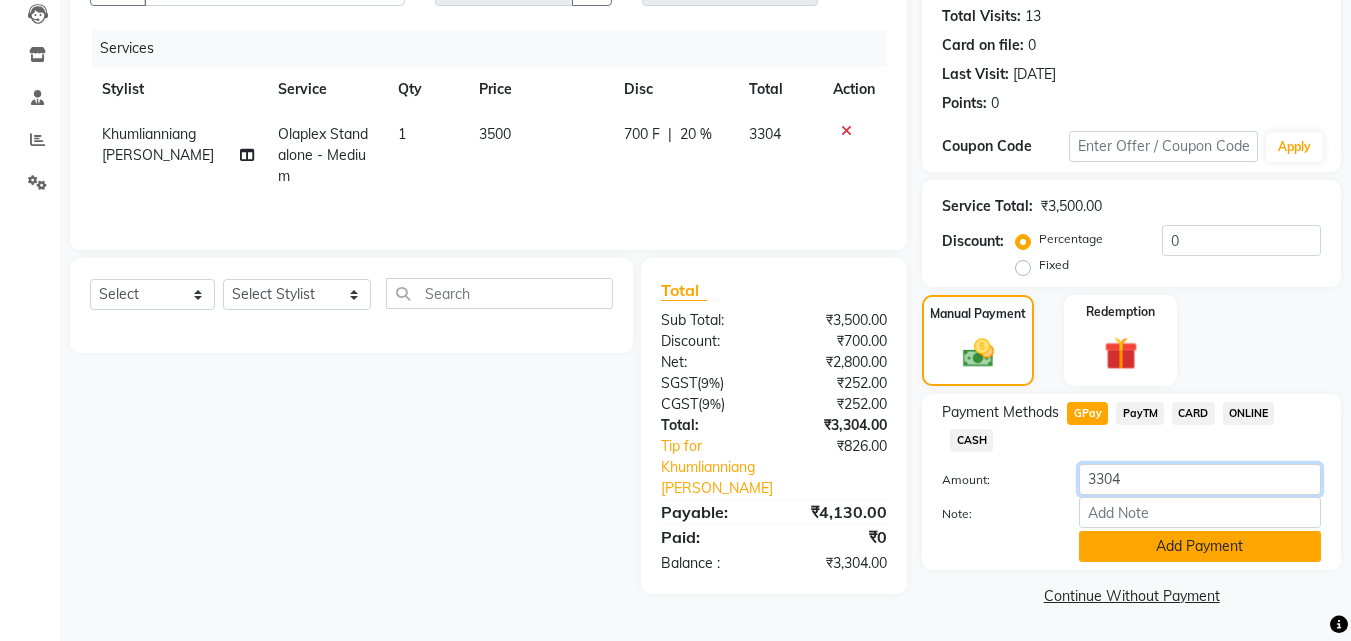 type on "3304" 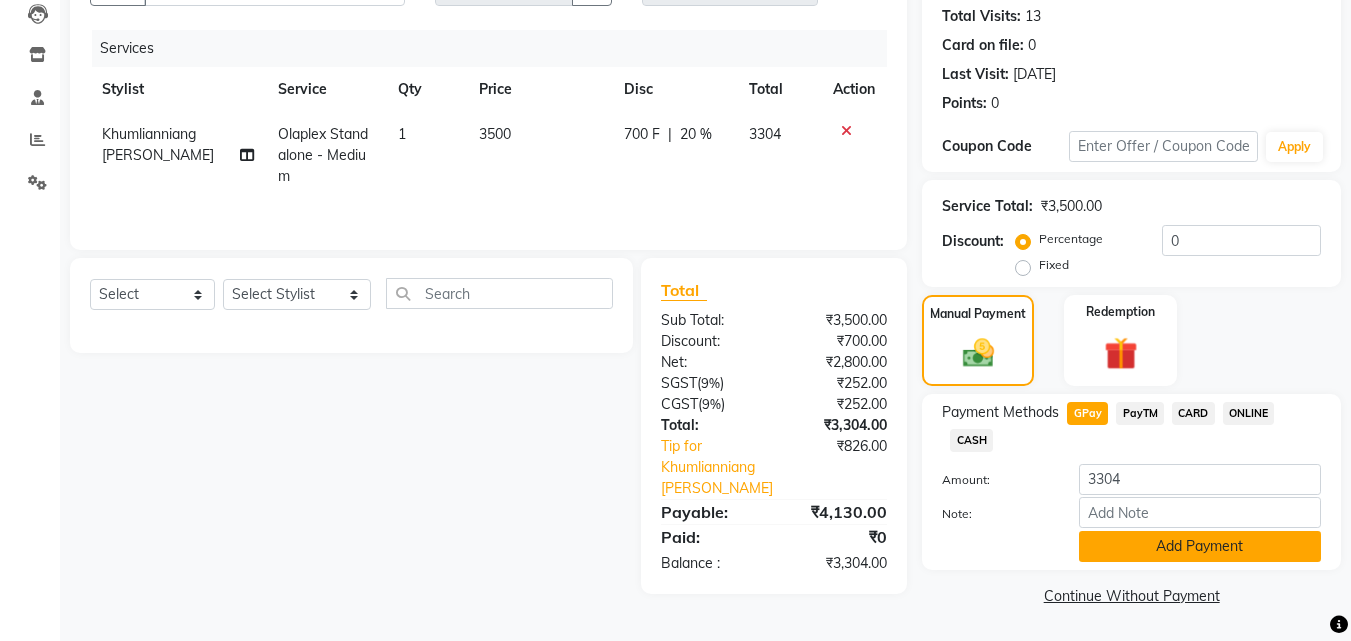click on "Add Payment" 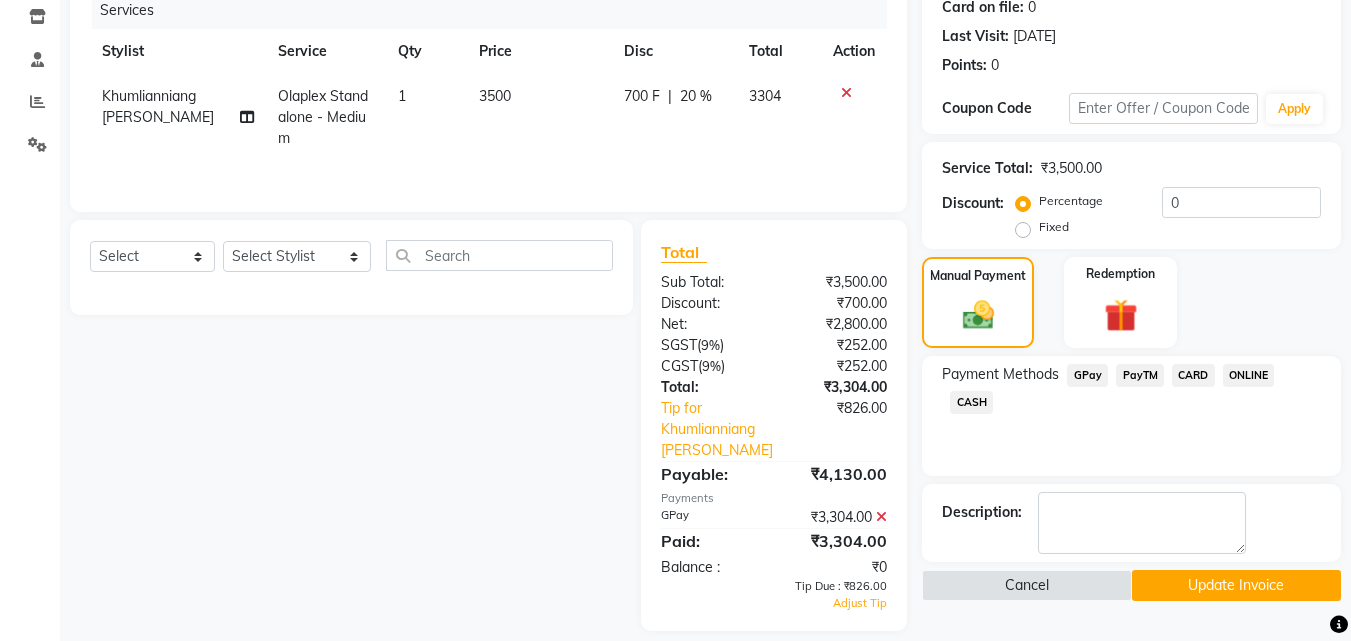 scroll, scrollTop: 276, scrollLeft: 0, axis: vertical 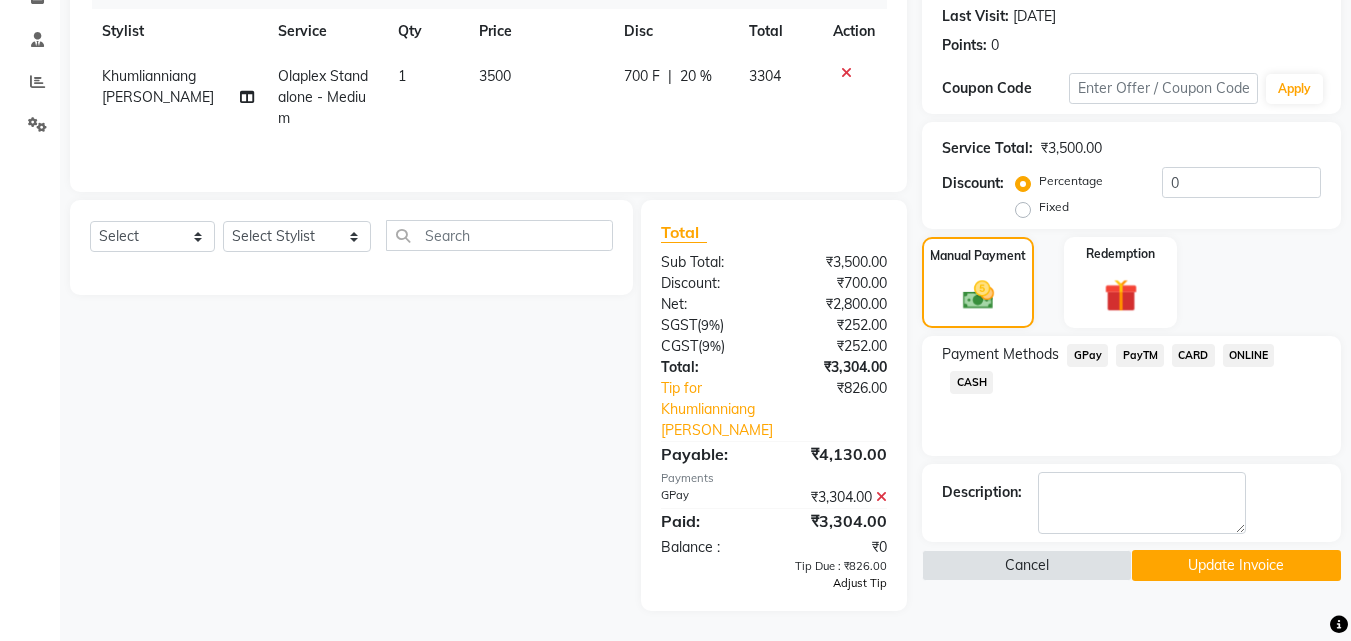 click on "Adjust Tip" 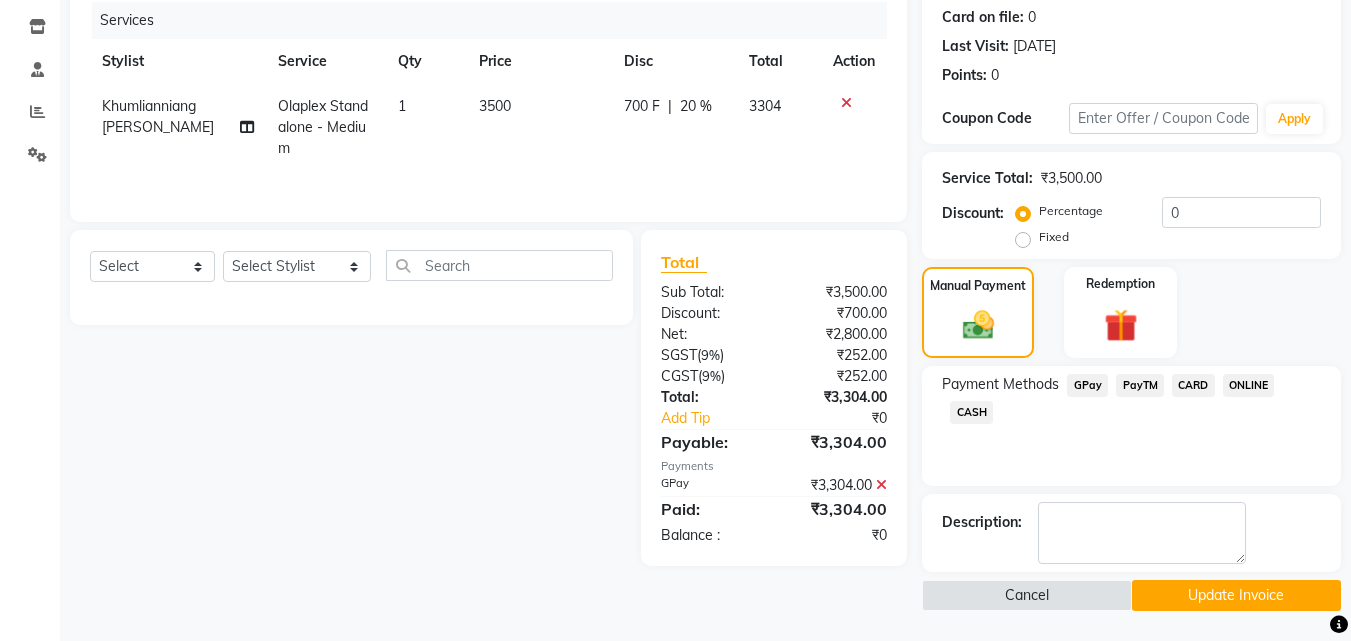 scroll, scrollTop: 246, scrollLeft: 0, axis: vertical 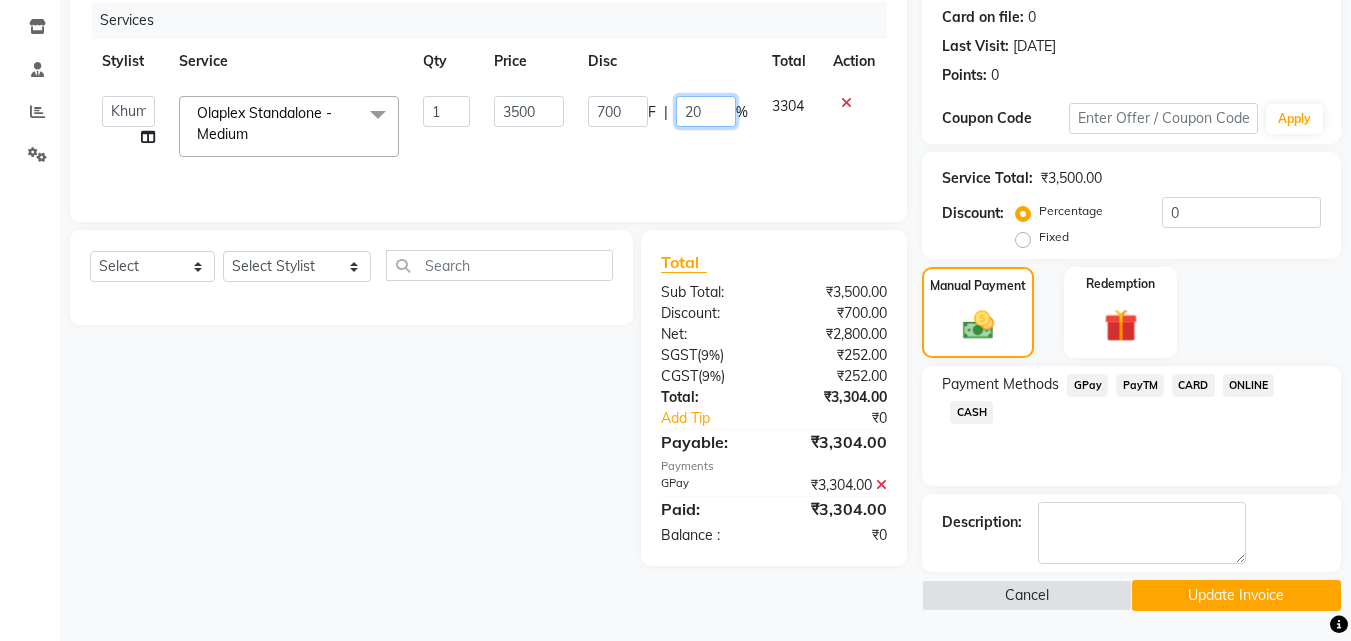 click on "20" 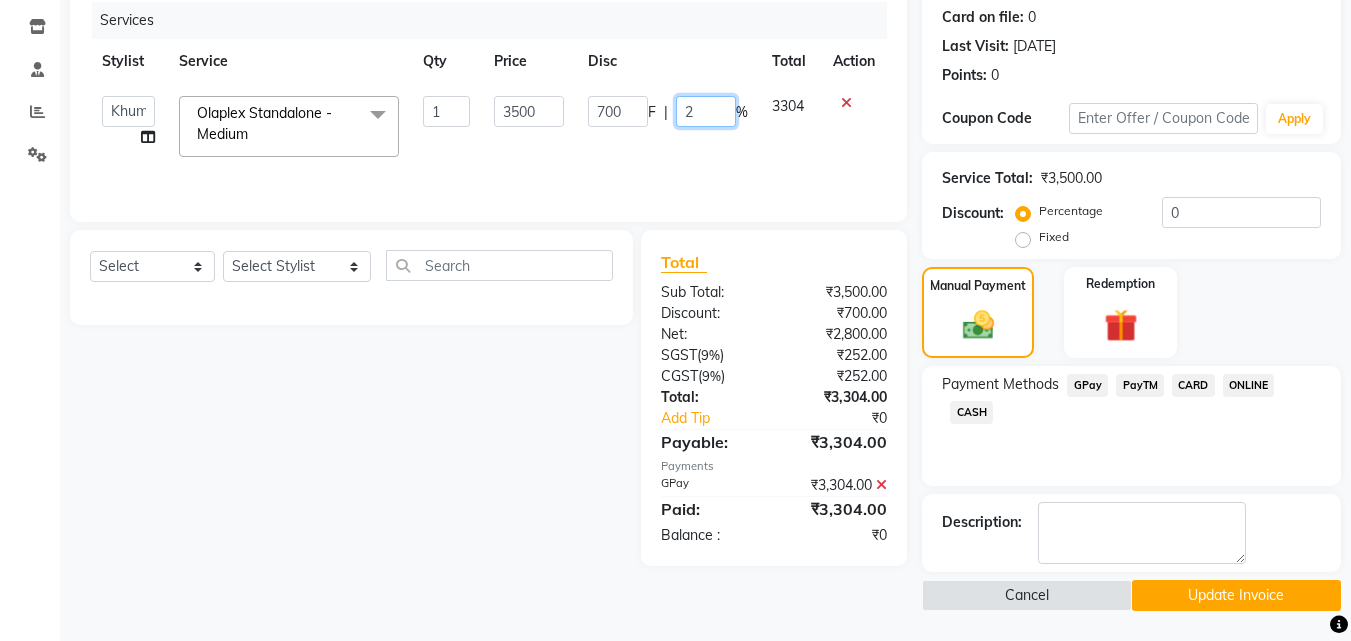 type 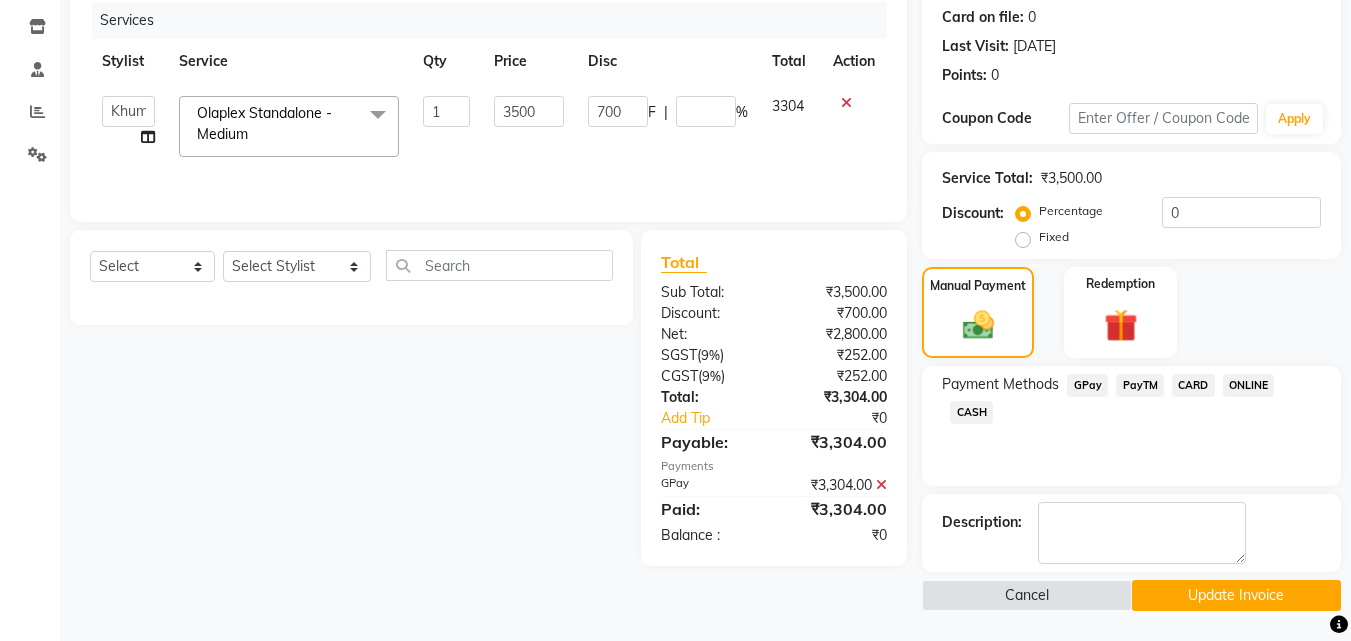 click 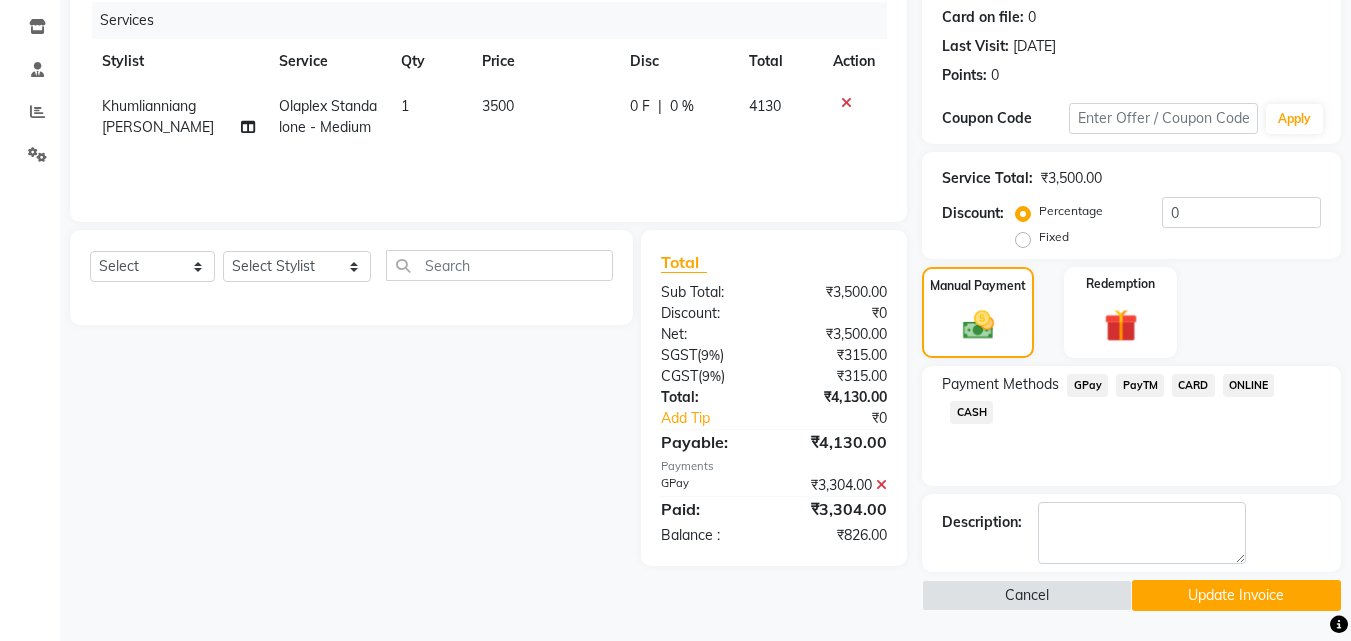 click on "Update Invoice" 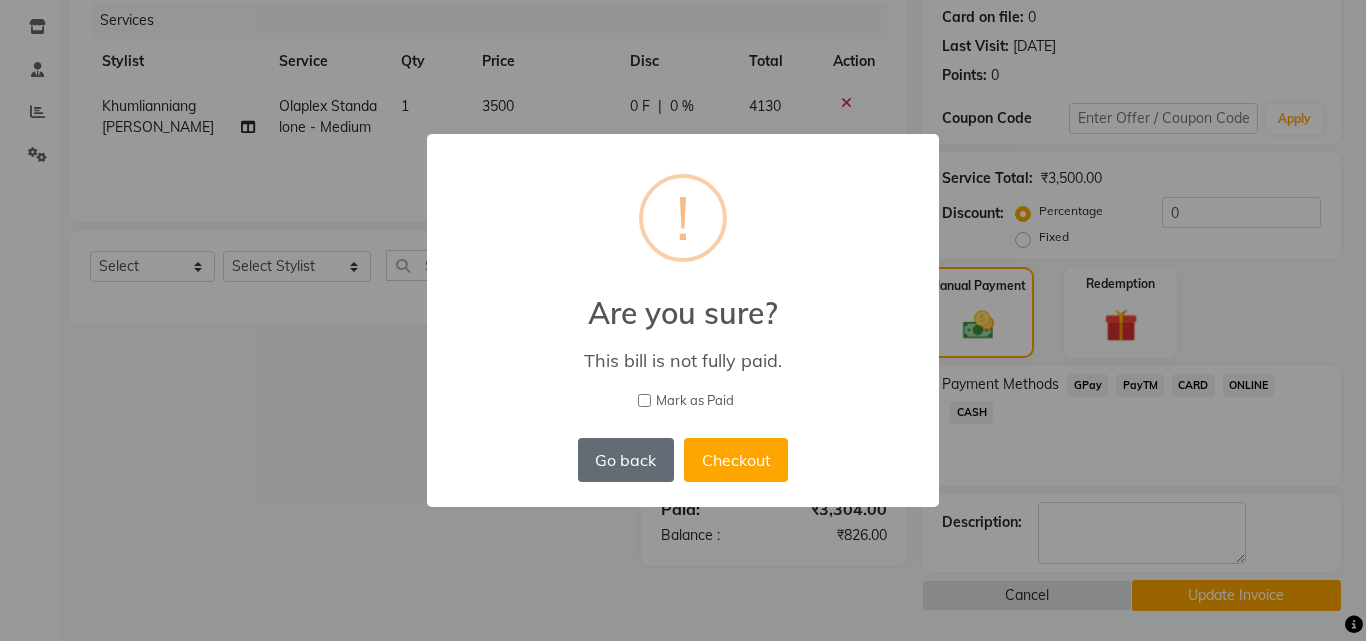 click on "Go back" at bounding box center (626, 460) 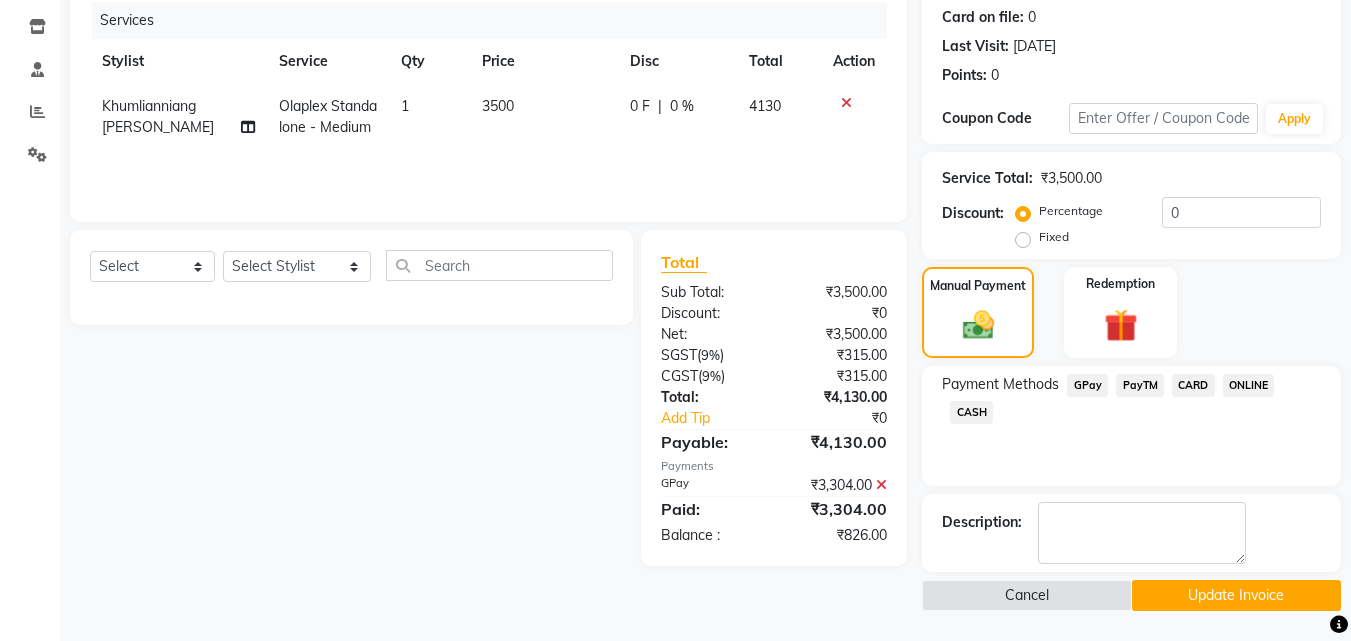 click on "₹826.00" 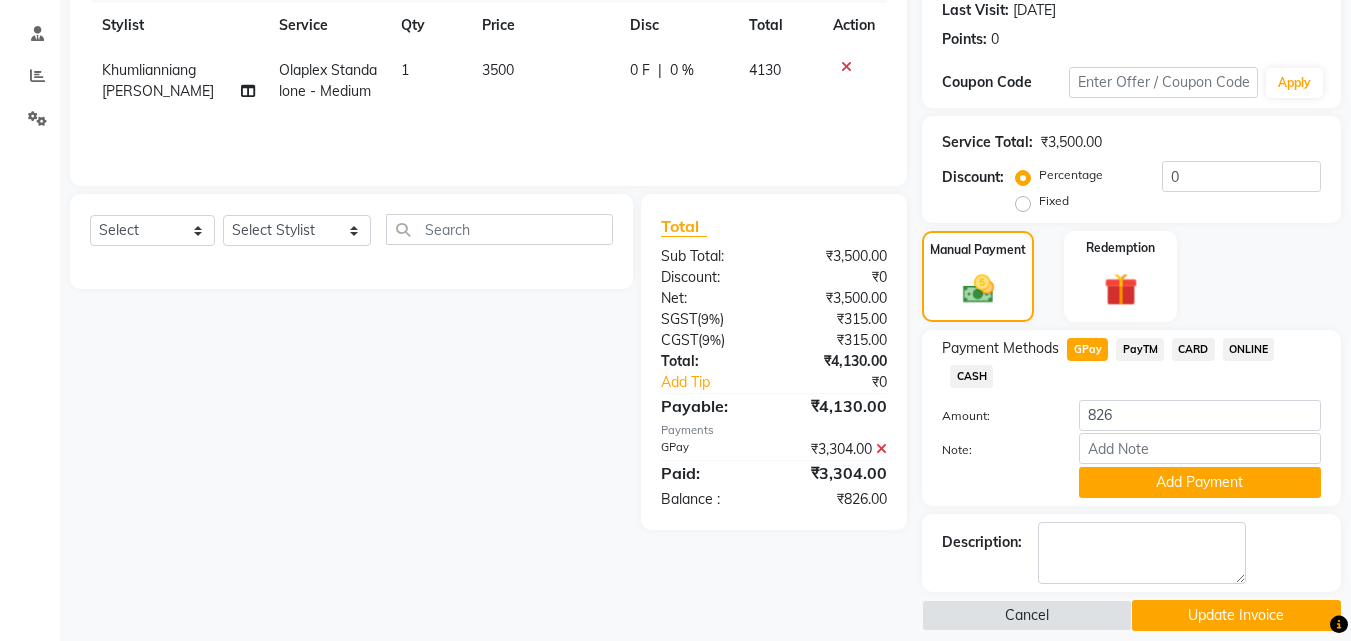 scroll, scrollTop: 302, scrollLeft: 0, axis: vertical 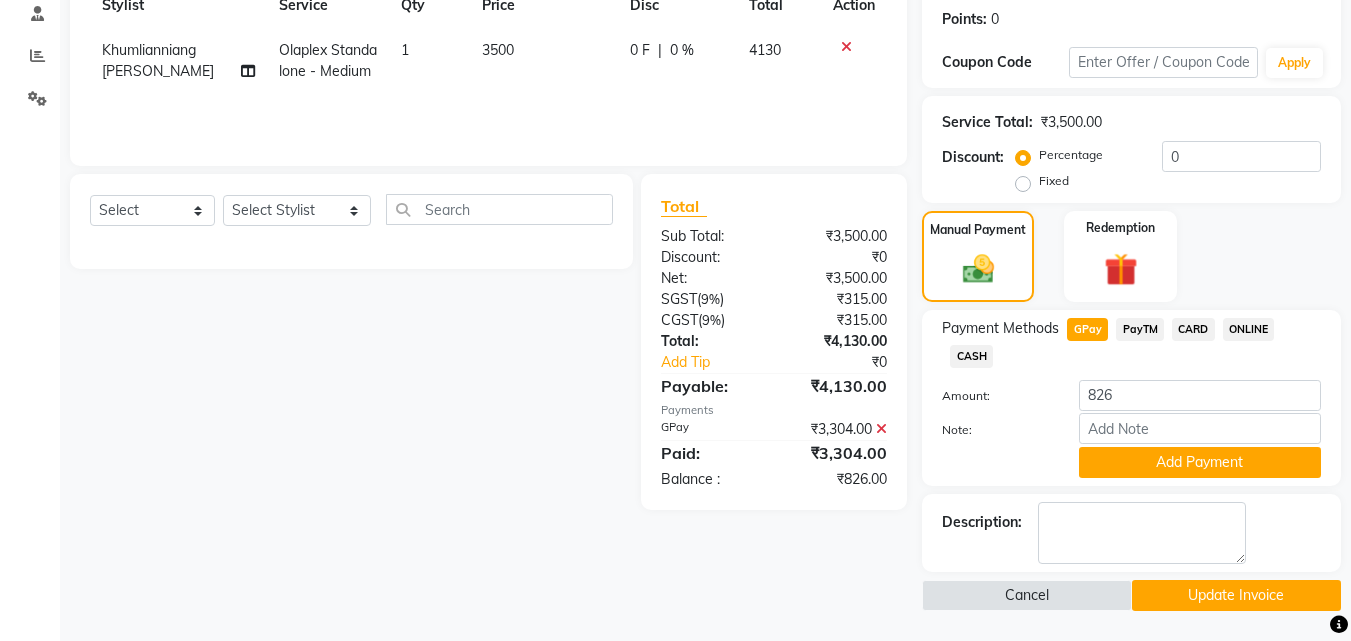 click on "₹826.00" 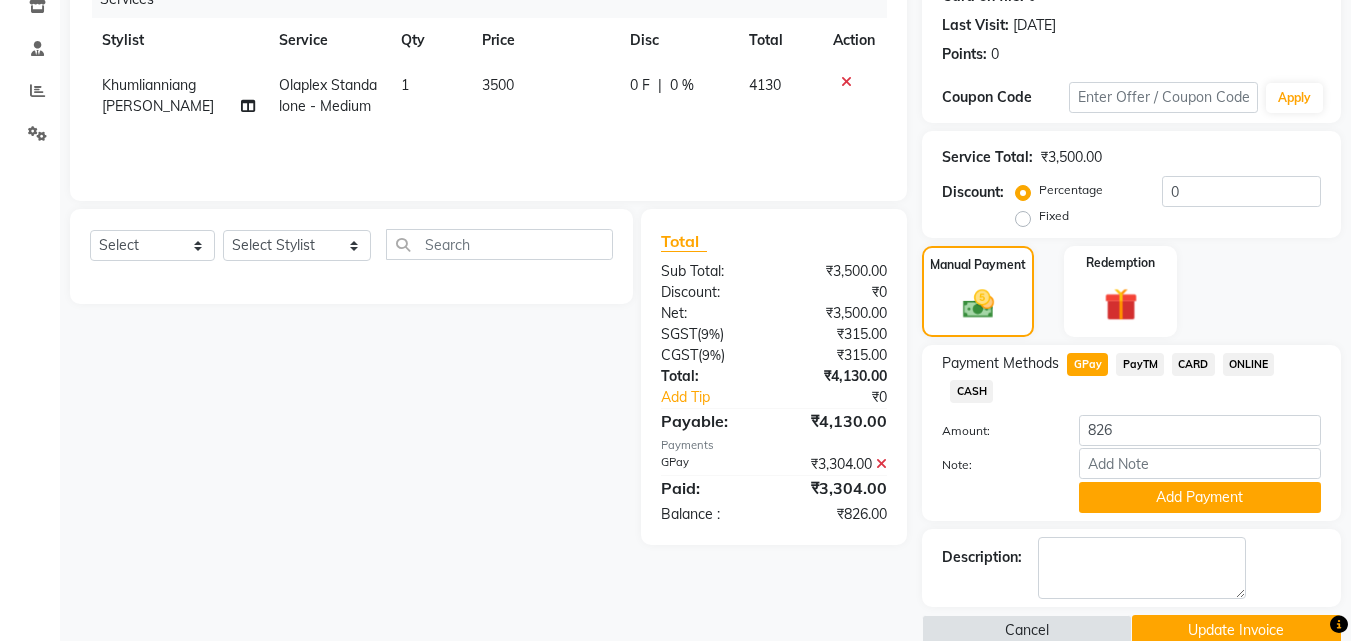 scroll, scrollTop: 302, scrollLeft: 0, axis: vertical 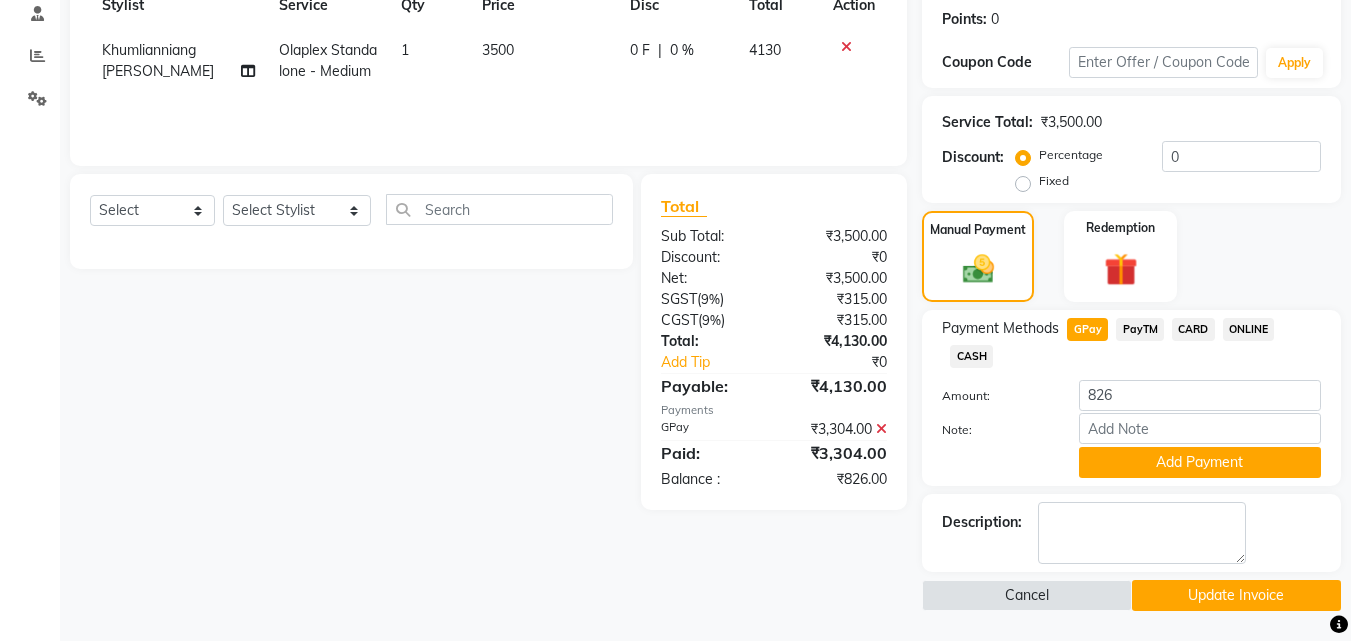 click on "Update Invoice" 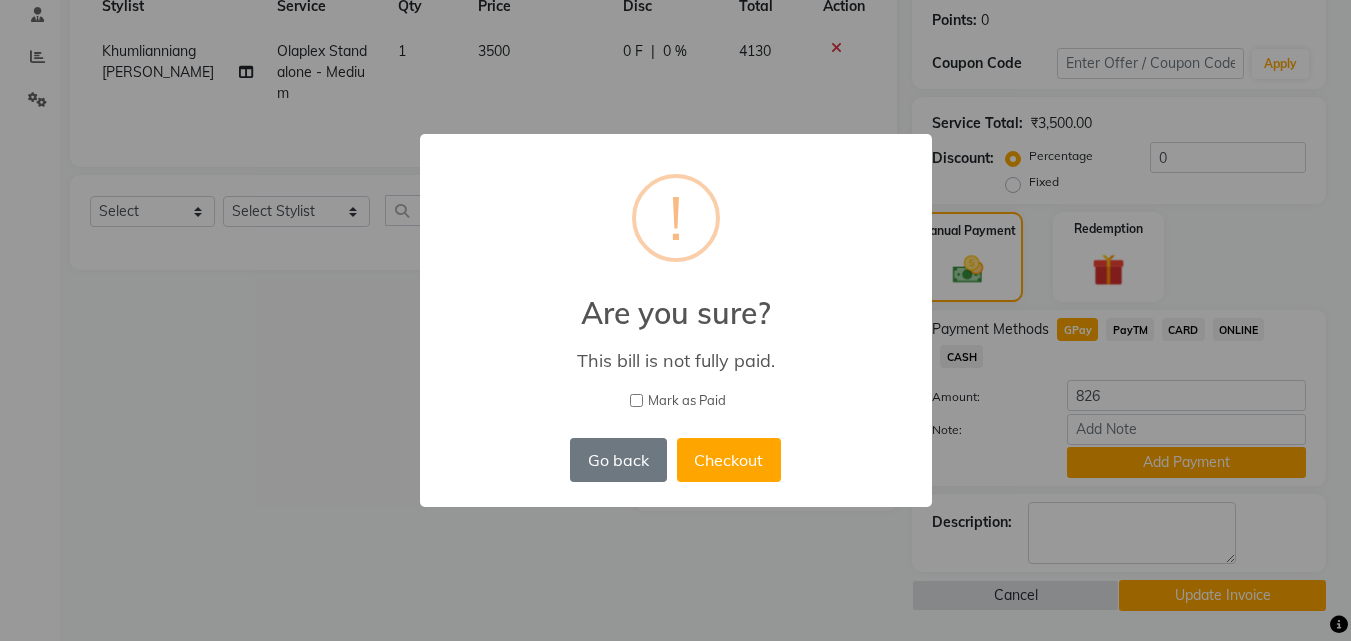 scroll, scrollTop: 276, scrollLeft: 0, axis: vertical 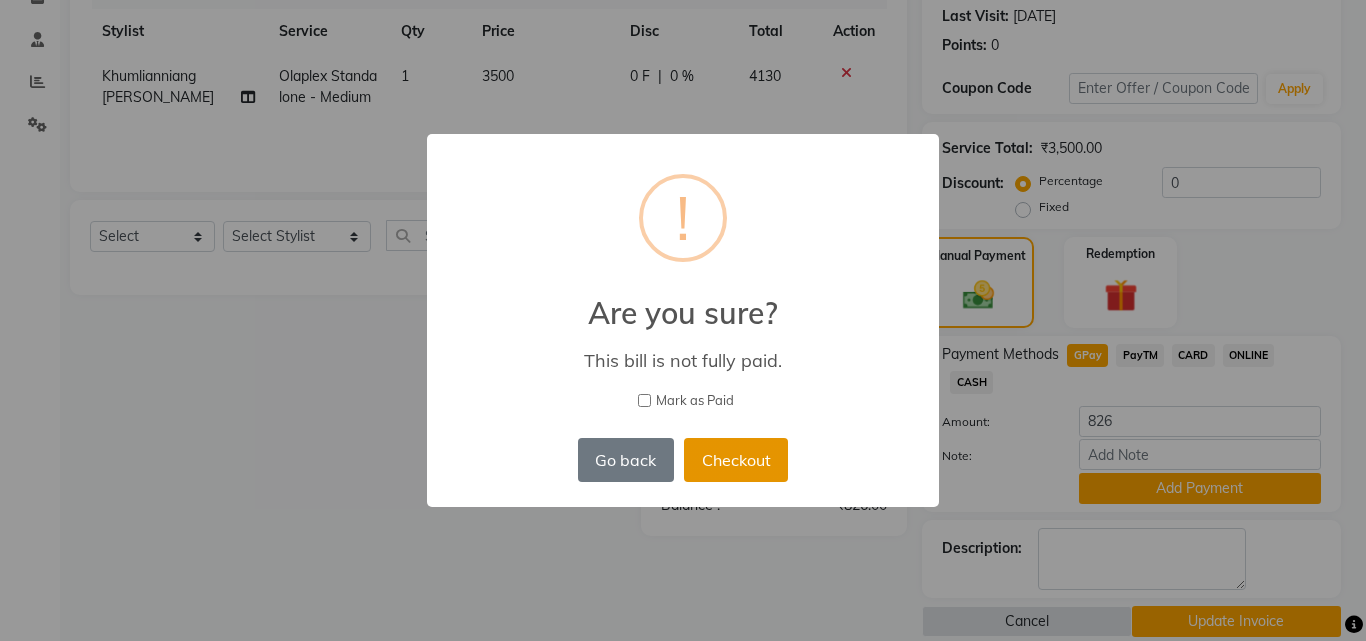click on "Checkout" at bounding box center [736, 460] 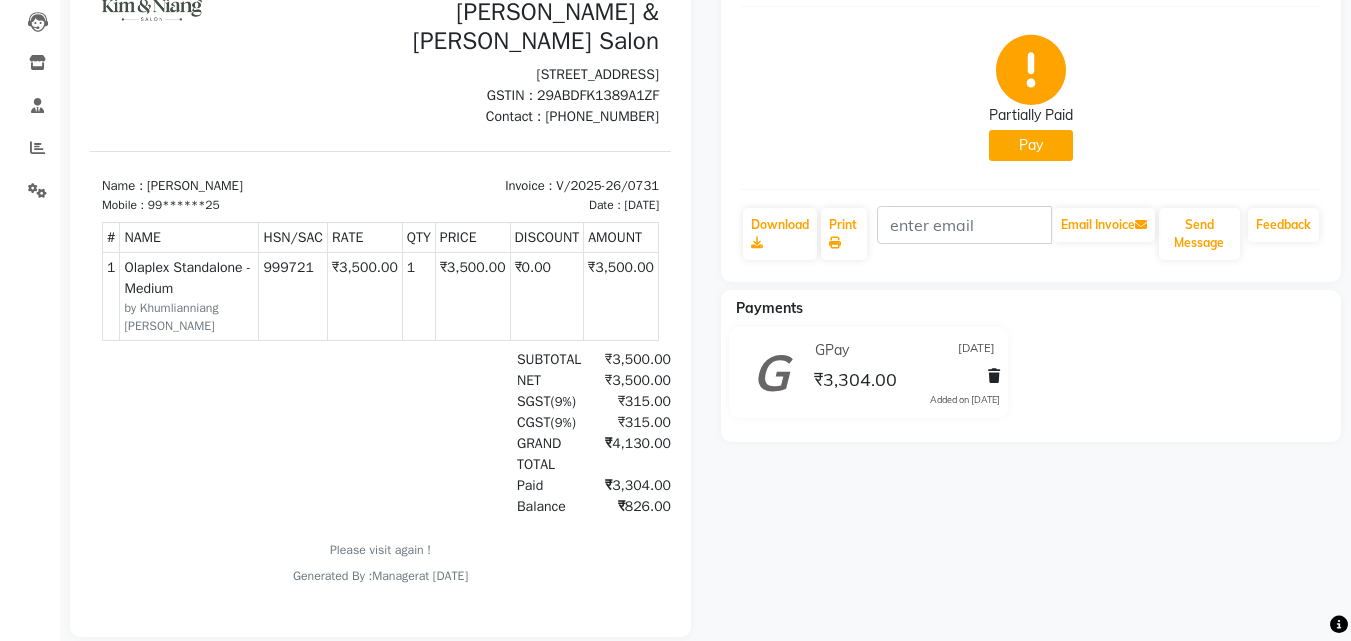 scroll, scrollTop: 171, scrollLeft: 0, axis: vertical 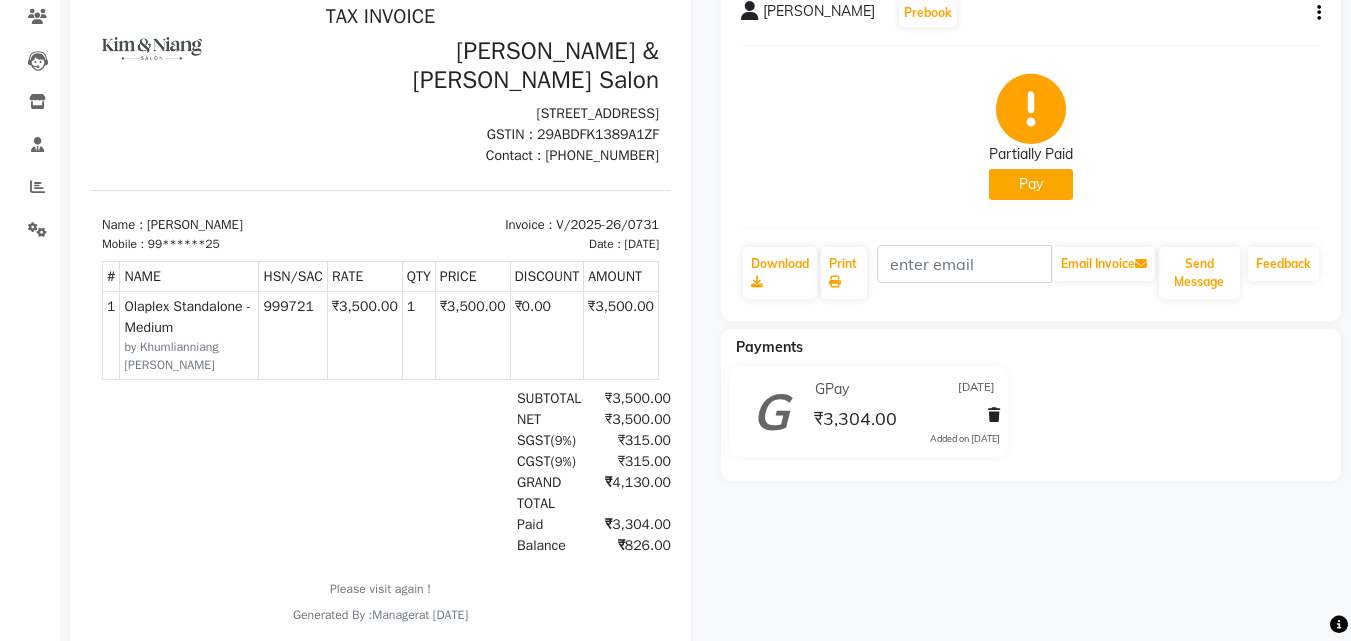click 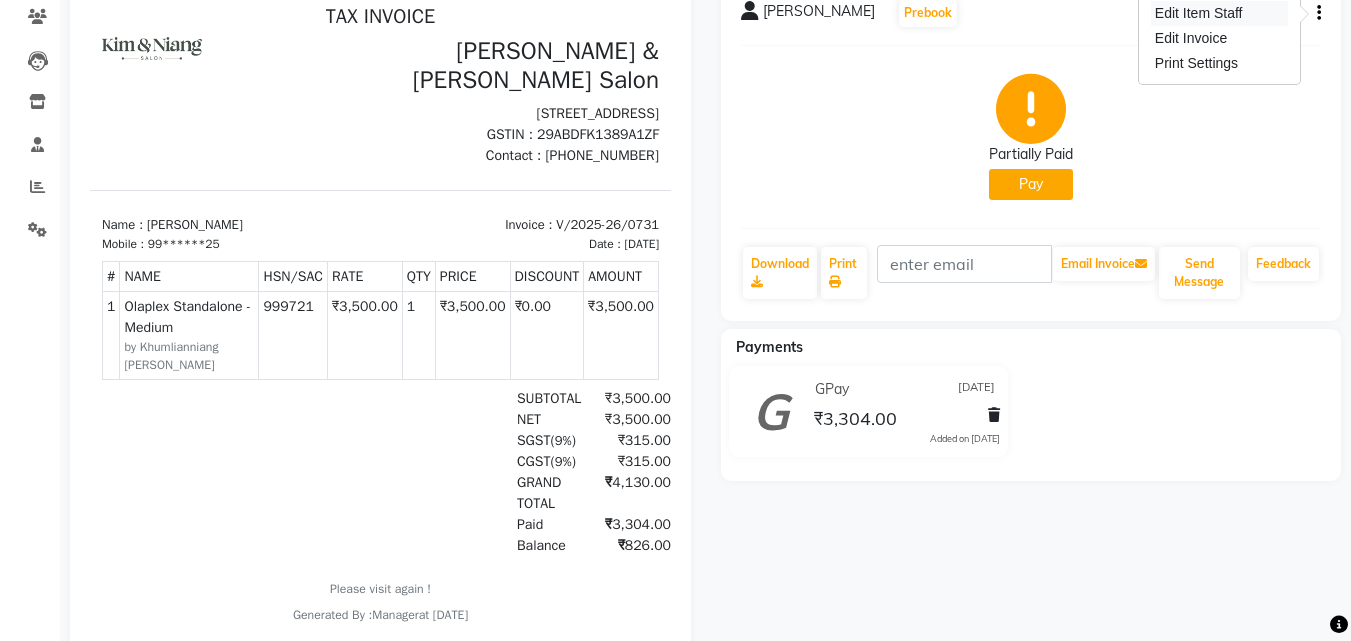 click on "Edit Item Staff" at bounding box center [1219, 13] 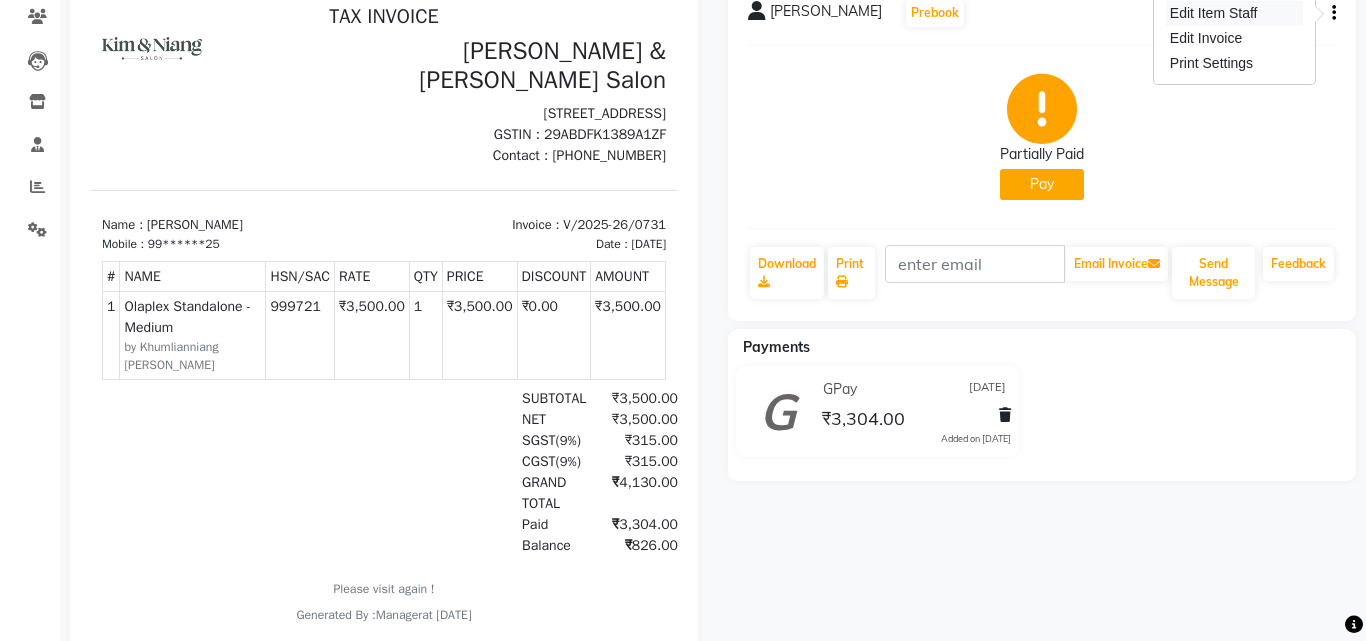 select on "70737" 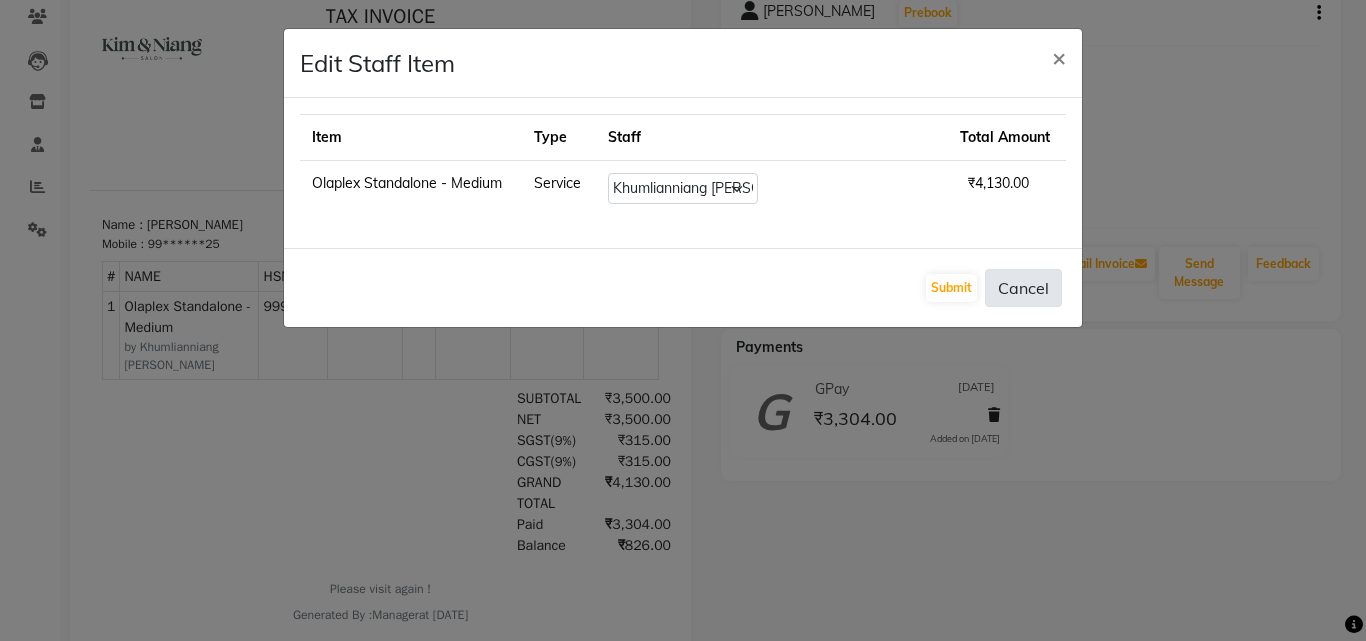 click on "Cancel" 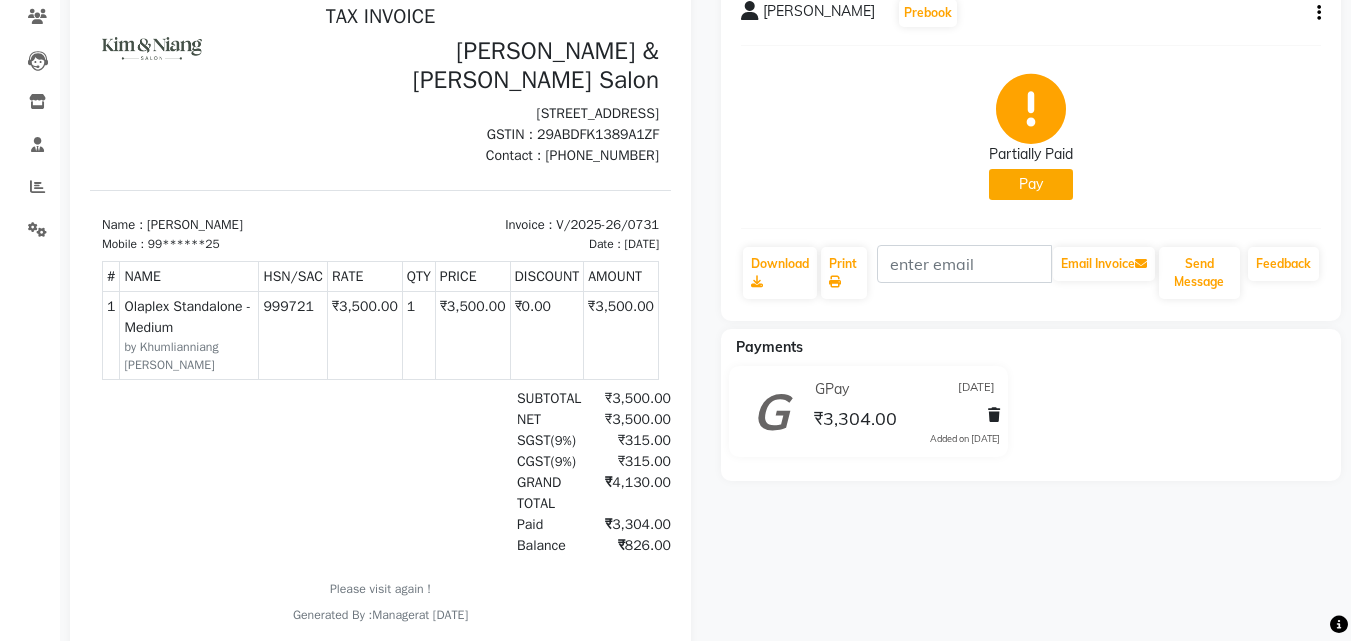 click 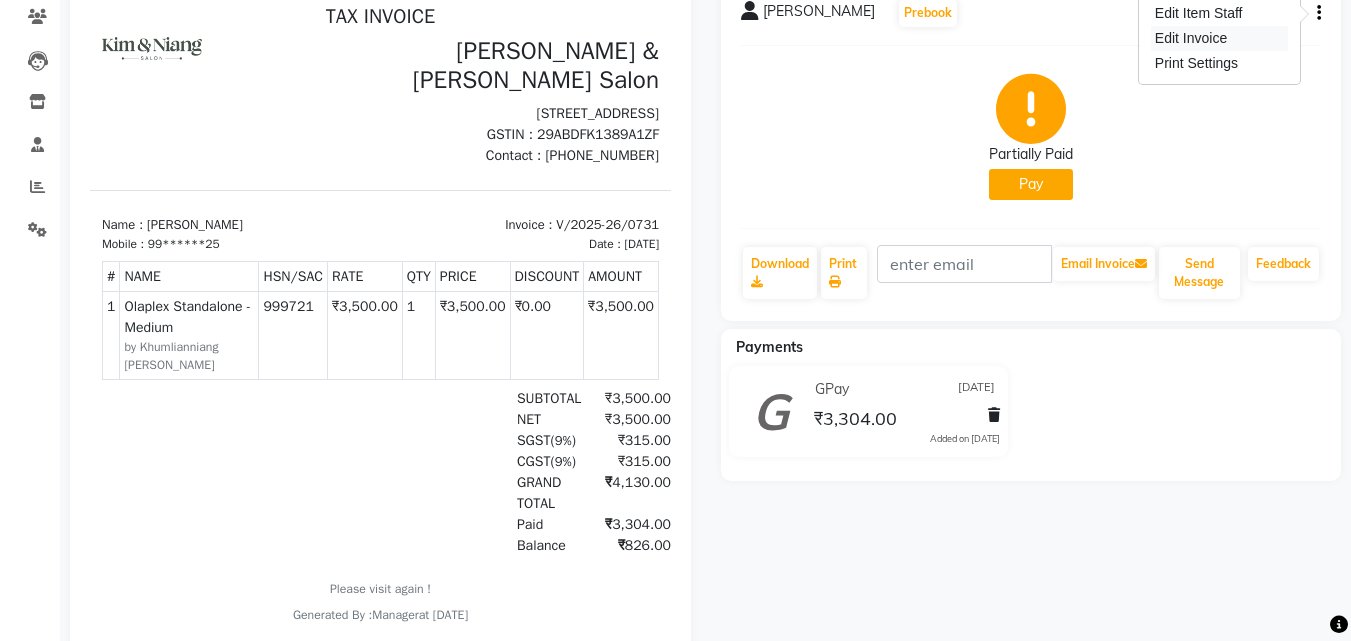 click on "Edit Invoice" at bounding box center [1219, 38] 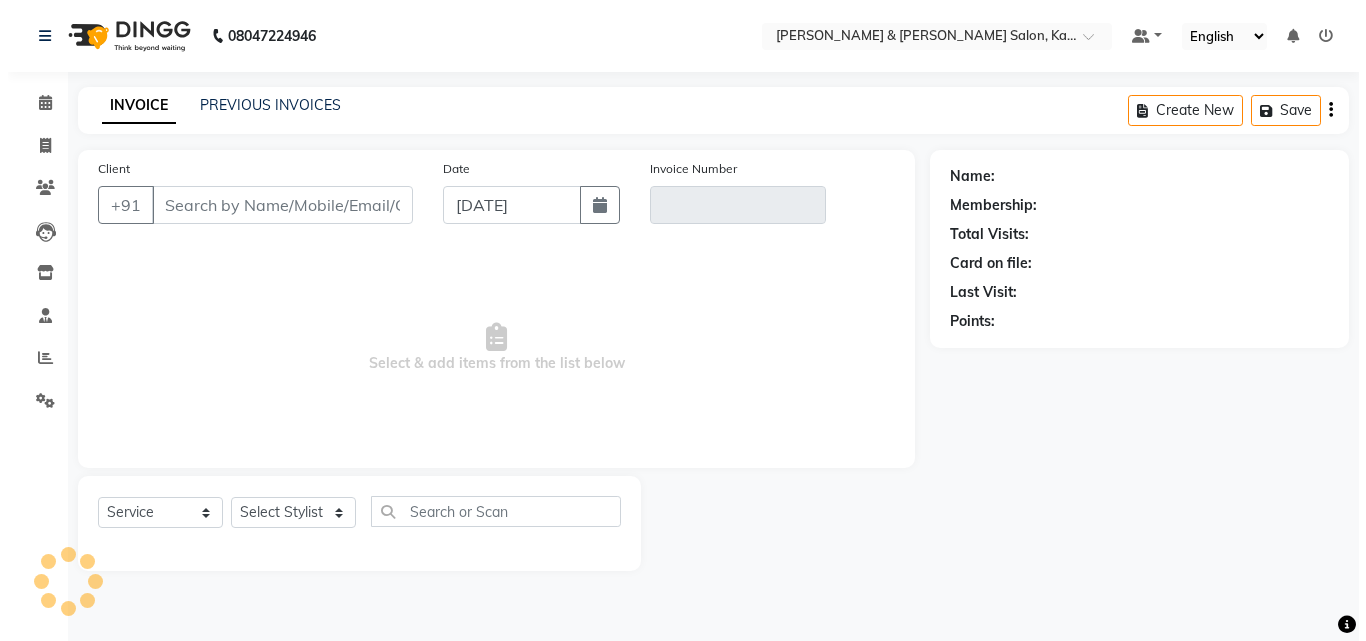 scroll, scrollTop: 0, scrollLeft: 0, axis: both 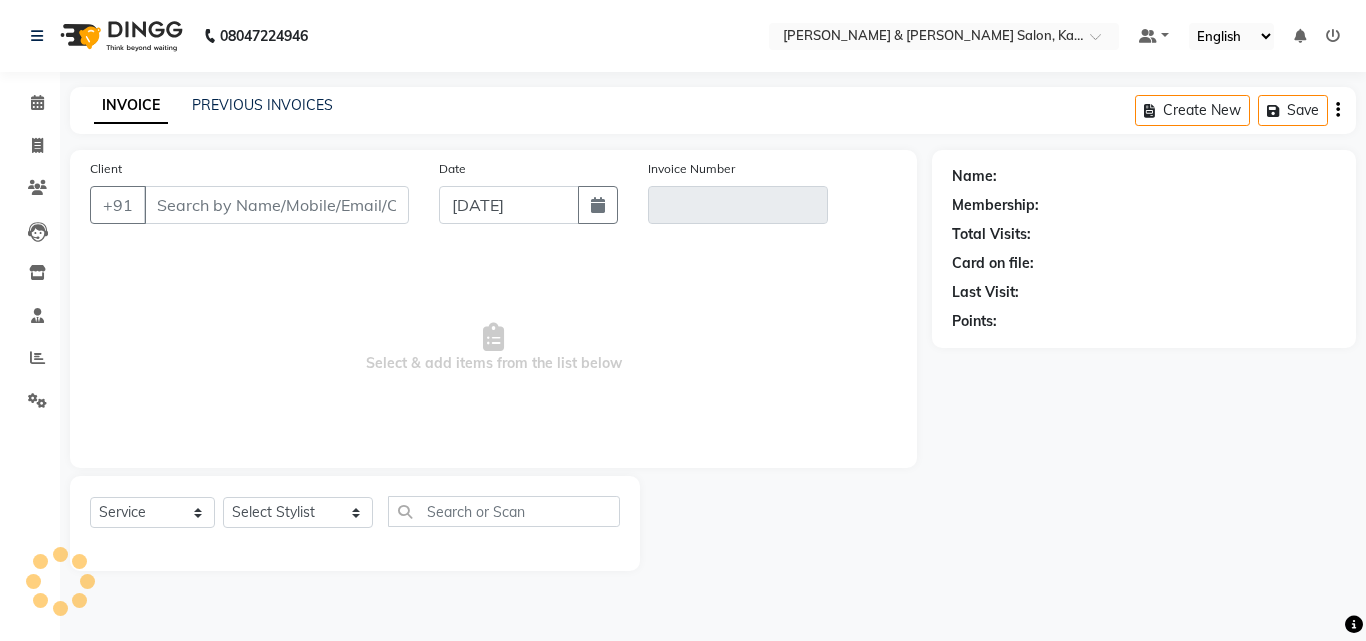 type on "99******25" 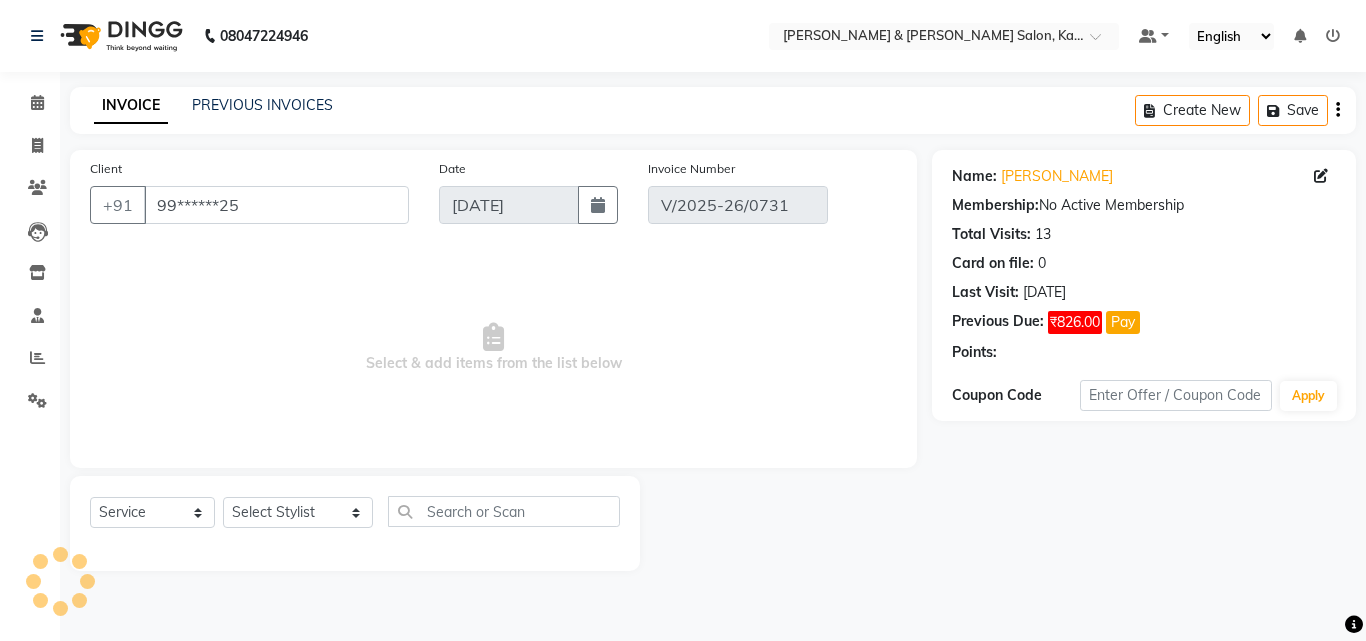 type on "09-07-2025" 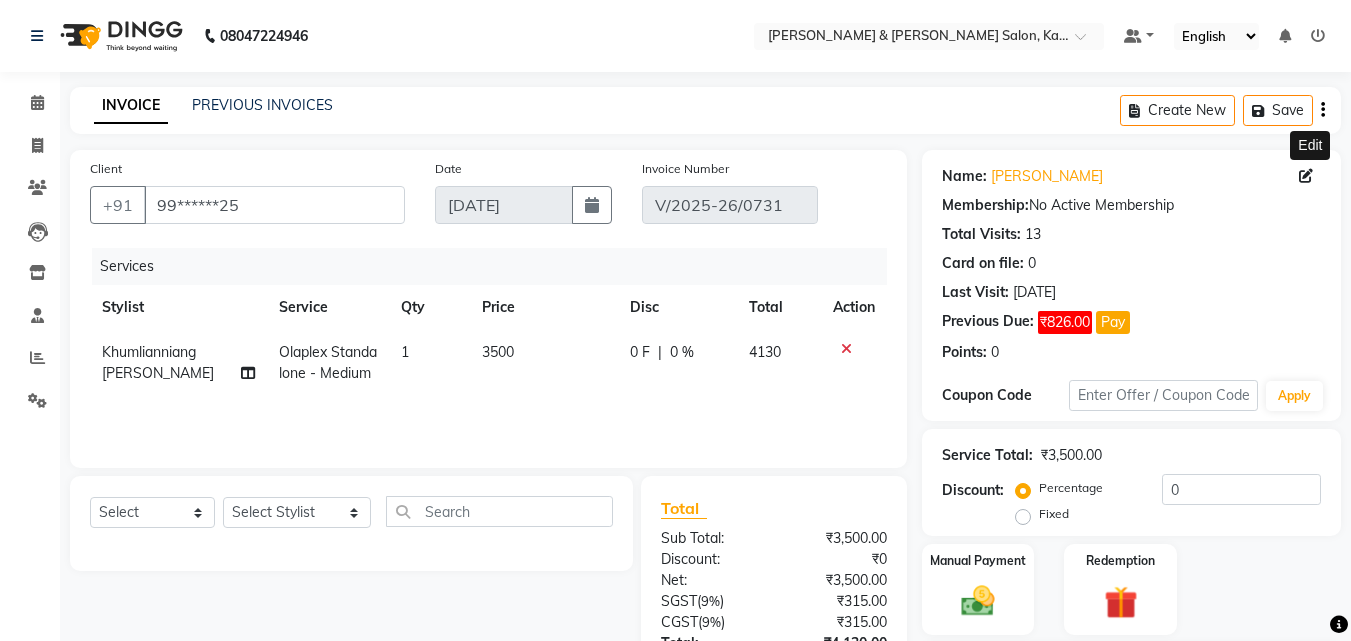 click 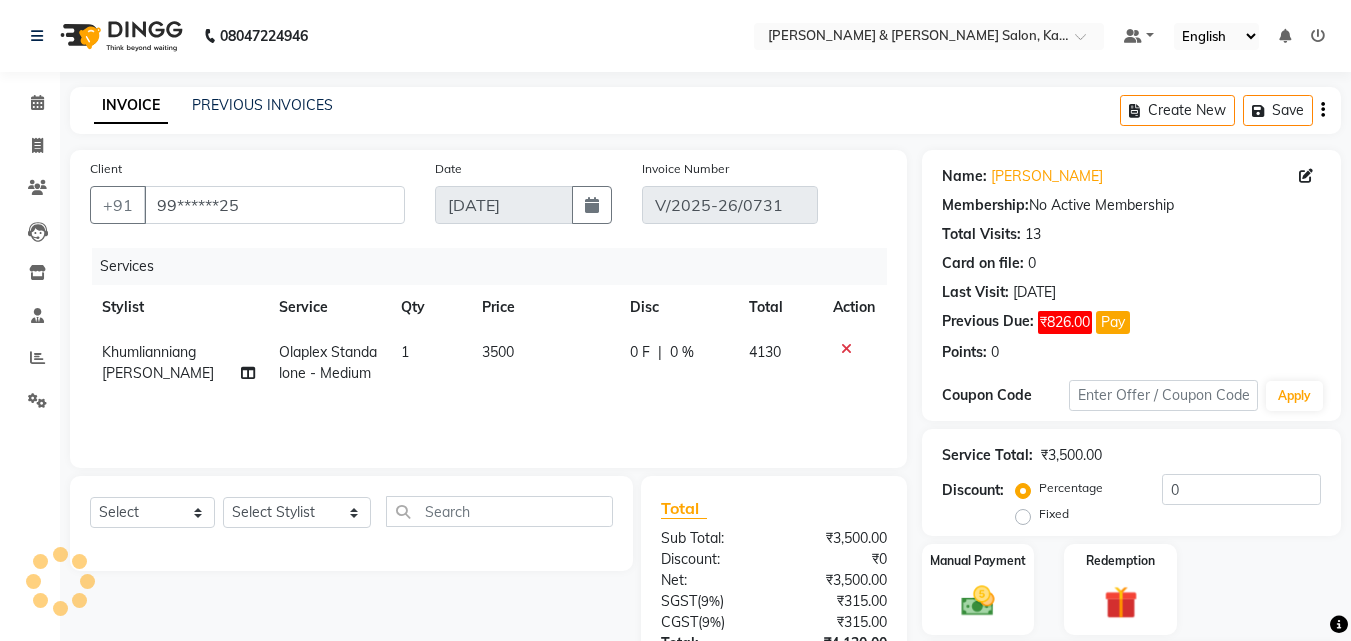 select on "female" 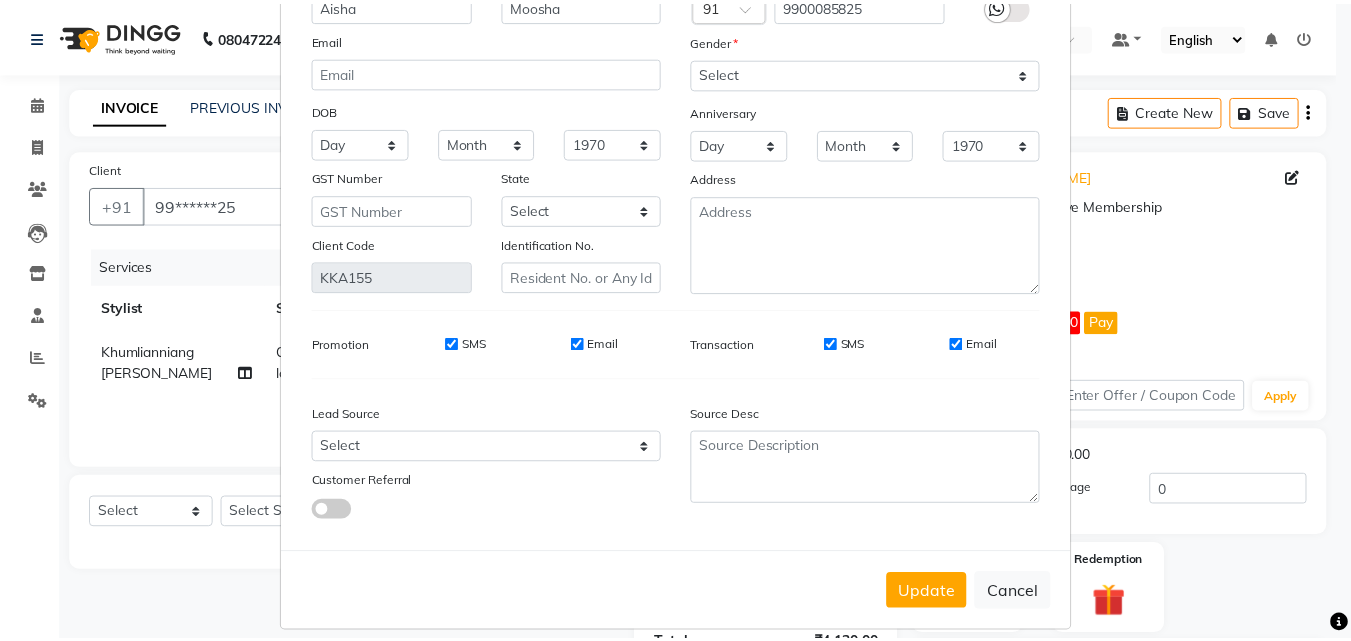 scroll, scrollTop: 161, scrollLeft: 0, axis: vertical 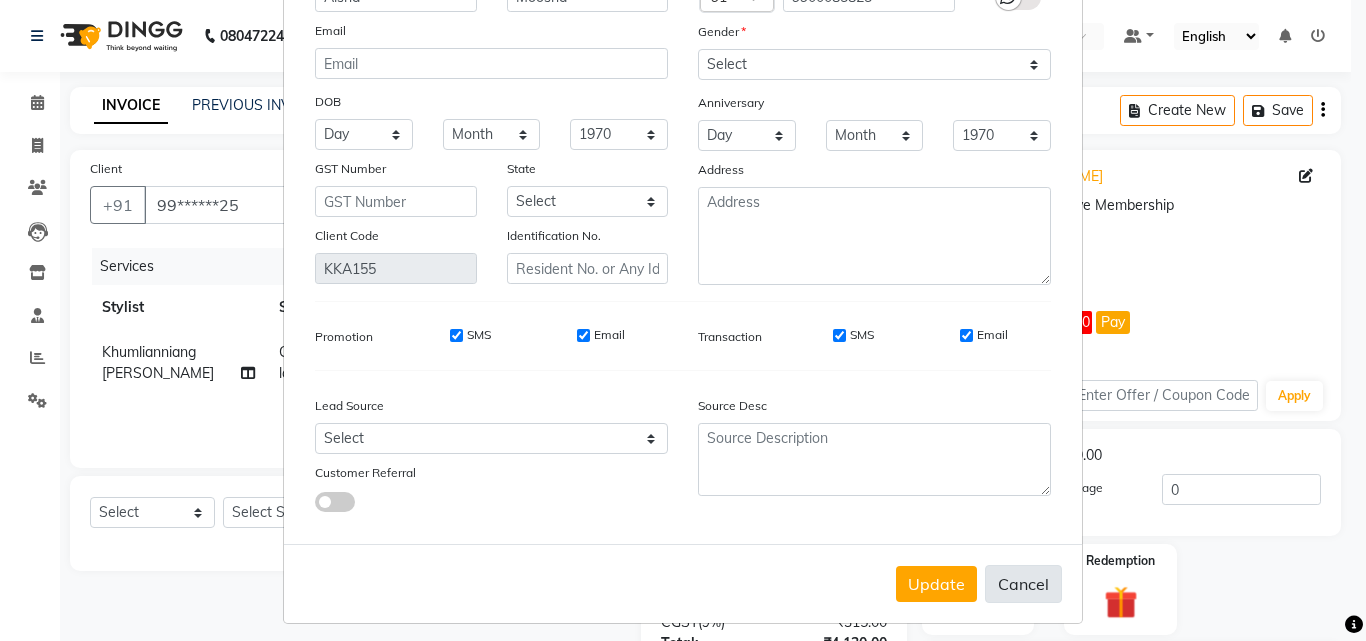 click on "Cancel" at bounding box center [1023, 584] 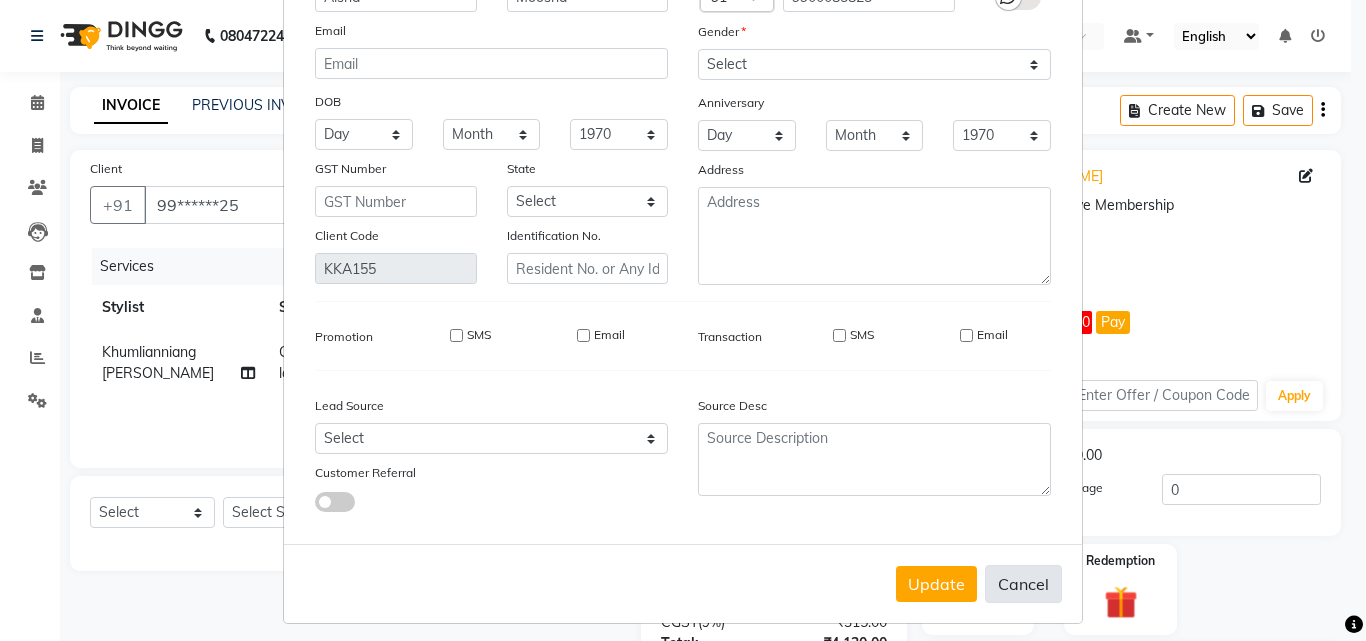 type 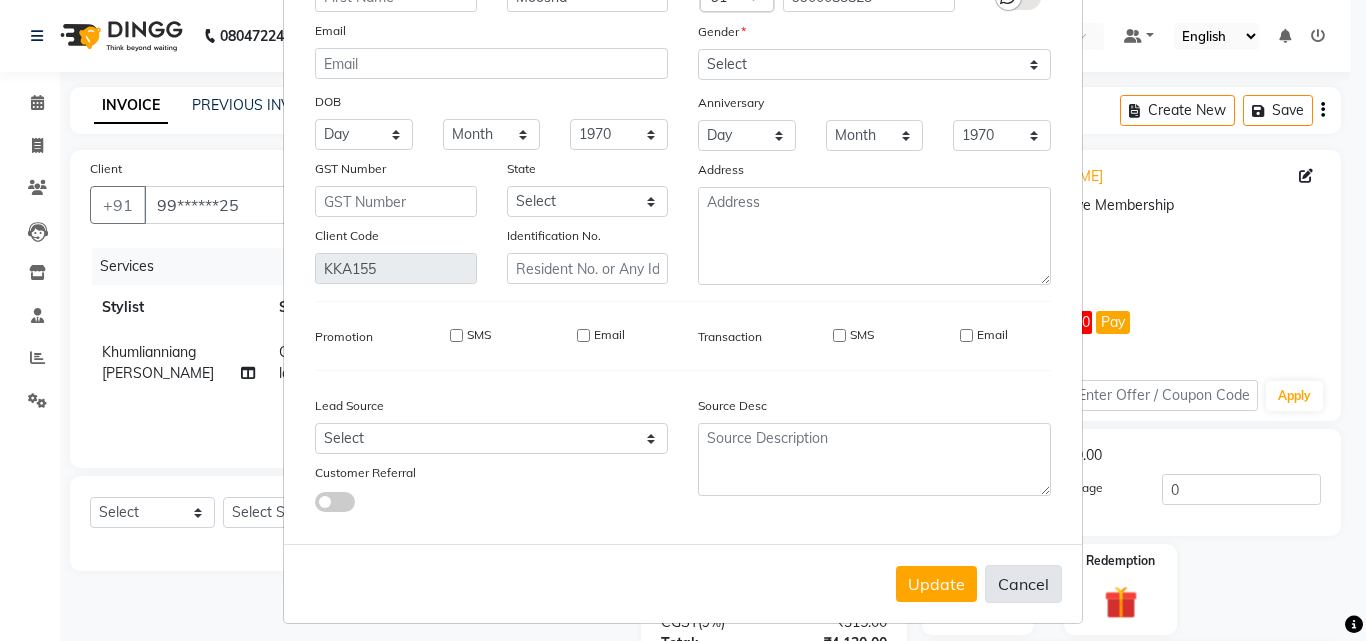 type 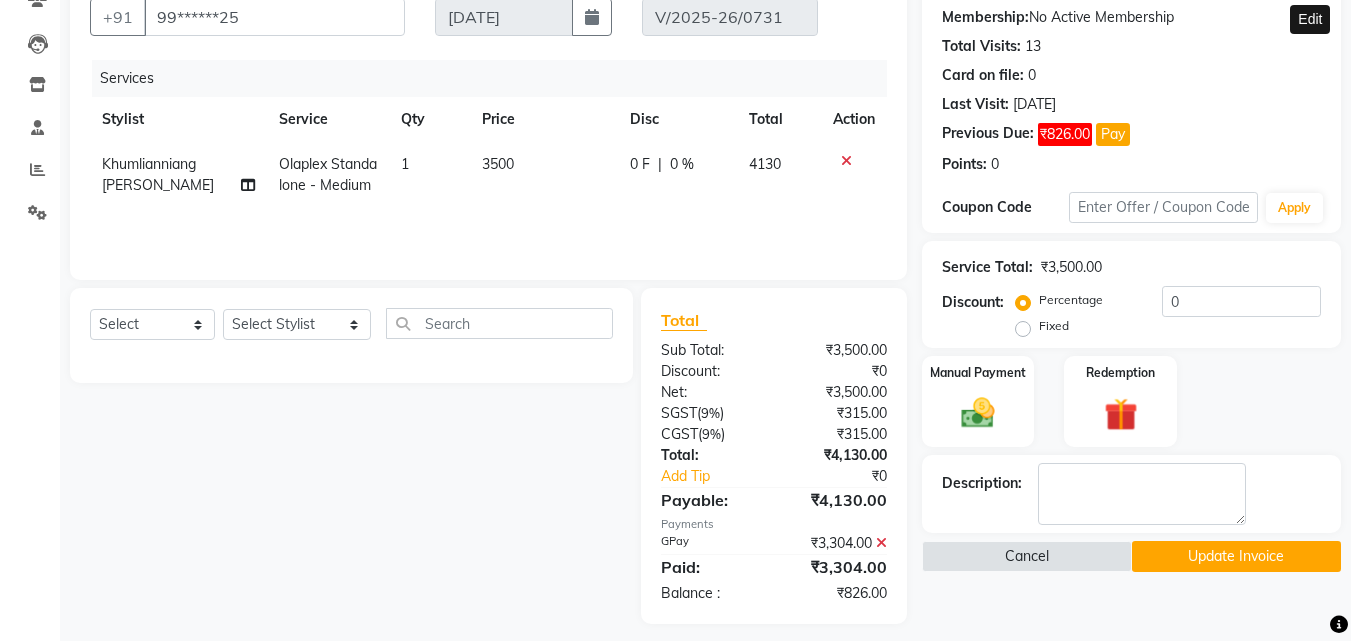 scroll, scrollTop: 201, scrollLeft: 0, axis: vertical 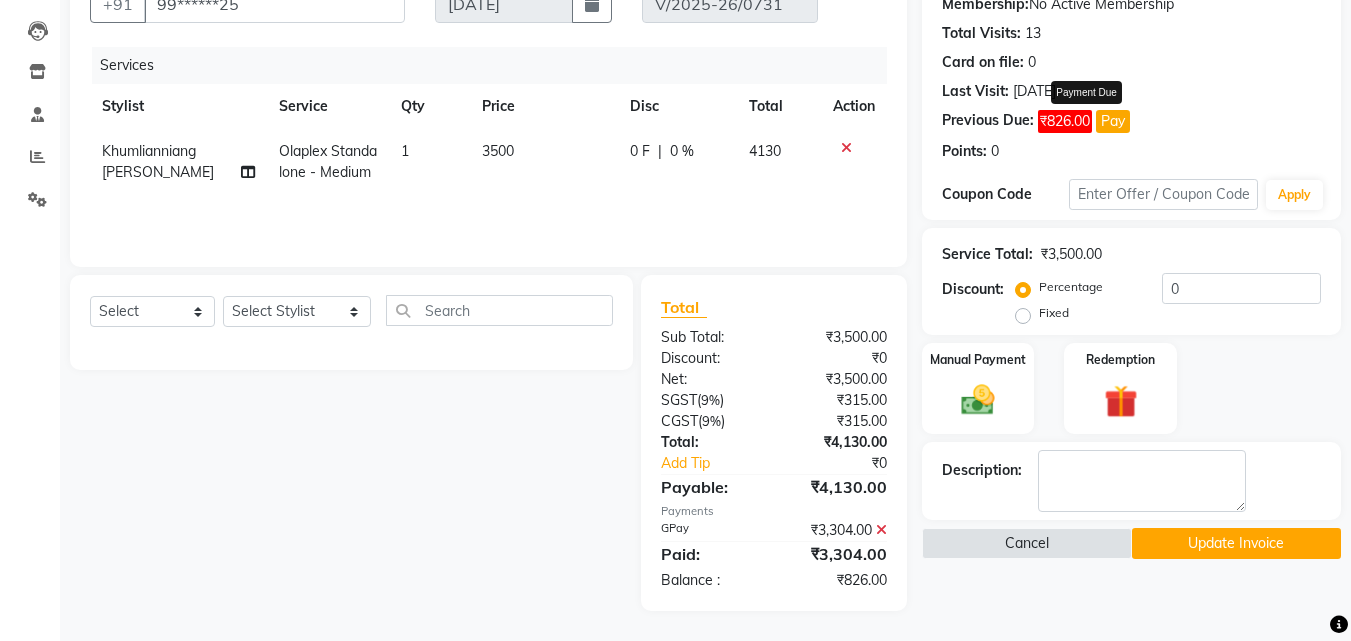 click on "₹826.00" 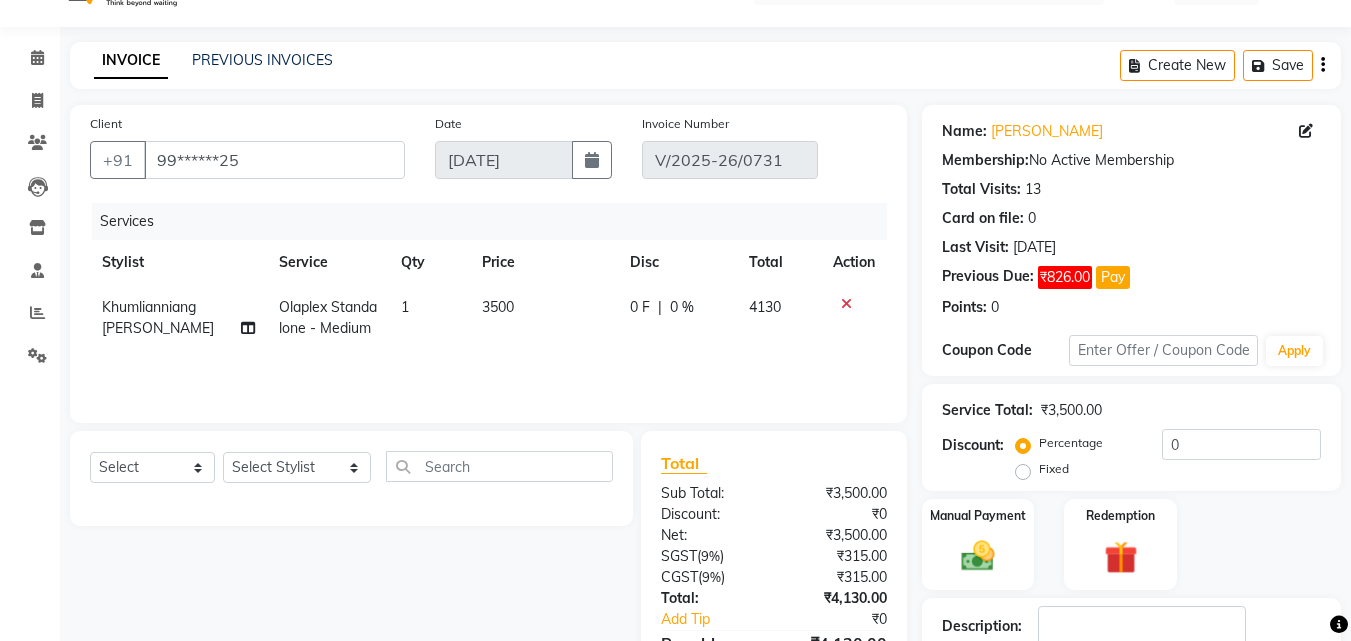 scroll, scrollTop: 43, scrollLeft: 0, axis: vertical 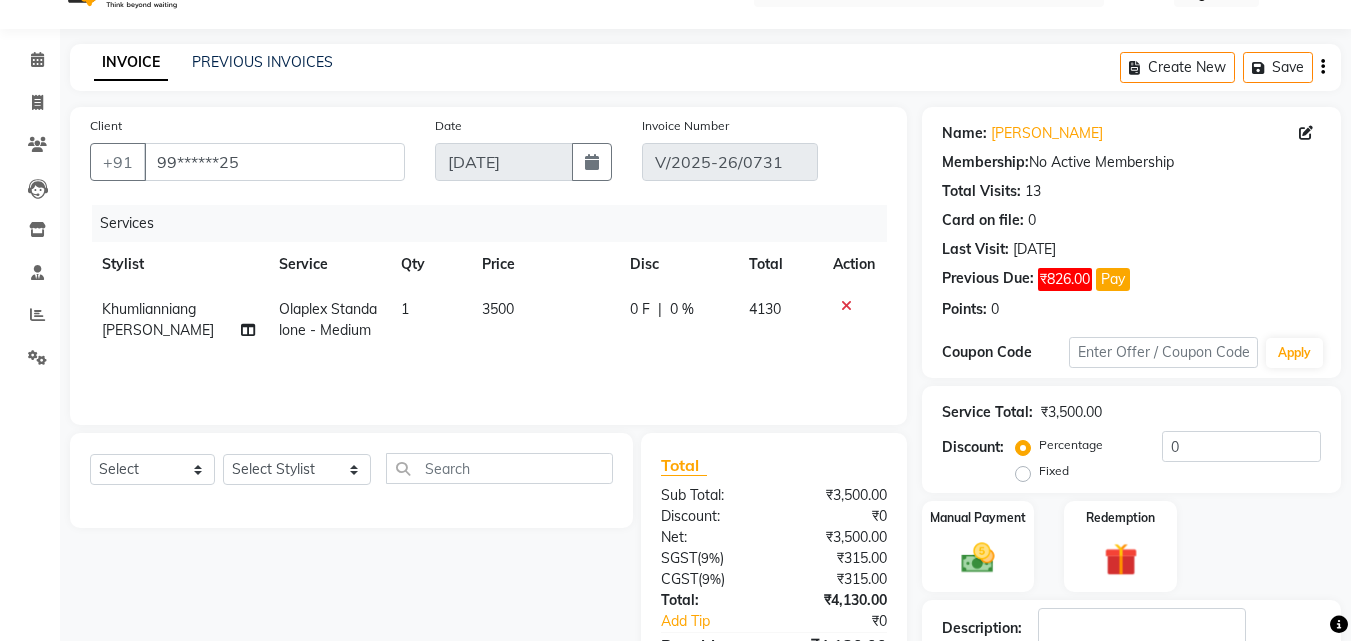 click 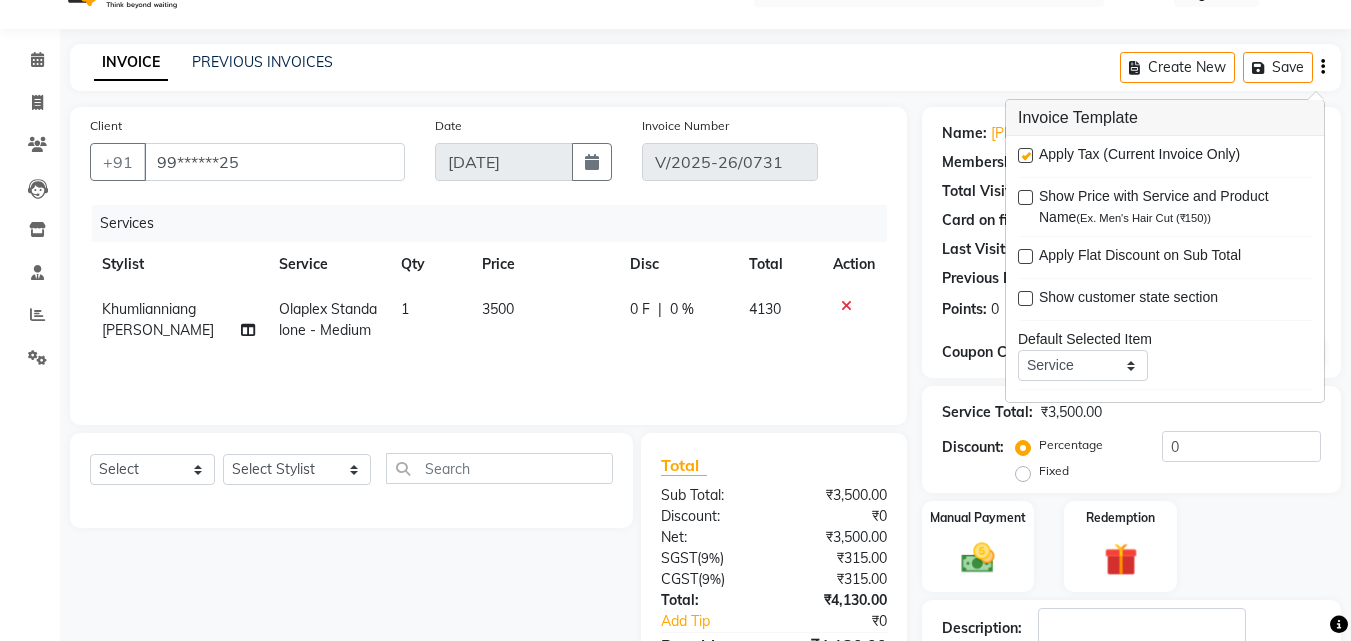 drag, startPoint x: 1206, startPoint y: 515, endPoint x: 1332, endPoint y: 234, distance: 307.95618 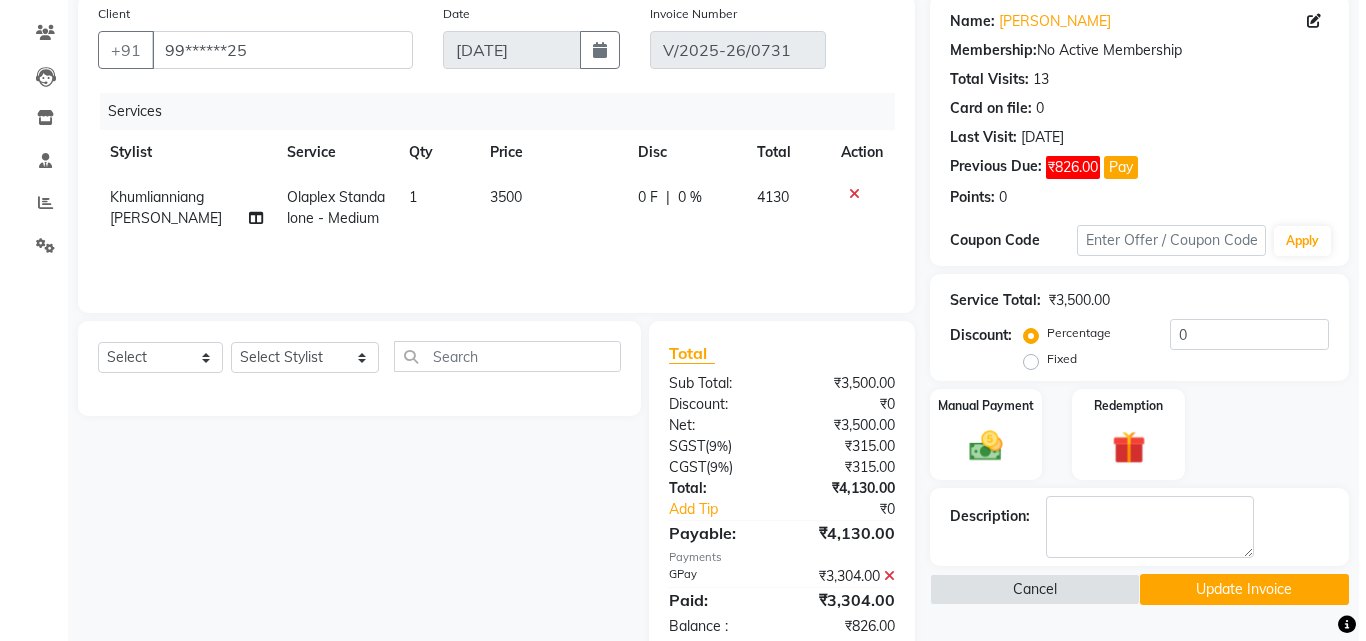 scroll, scrollTop: 201, scrollLeft: 0, axis: vertical 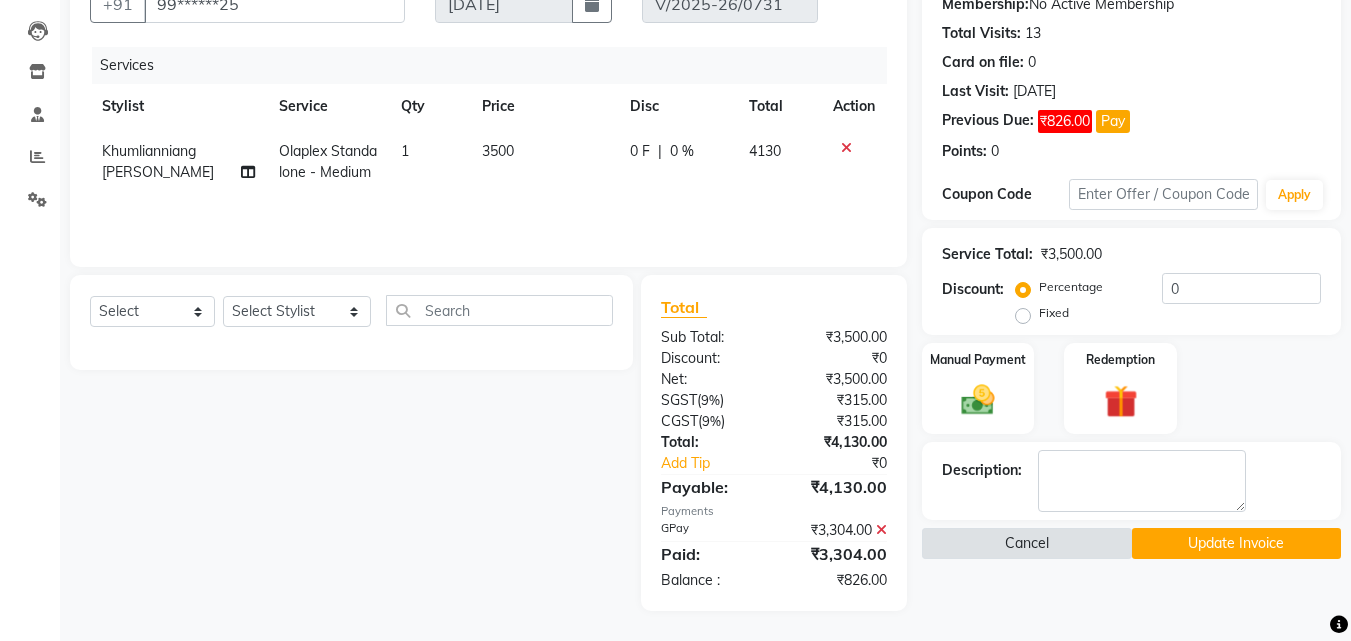 click on "Cancel" 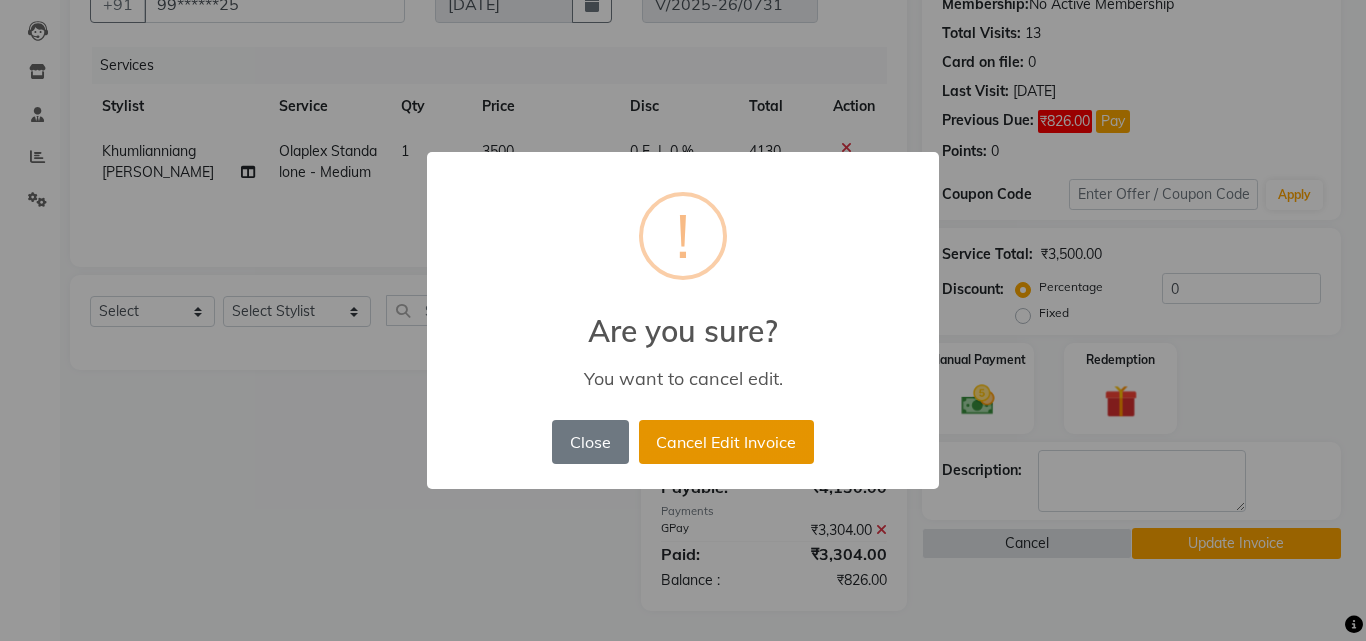 click on "Cancel Edit Invoice" at bounding box center (726, 442) 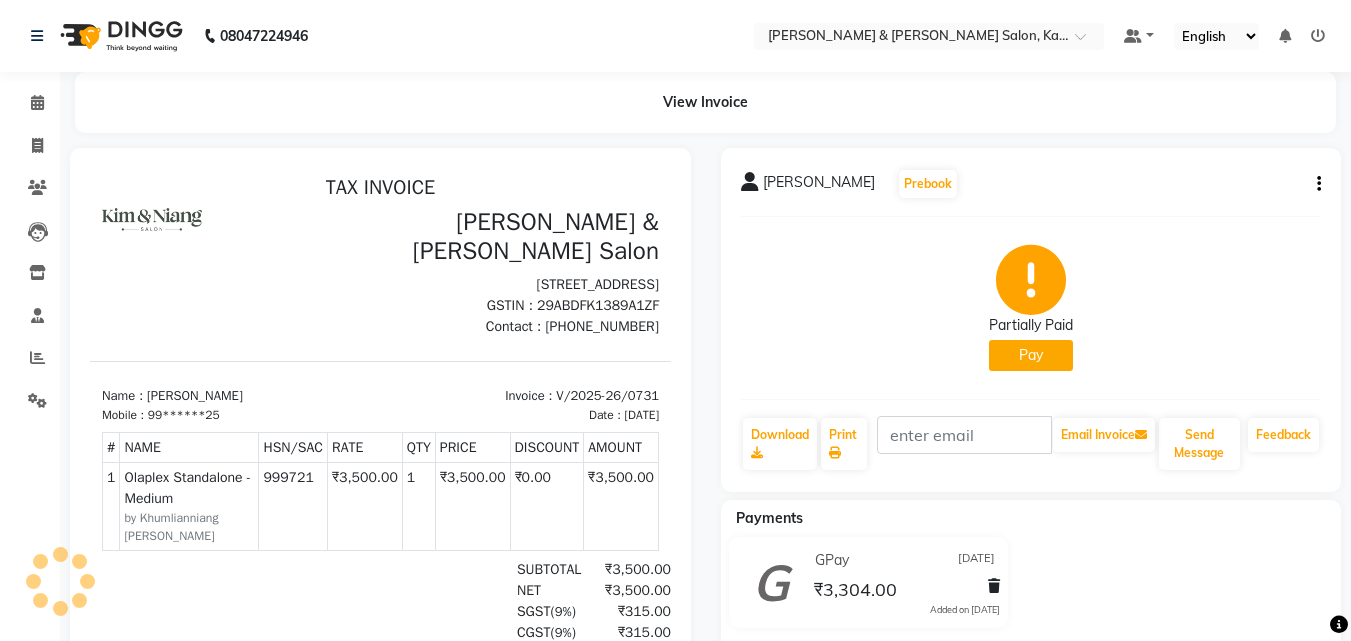 scroll, scrollTop: 0, scrollLeft: 0, axis: both 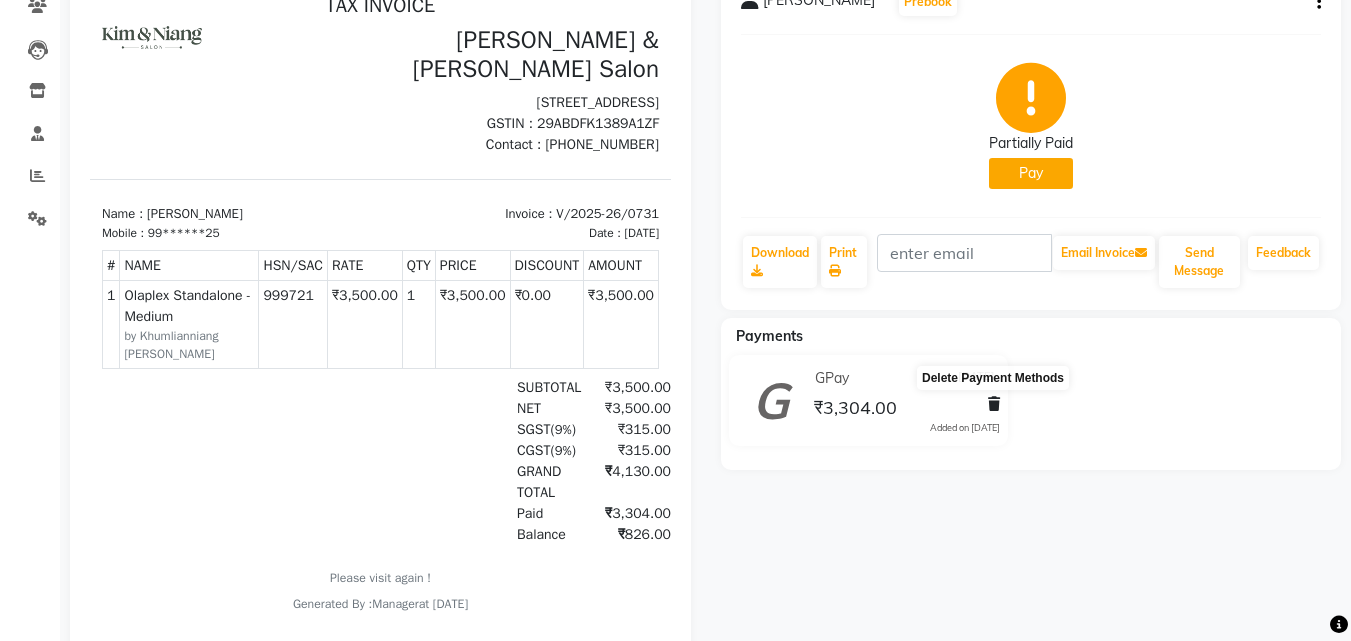 click 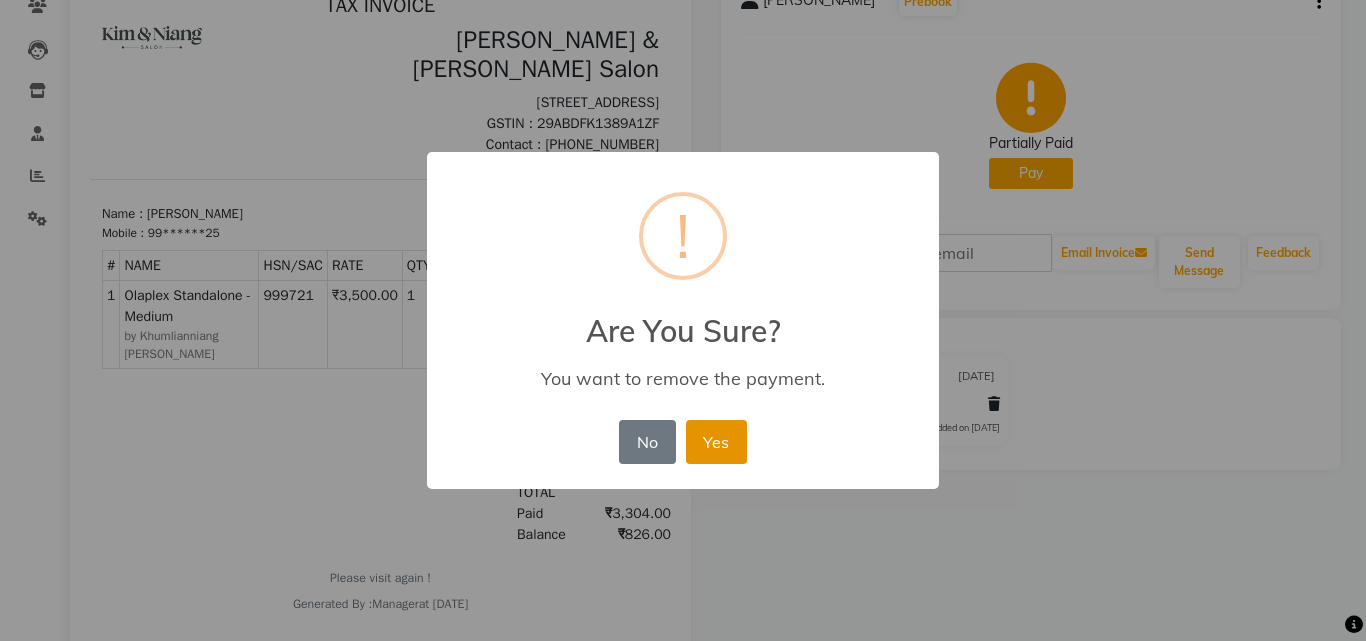 click on "Yes" at bounding box center [716, 442] 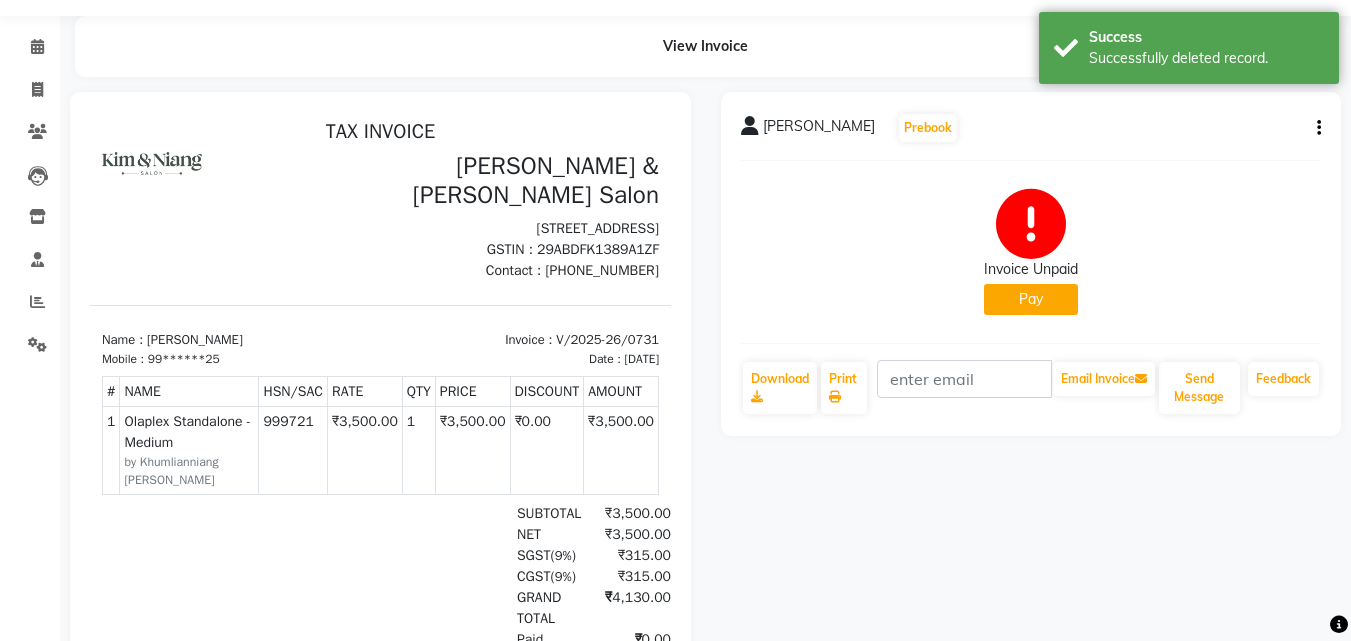 scroll, scrollTop: 50, scrollLeft: 0, axis: vertical 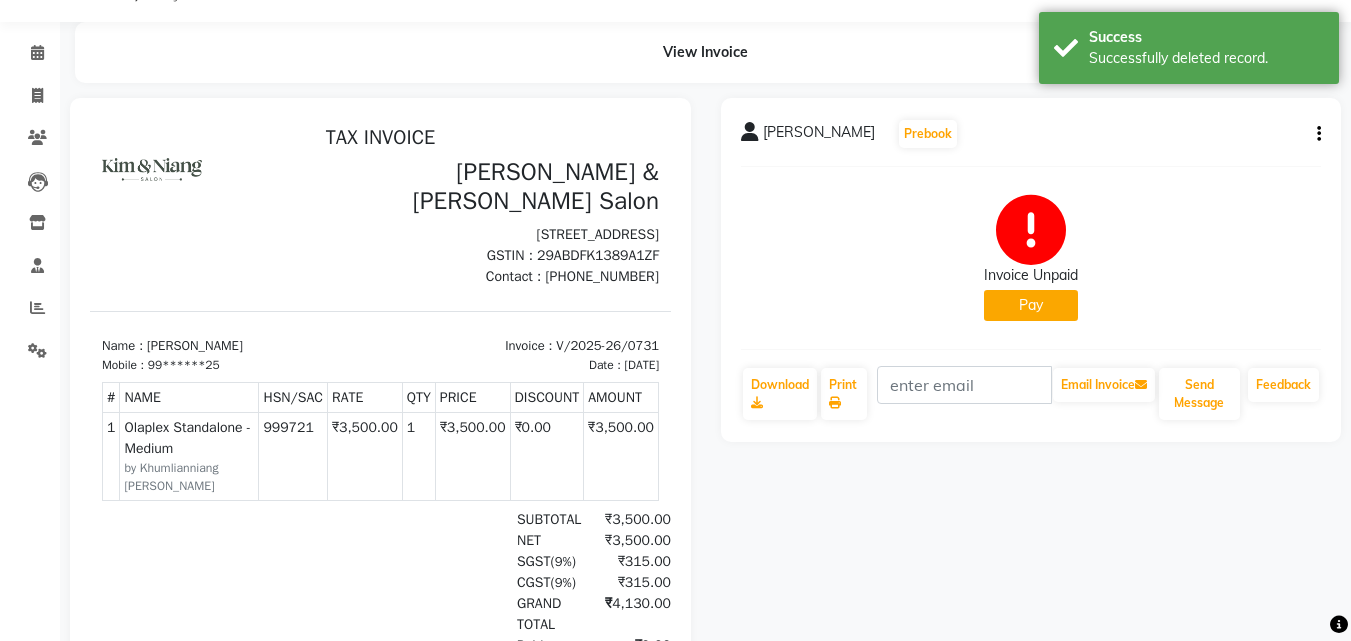 click 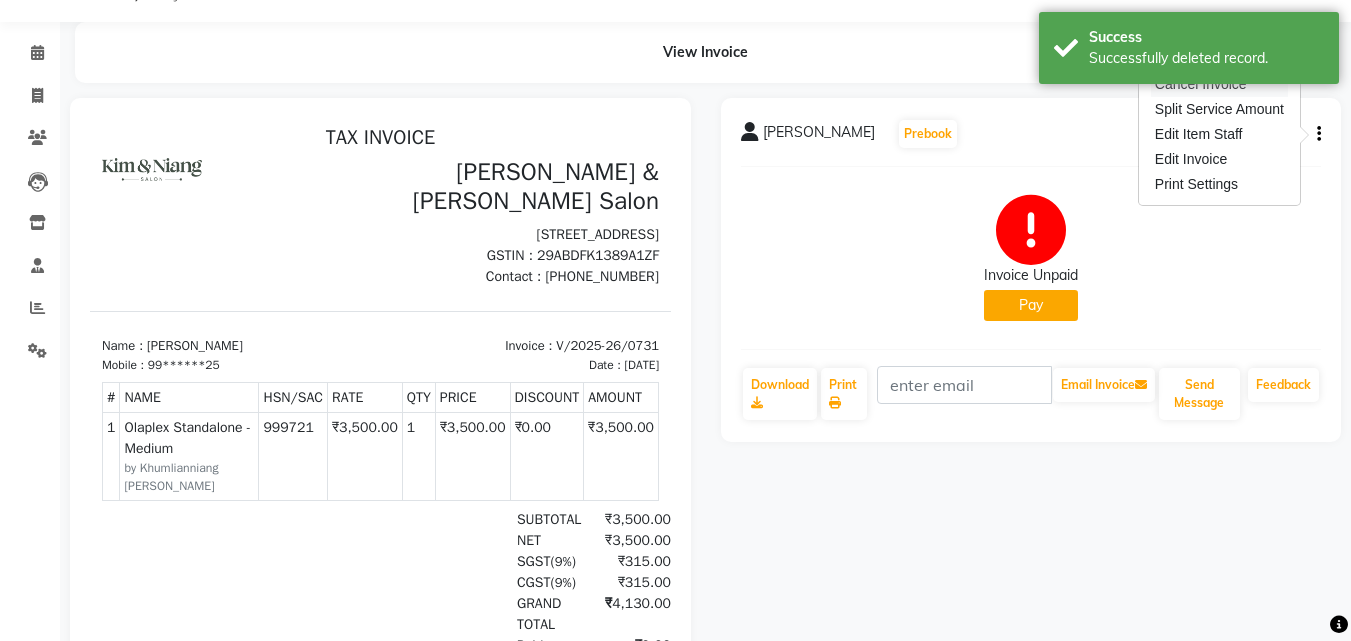 click on "Cancel Invoice" at bounding box center [1219, 84] 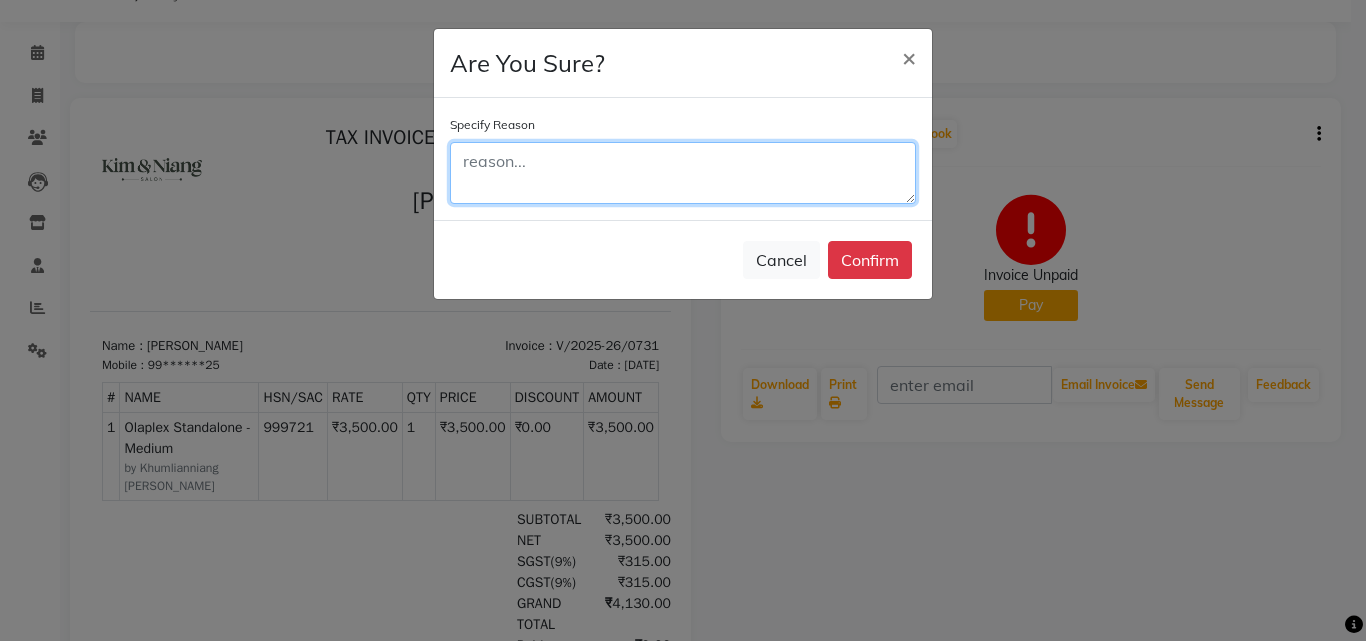 click 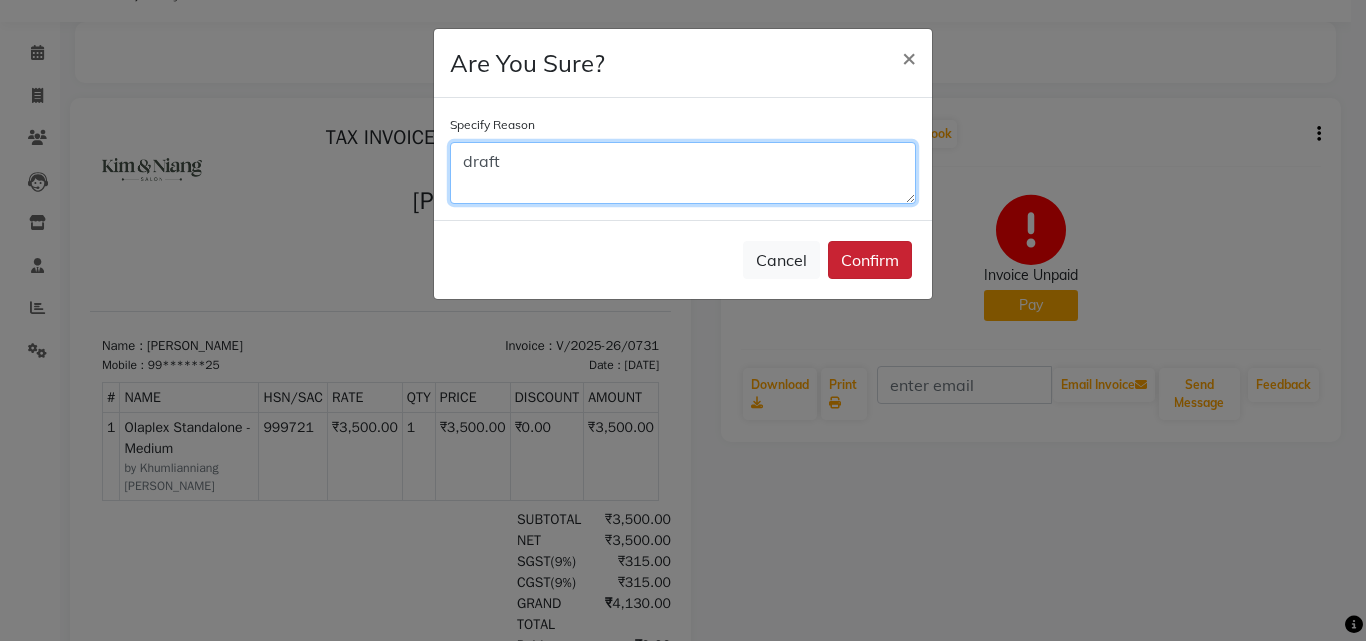 type on "draft" 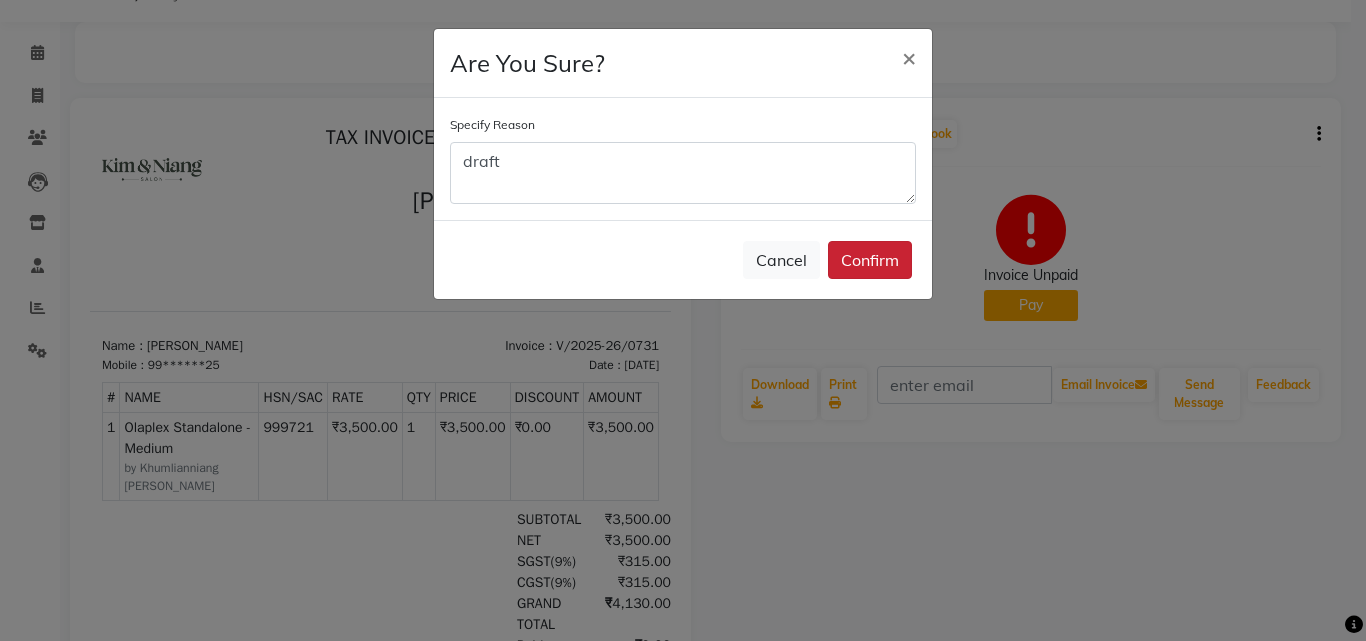 click on "Confirm" 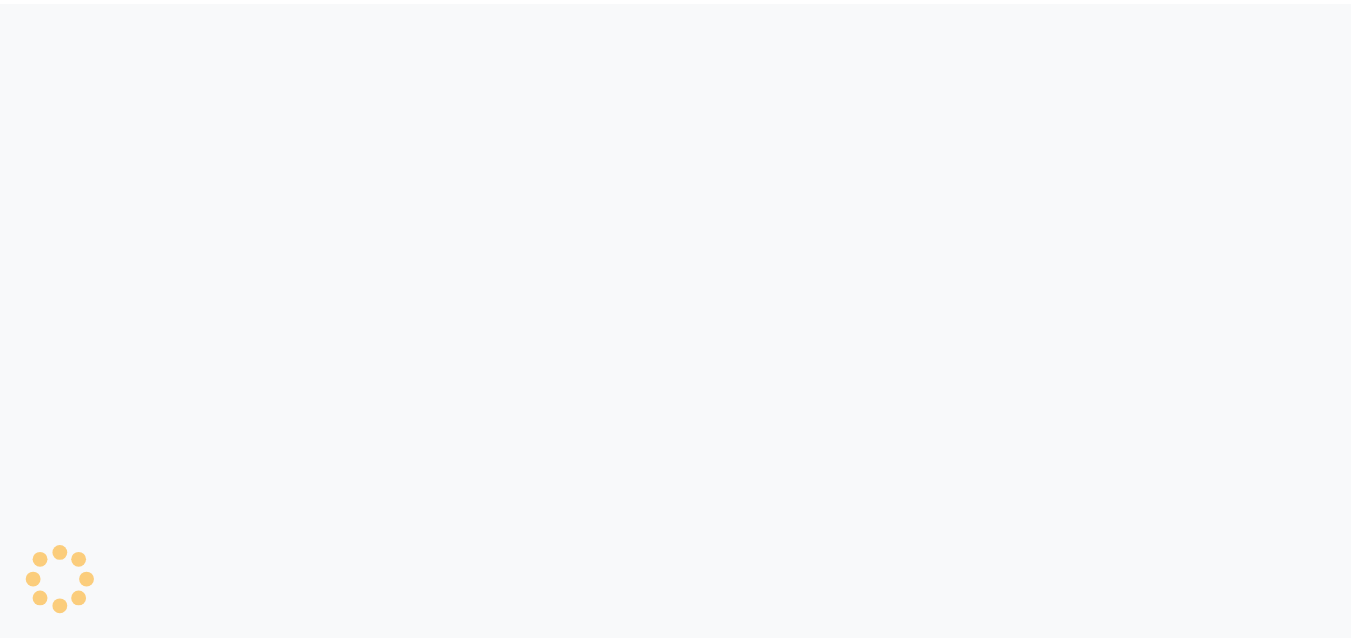 scroll, scrollTop: 0, scrollLeft: 0, axis: both 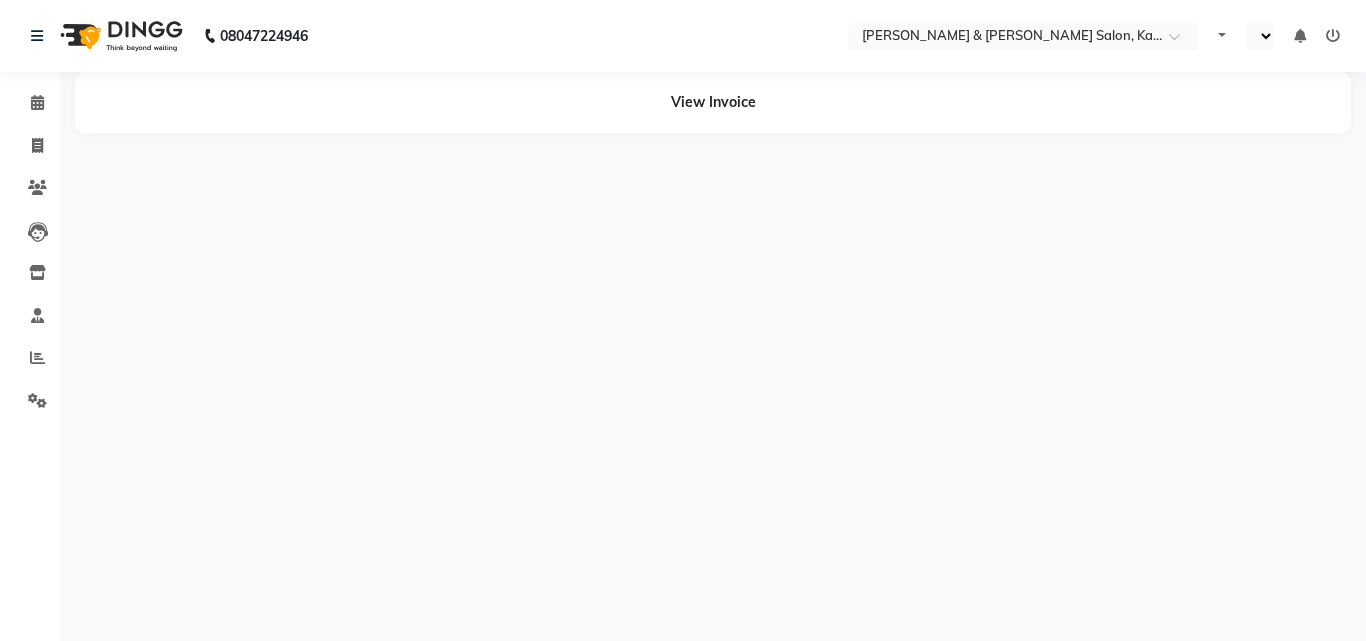 select on "en" 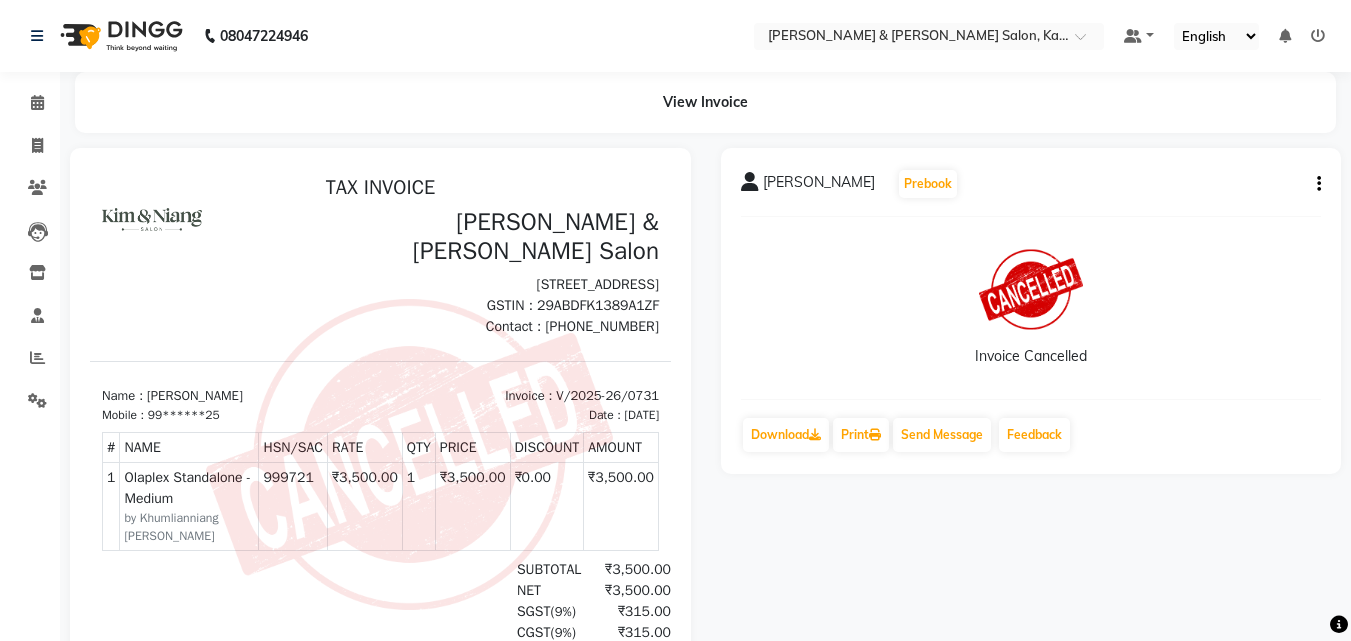 scroll, scrollTop: 0, scrollLeft: 0, axis: both 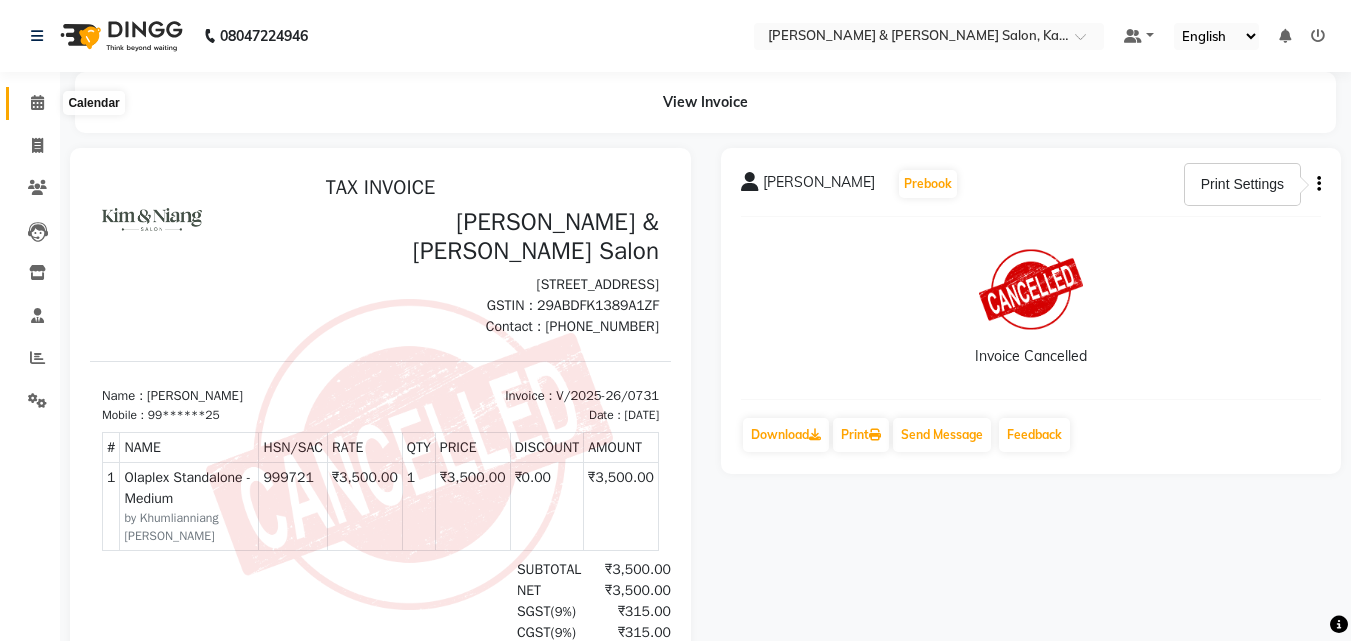 click 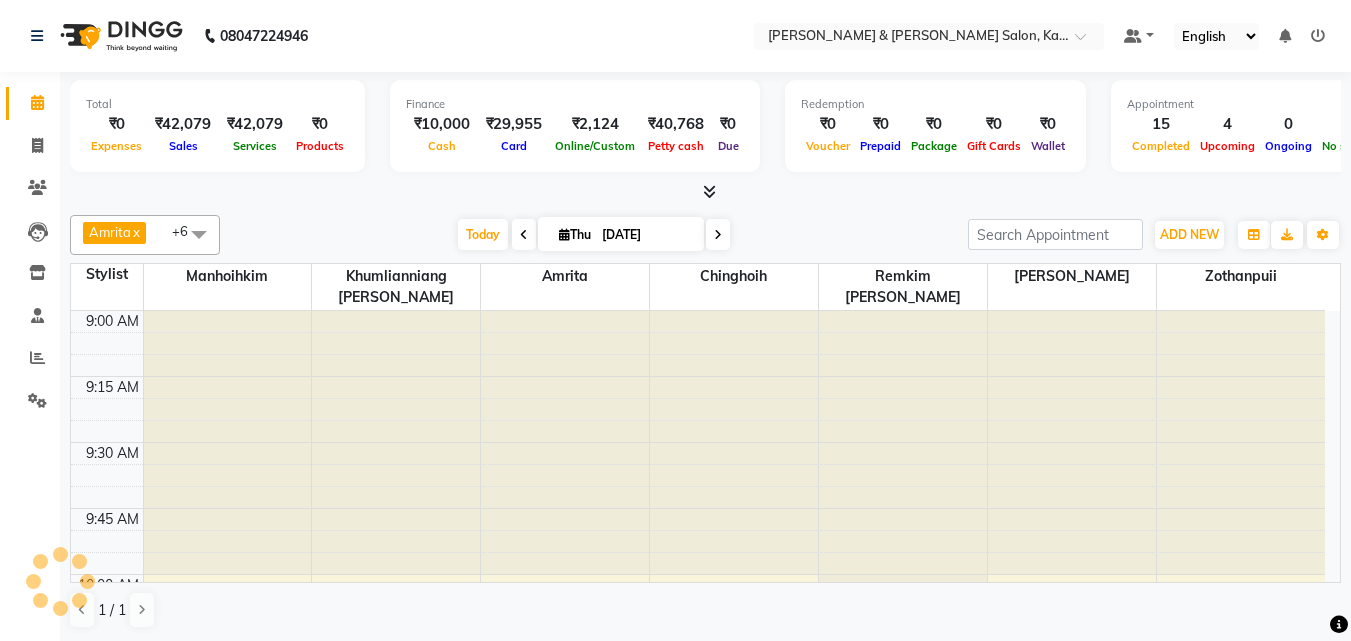 scroll, scrollTop: 0, scrollLeft: 0, axis: both 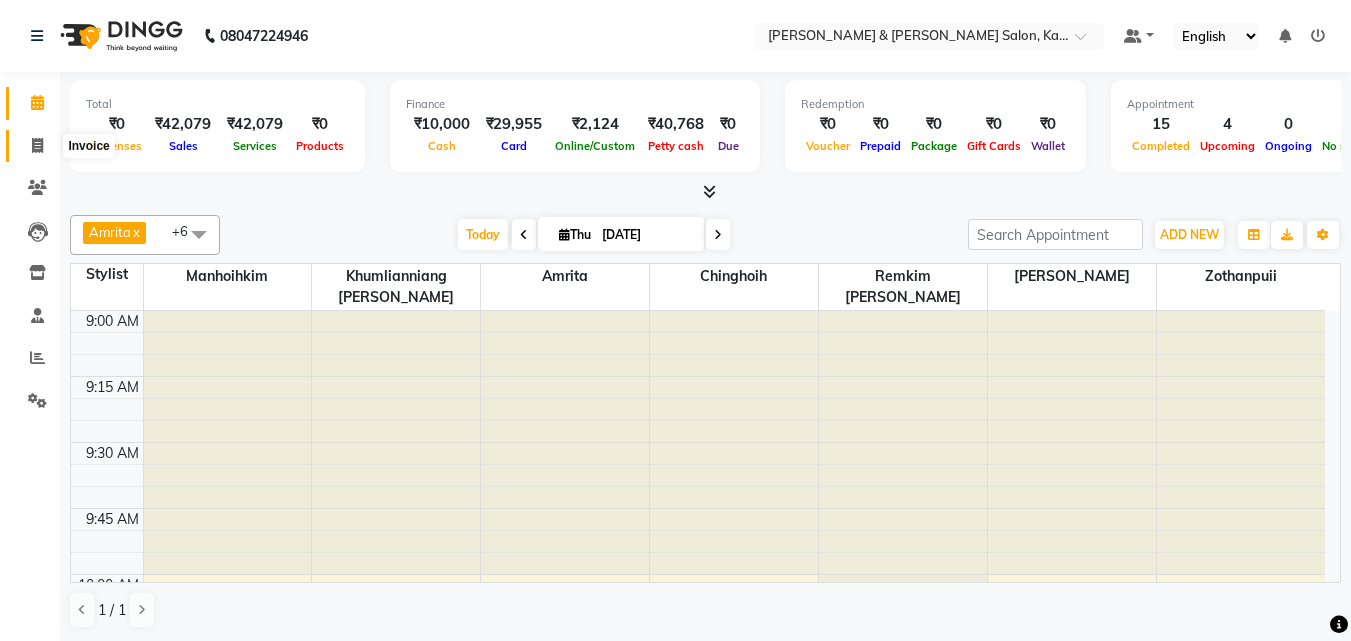 click 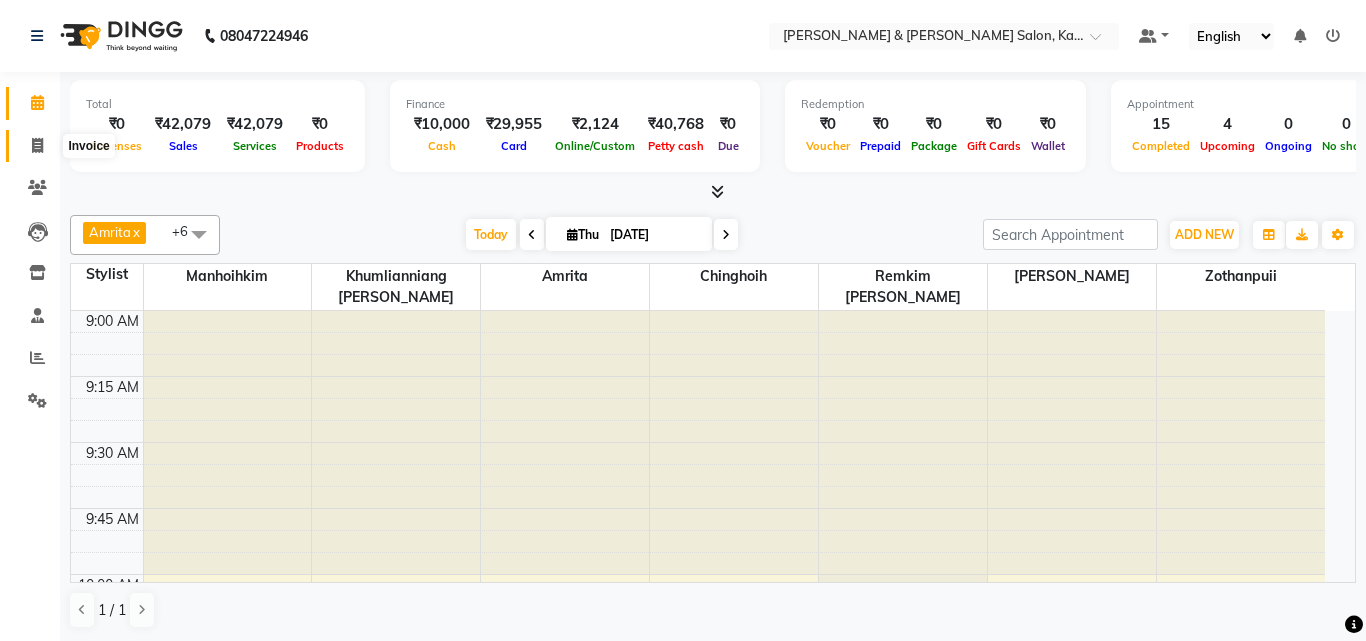 select on "7750" 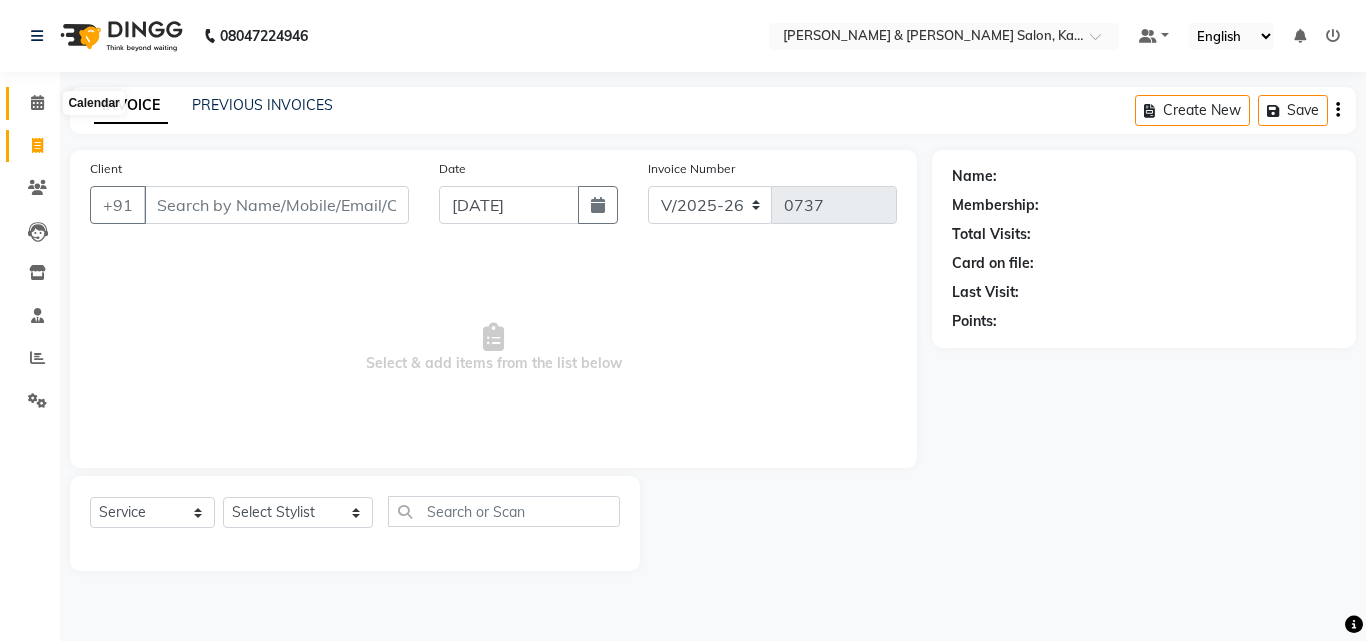 click 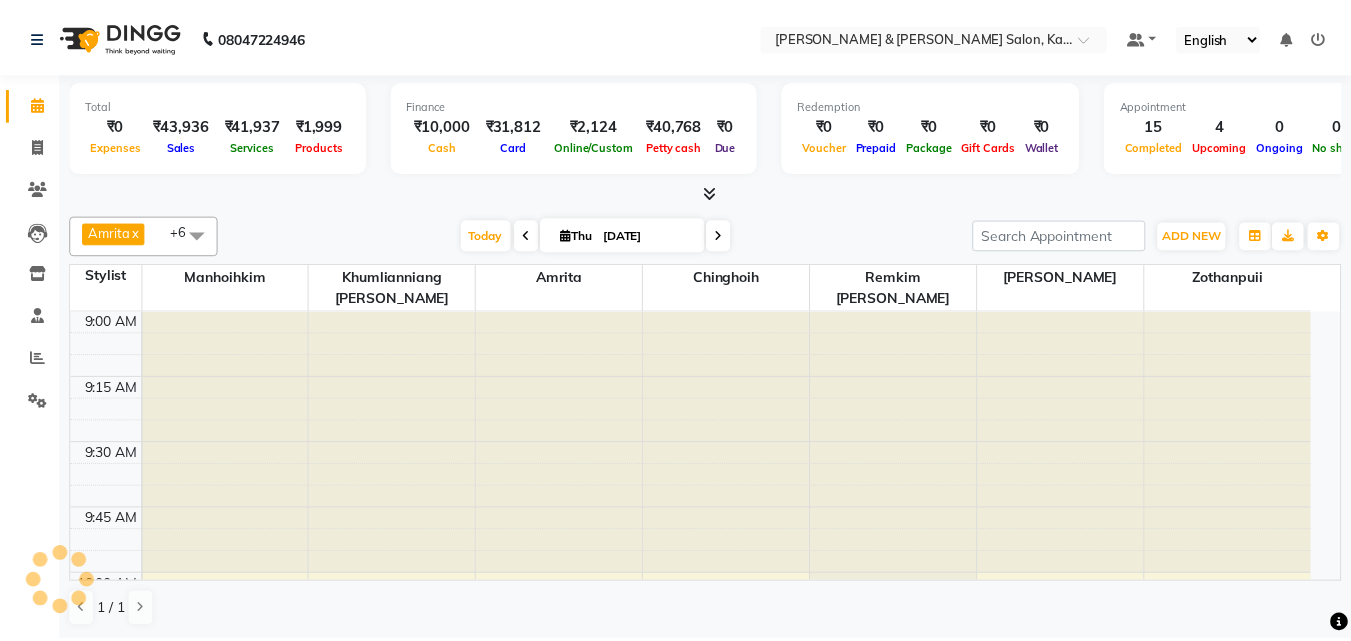 scroll, scrollTop: 0, scrollLeft: 0, axis: both 